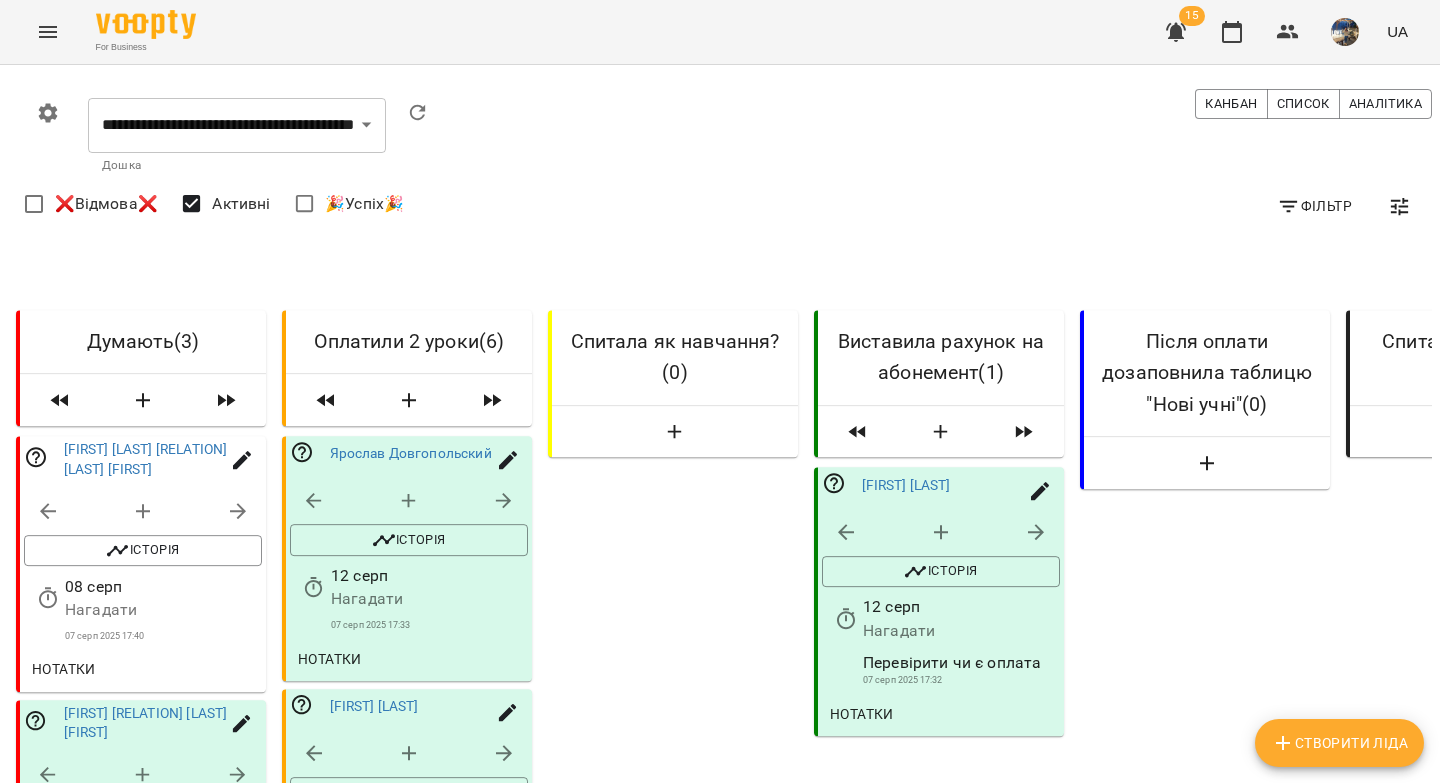 scroll, scrollTop: 0, scrollLeft: 0, axis: both 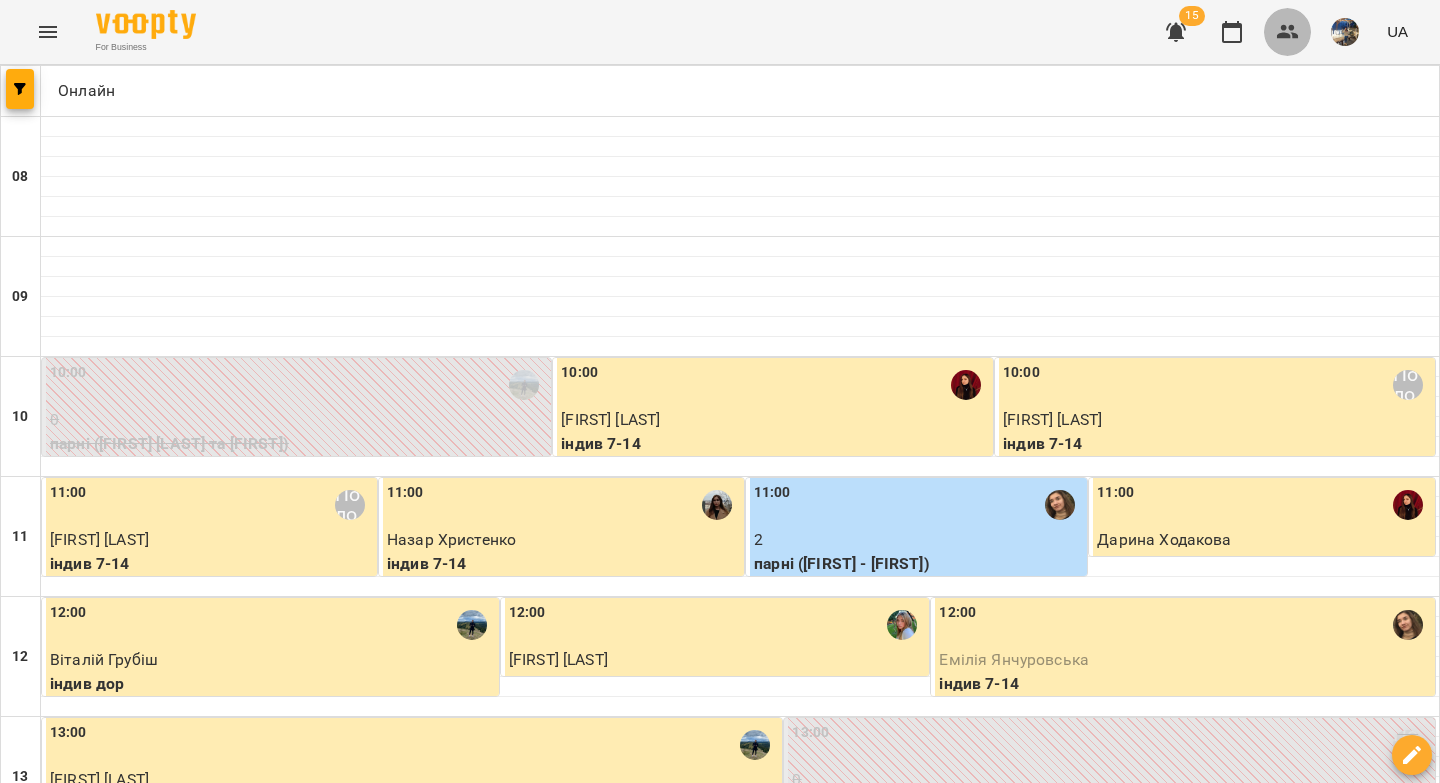 click 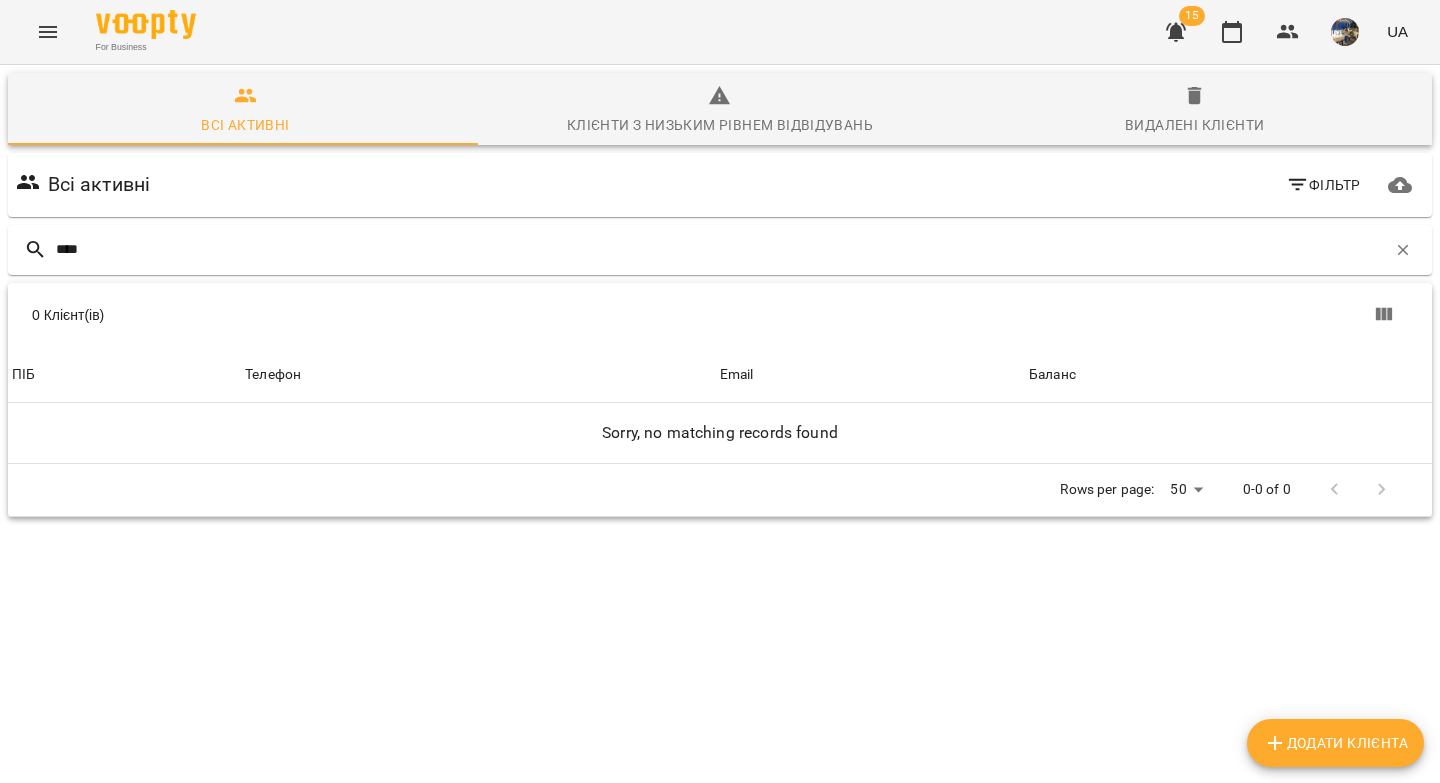 type on "****" 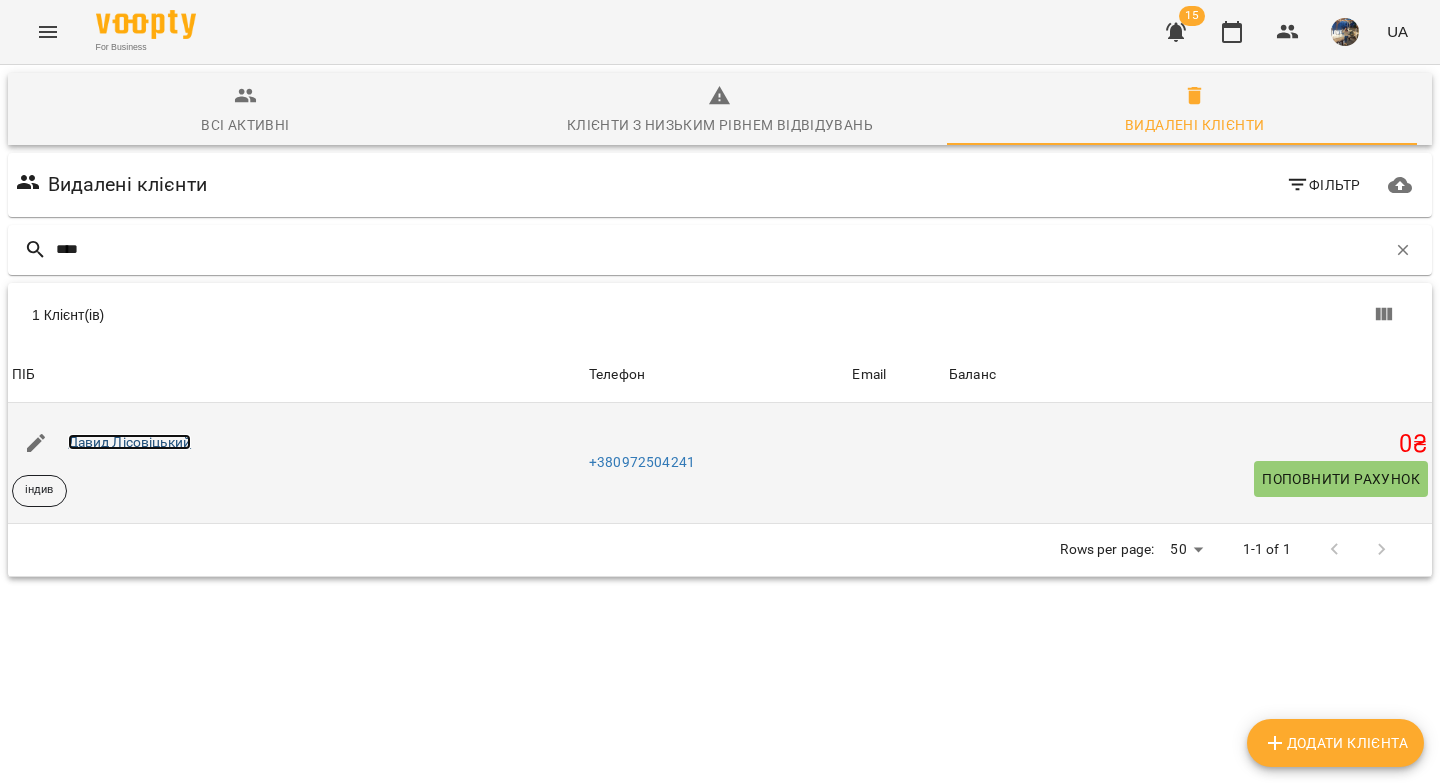 click on "Давид Лісовіцький" at bounding box center [130, 442] 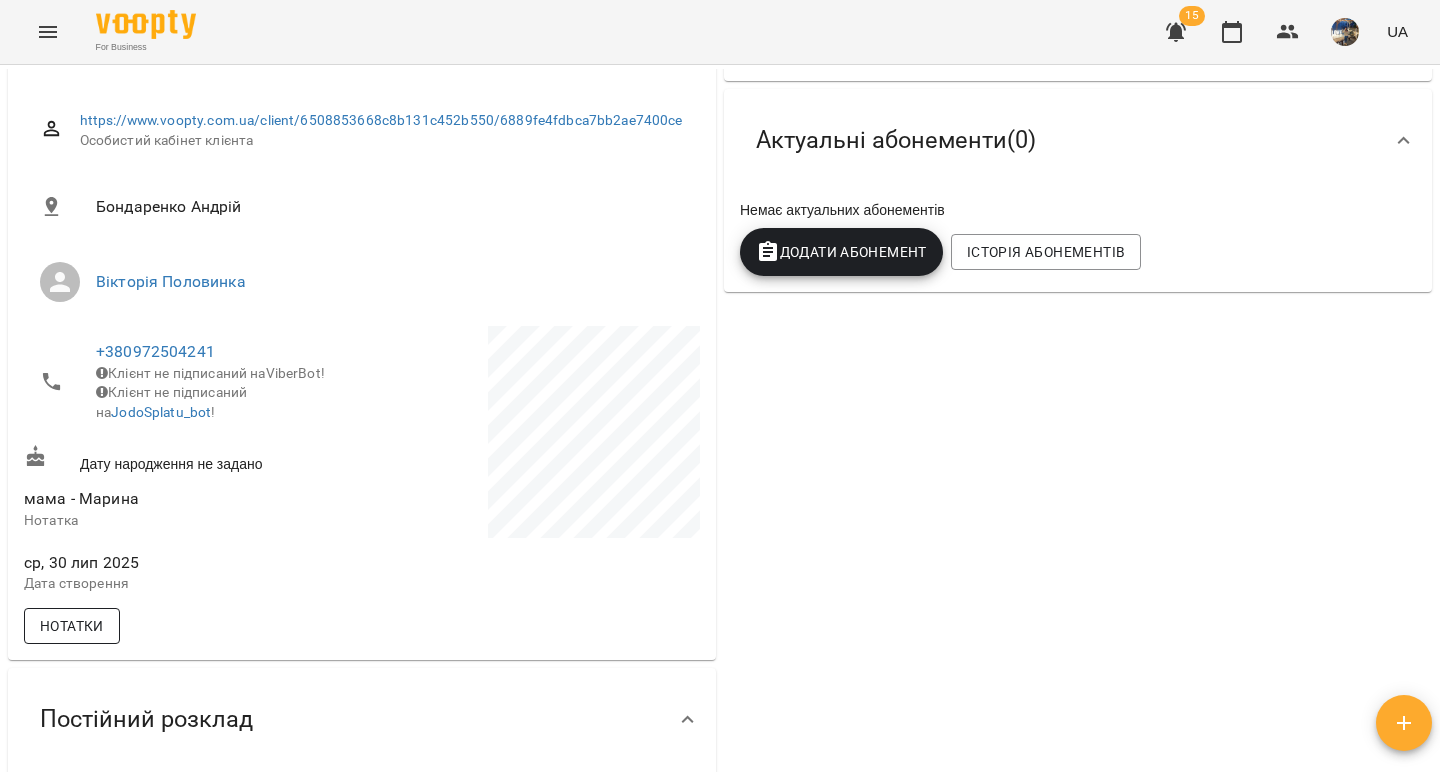 scroll, scrollTop: 251, scrollLeft: 0, axis: vertical 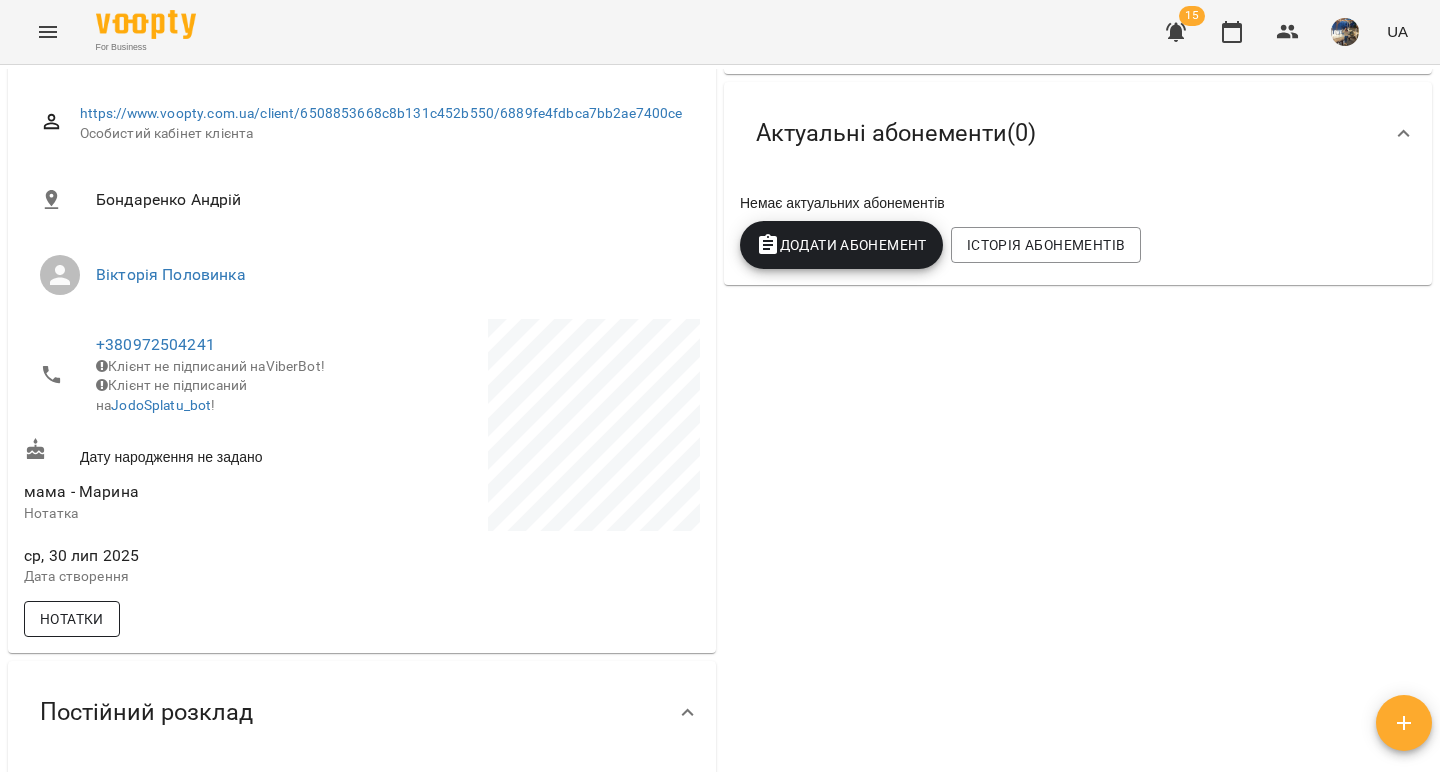 click on "Нотатки" at bounding box center [72, 619] 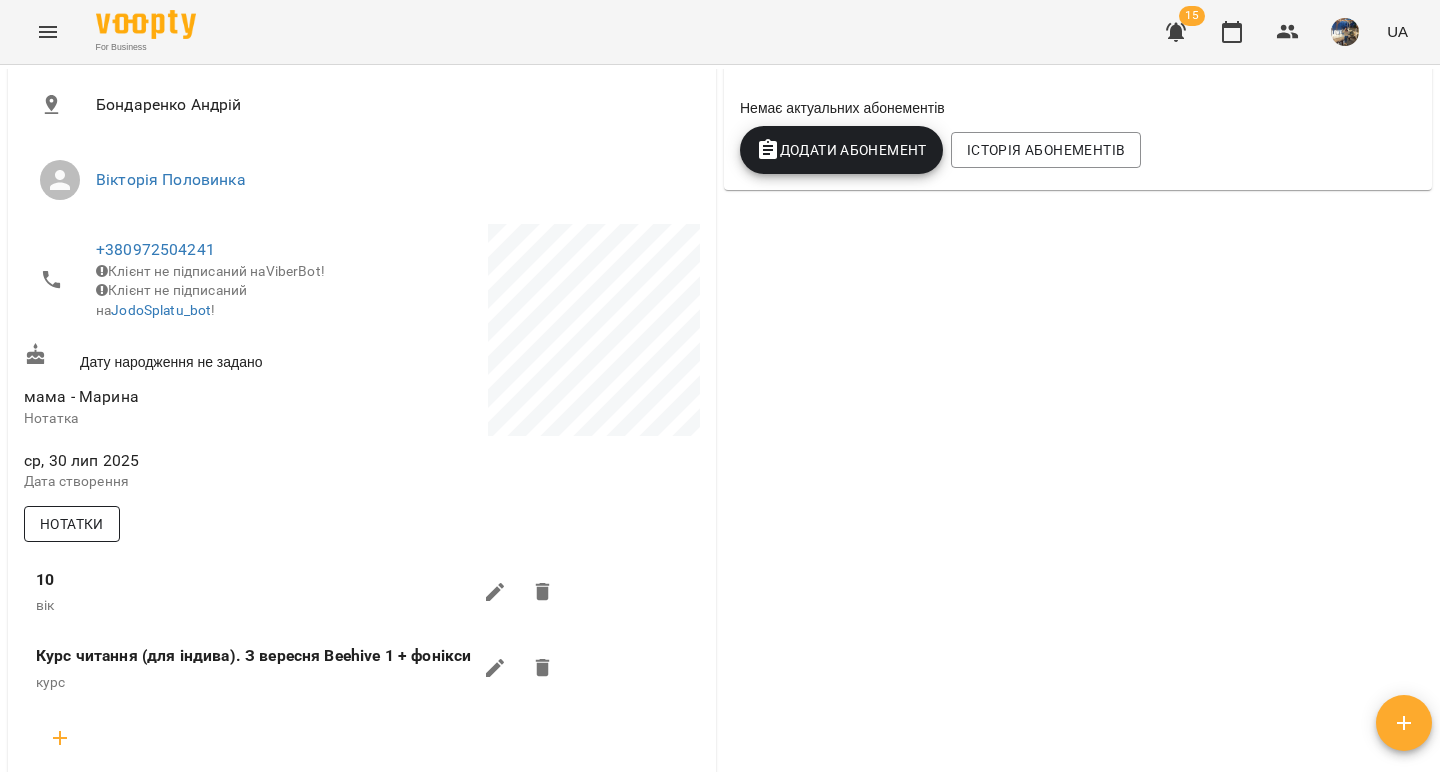 scroll, scrollTop: 372, scrollLeft: 0, axis: vertical 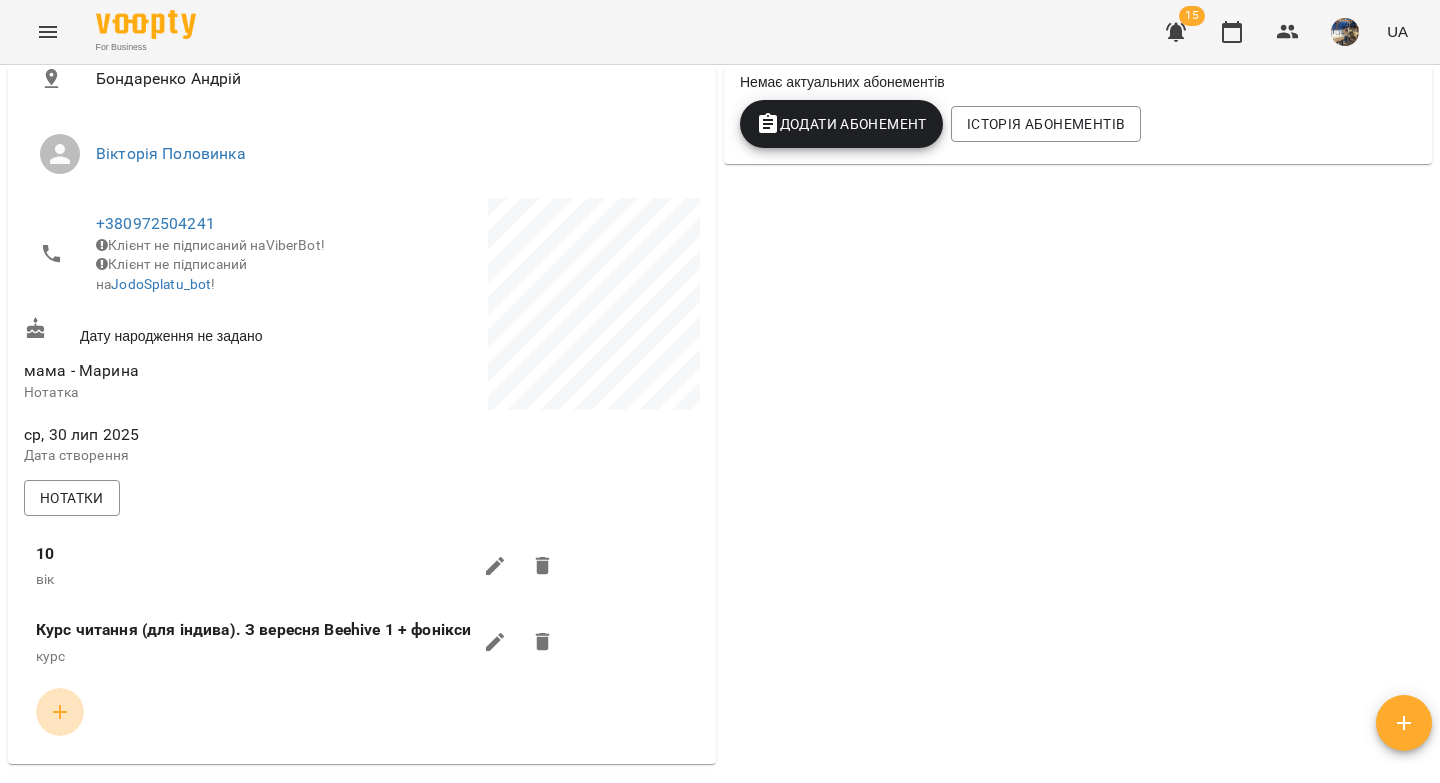click 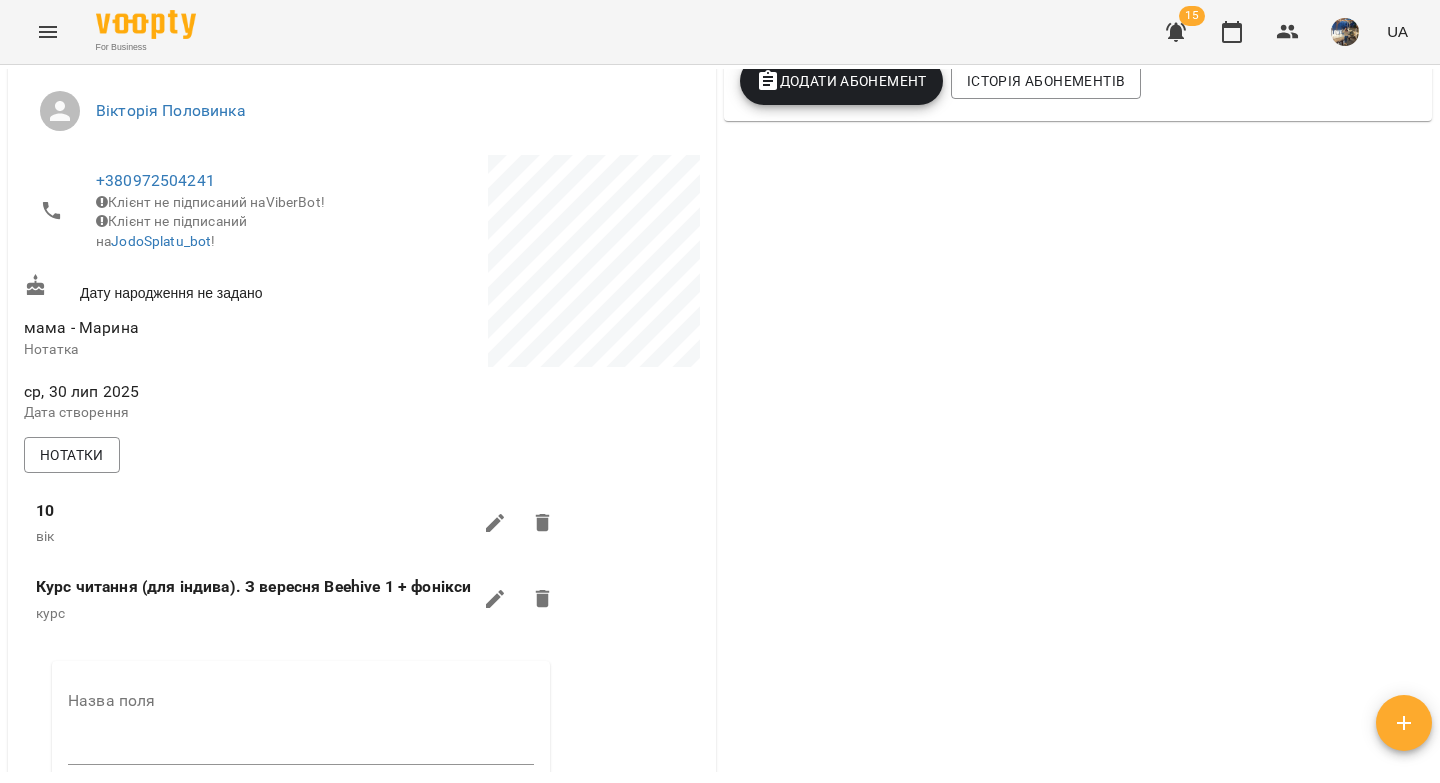 scroll, scrollTop: 444, scrollLeft: 0, axis: vertical 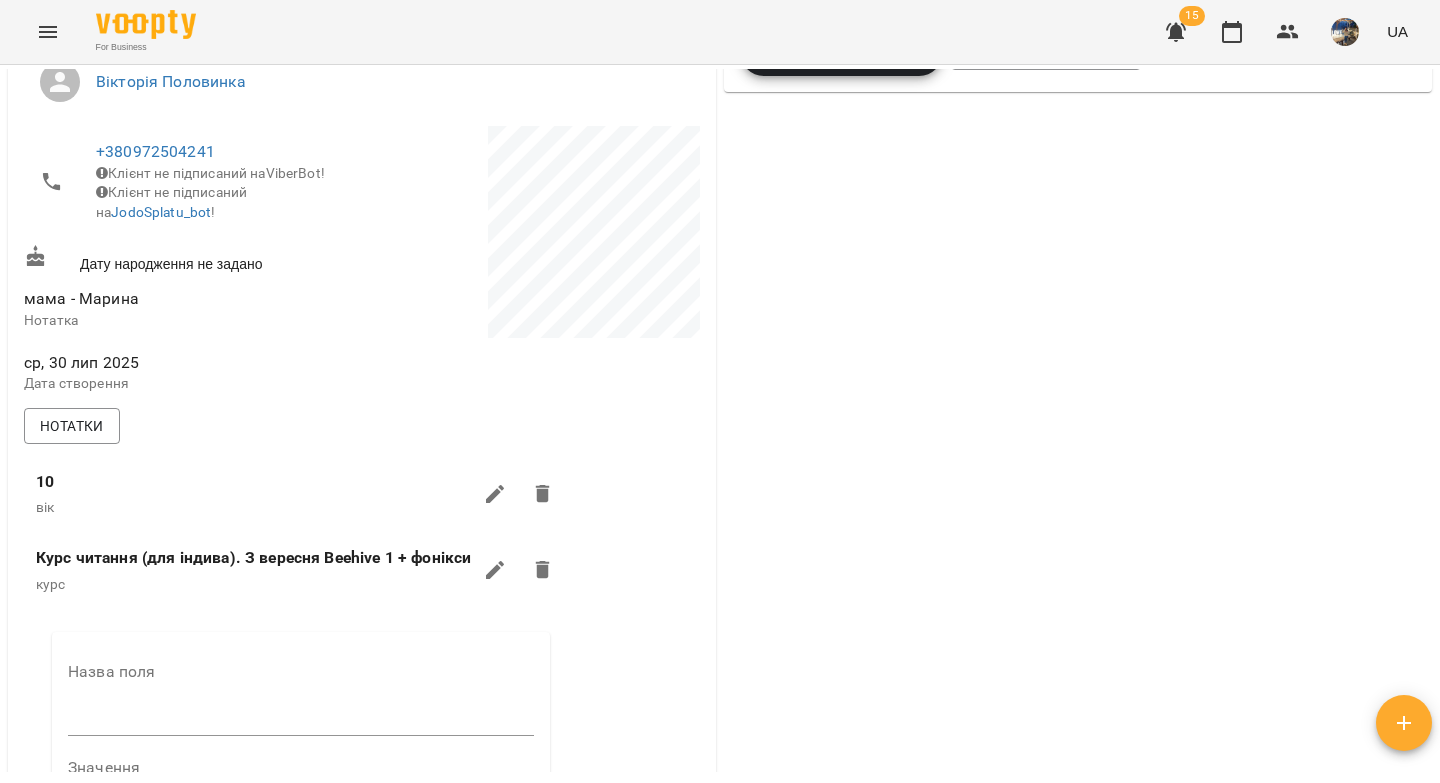 click at bounding box center [301, 720] 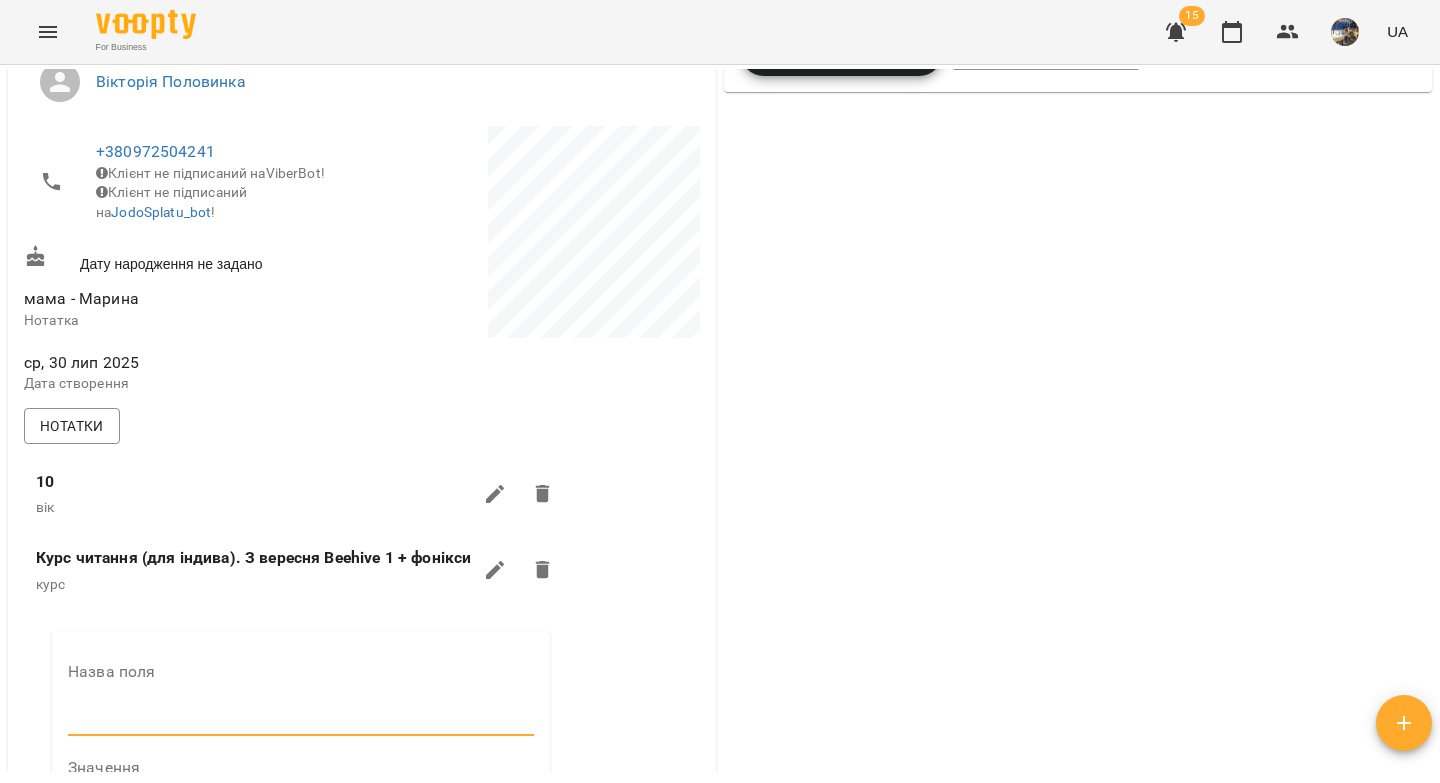 type on "*********" 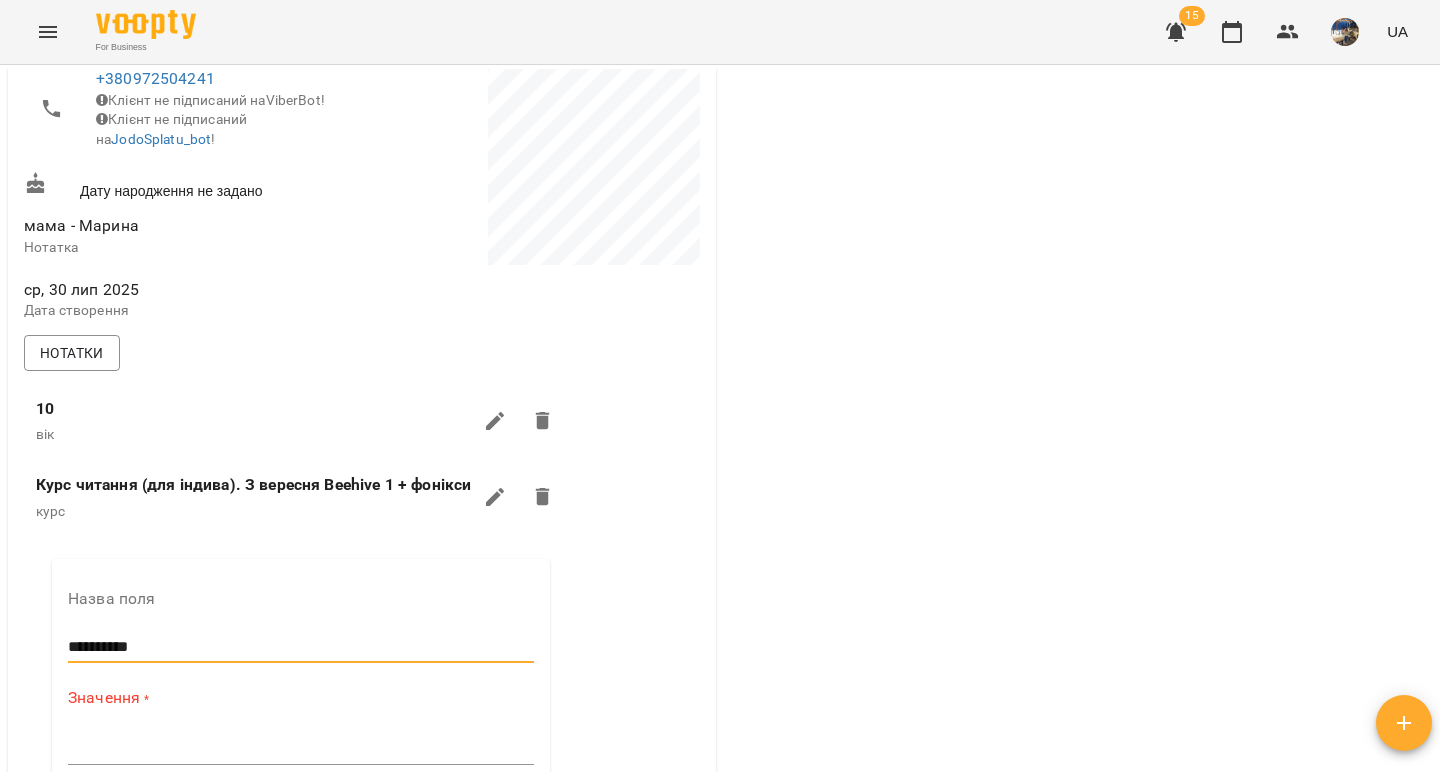 scroll, scrollTop: 552, scrollLeft: 0, axis: vertical 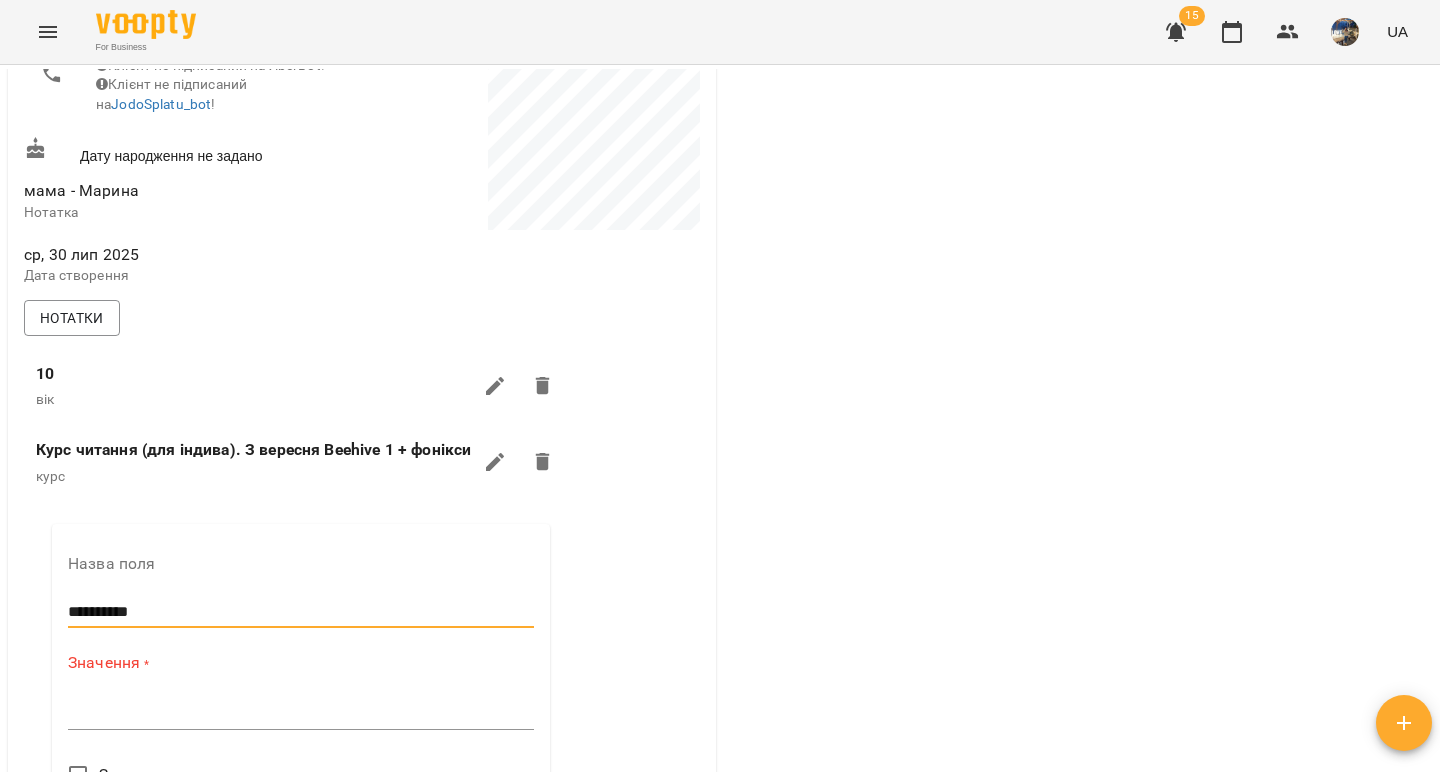 click at bounding box center (301, 713) 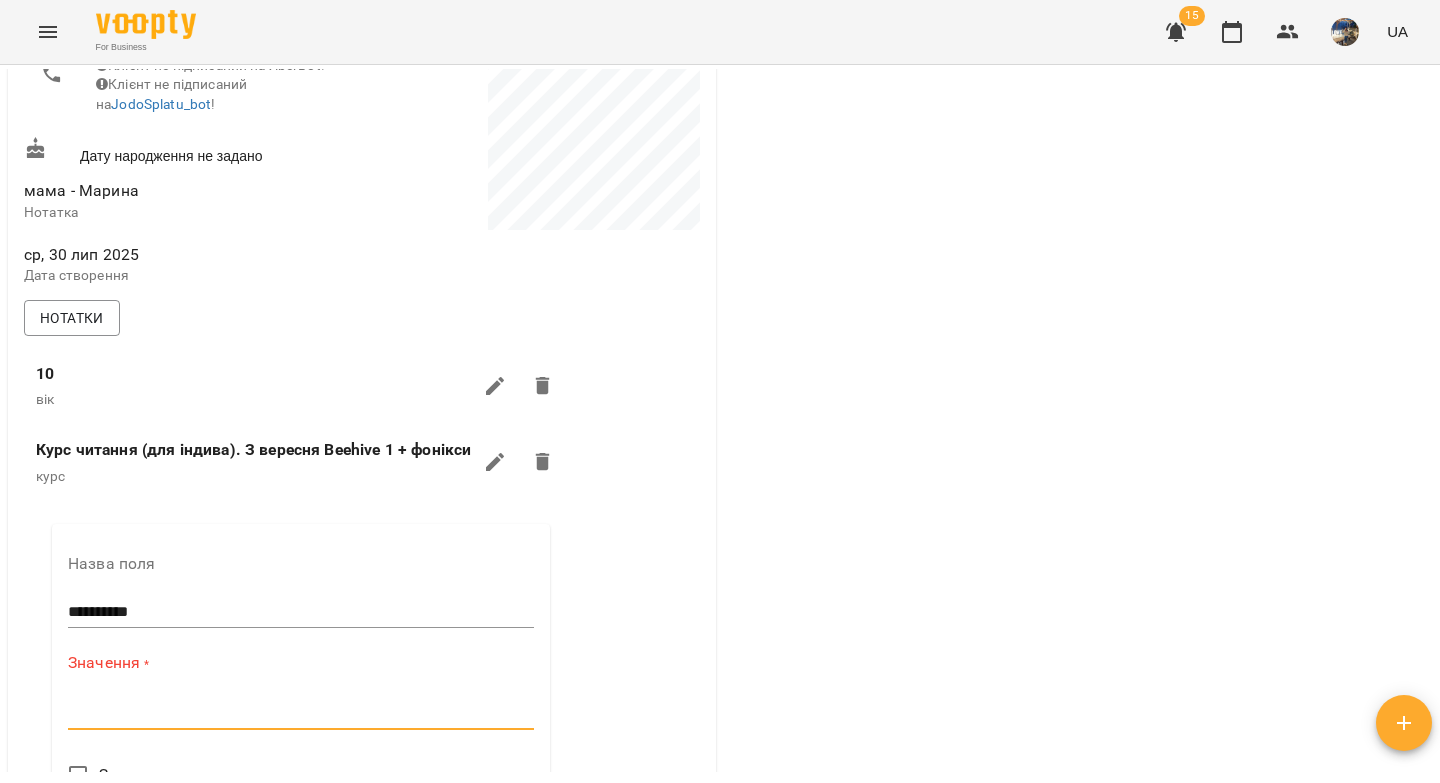 paste on "**********" 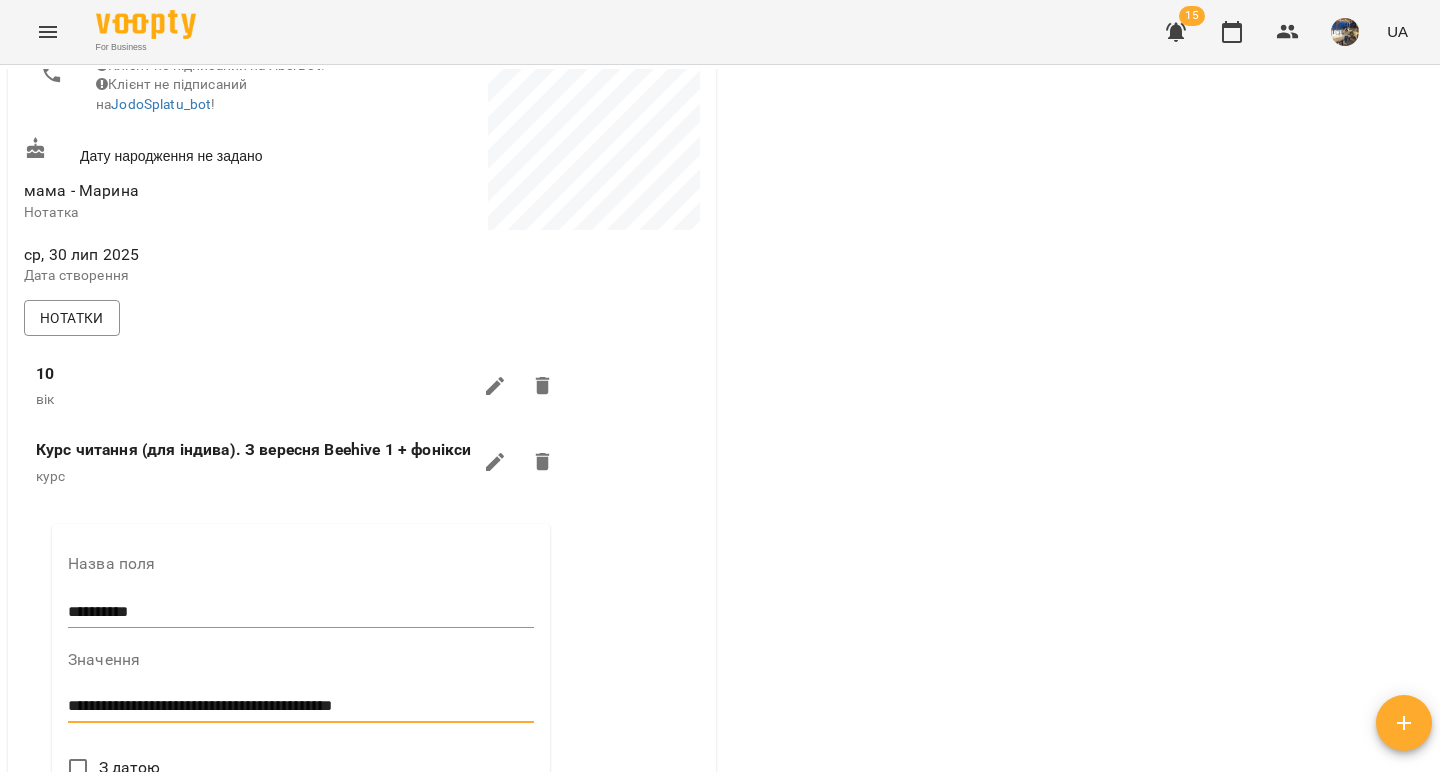 scroll, scrollTop: 856, scrollLeft: 0, axis: vertical 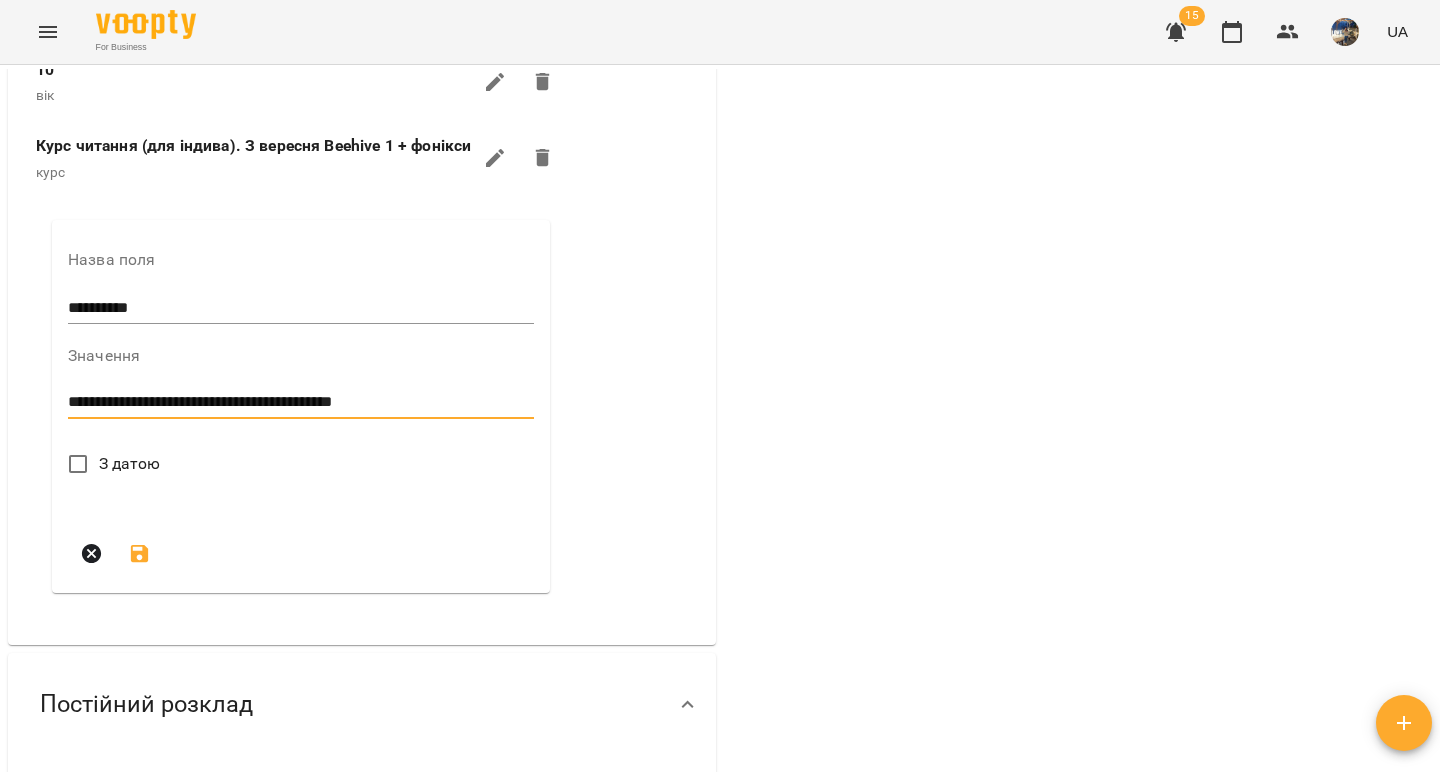 type on "**********" 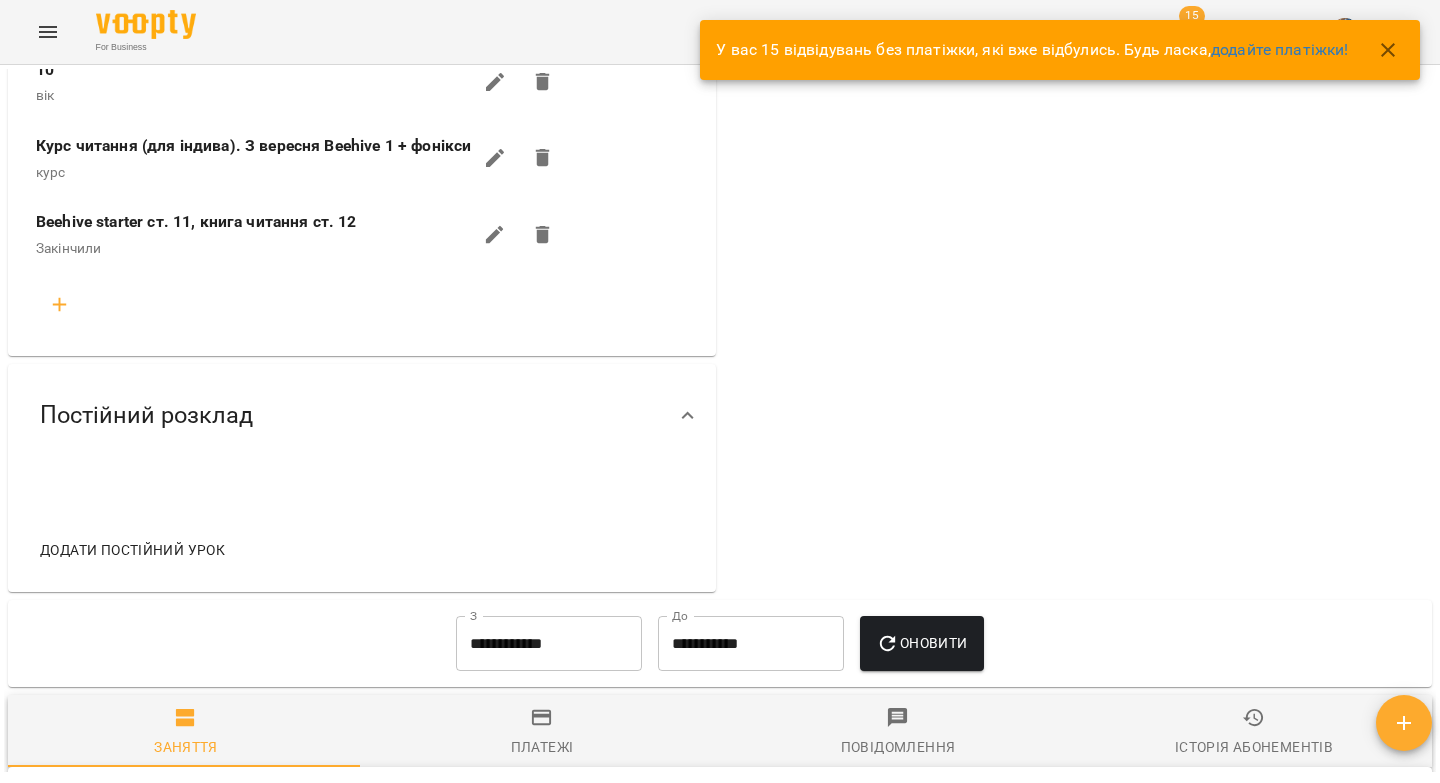 scroll, scrollTop: 0, scrollLeft: 0, axis: both 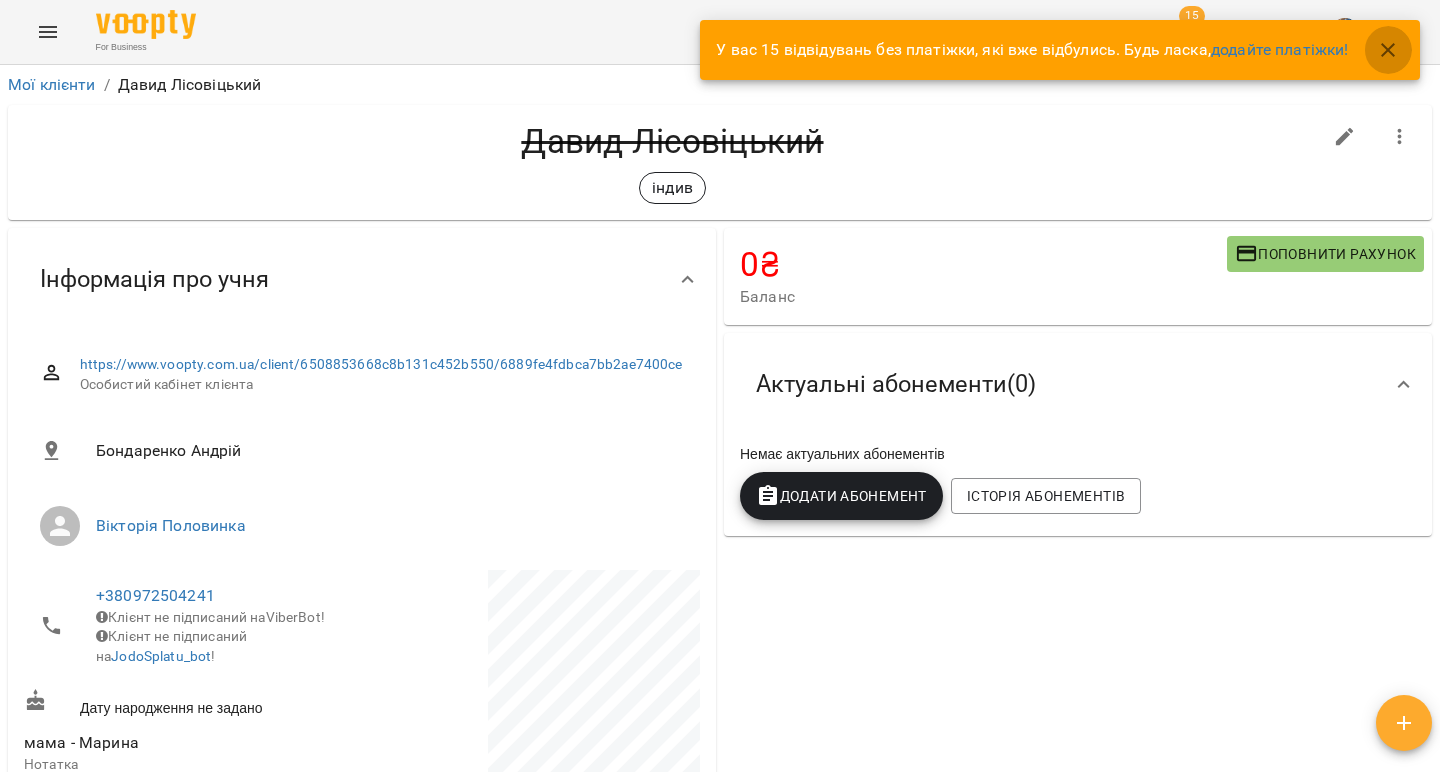 click 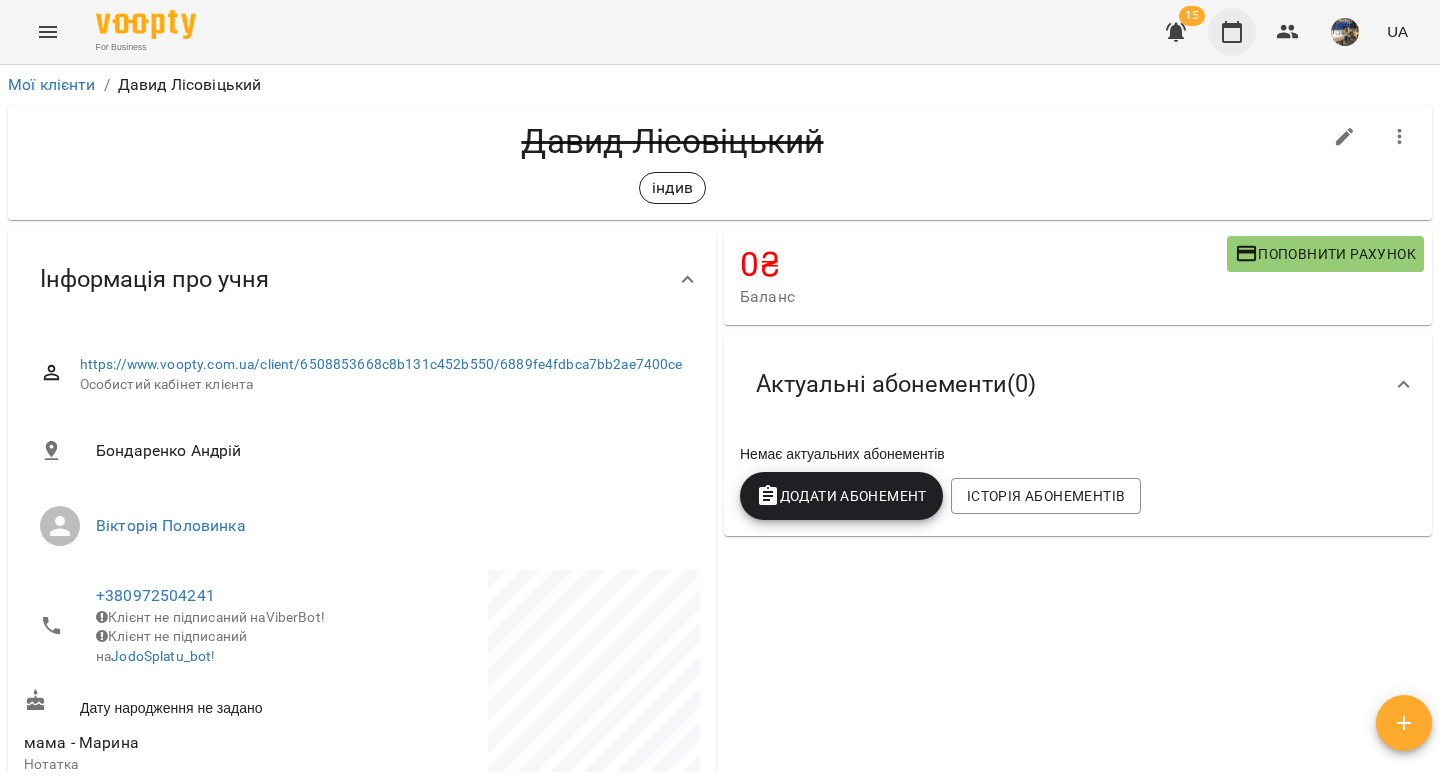click 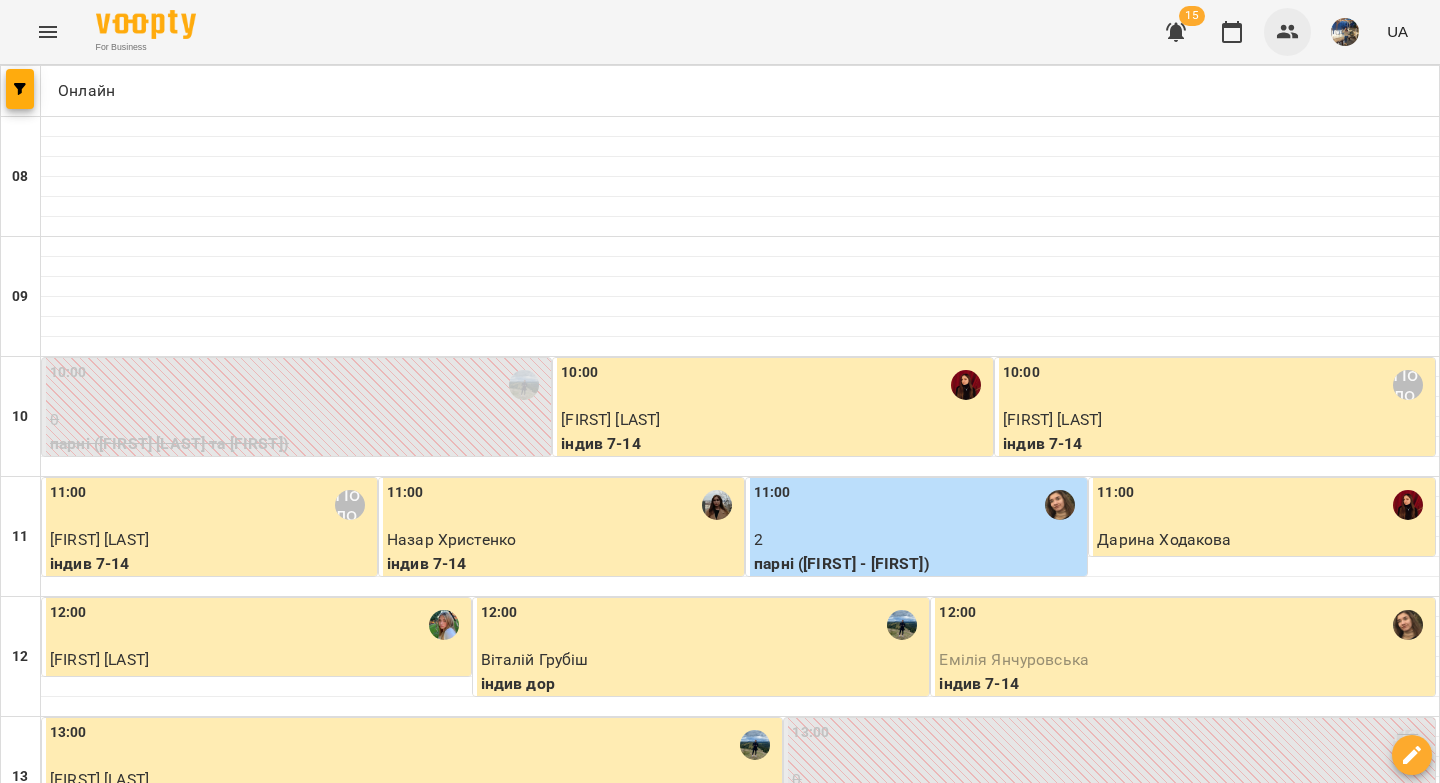 click 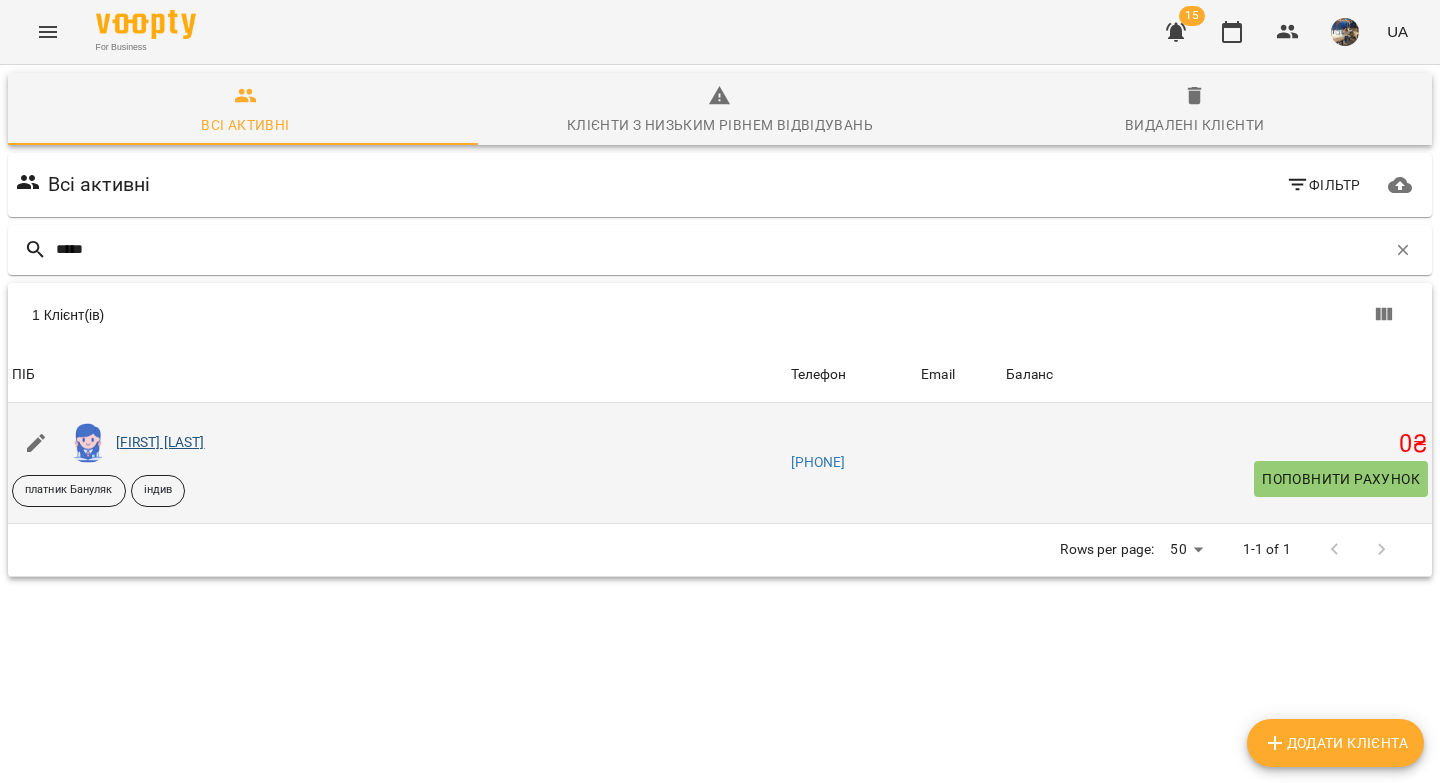 type on "*****" 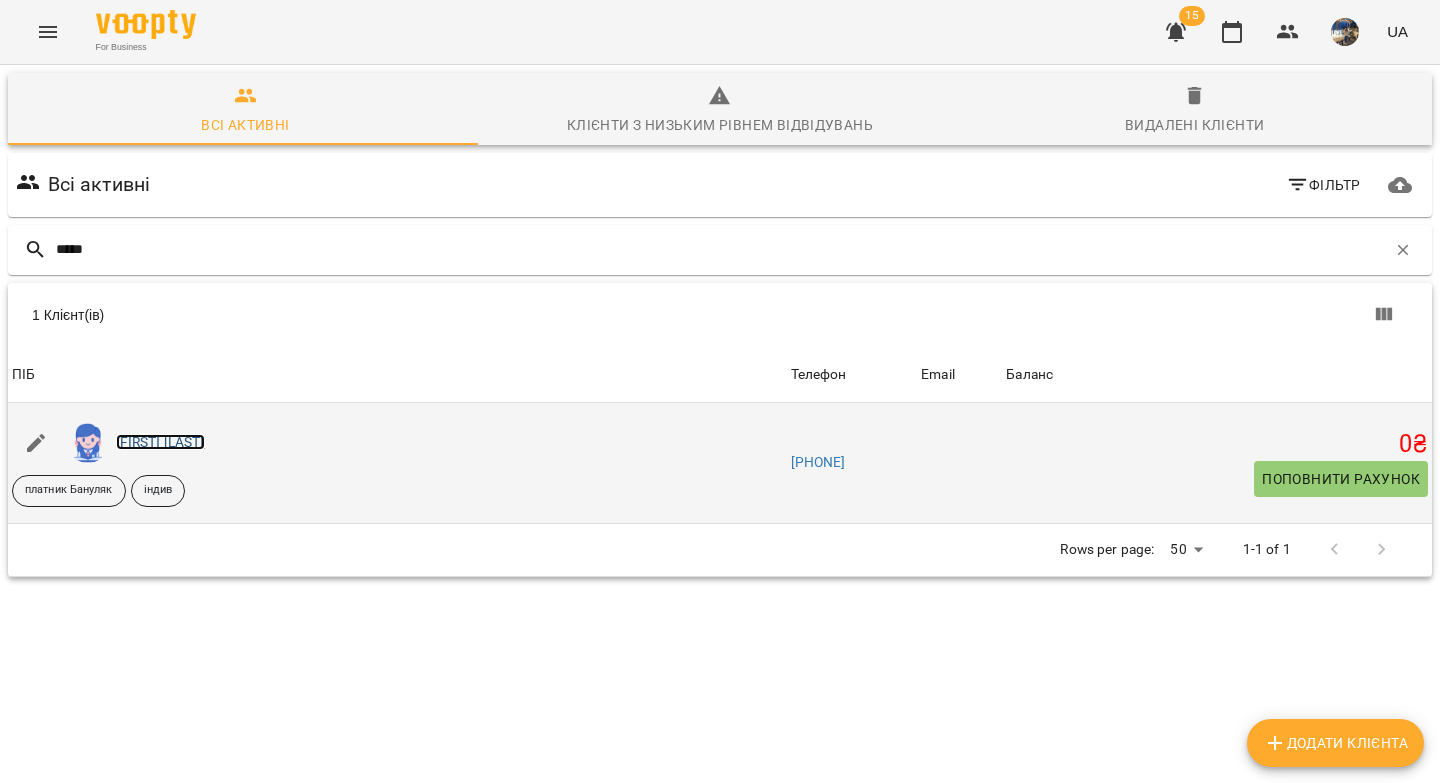 click on "Маліка Мустапаєва" at bounding box center [160, 442] 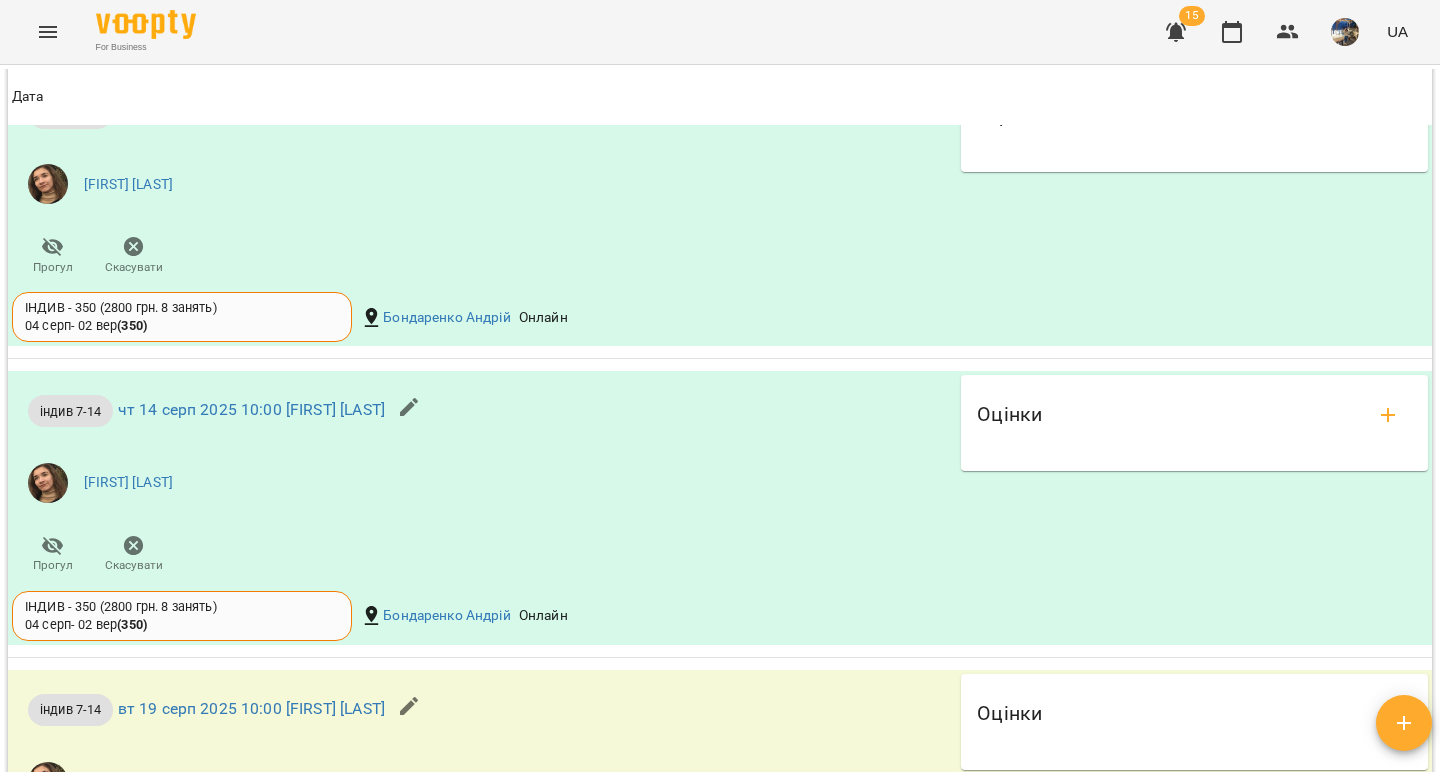 scroll, scrollTop: 0, scrollLeft: 0, axis: both 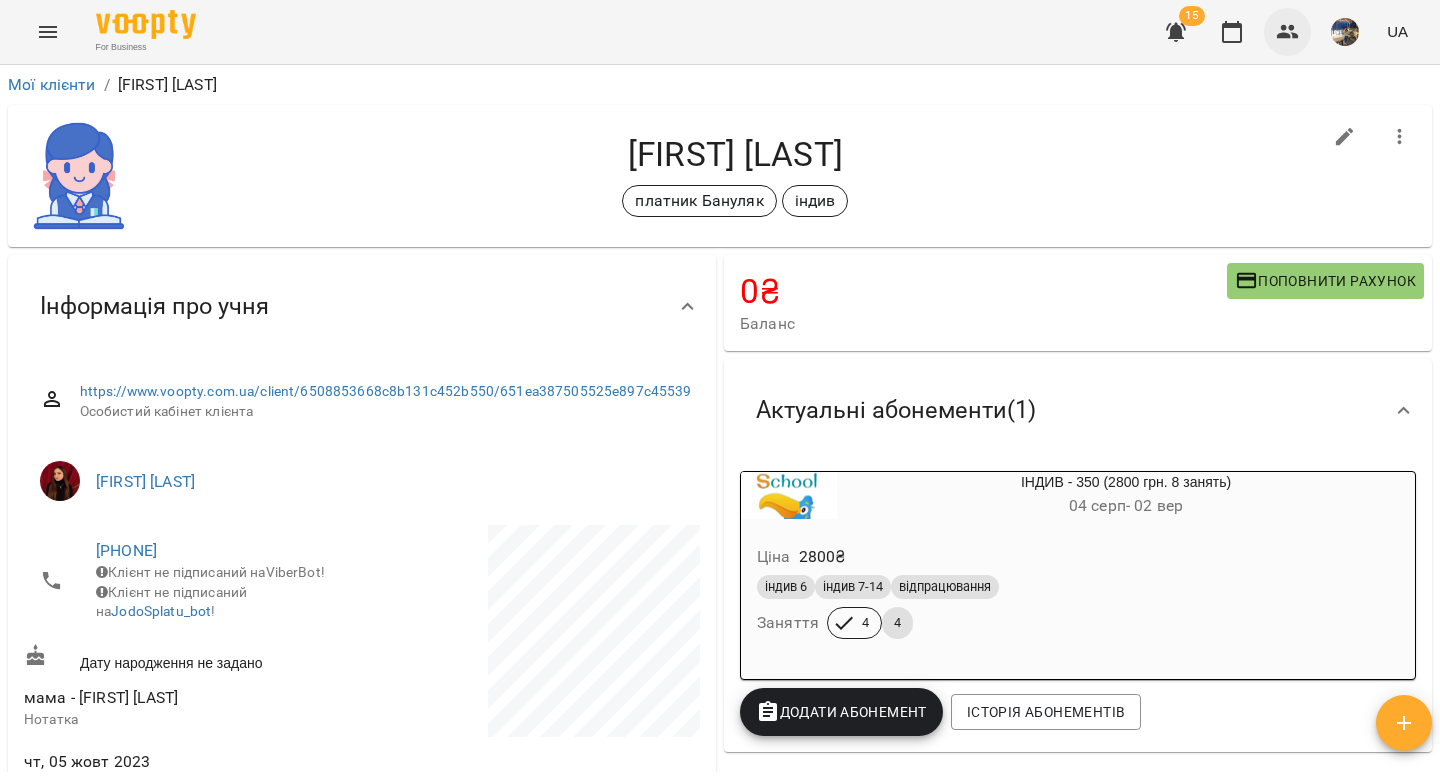 click 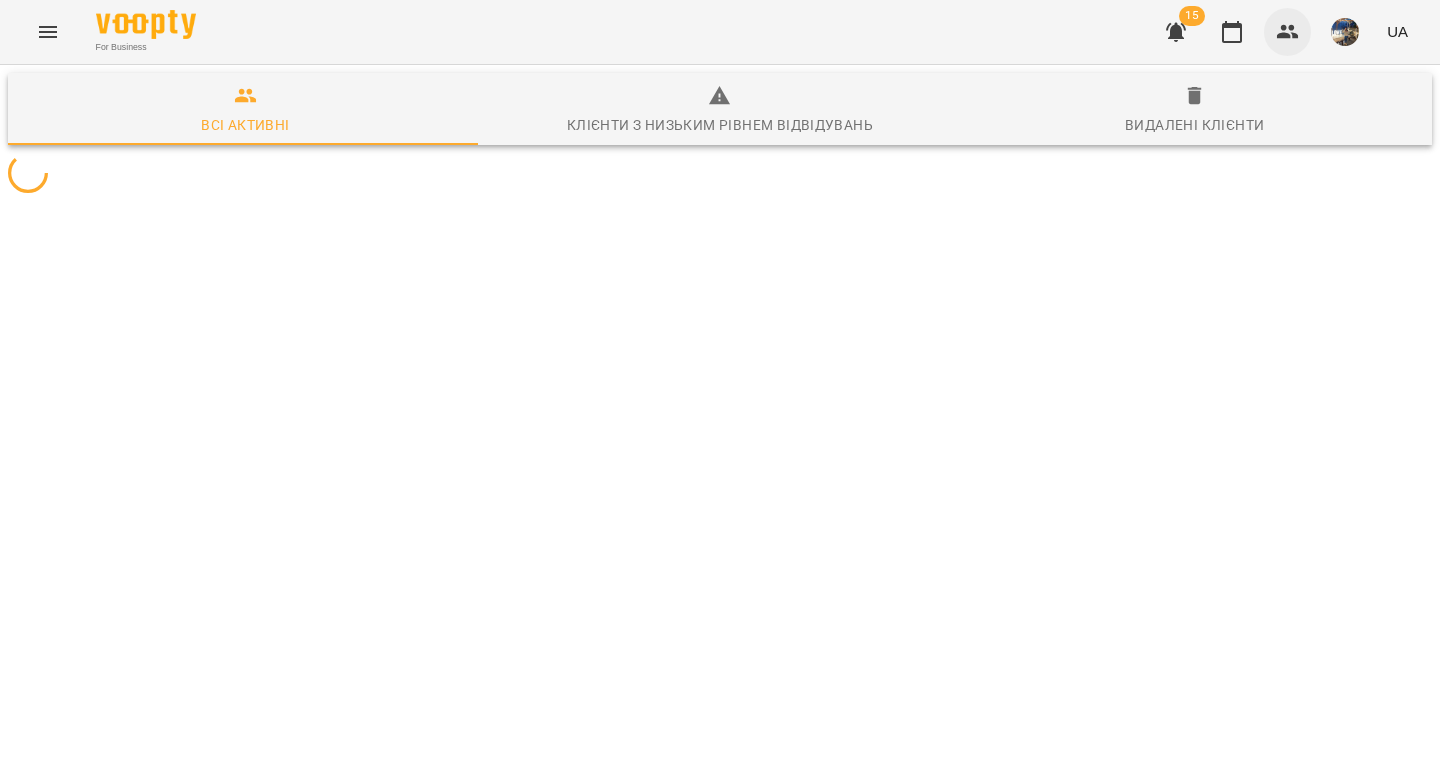 type 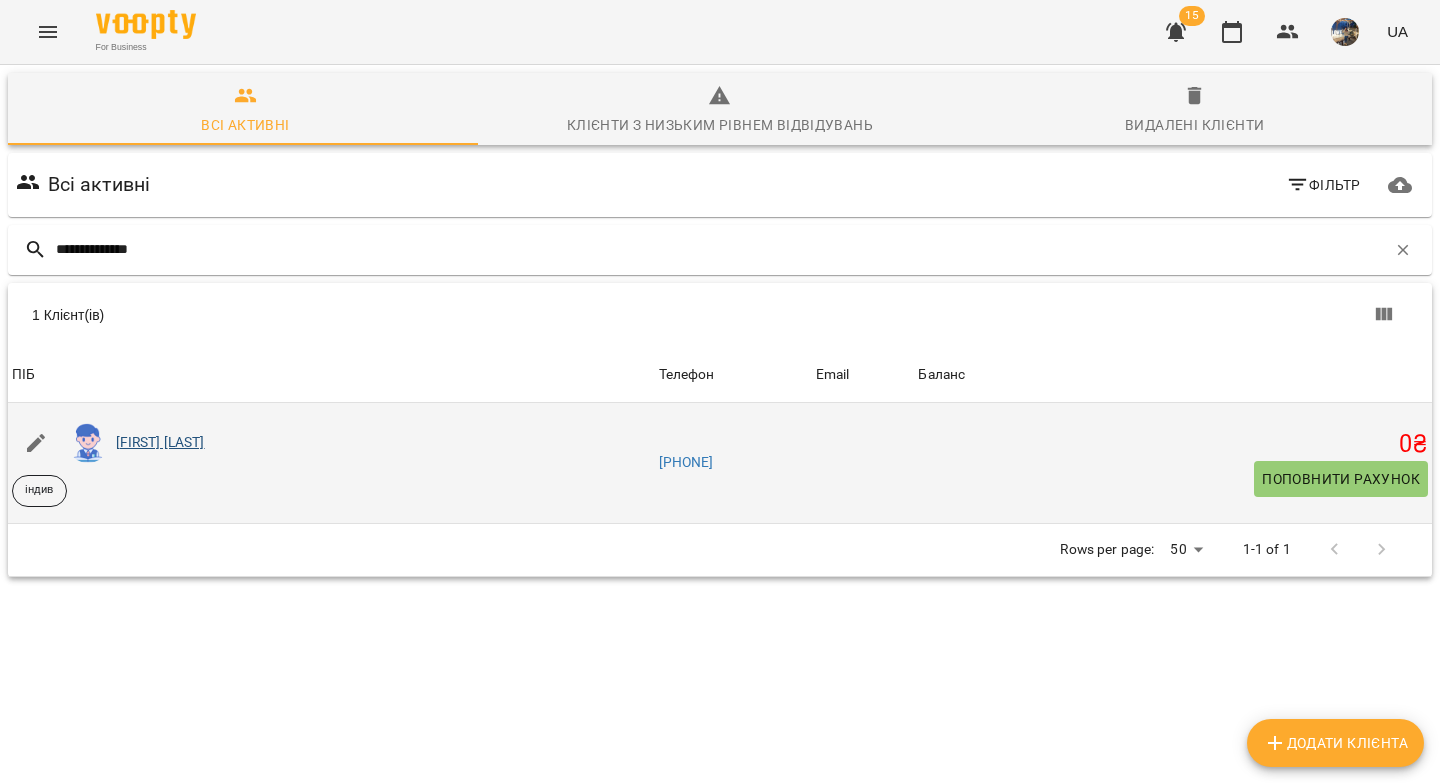 type on "**********" 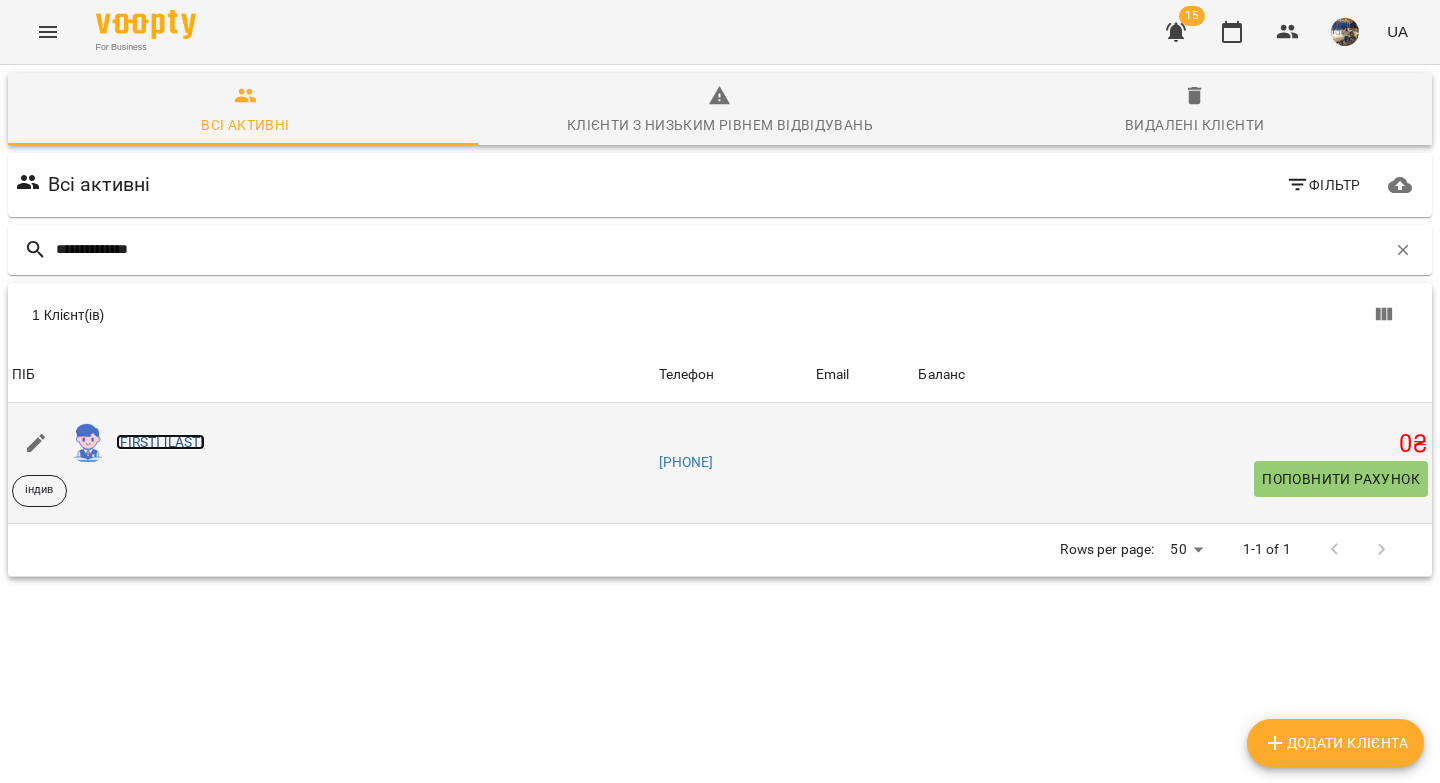 click on "Дмитро Полупан" at bounding box center (160, 442) 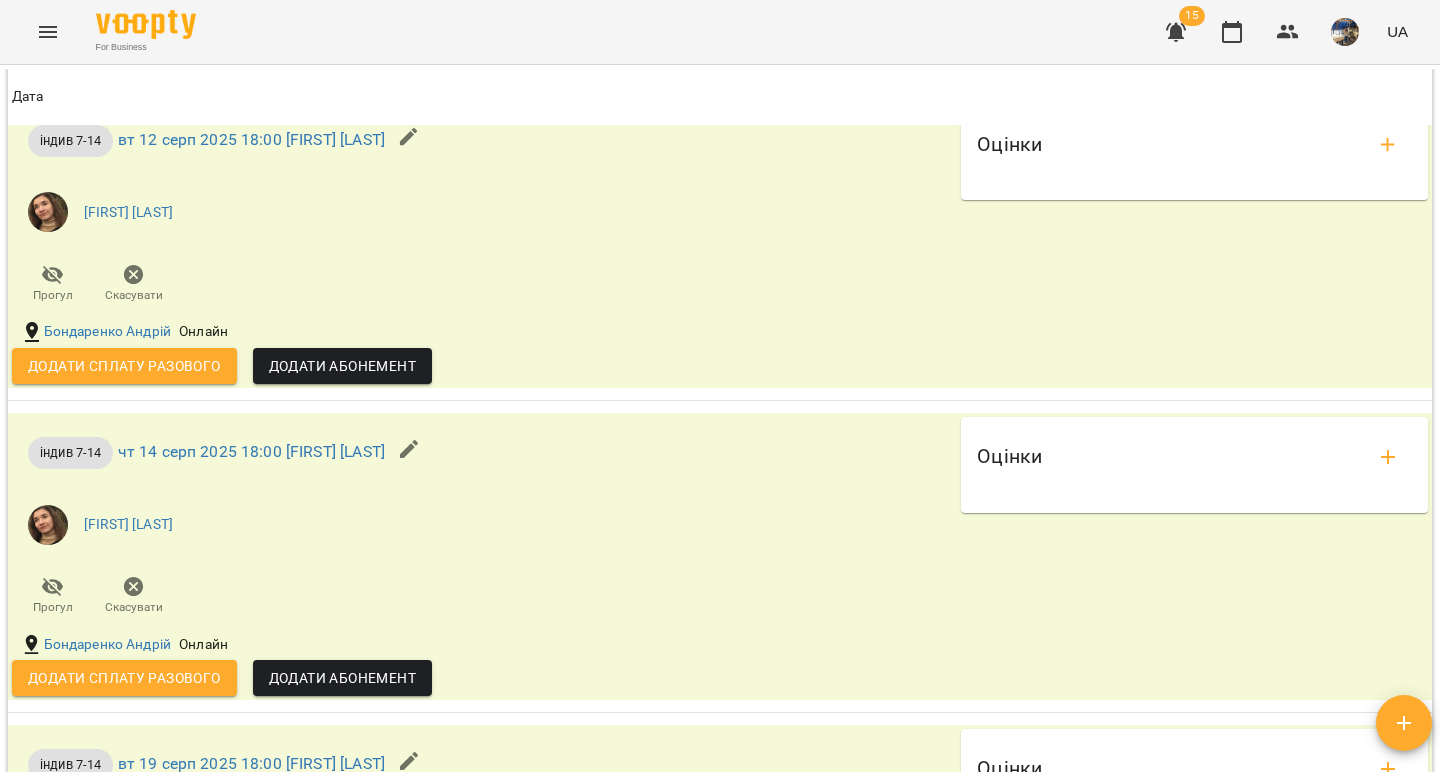 scroll, scrollTop: 0, scrollLeft: 0, axis: both 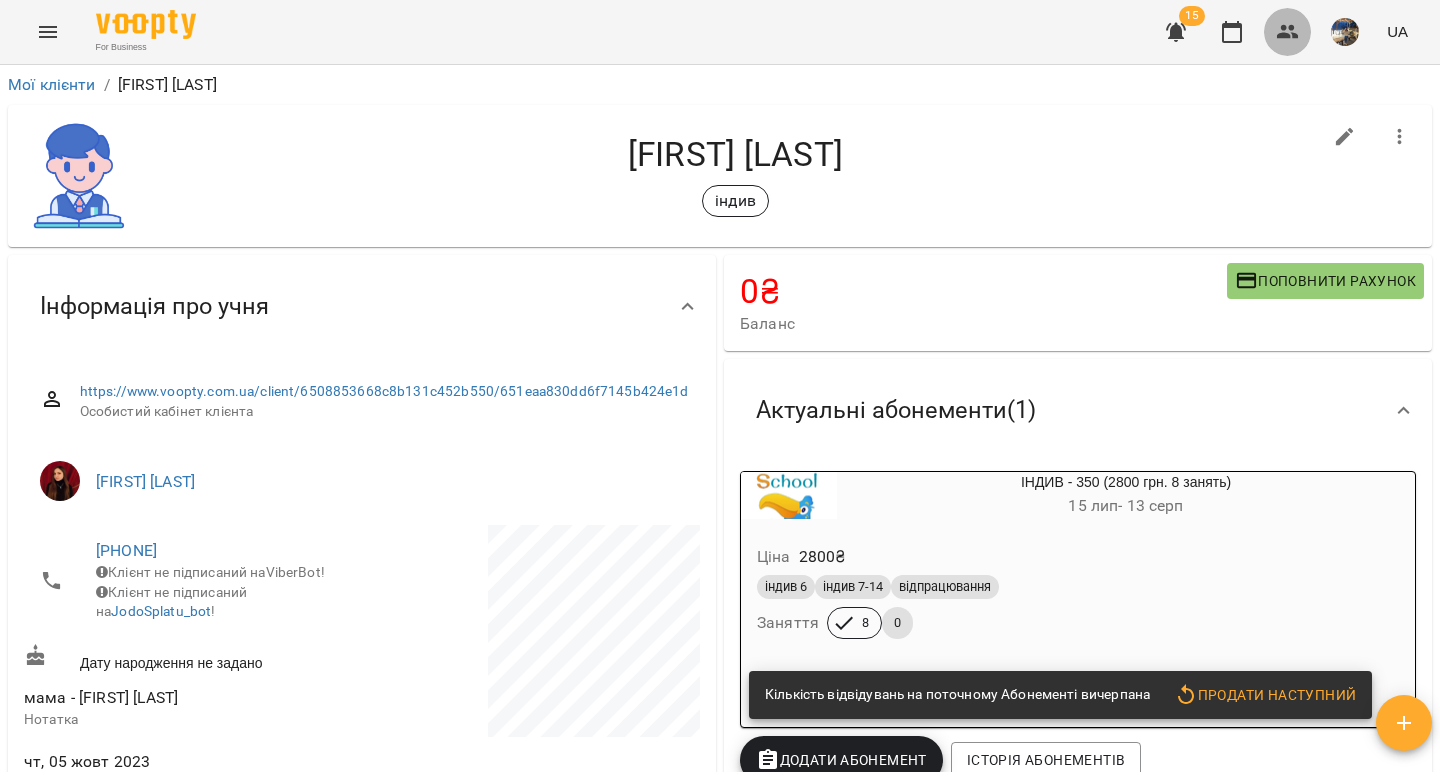 click 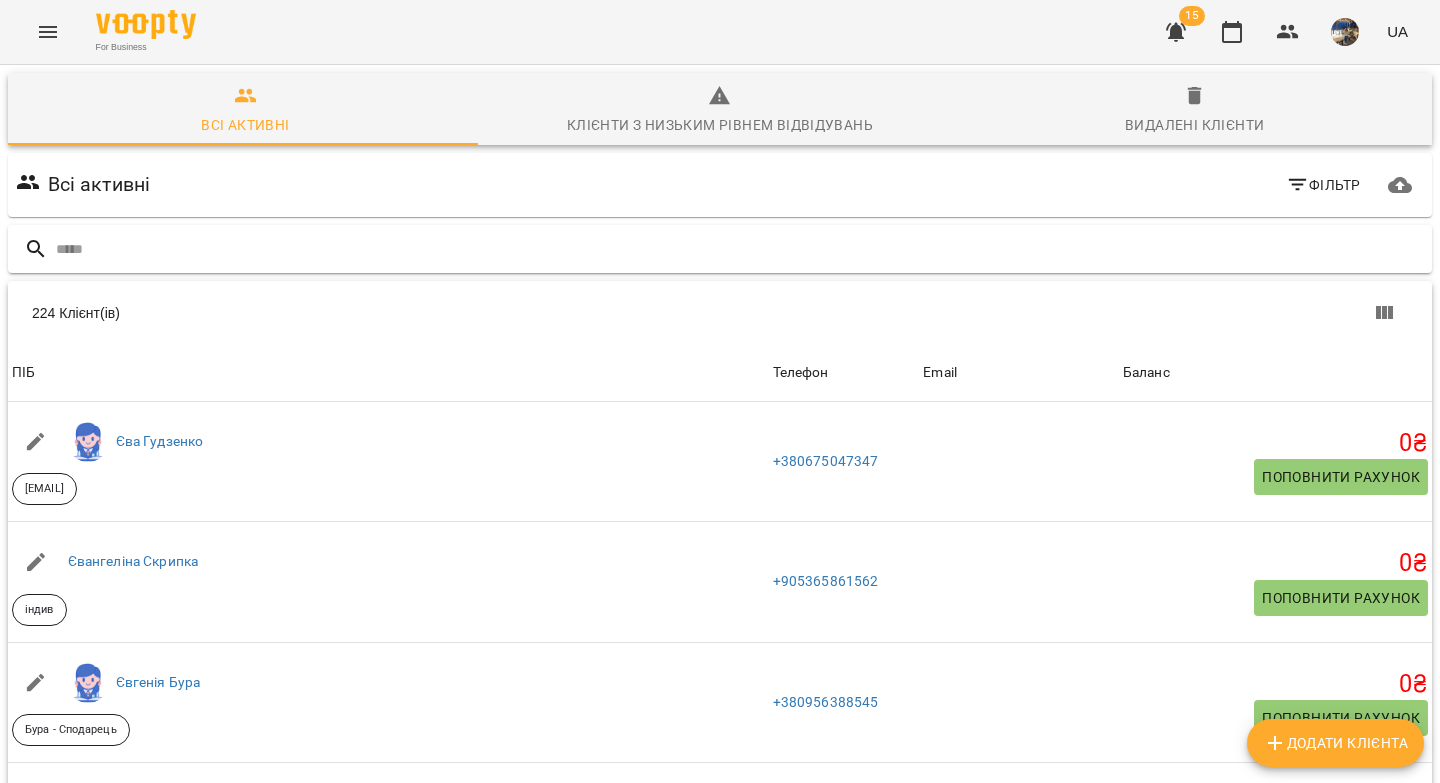 click at bounding box center (740, 249) 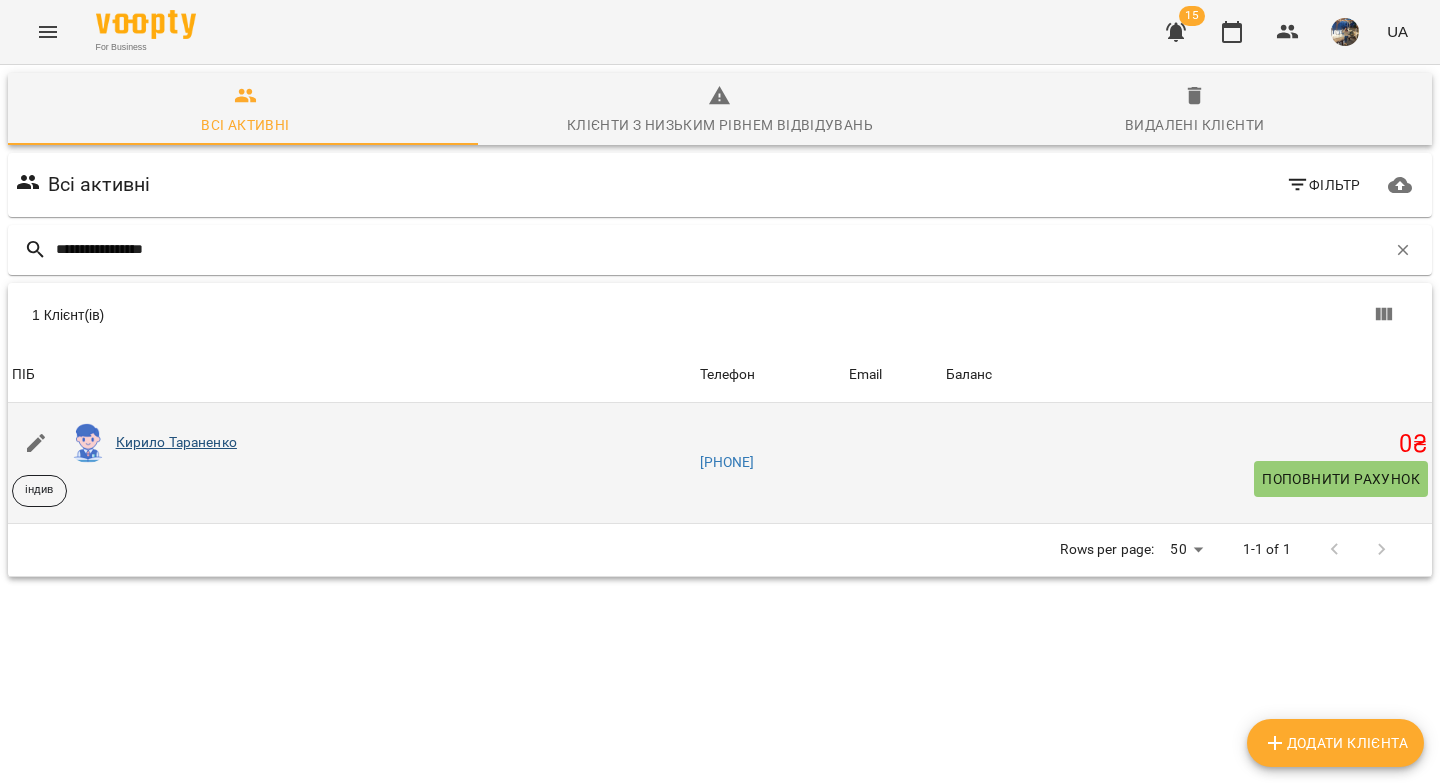 type on "**********" 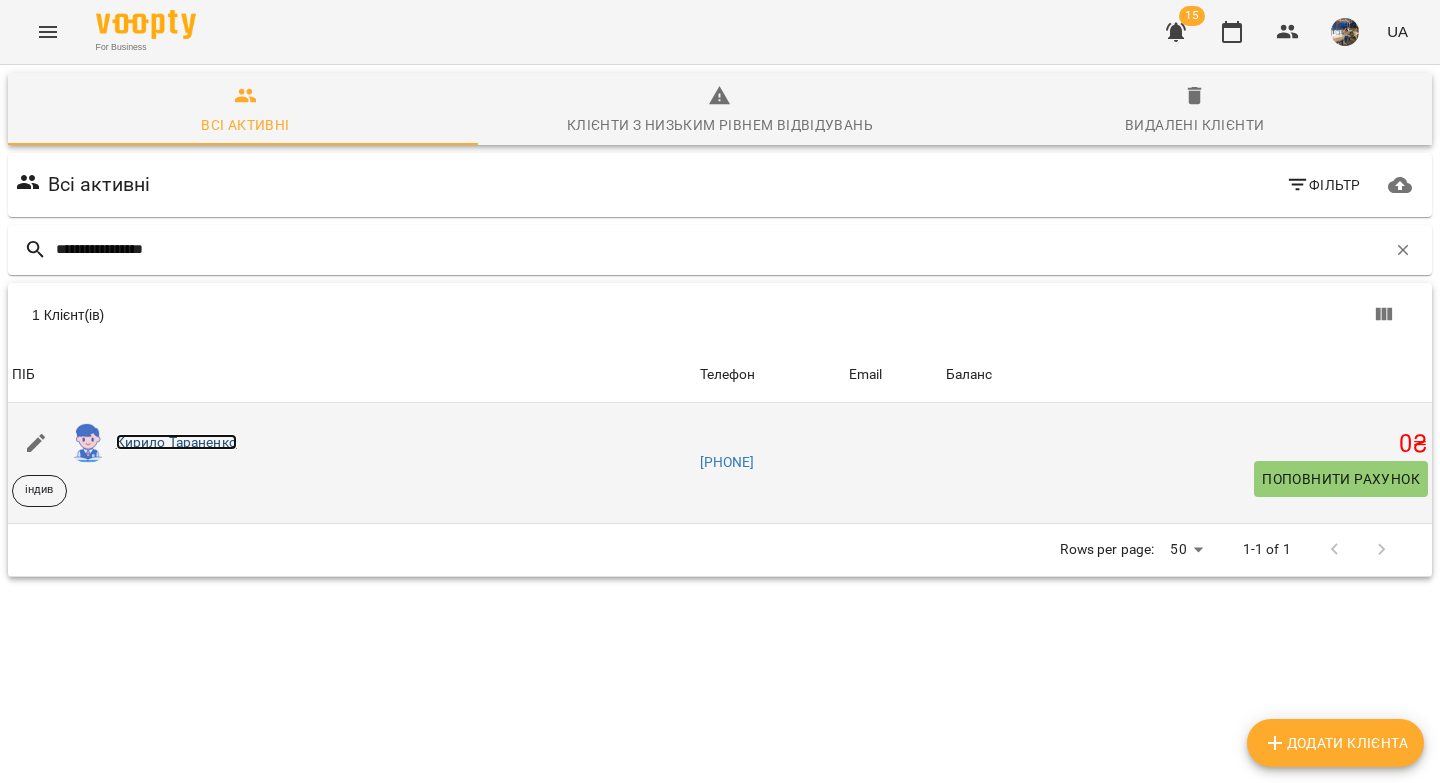 click on "Кирило Тараненко" at bounding box center (176, 442) 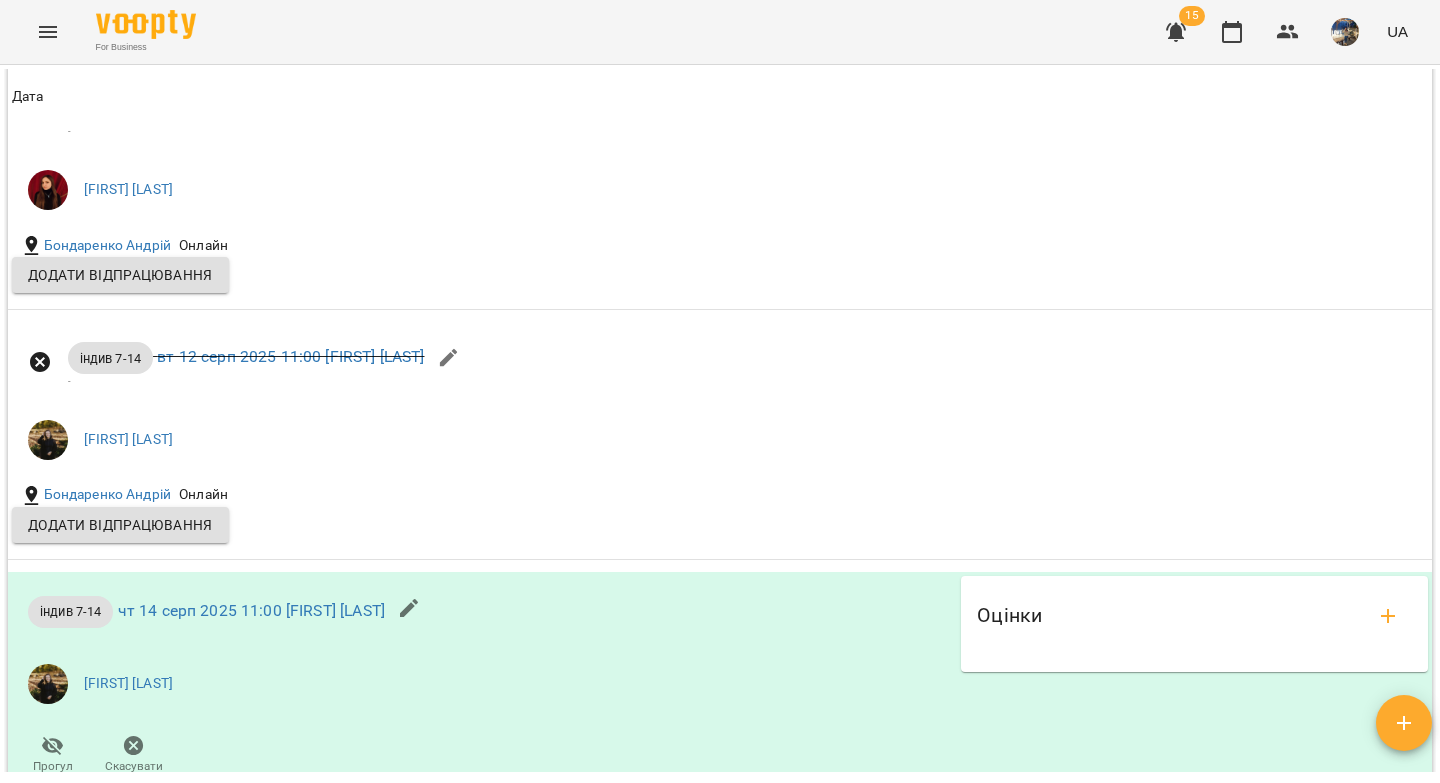 scroll, scrollTop: 2031, scrollLeft: 0, axis: vertical 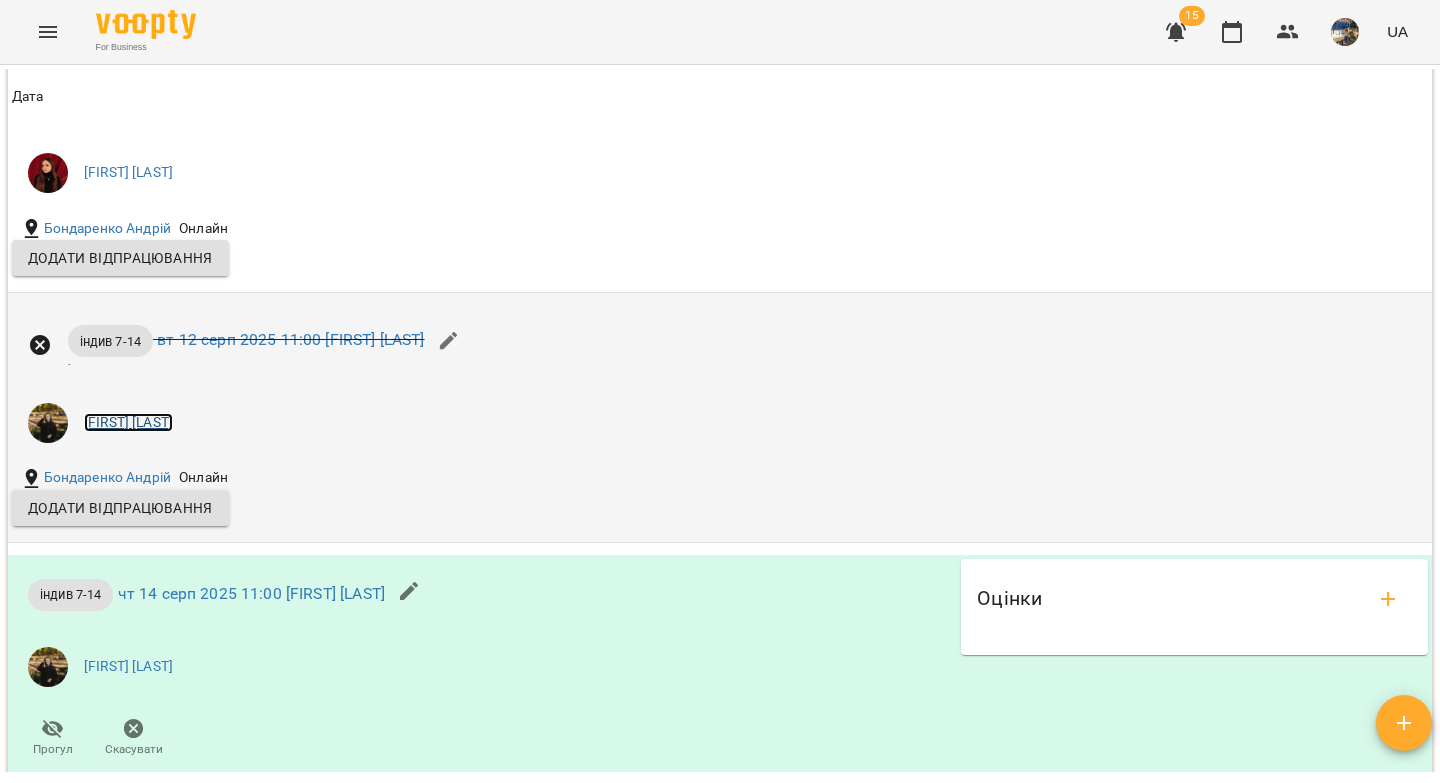 click on "Ферманюк Дарина" at bounding box center (128, 423) 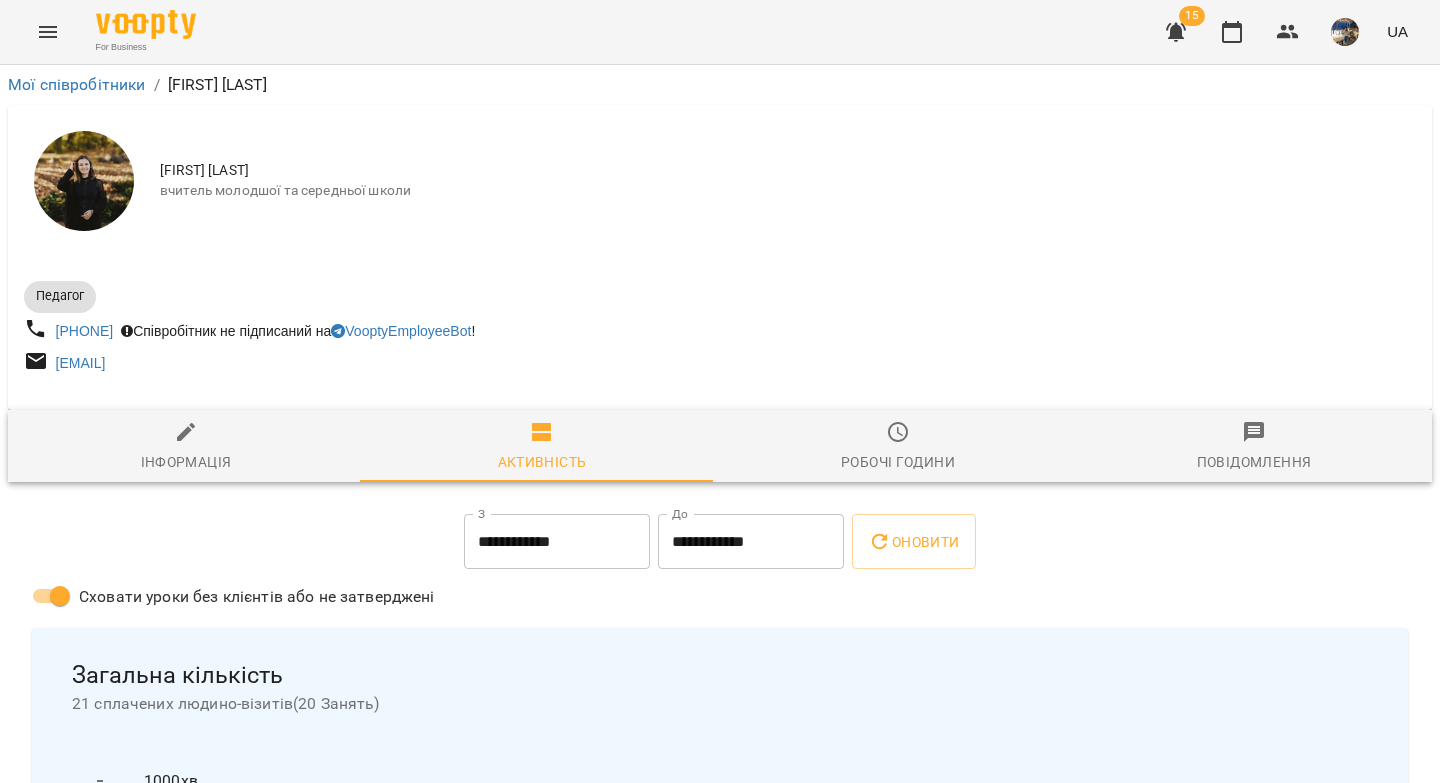 click 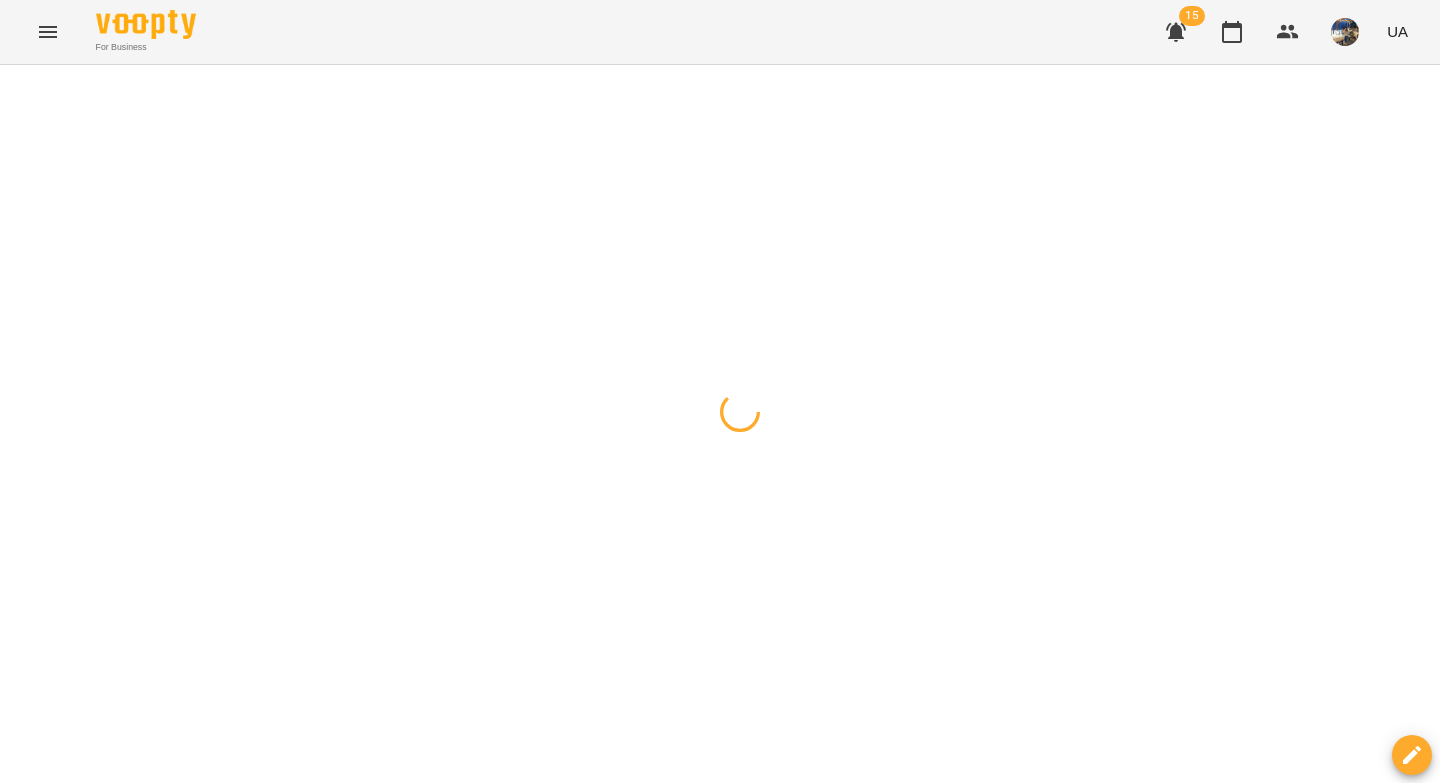type 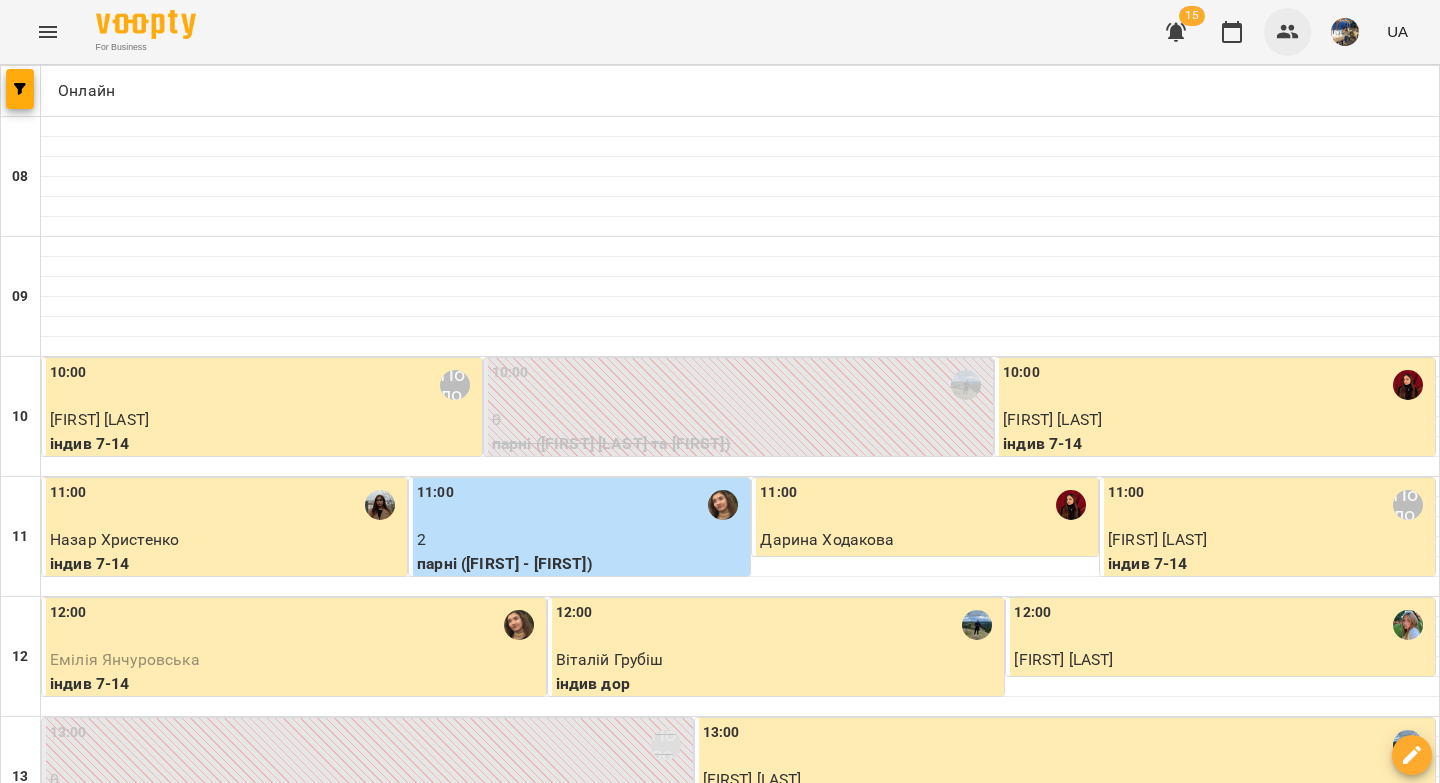 click 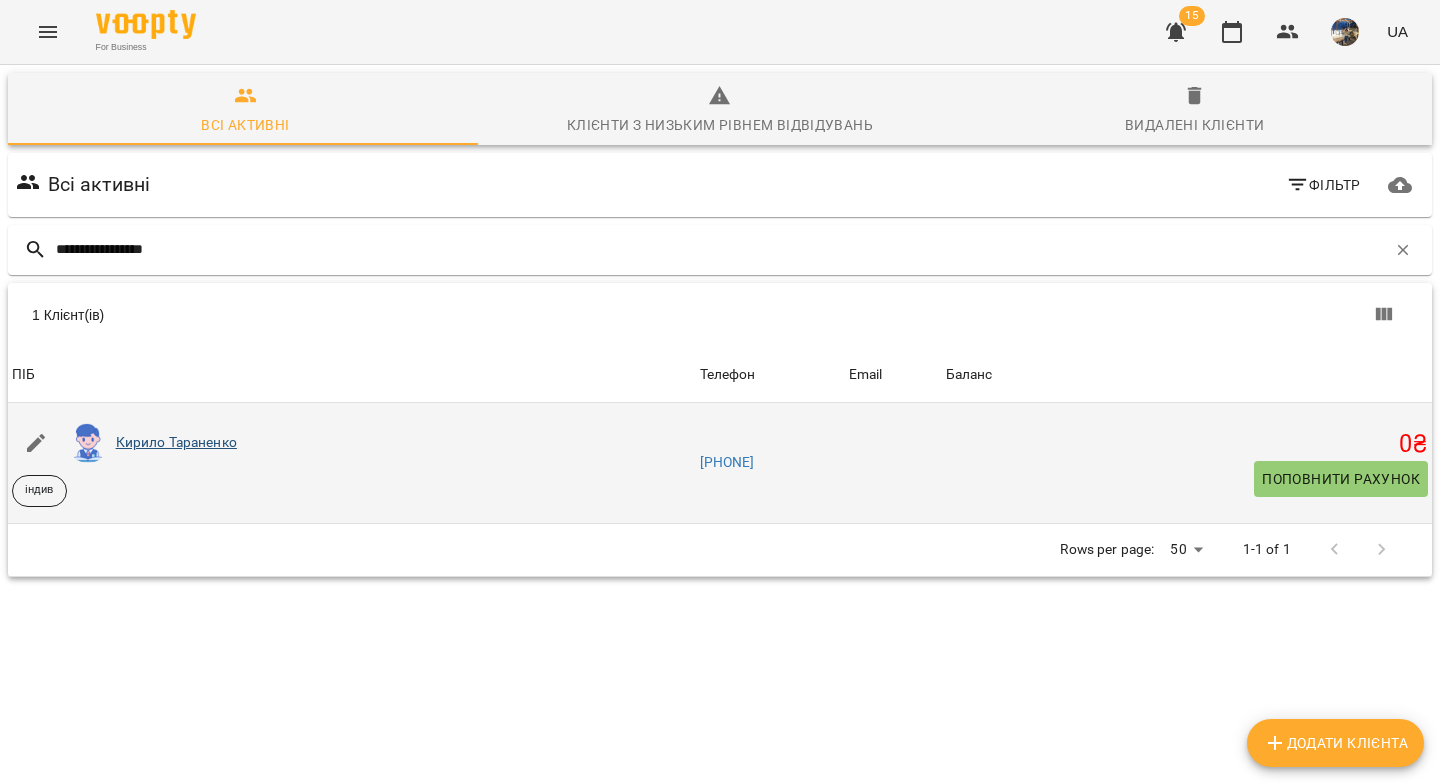 type on "**********" 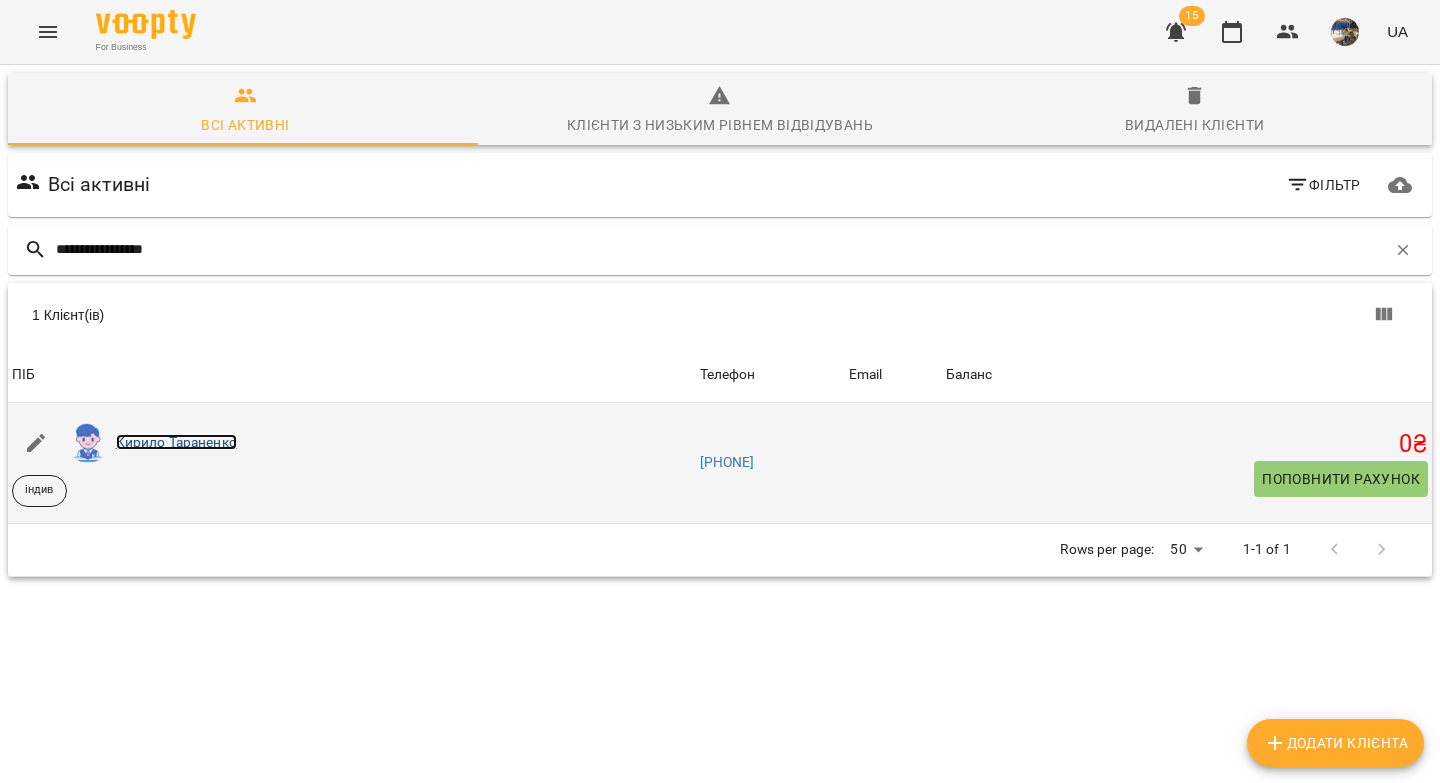 click on "Кирило Тараненко" at bounding box center [176, 442] 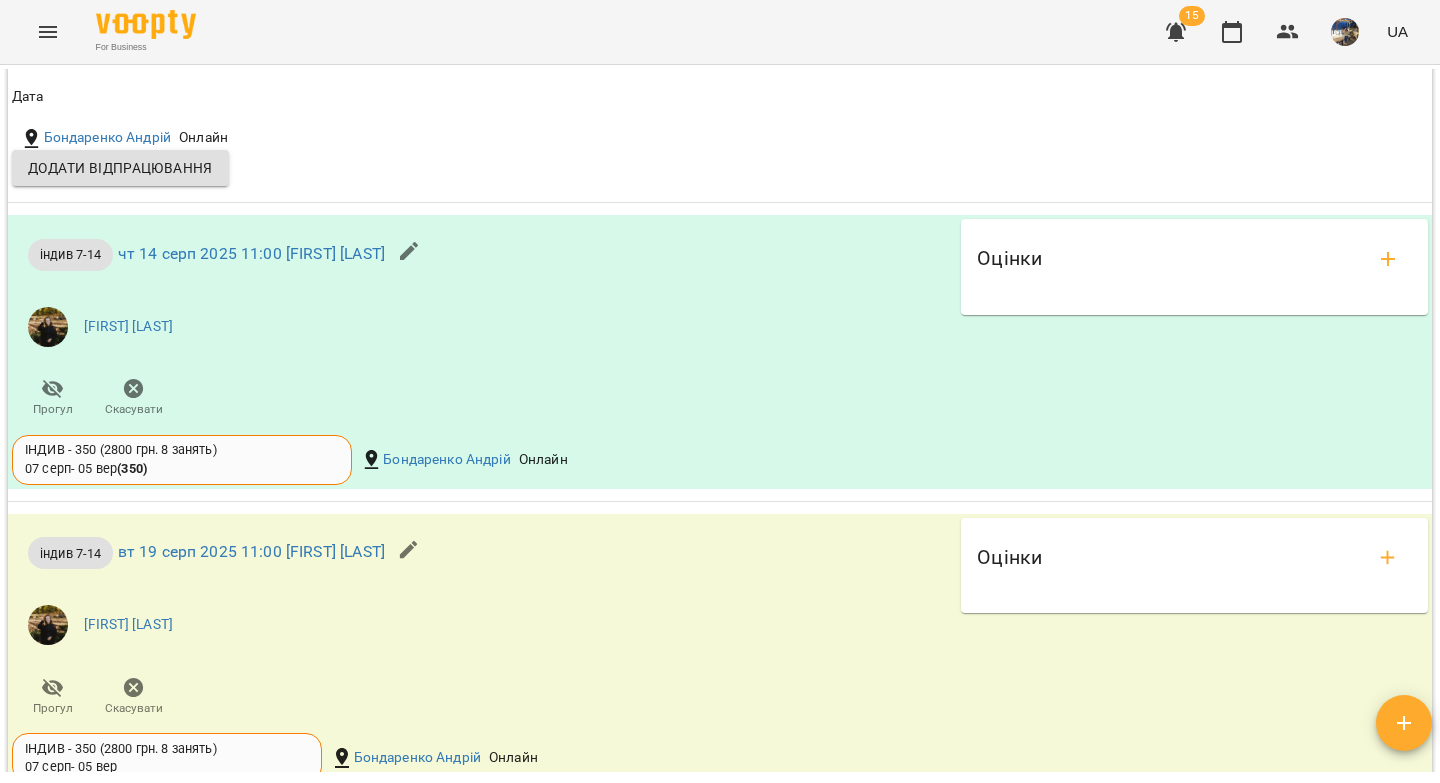 scroll, scrollTop: 2401, scrollLeft: 0, axis: vertical 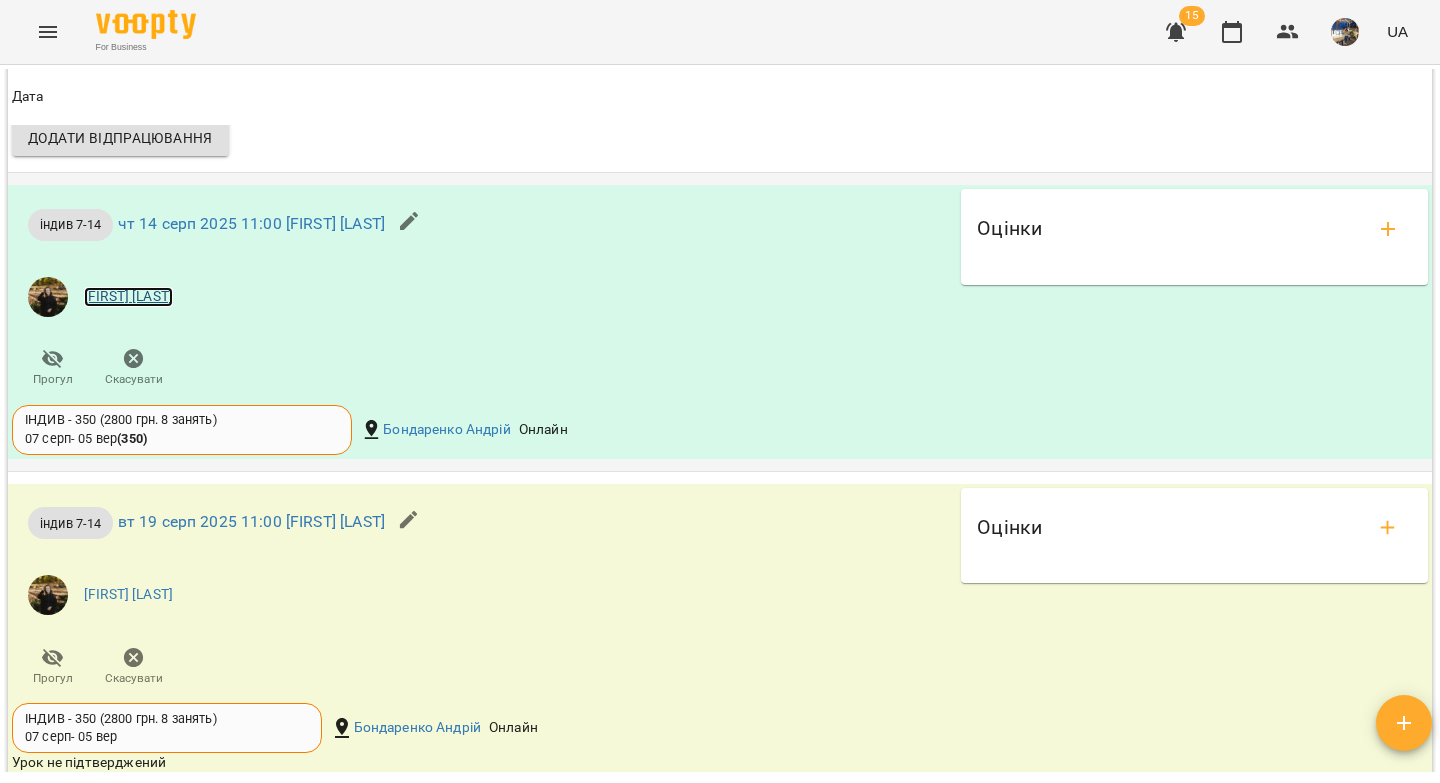 click on "Ферманюк Дарина" at bounding box center (128, 297) 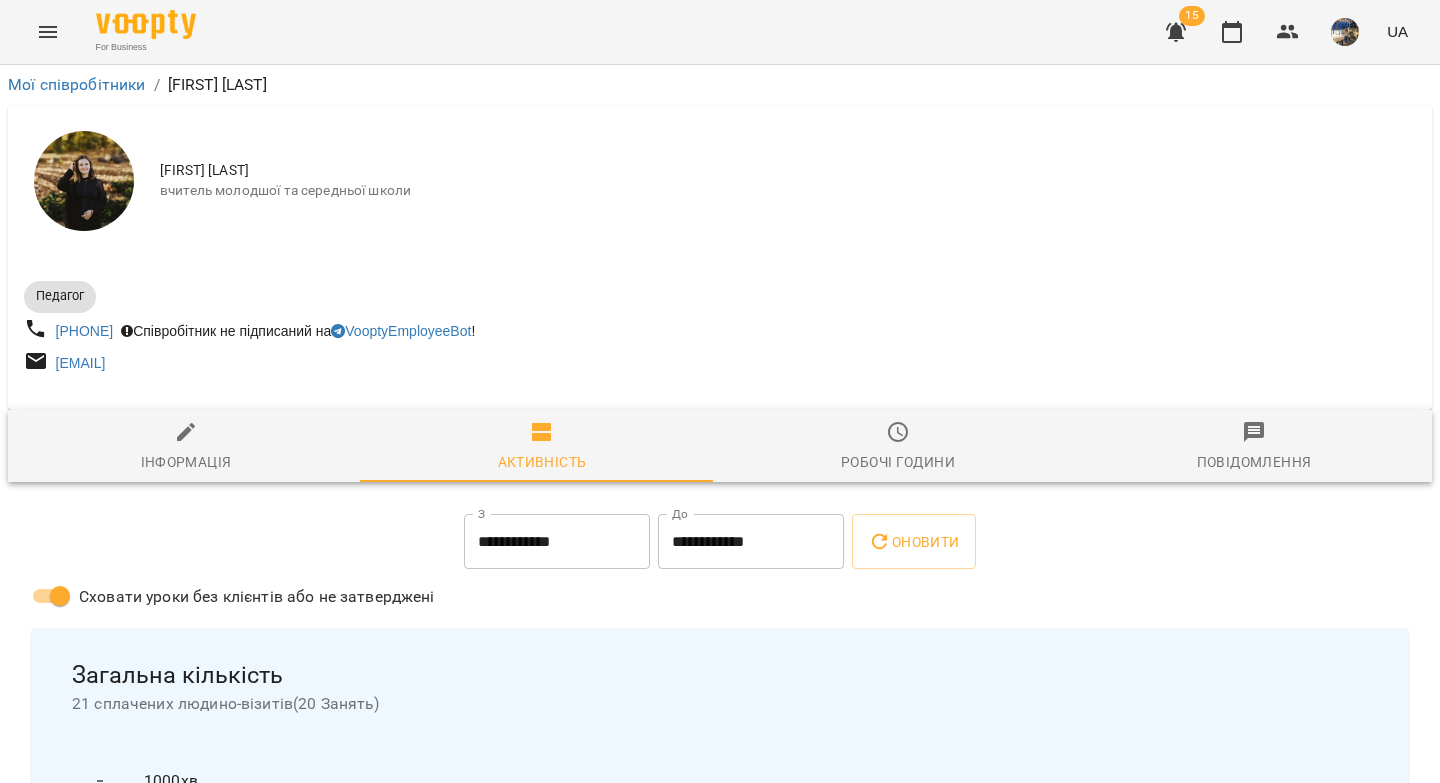 scroll, scrollTop: 4, scrollLeft: 0, axis: vertical 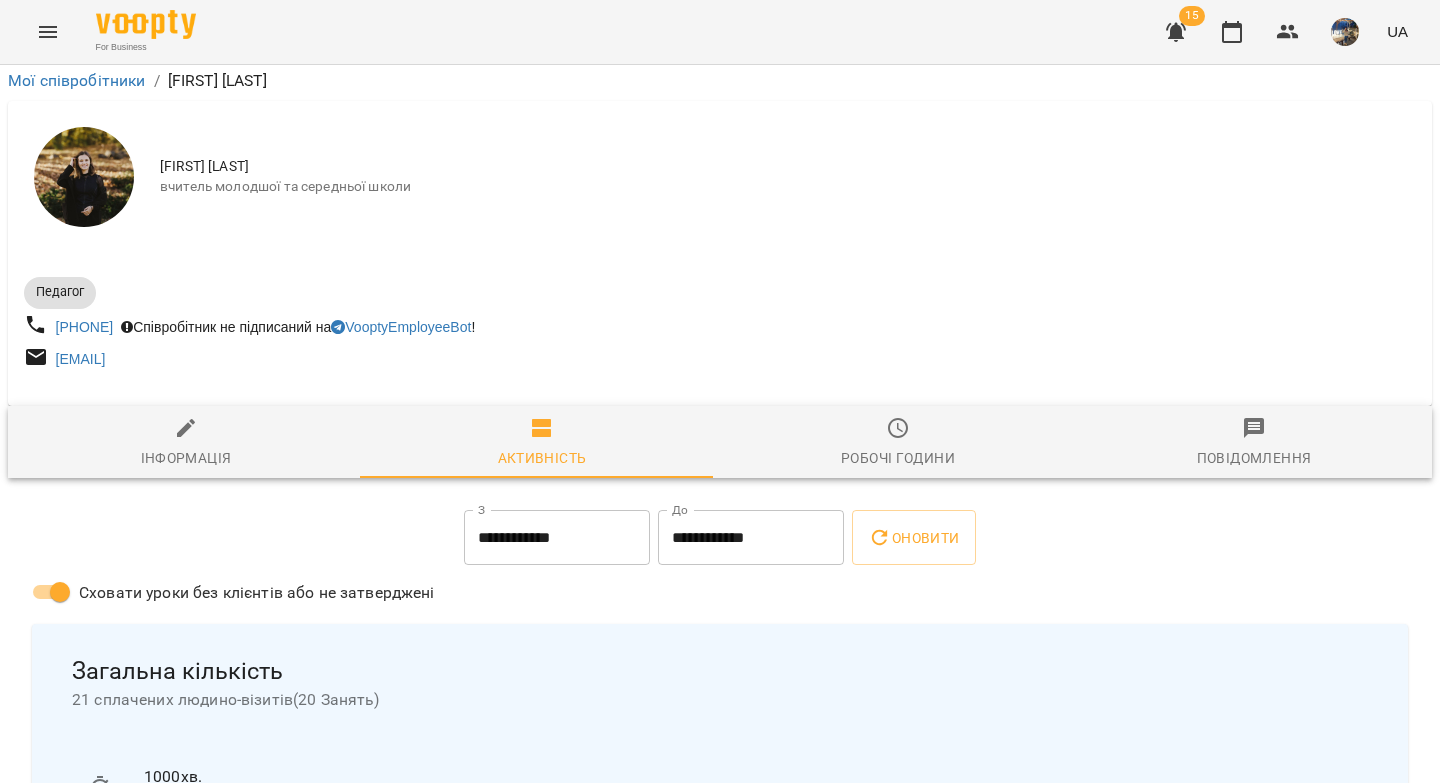 drag, startPoint x: 176, startPoint y: 432, endPoint x: 245, endPoint y: 340, distance: 115 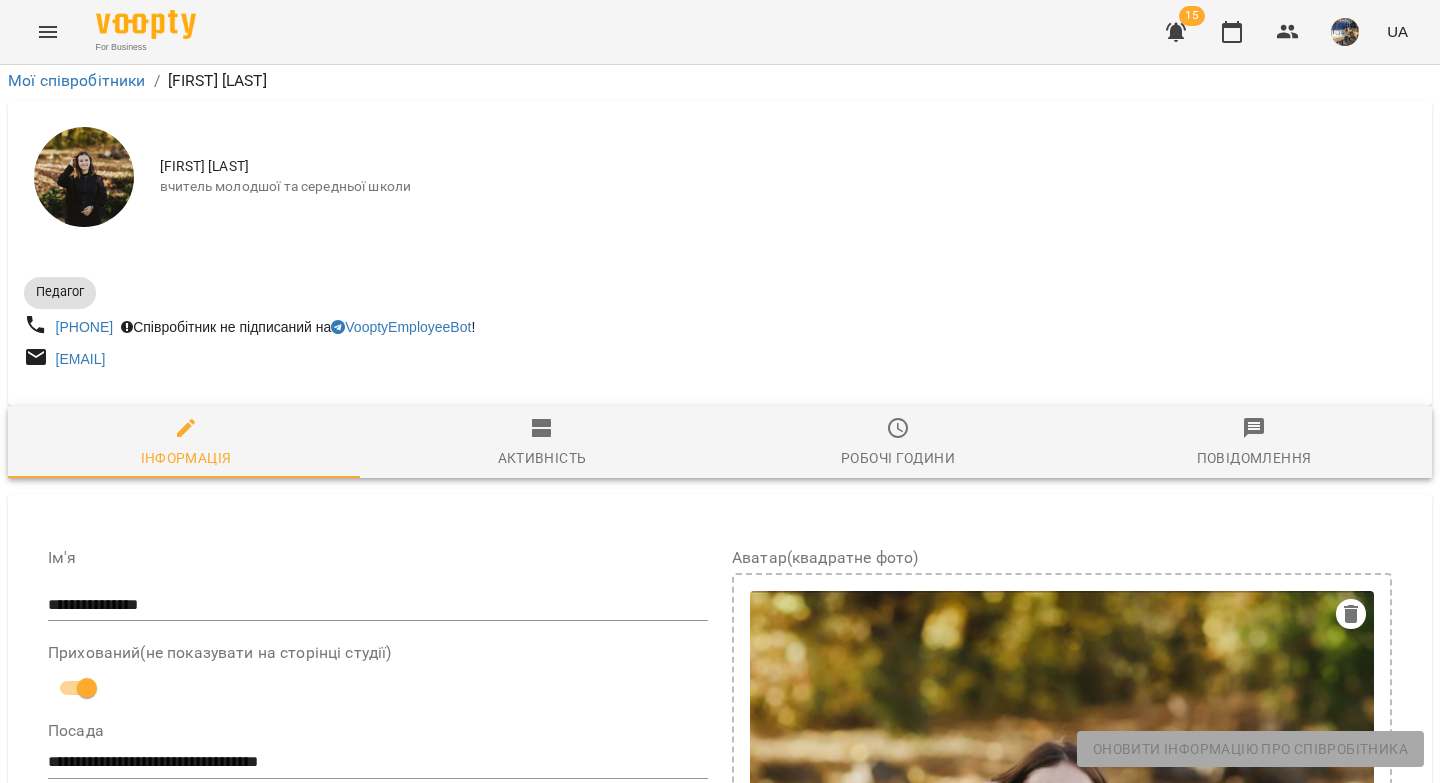 scroll, scrollTop: 622, scrollLeft: 0, axis: vertical 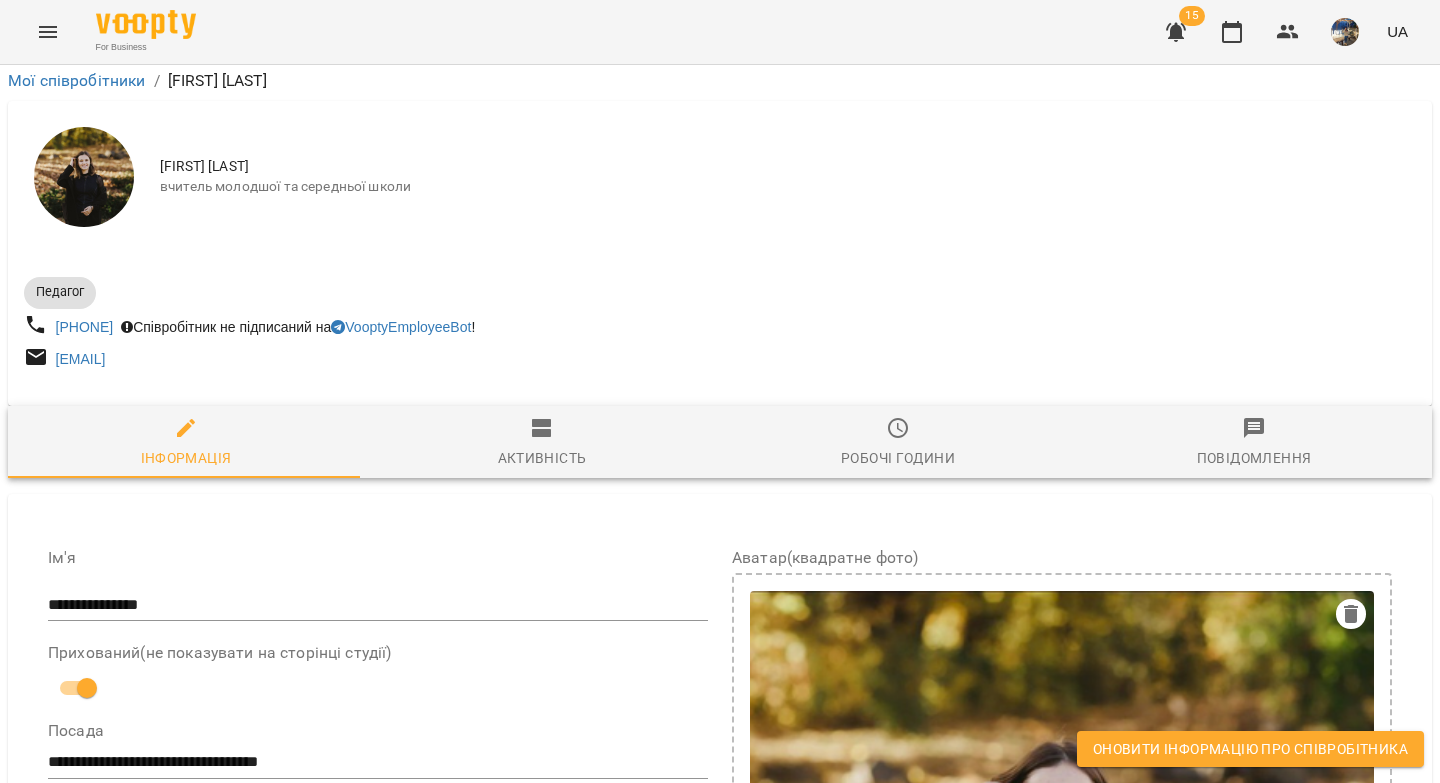 drag, startPoint x: 477, startPoint y: 639, endPoint x: 190, endPoint y: 622, distance: 287.50305 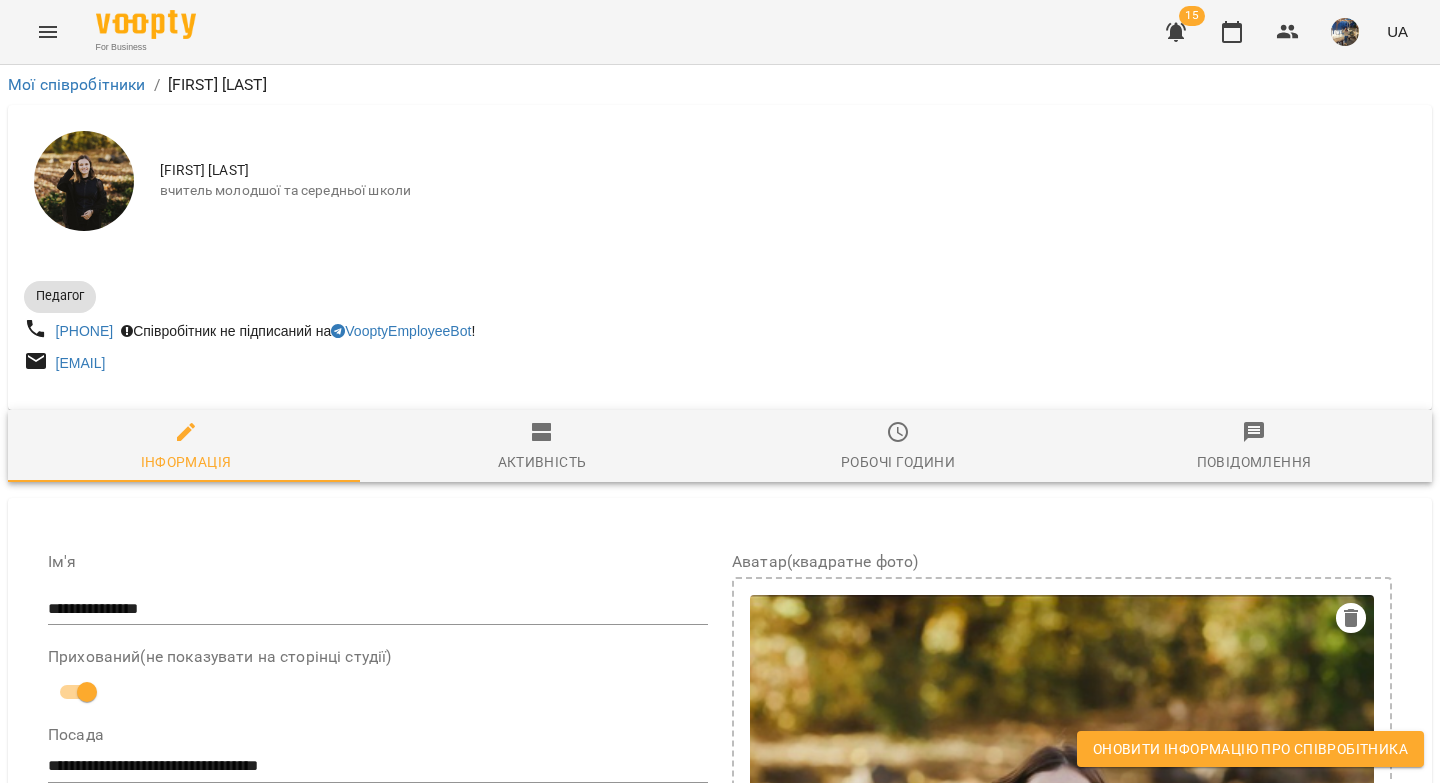 drag, startPoint x: 229, startPoint y: 369, endPoint x: 50, endPoint y: 375, distance: 179.10052 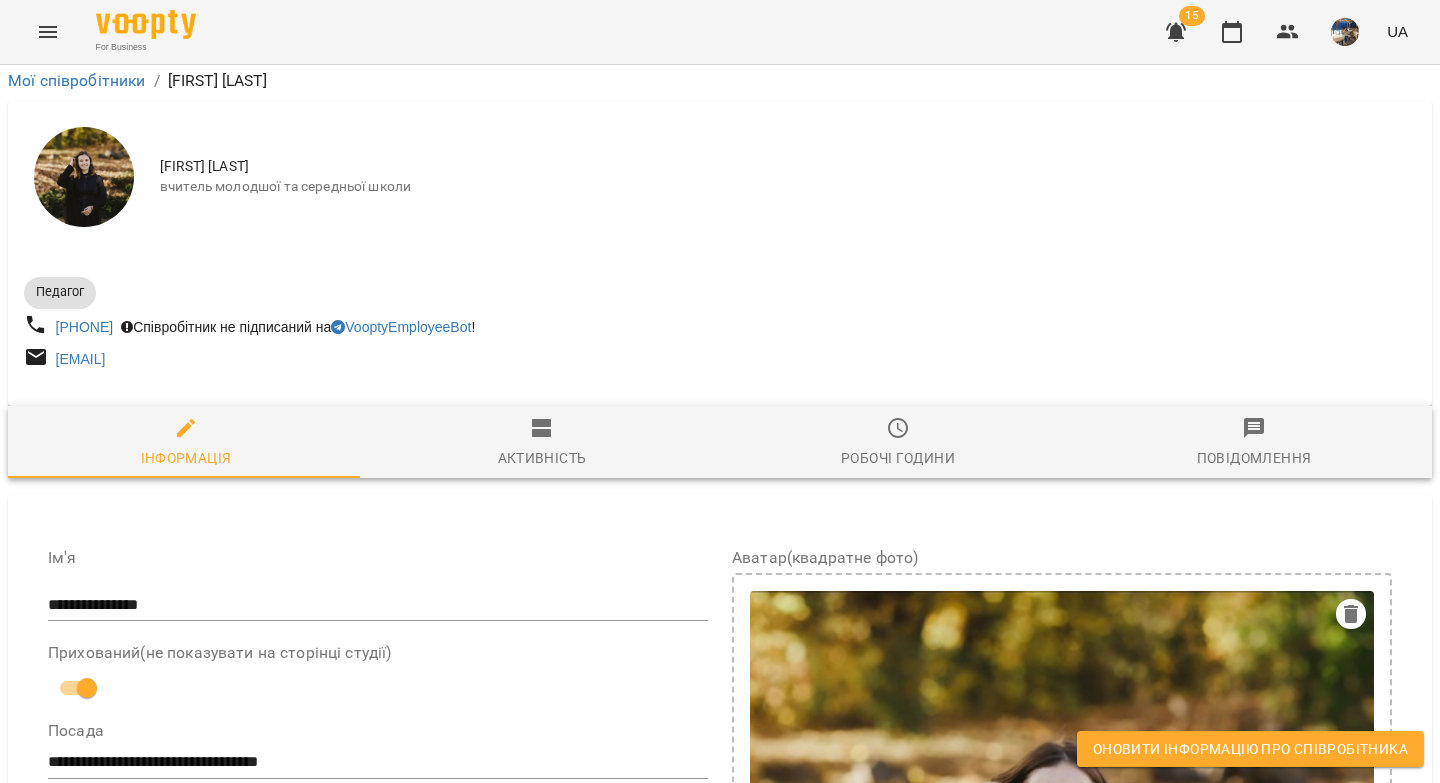 scroll, scrollTop: 830, scrollLeft: 0, axis: vertical 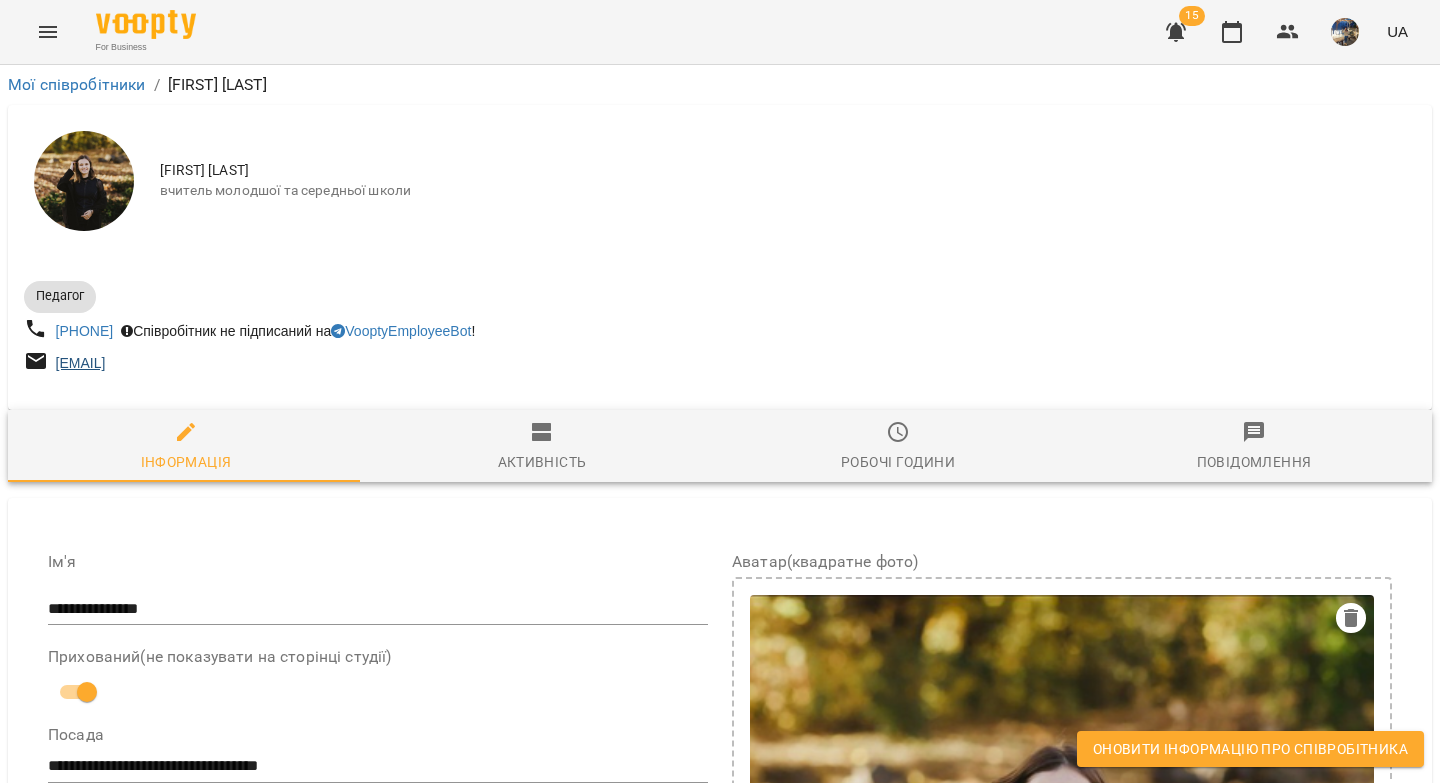 drag, startPoint x: 221, startPoint y: 360, endPoint x: 58, endPoint y: 361, distance: 163.00307 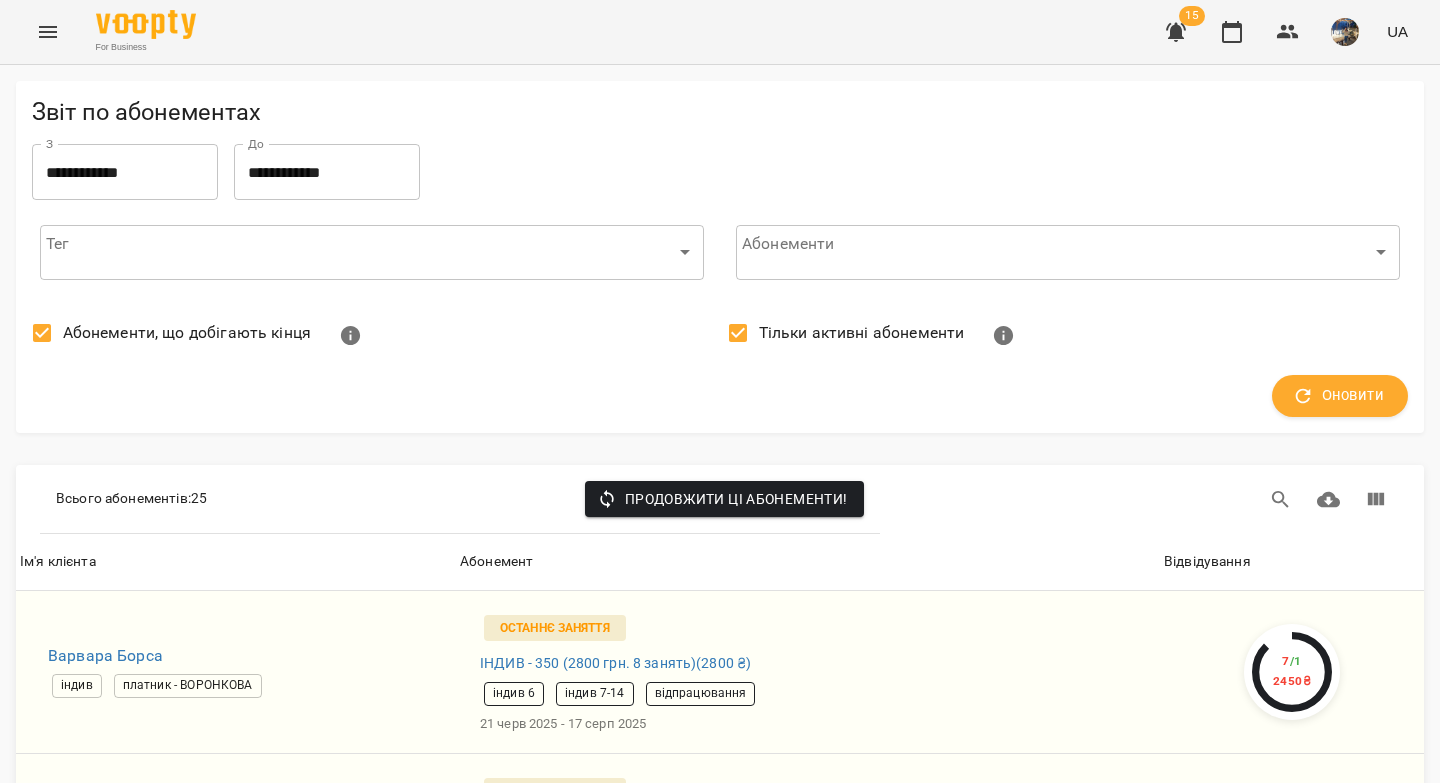 scroll, scrollTop: 0, scrollLeft: 0, axis: both 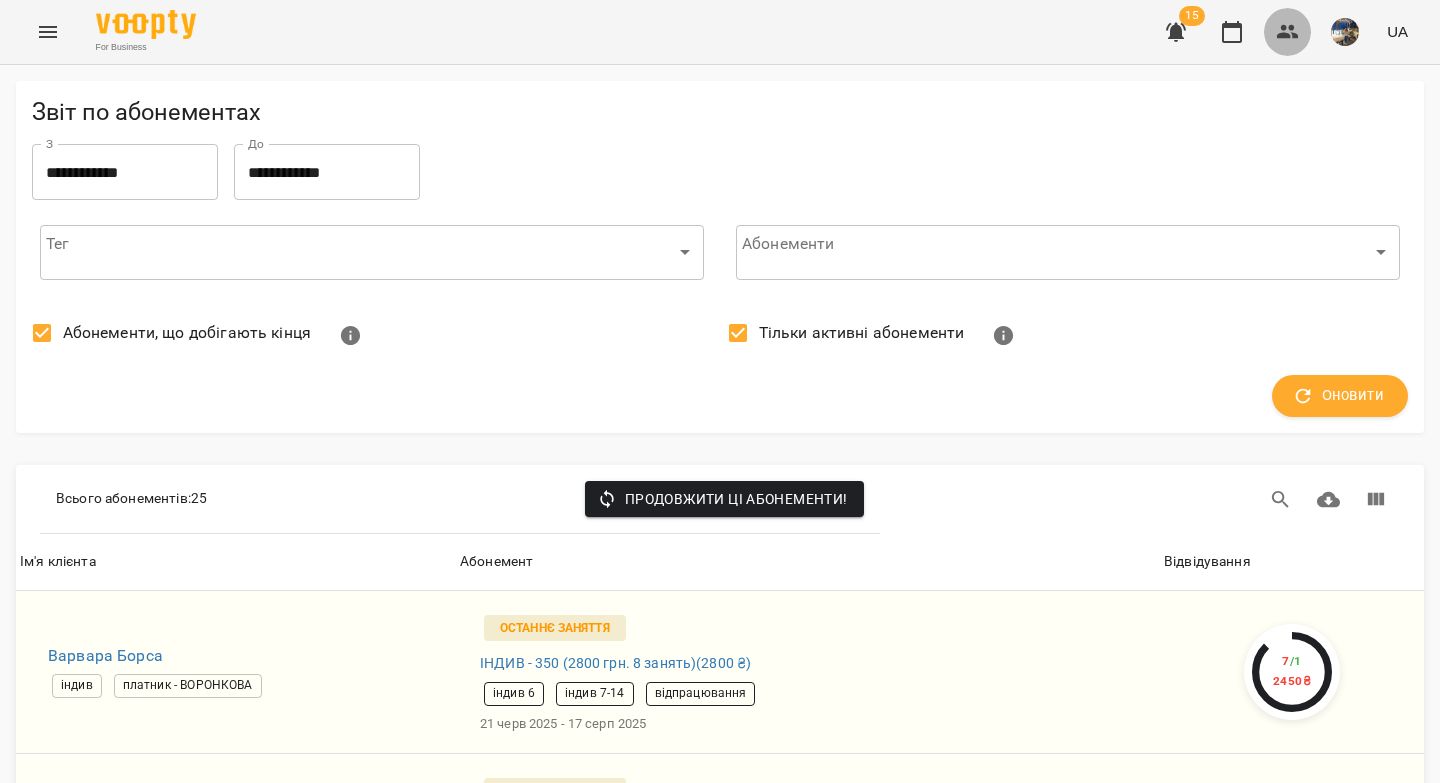 click 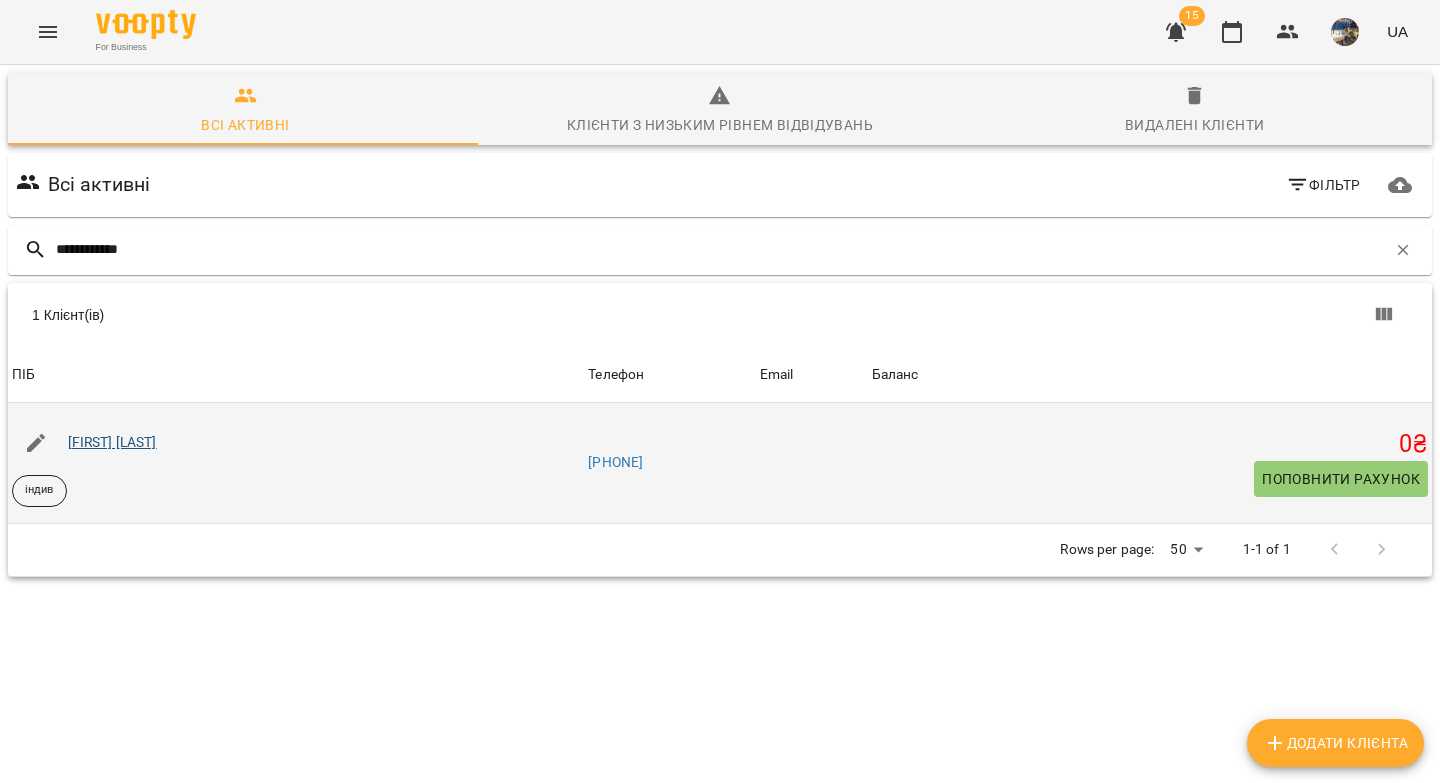 type on "**********" 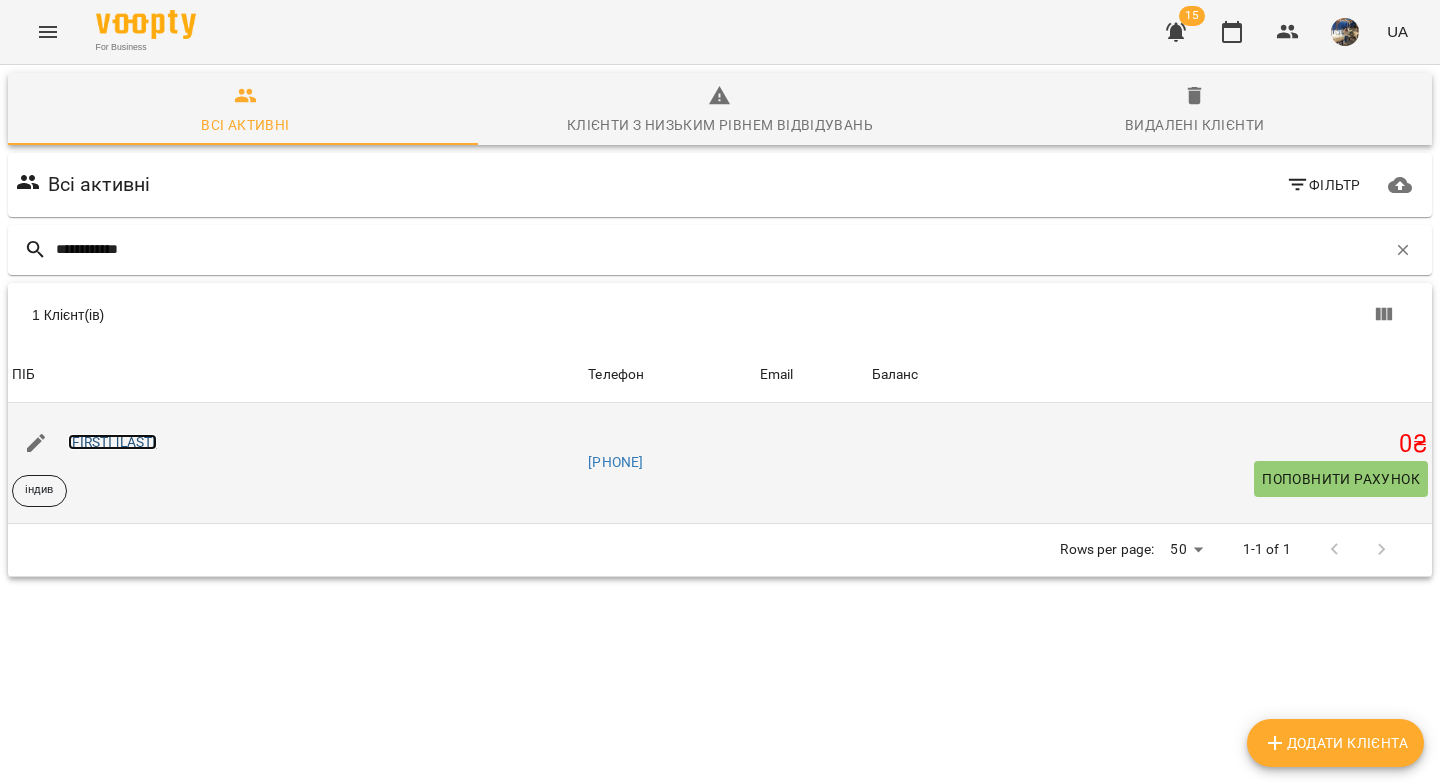 click on "Макар Рандюк" at bounding box center [112, 442] 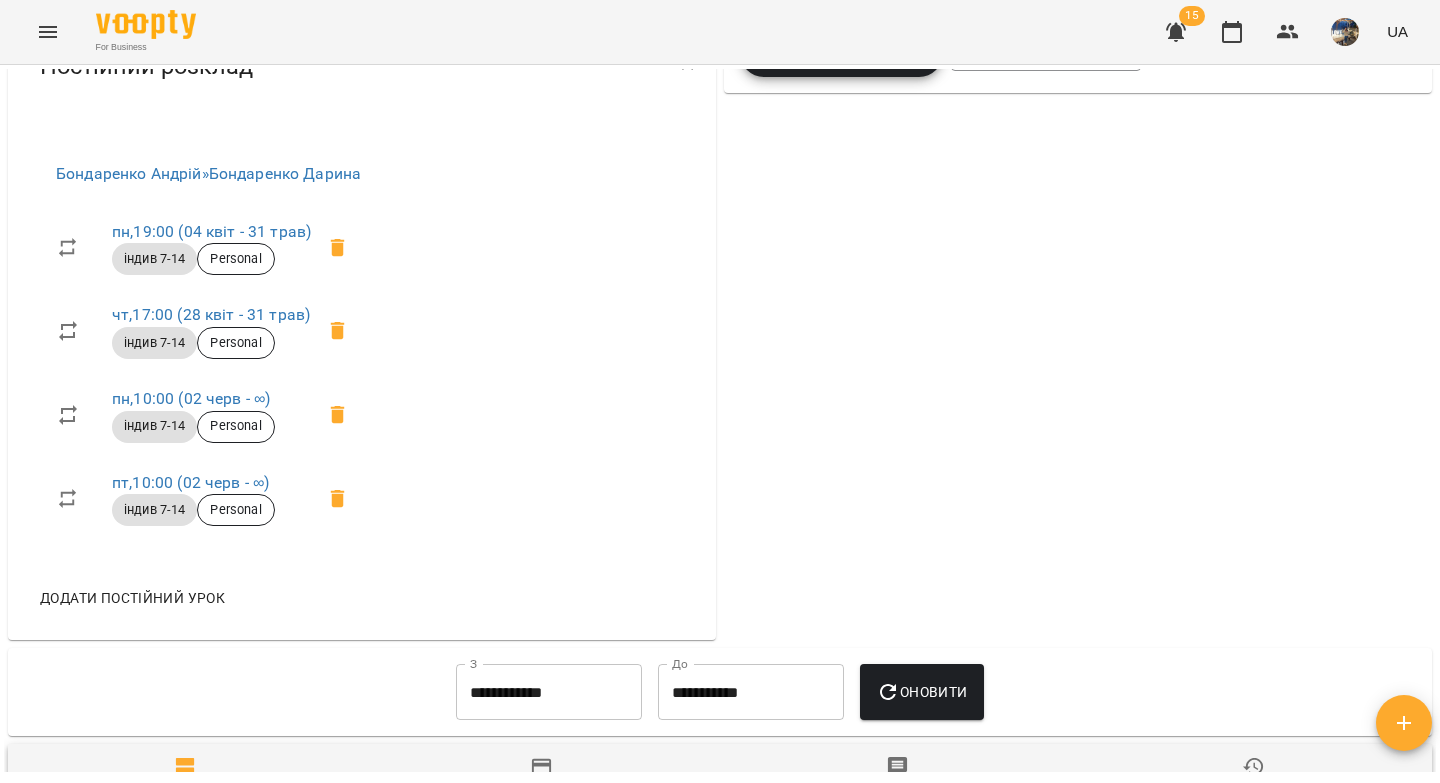 scroll, scrollTop: 912, scrollLeft: 0, axis: vertical 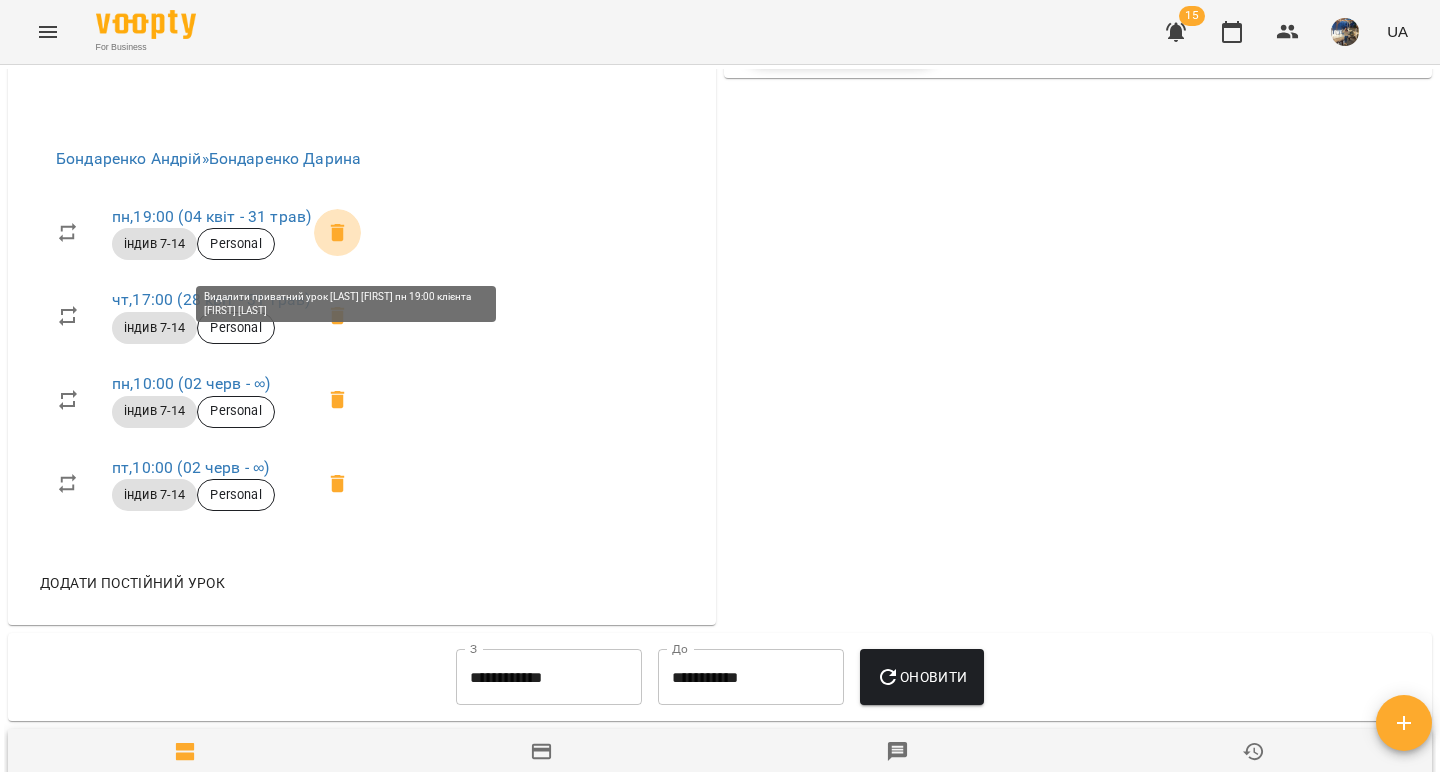 click 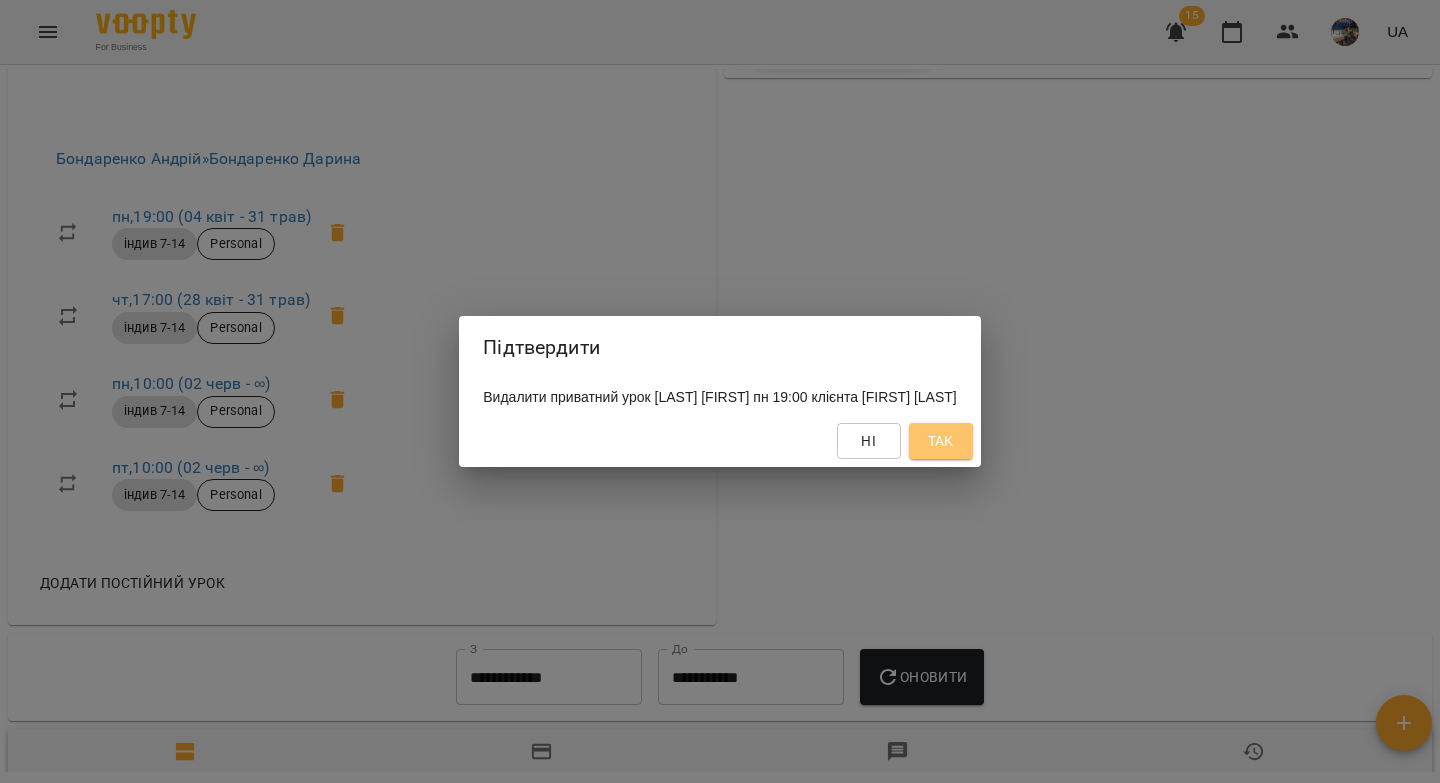 click on "Так" at bounding box center (941, 441) 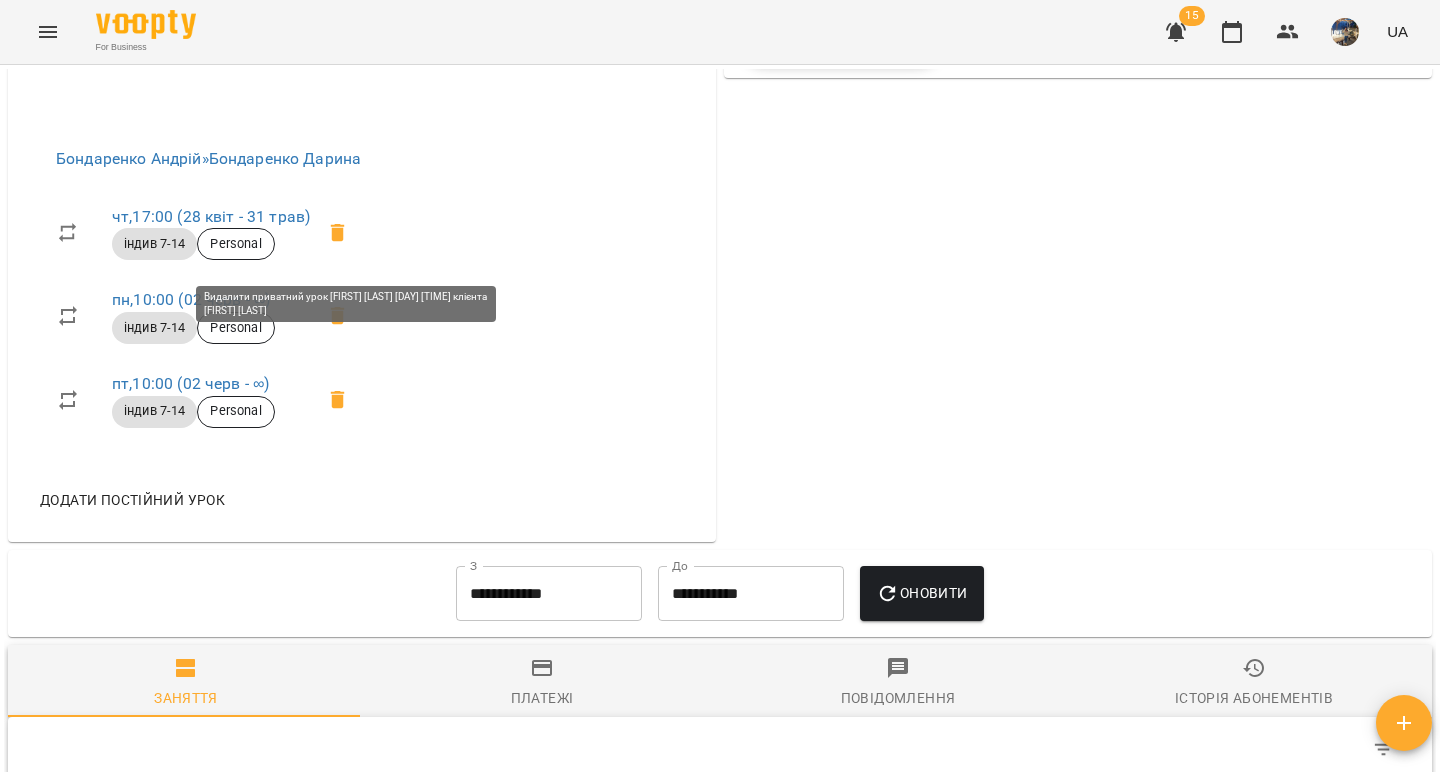 click 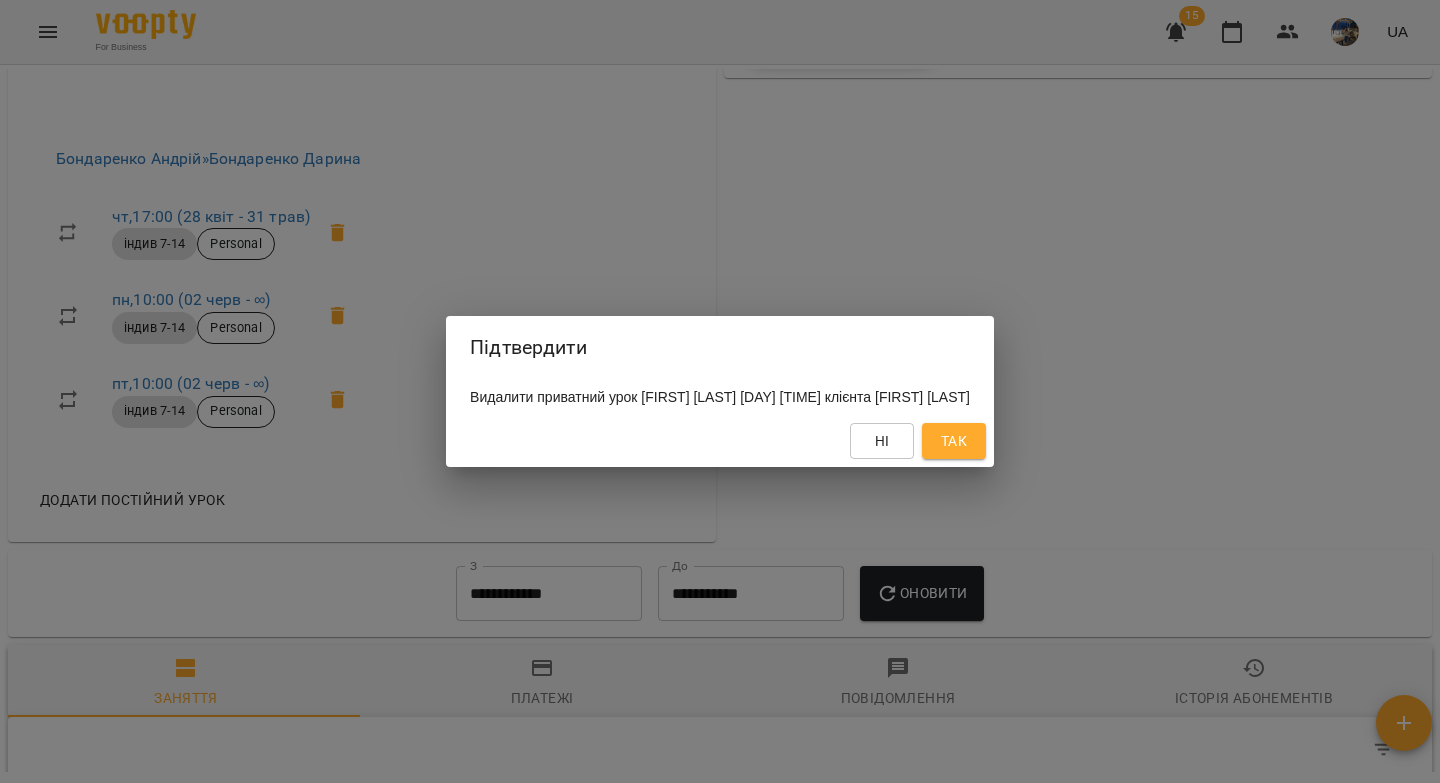 click on "Так" at bounding box center (954, 441) 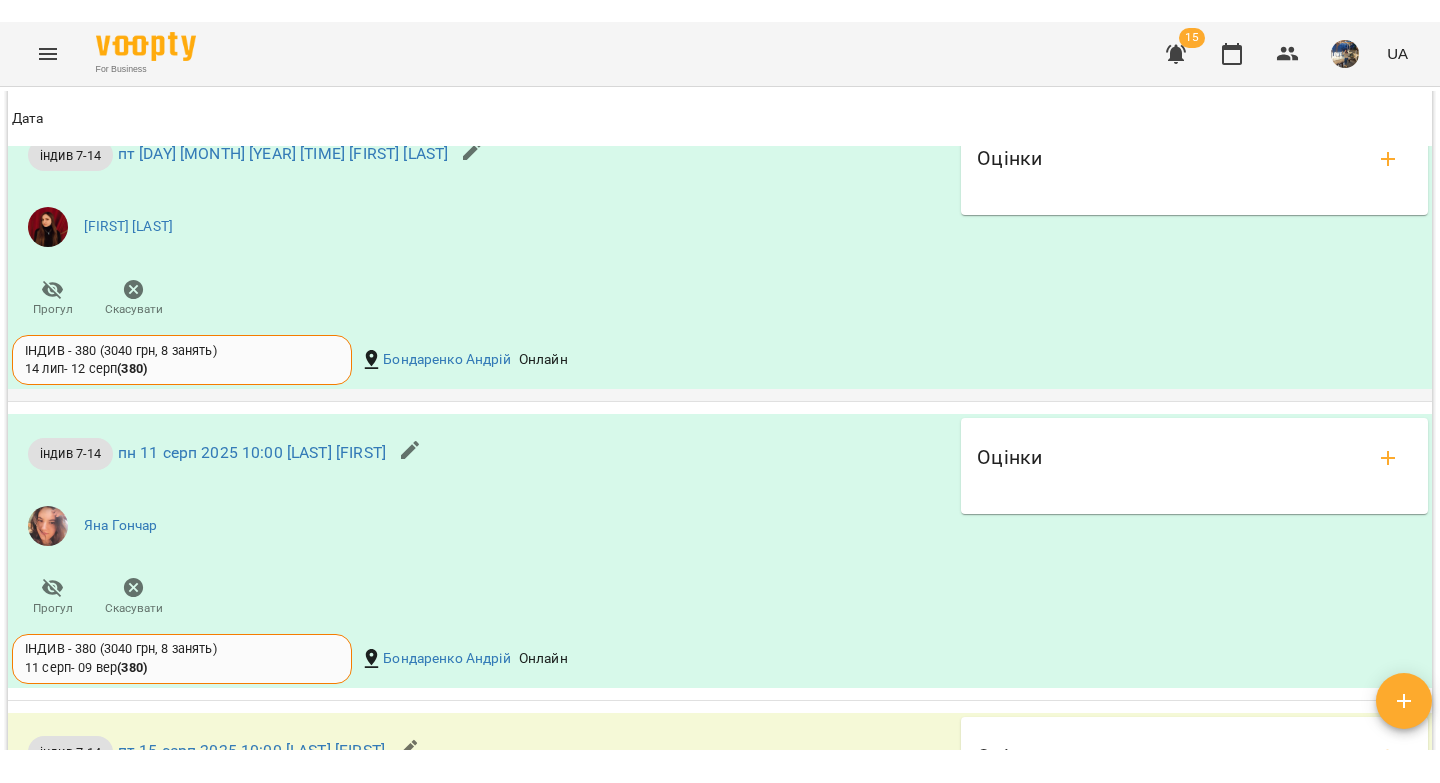 scroll, scrollTop: 2200, scrollLeft: 0, axis: vertical 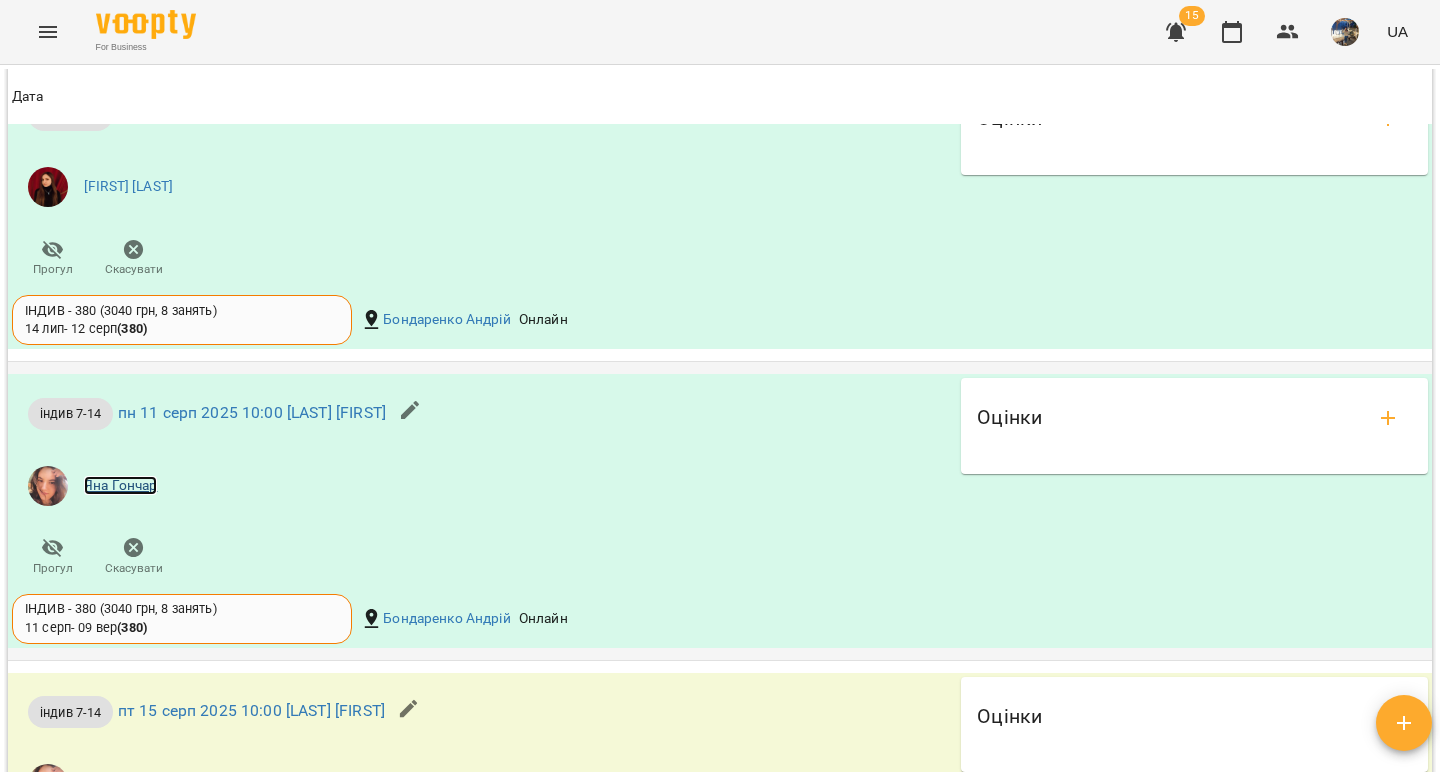 click on "Яна Гончар" at bounding box center (120, 486) 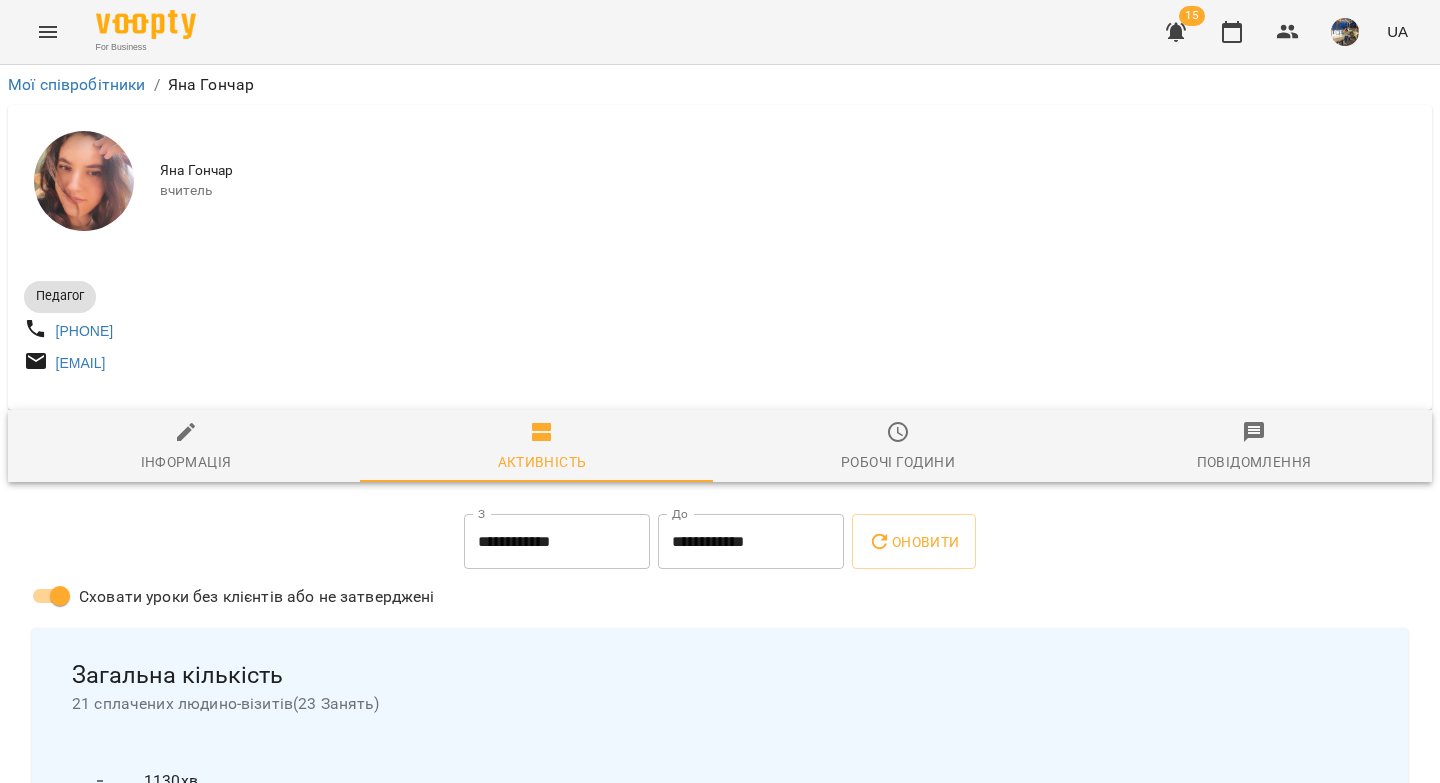 click 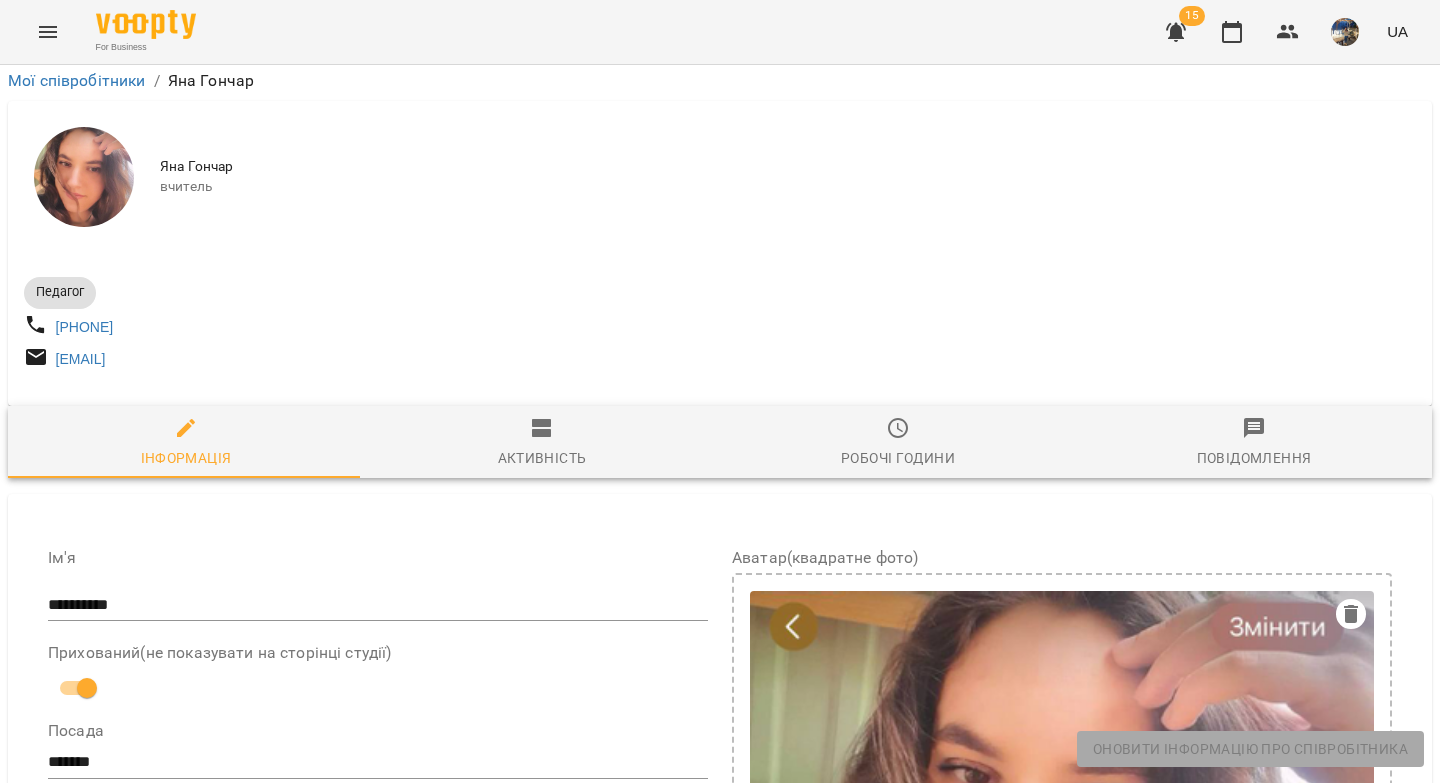 scroll, scrollTop: 807, scrollLeft: 0, axis: vertical 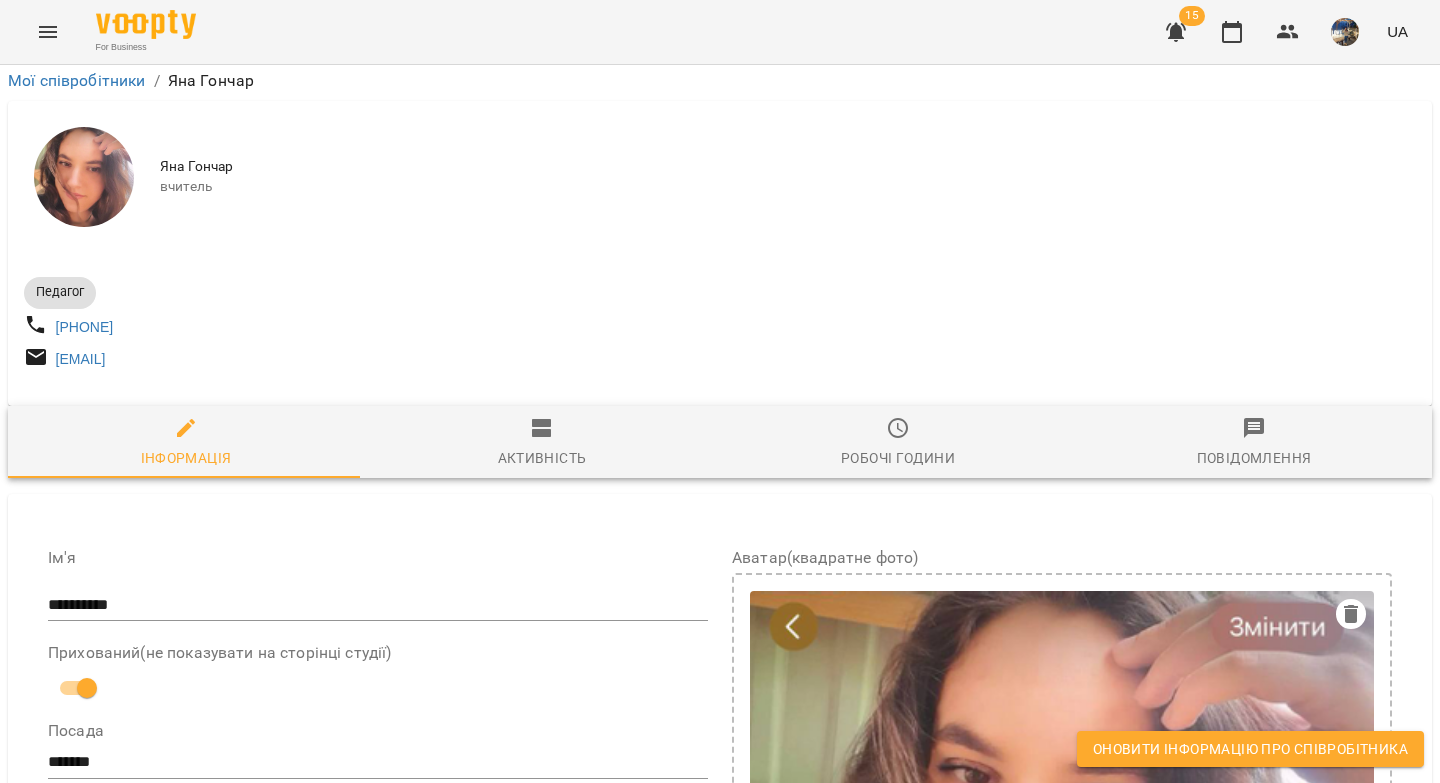 drag, startPoint x: 414, startPoint y: 561, endPoint x: 51, endPoint y: 538, distance: 363.7279 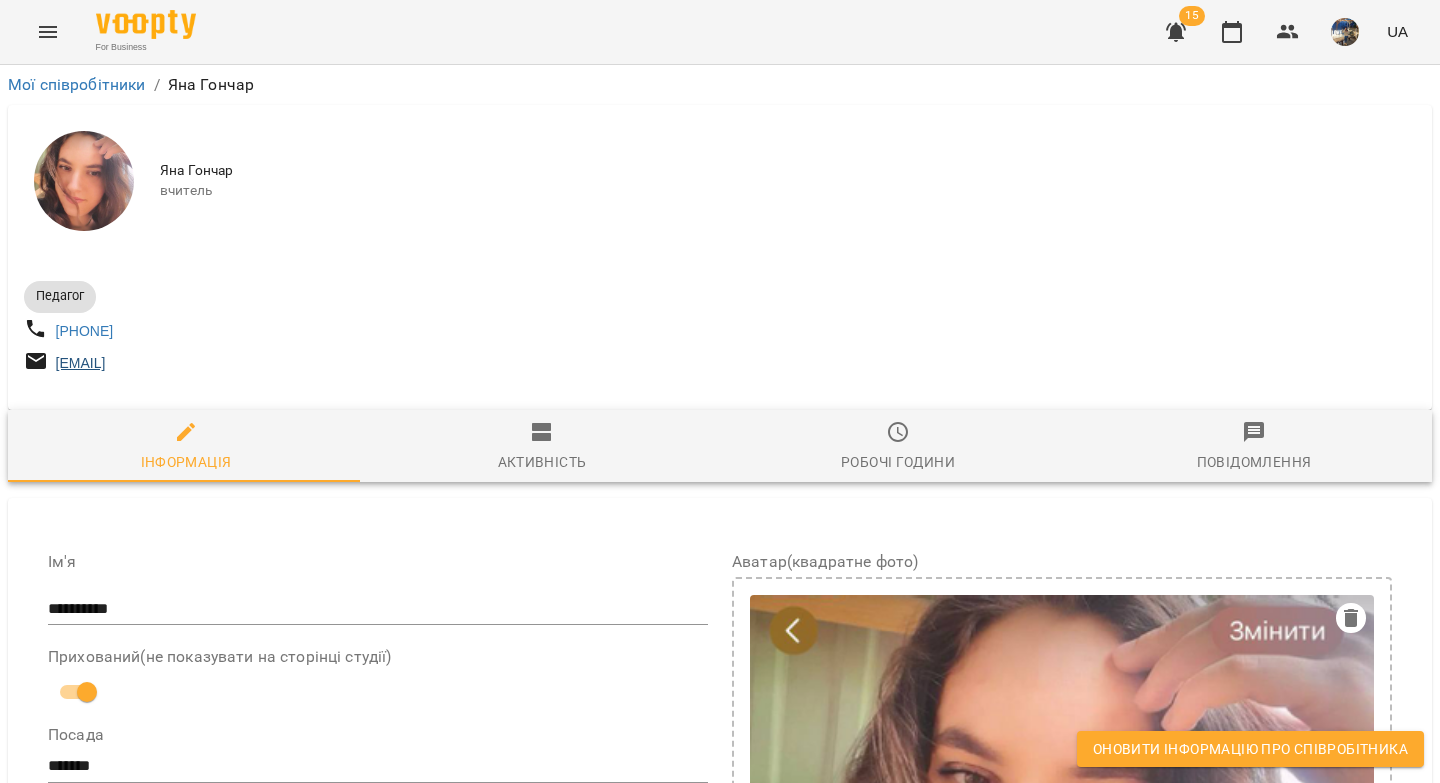drag, startPoint x: 250, startPoint y: 372, endPoint x: 56, endPoint y: 377, distance: 194.06442 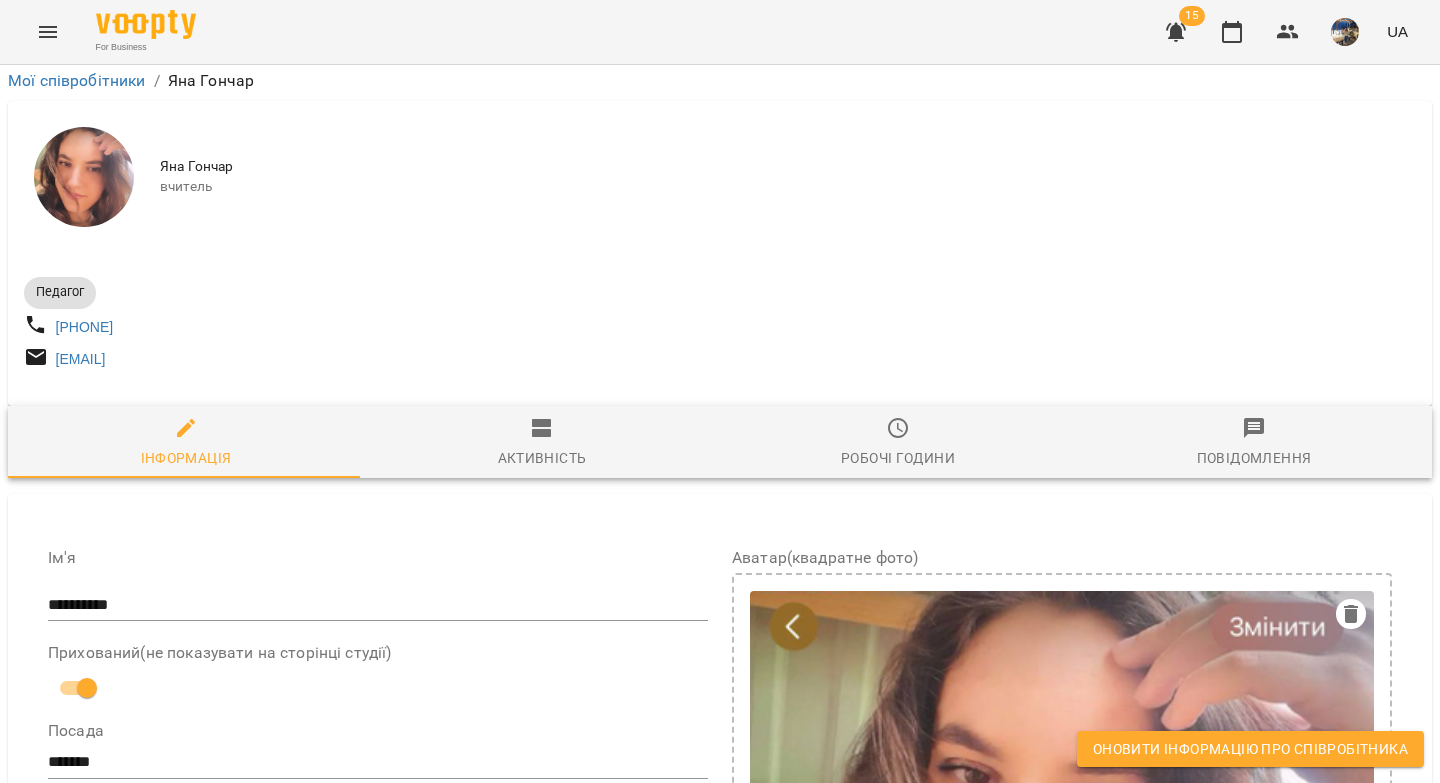 scroll, scrollTop: 832, scrollLeft: 0, axis: vertical 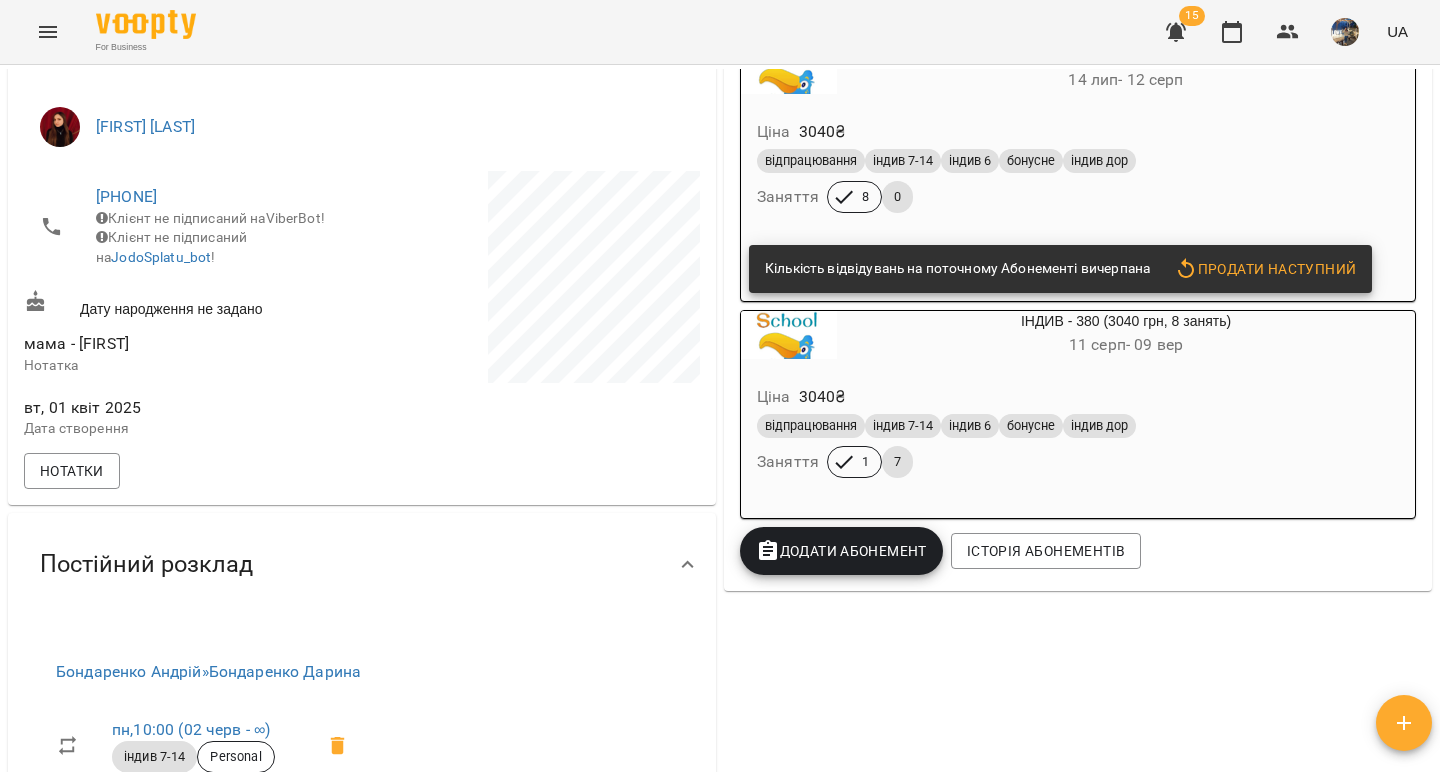 click on "відпрацювання індив 7-14 індив 6 бонусне індив дор Заняття 8 0" at bounding box center [1078, 181] 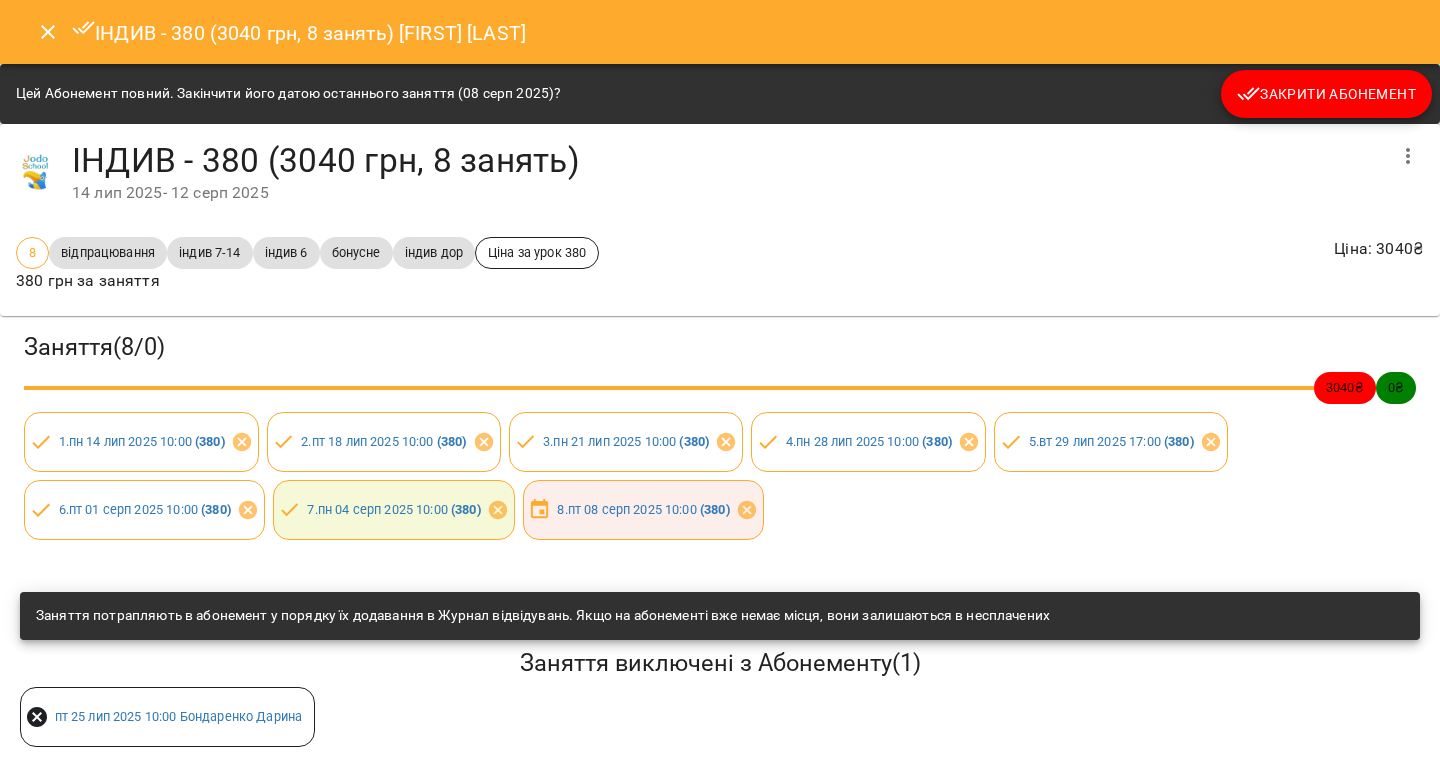 click 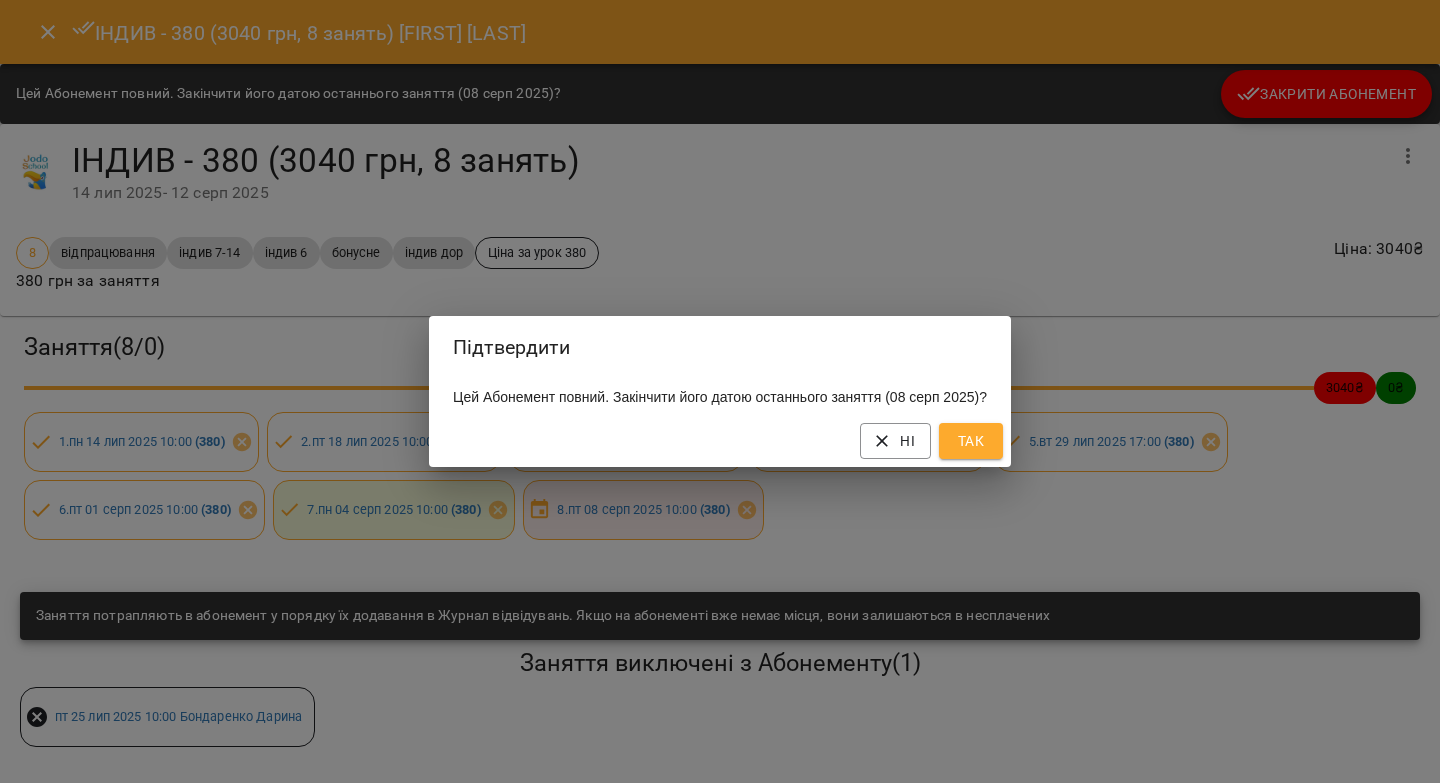 click on "Так" at bounding box center (971, 441) 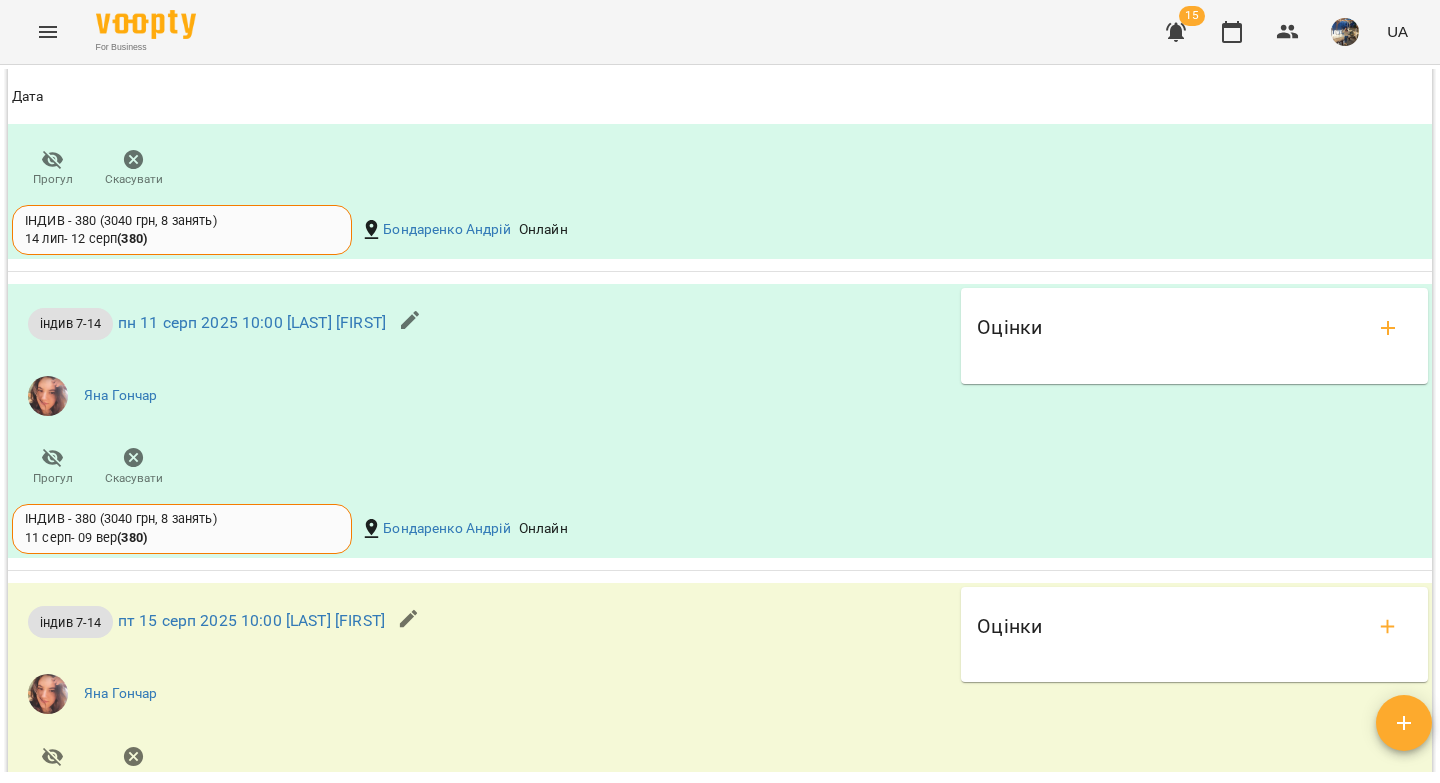scroll, scrollTop: 0, scrollLeft: 0, axis: both 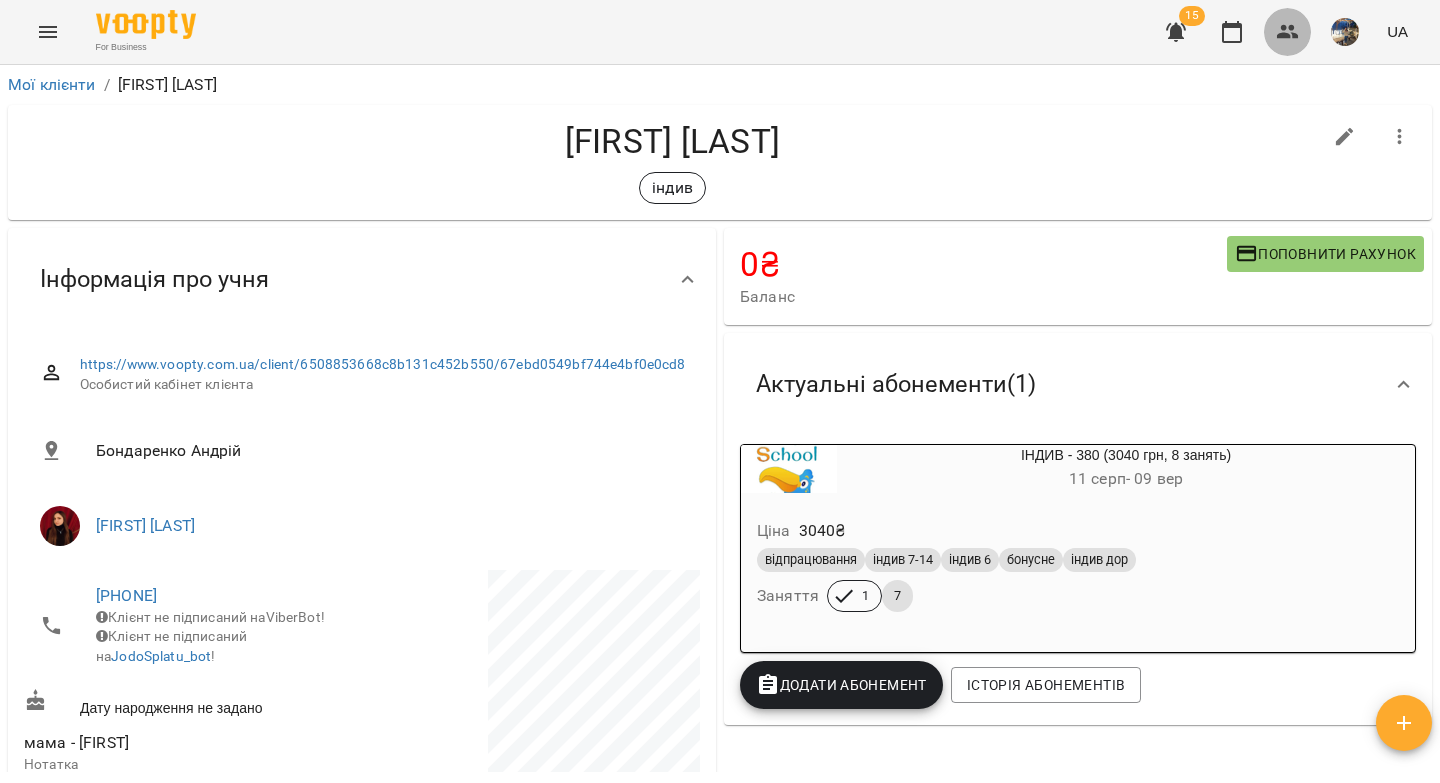 click 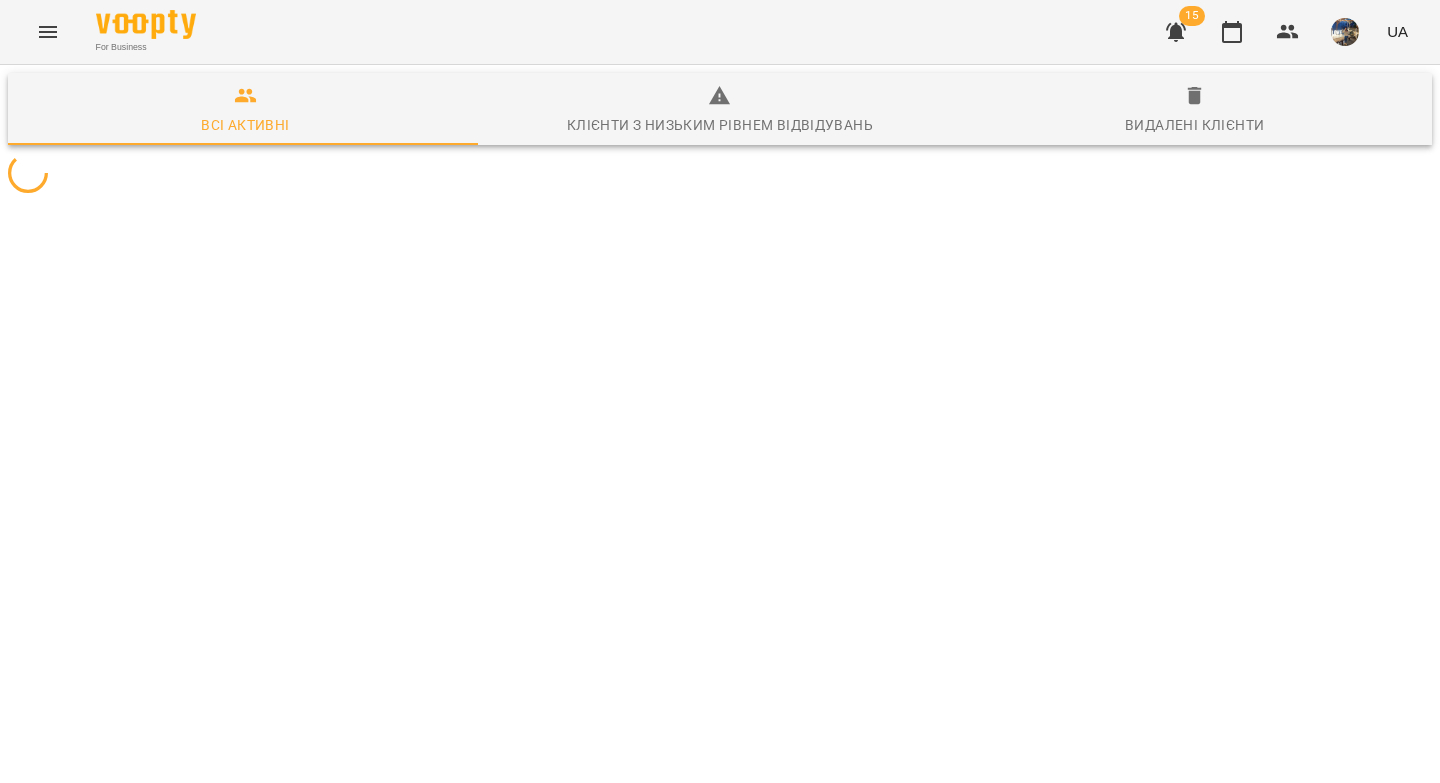 scroll, scrollTop: 0, scrollLeft: 0, axis: both 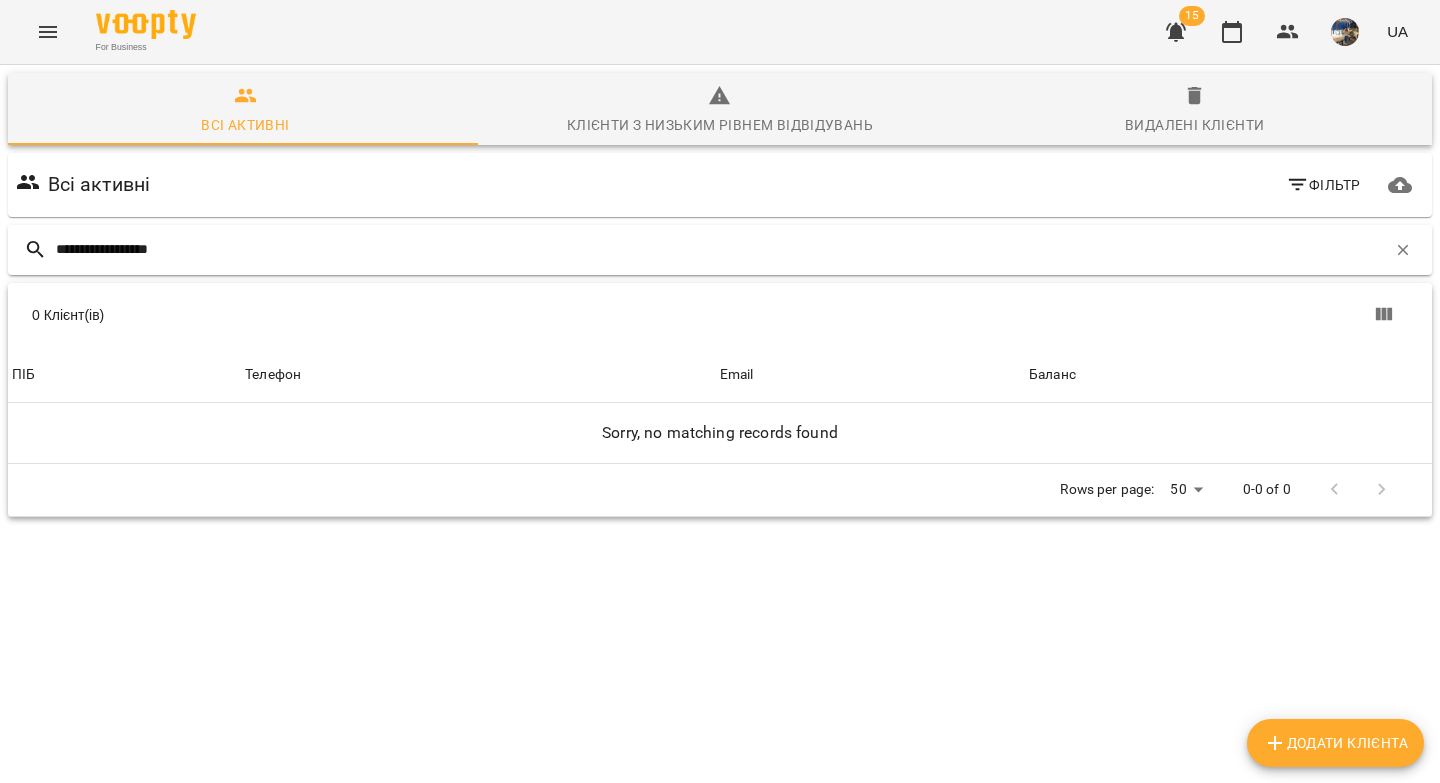 drag, startPoint x: 113, startPoint y: 246, endPoint x: 35, endPoint y: 249, distance: 78.05767 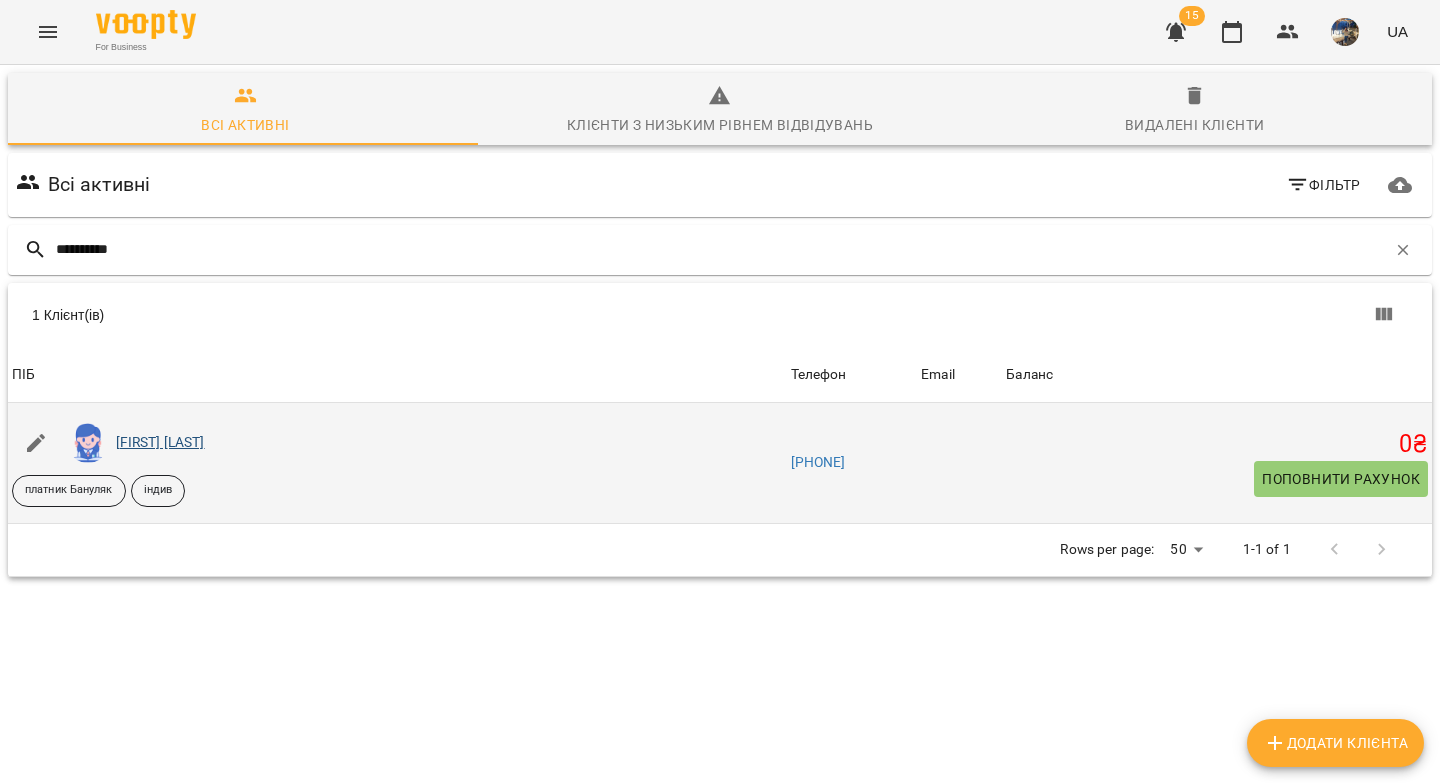 type on "**********" 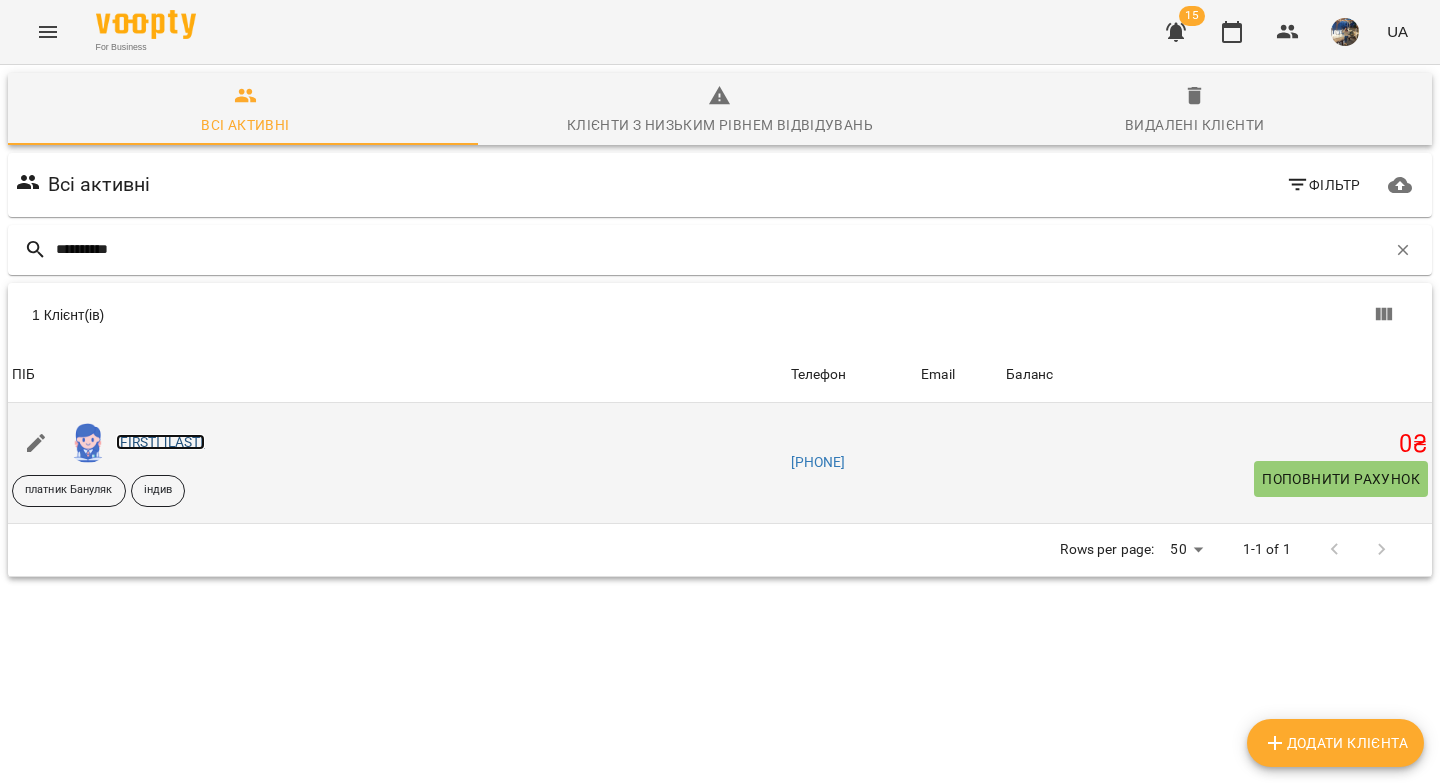 click on "Маліка Мустапаєва" at bounding box center [160, 442] 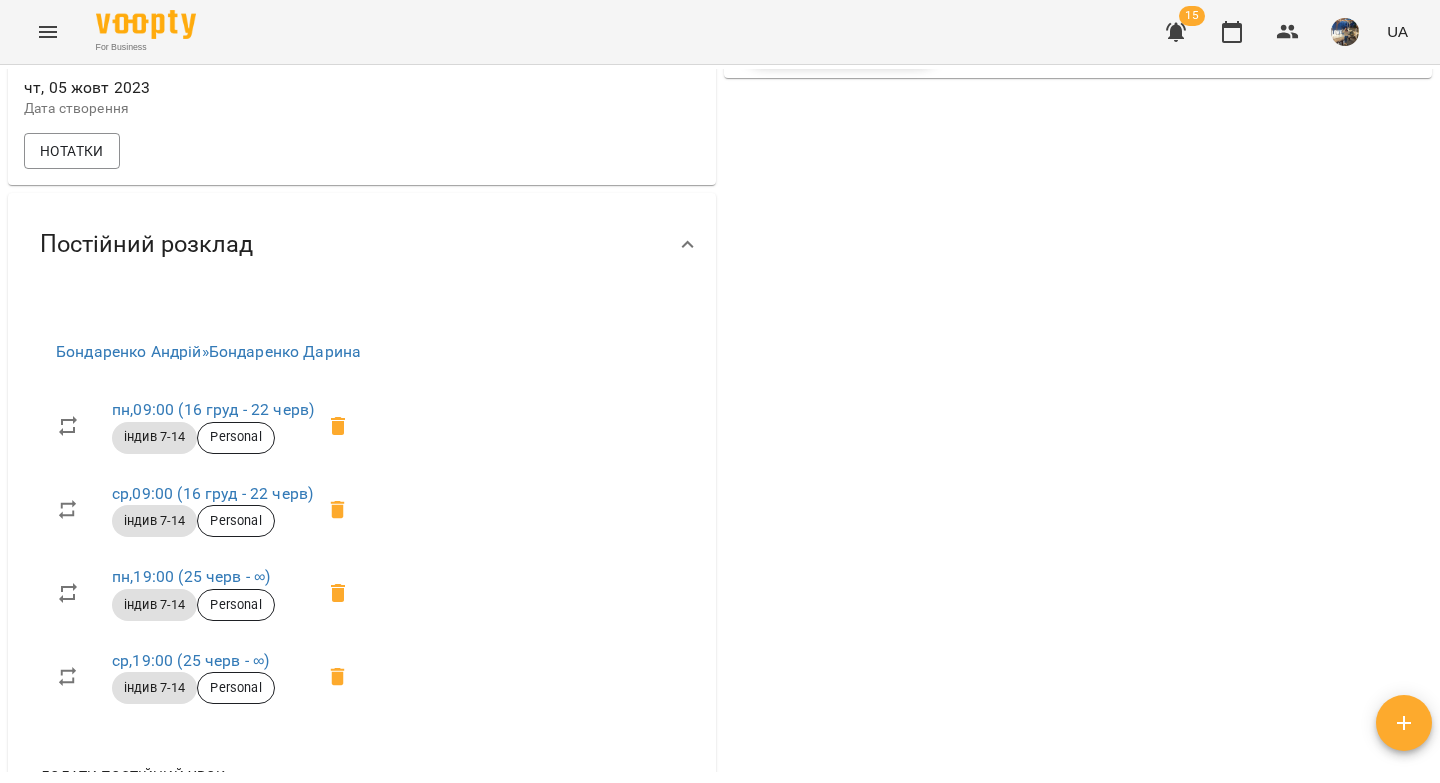 scroll, scrollTop: 769, scrollLeft: 0, axis: vertical 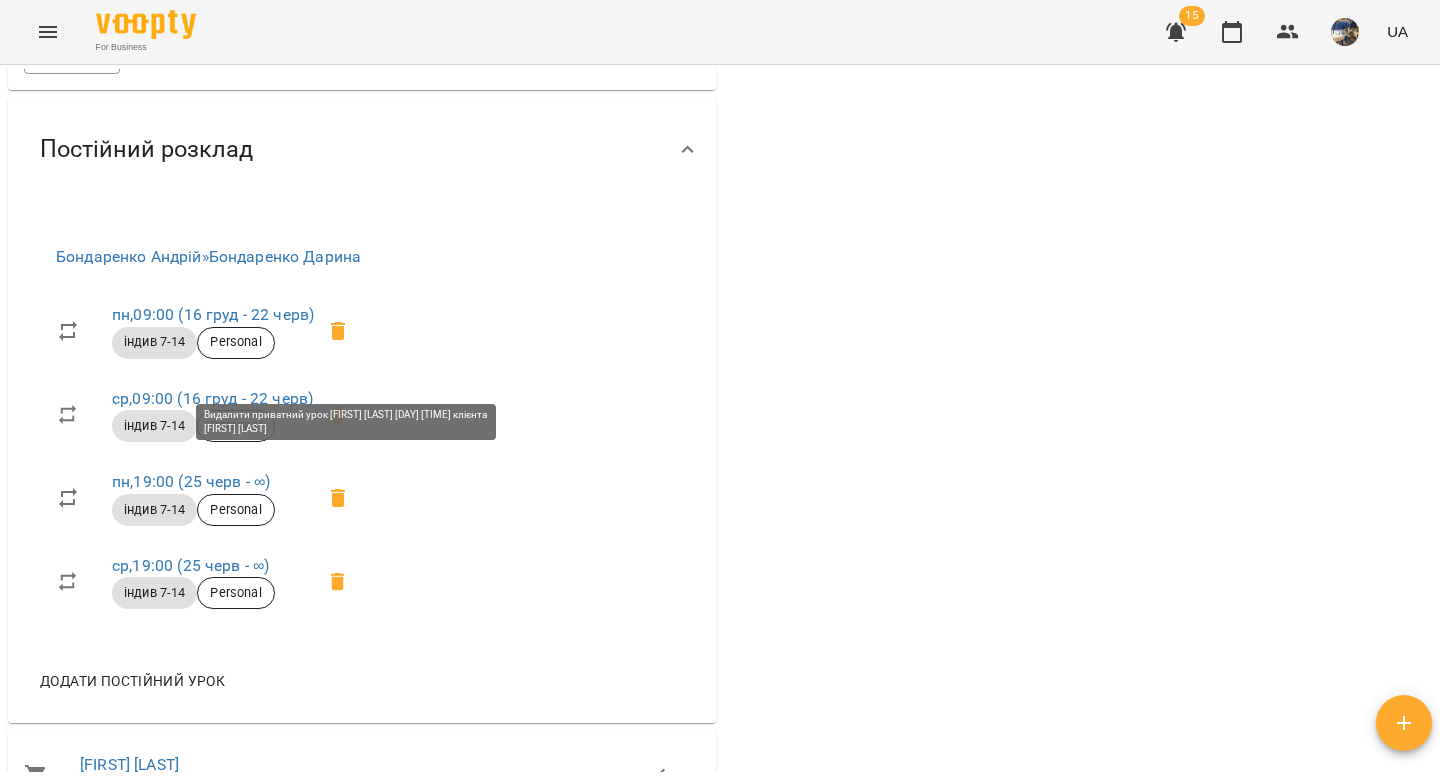 click 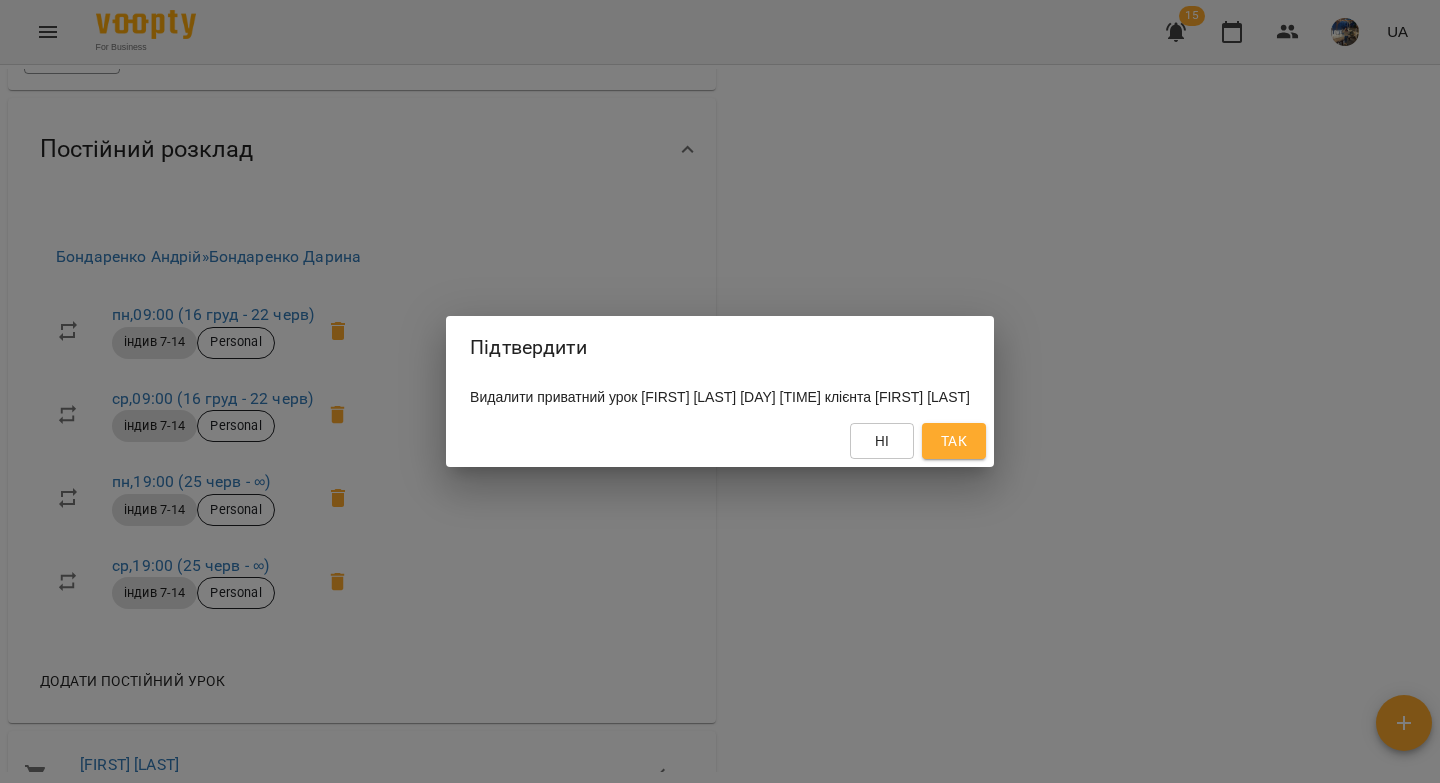 click on "Так" at bounding box center (954, 441) 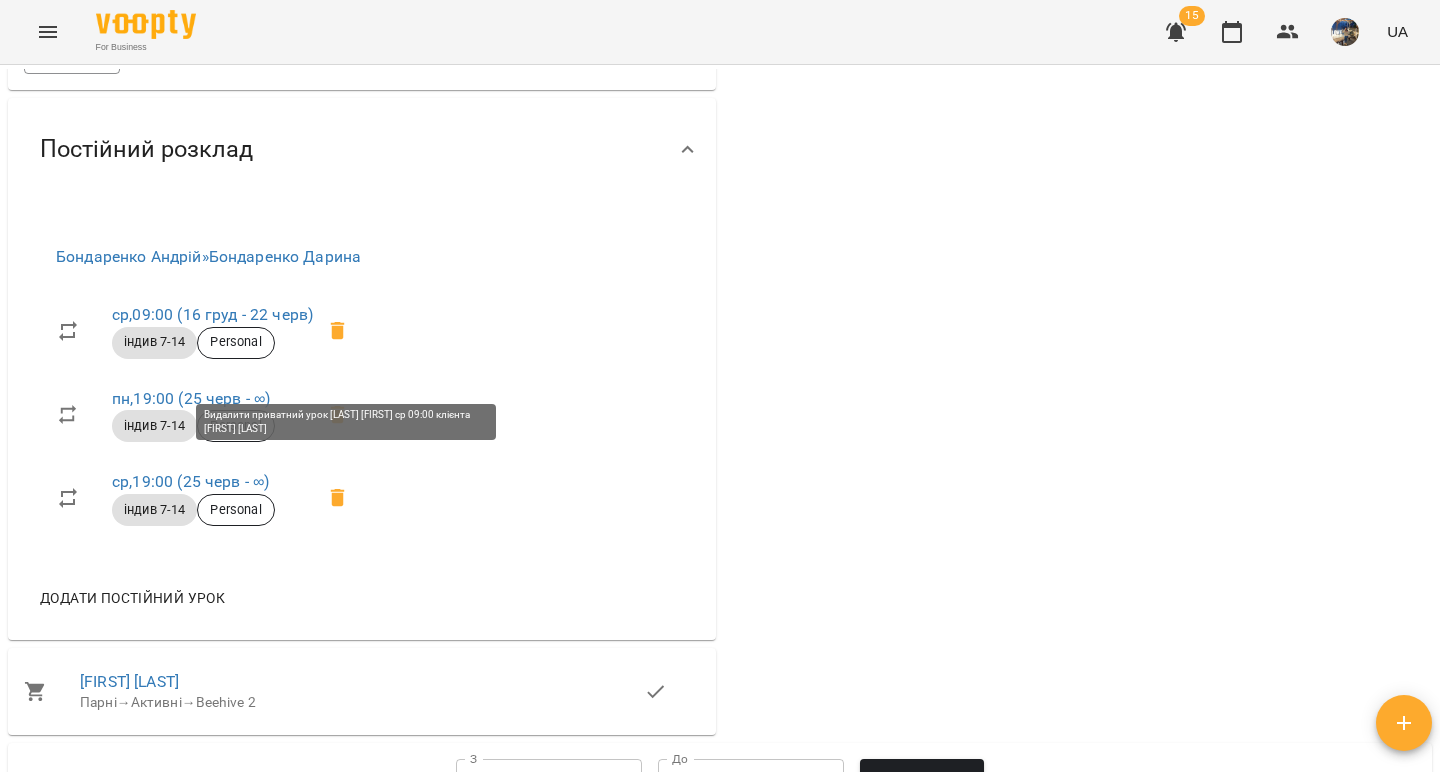 click 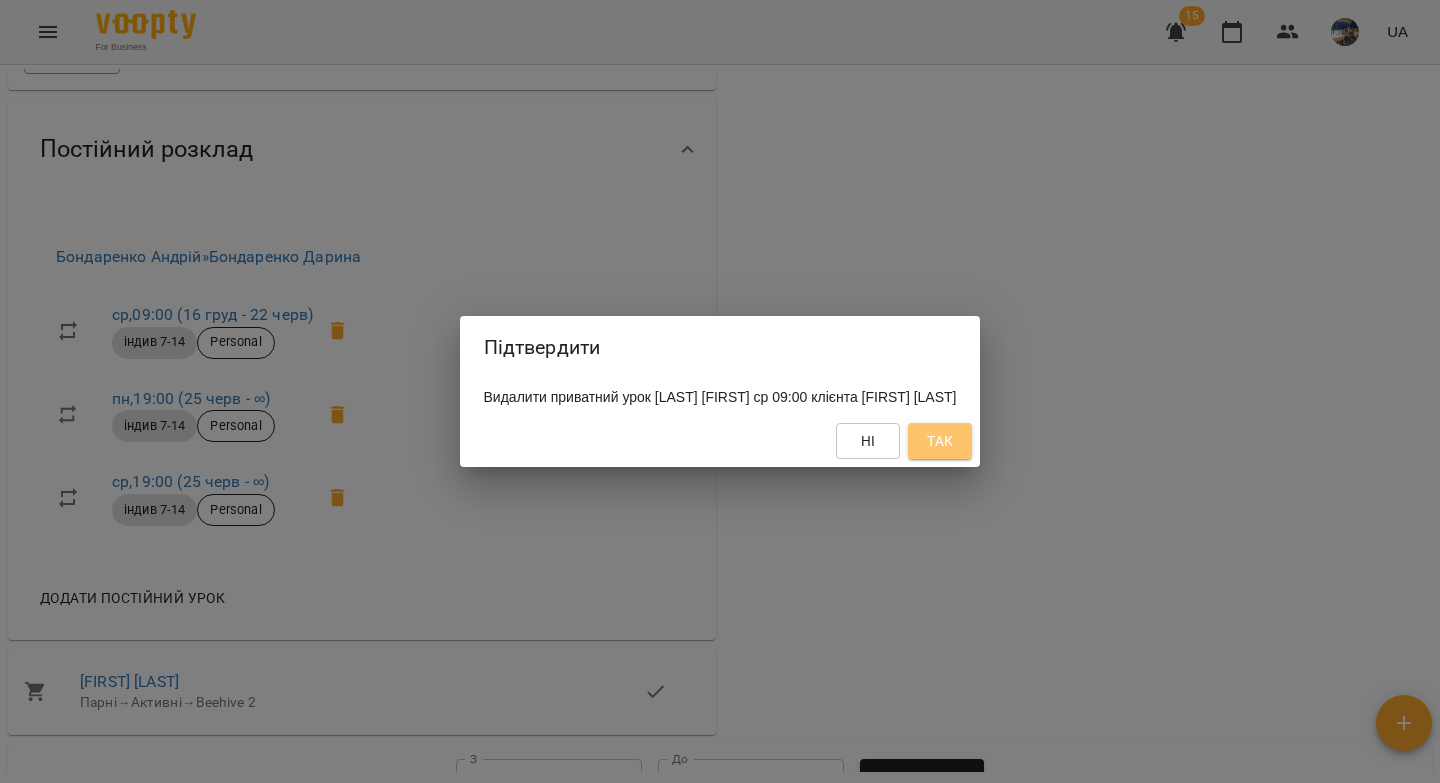 click on "Так" at bounding box center (940, 441) 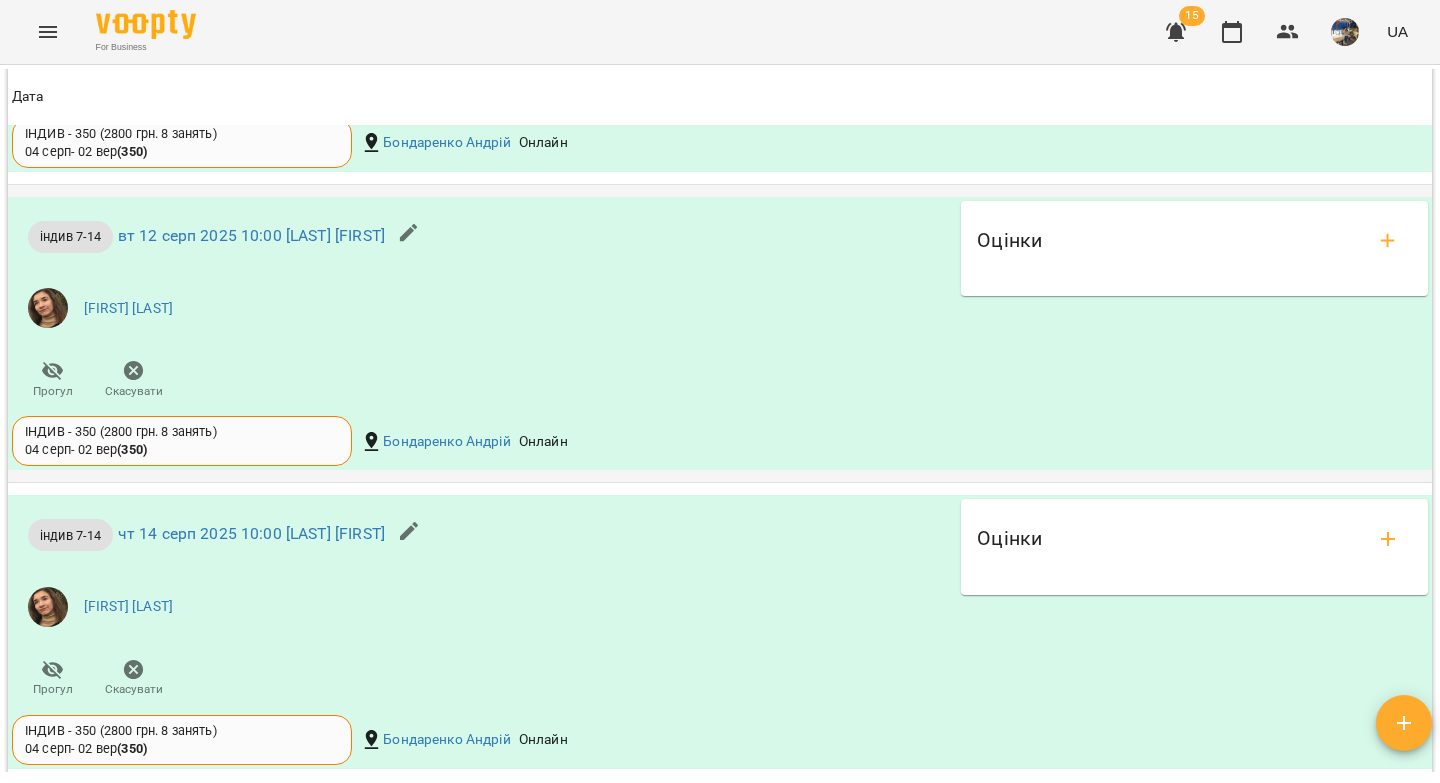 scroll, scrollTop: 2135, scrollLeft: 0, axis: vertical 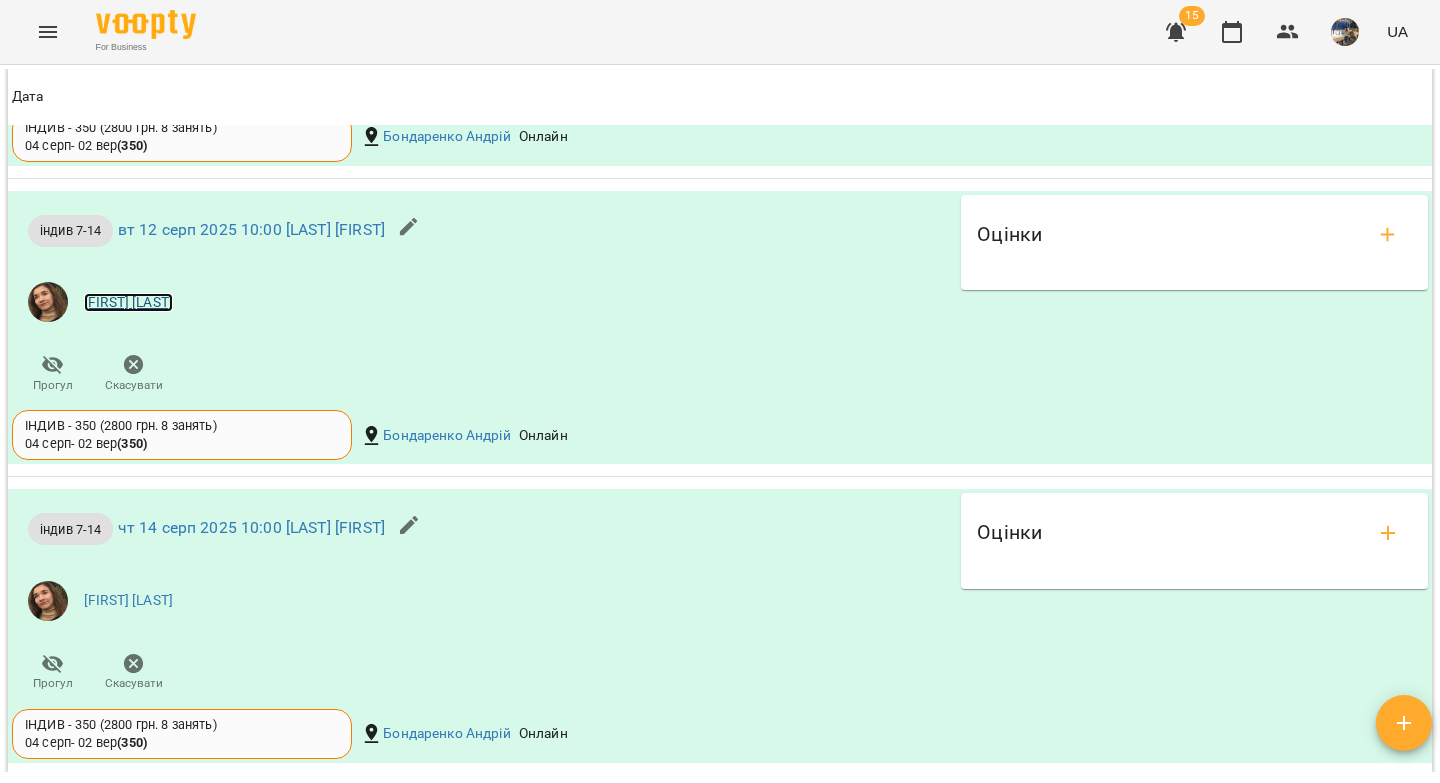 click on "[FIRST] [LAST]" at bounding box center (128, 303) 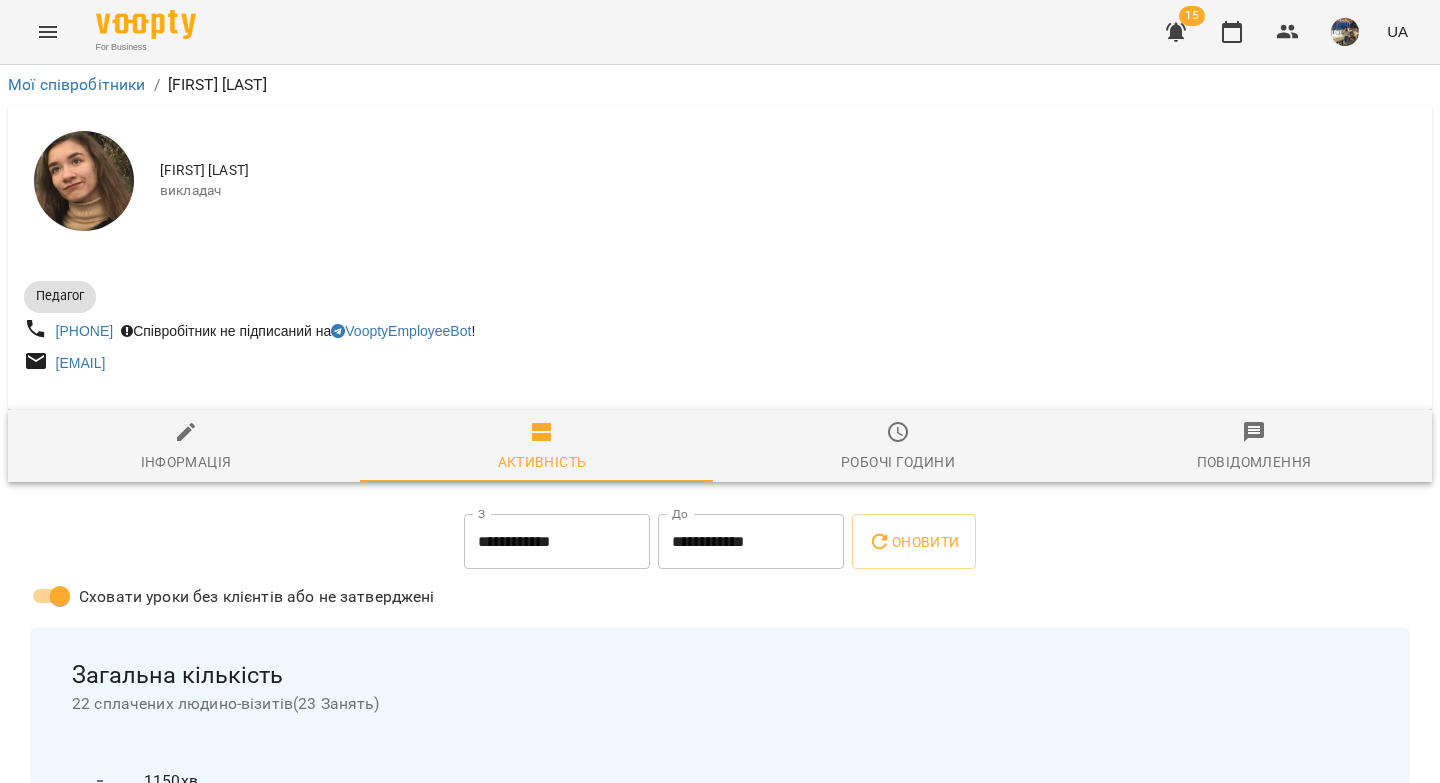 drag, startPoint x: 231, startPoint y: 369, endPoint x: 53, endPoint y: 375, distance: 178.10109 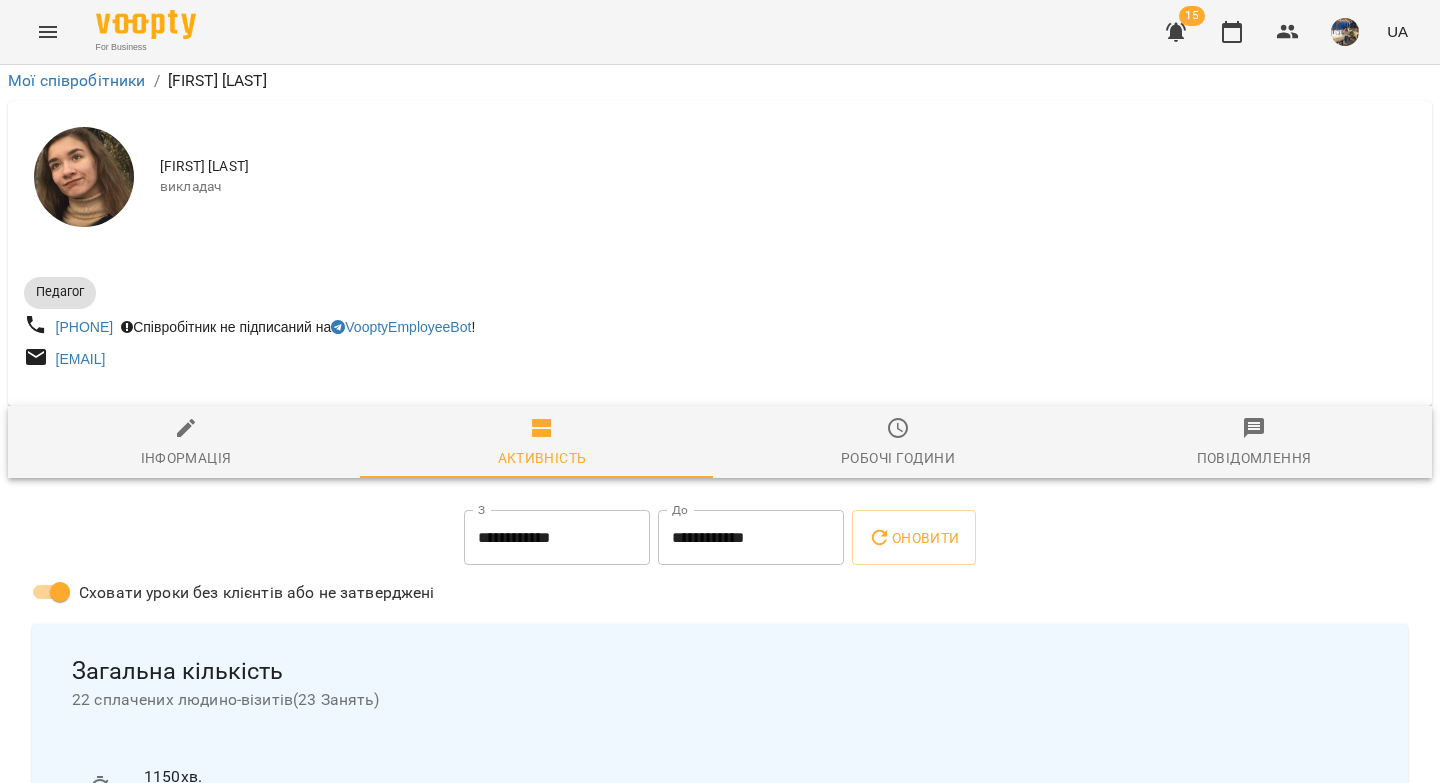 scroll, scrollTop: 0, scrollLeft: 0, axis: both 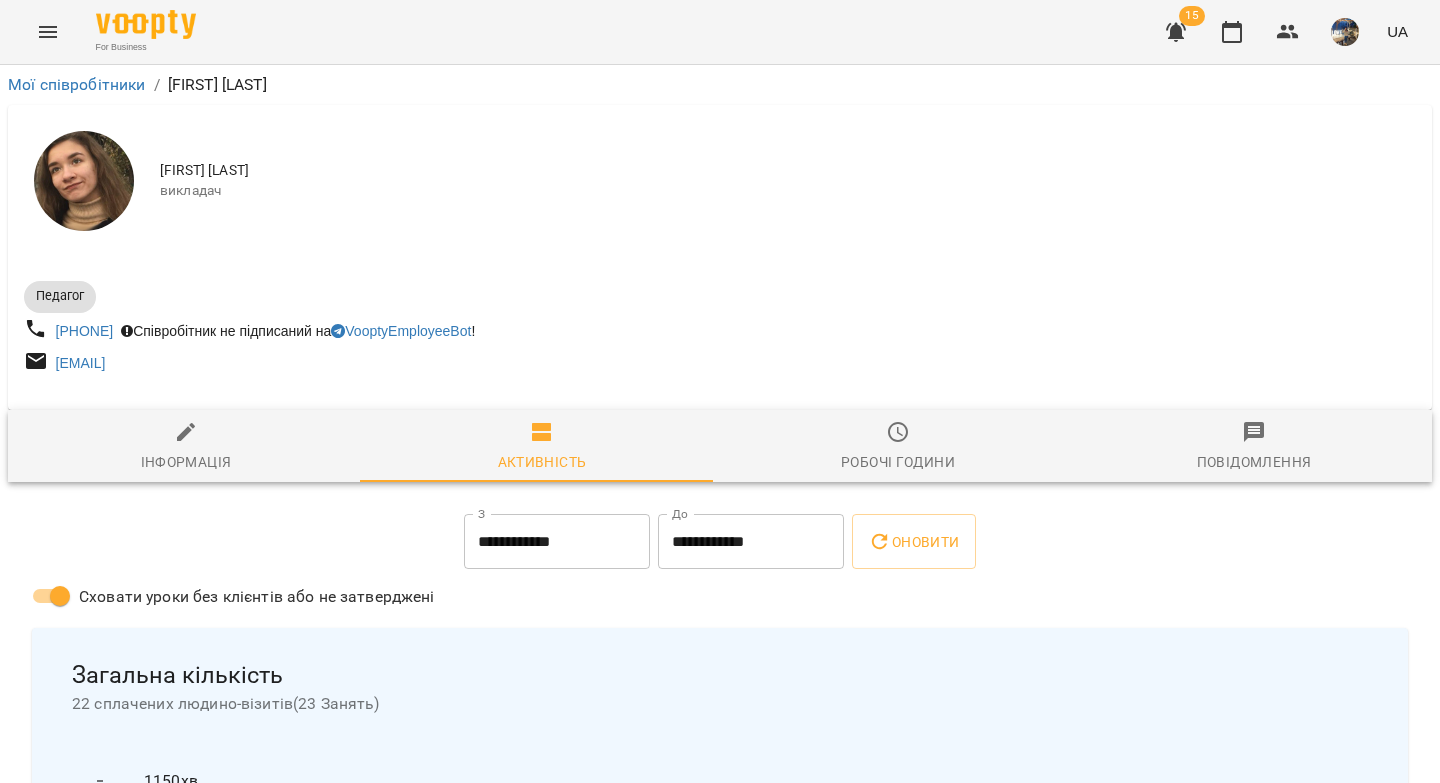 drag, startPoint x: 179, startPoint y: 434, endPoint x: 288, endPoint y: 378, distance: 122.54387 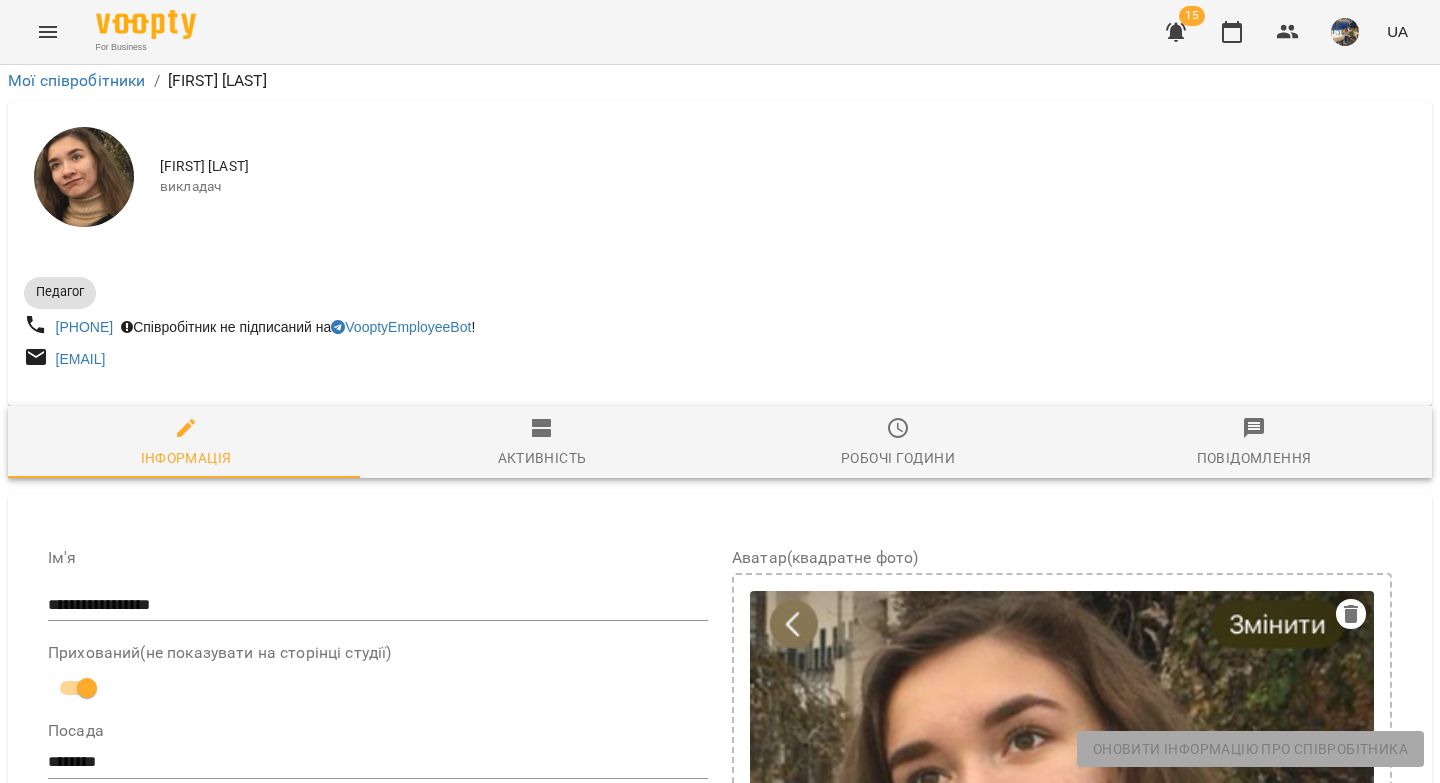 scroll, scrollTop: 969, scrollLeft: 0, axis: vertical 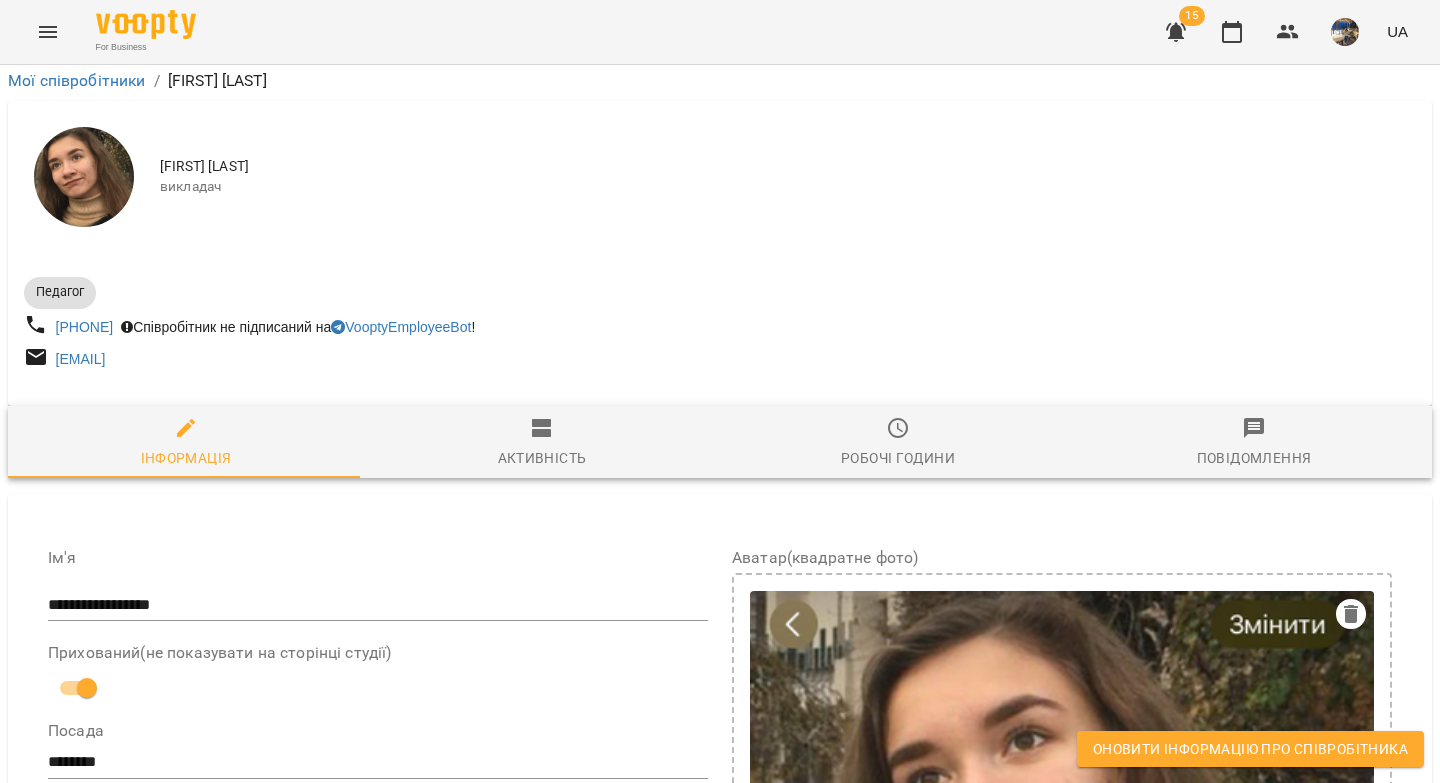 drag, startPoint x: 177, startPoint y: 363, endPoint x: 410, endPoint y: 383, distance: 233.8568 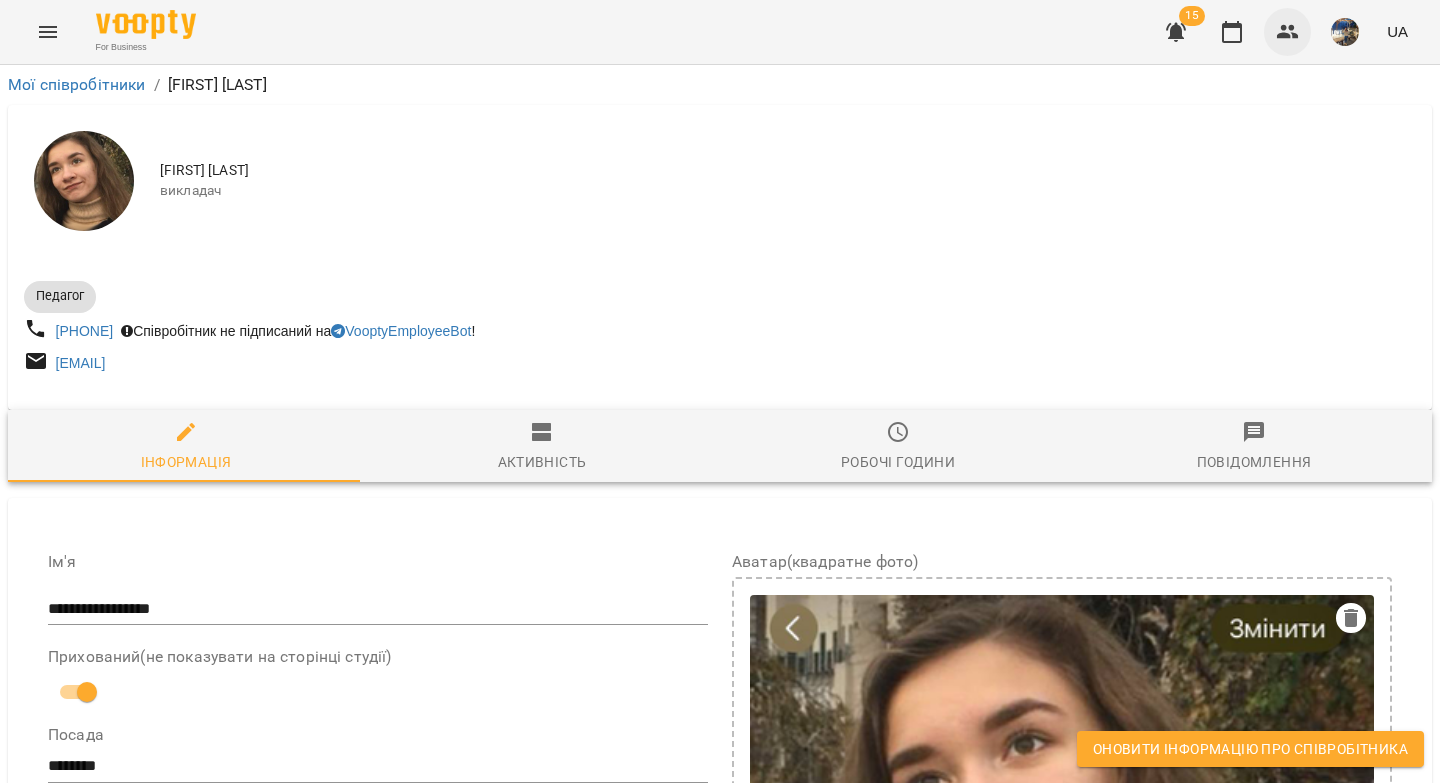 click 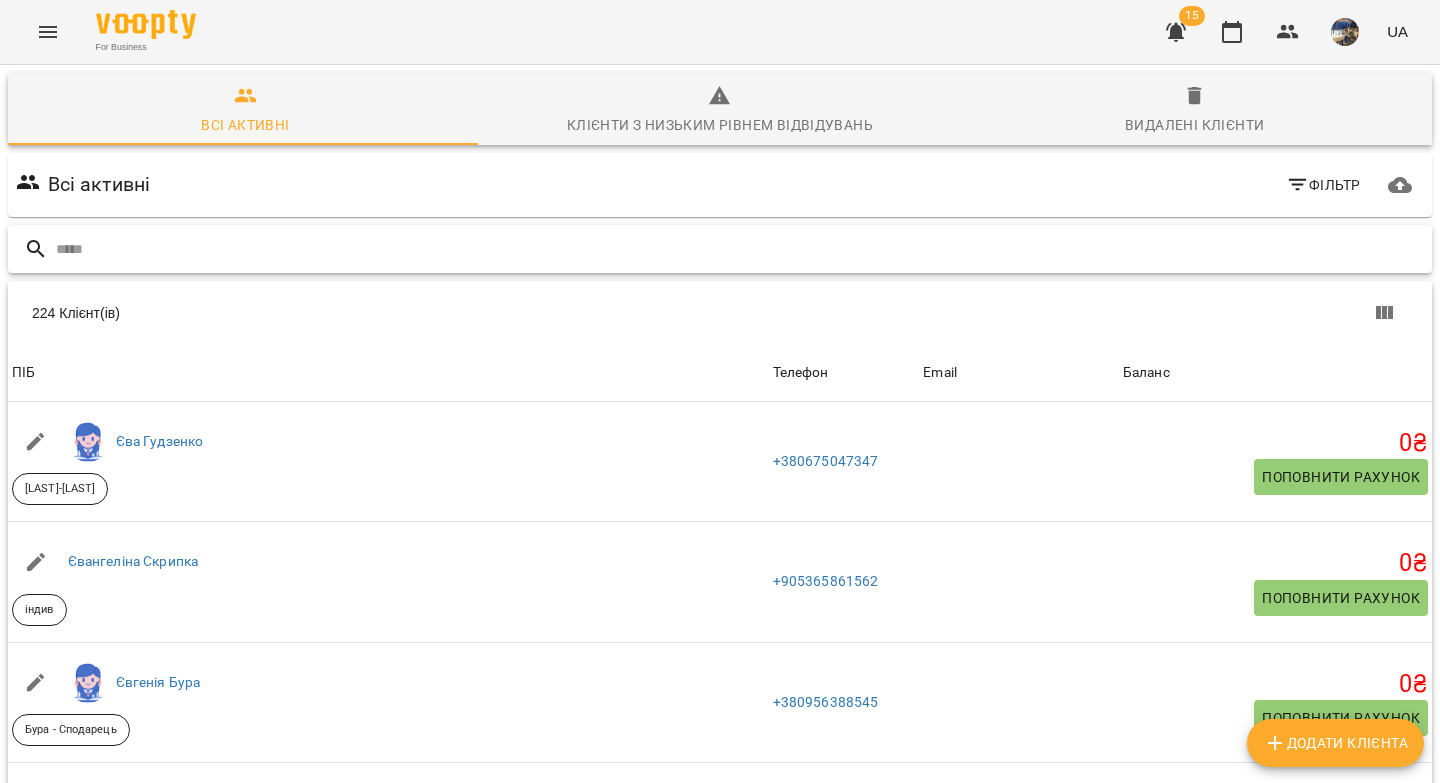 click at bounding box center (740, 249) 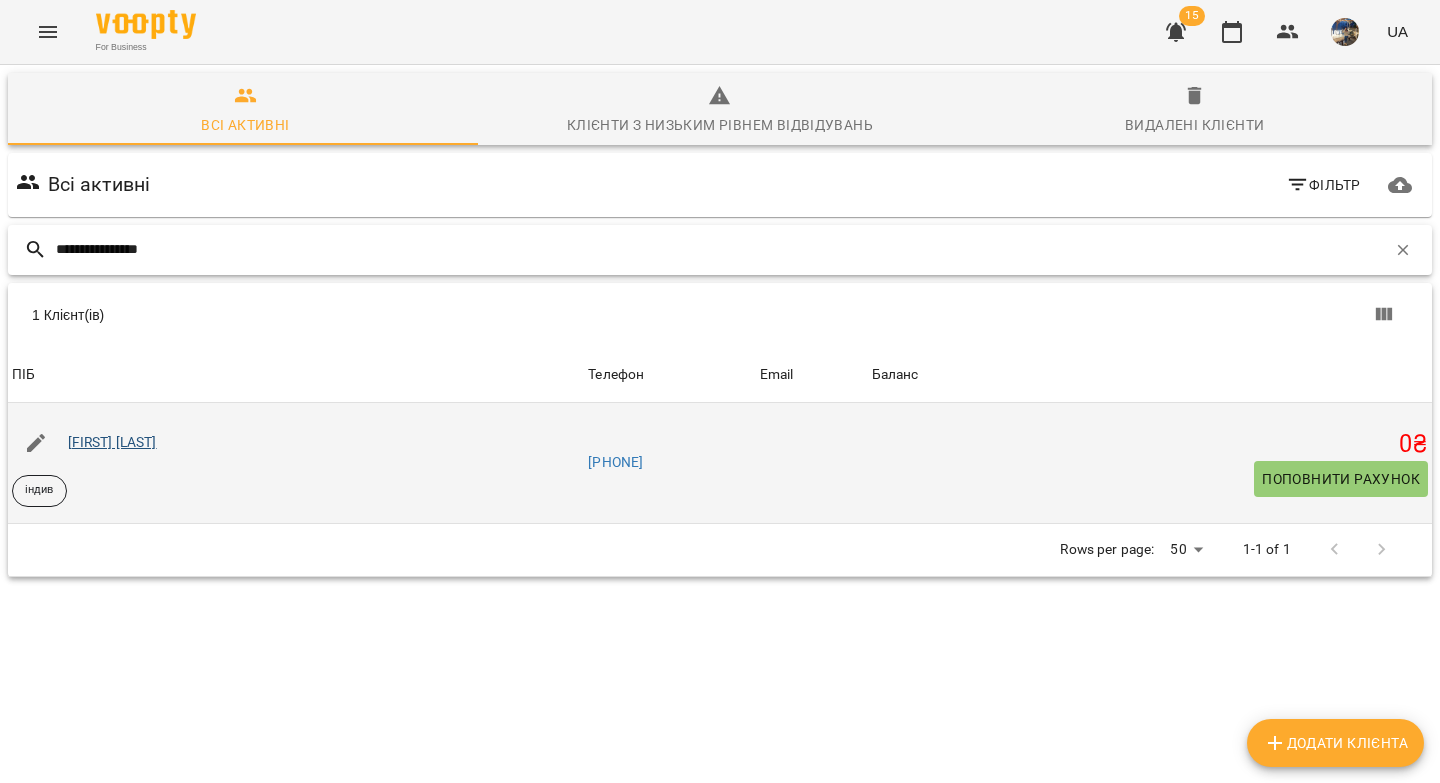 type on "**********" 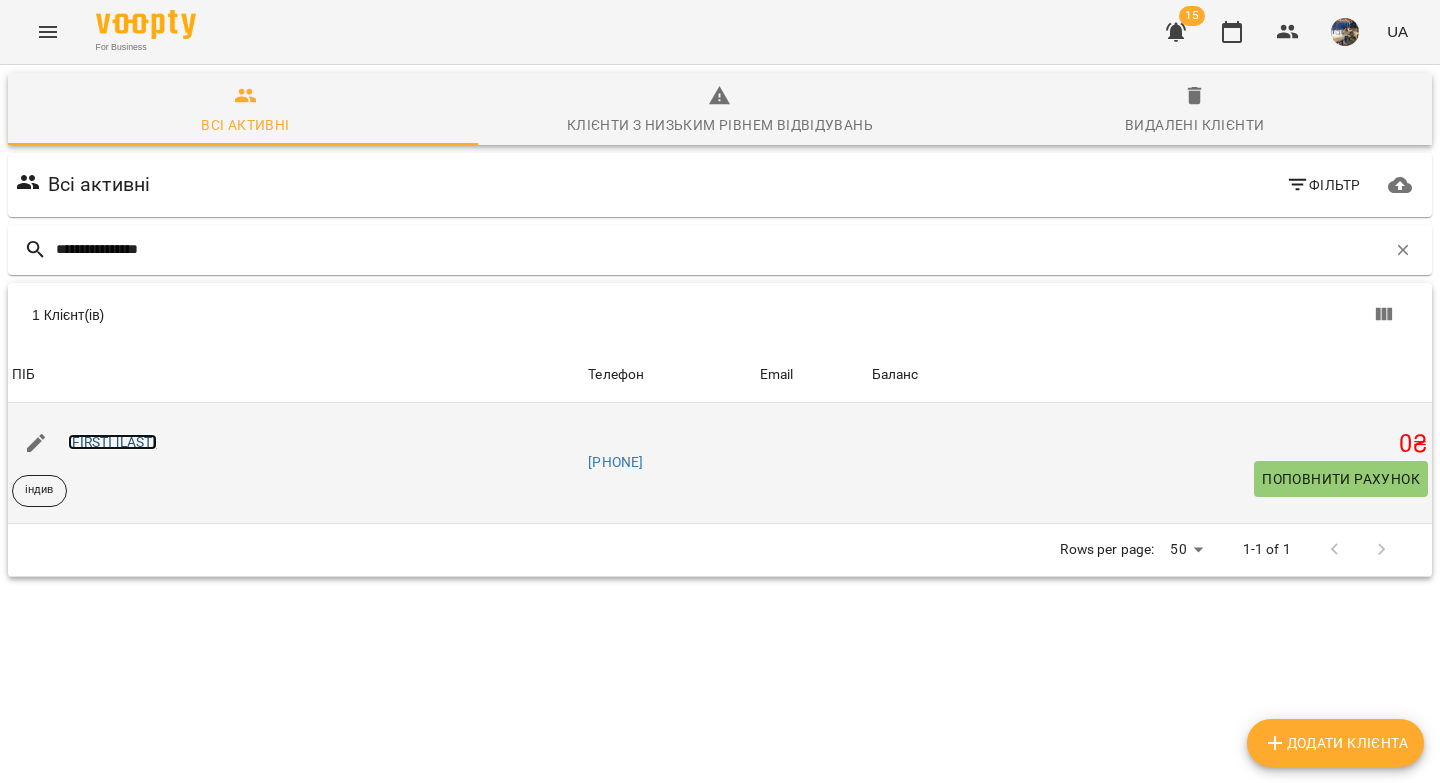 click on "Максим Вернигора" at bounding box center (112, 442) 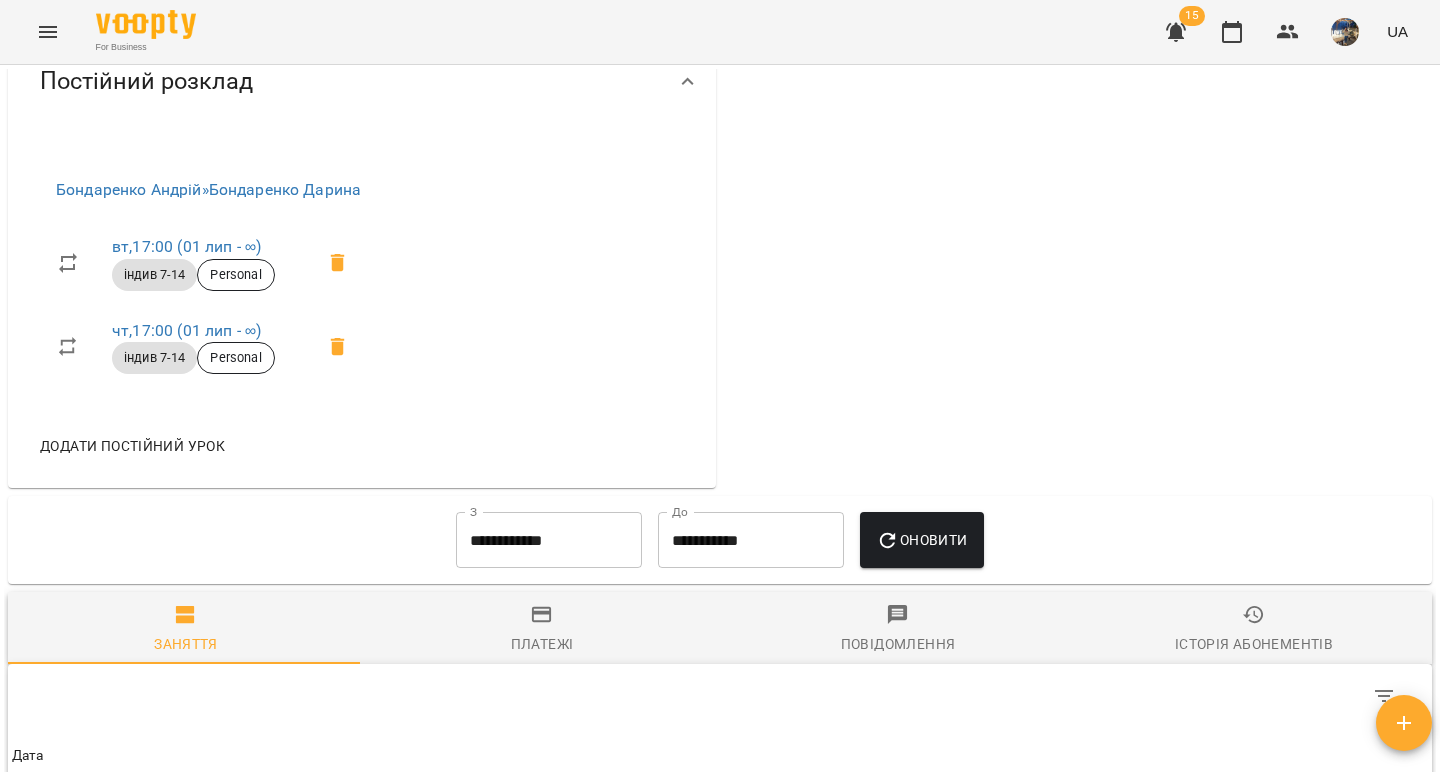 scroll, scrollTop: 0, scrollLeft: 0, axis: both 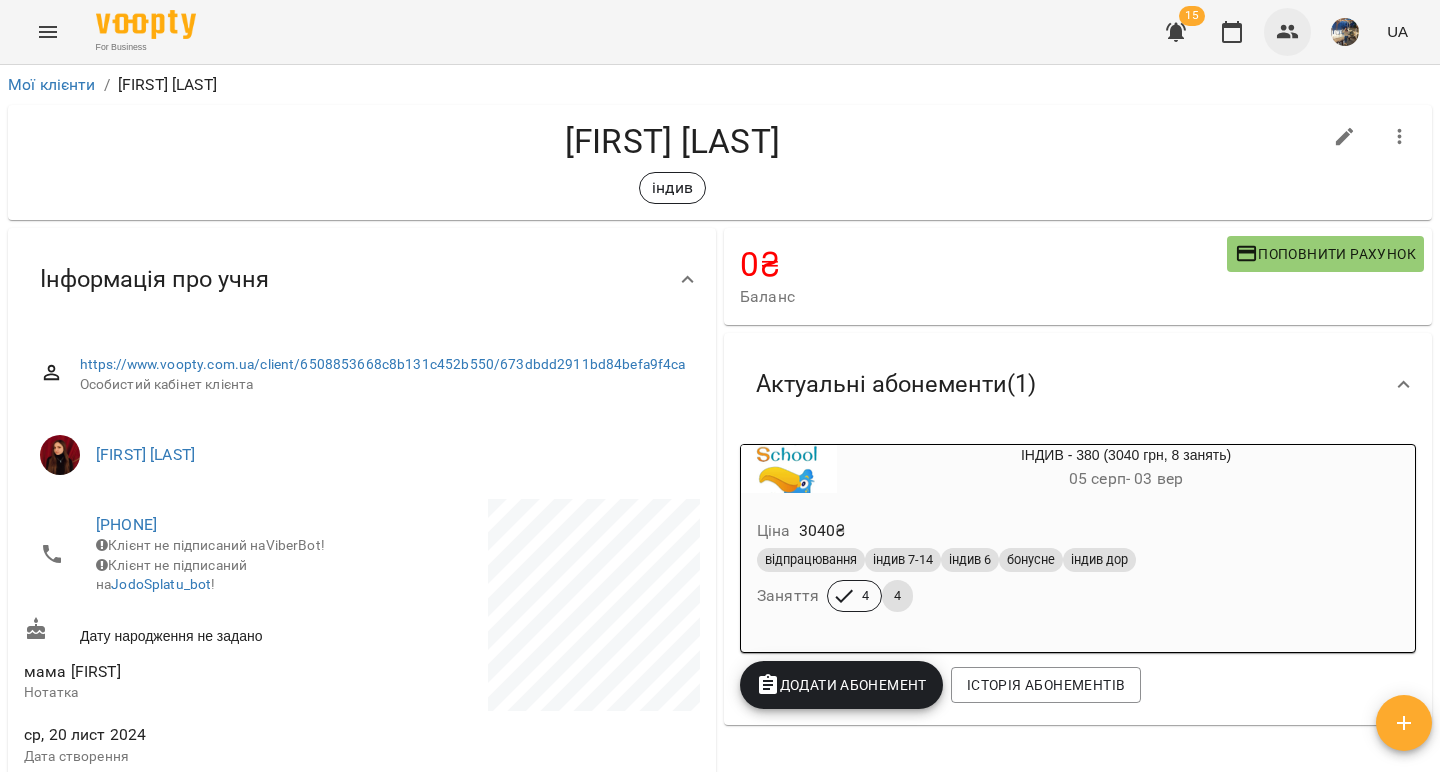 click 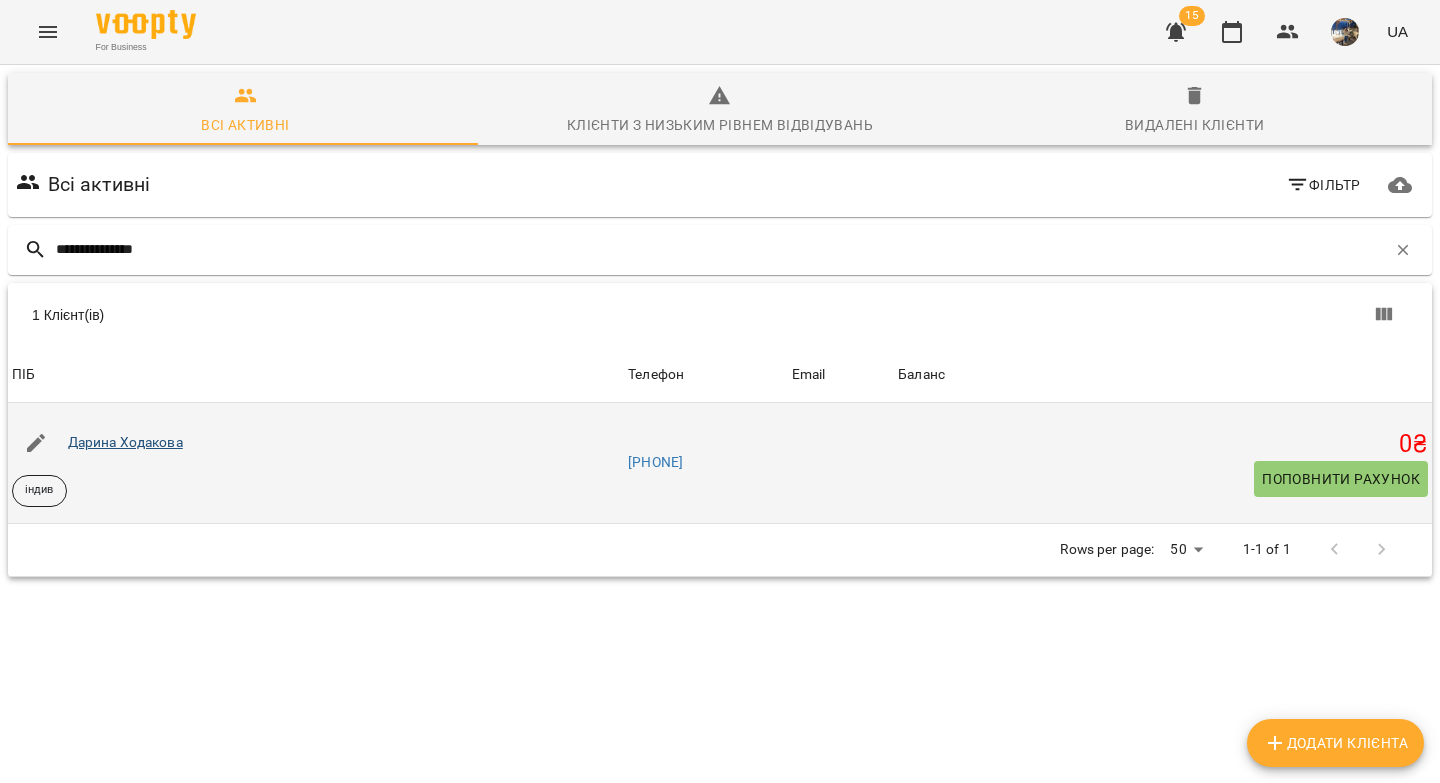 type on "**********" 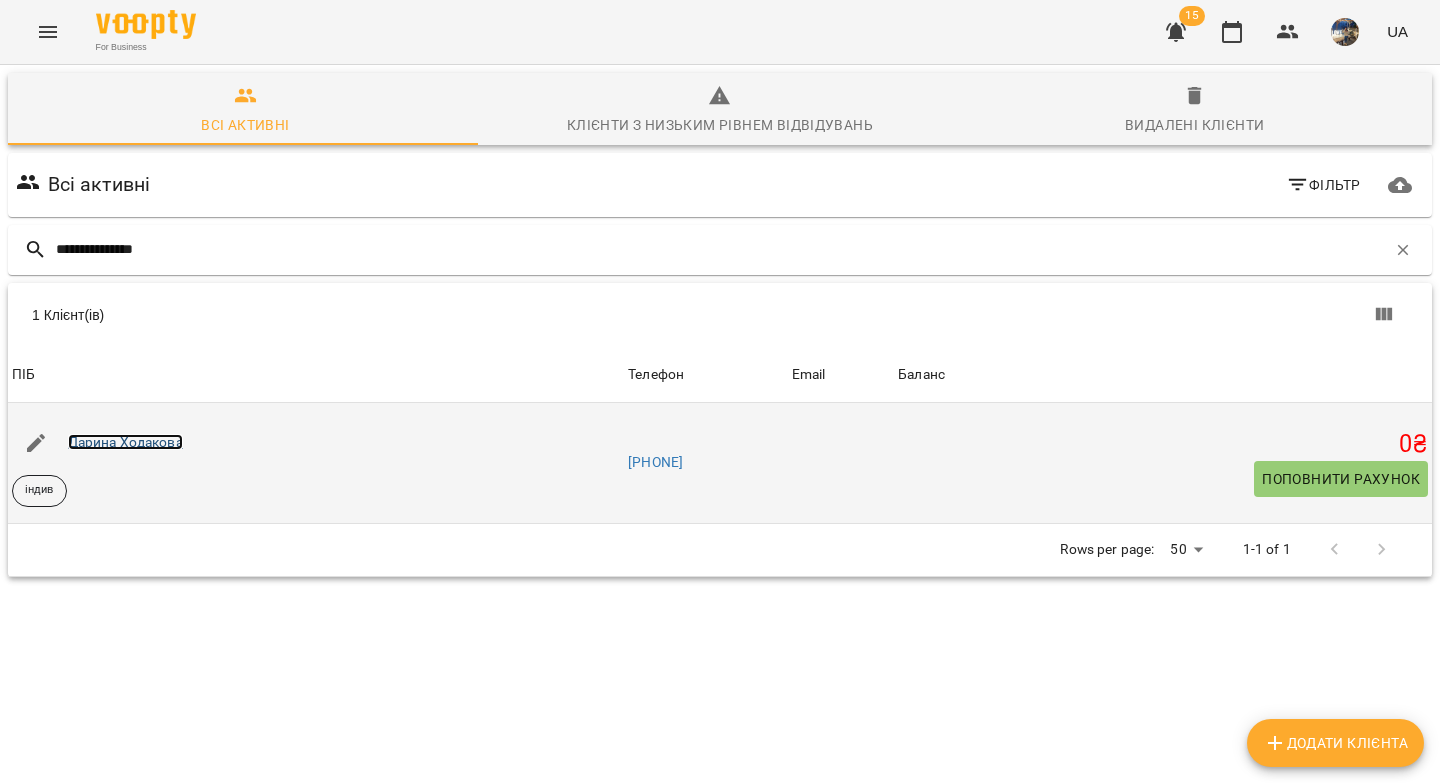 click on "Дарина Ходакова" at bounding box center (125, 442) 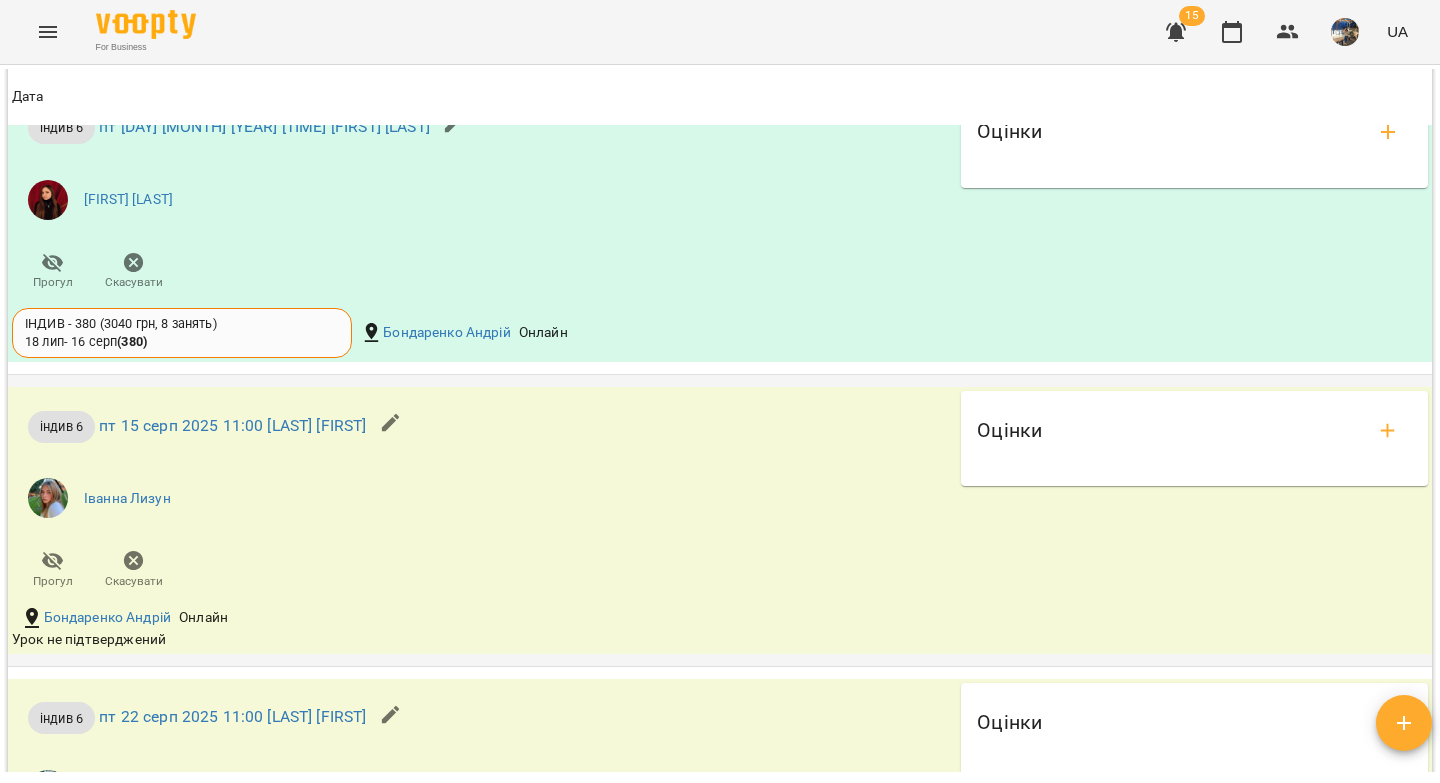 scroll, scrollTop: 1821, scrollLeft: 0, axis: vertical 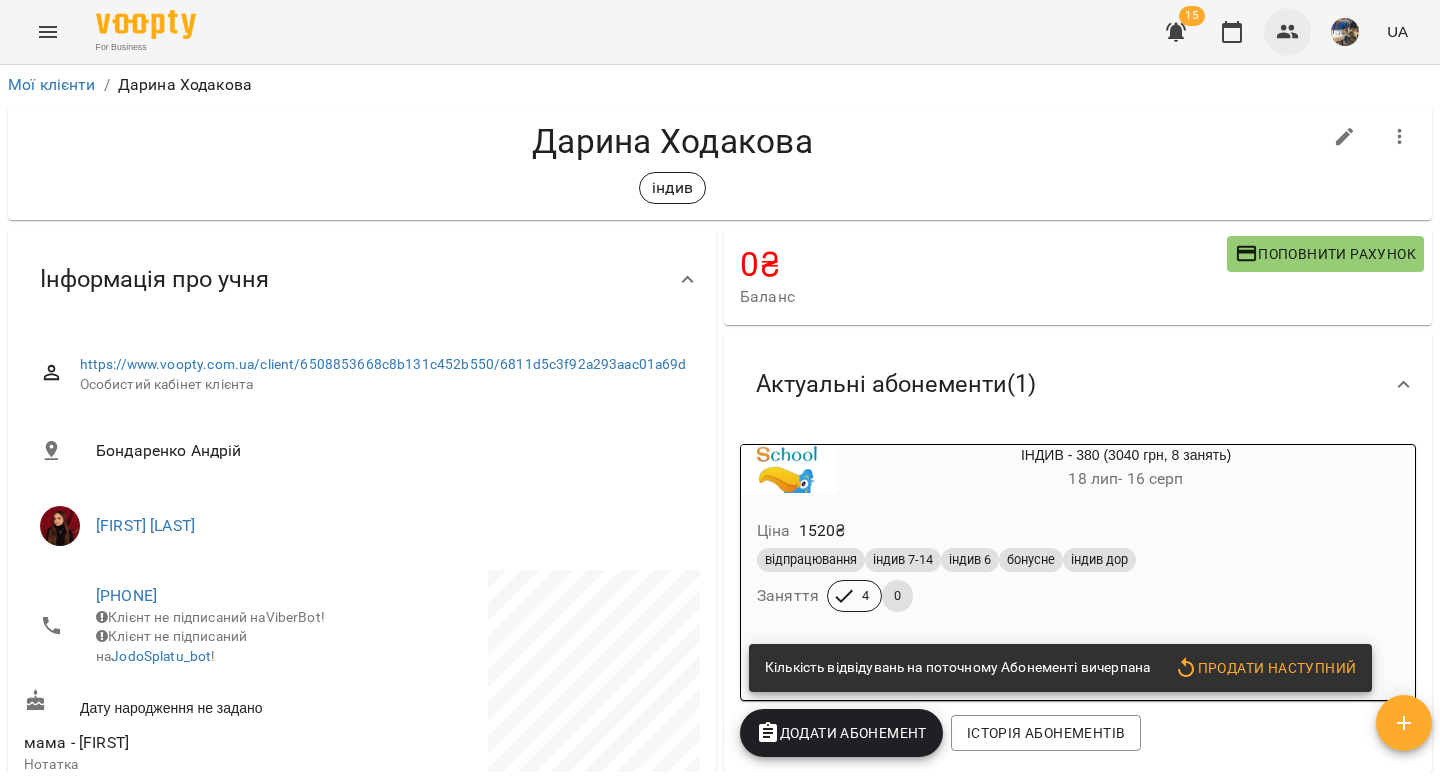 click 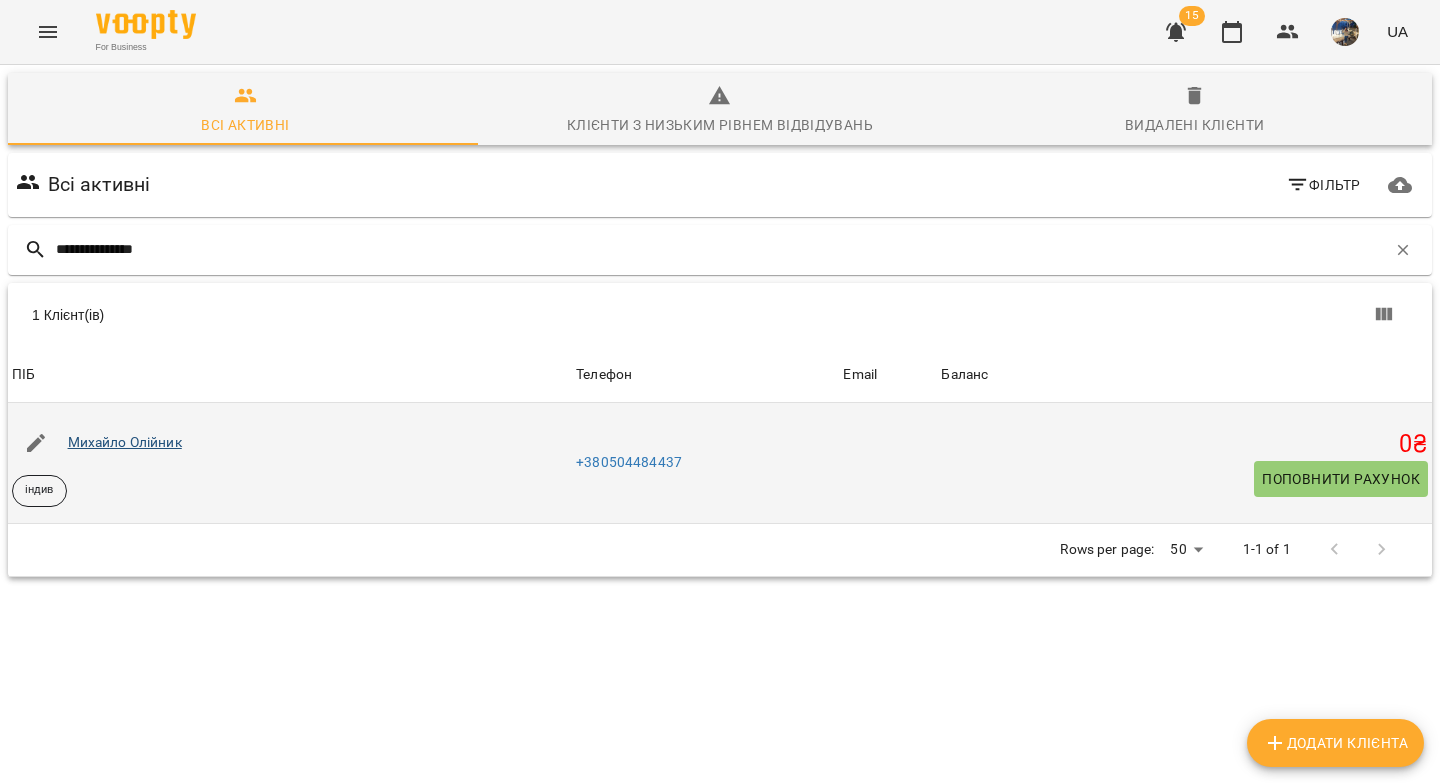 type on "**********" 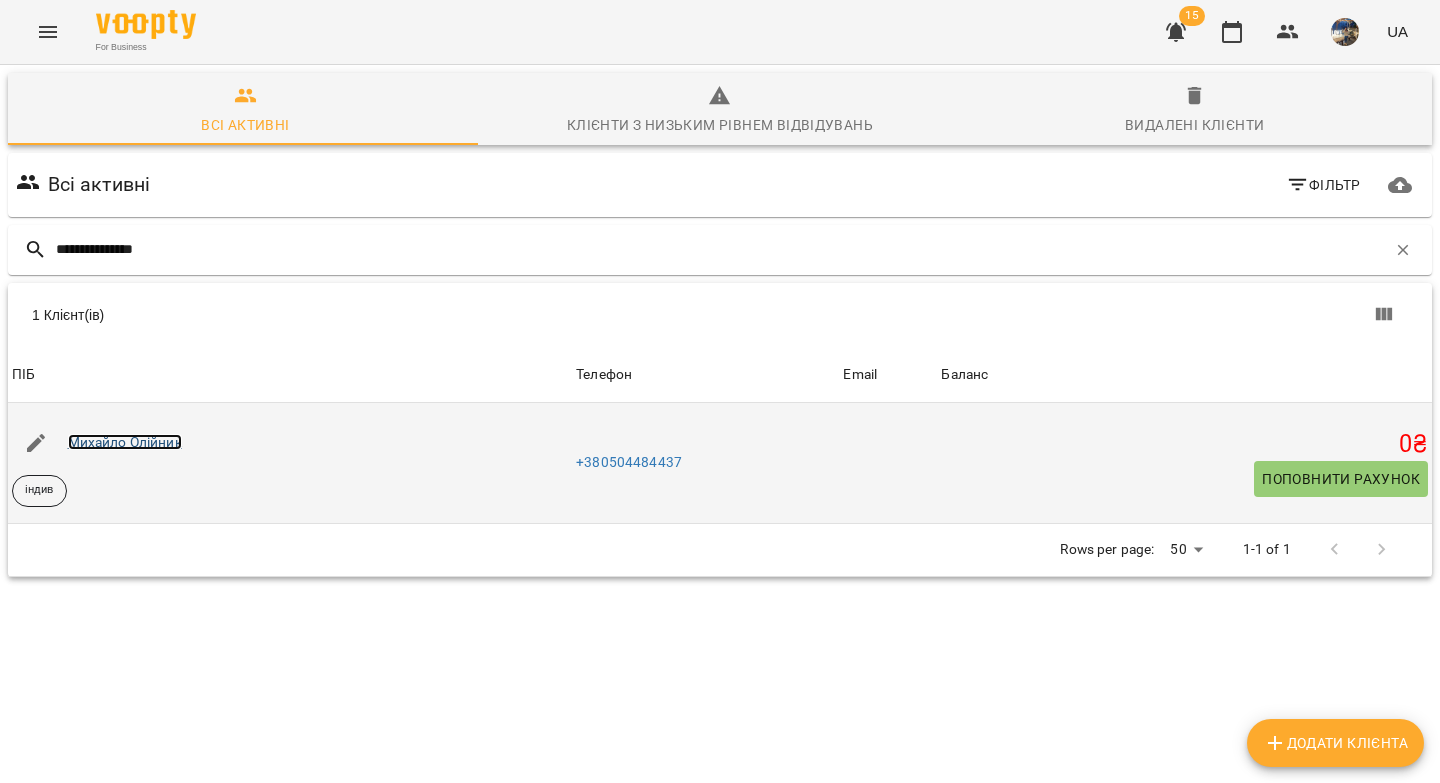 click on "Михайло Олійник" at bounding box center (125, 442) 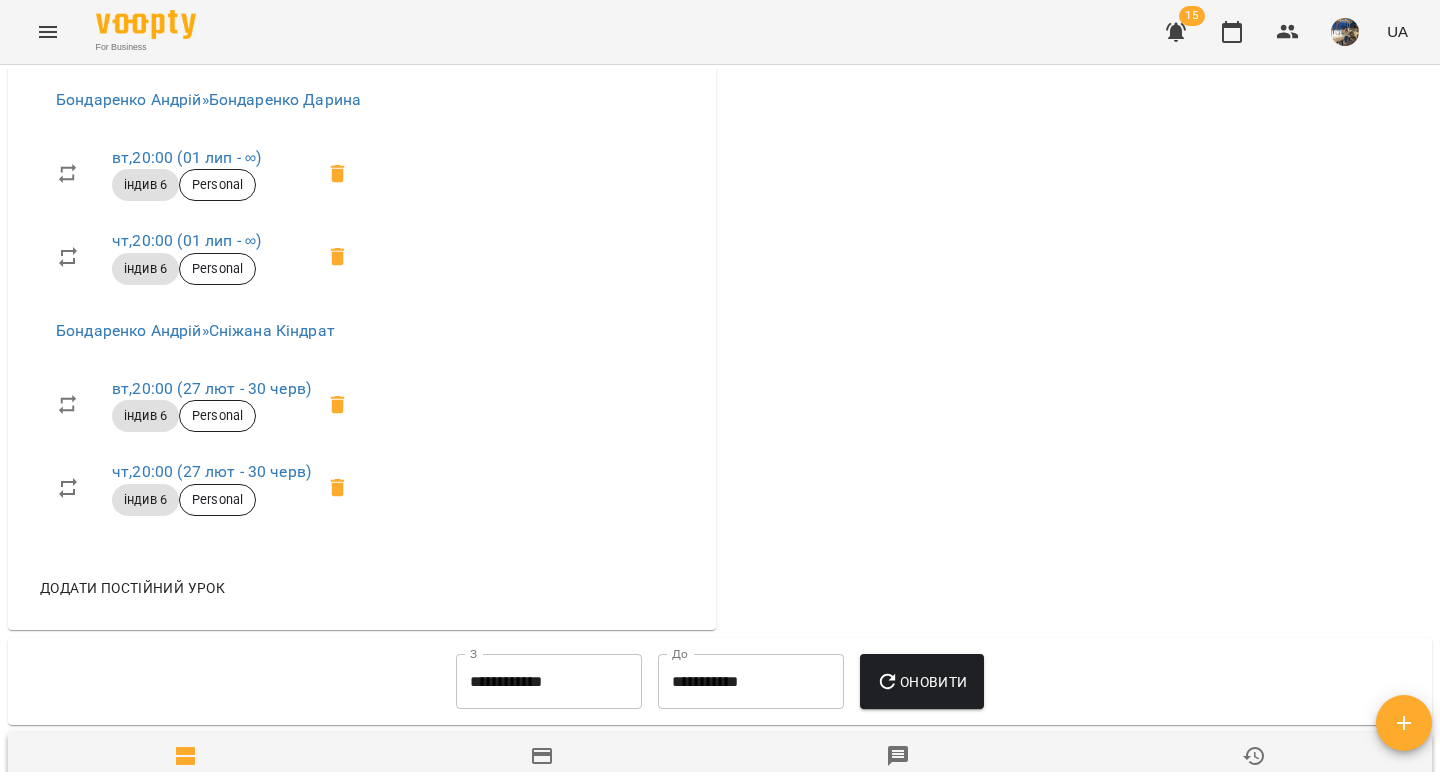scroll, scrollTop: 1000, scrollLeft: 0, axis: vertical 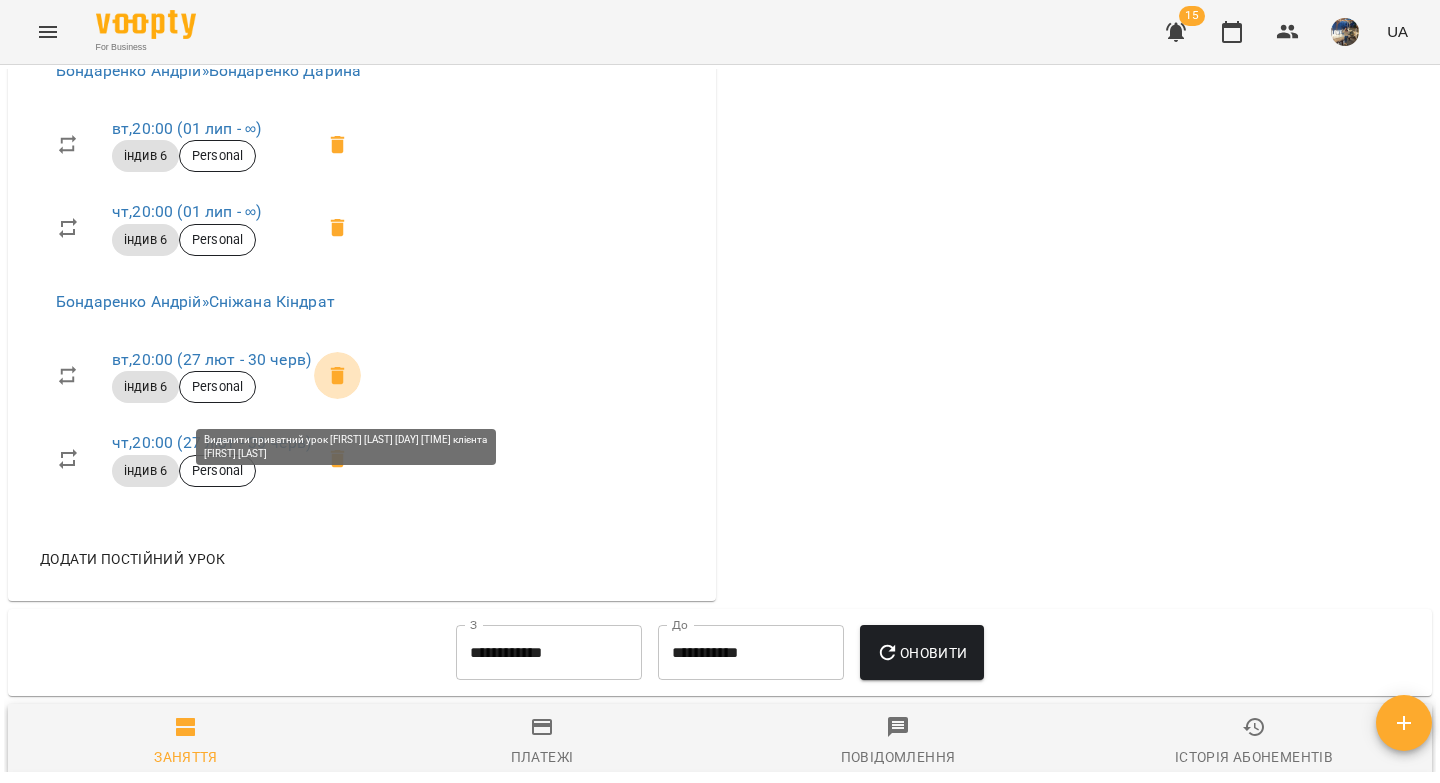 click 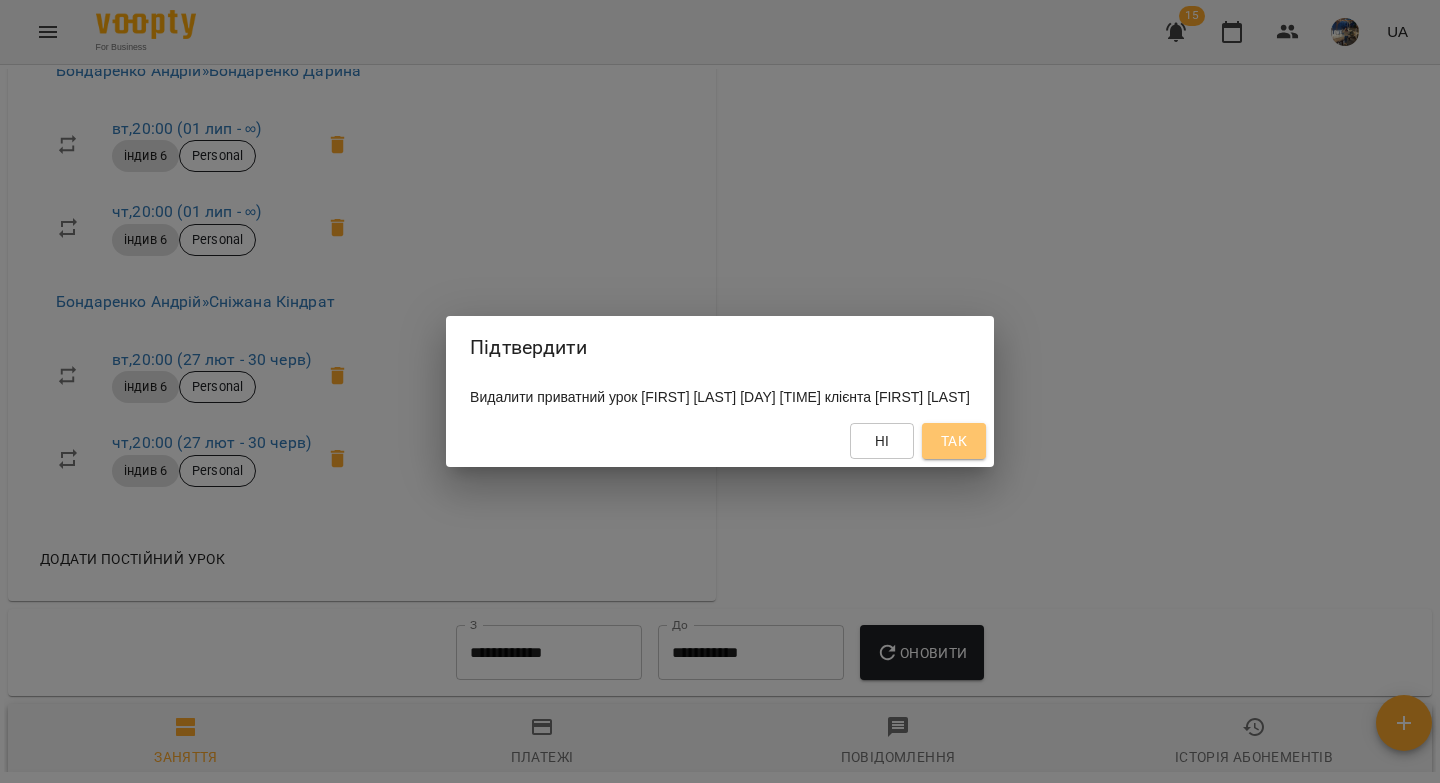 click on "Так" at bounding box center (954, 441) 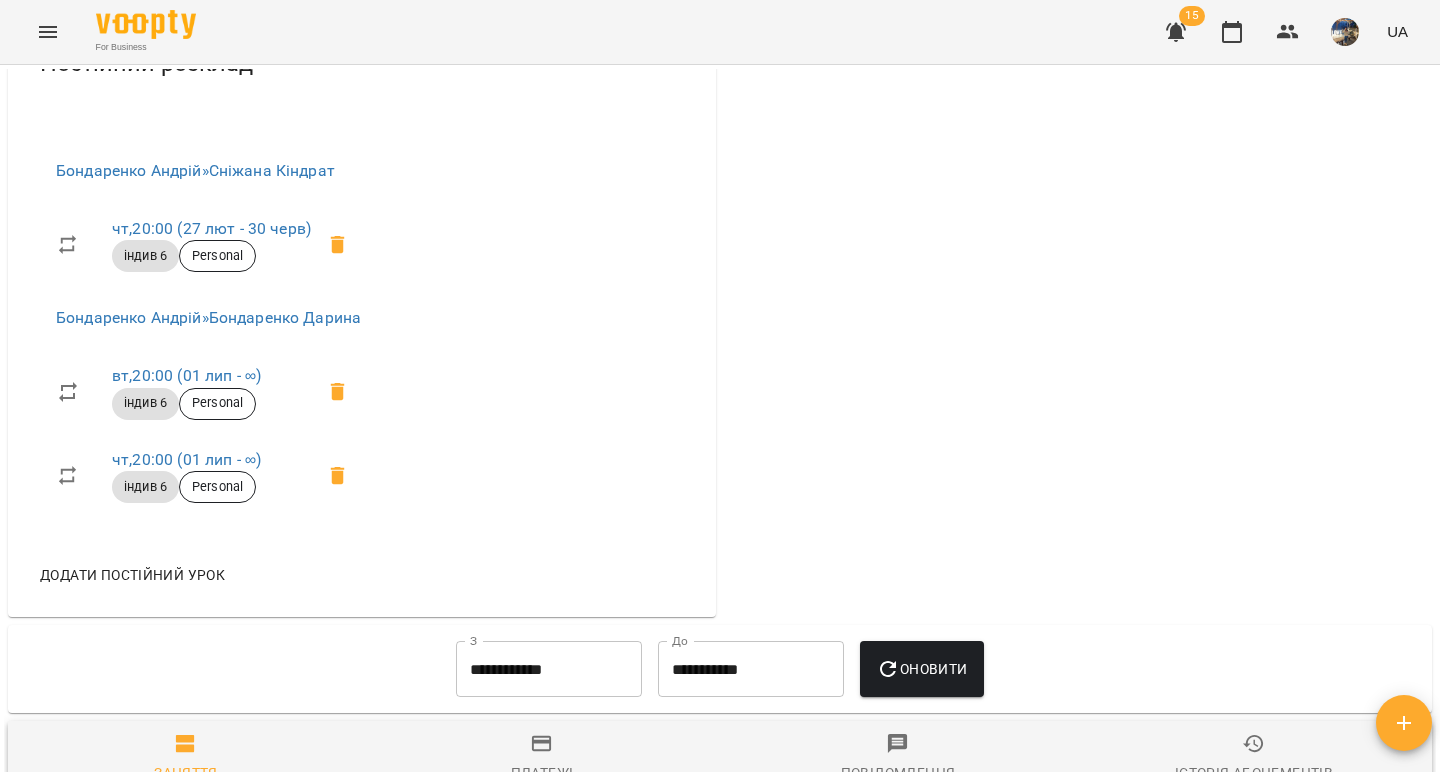 scroll, scrollTop: 896, scrollLeft: 0, axis: vertical 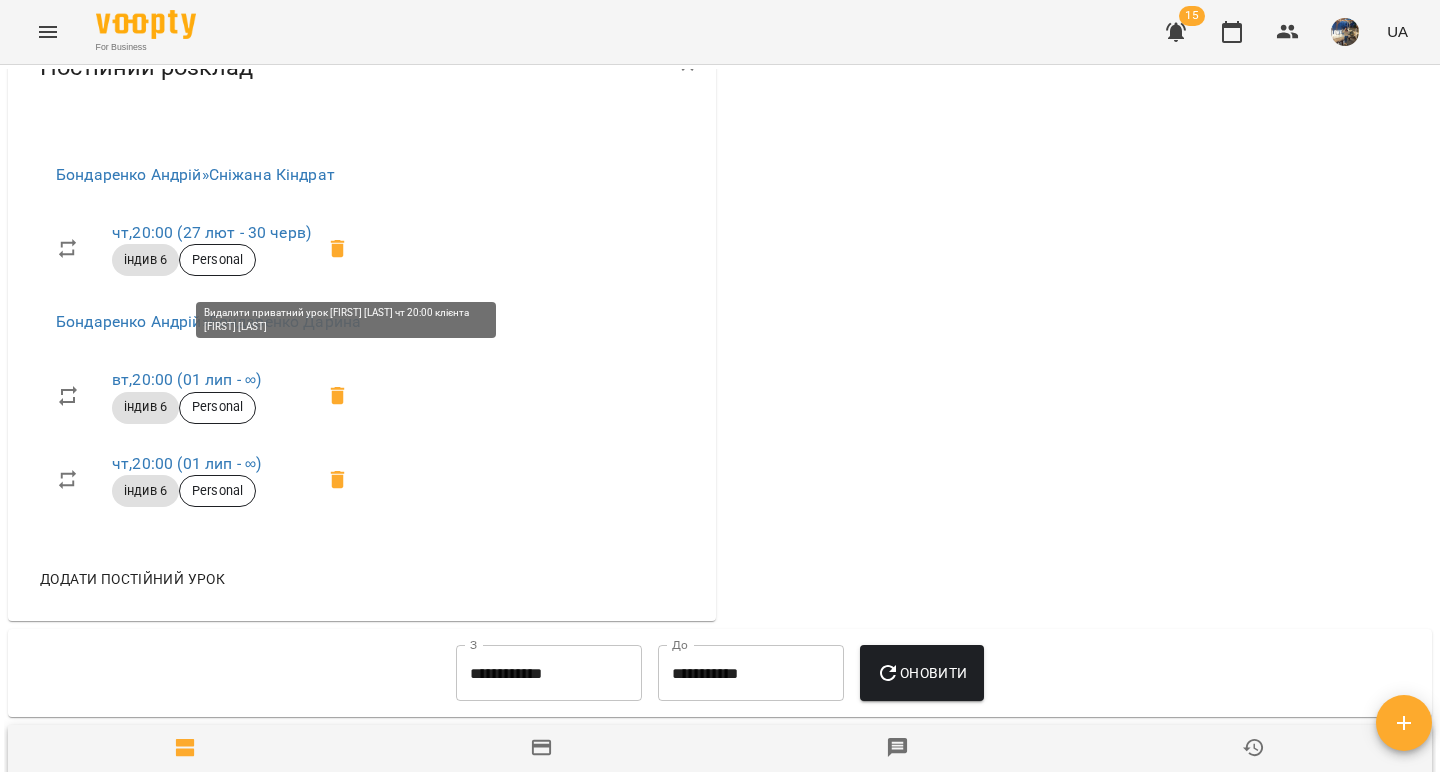 click 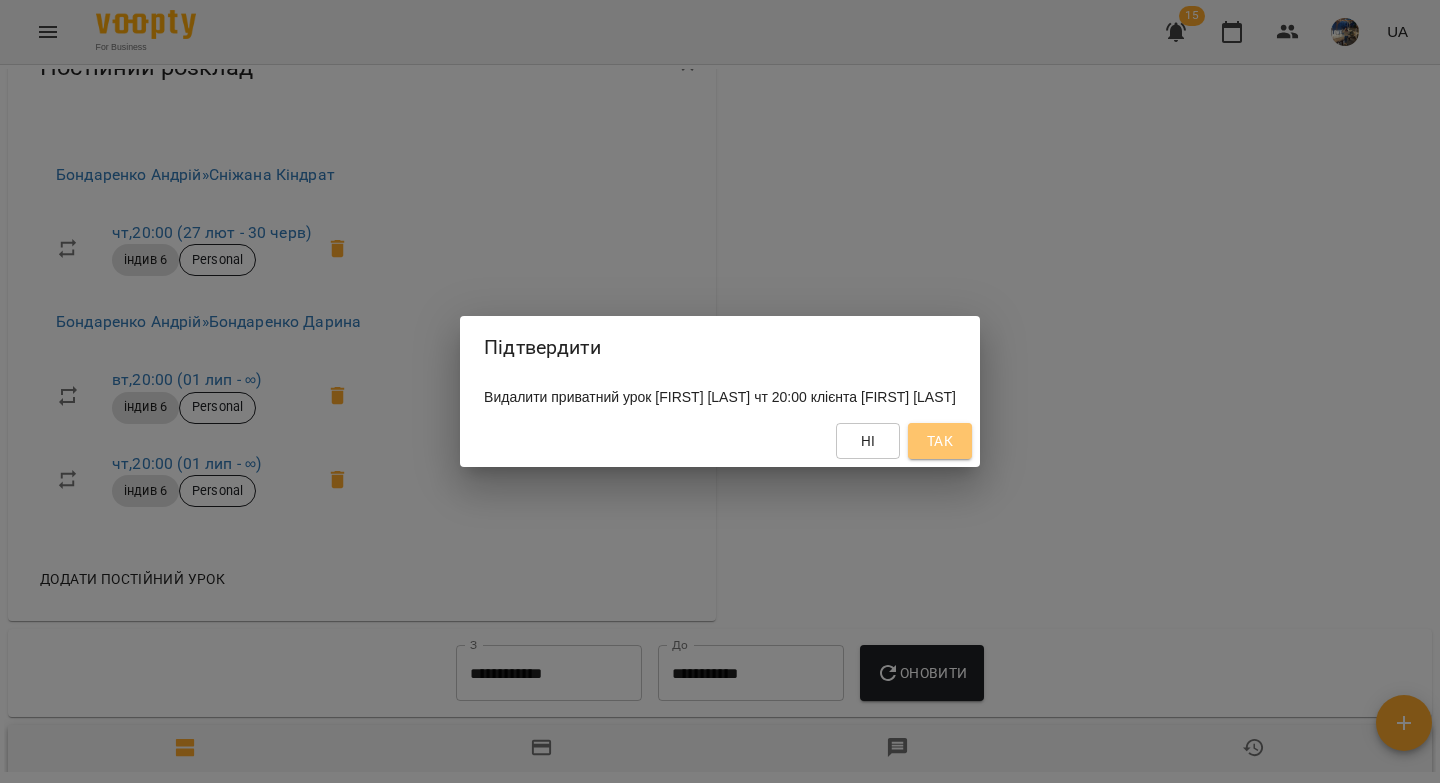 click on "Так" at bounding box center (940, 441) 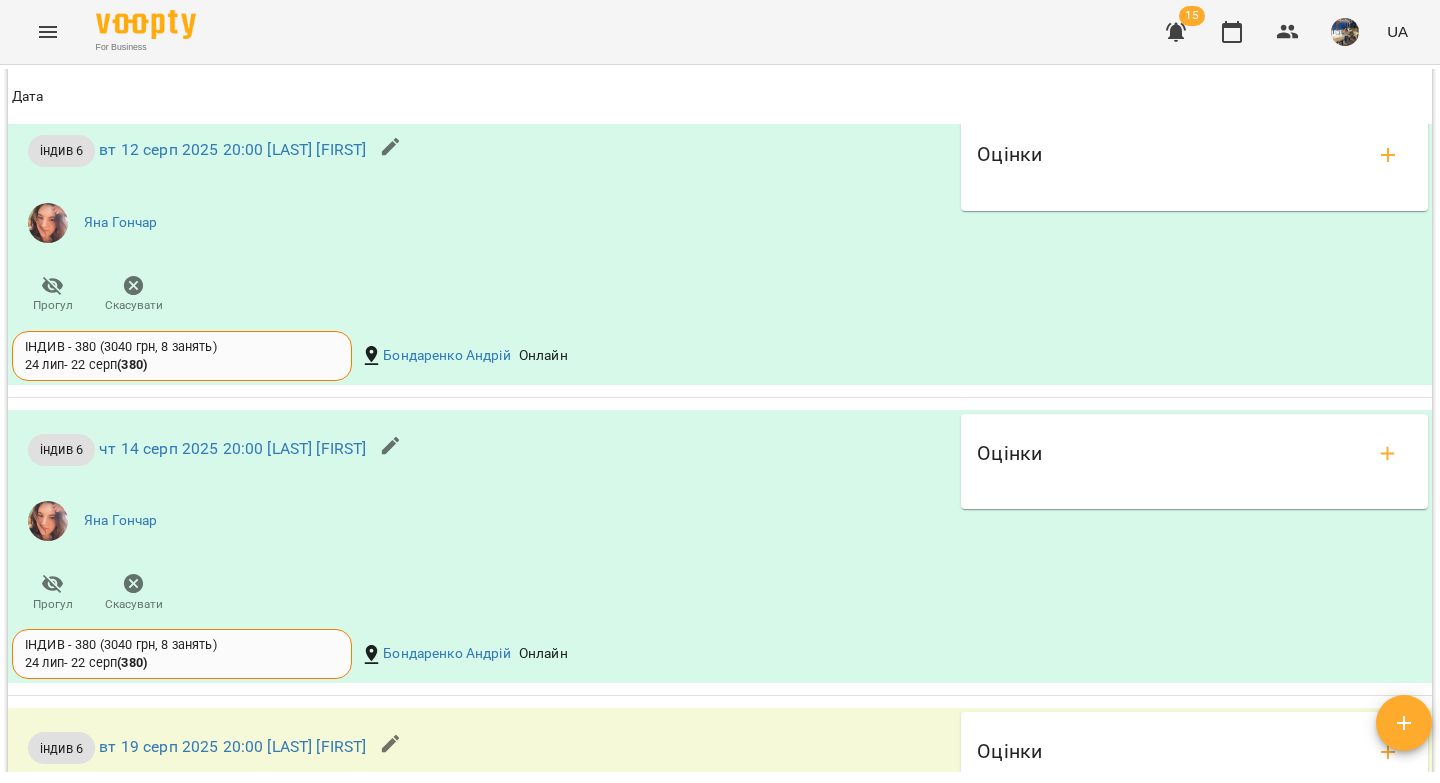 scroll, scrollTop: 2104, scrollLeft: 0, axis: vertical 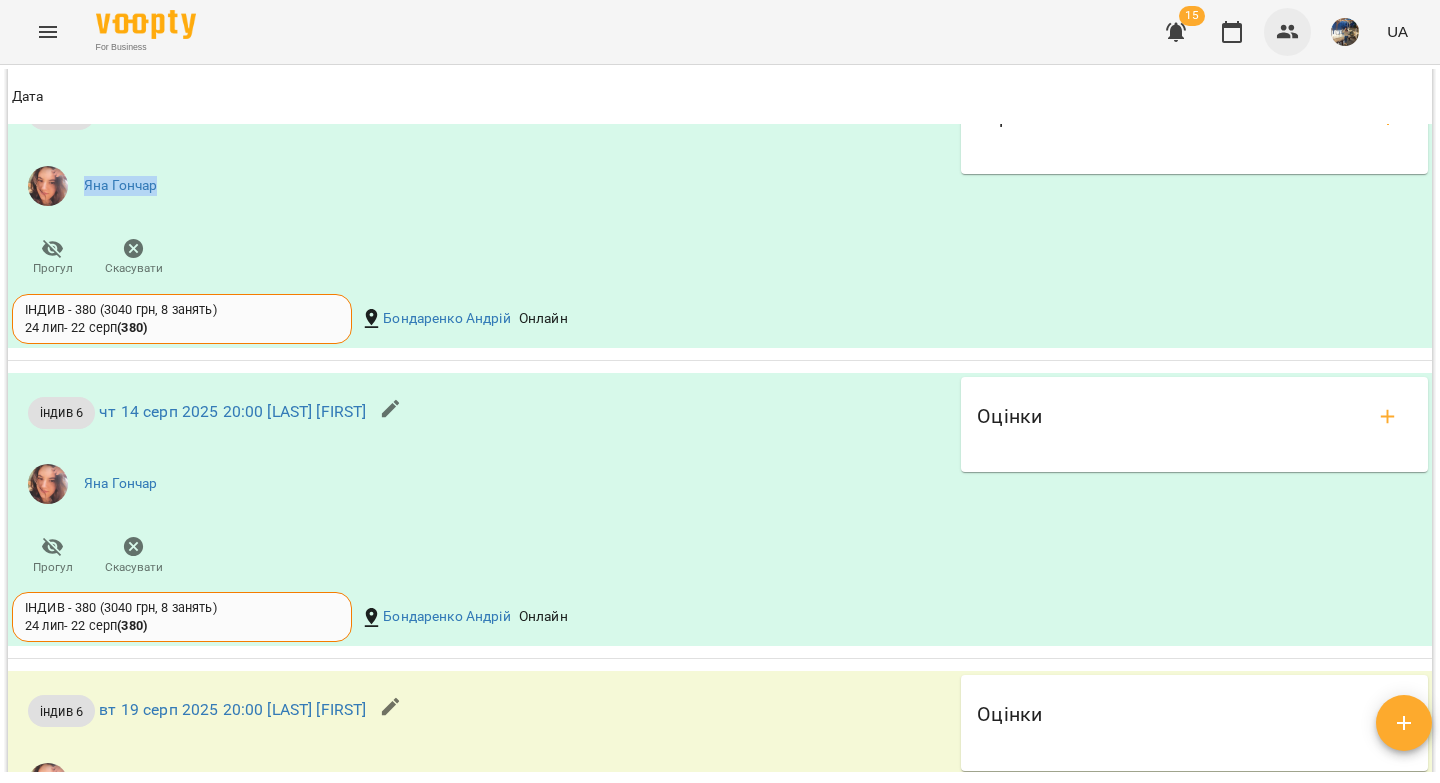 click 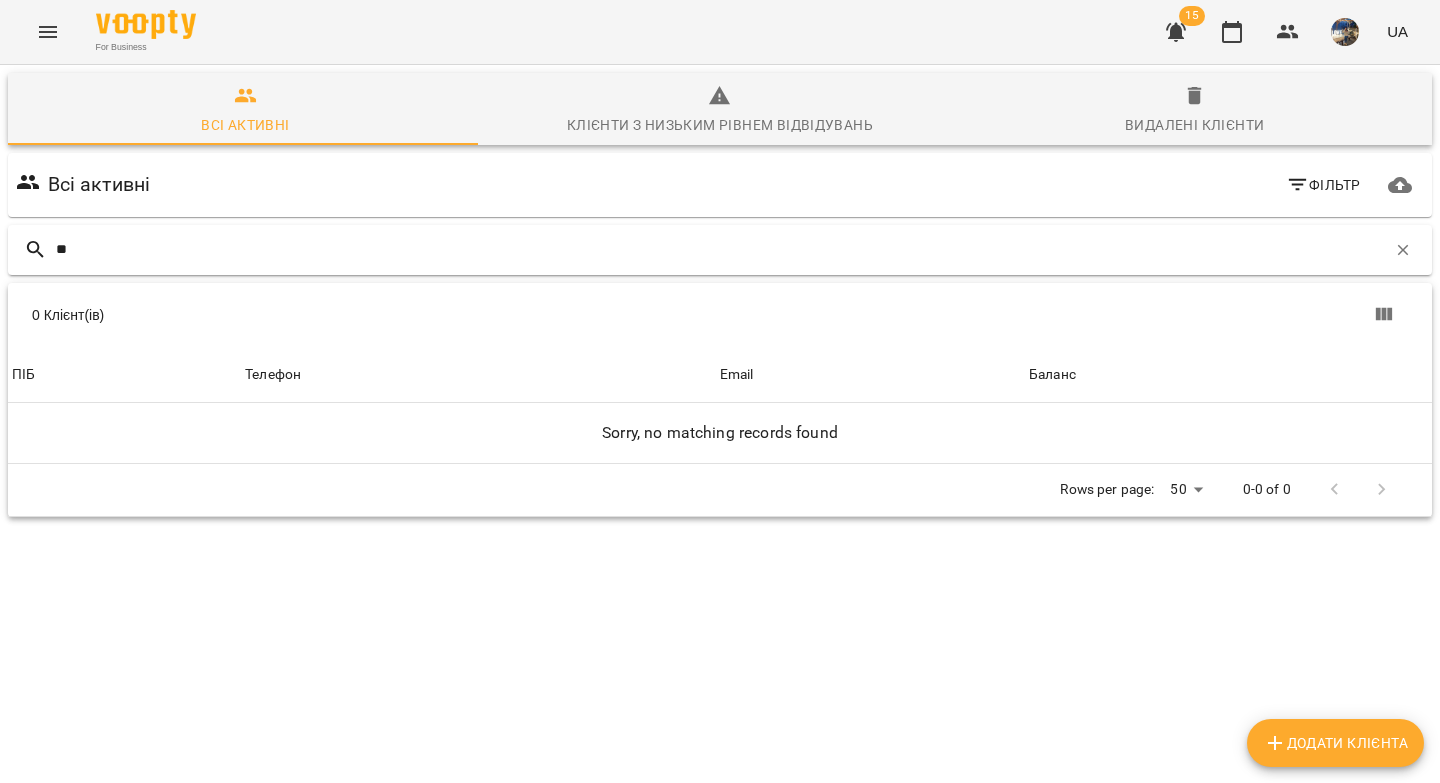 type on "*" 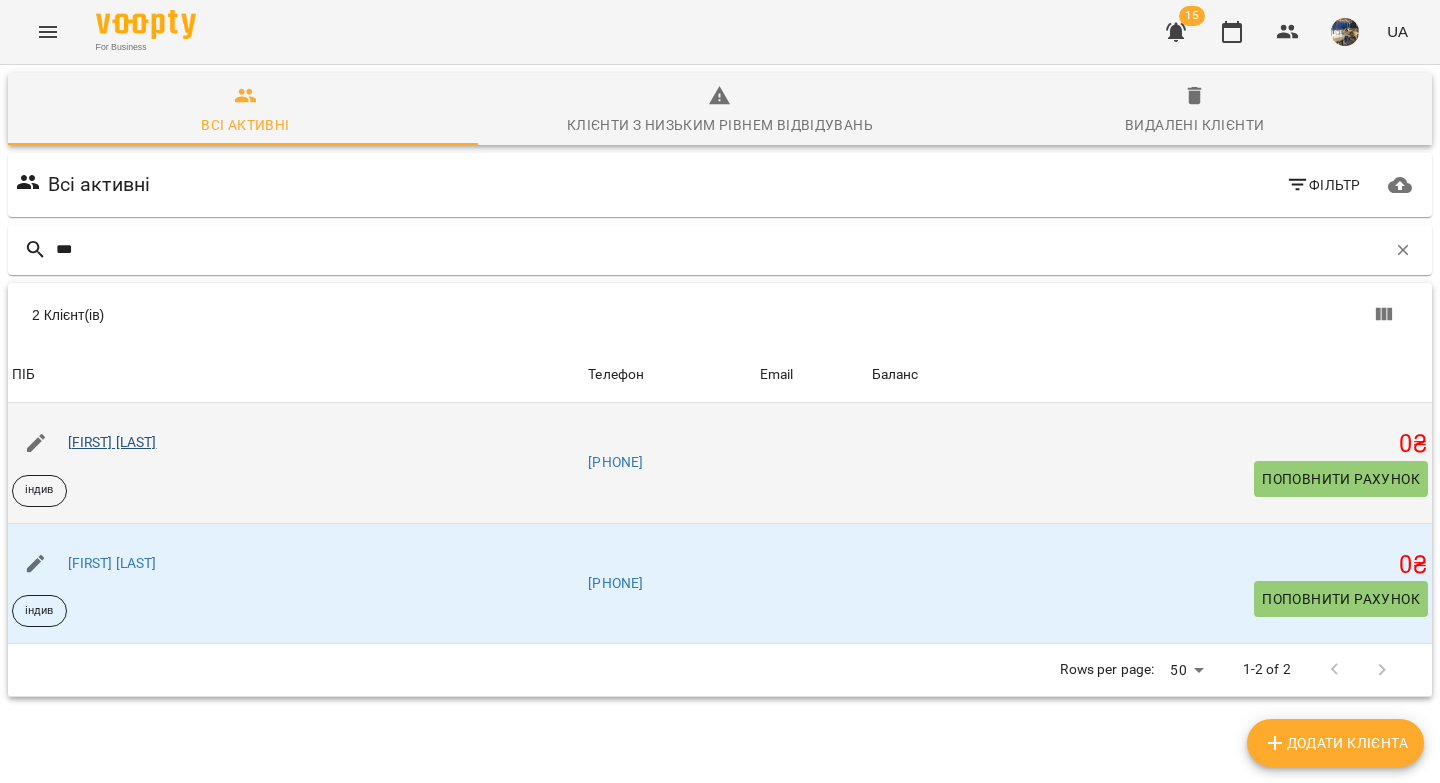 type on "***" 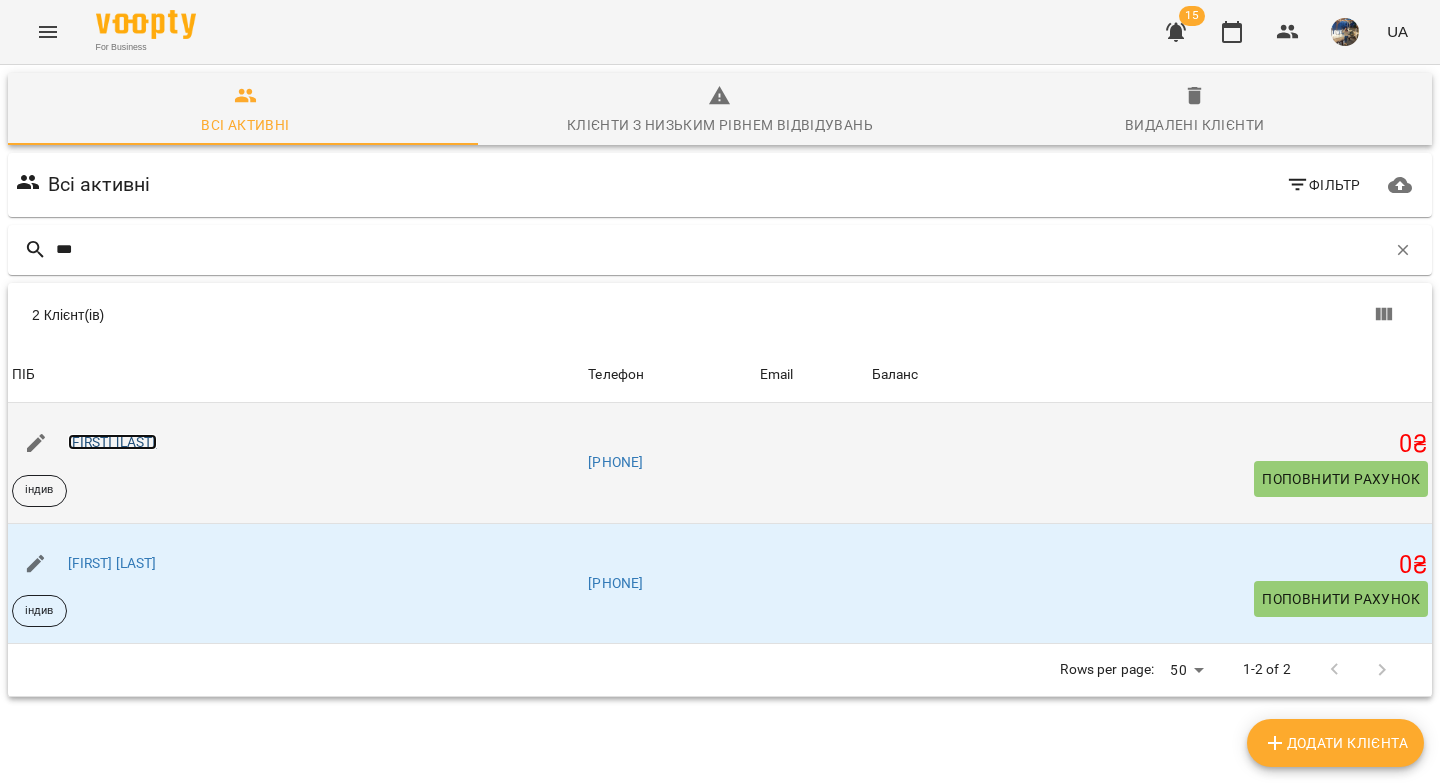 click on "Даромір Врагов" at bounding box center [112, 442] 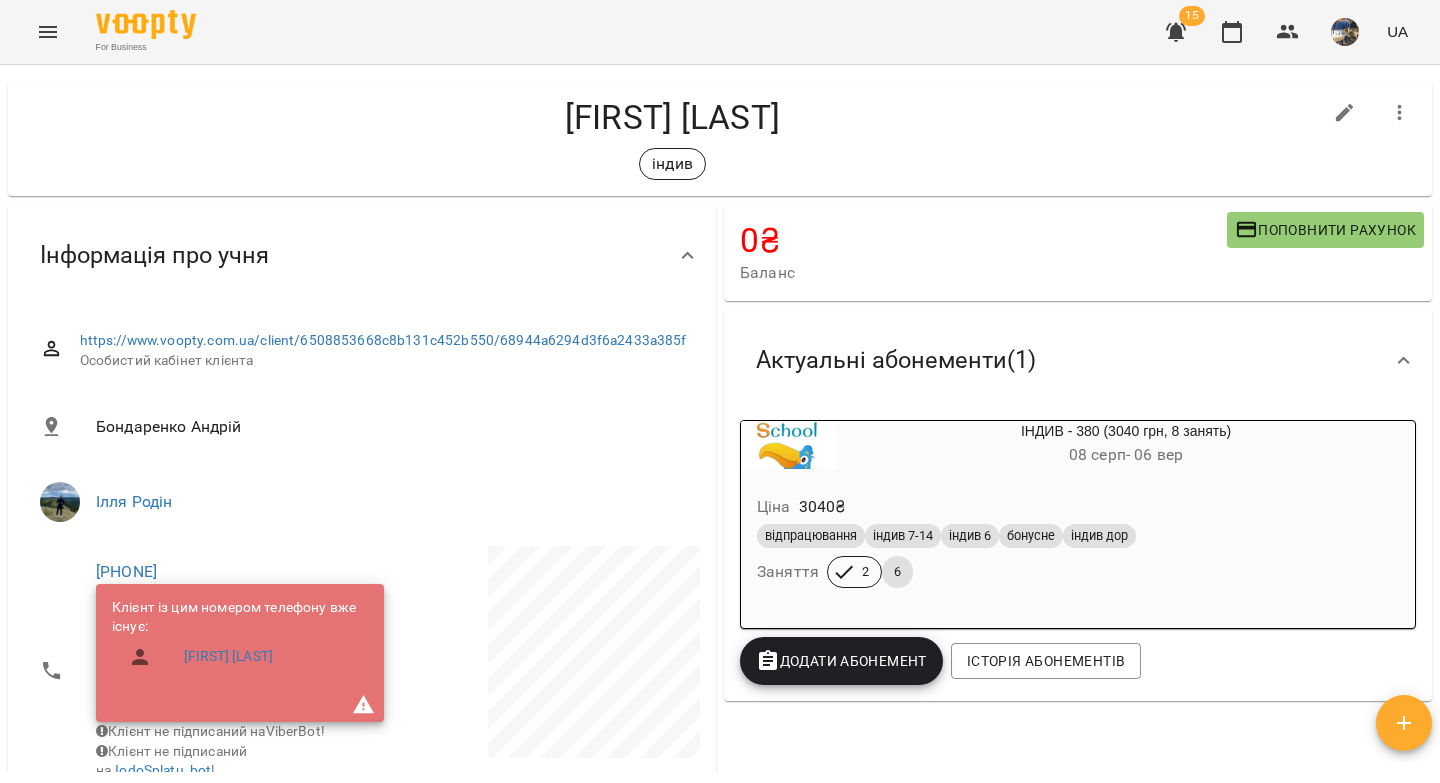 scroll, scrollTop: 0, scrollLeft: 0, axis: both 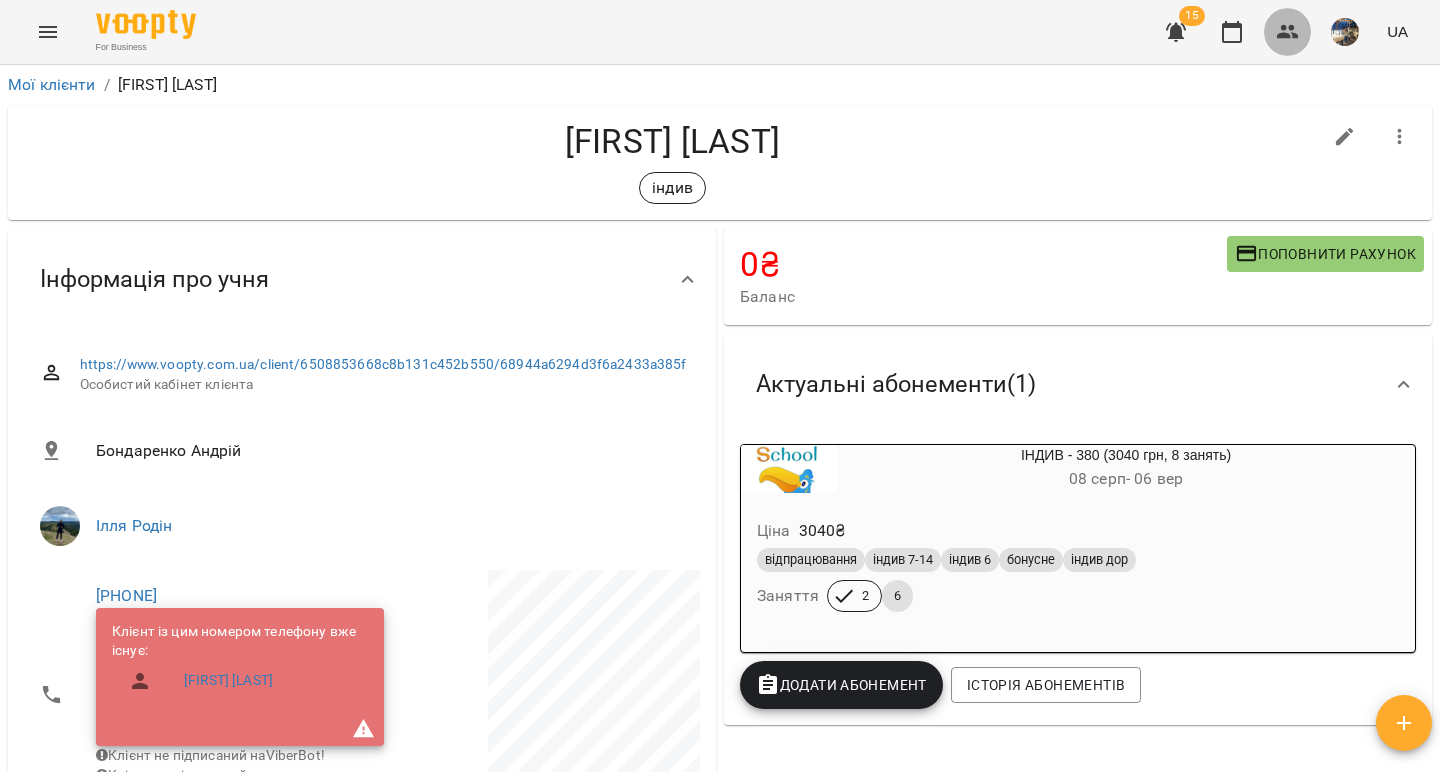 click 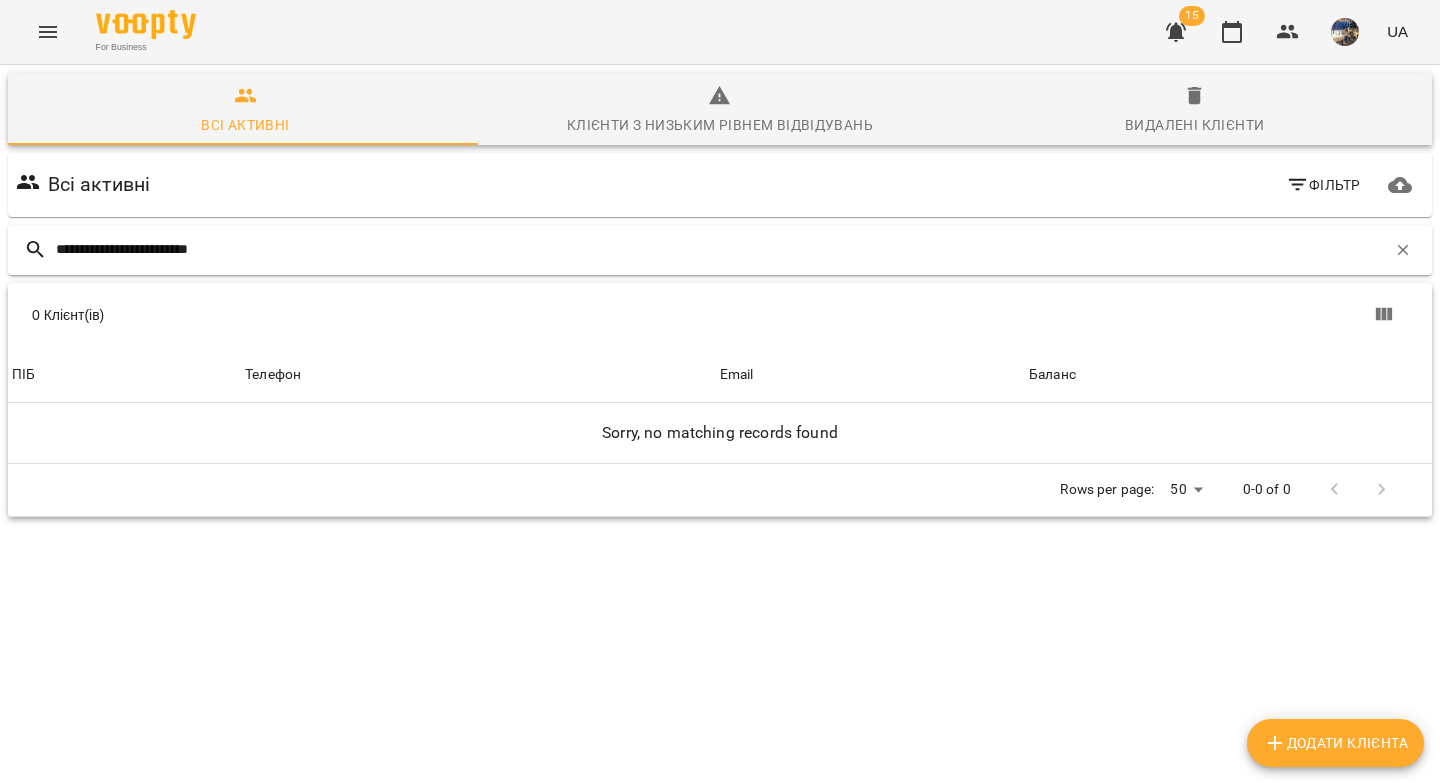 drag, startPoint x: 159, startPoint y: 249, endPoint x: 52, endPoint y: 258, distance: 107.37784 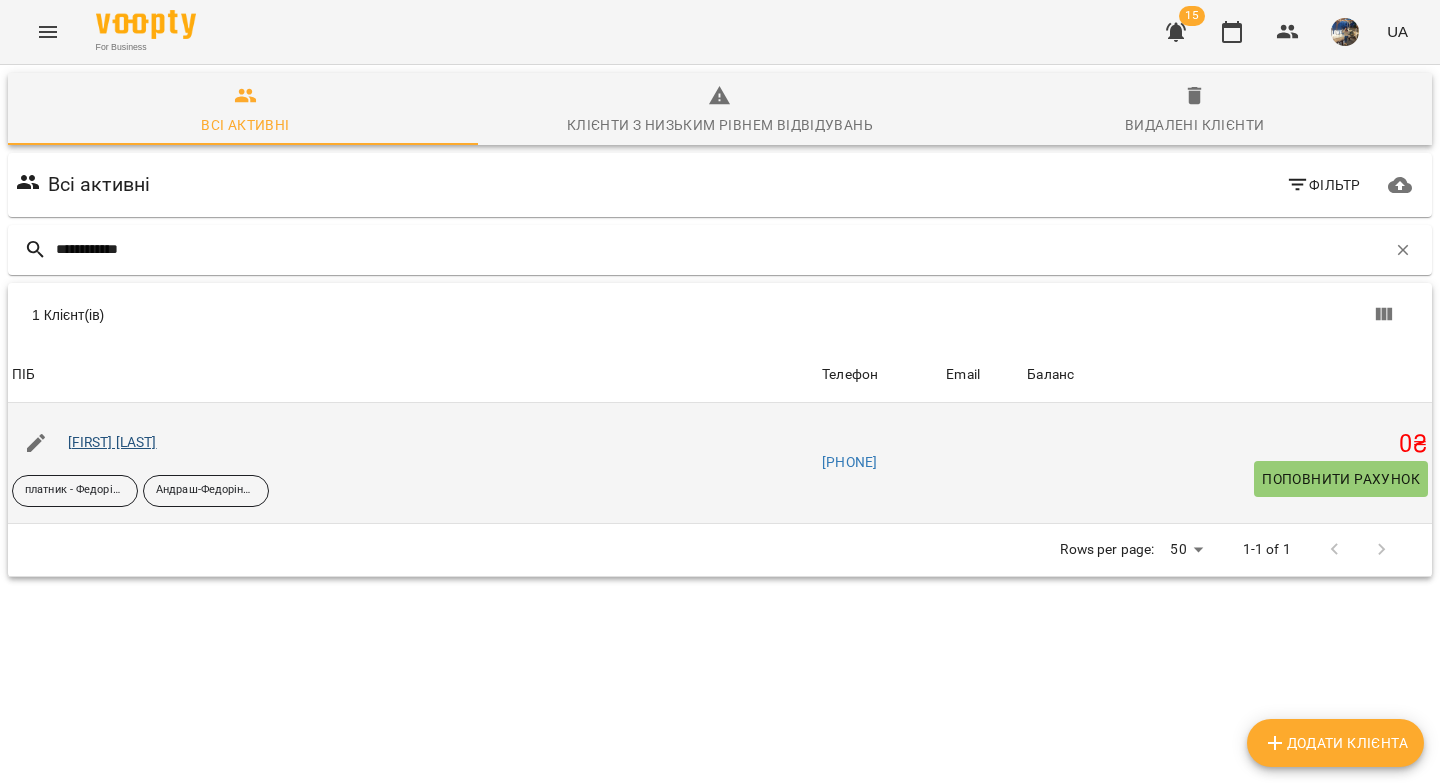 type on "**********" 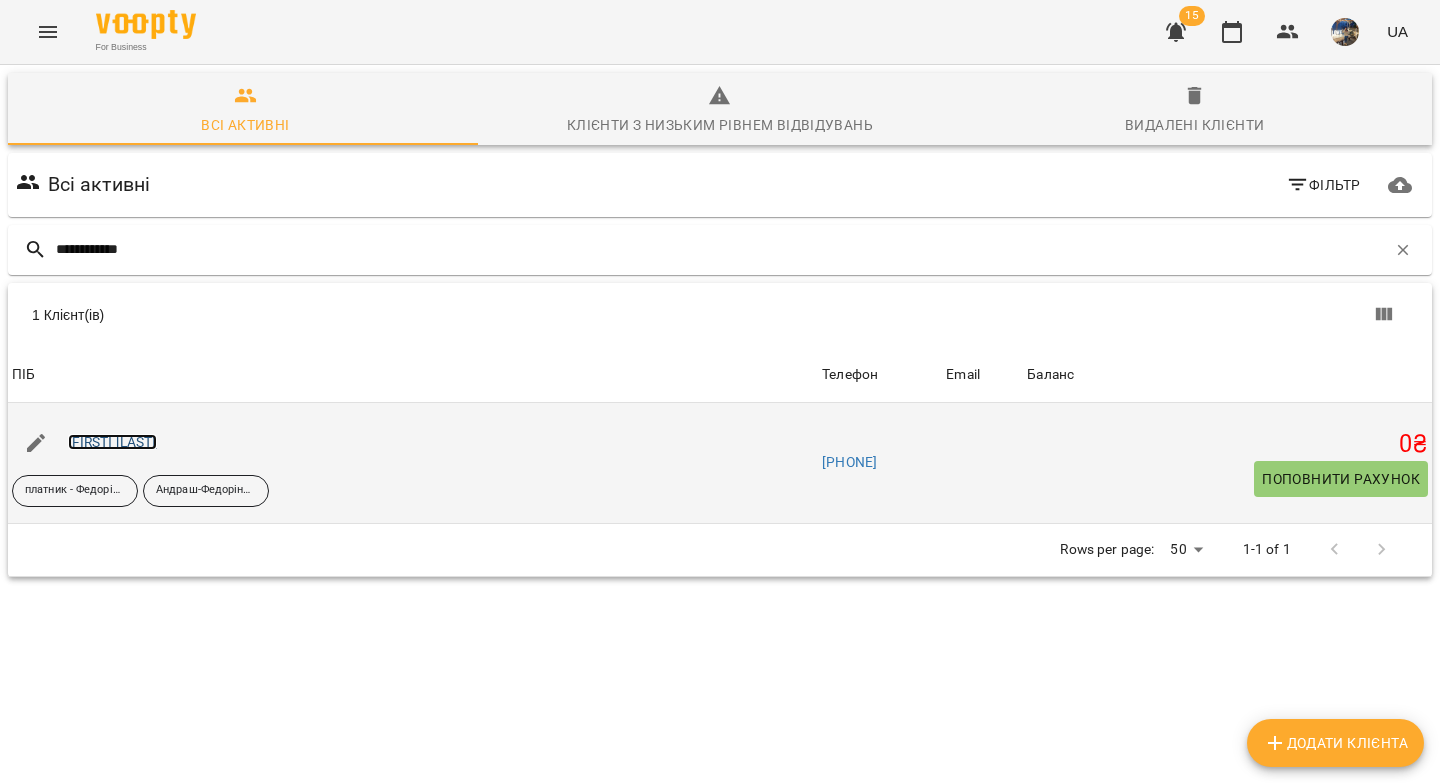 click on "Владислав Федорінський" at bounding box center (112, 442) 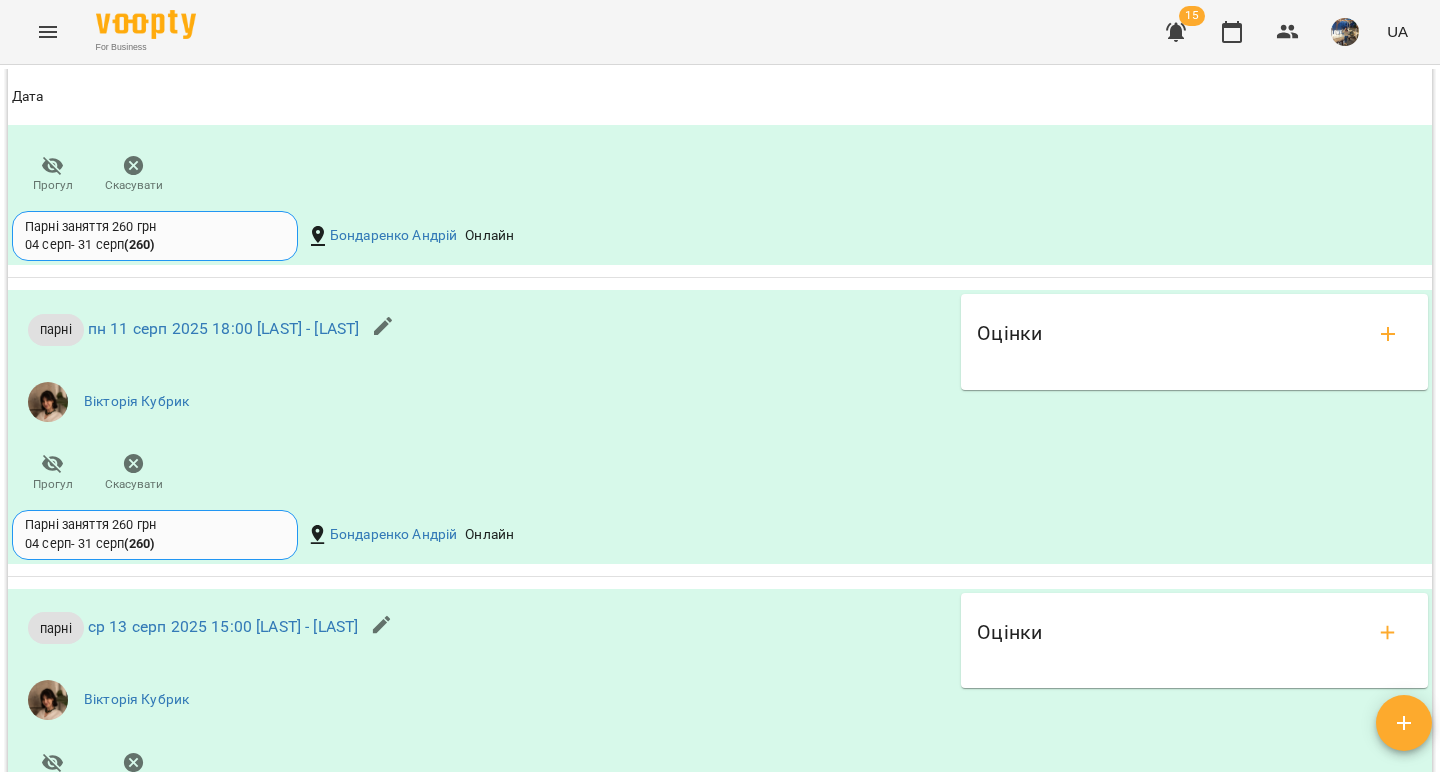 scroll, scrollTop: 2233, scrollLeft: 0, axis: vertical 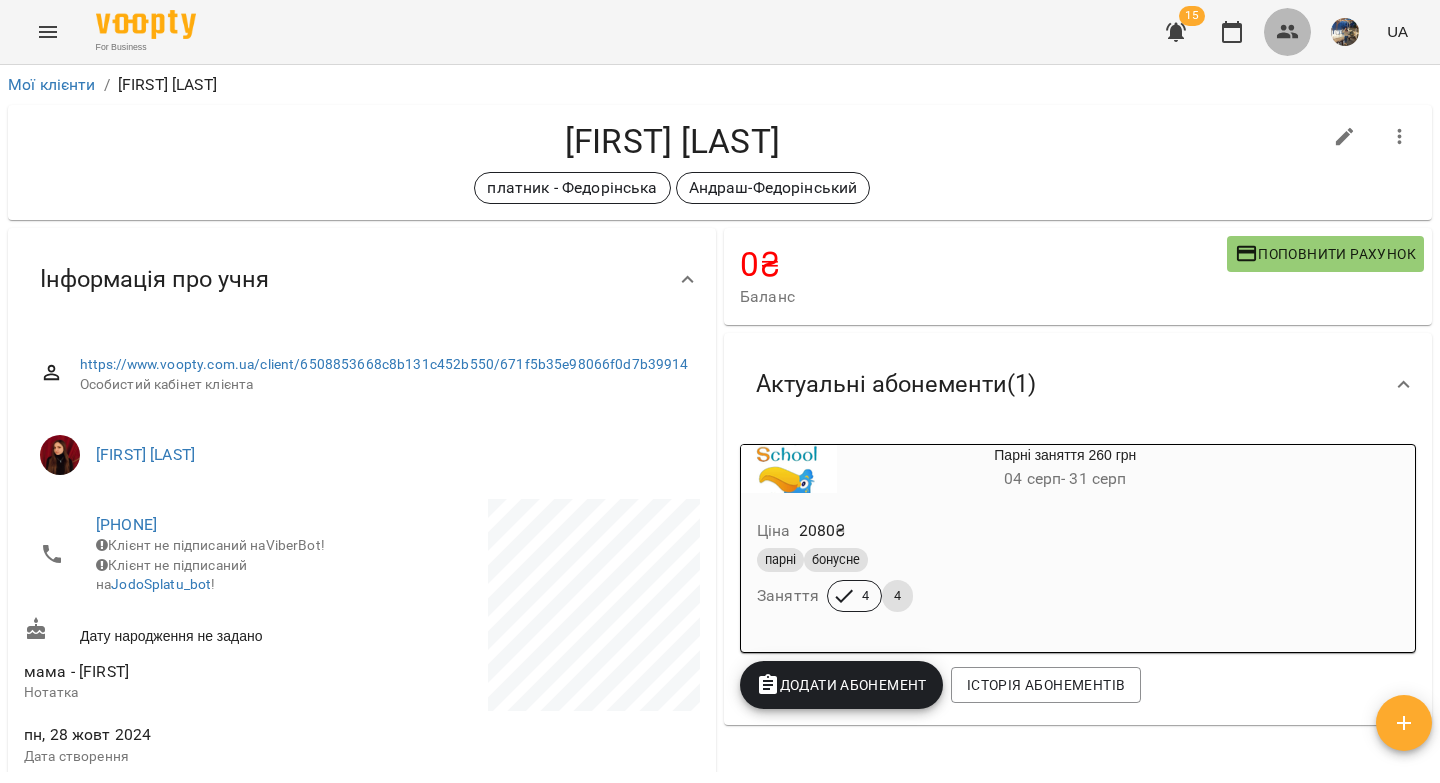 click 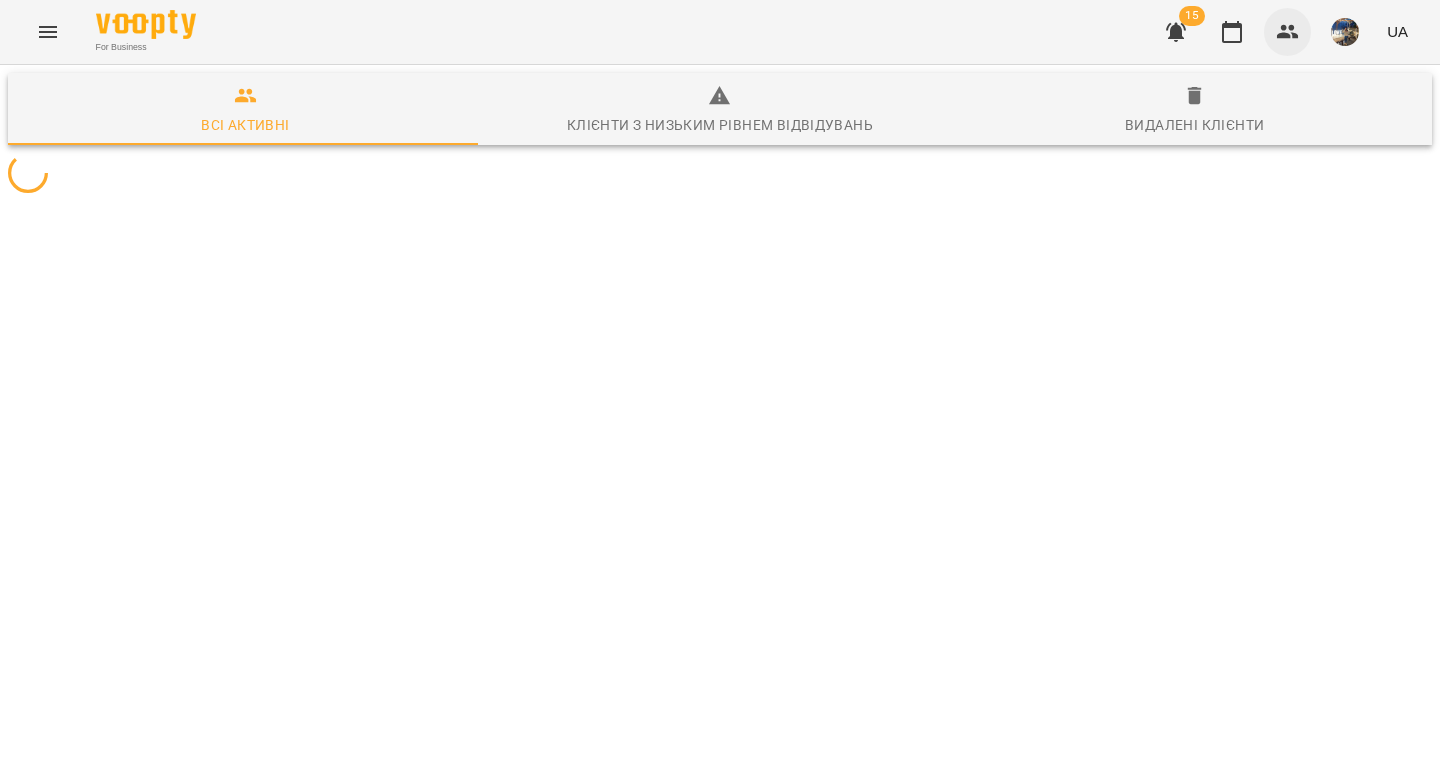 type 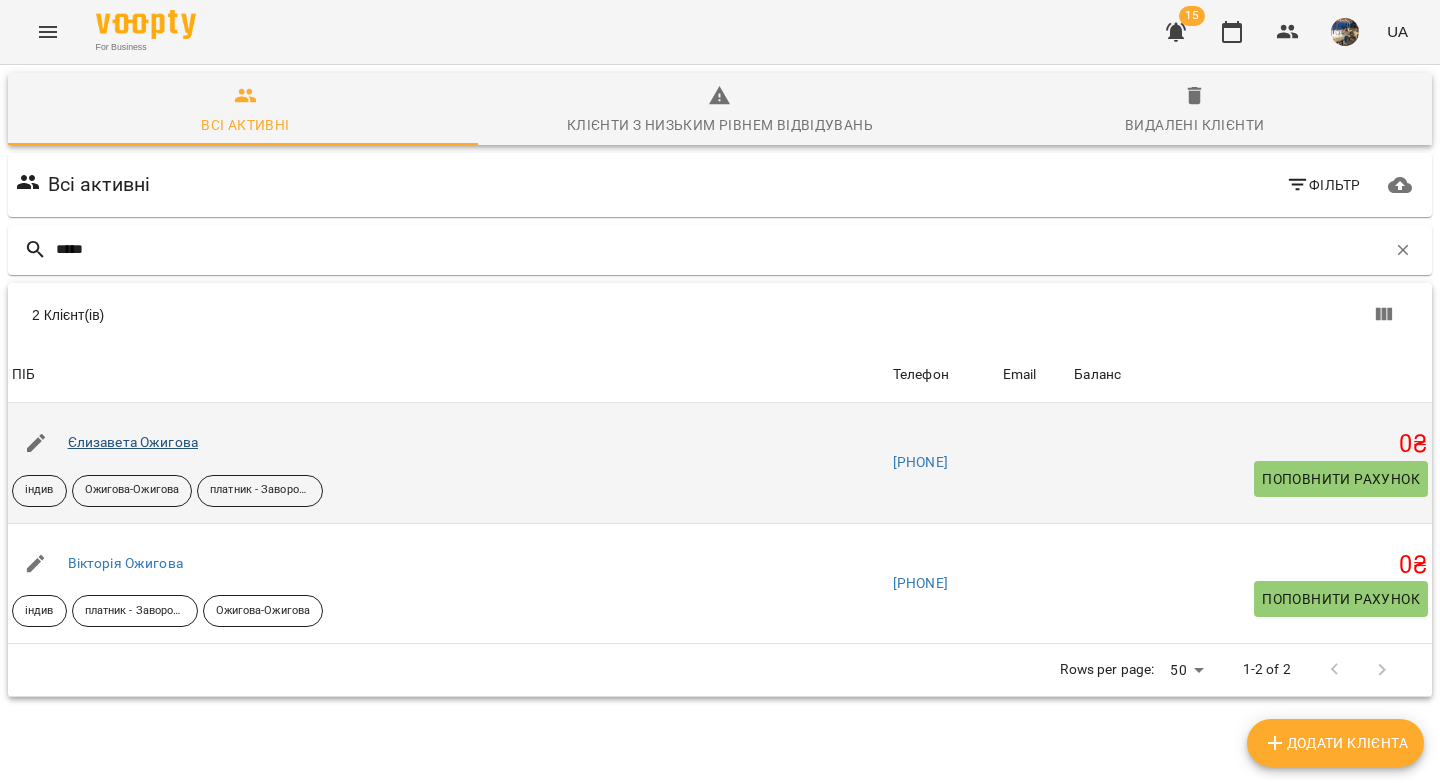 type on "*****" 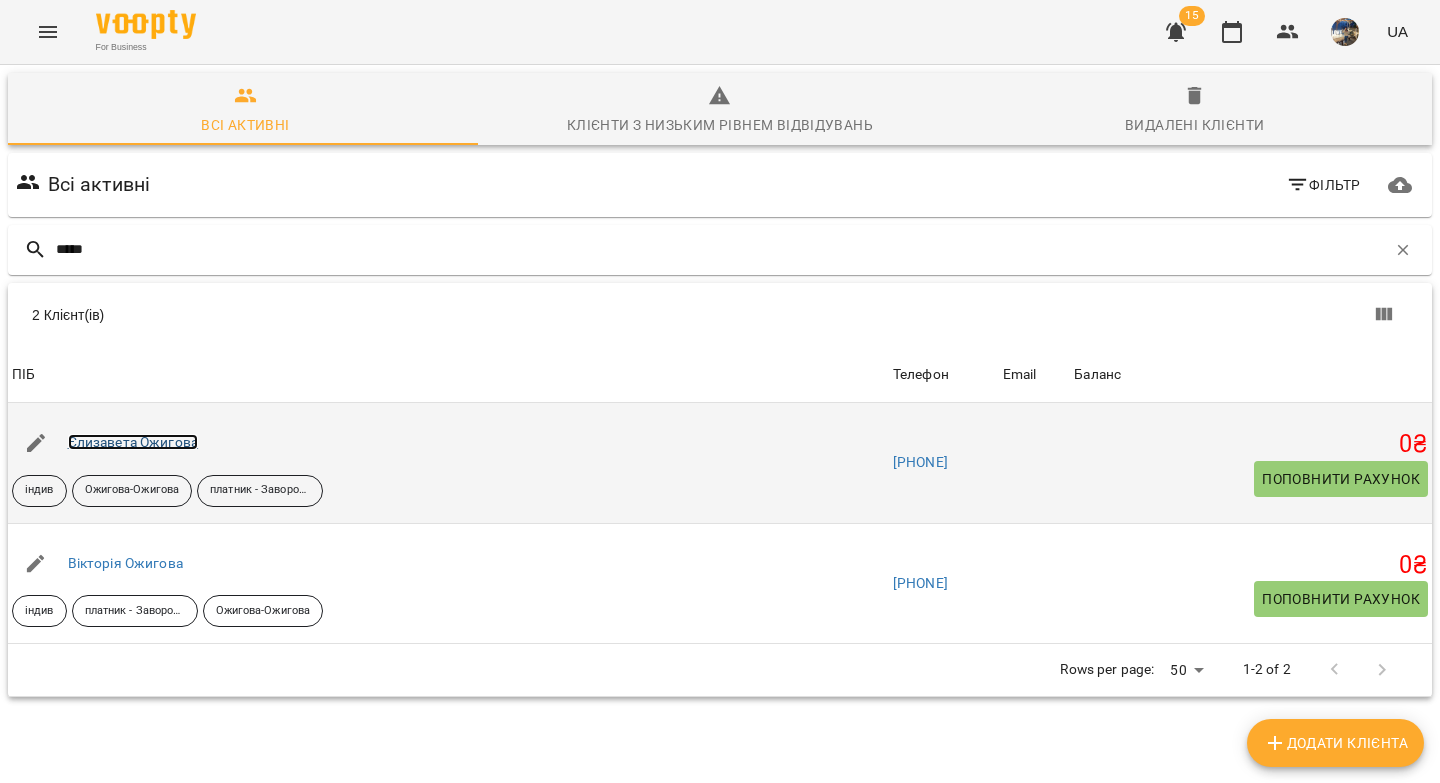 click on "Єлизавета Ожигова" at bounding box center [133, 442] 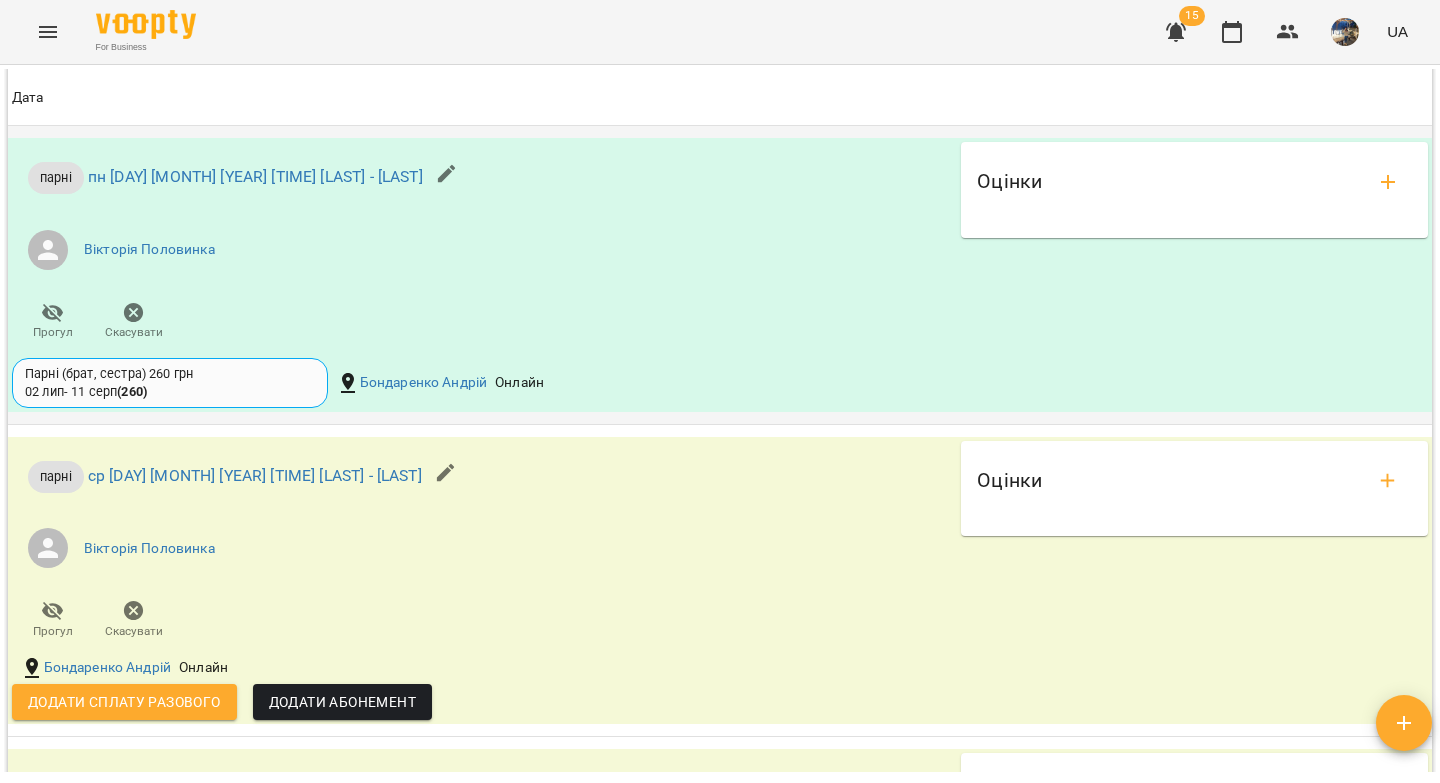 scroll, scrollTop: 1796, scrollLeft: 0, axis: vertical 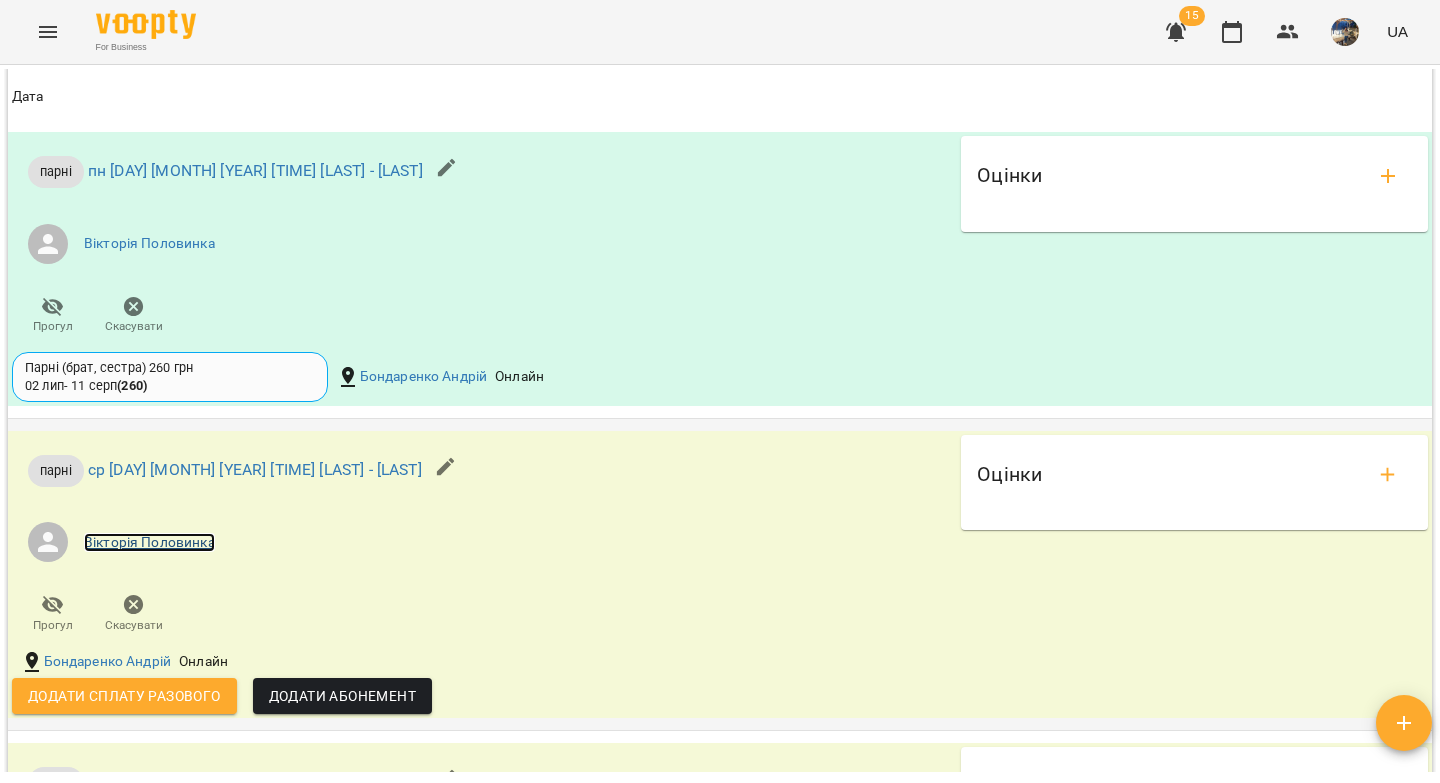 click on "Вікторія Половинка" at bounding box center [149, 543] 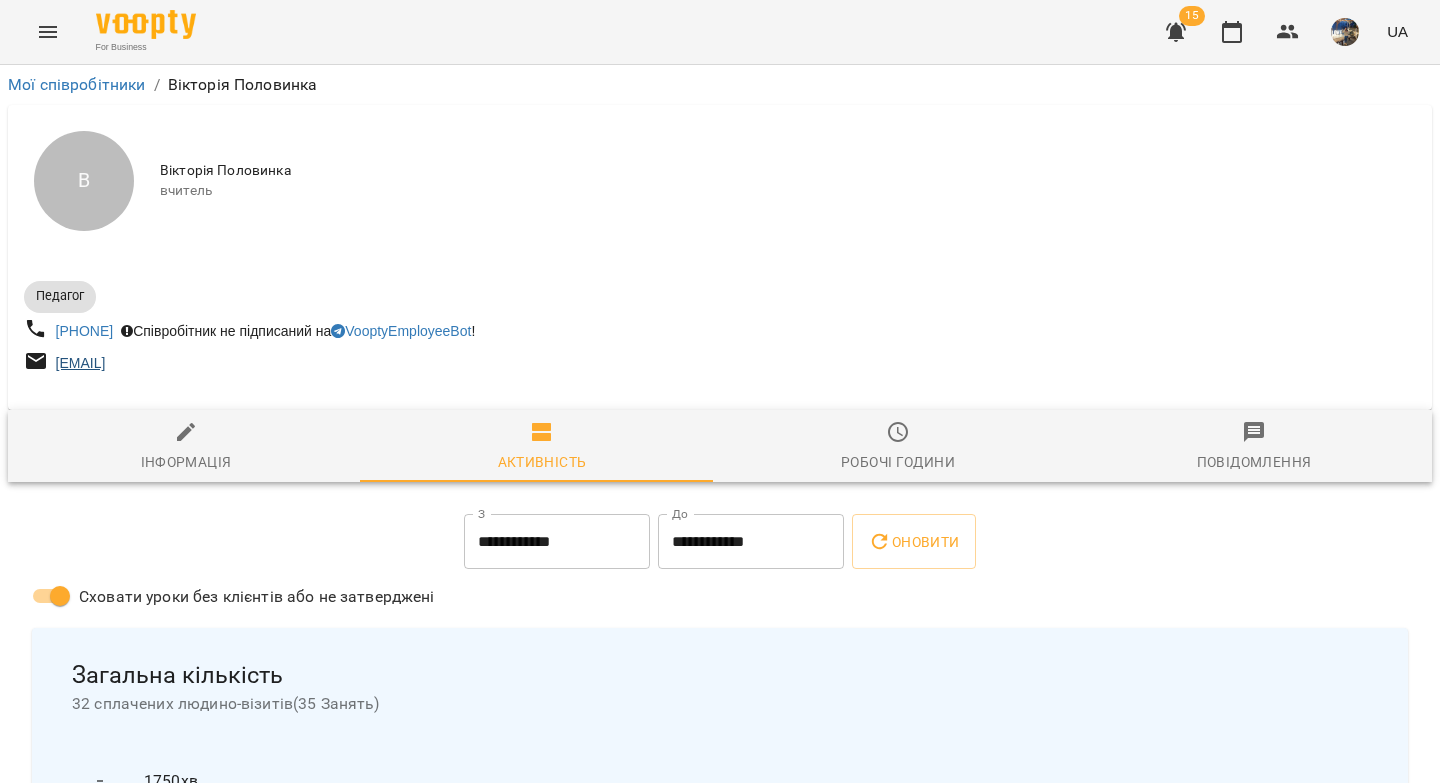 drag, startPoint x: 279, startPoint y: 366, endPoint x: 59, endPoint y: 373, distance: 220.11133 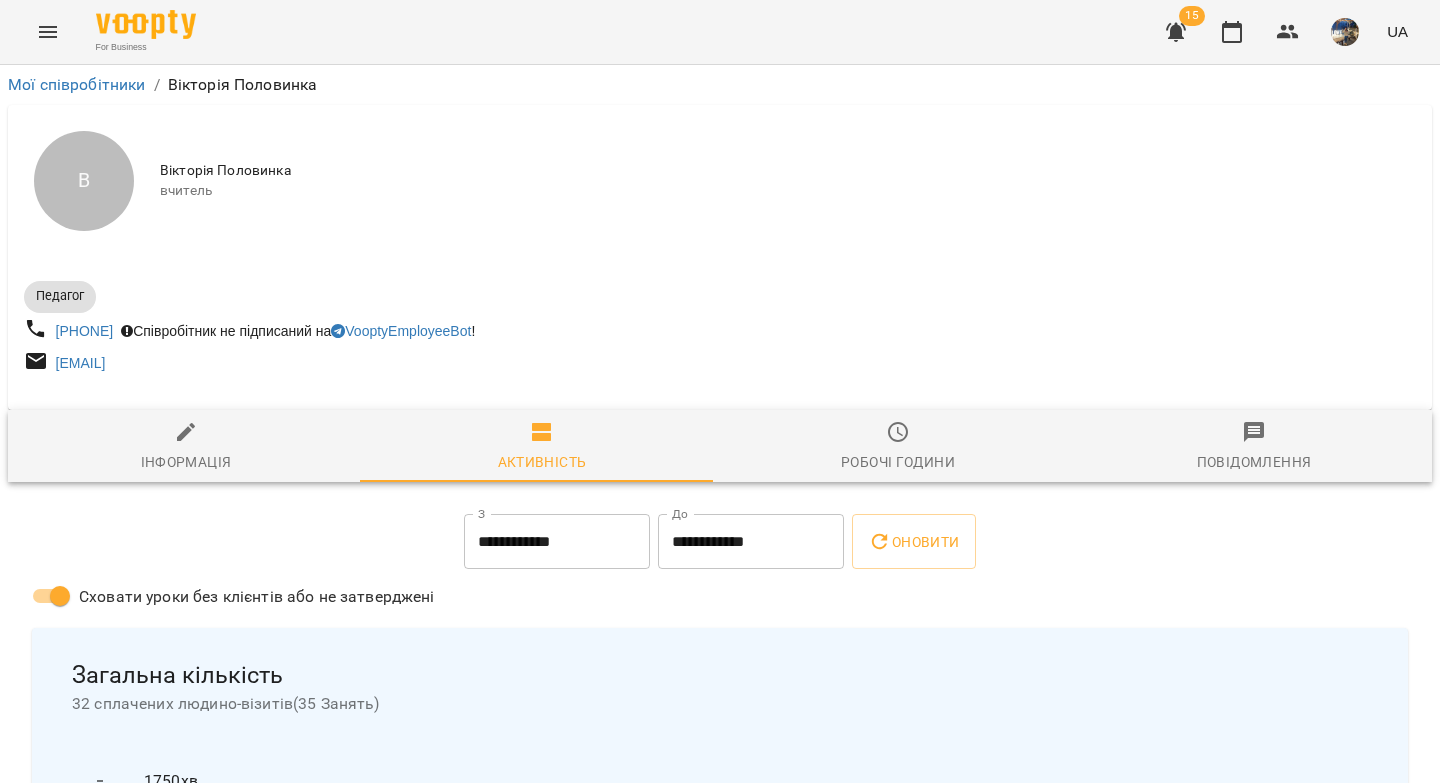 click on "vika.polovinka12@gmail.com" at bounding box center (370, 363) 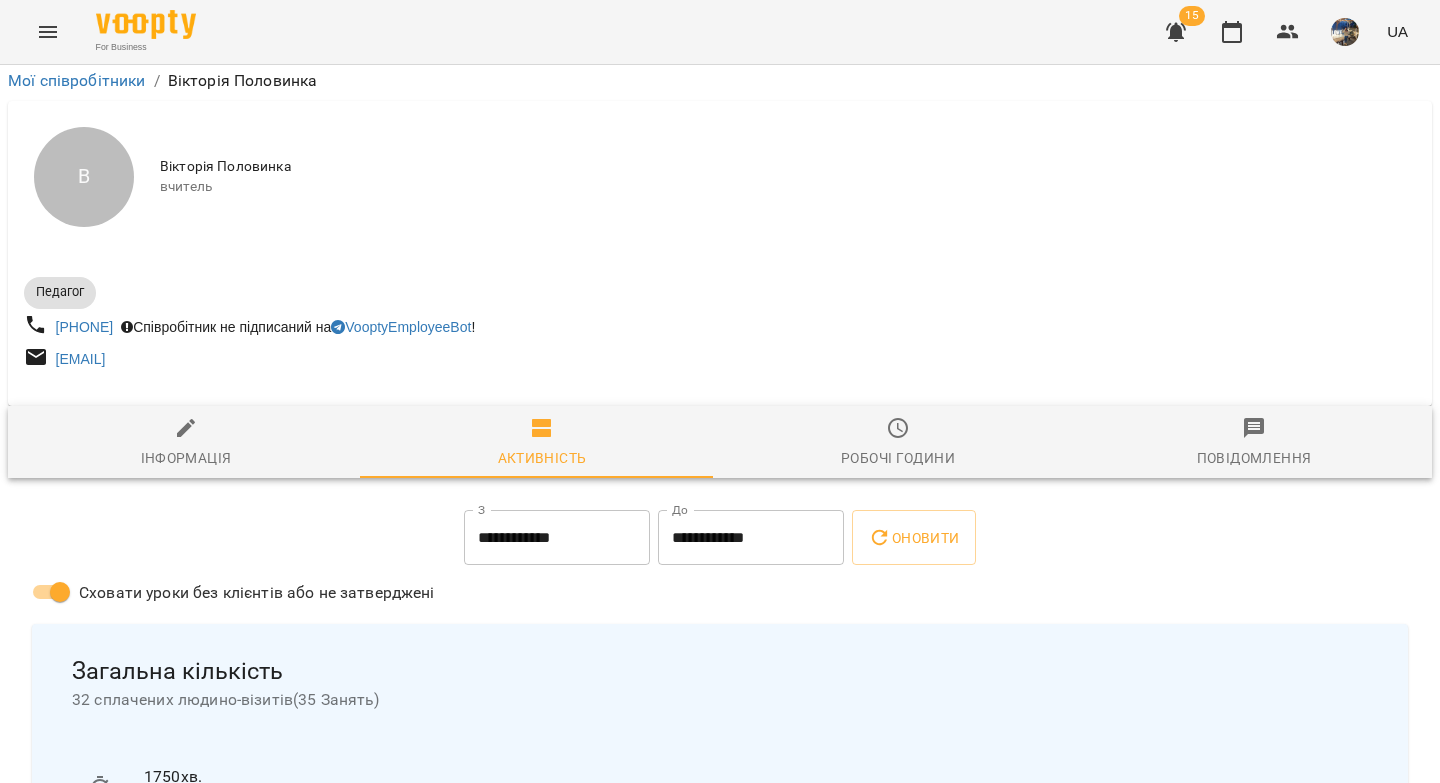 scroll, scrollTop: 162, scrollLeft: 0, axis: vertical 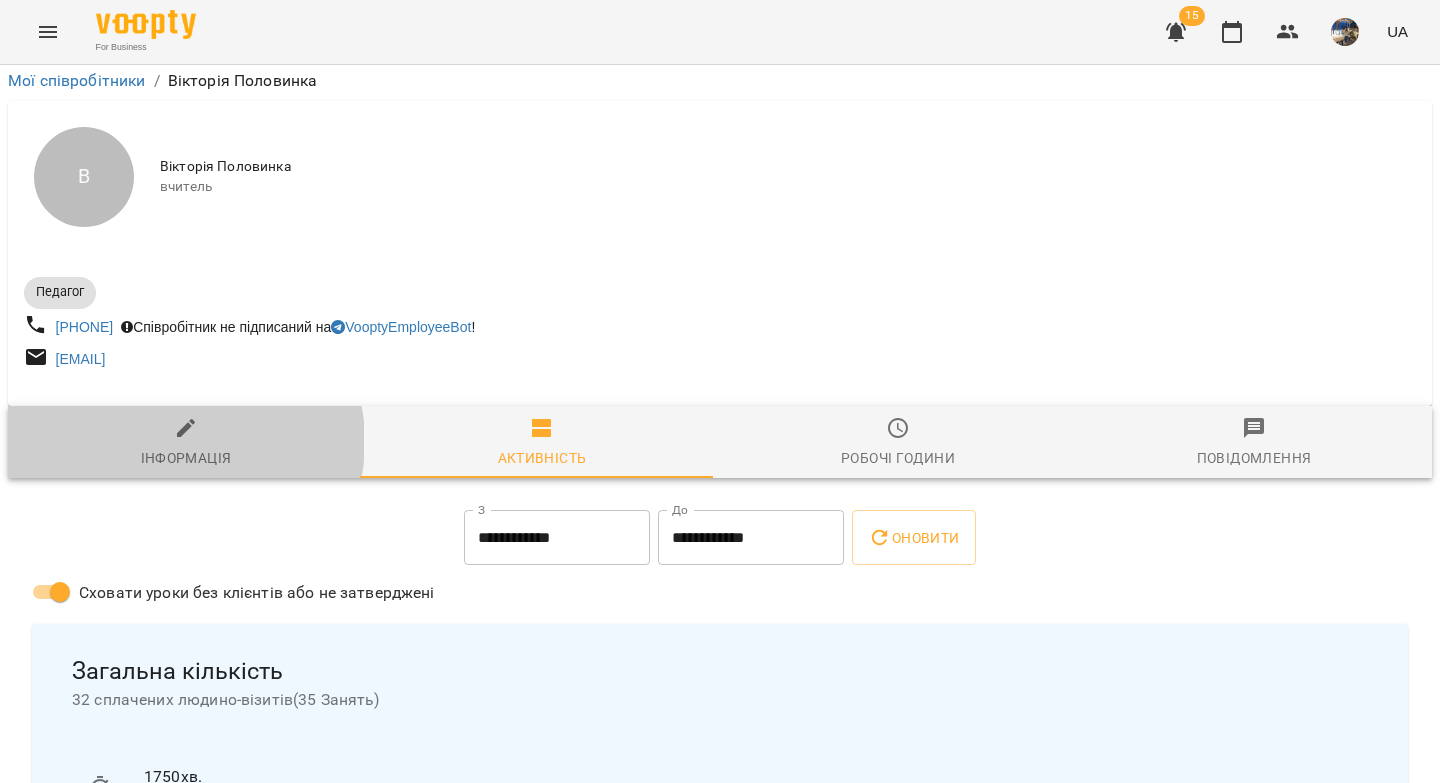drag, startPoint x: 176, startPoint y: 287, endPoint x: 342, endPoint y: 233, distance: 174.56232 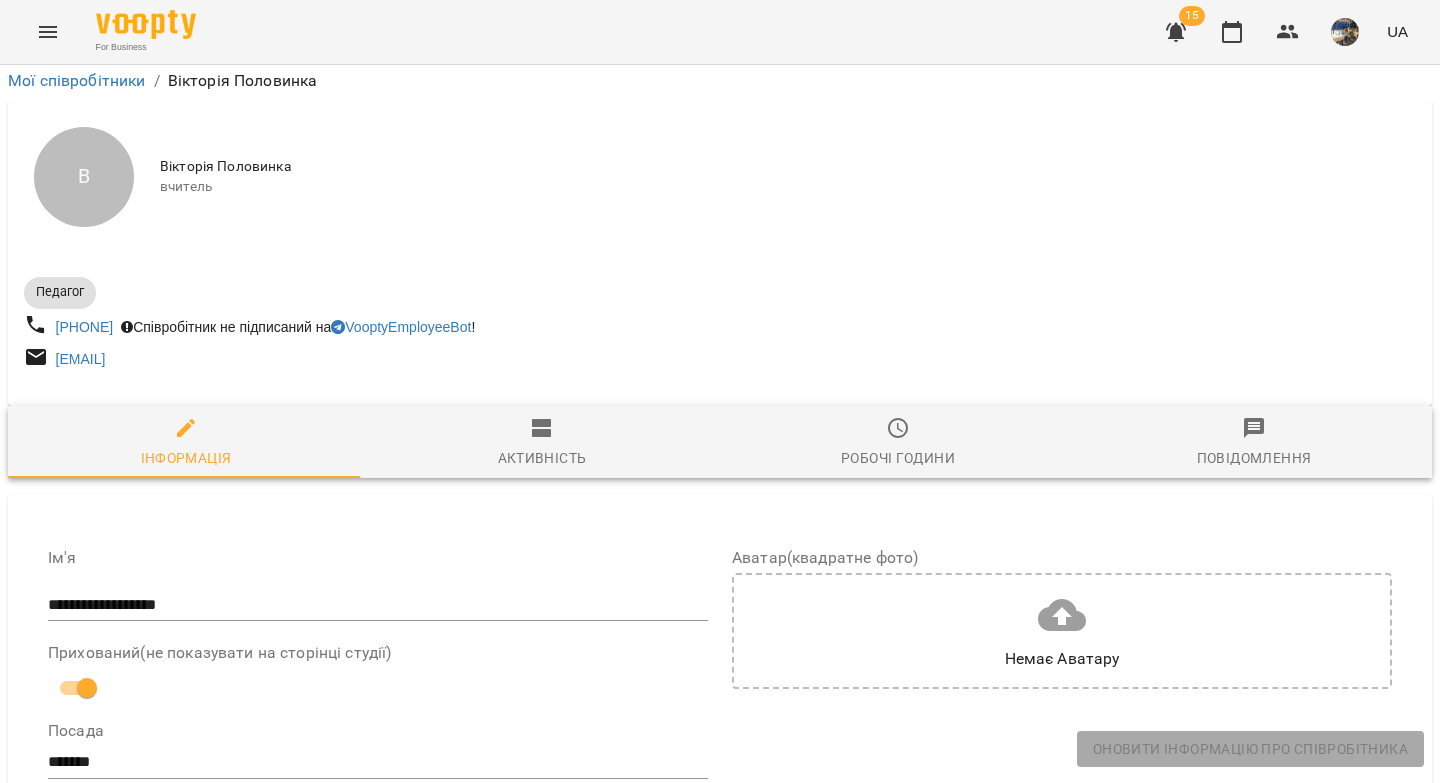 scroll, scrollTop: 907, scrollLeft: 0, axis: vertical 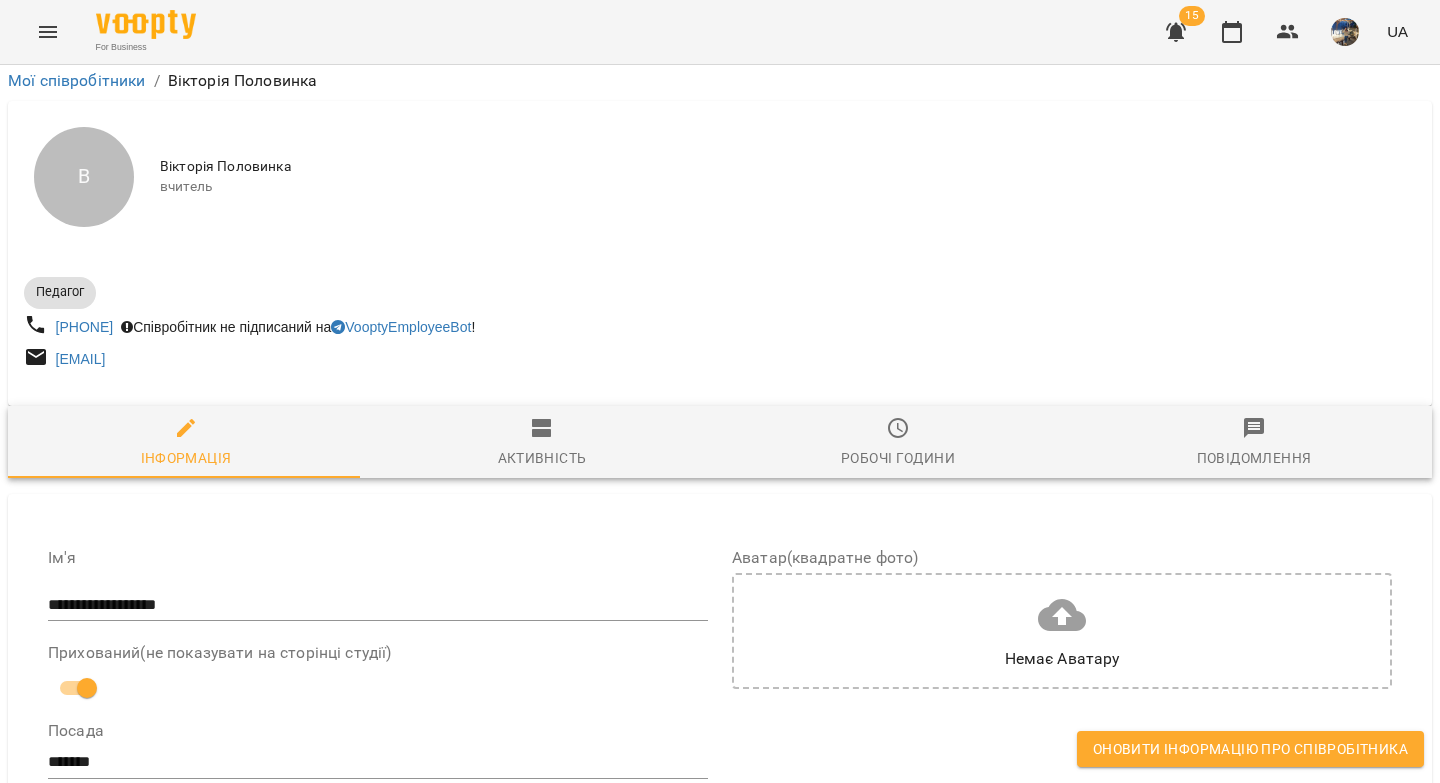 drag, startPoint x: 58, startPoint y: 290, endPoint x: 697, endPoint y: 294, distance: 639.0125 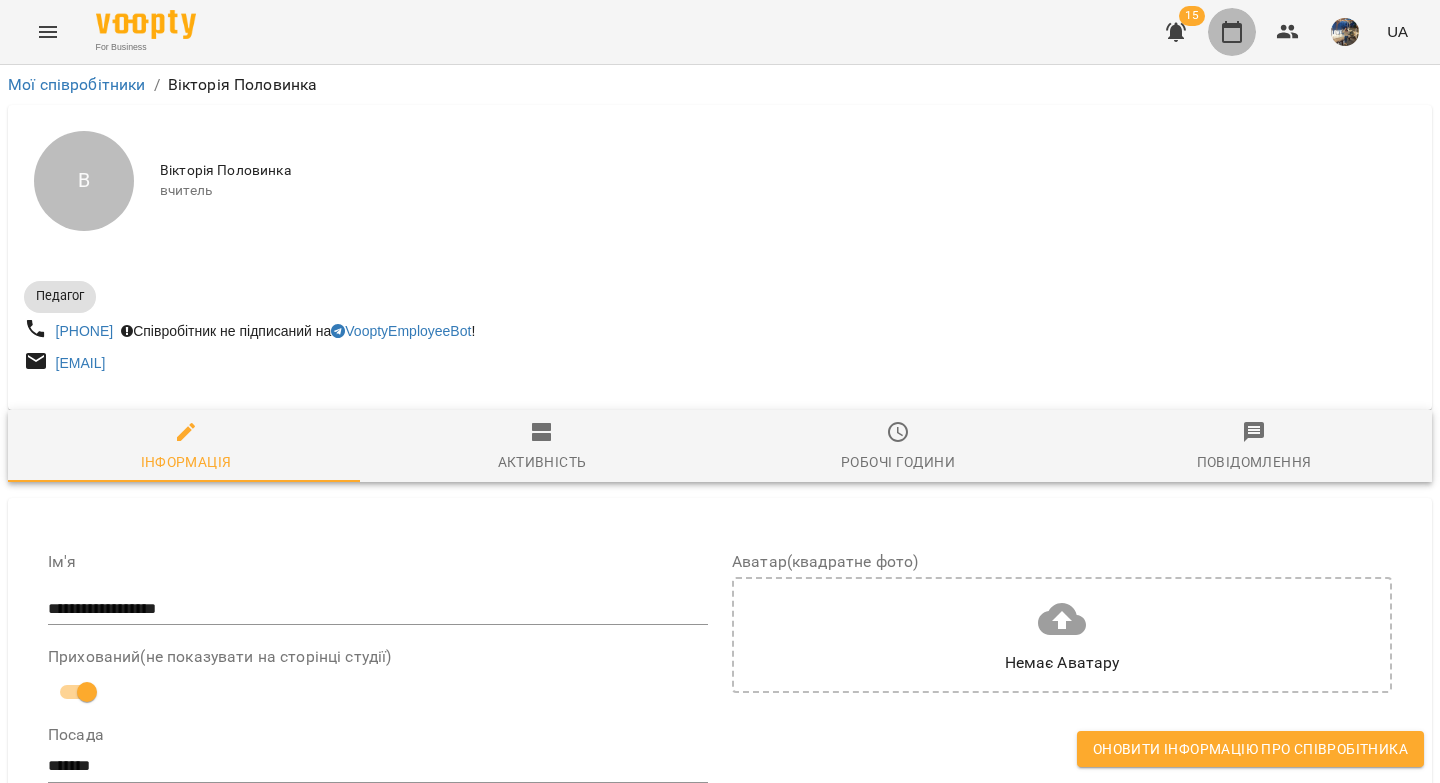 click 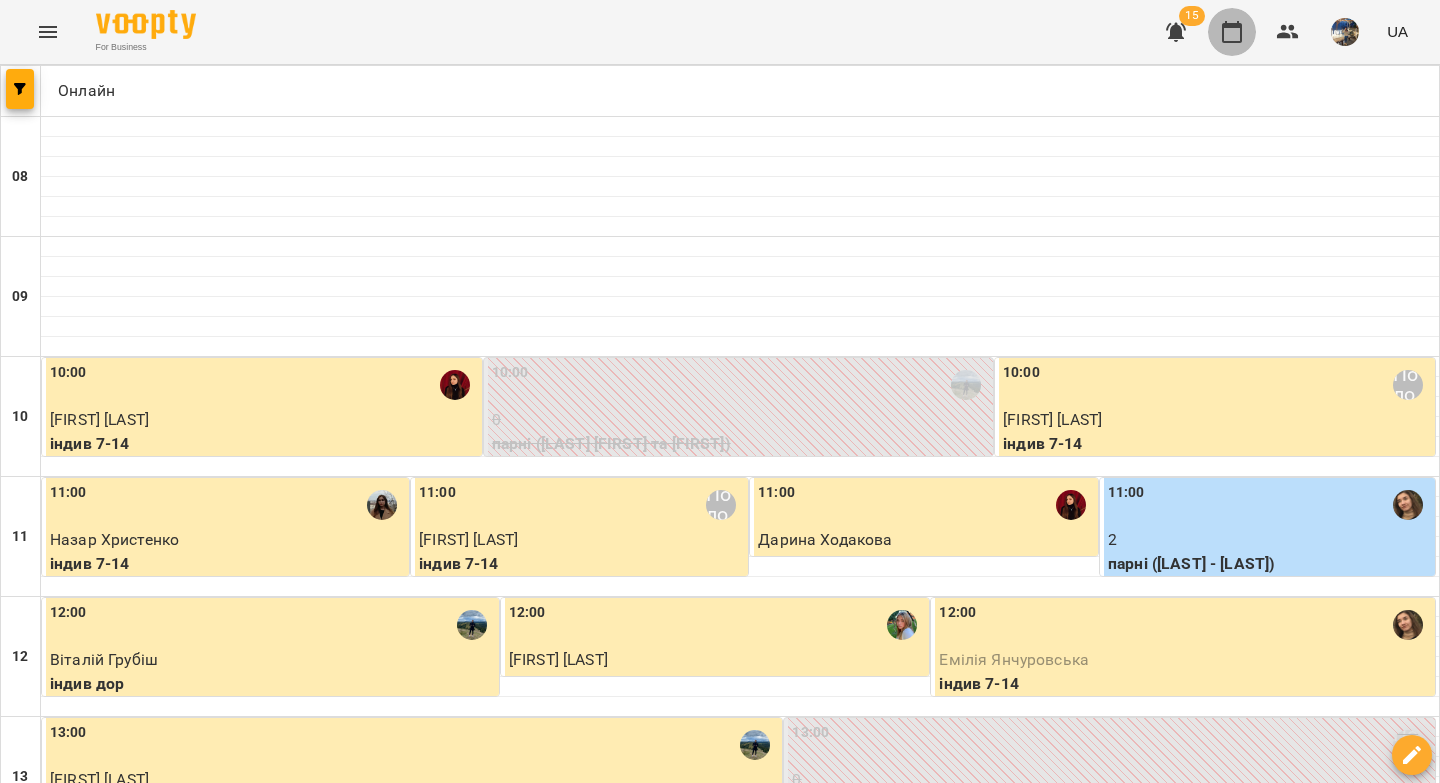 click 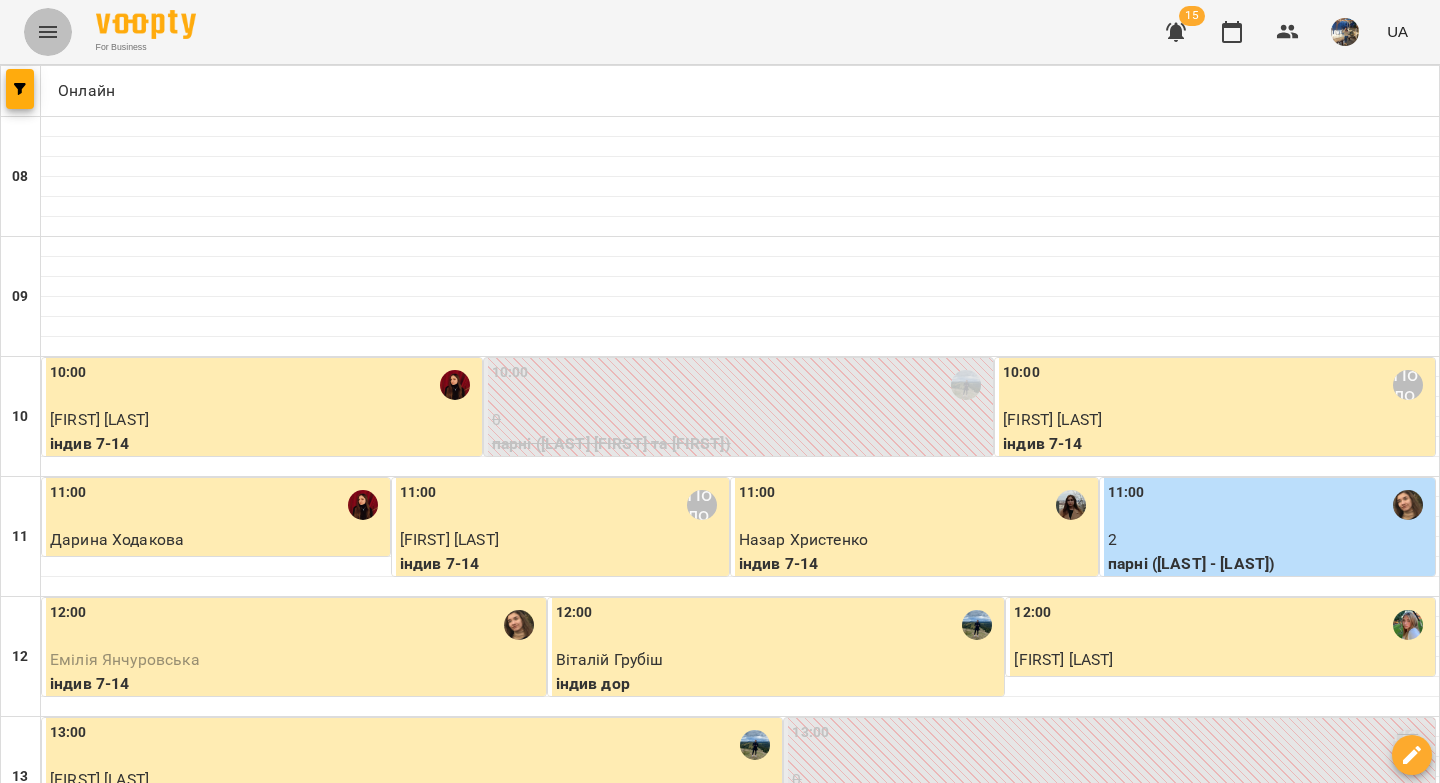 click 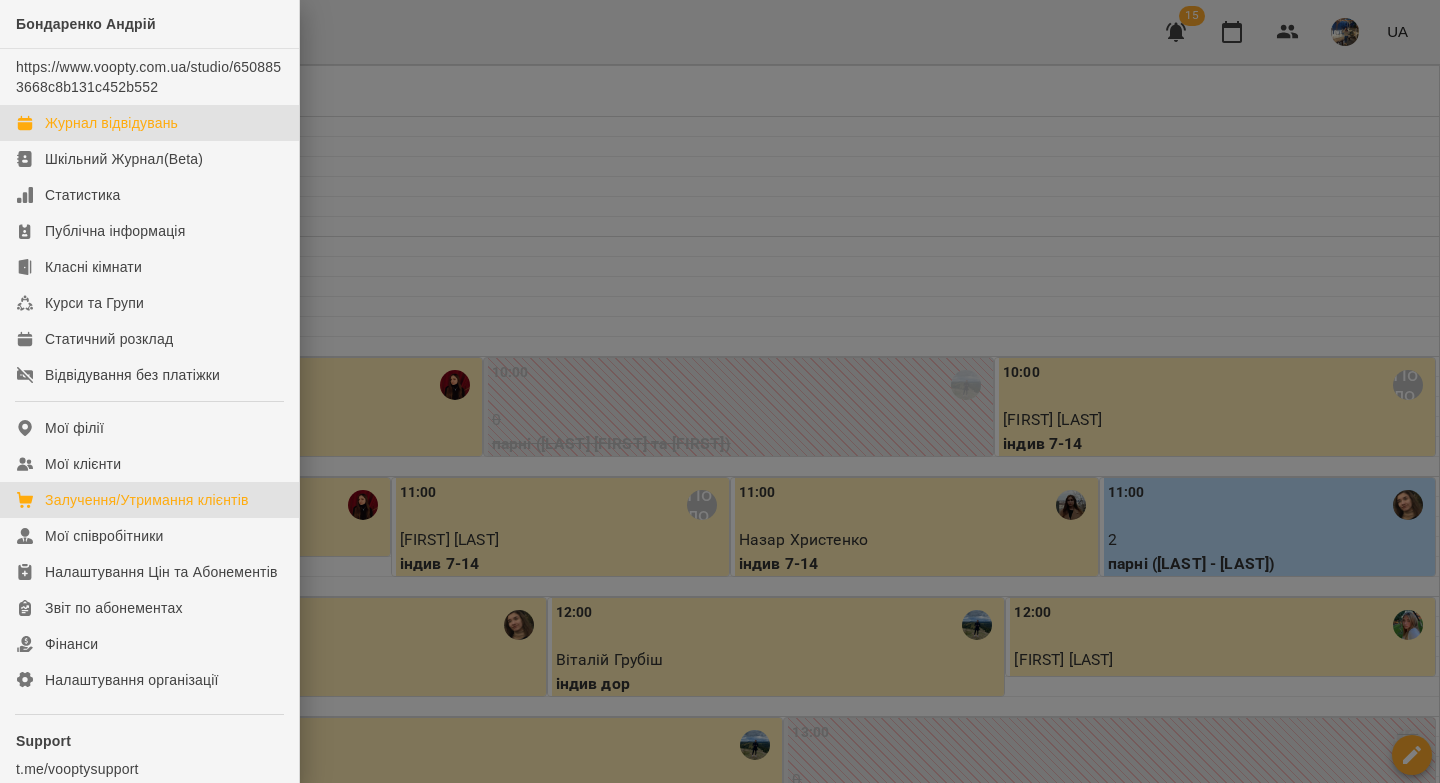 click on "Залучення/Утримання клієнтів" at bounding box center (147, 500) 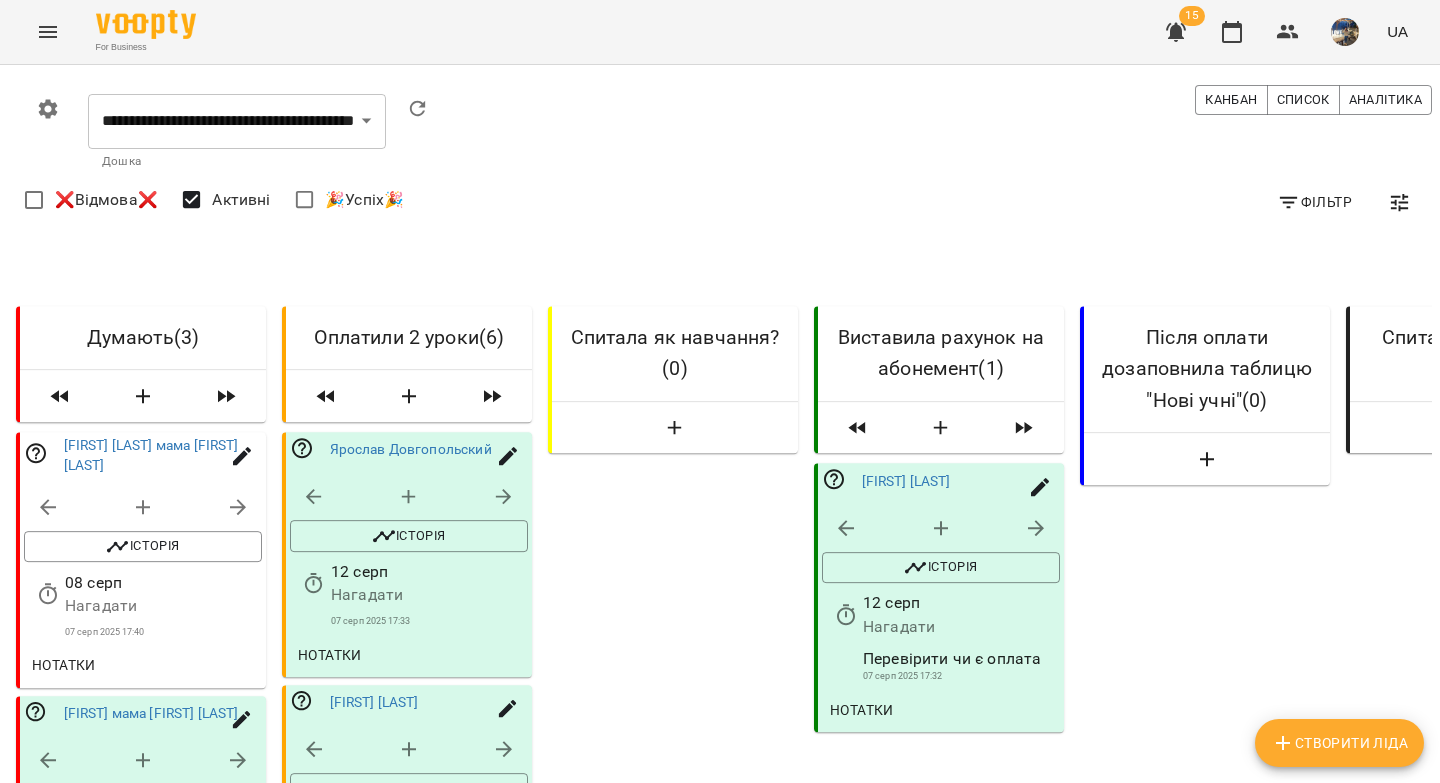scroll, scrollTop: 0, scrollLeft: 0, axis: both 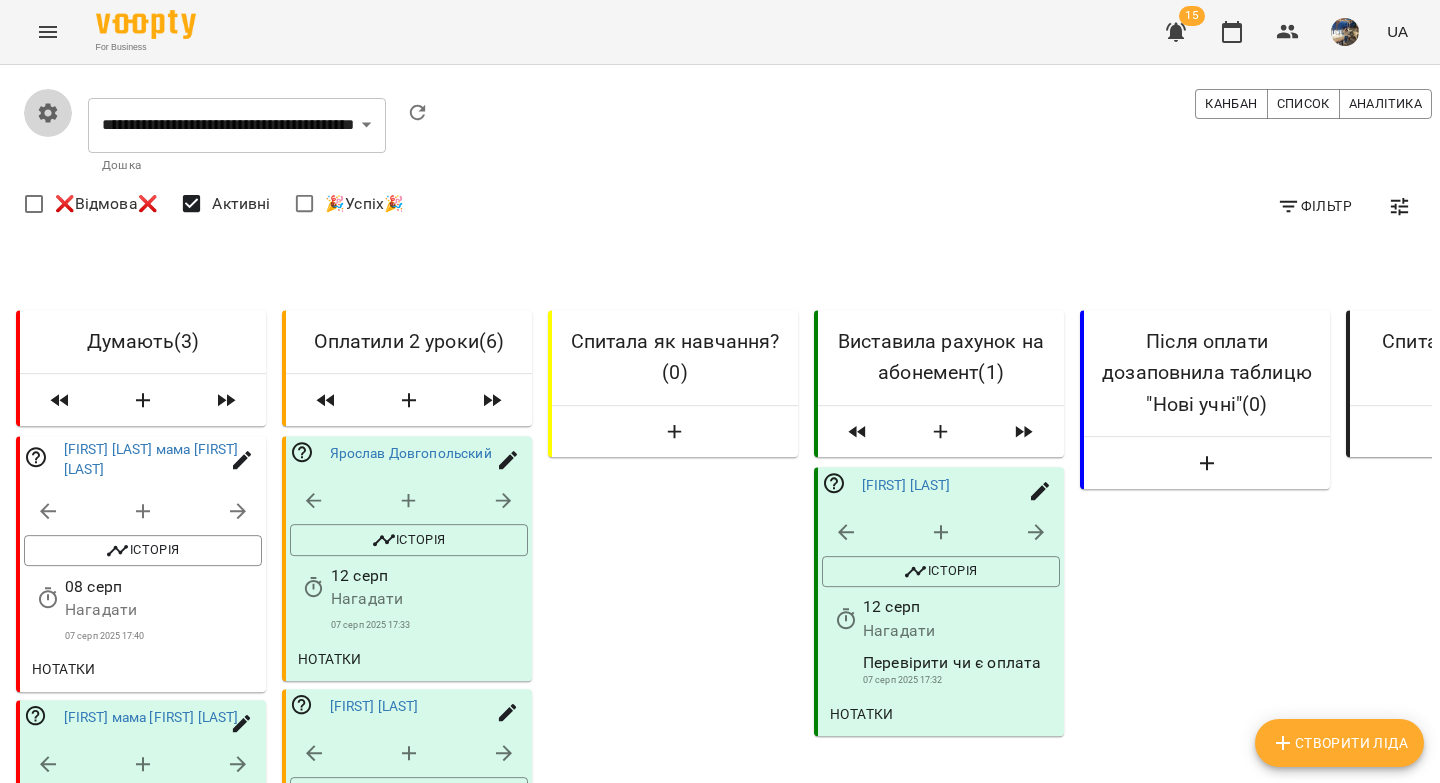 click 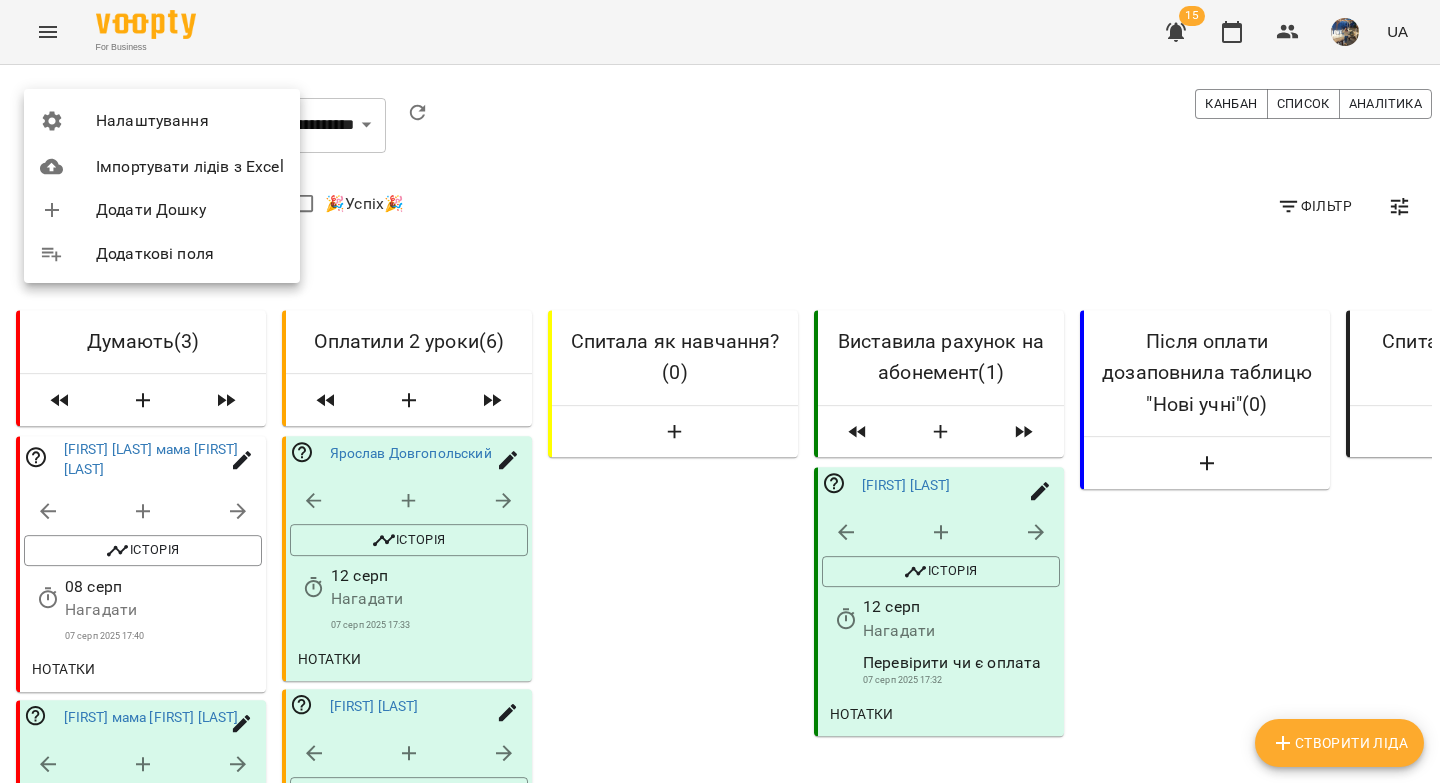 click on "Налаштування" at bounding box center [190, 121] 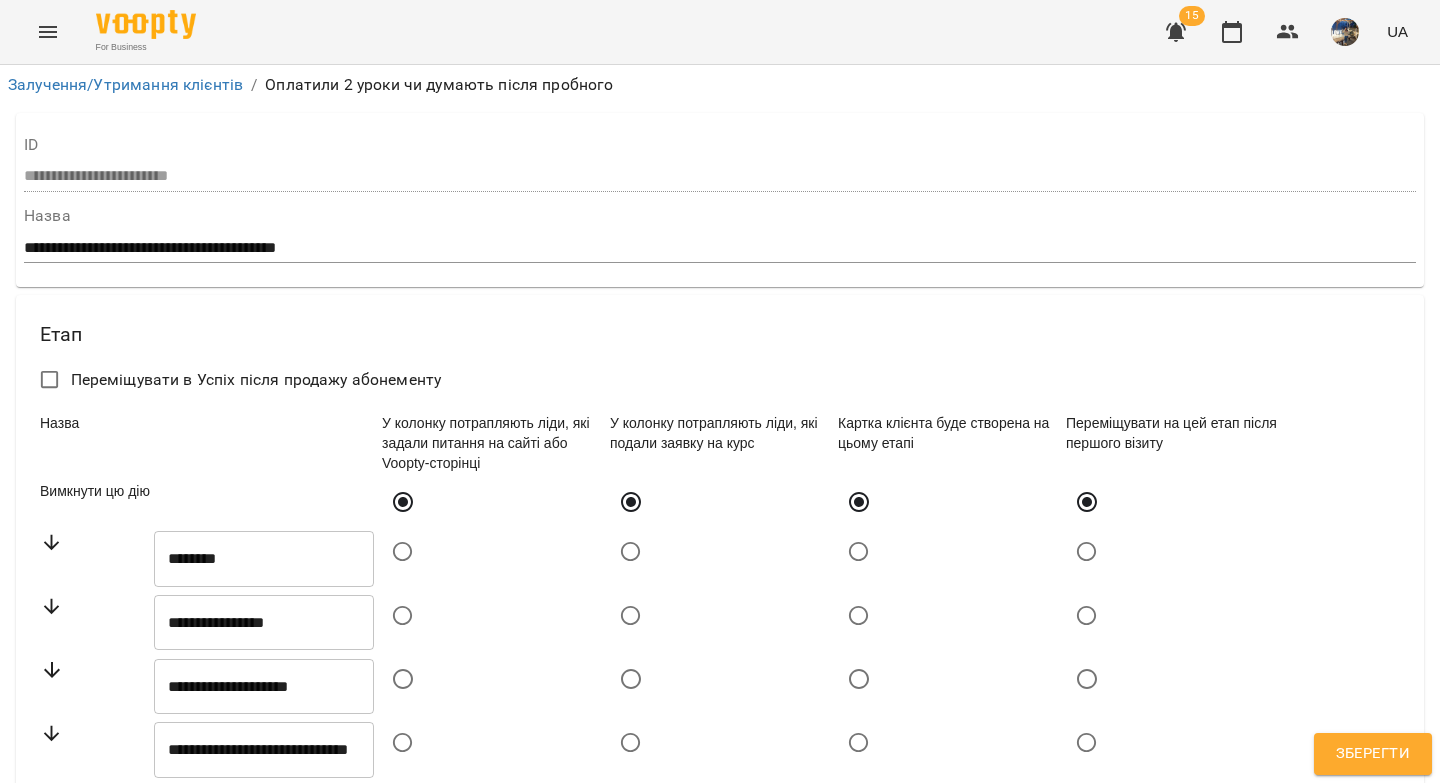 scroll, scrollTop: 258, scrollLeft: 0, axis: vertical 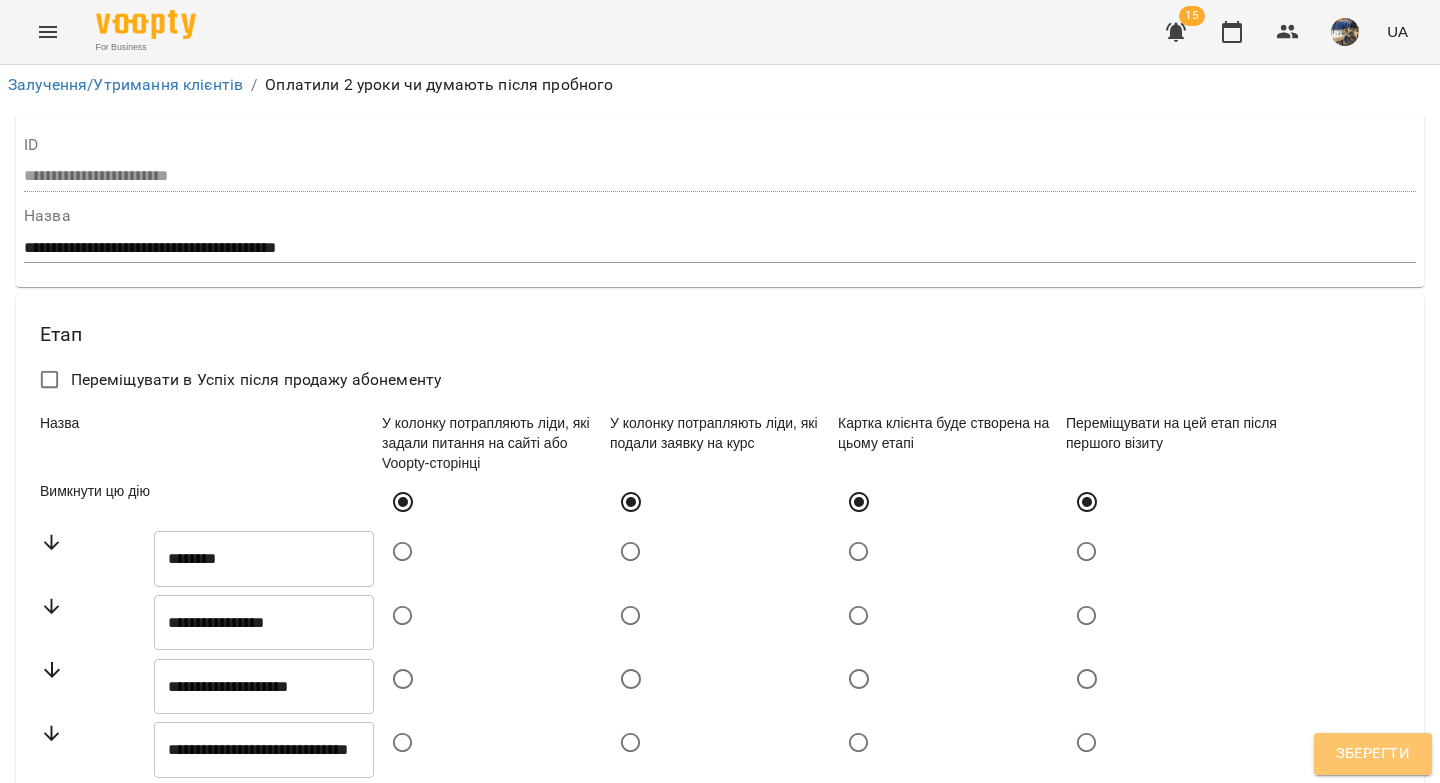 click on "Зберегти" at bounding box center [1373, 754] 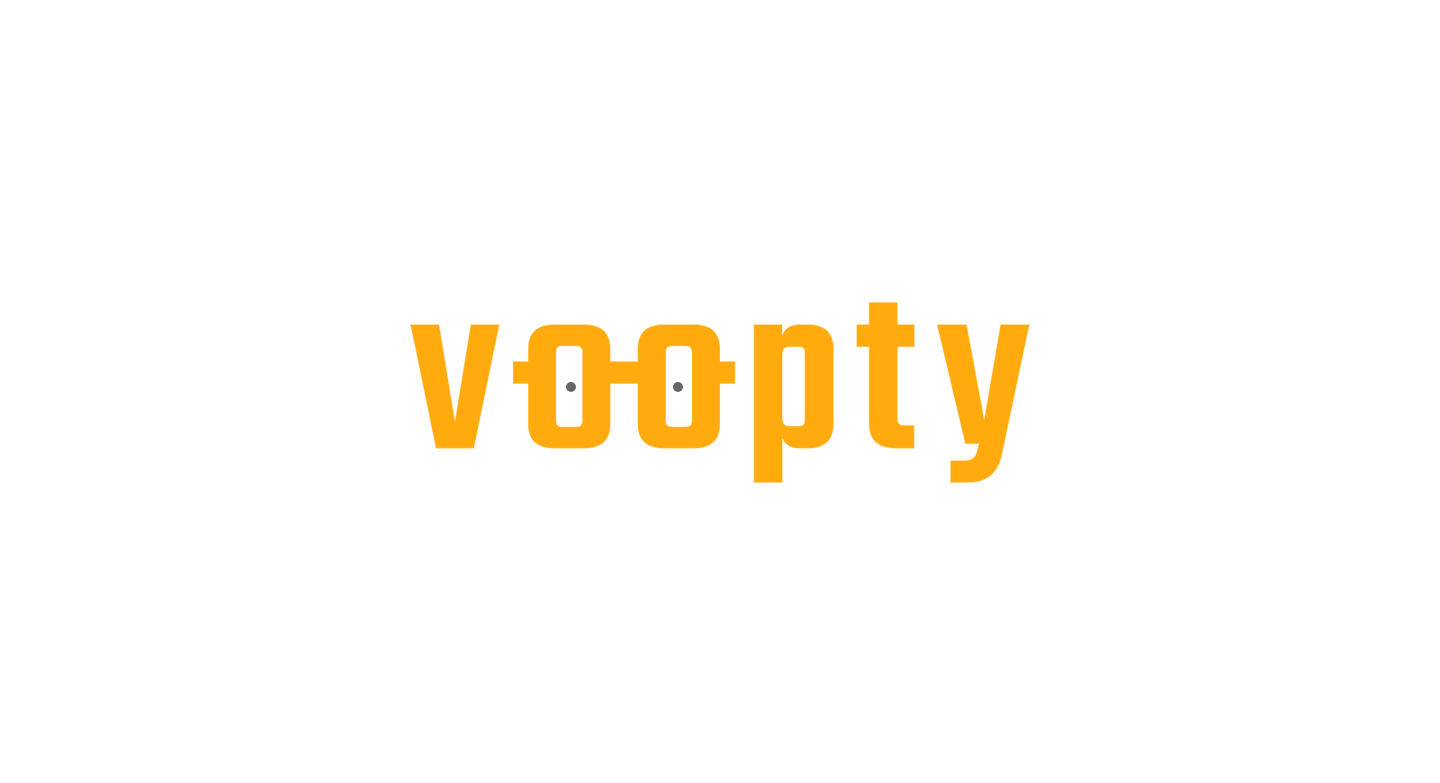 scroll, scrollTop: 0, scrollLeft: 0, axis: both 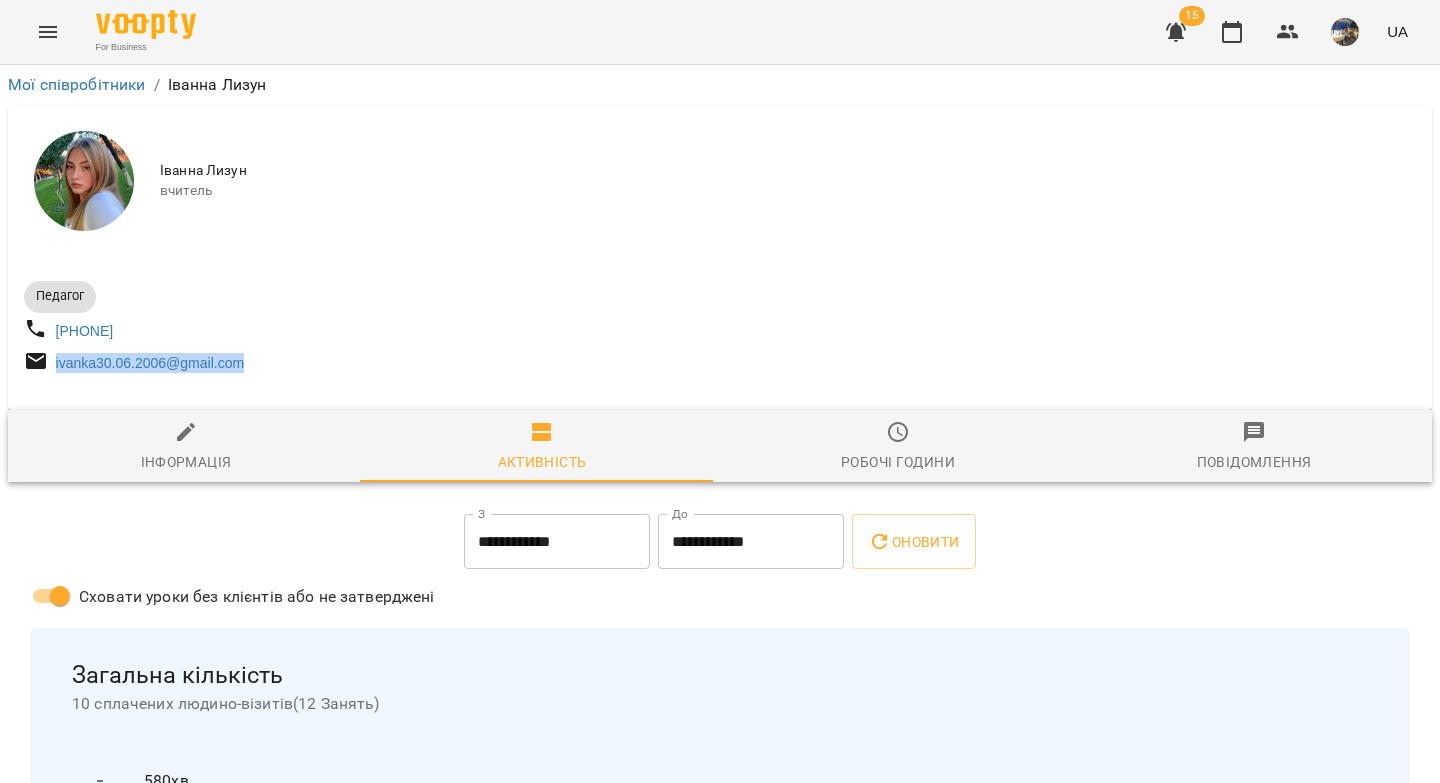drag, startPoint x: 287, startPoint y: 364, endPoint x: 45, endPoint y: 366, distance: 242.00827 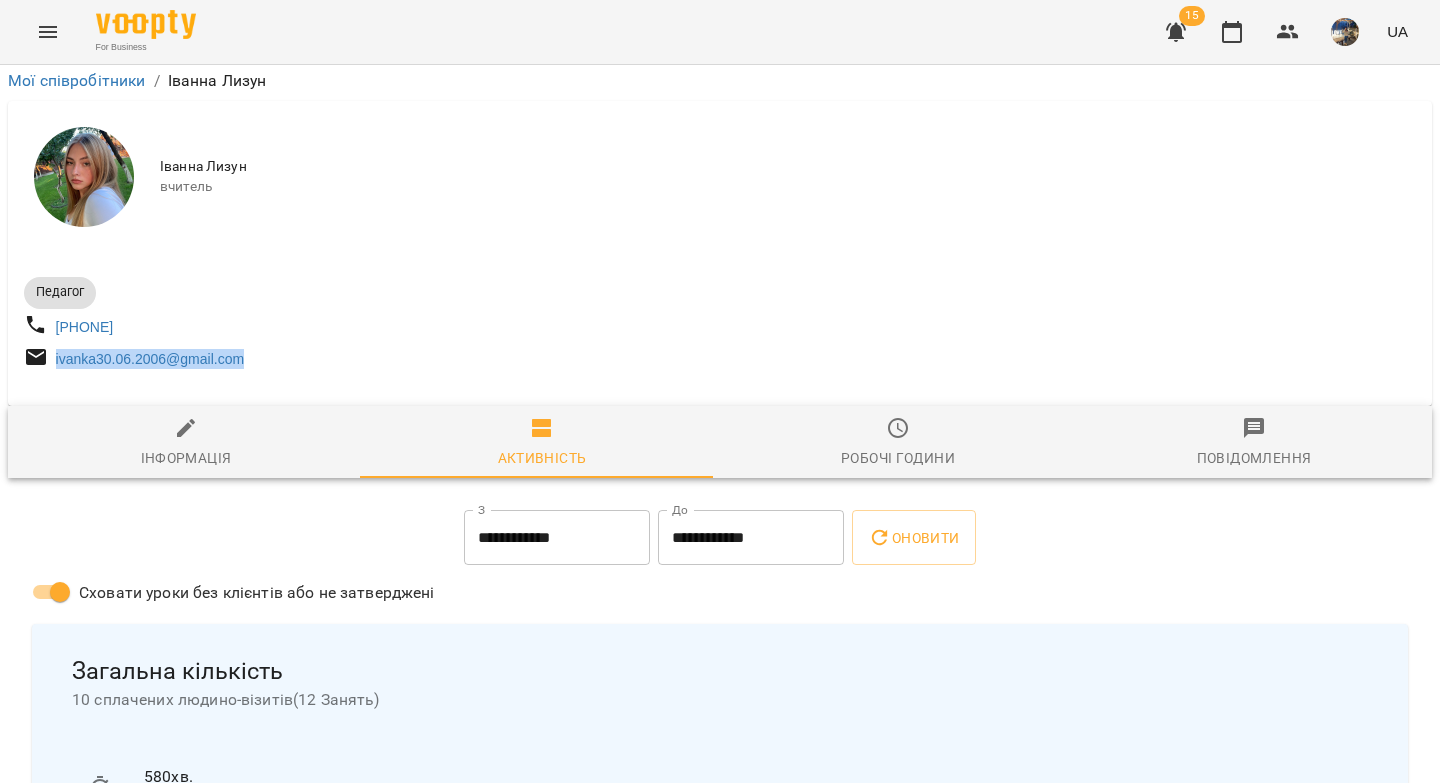 scroll, scrollTop: 132, scrollLeft: 0, axis: vertical 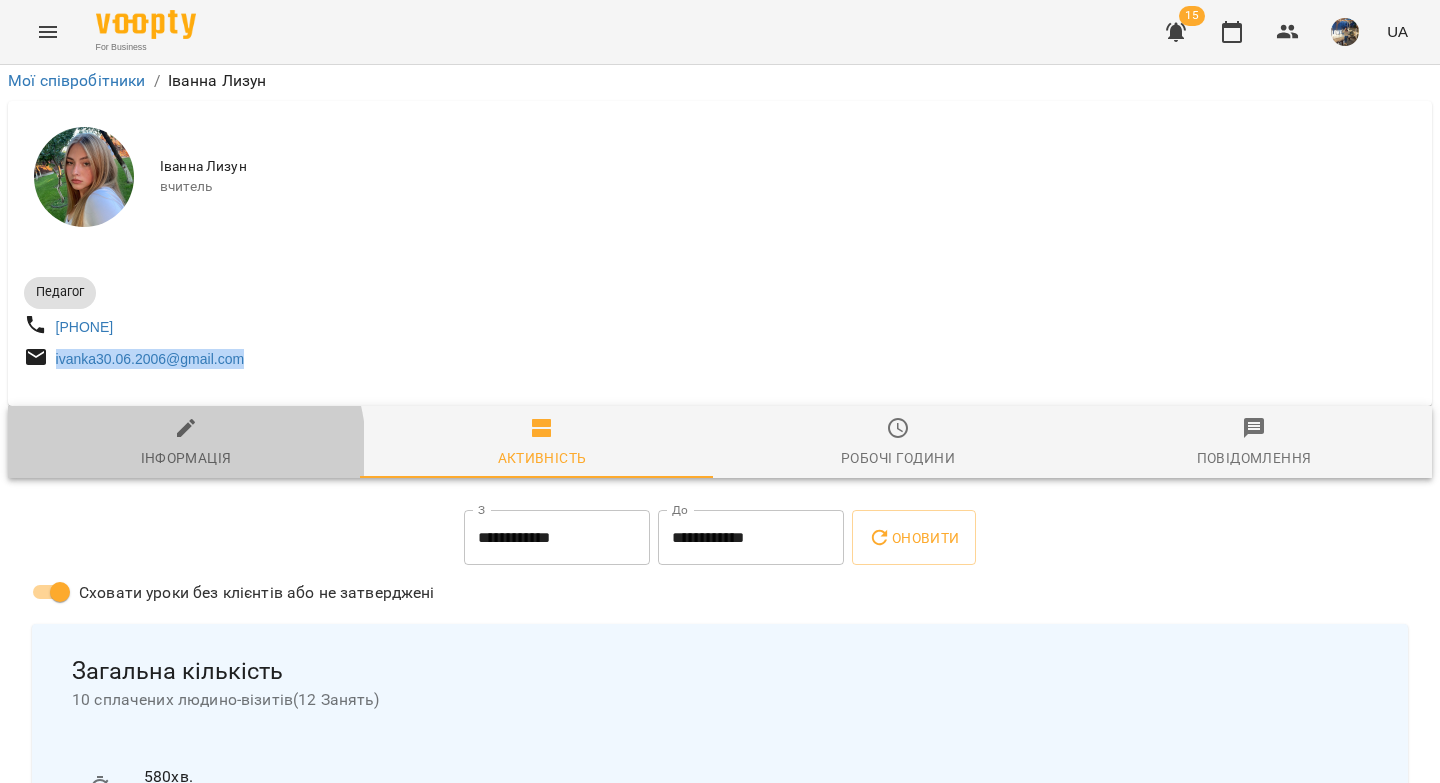 click on "Інформація" at bounding box center [186, 458] 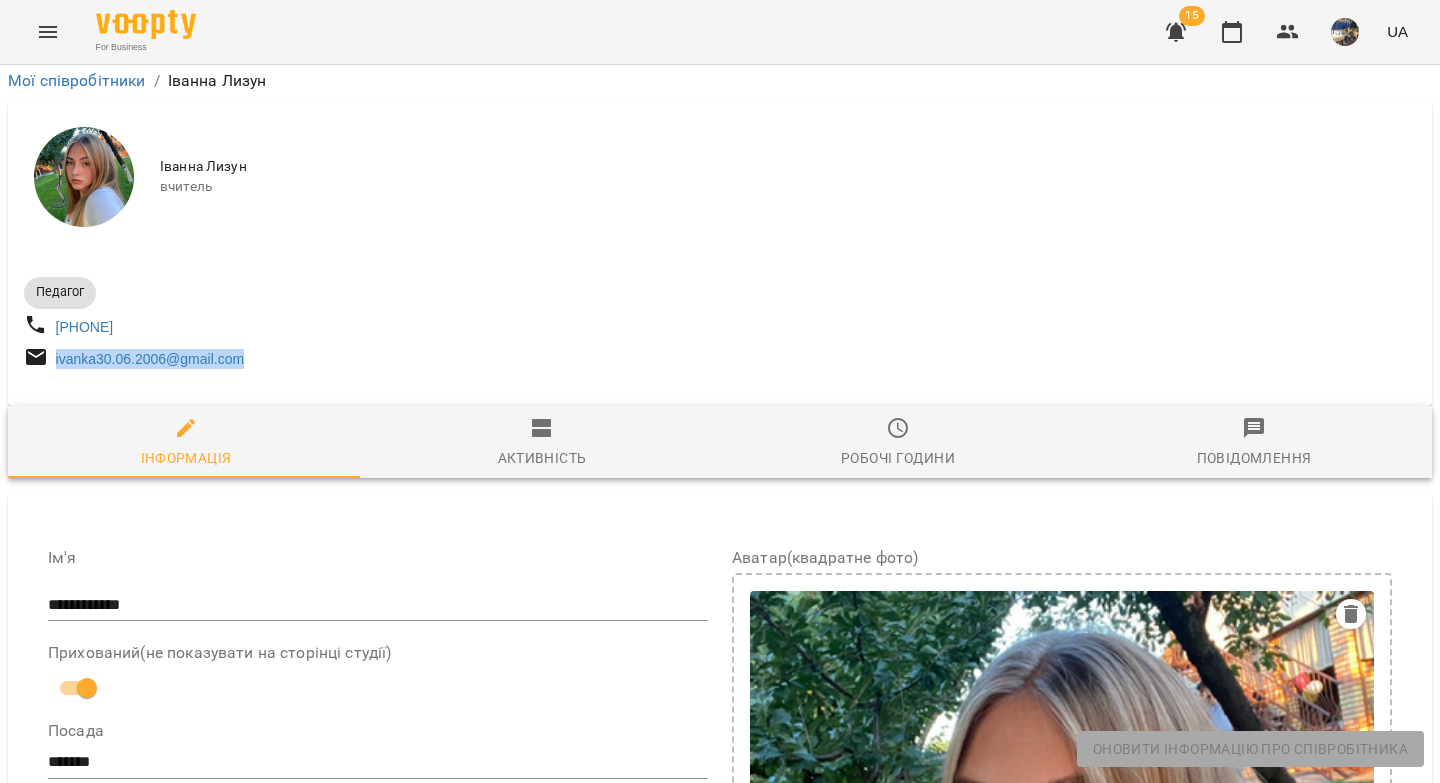 scroll, scrollTop: 634, scrollLeft: 0, axis: vertical 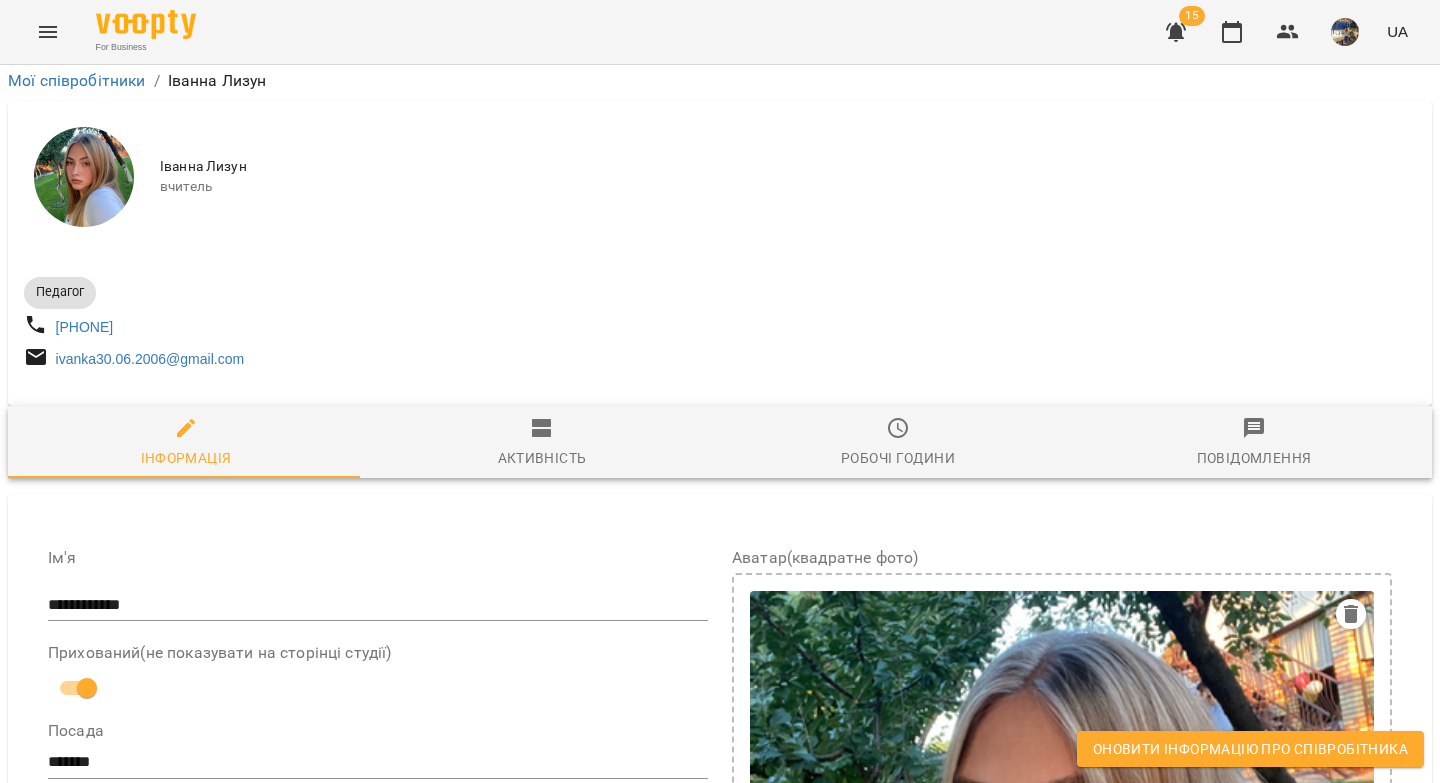drag, startPoint x: 187, startPoint y: 567, endPoint x: 437, endPoint y: 592, distance: 251.24689 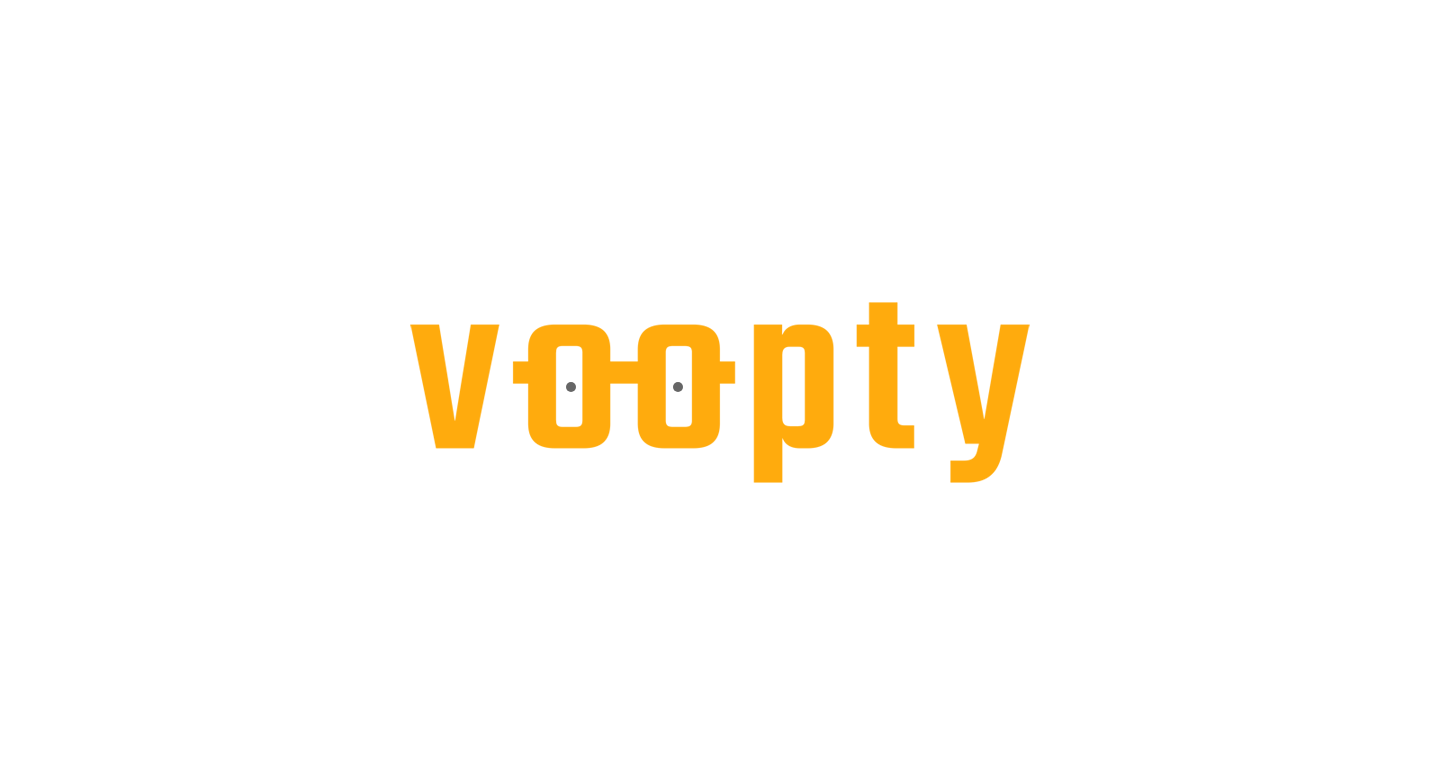 scroll, scrollTop: 0, scrollLeft: 0, axis: both 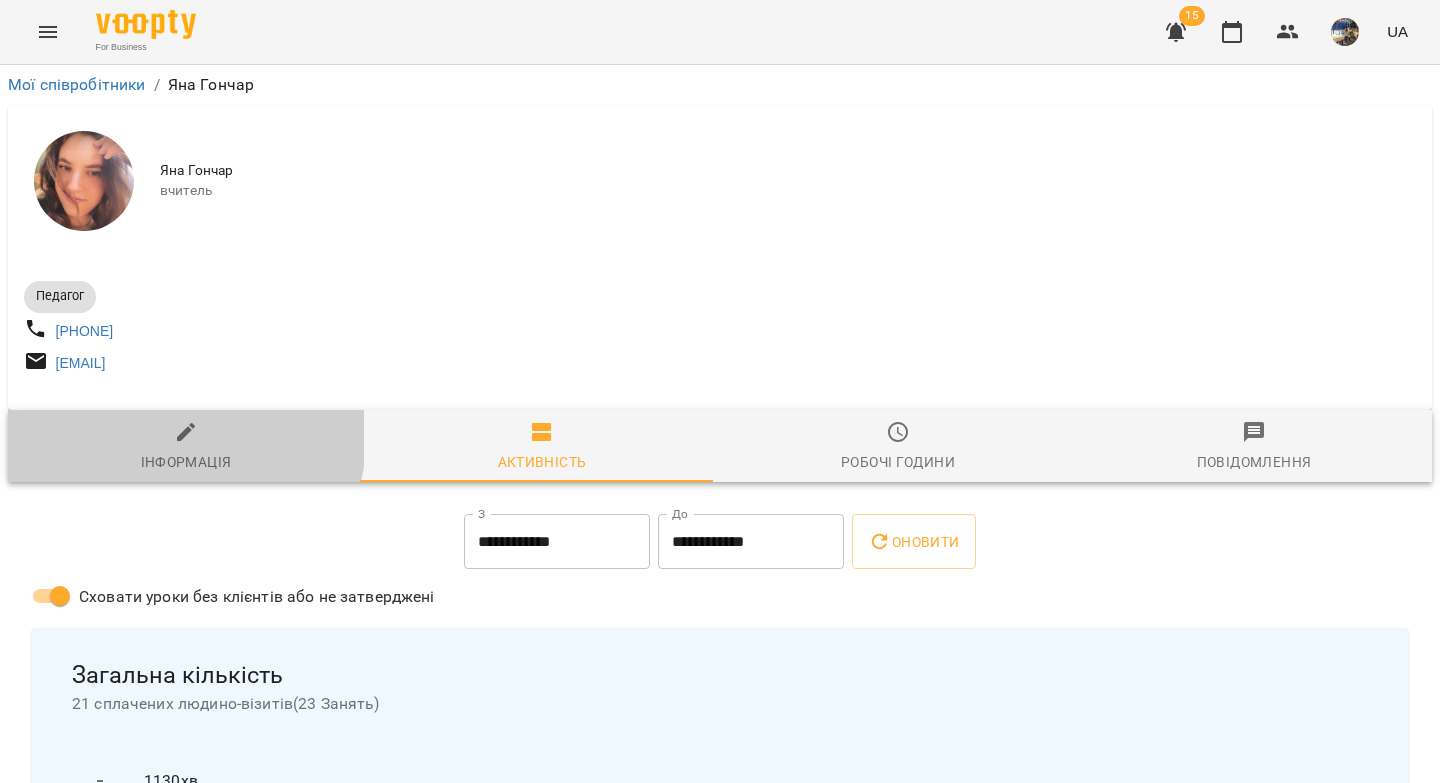 click 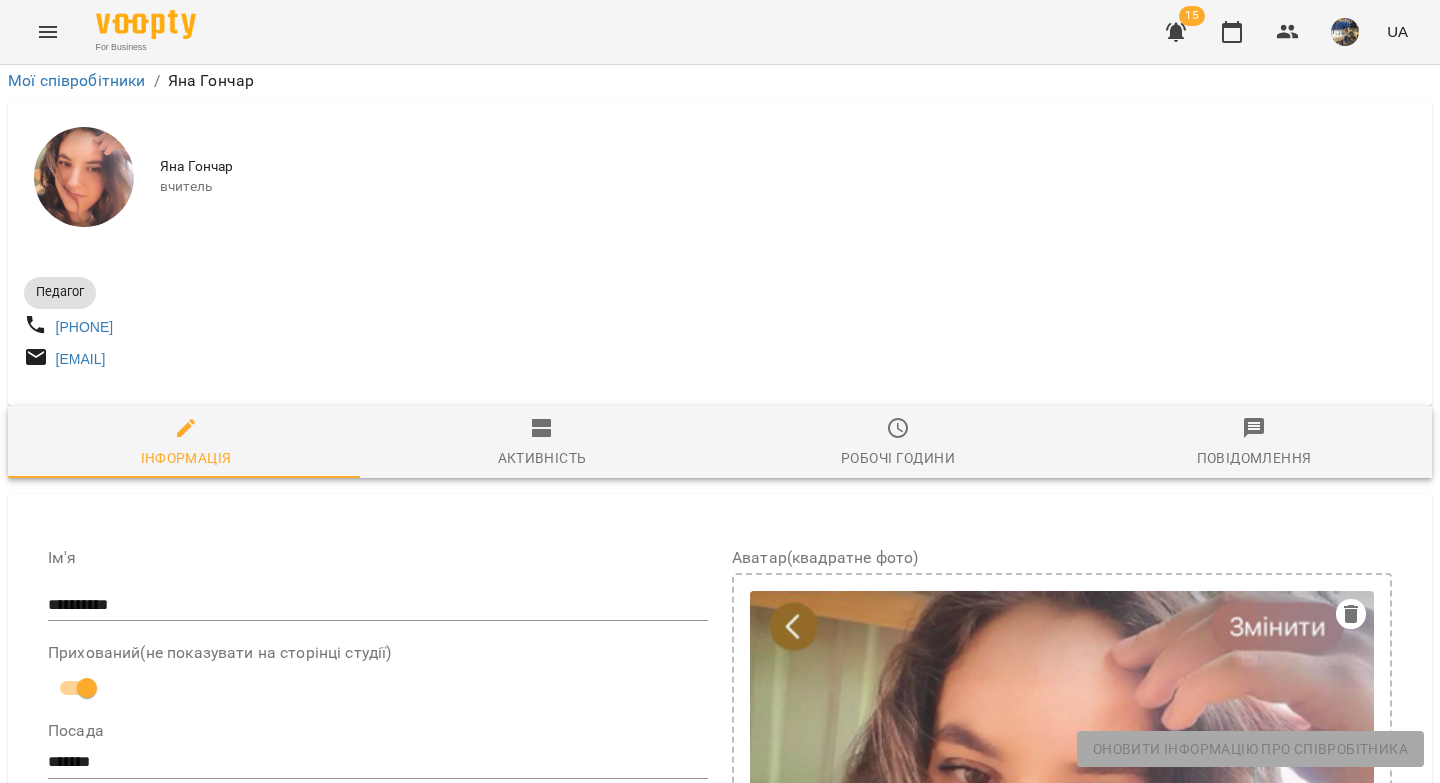 scroll, scrollTop: 941, scrollLeft: 0, axis: vertical 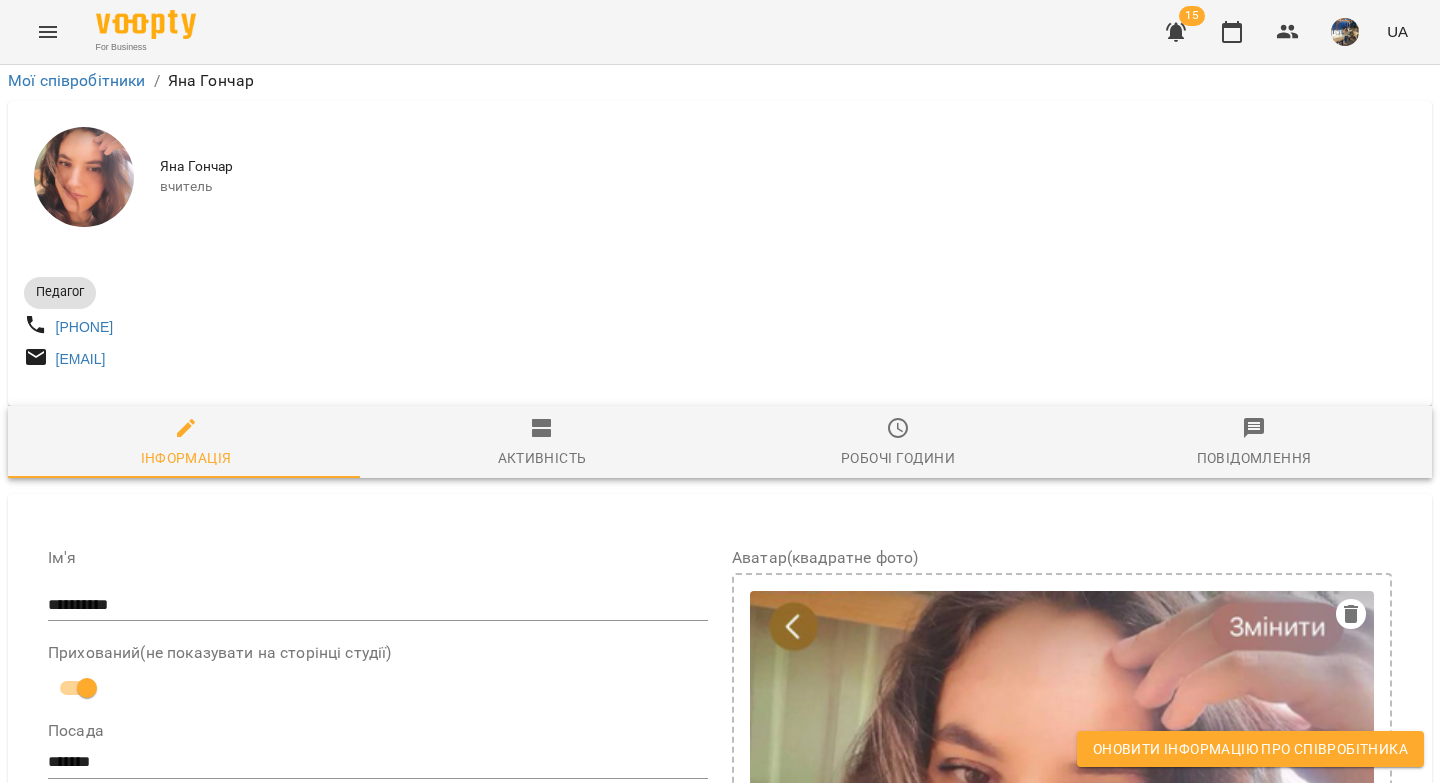drag, startPoint x: 403, startPoint y: 430, endPoint x: 52, endPoint y: 412, distance: 351.46124 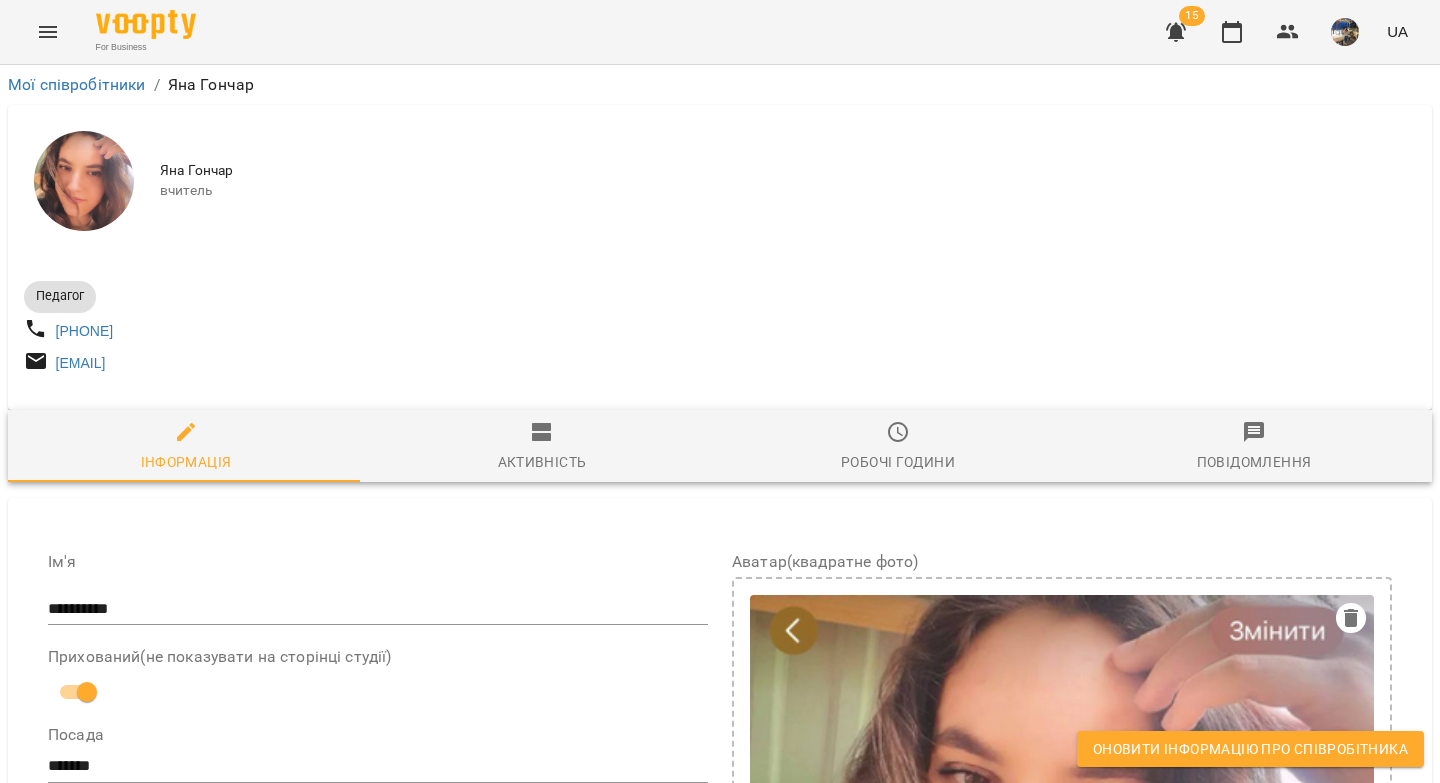 drag, startPoint x: 251, startPoint y: 377, endPoint x: 44, endPoint y: 378, distance: 207.00241 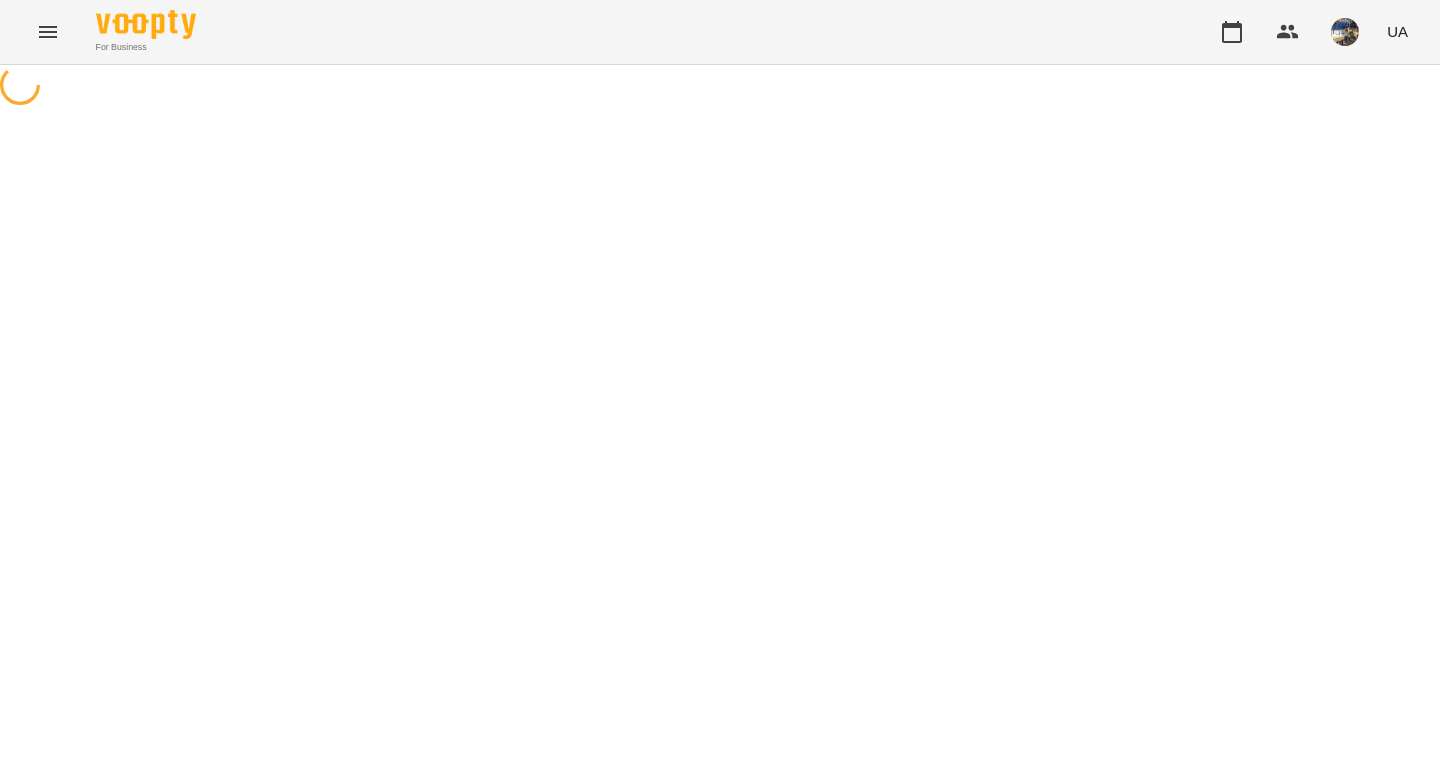 scroll, scrollTop: 0, scrollLeft: 0, axis: both 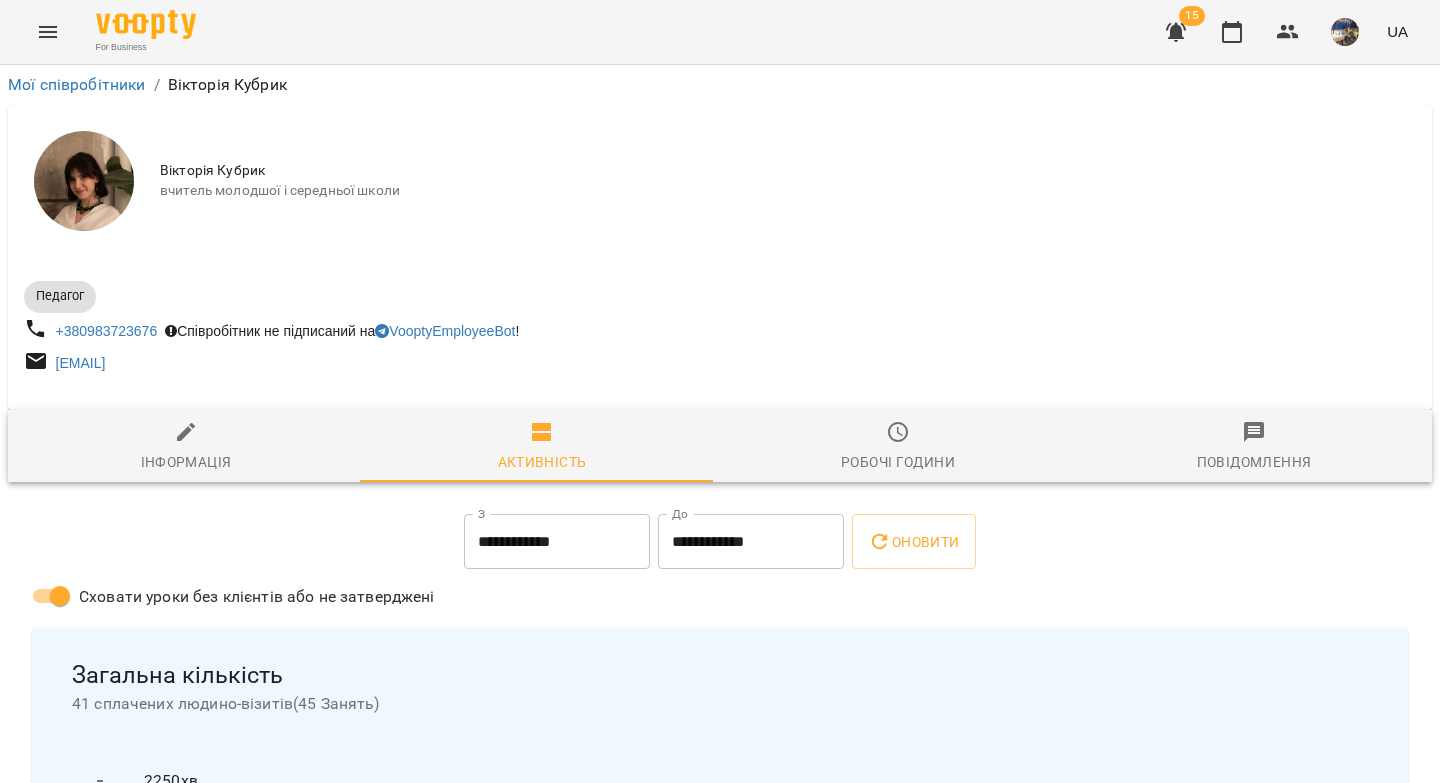 drag, startPoint x: 230, startPoint y: 367, endPoint x: 53, endPoint y: 369, distance: 177.01129 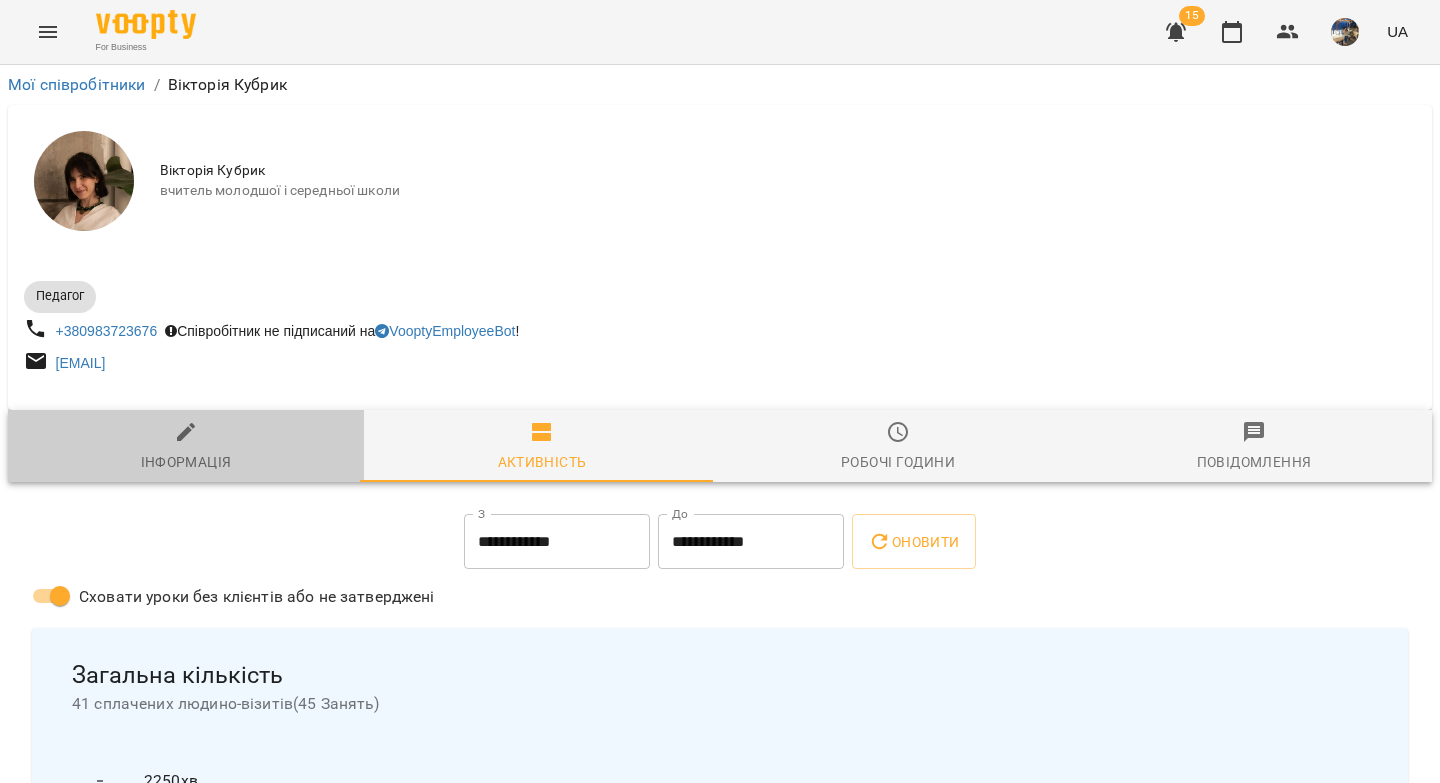 click 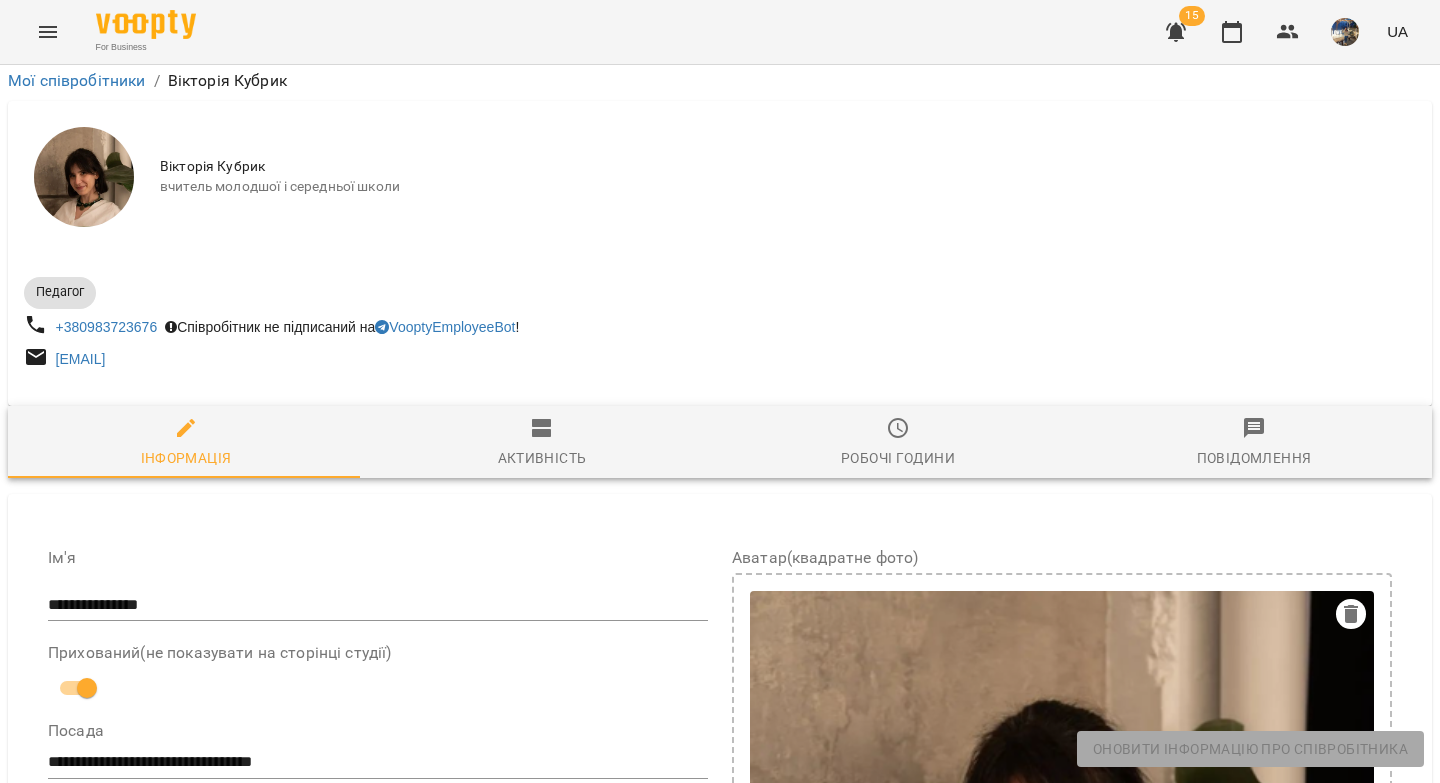 scroll, scrollTop: 567, scrollLeft: 0, axis: vertical 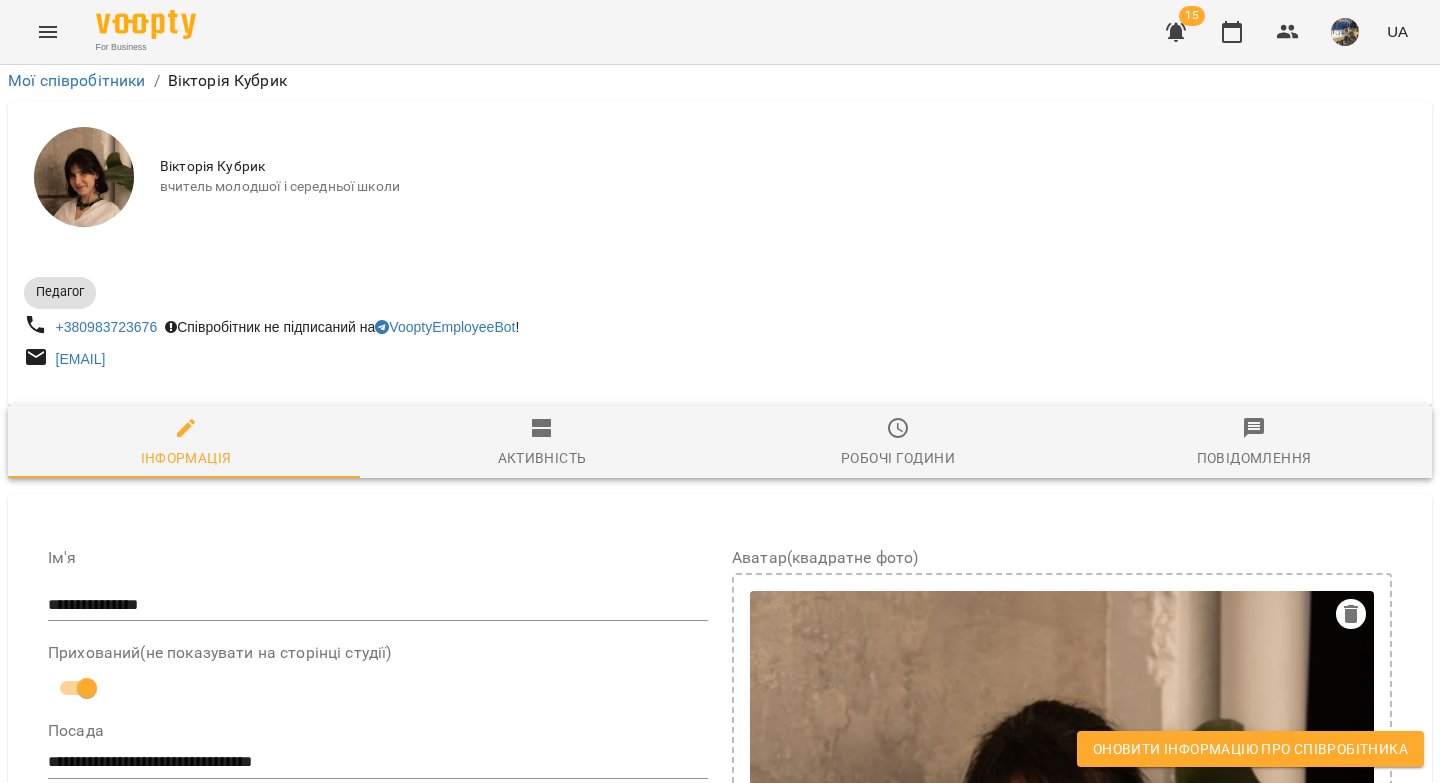 drag, startPoint x: 451, startPoint y: 674, endPoint x: 191, endPoint y: 659, distance: 260.43234 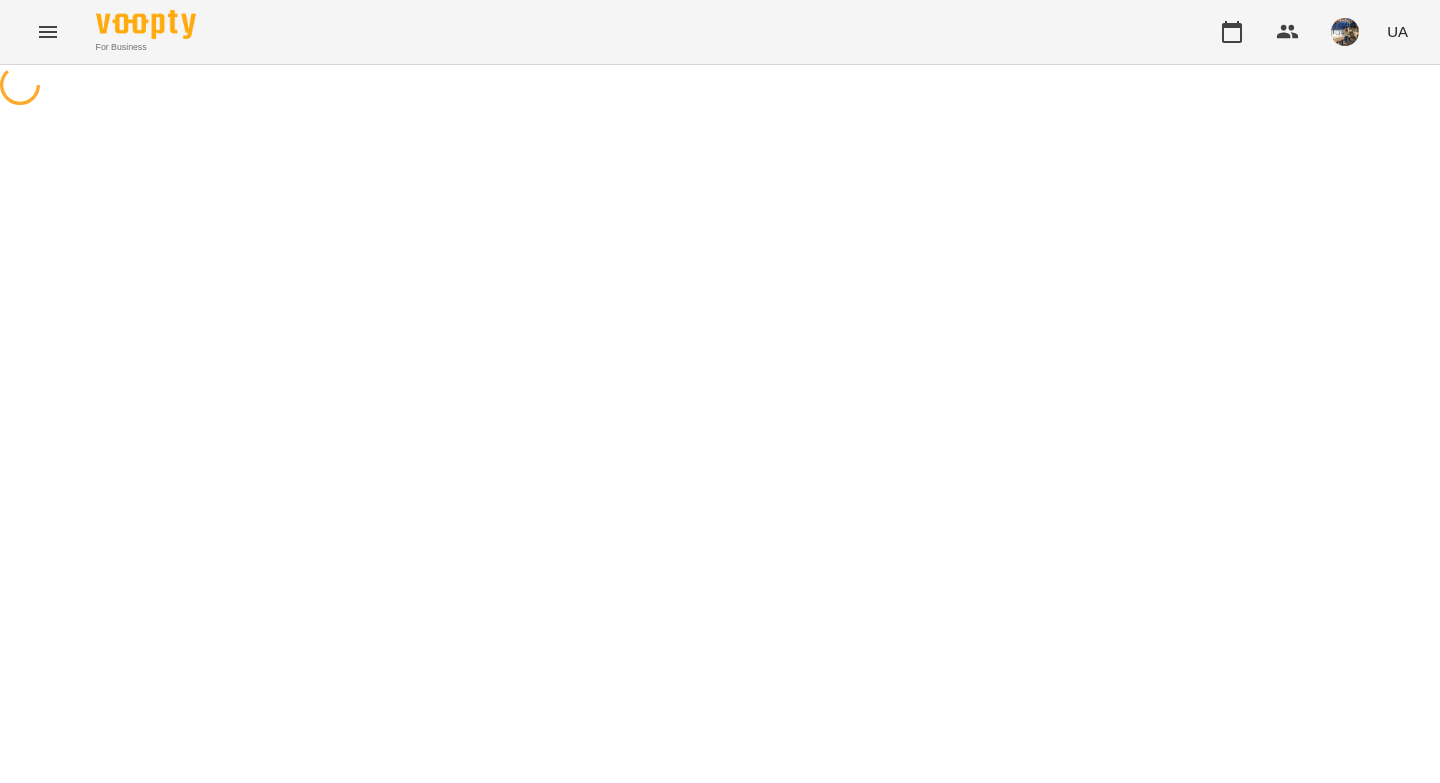 scroll, scrollTop: 0, scrollLeft: 0, axis: both 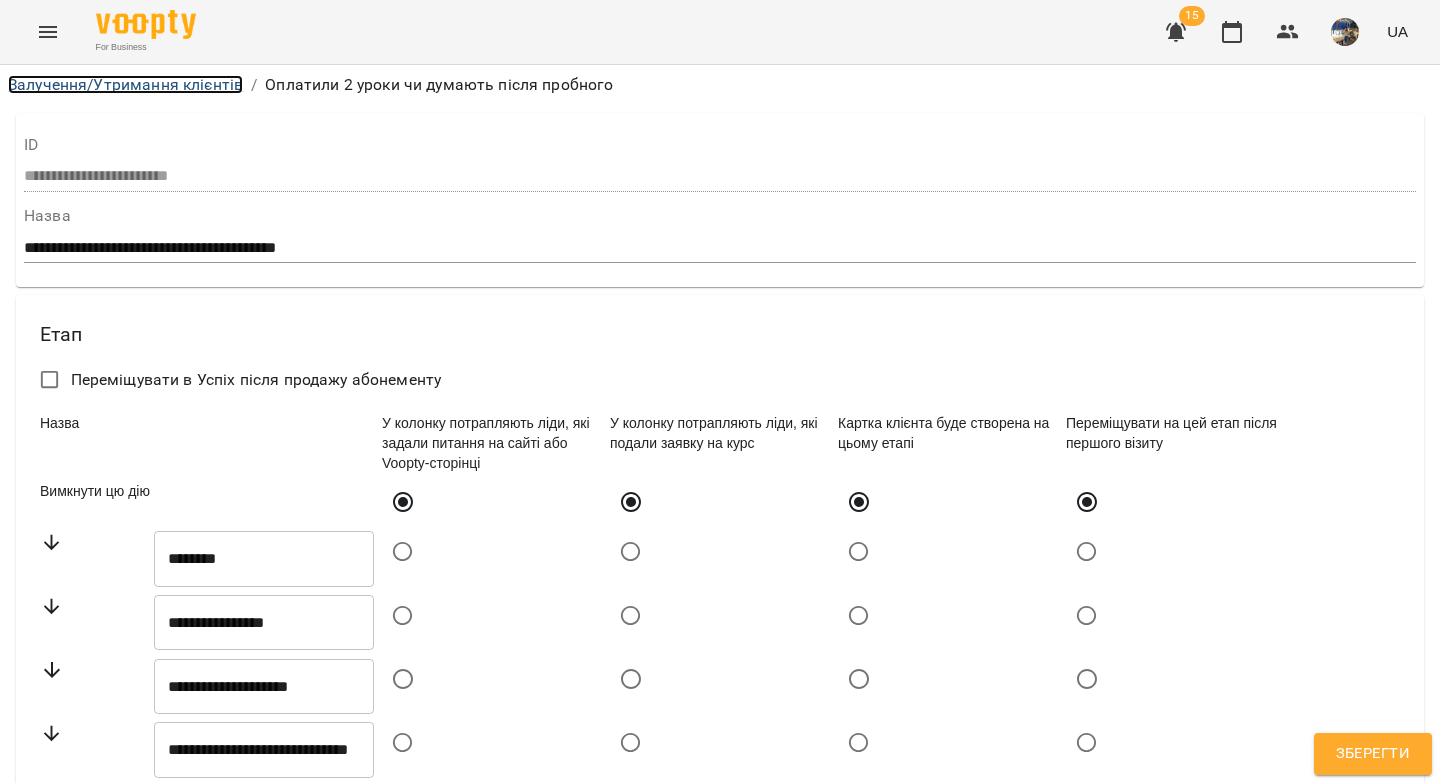 click on "Залучення/Утримання клієнтів" at bounding box center [125, 84] 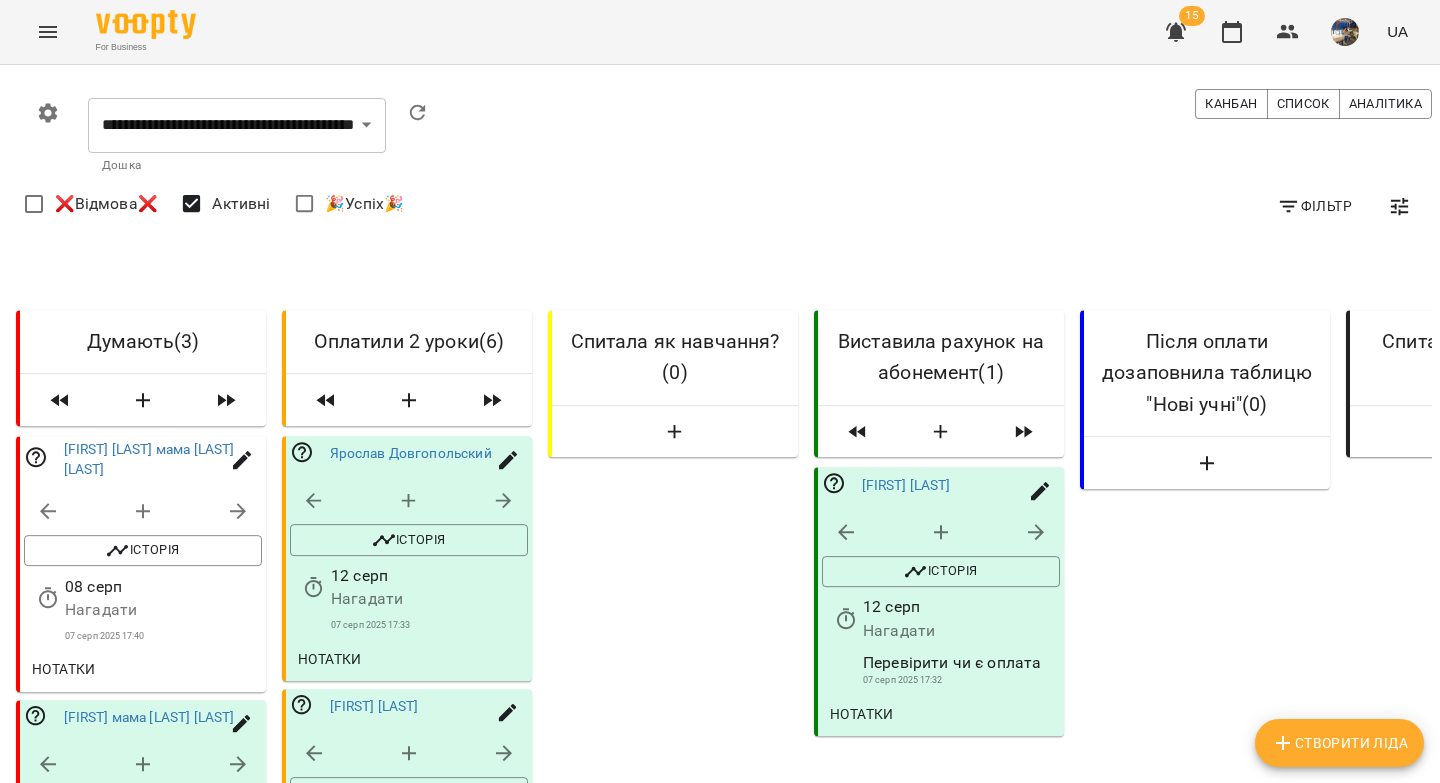 scroll, scrollTop: 0, scrollLeft: 4, axis: horizontal 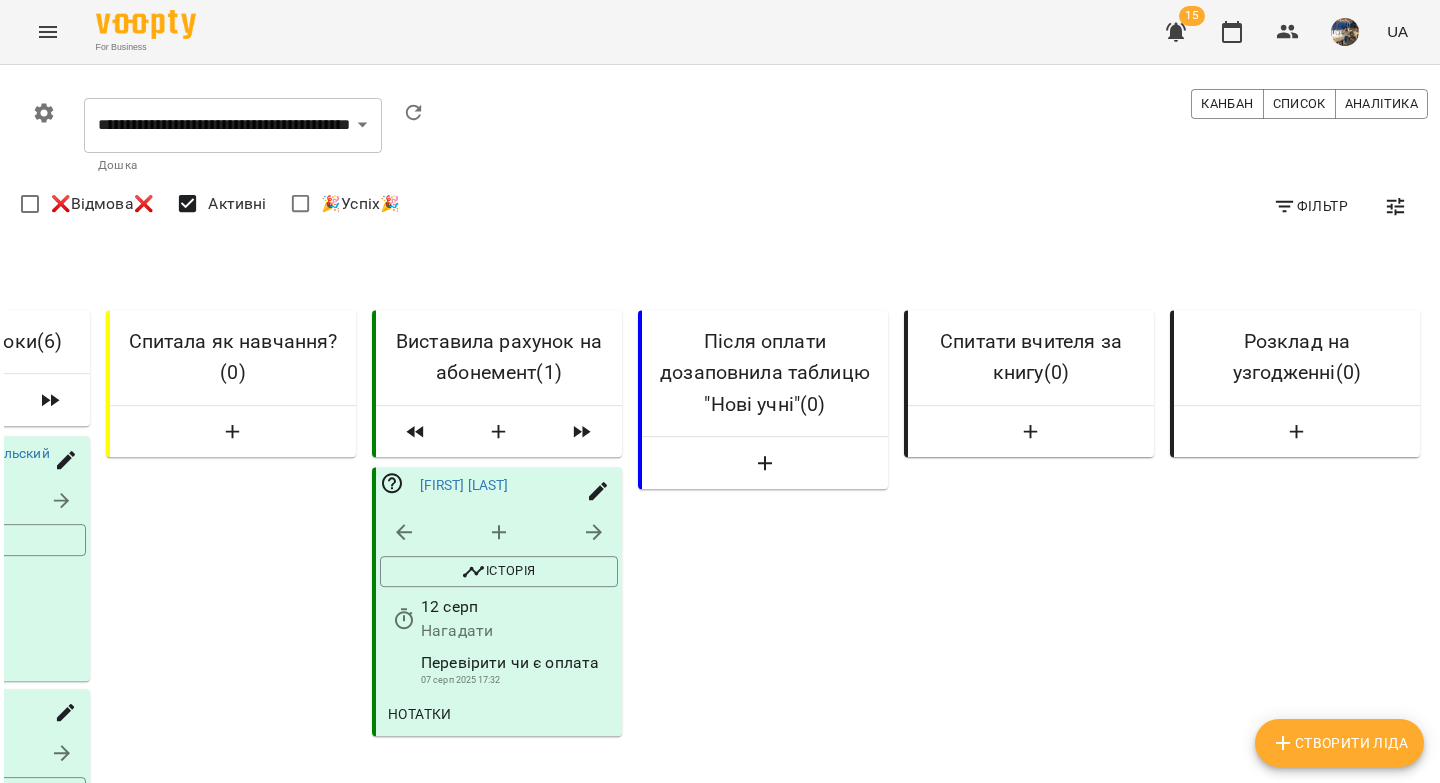 click 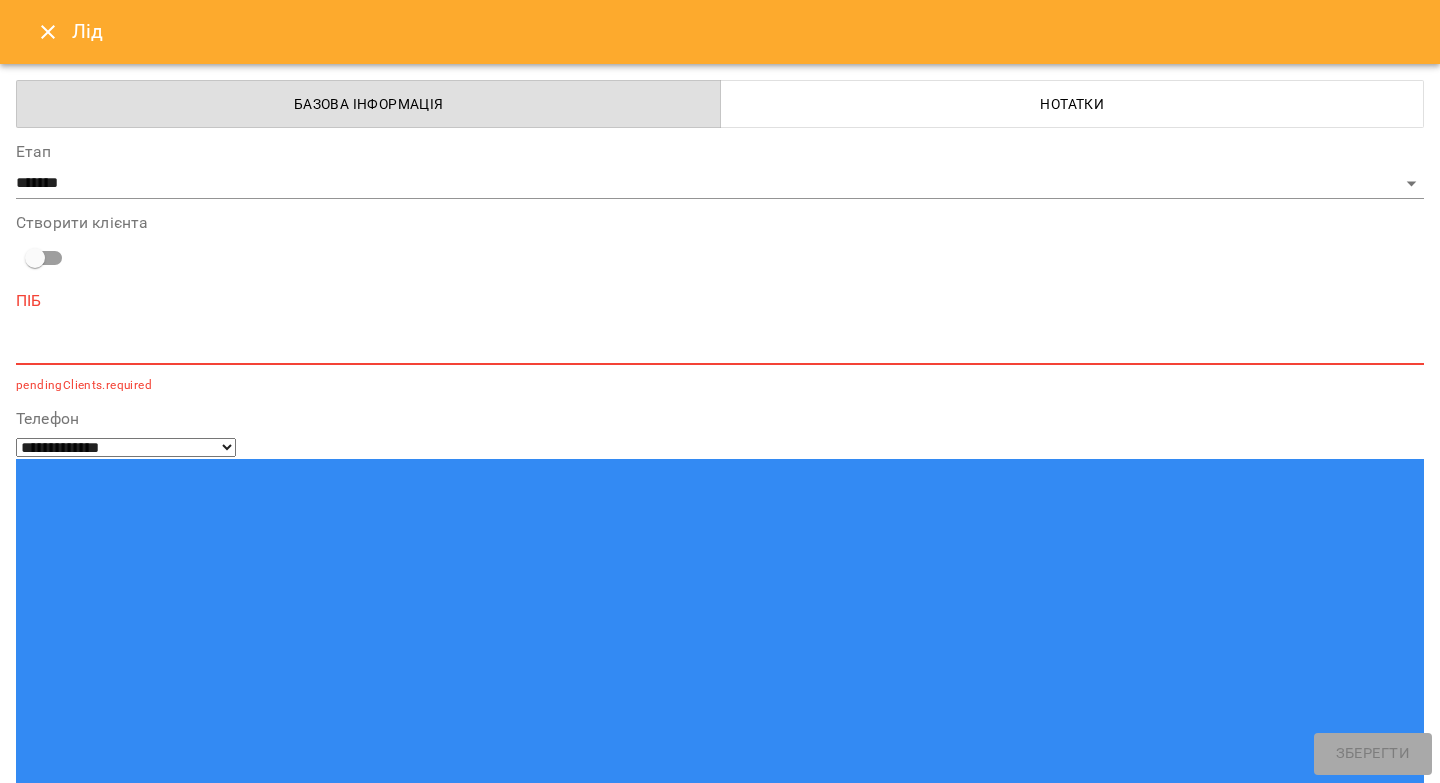 click at bounding box center [720, 348] 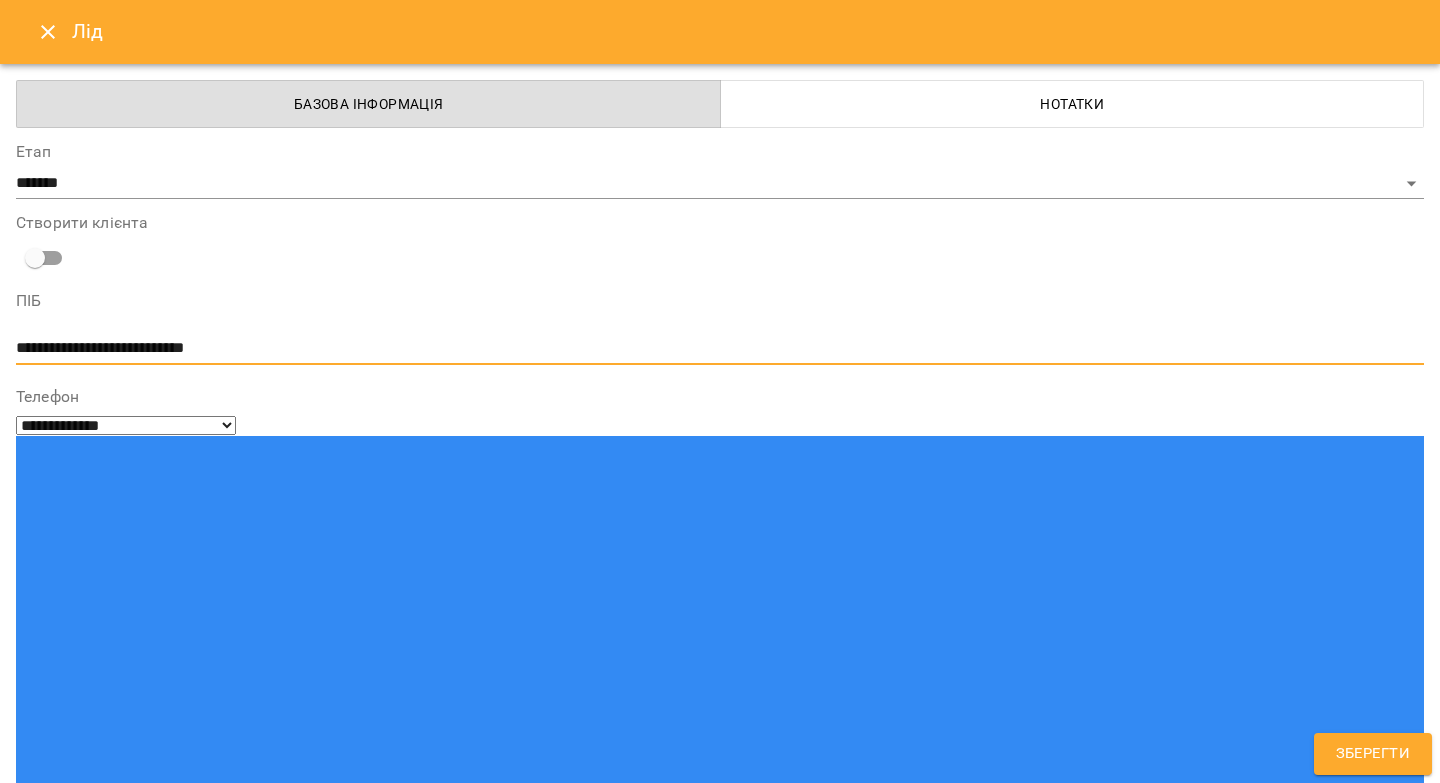 type on "**********" 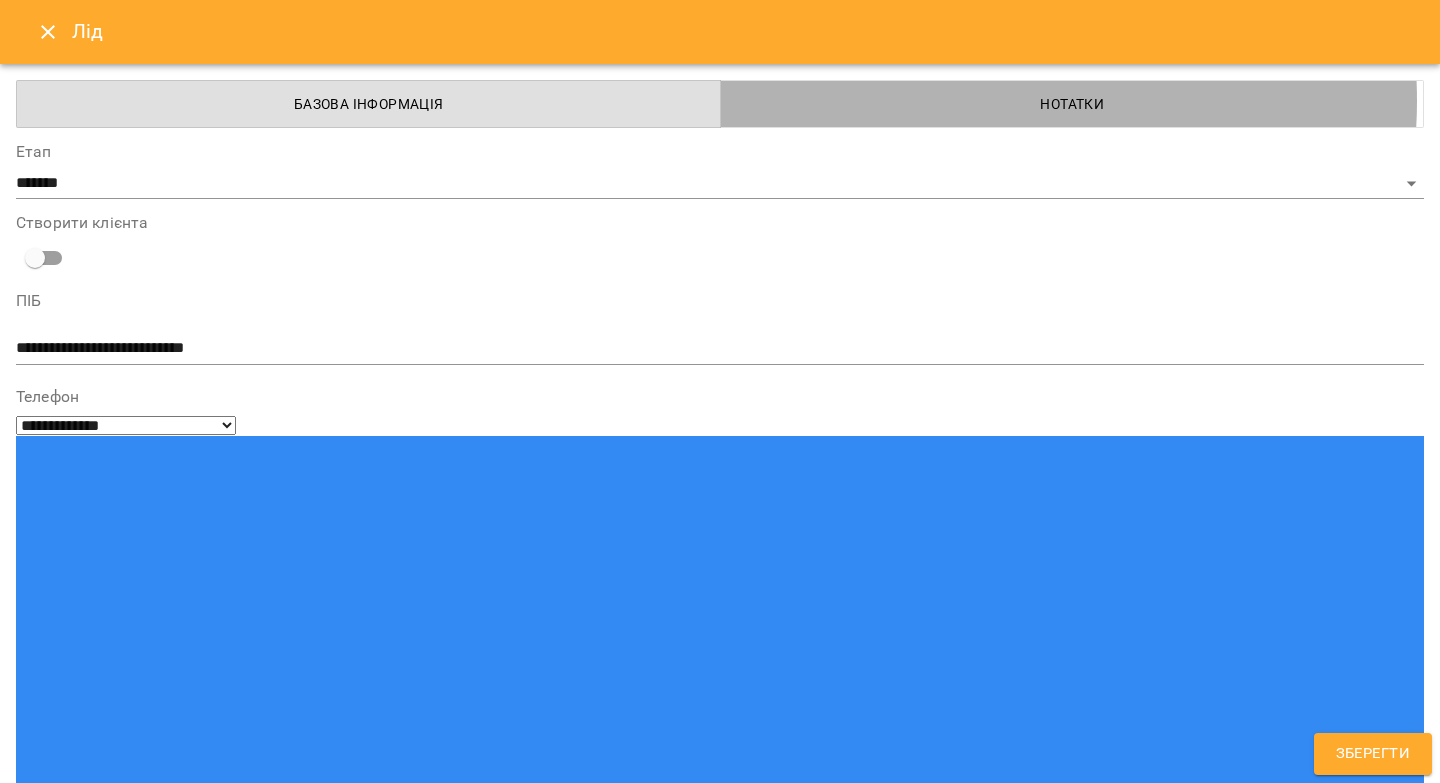 click on "Нотатки" at bounding box center (1073, 104) 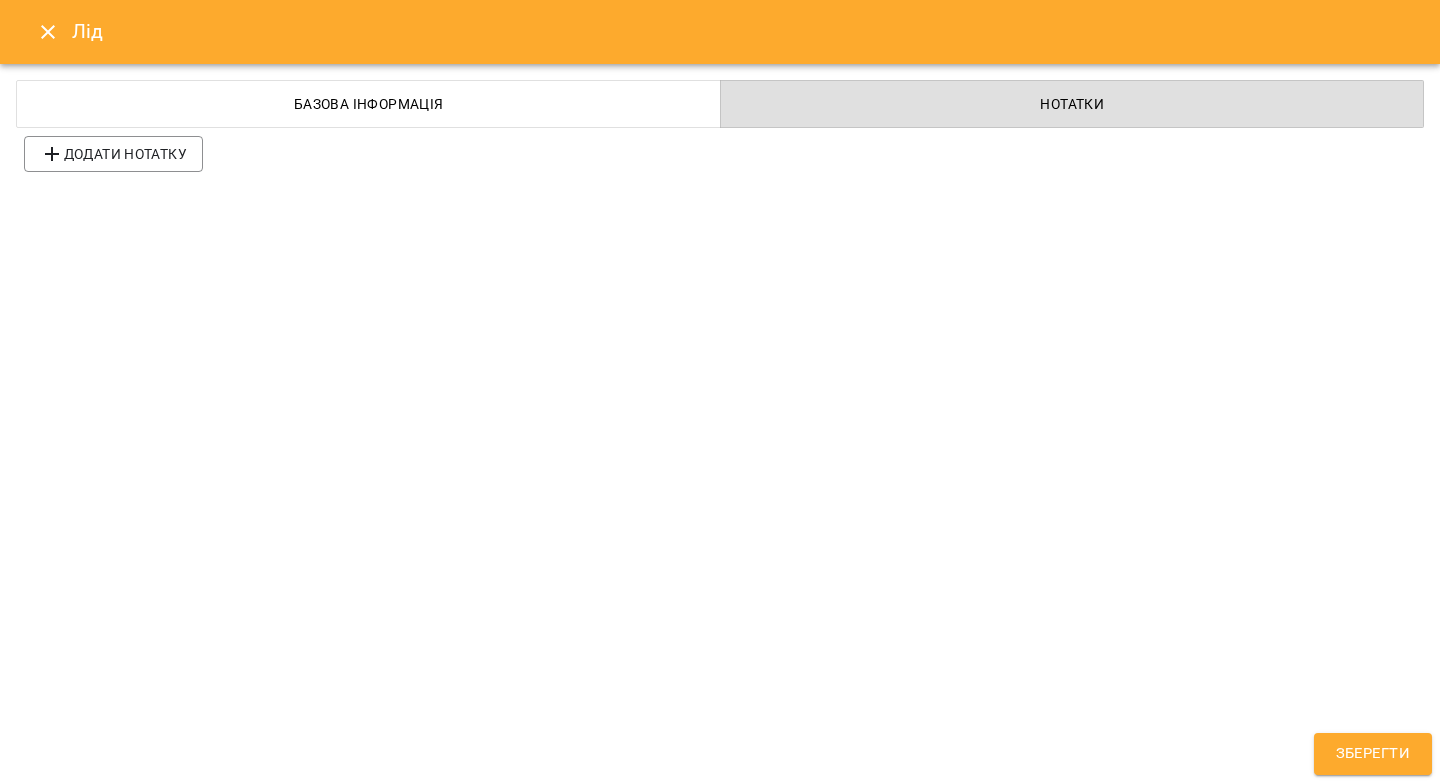 click on "Додати нотатку" at bounding box center [113, 154] 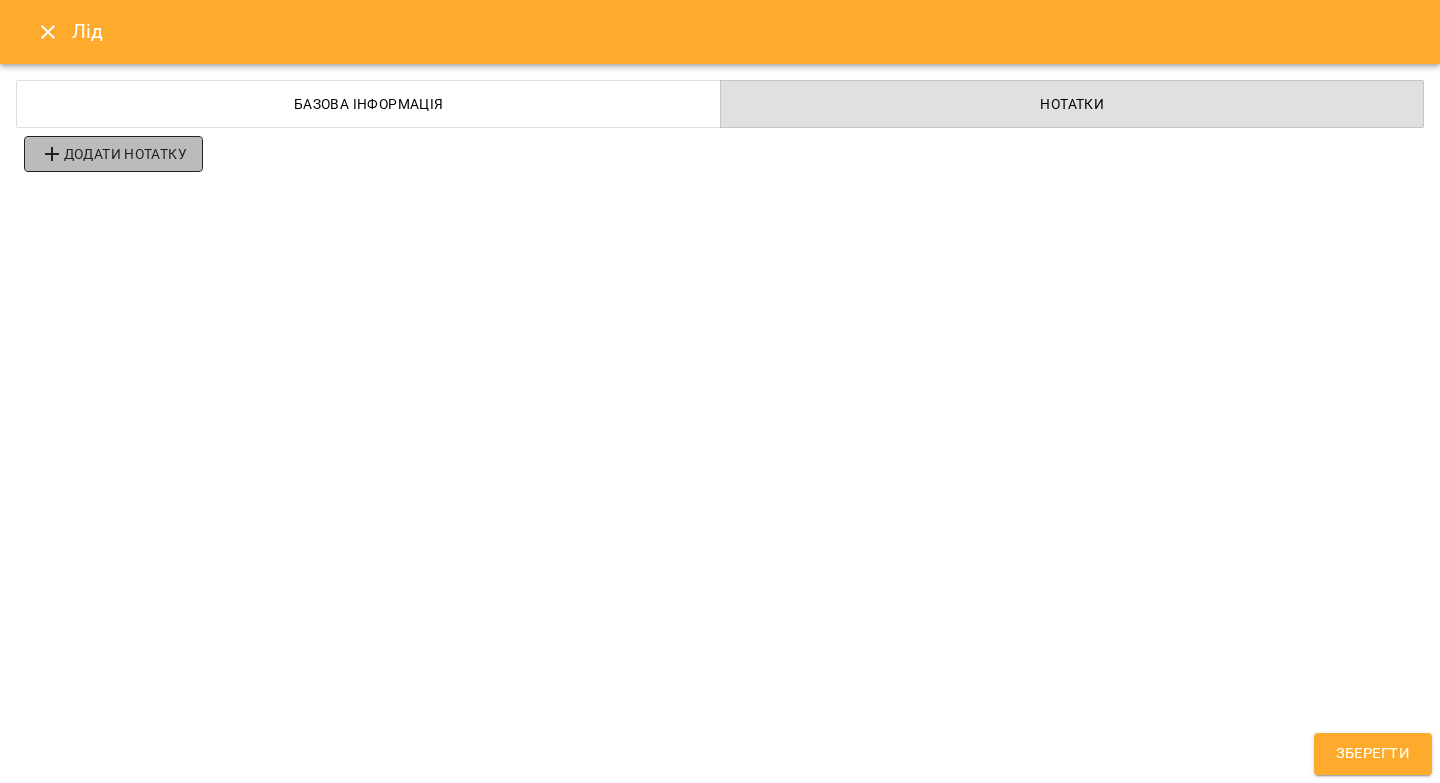 click on "Додати нотатку" at bounding box center [113, 154] 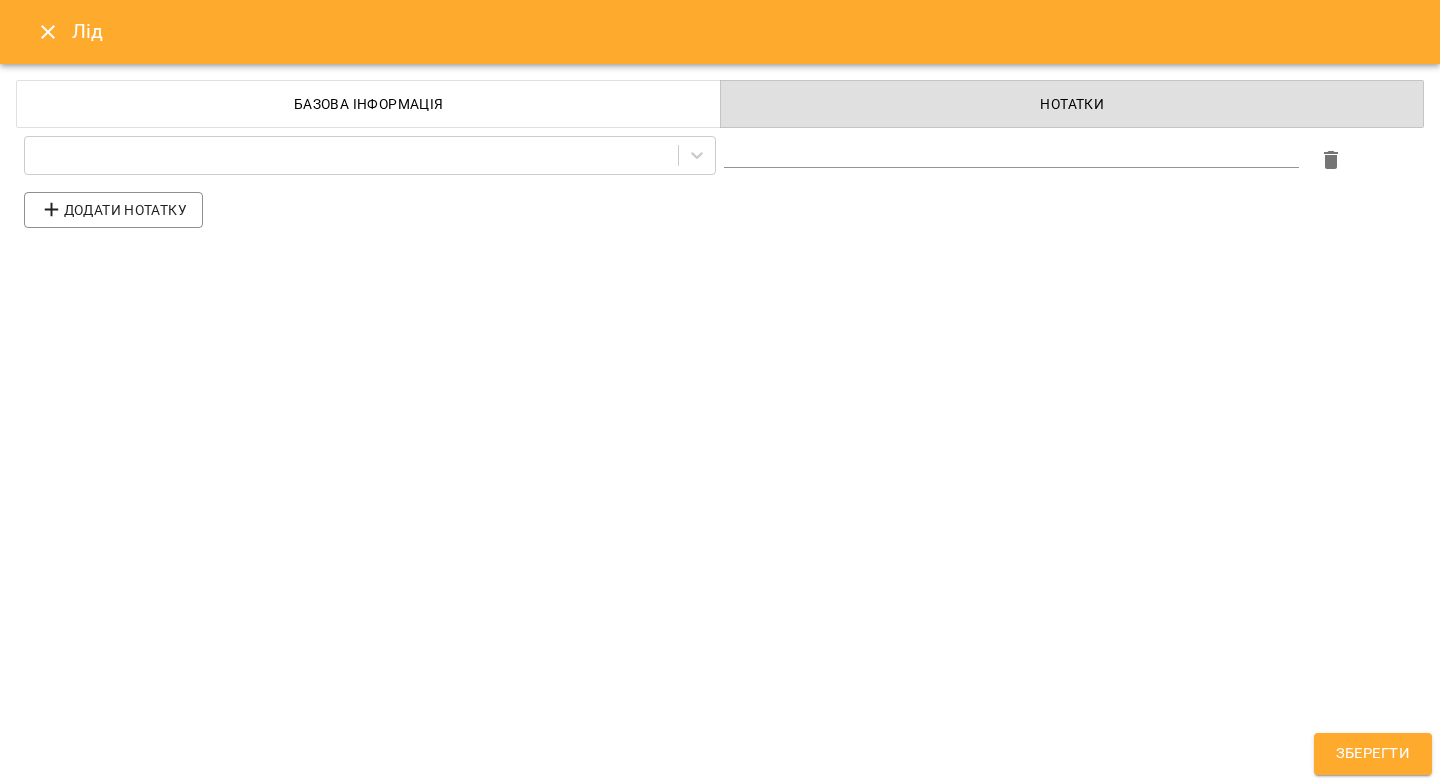 click at bounding box center (1011, 151) 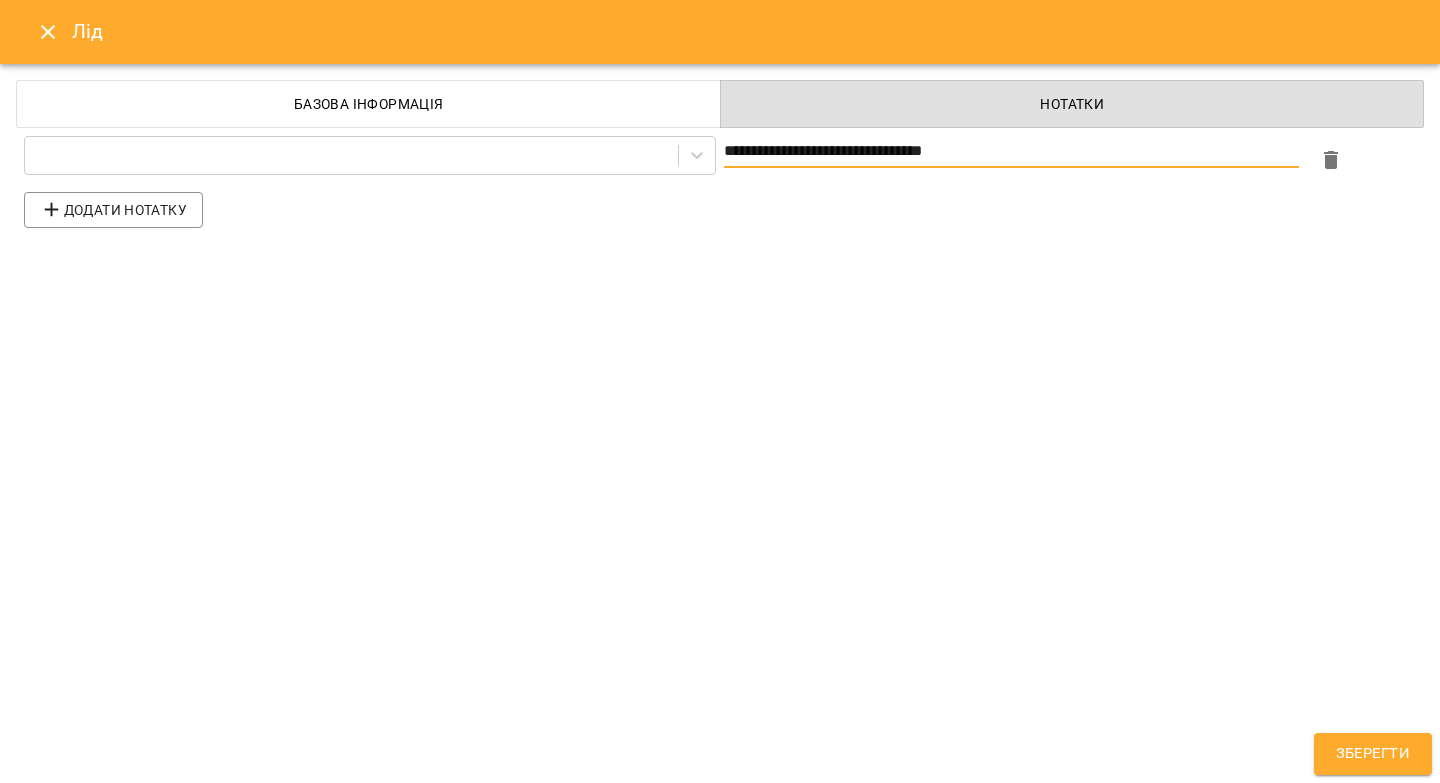 click on "**********" at bounding box center [1011, 151] 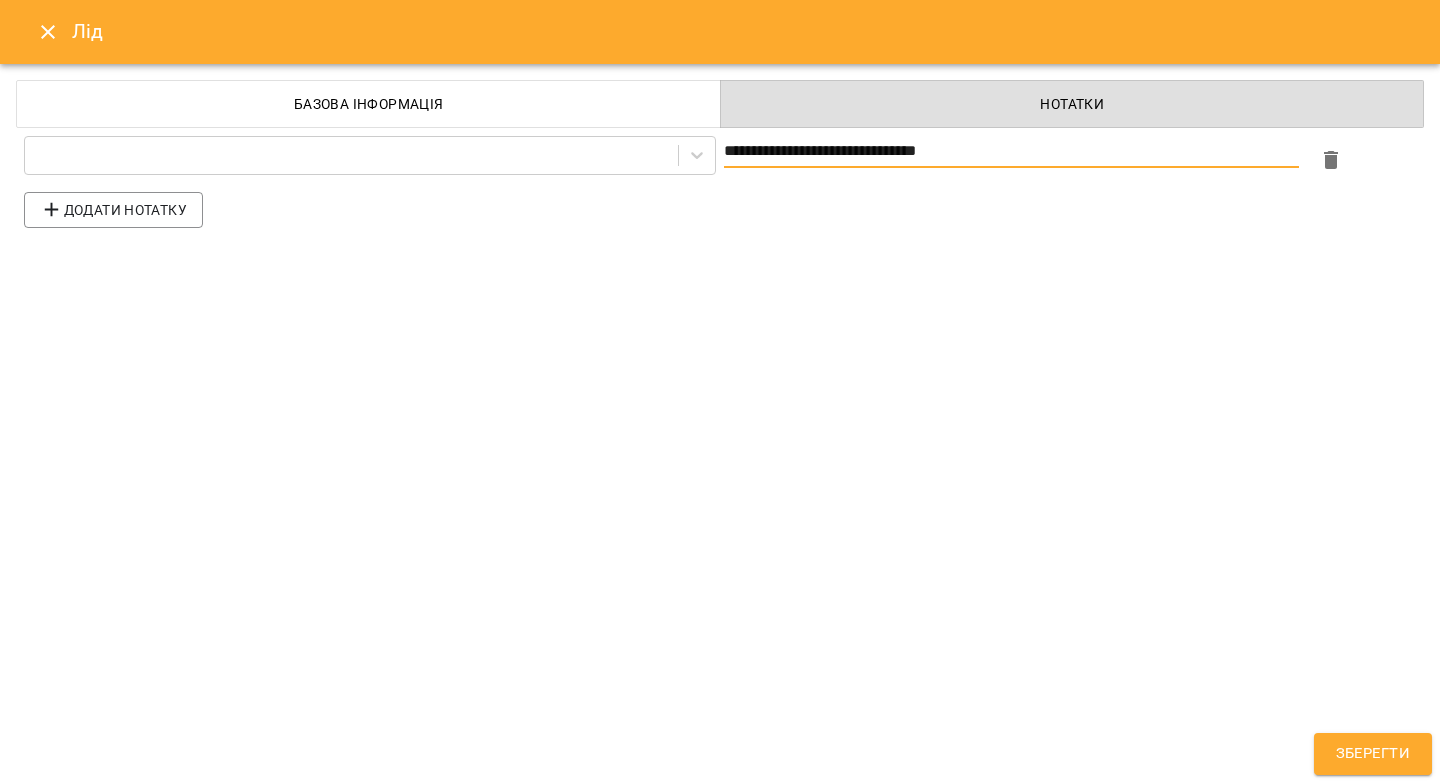 click on "**********" at bounding box center [1011, 151] 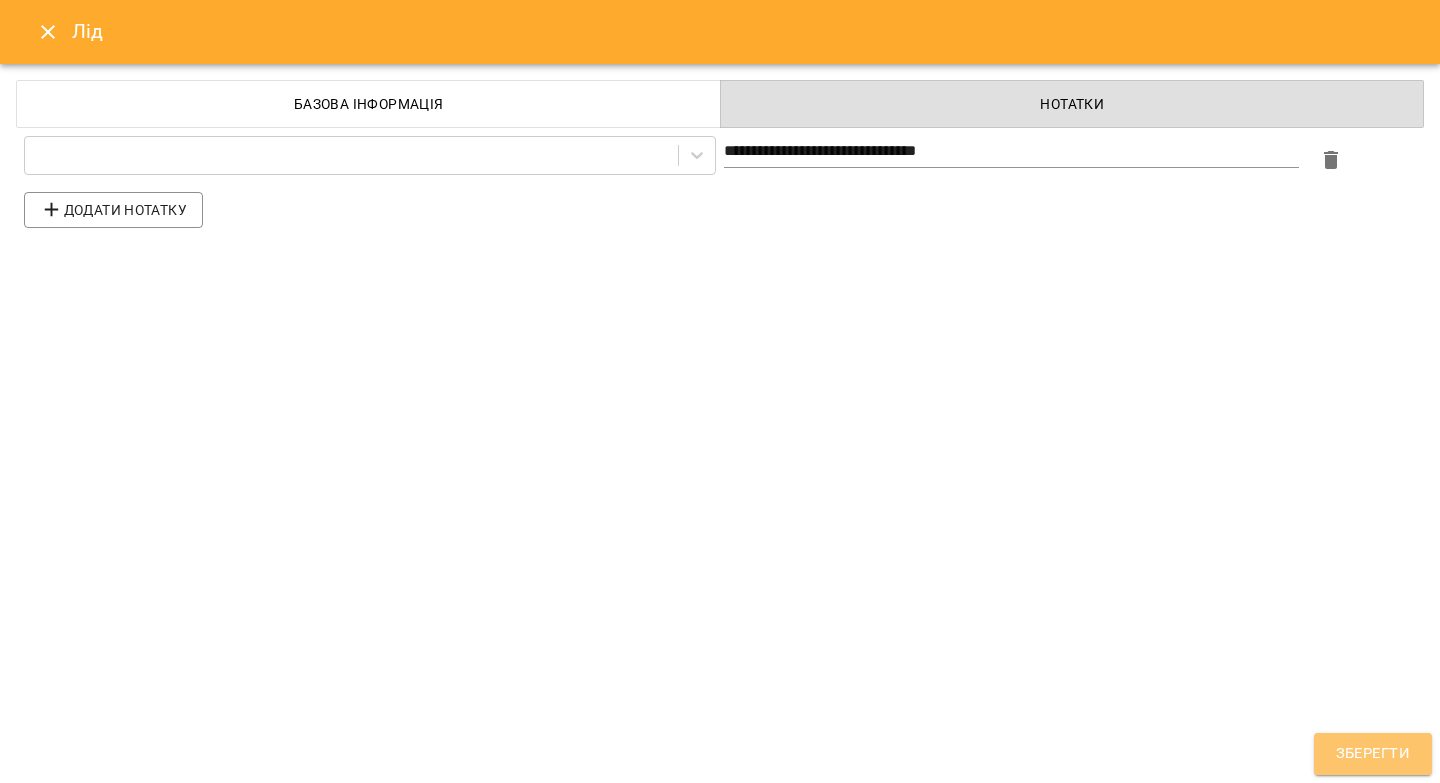 click on "Зберегти" at bounding box center [1373, 754] 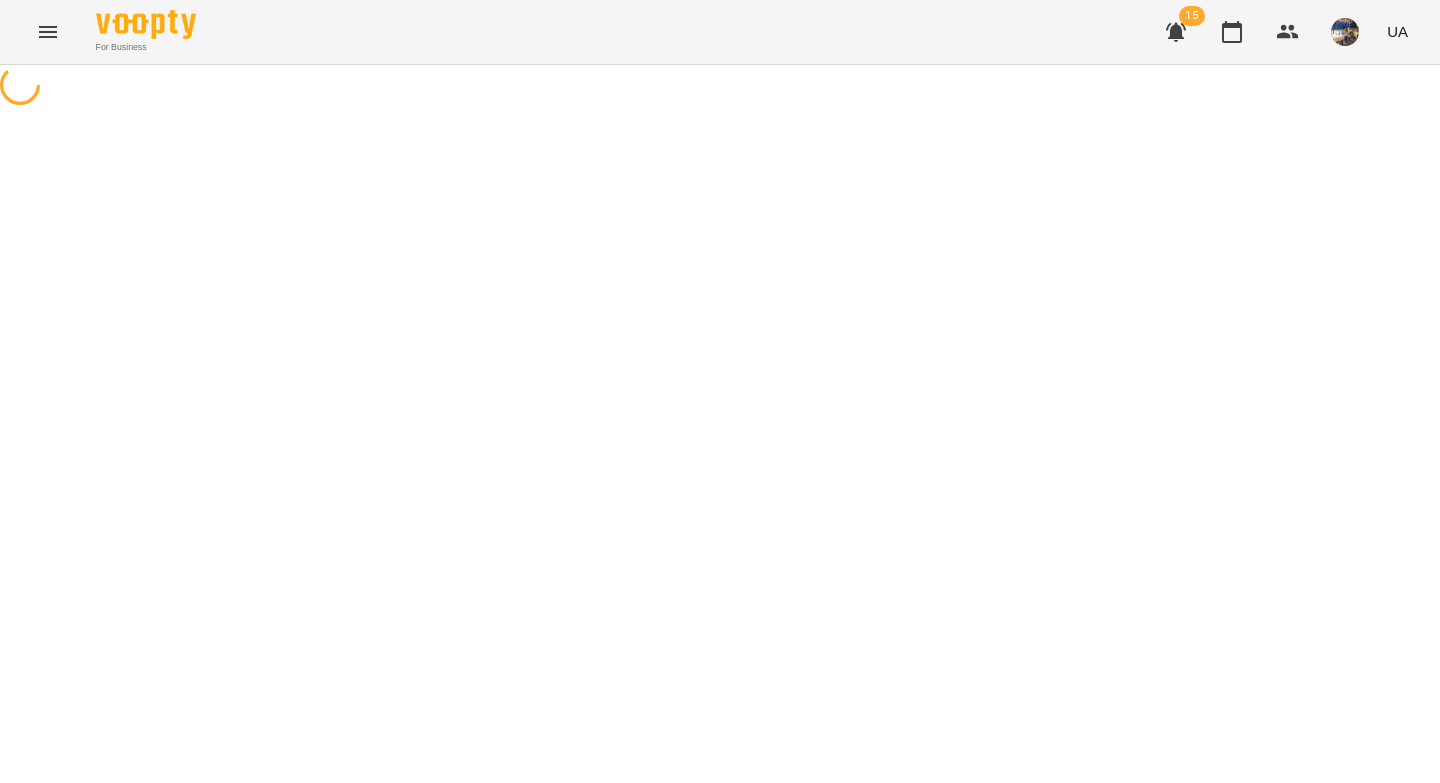 scroll, scrollTop: 0, scrollLeft: 0, axis: both 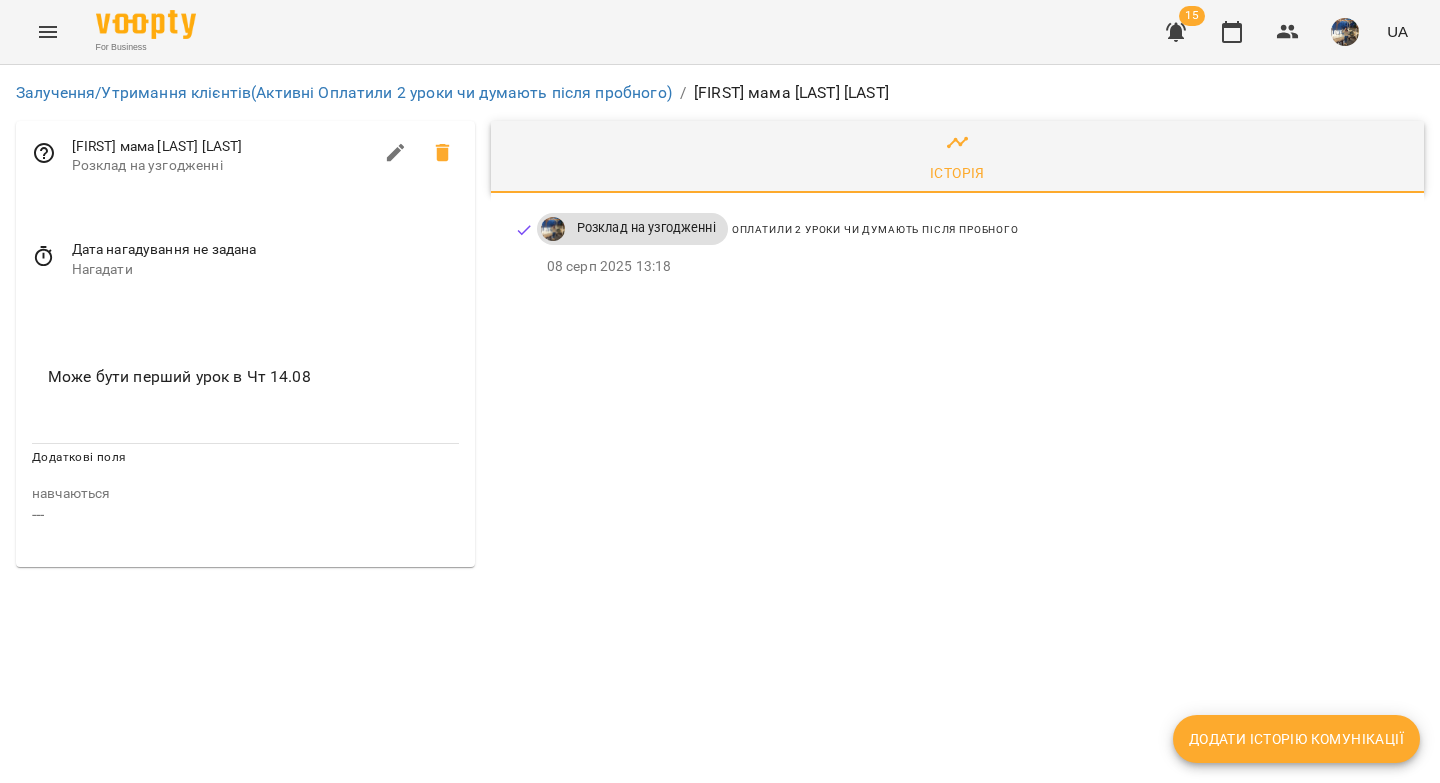 click 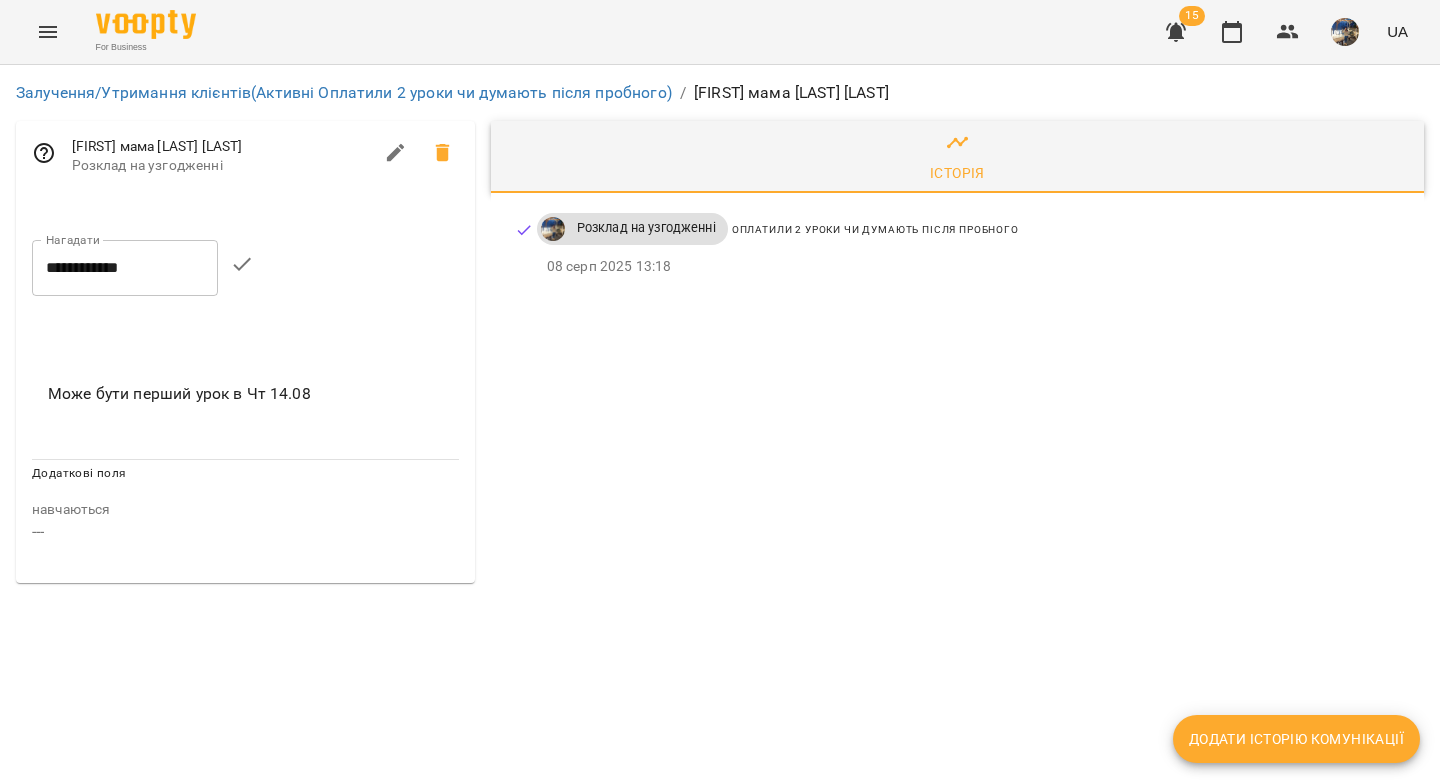 click on "**********" at bounding box center (125, 268) 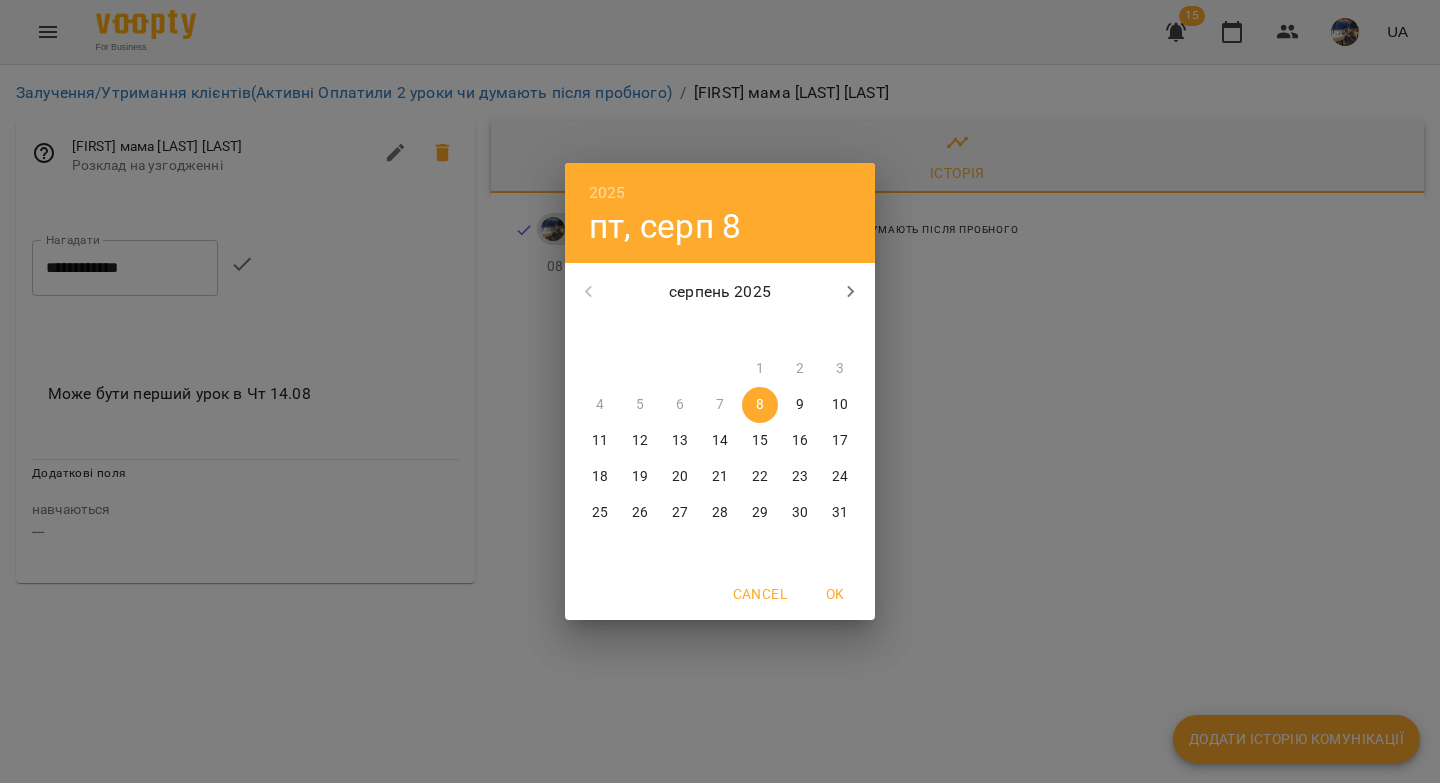 click on "11" at bounding box center (600, 441) 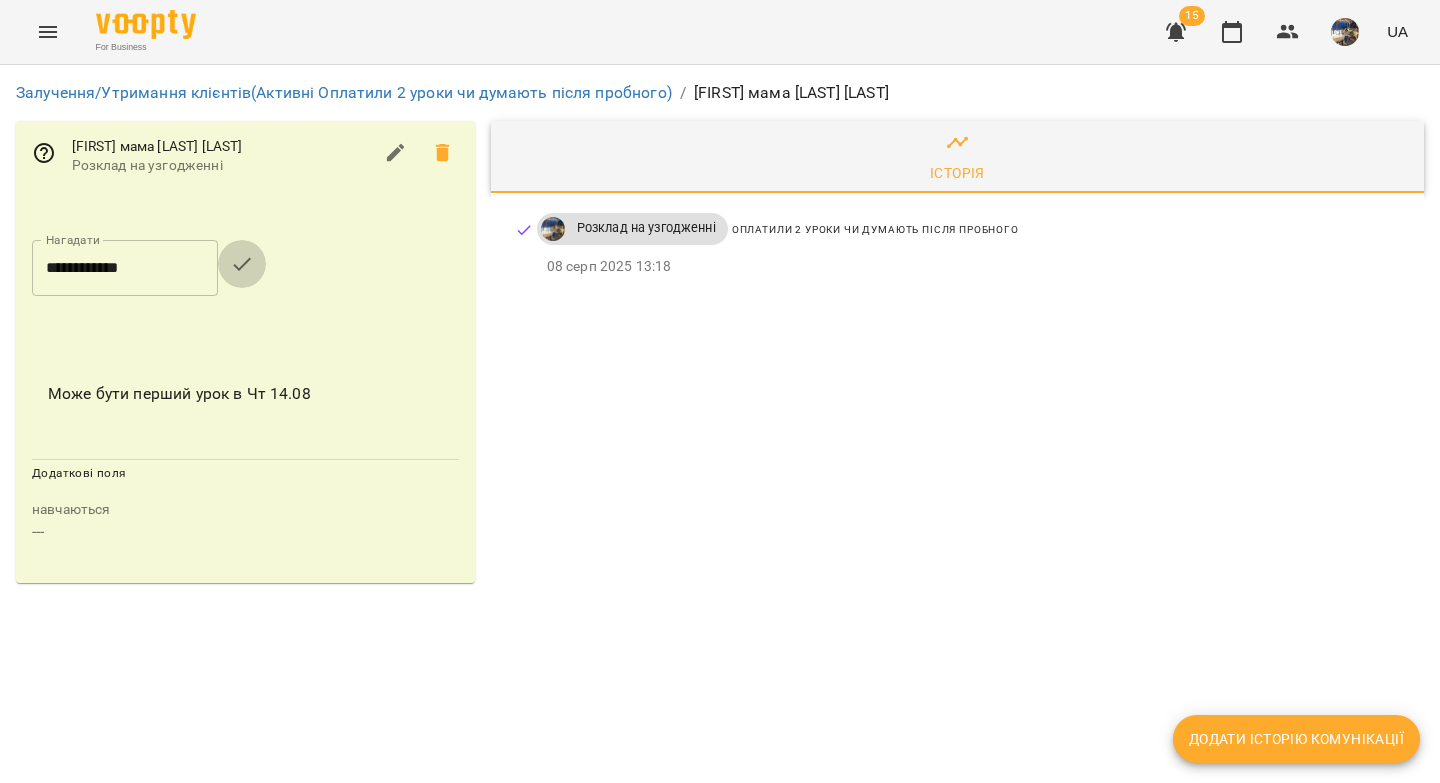 click 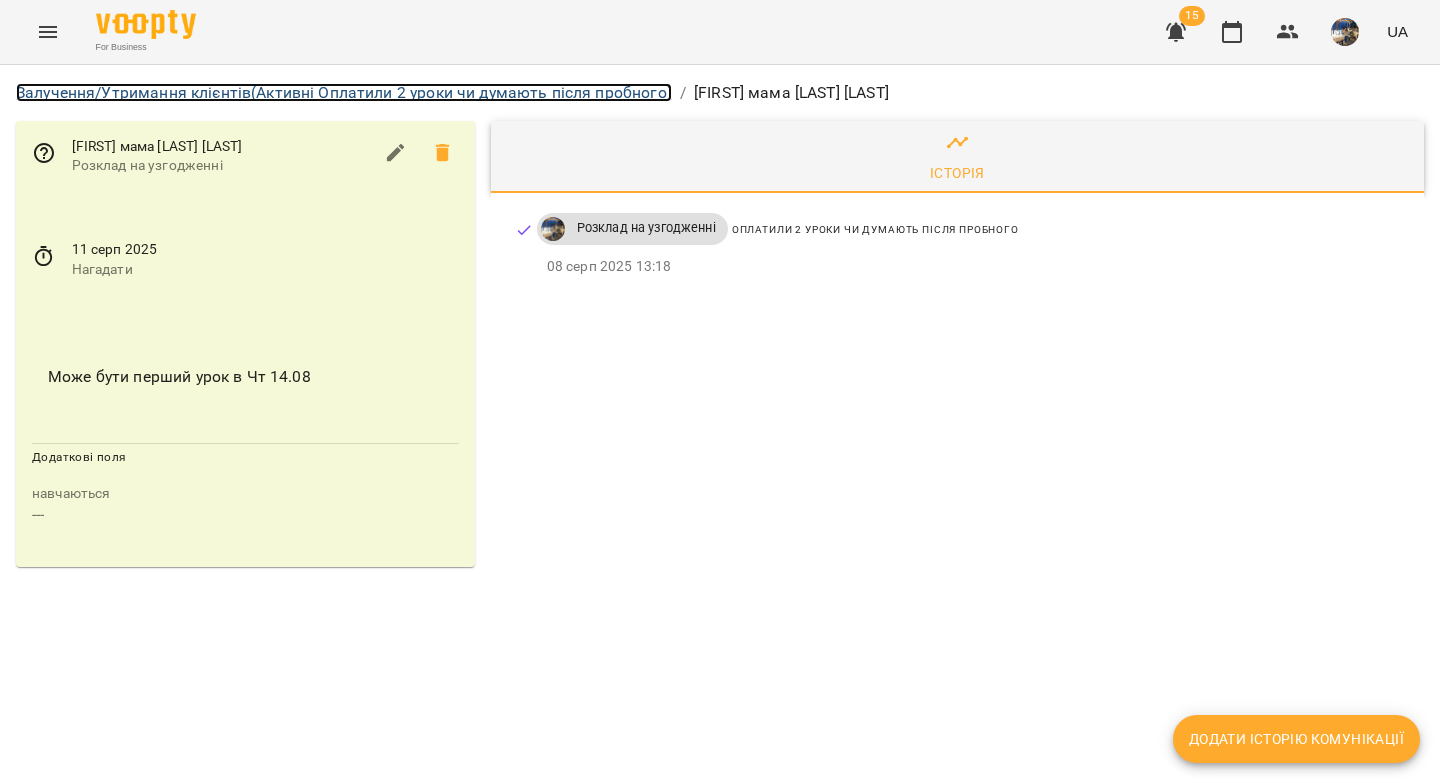 click on "Залучення/Утримання клієнтів (Активні Оплатили 2 уроки чи думають після пробного)" at bounding box center [344, 92] 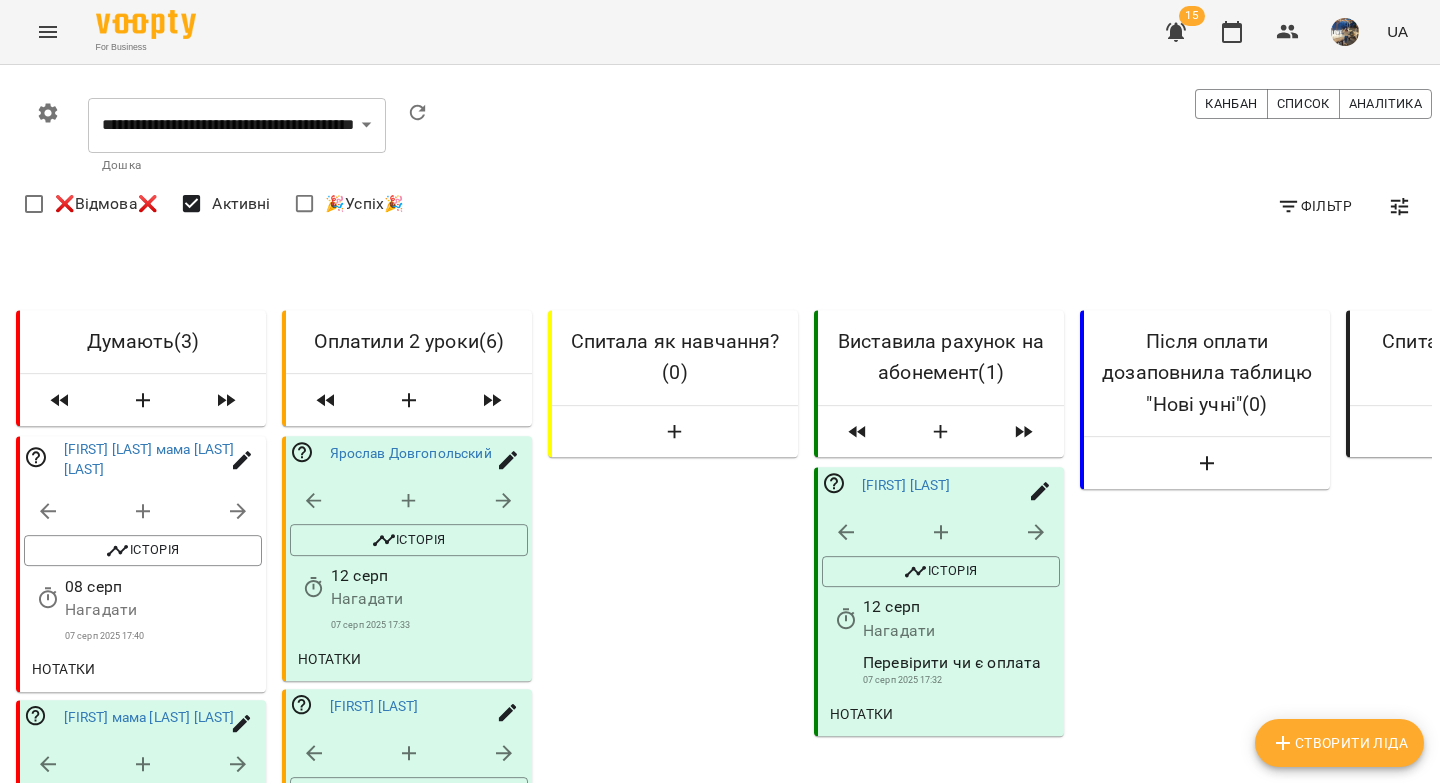 scroll, scrollTop: 0, scrollLeft: 4, axis: horizontal 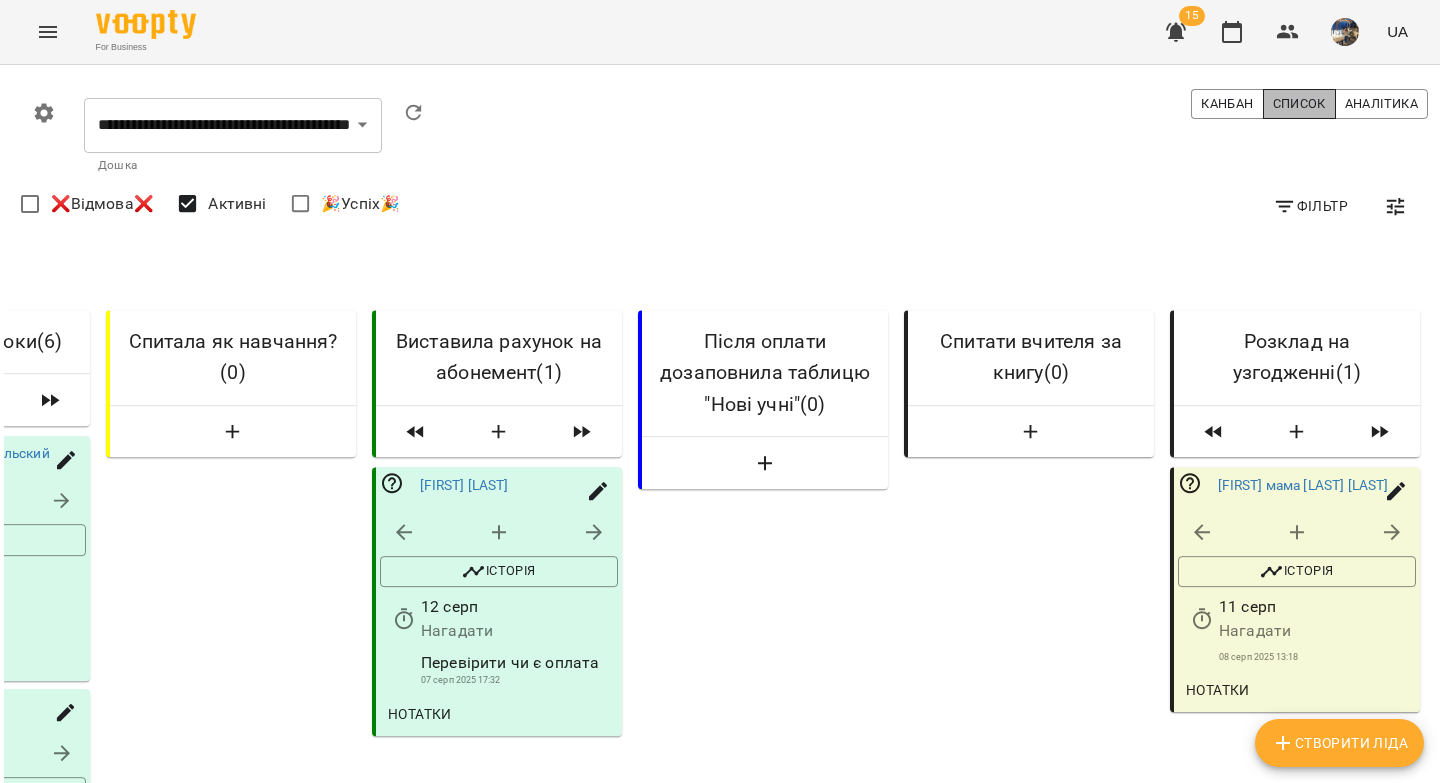 click on "Список" at bounding box center [1299, 104] 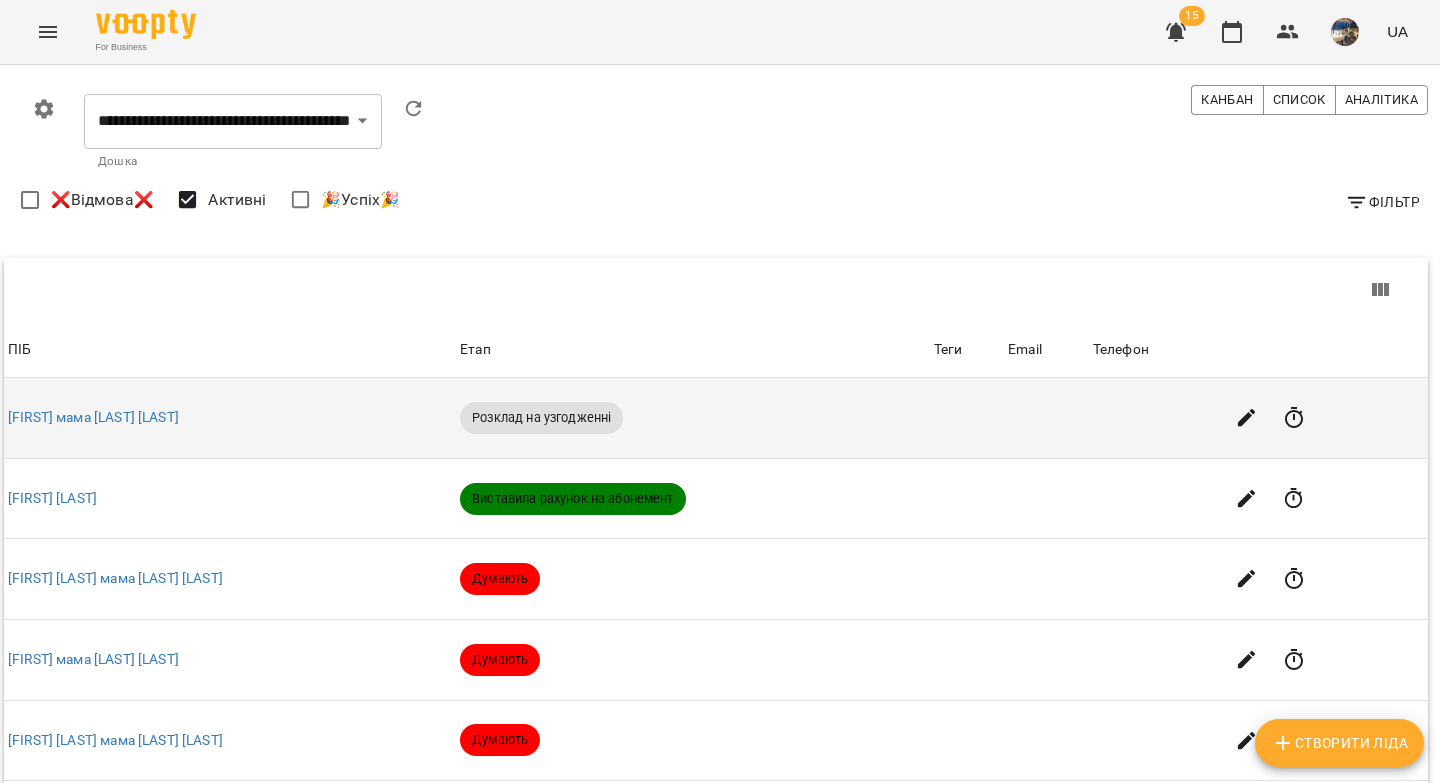 scroll, scrollTop: 0, scrollLeft: 4, axis: horizontal 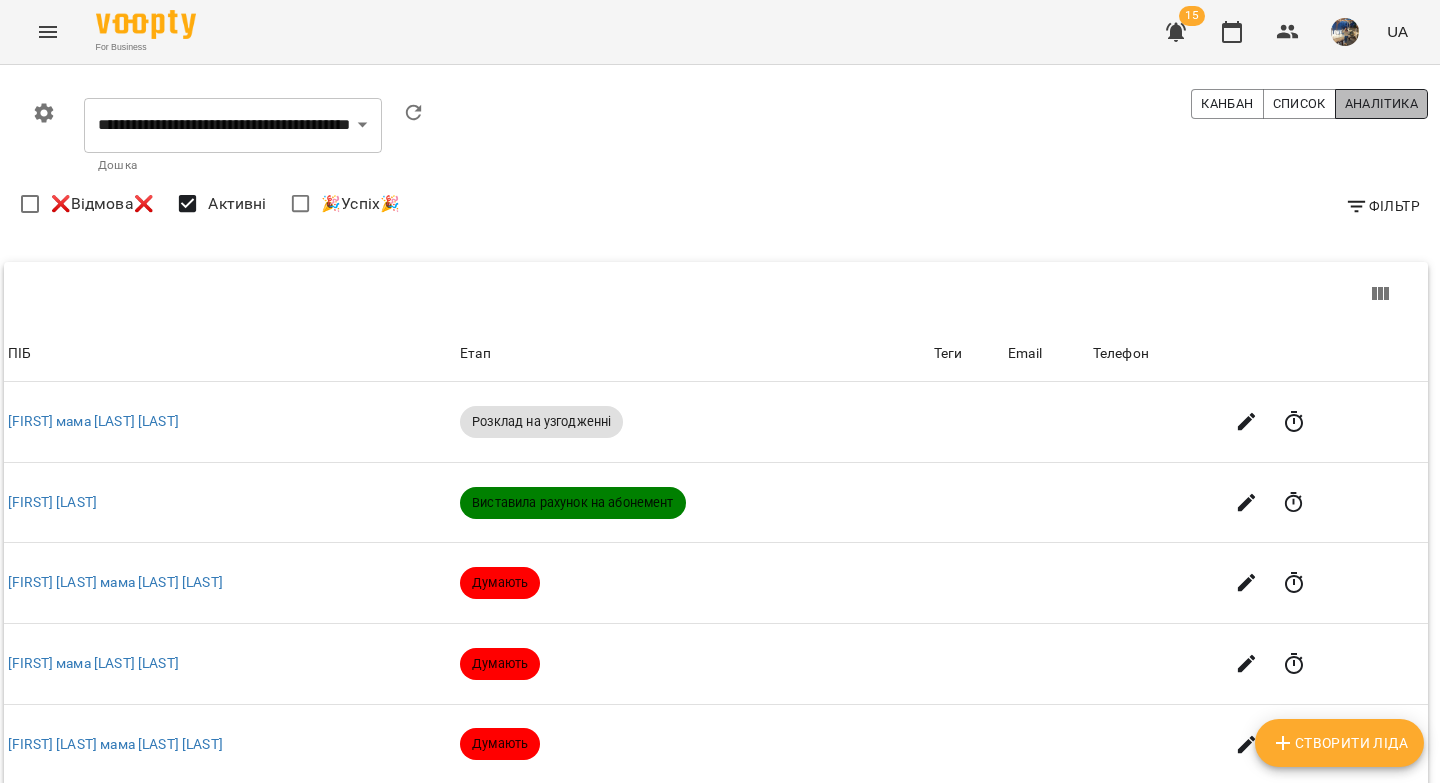 click on "Аналітика" at bounding box center (1381, 104) 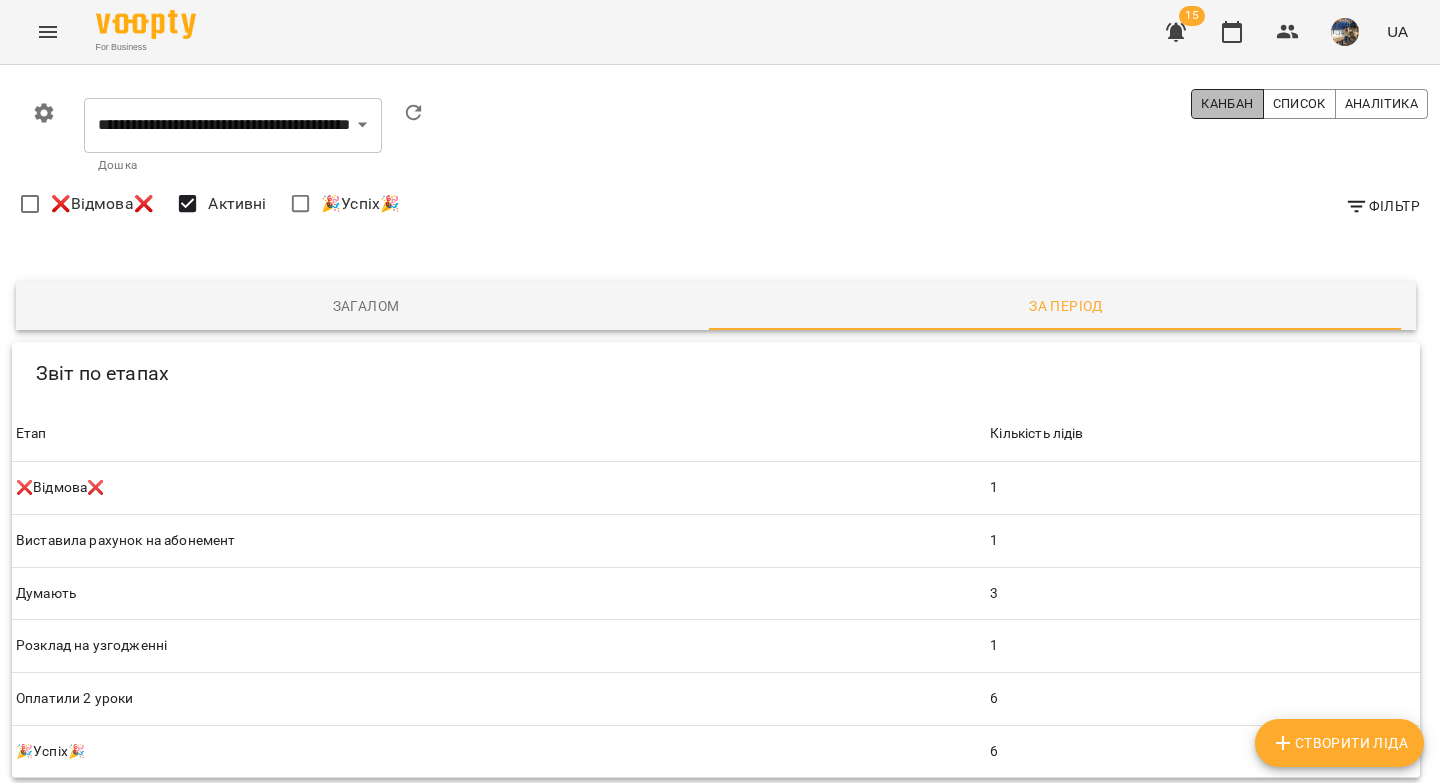 click on "Канбан" at bounding box center [1227, 104] 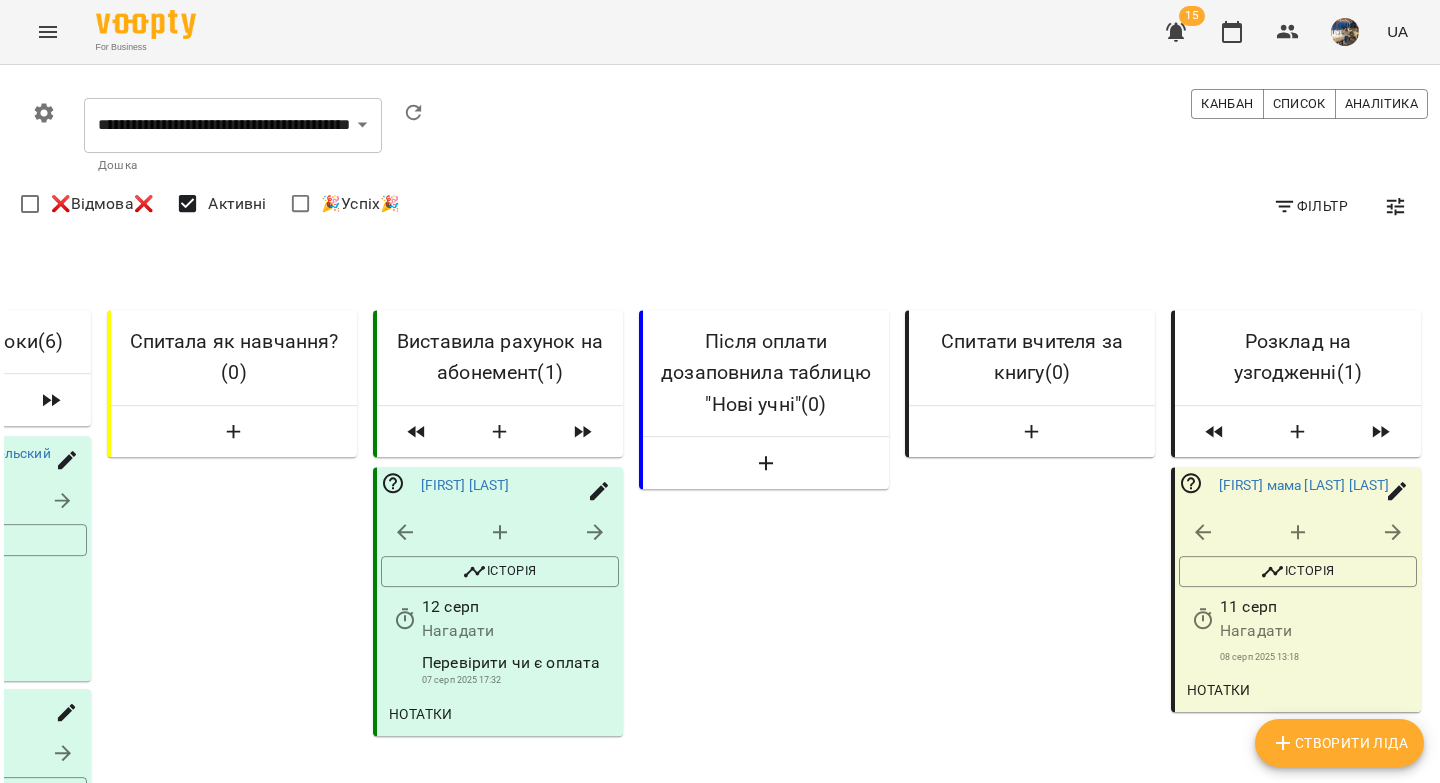 scroll, scrollTop: 0, scrollLeft: 453, axis: horizontal 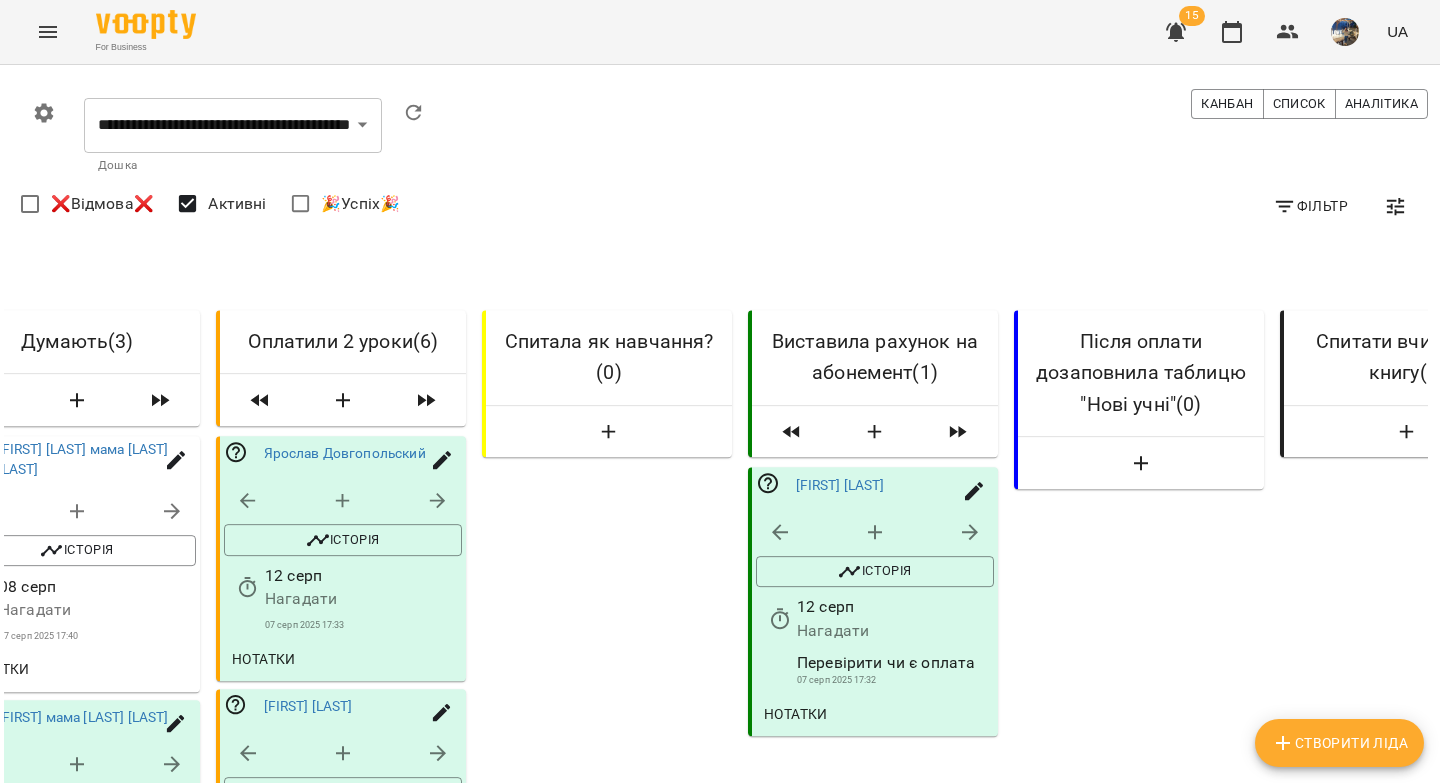 click 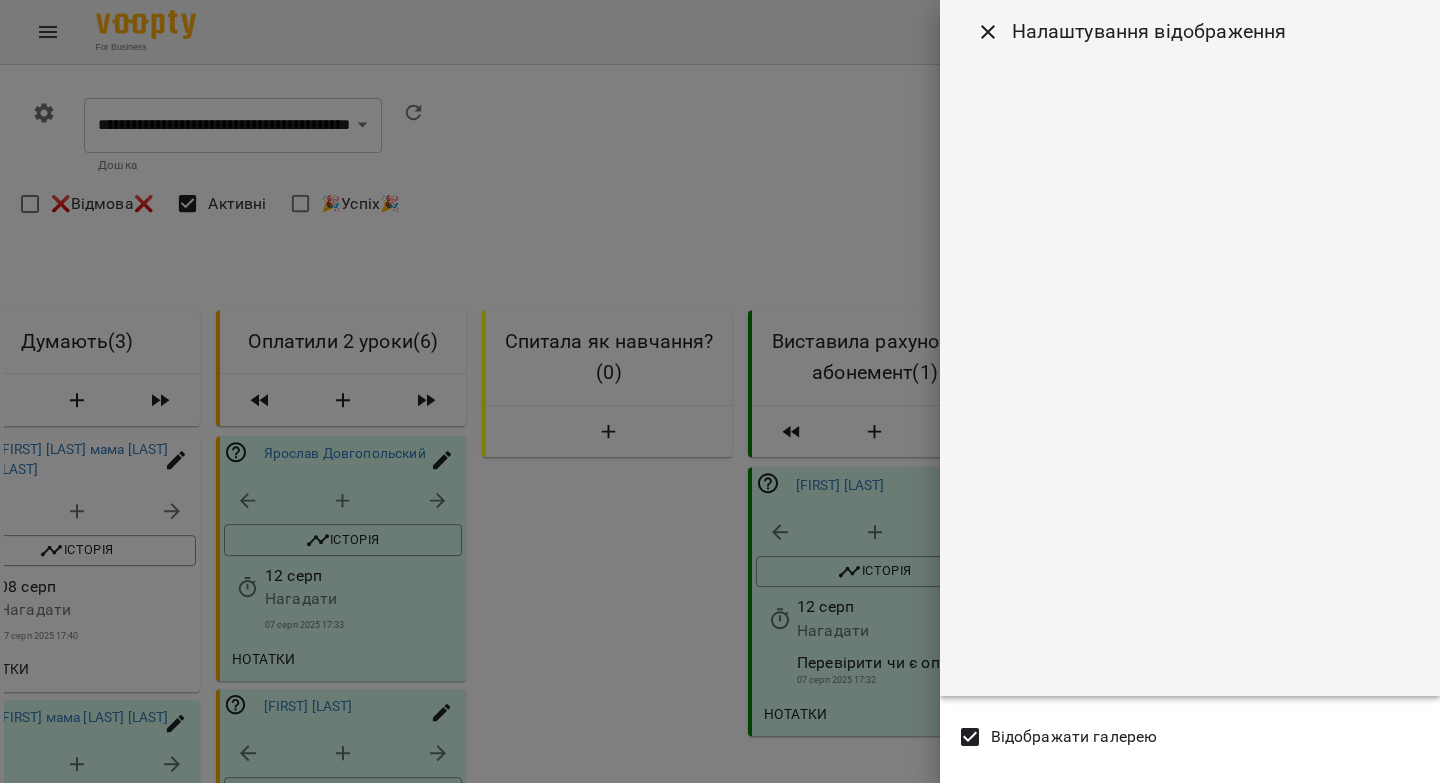 click at bounding box center (988, 32) 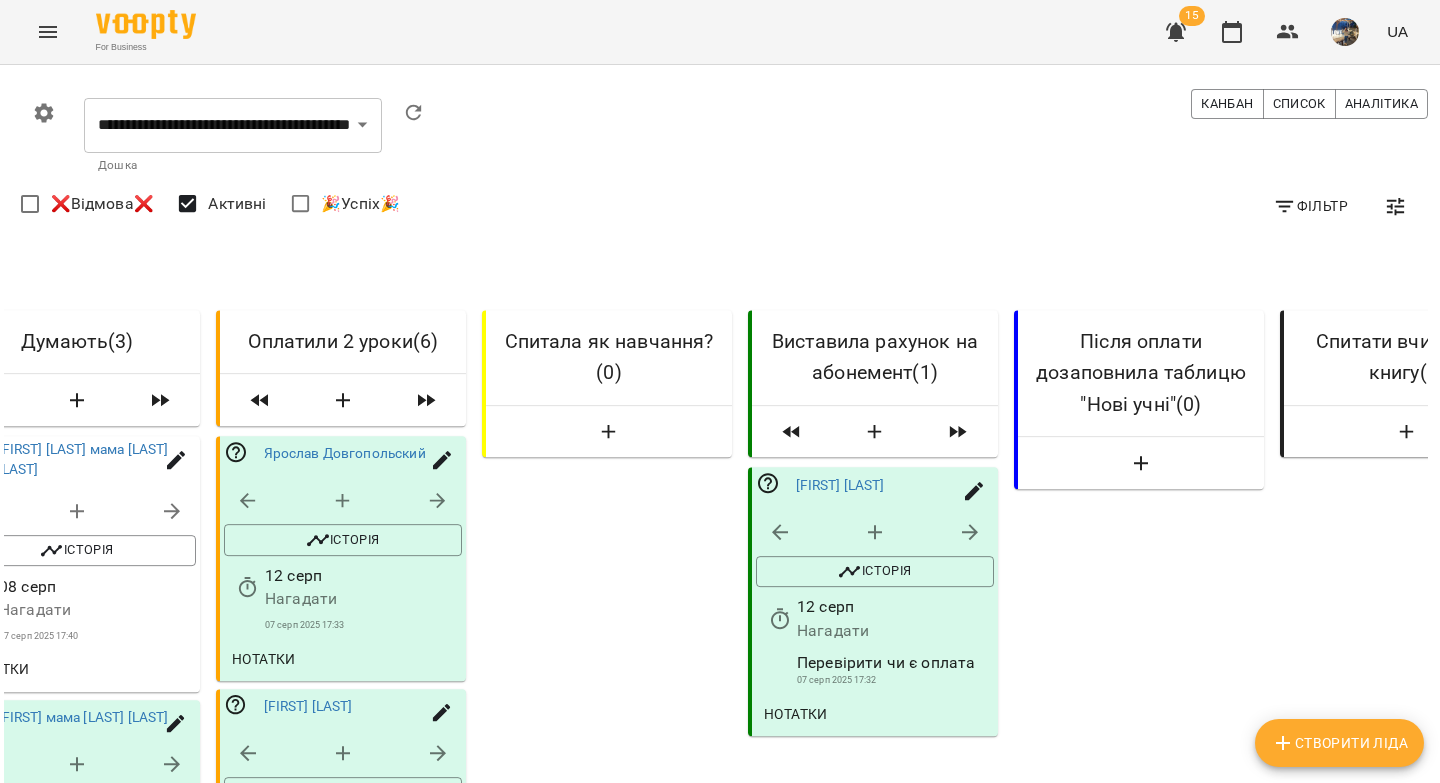 click on "Фільтр" at bounding box center [1310, 206] 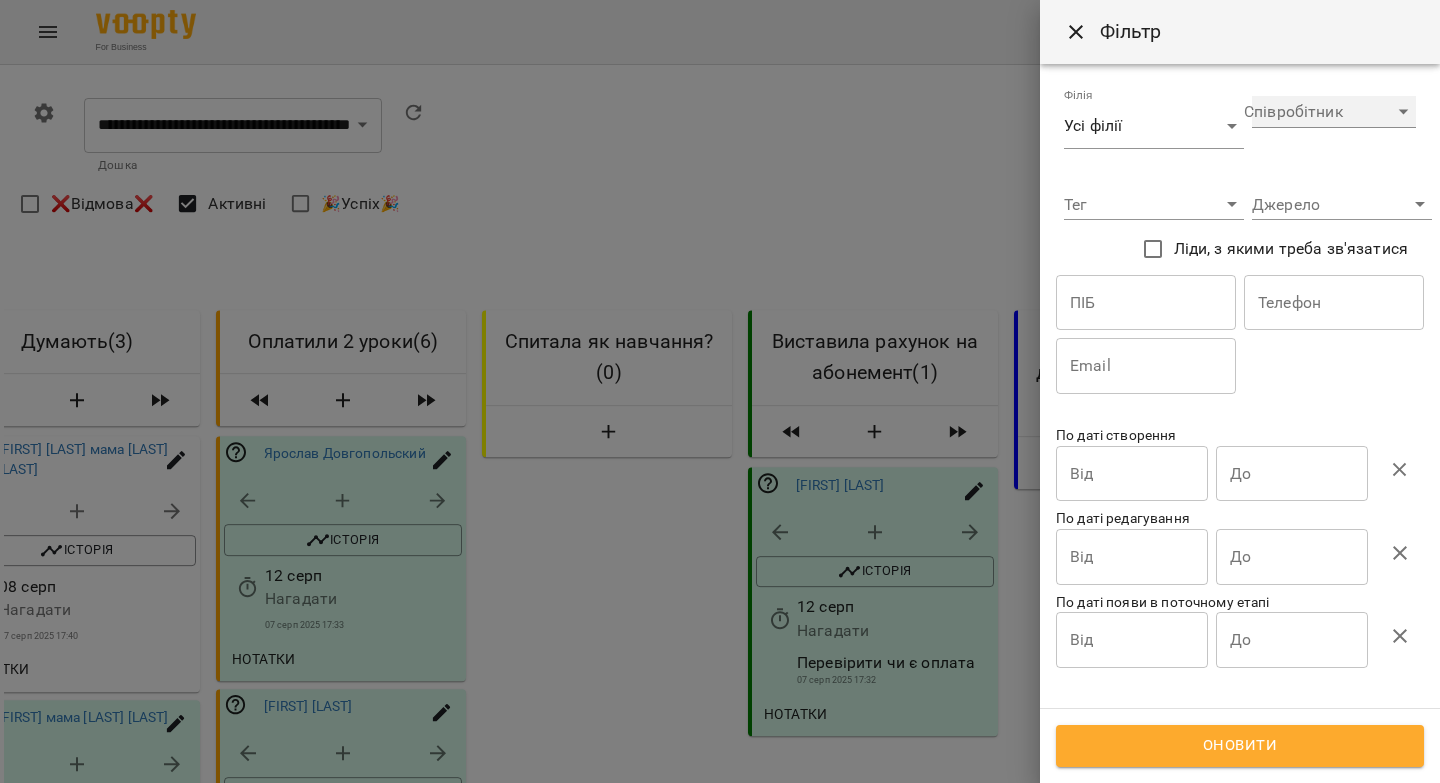 click on "**********" at bounding box center (1334, 112) 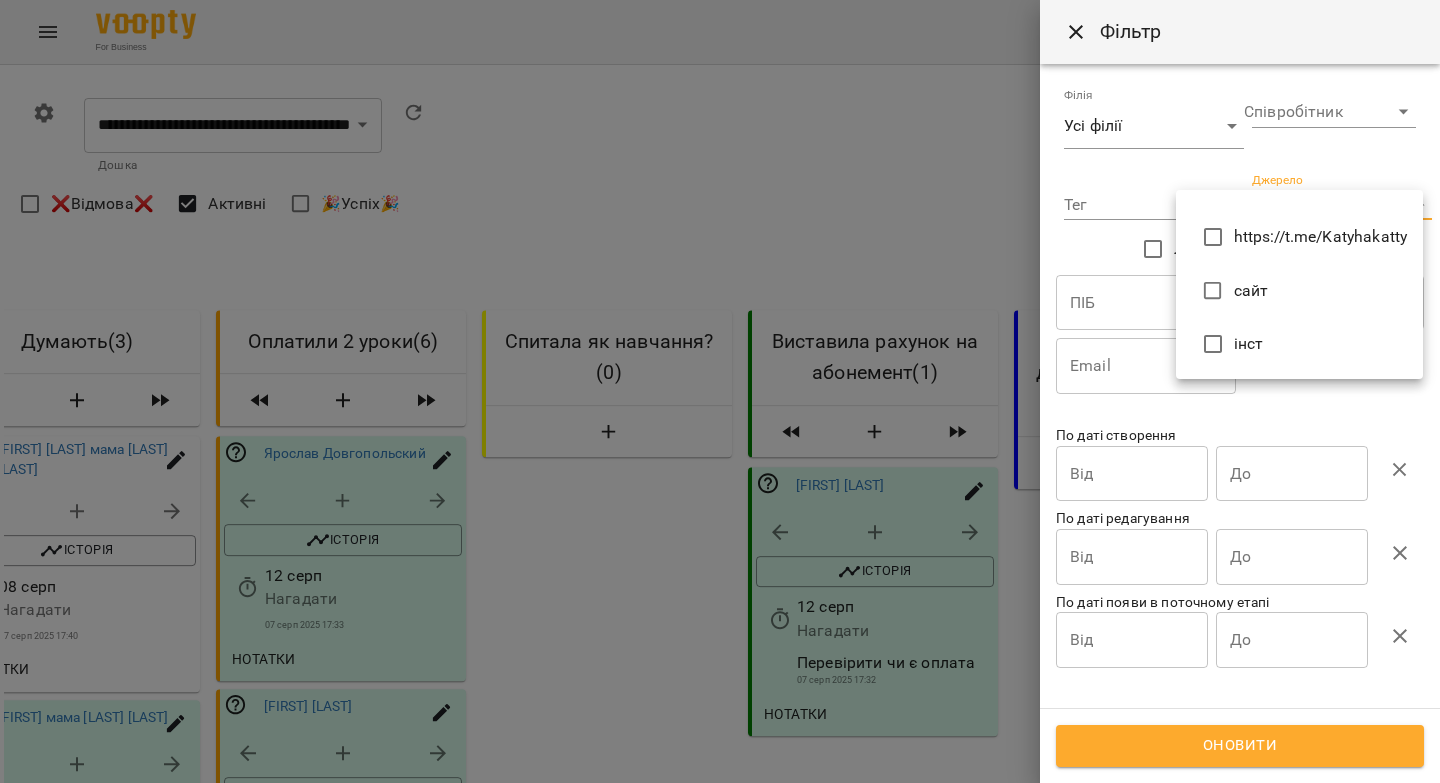 click on "**********" at bounding box center [720, 1044] 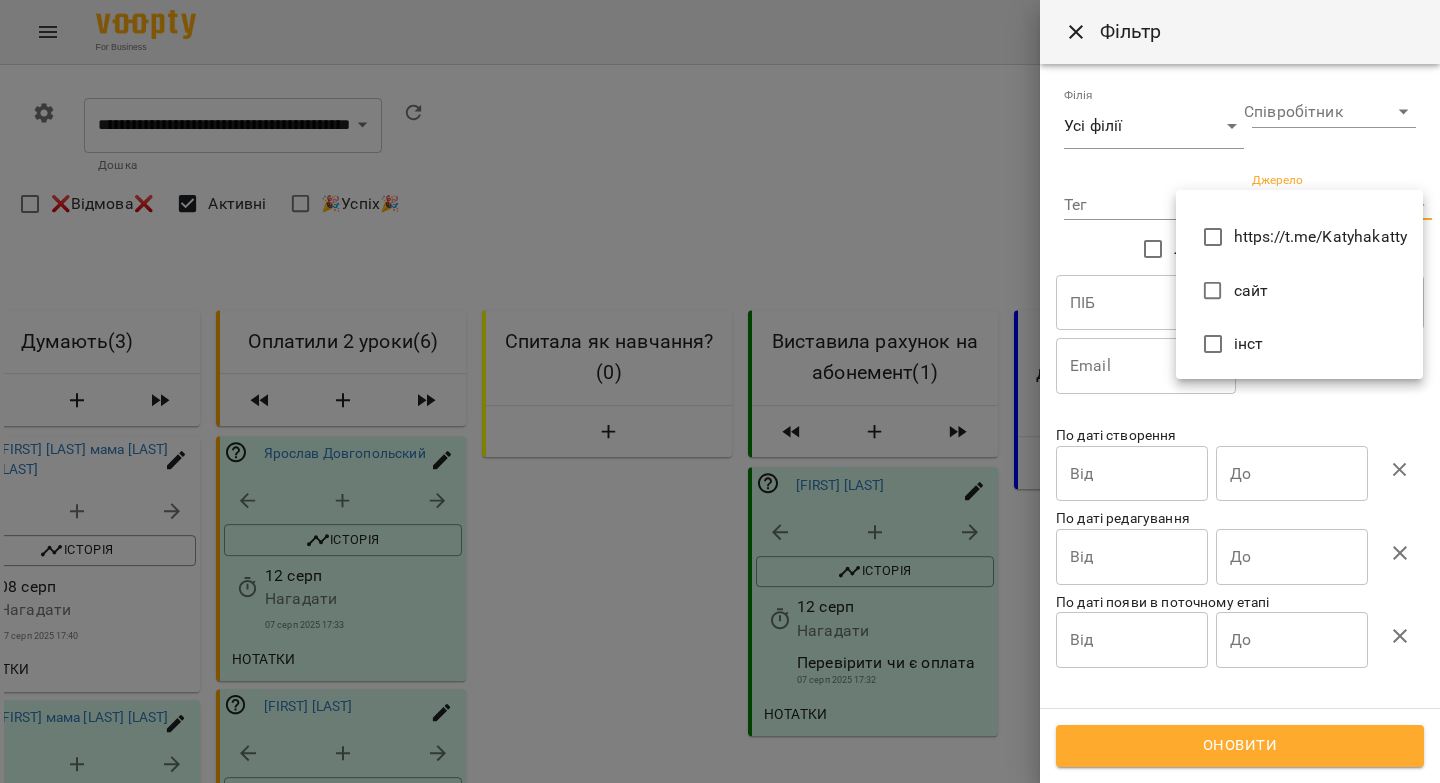 click at bounding box center (720, 391) 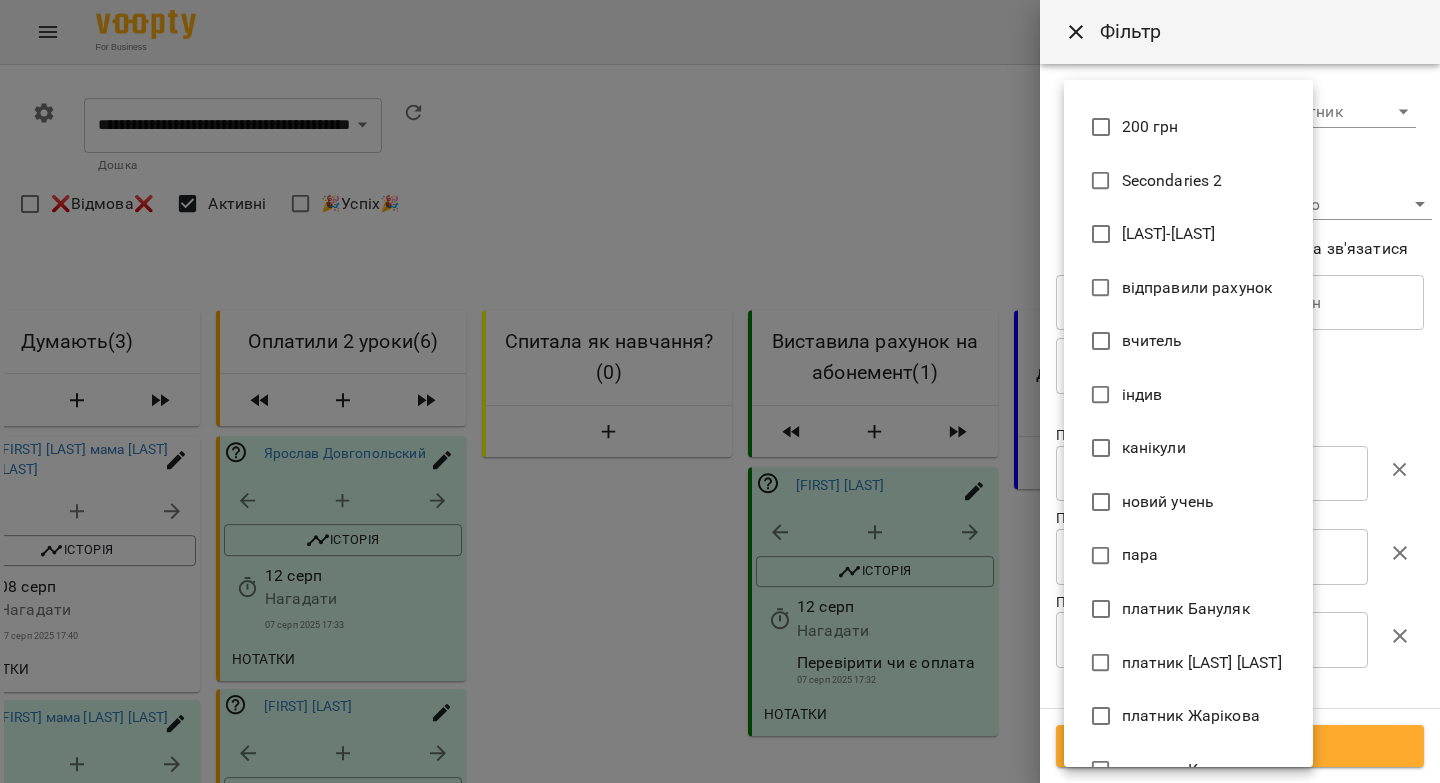 click on "**********" at bounding box center [720, 1044] 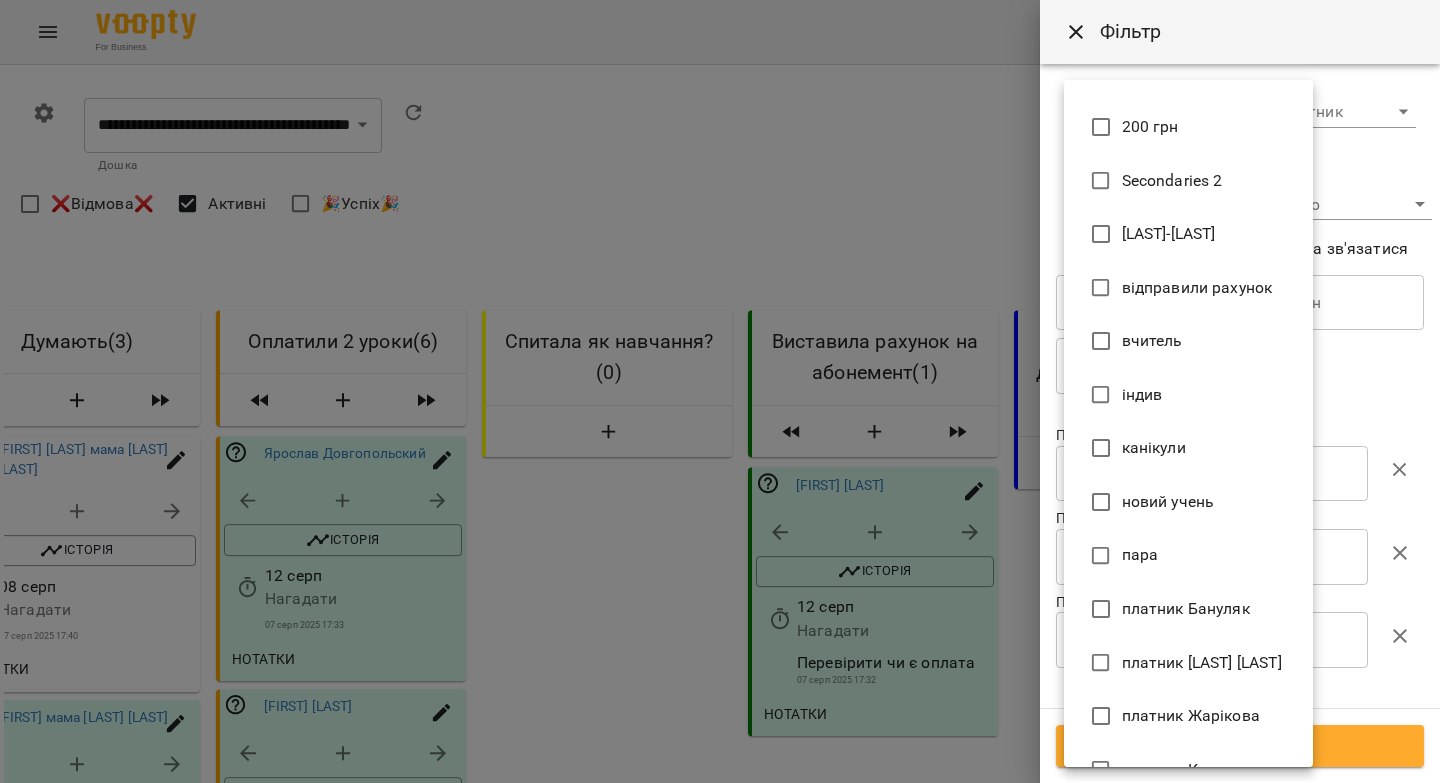 click at bounding box center (720, 391) 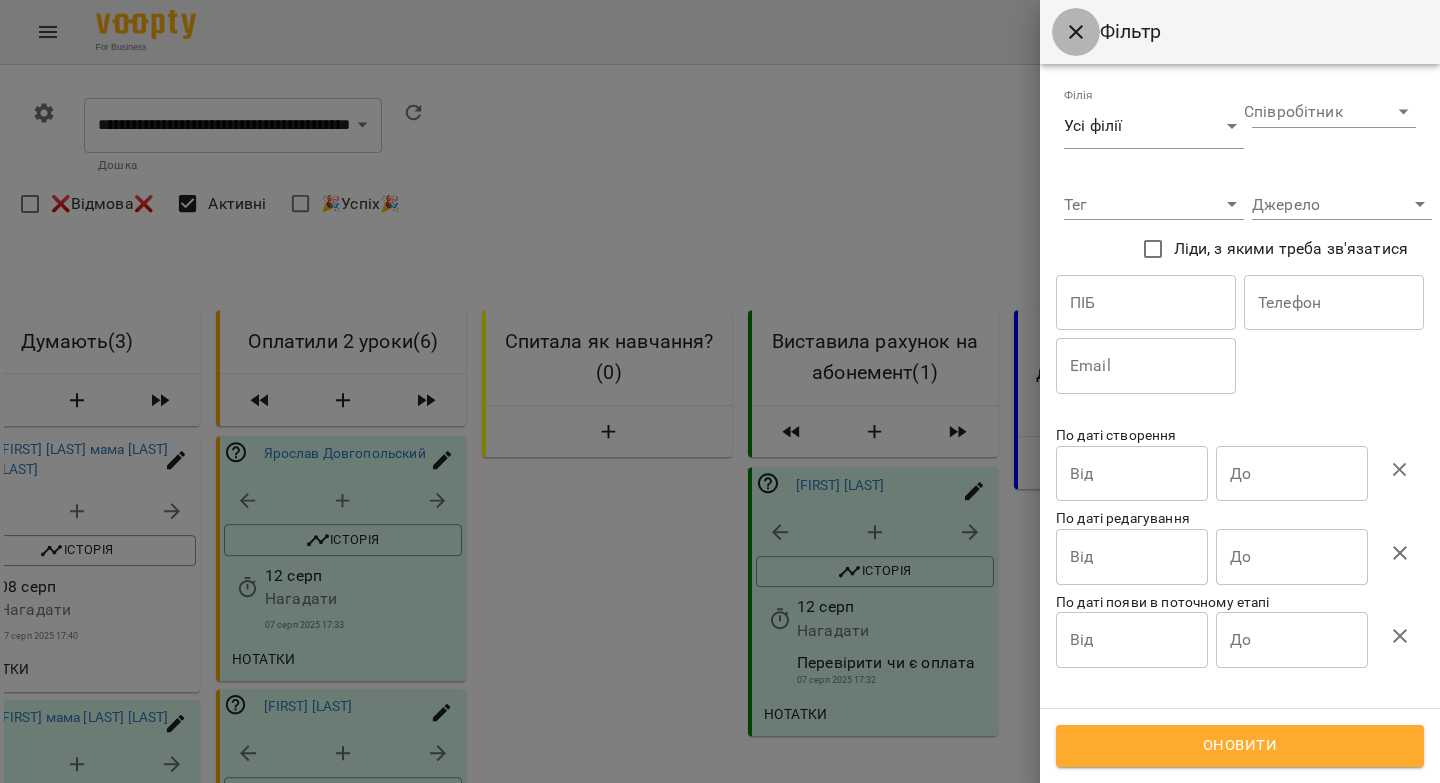 click at bounding box center [1076, 32] 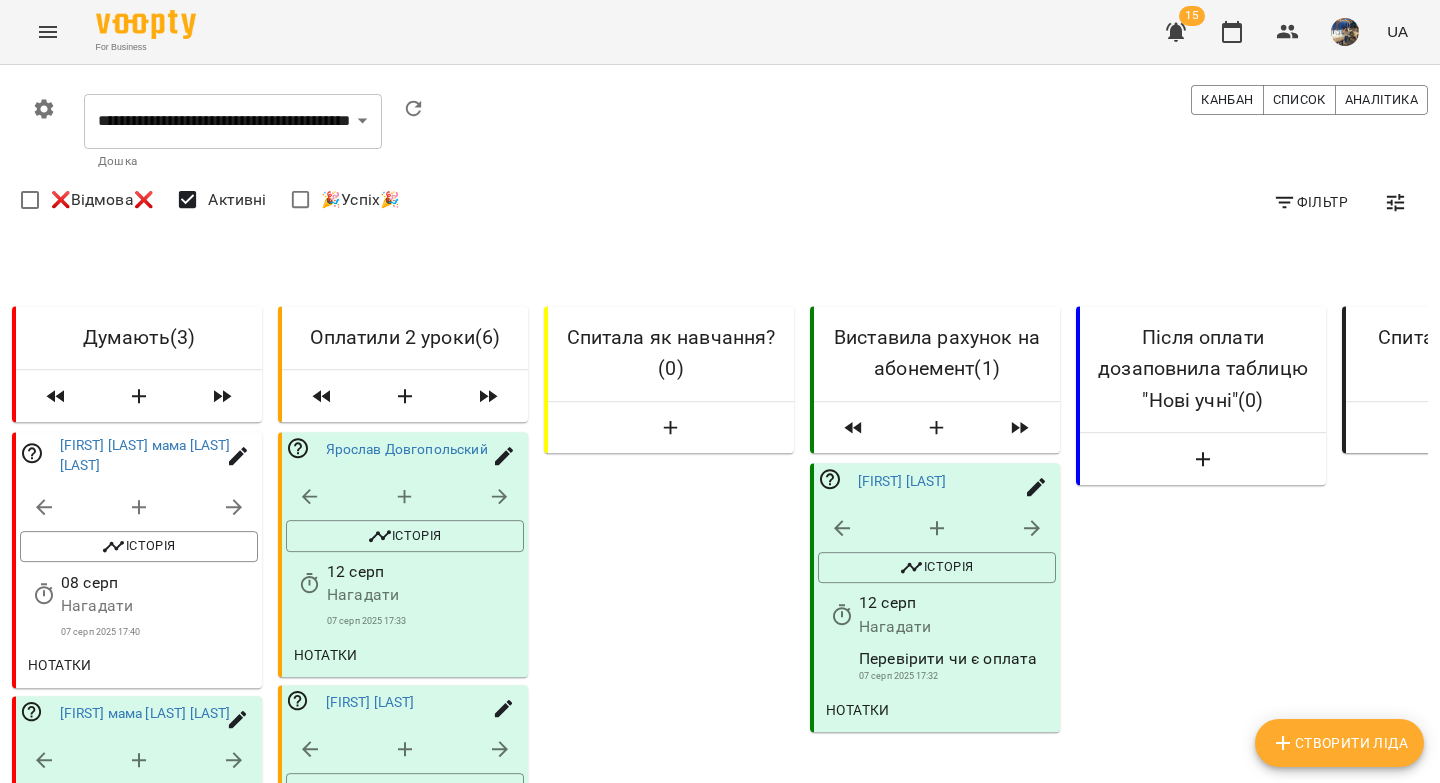 scroll, scrollTop: 0, scrollLeft: 4, axis: horizontal 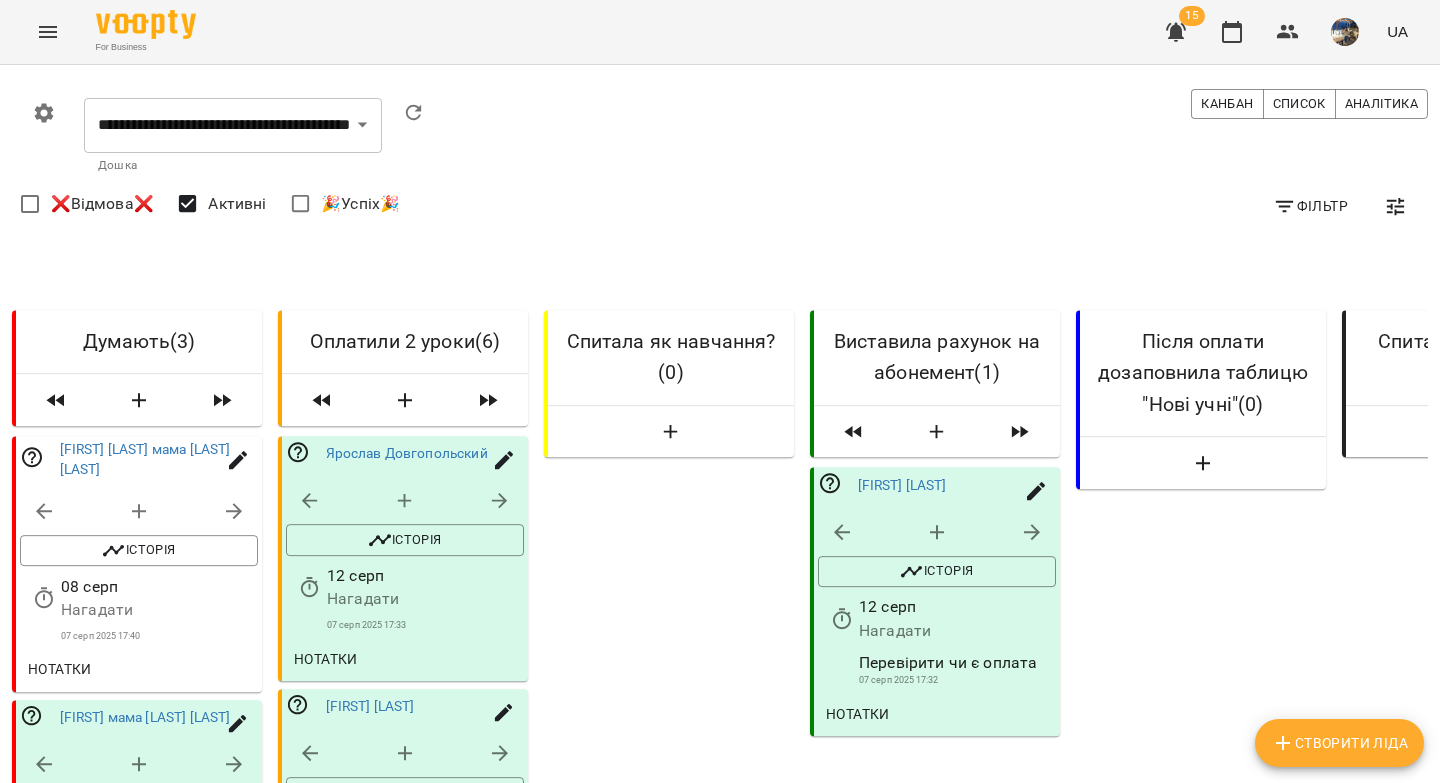 click 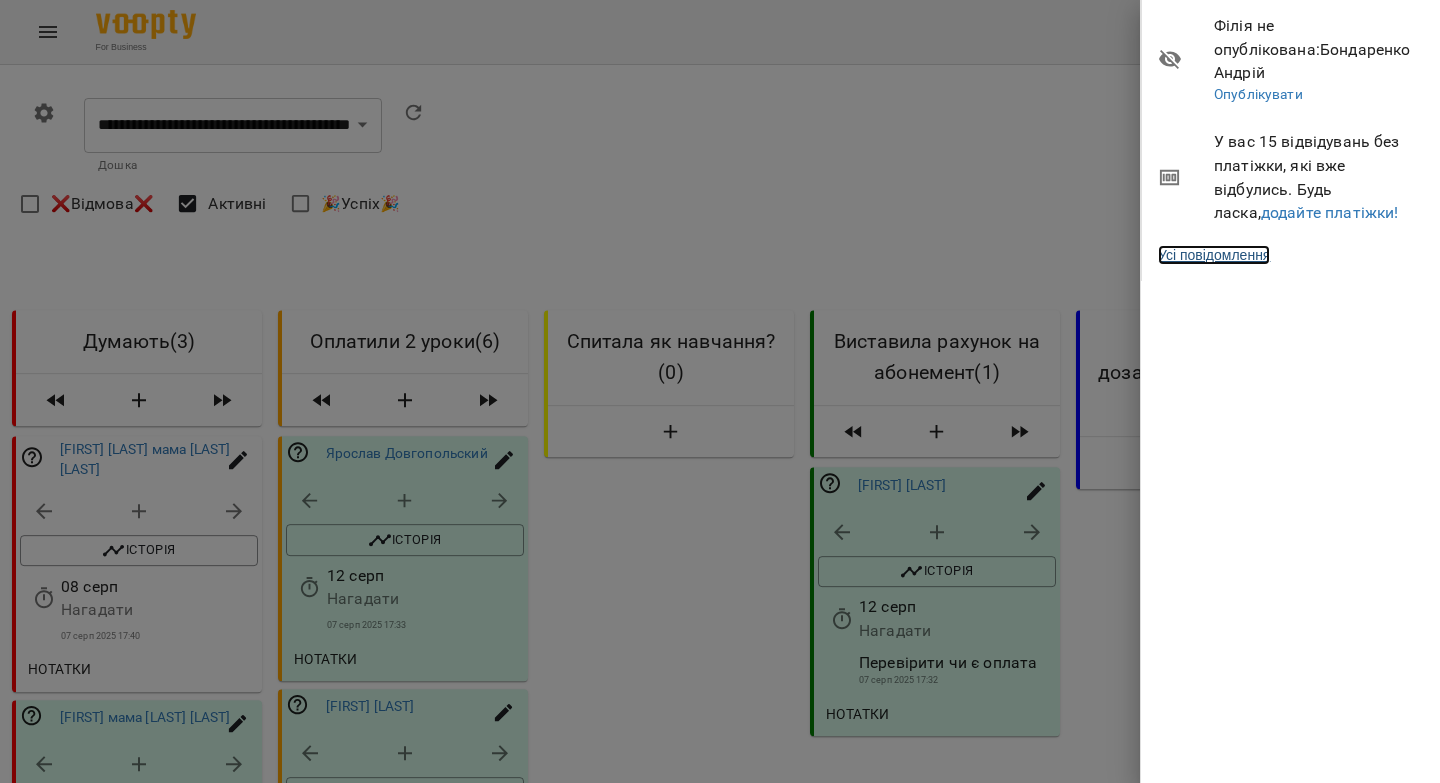 click on "Усі повідомлення" at bounding box center (1214, 255) 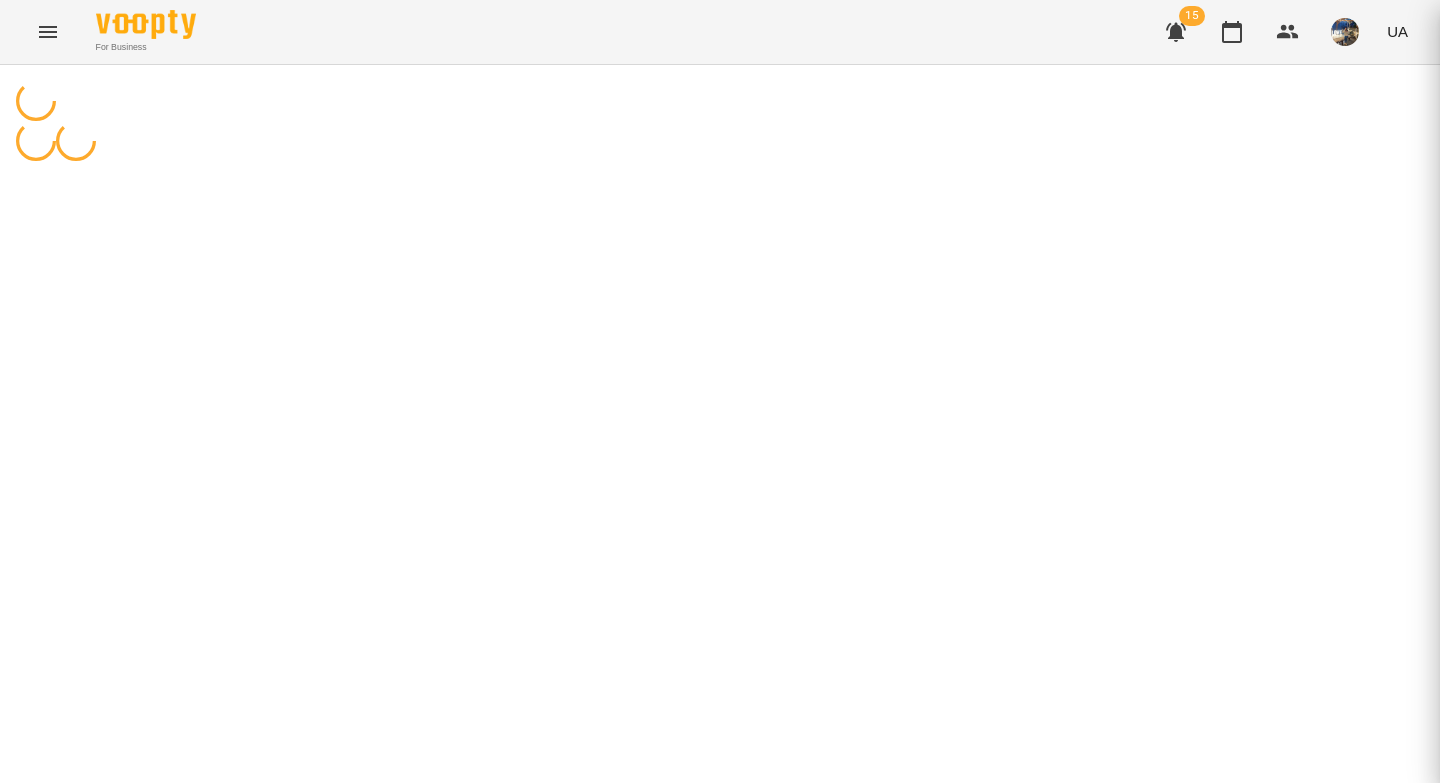 scroll, scrollTop: 0, scrollLeft: 0, axis: both 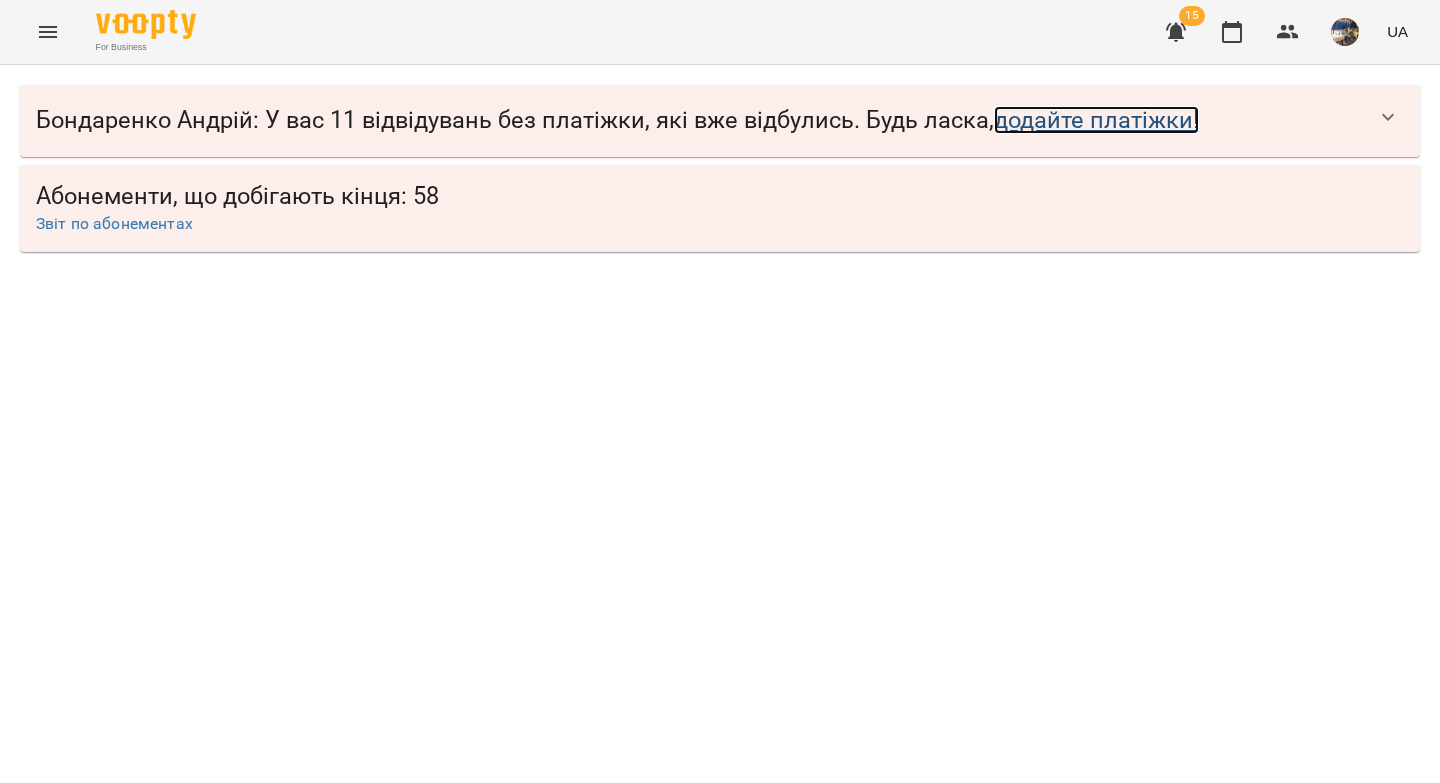 click on "додайте платіжки!" at bounding box center [1096, 120] 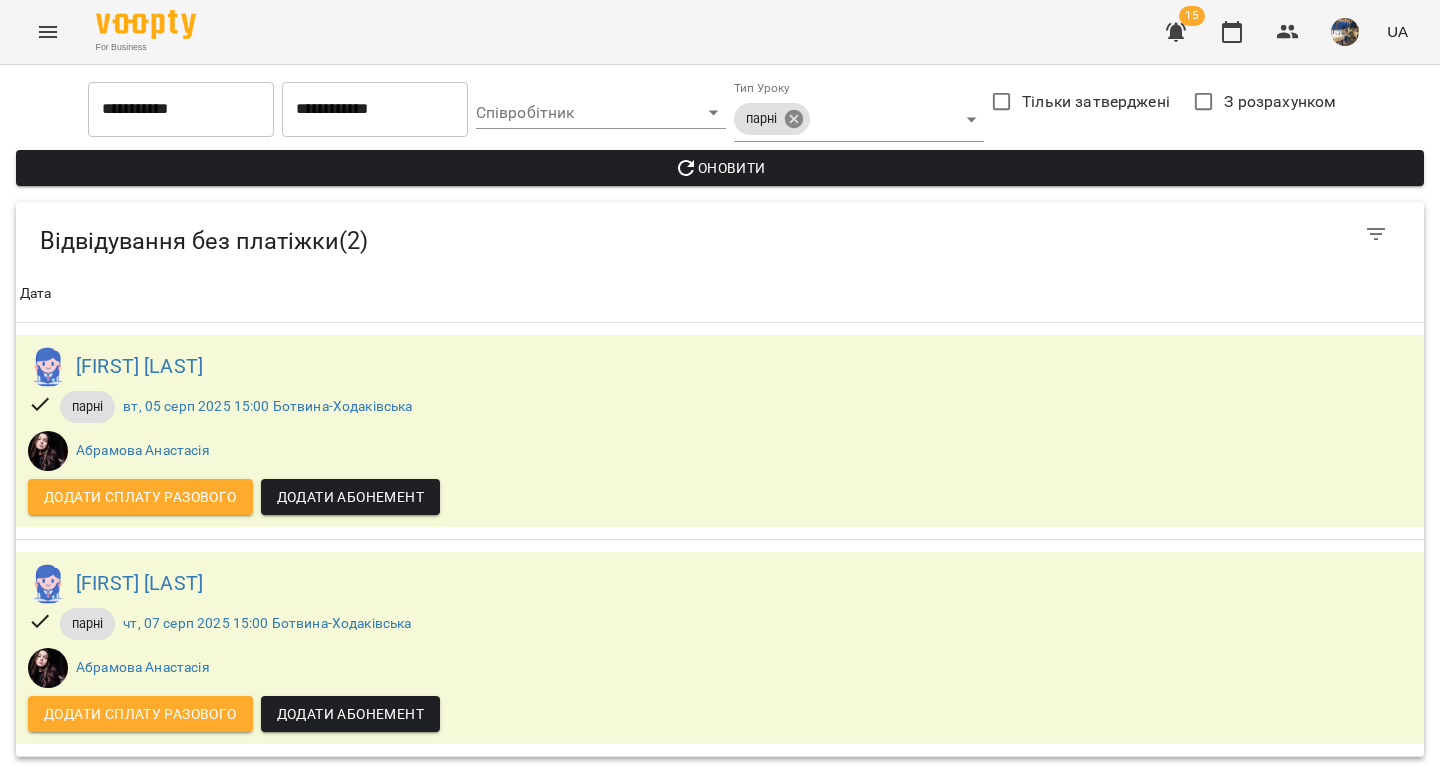 click on "**********" at bounding box center (720, 386) 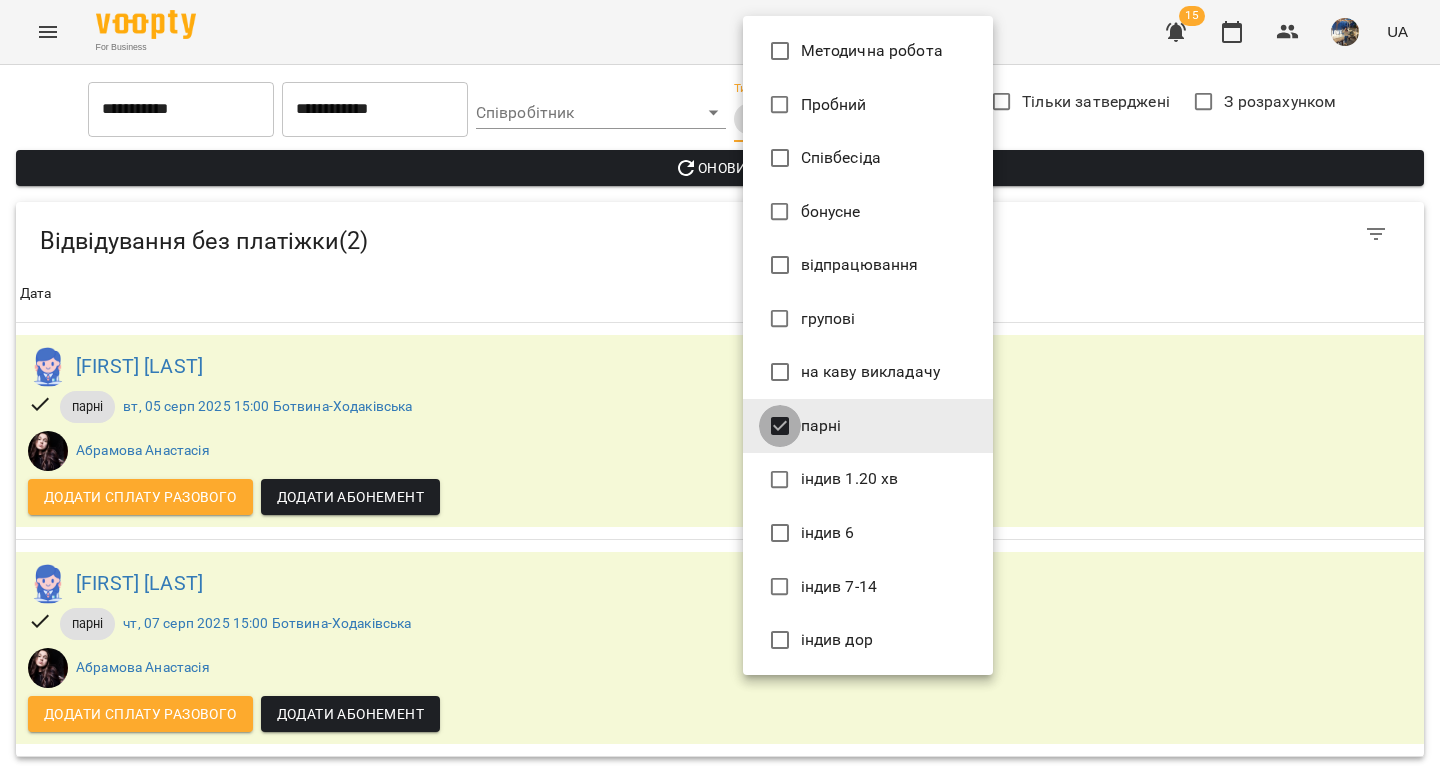 type 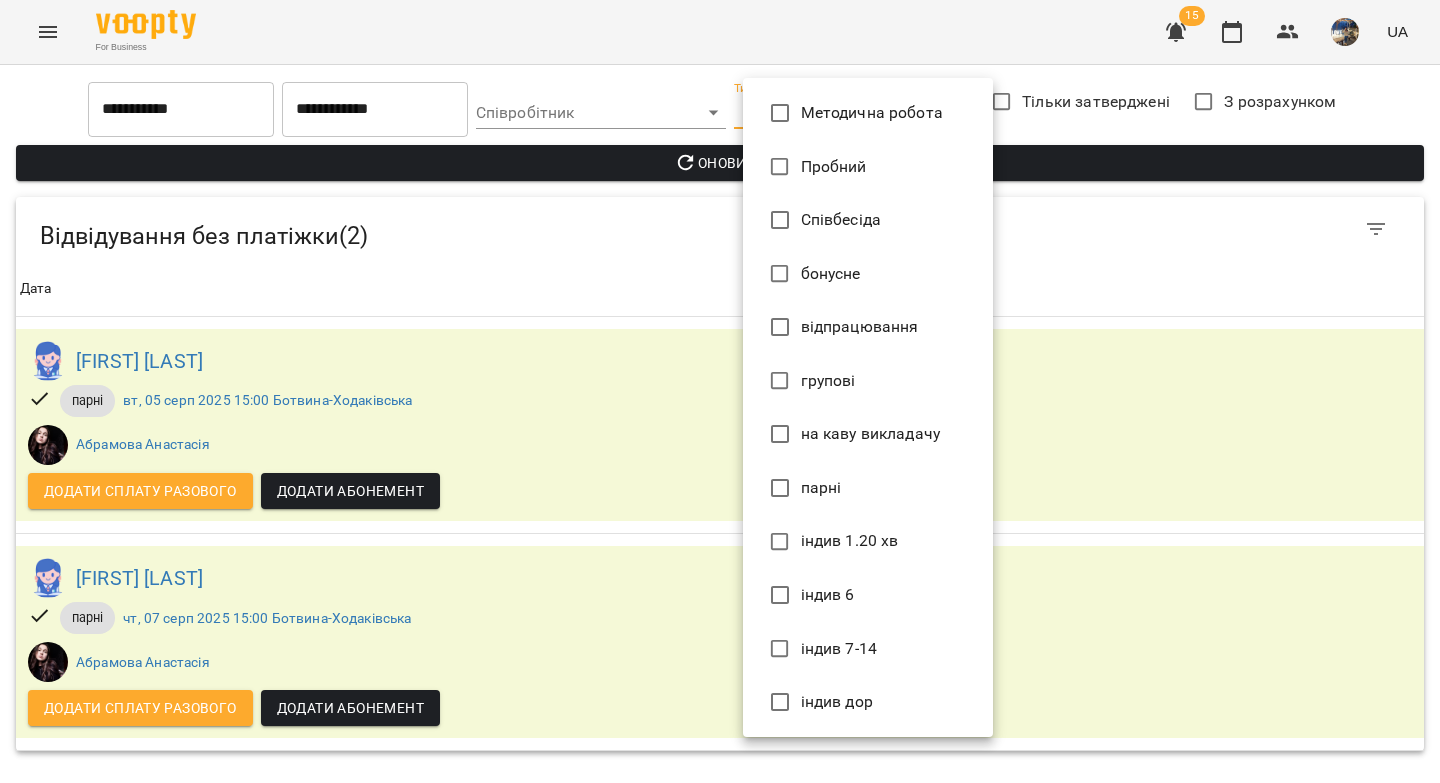 click at bounding box center (720, 391) 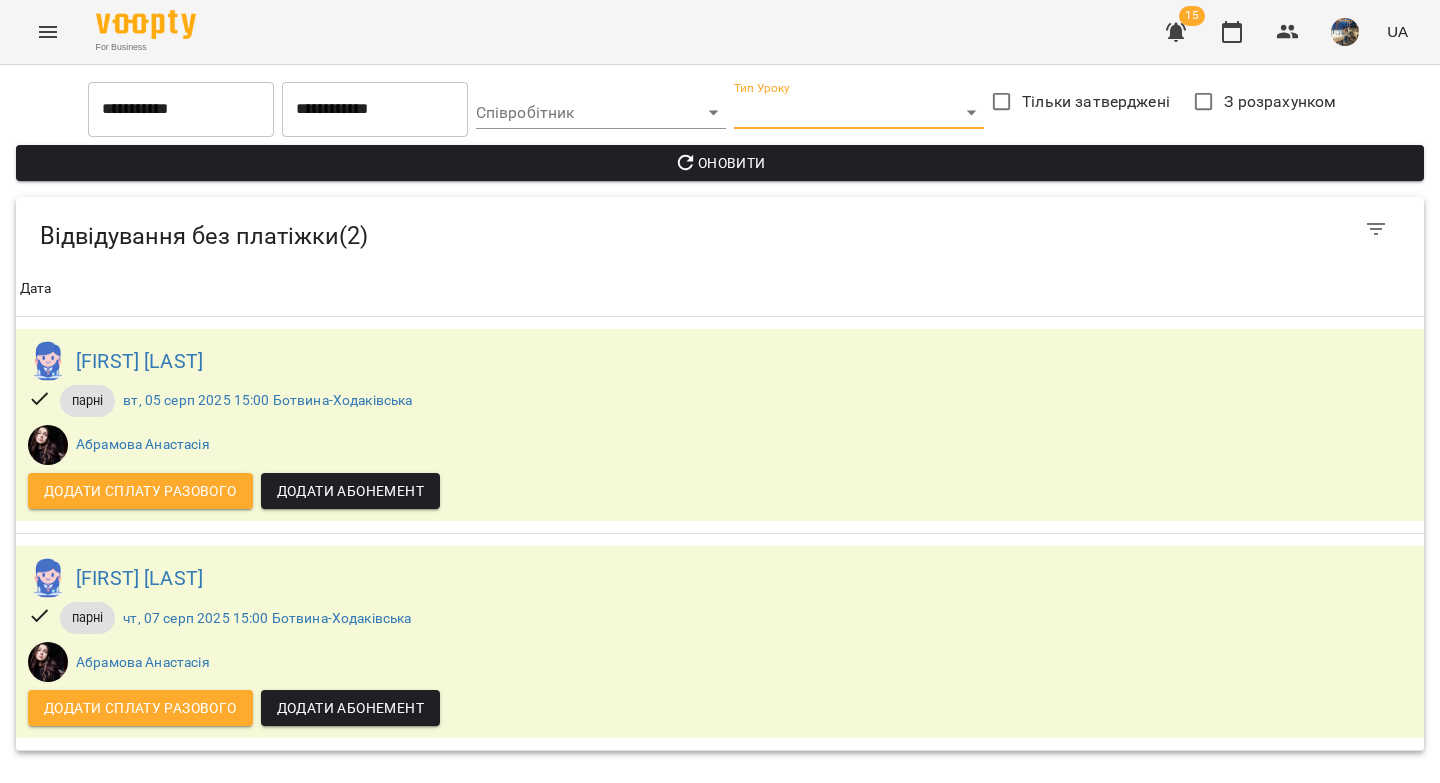 click on "Оновити" at bounding box center (720, 163) 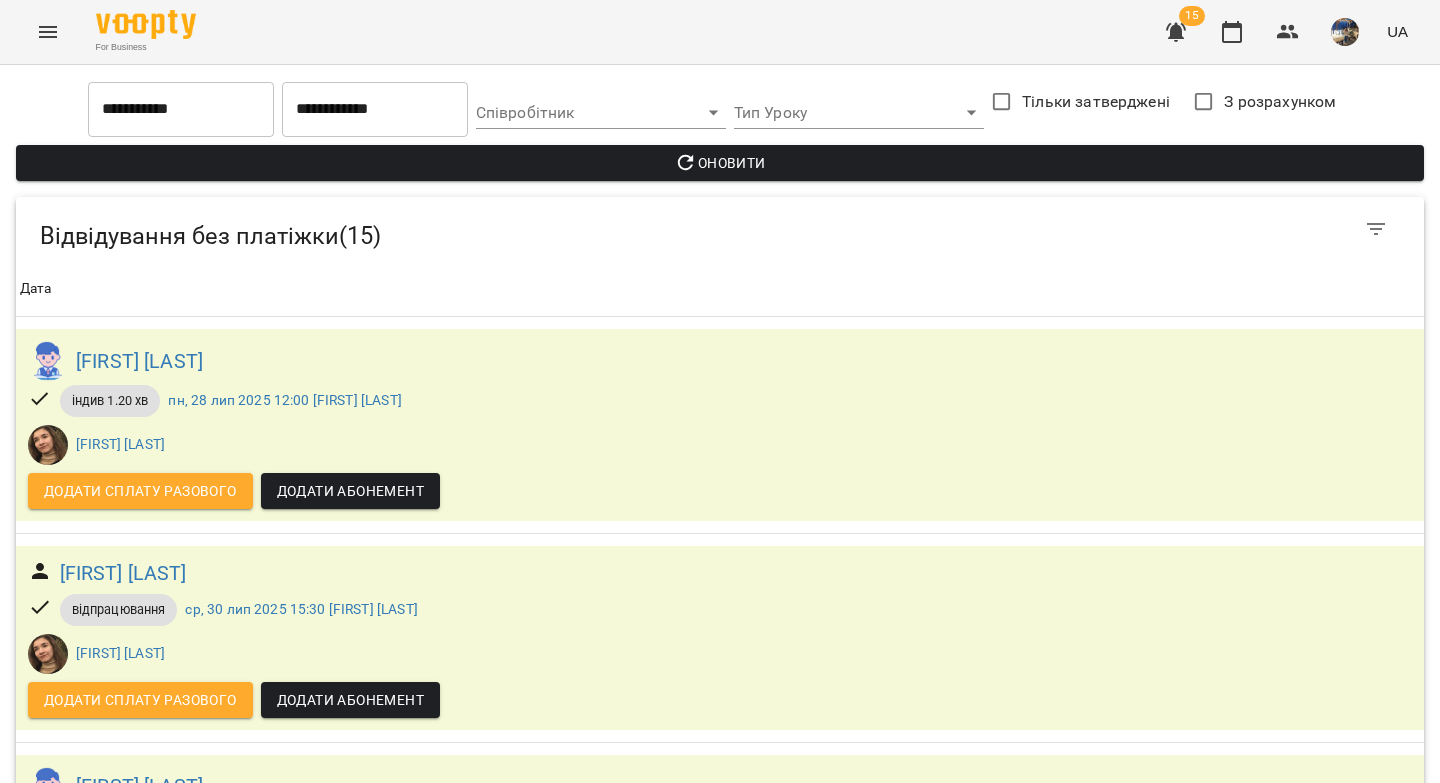 scroll, scrollTop: 0, scrollLeft: 0, axis: both 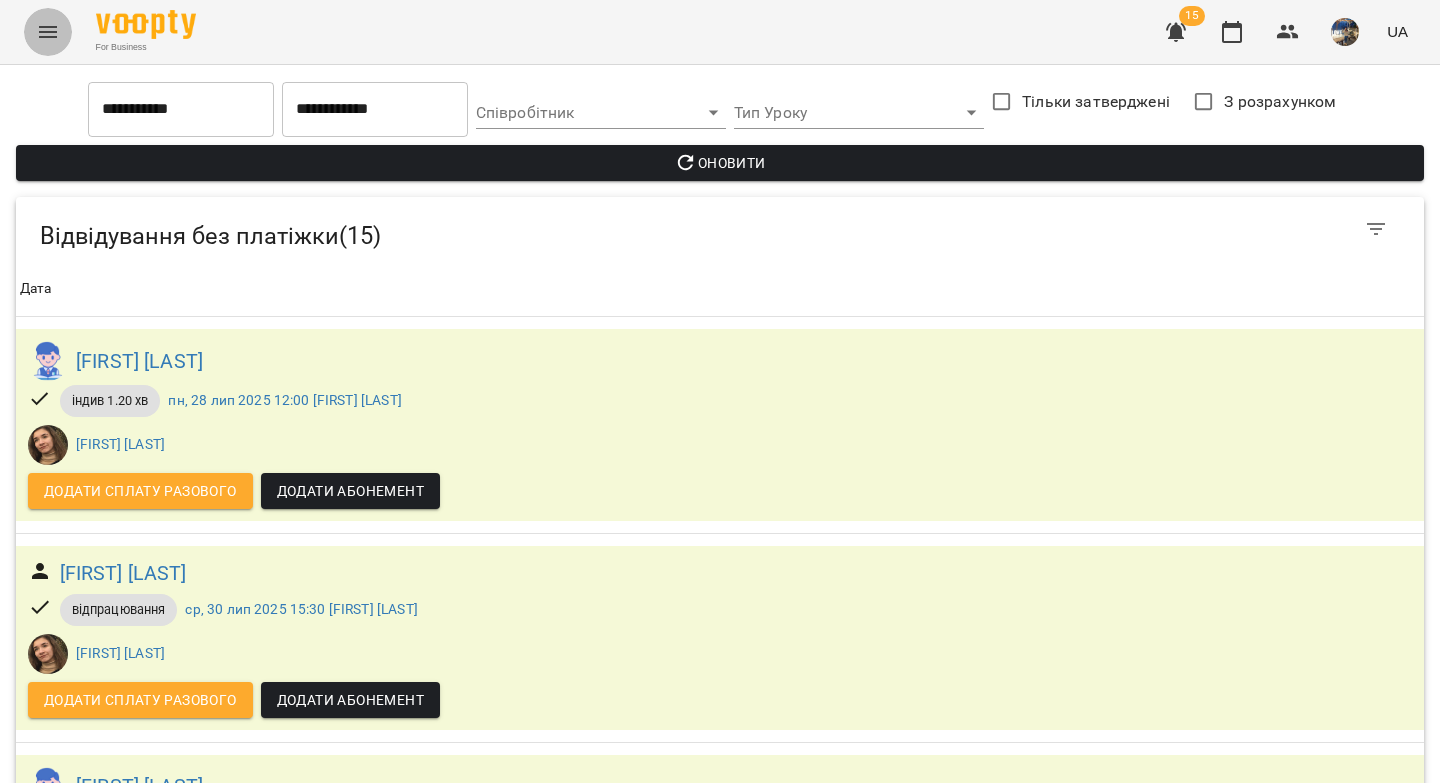 click at bounding box center [48, 32] 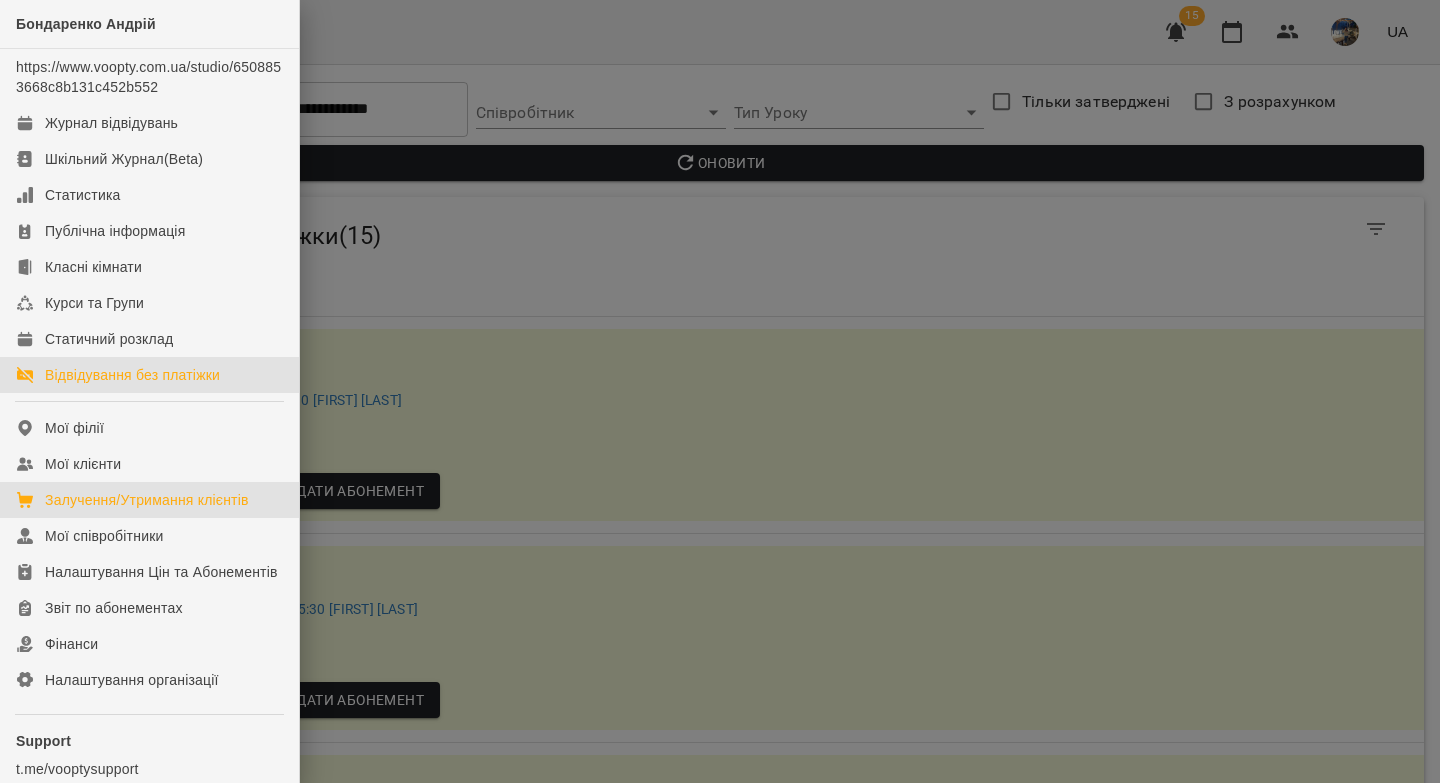 click on "Залучення/Утримання клієнтів" at bounding box center [149, 500] 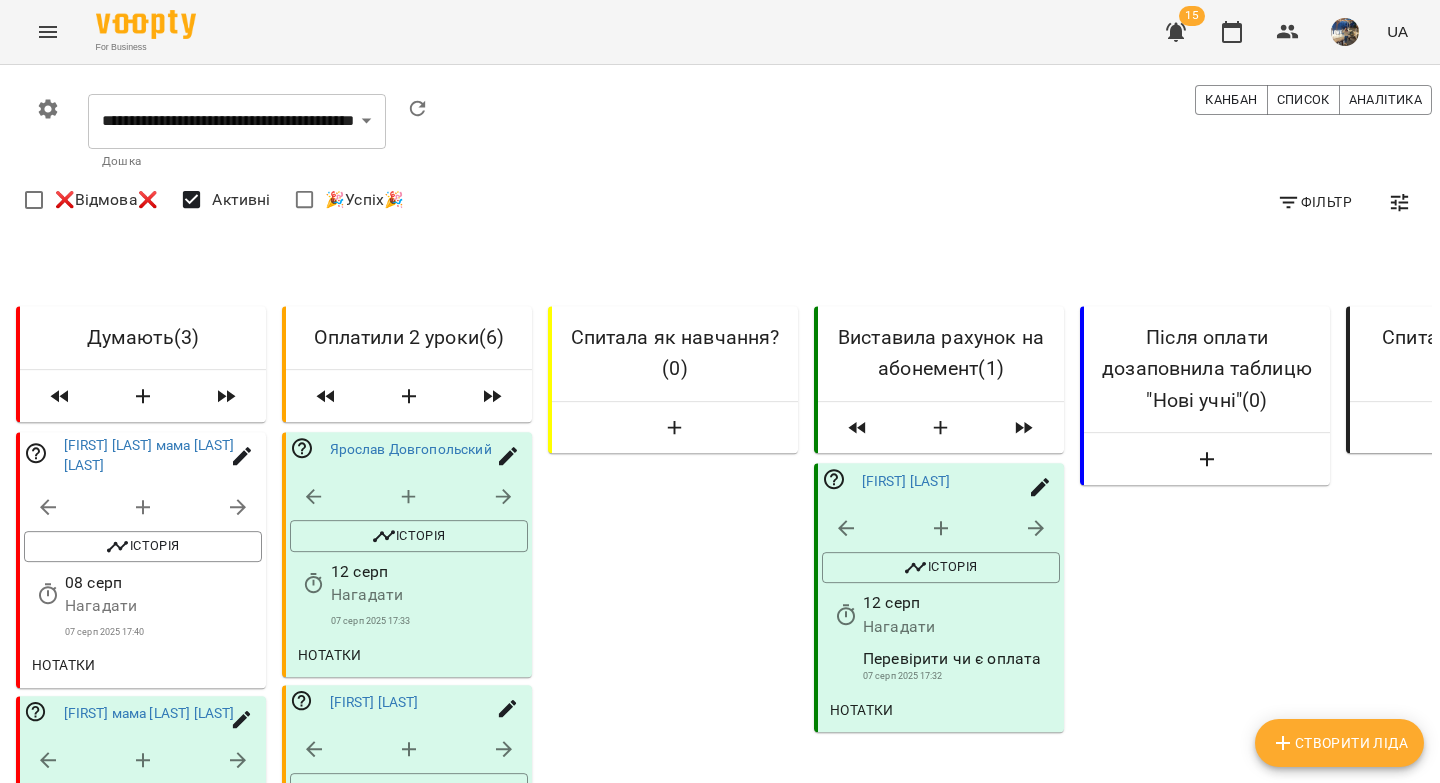 scroll, scrollTop: 209, scrollLeft: 0, axis: vertical 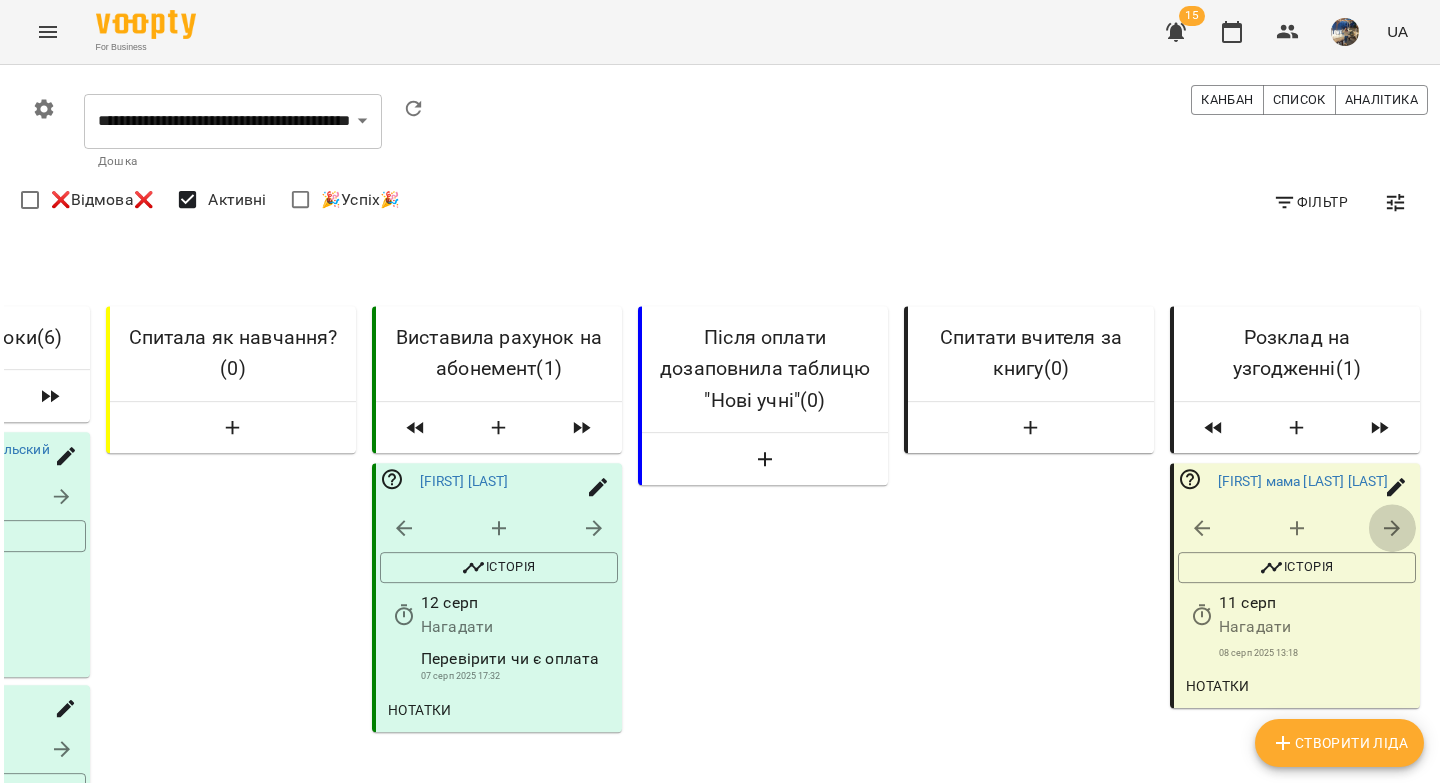 click 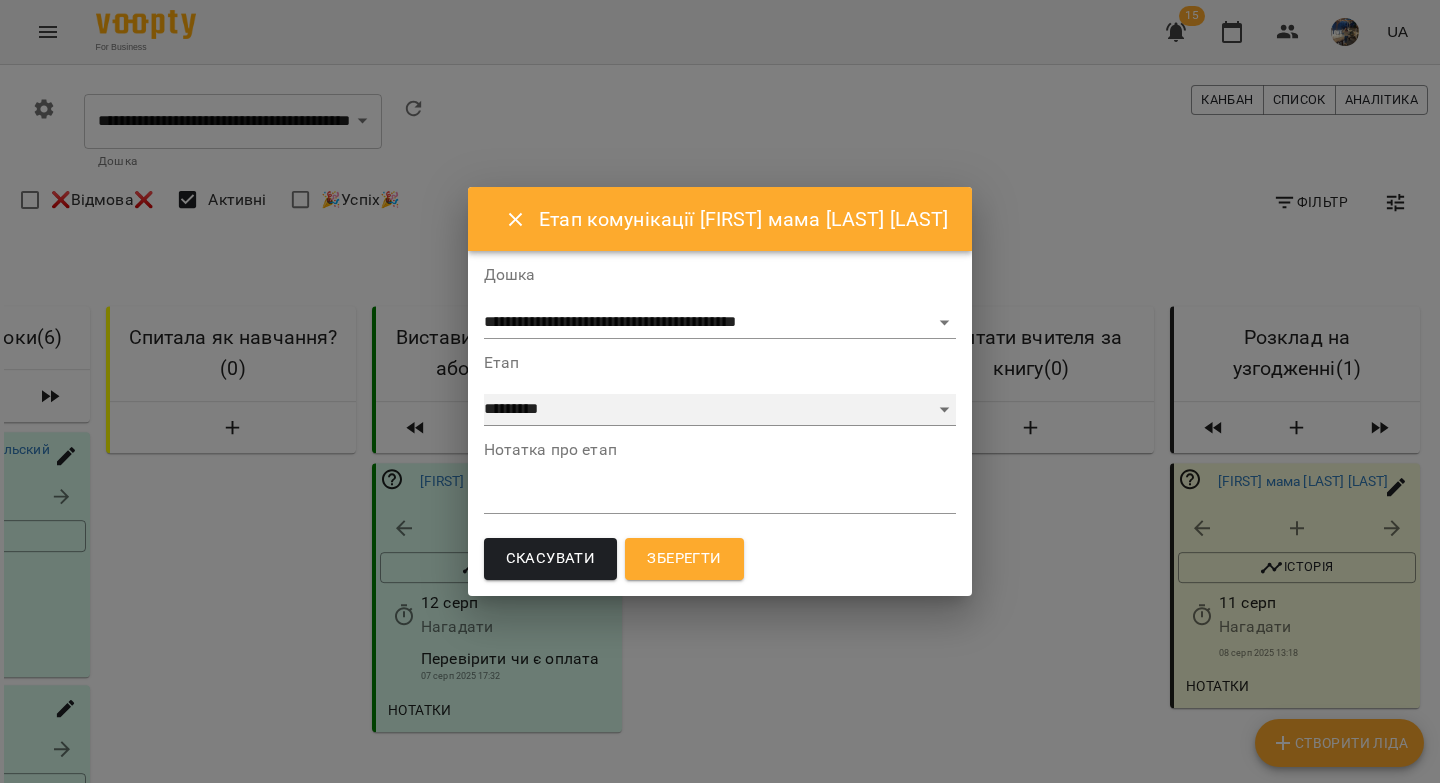 click on "**********" at bounding box center (720, 410) 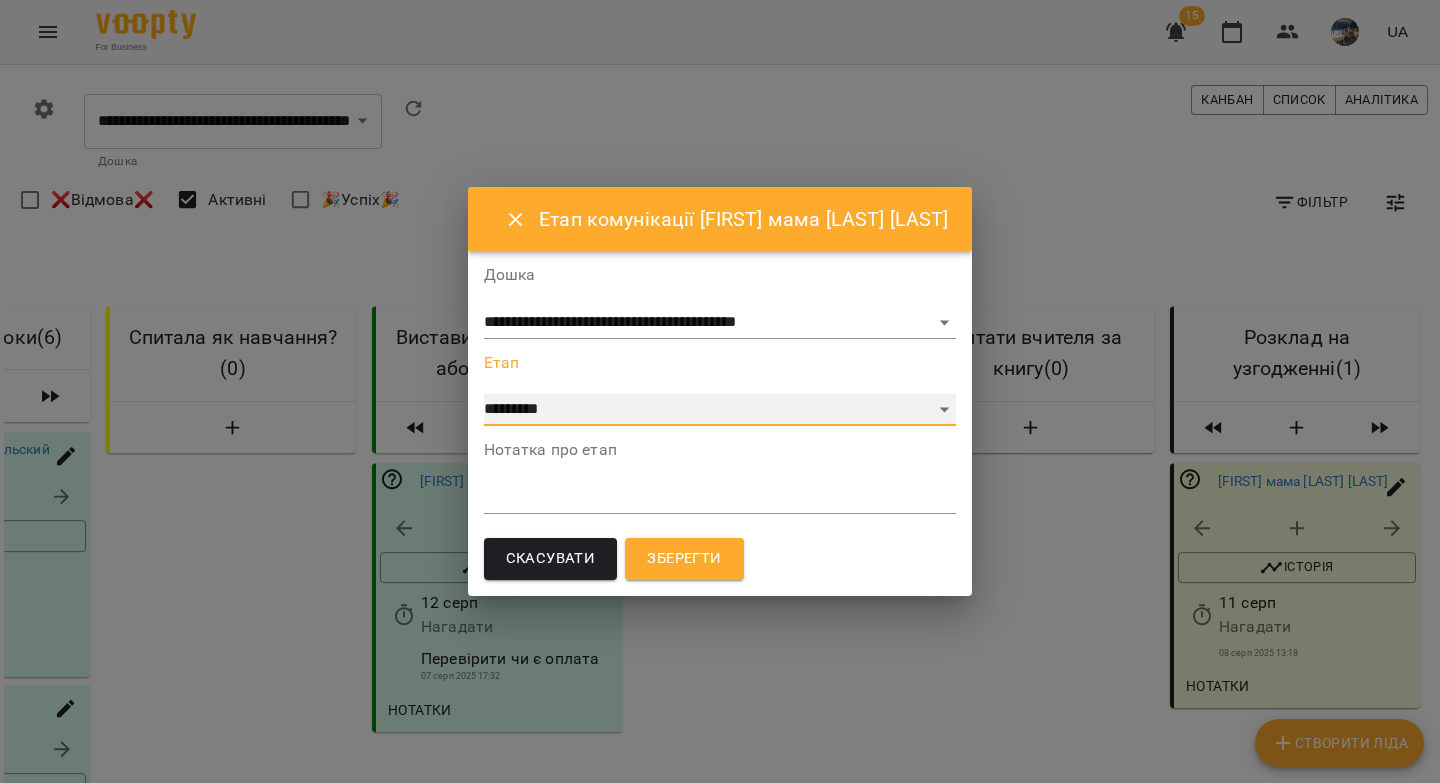 select on "*" 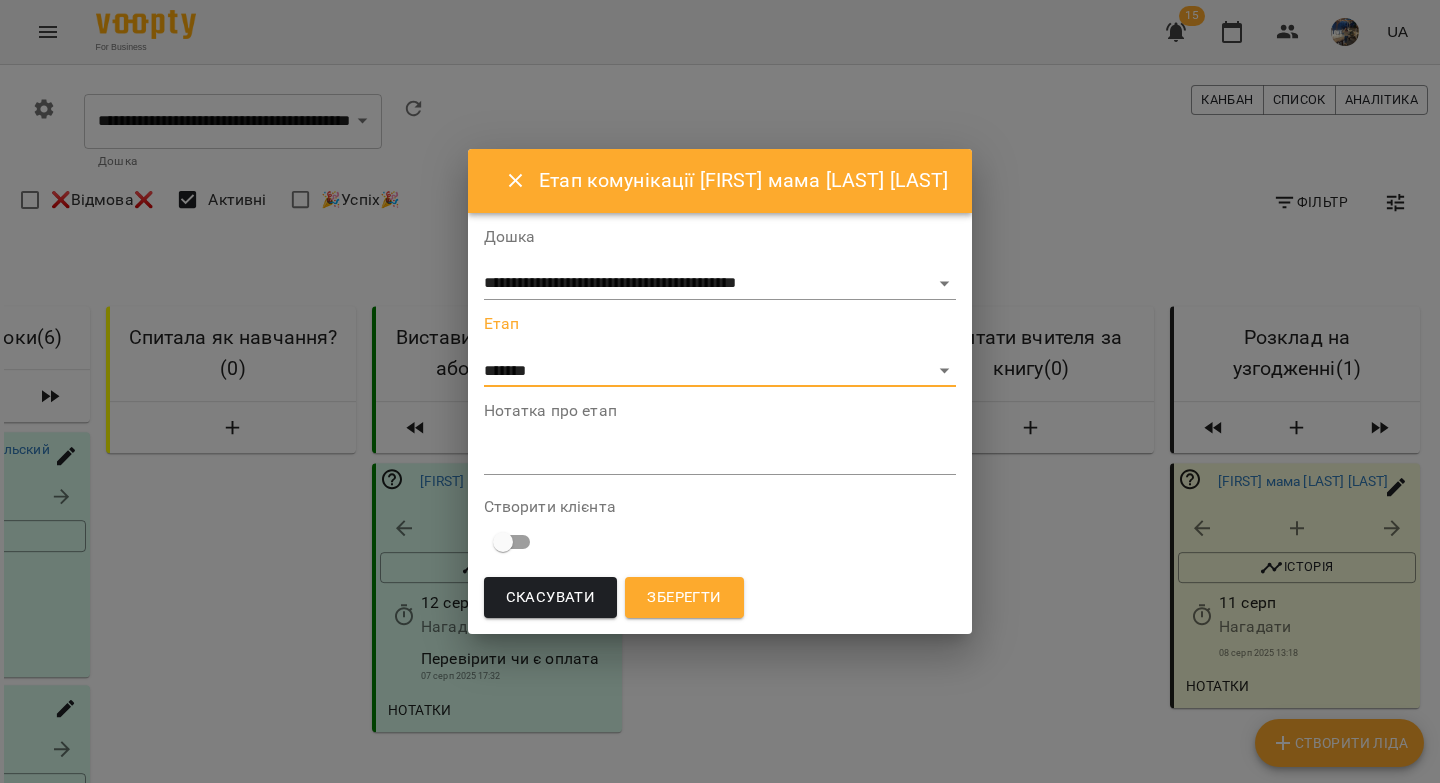 click on "Зберегти" at bounding box center [684, 598] 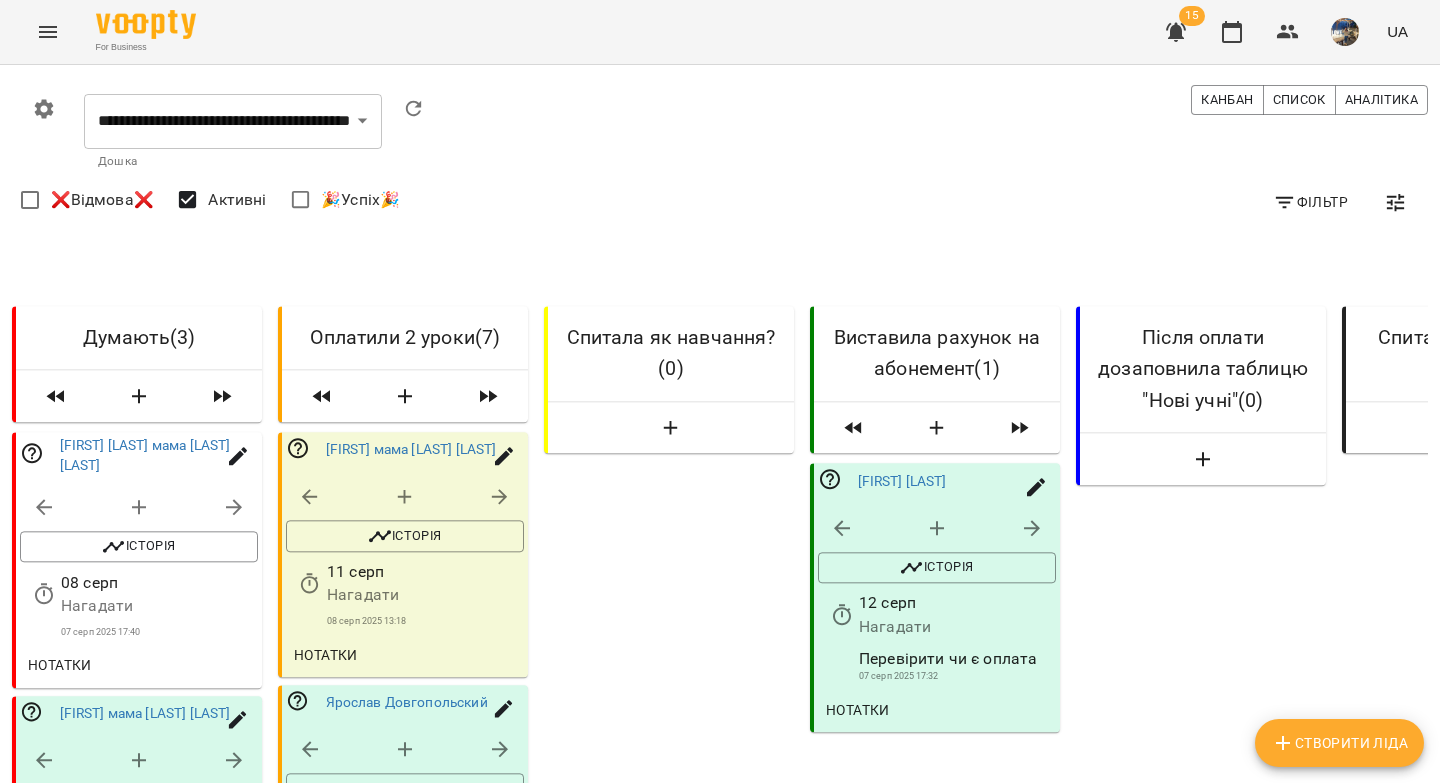 scroll, scrollTop: 109, scrollLeft: 4, axis: both 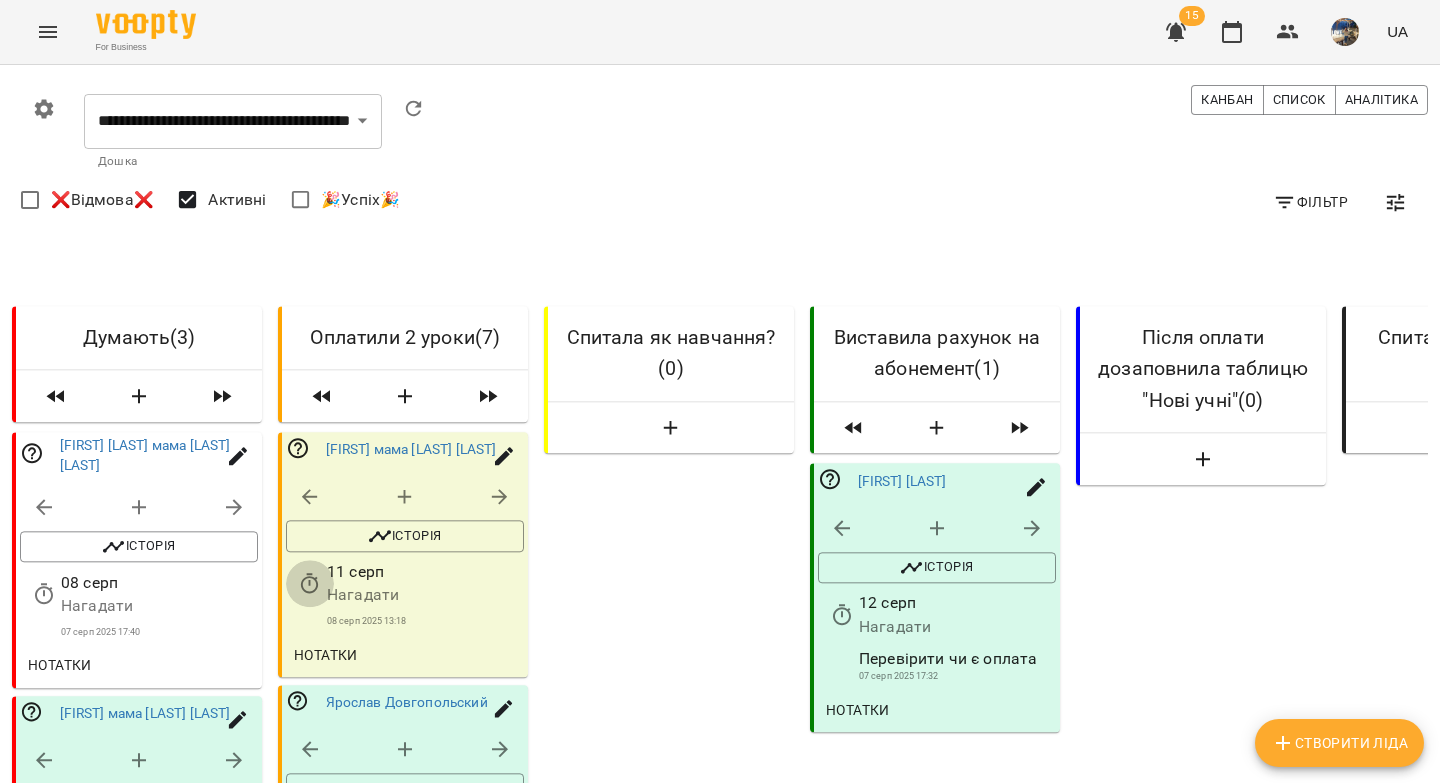 click 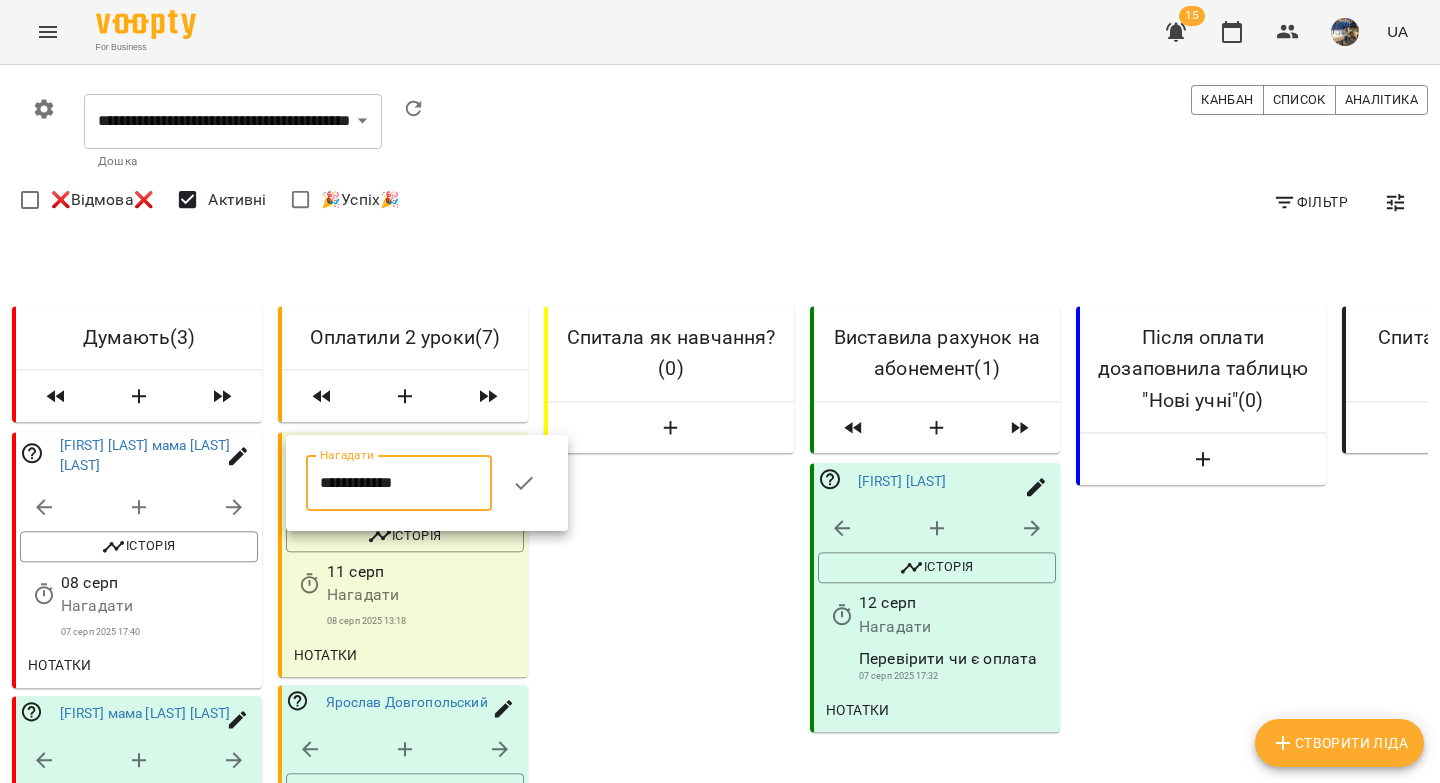 click on "**********" at bounding box center (399, 483) 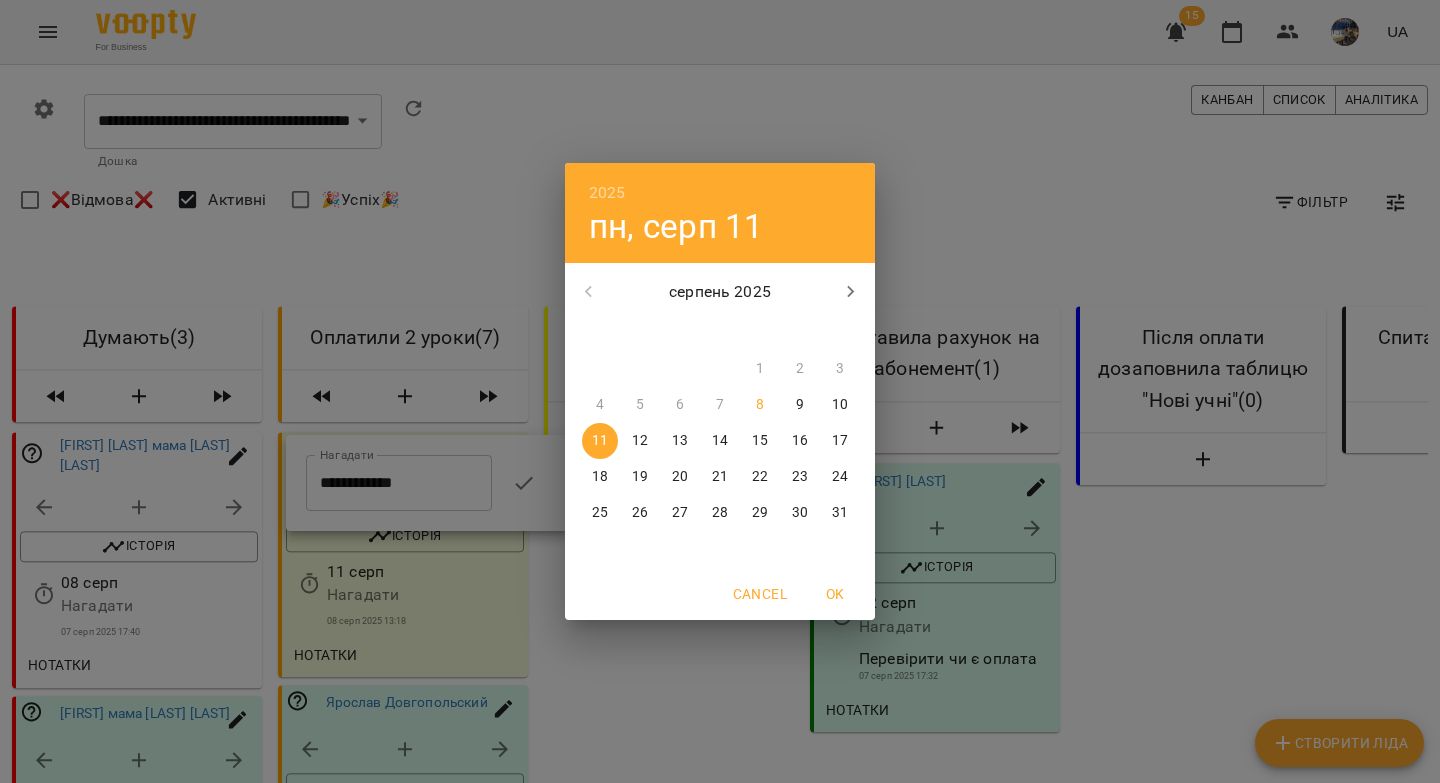 click on "18" at bounding box center (600, 477) 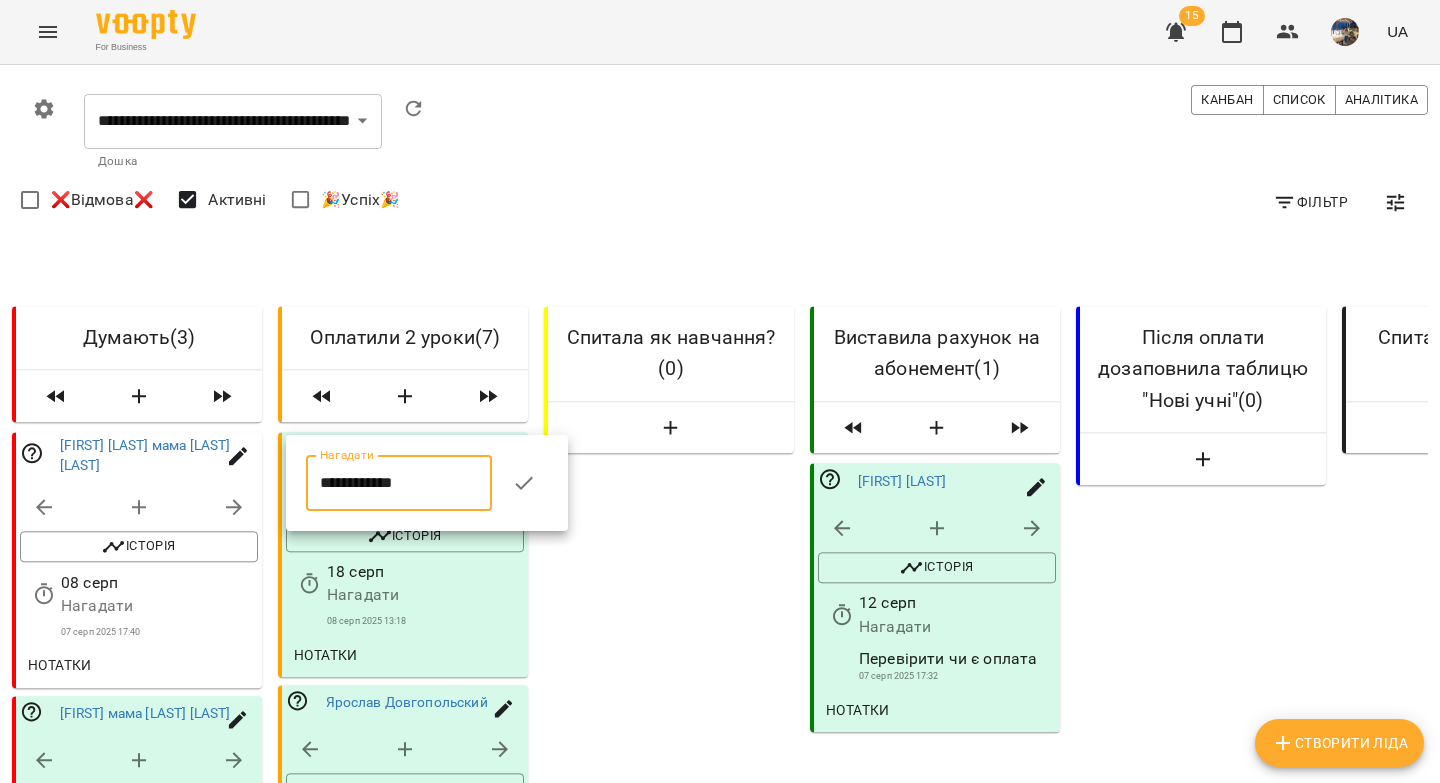 click 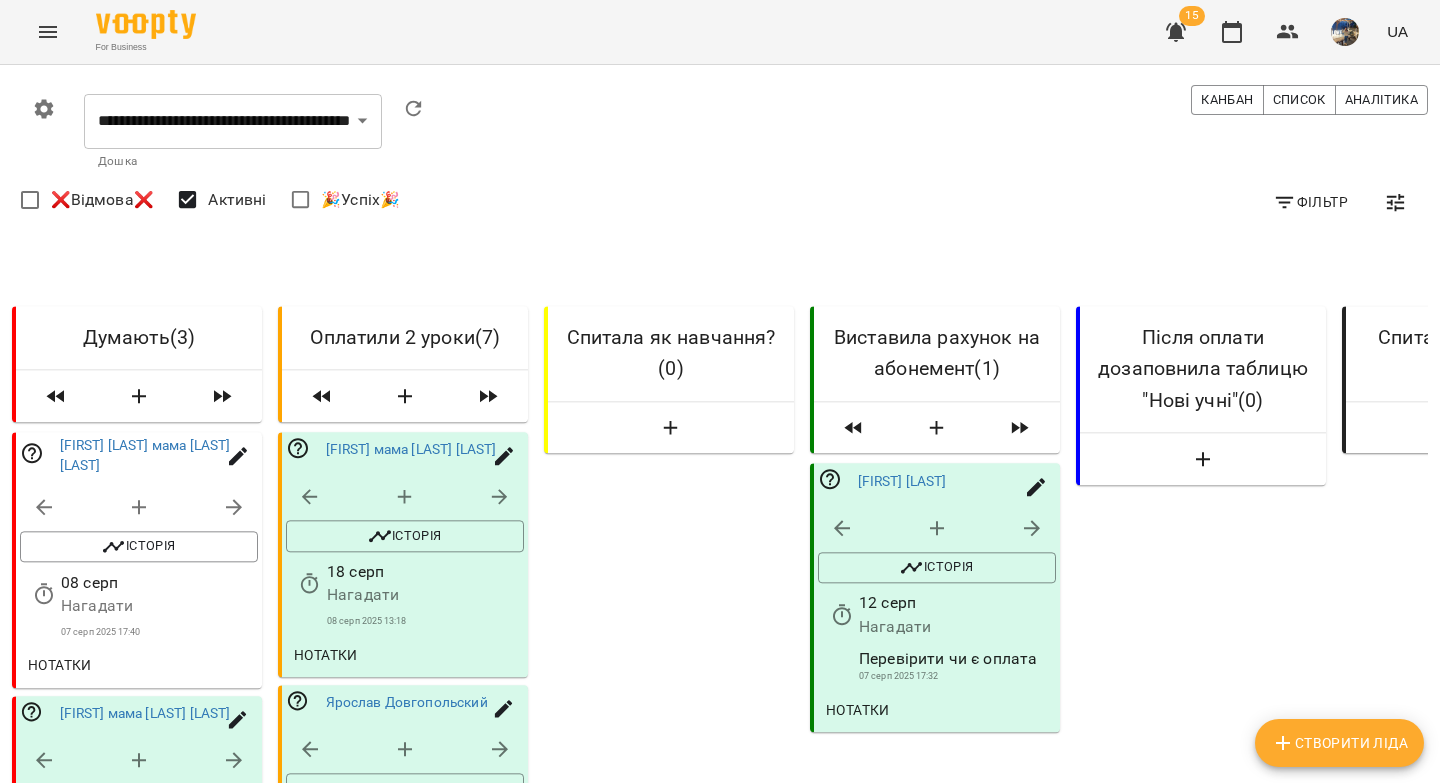 scroll, scrollTop: 0, scrollLeft: 4, axis: horizontal 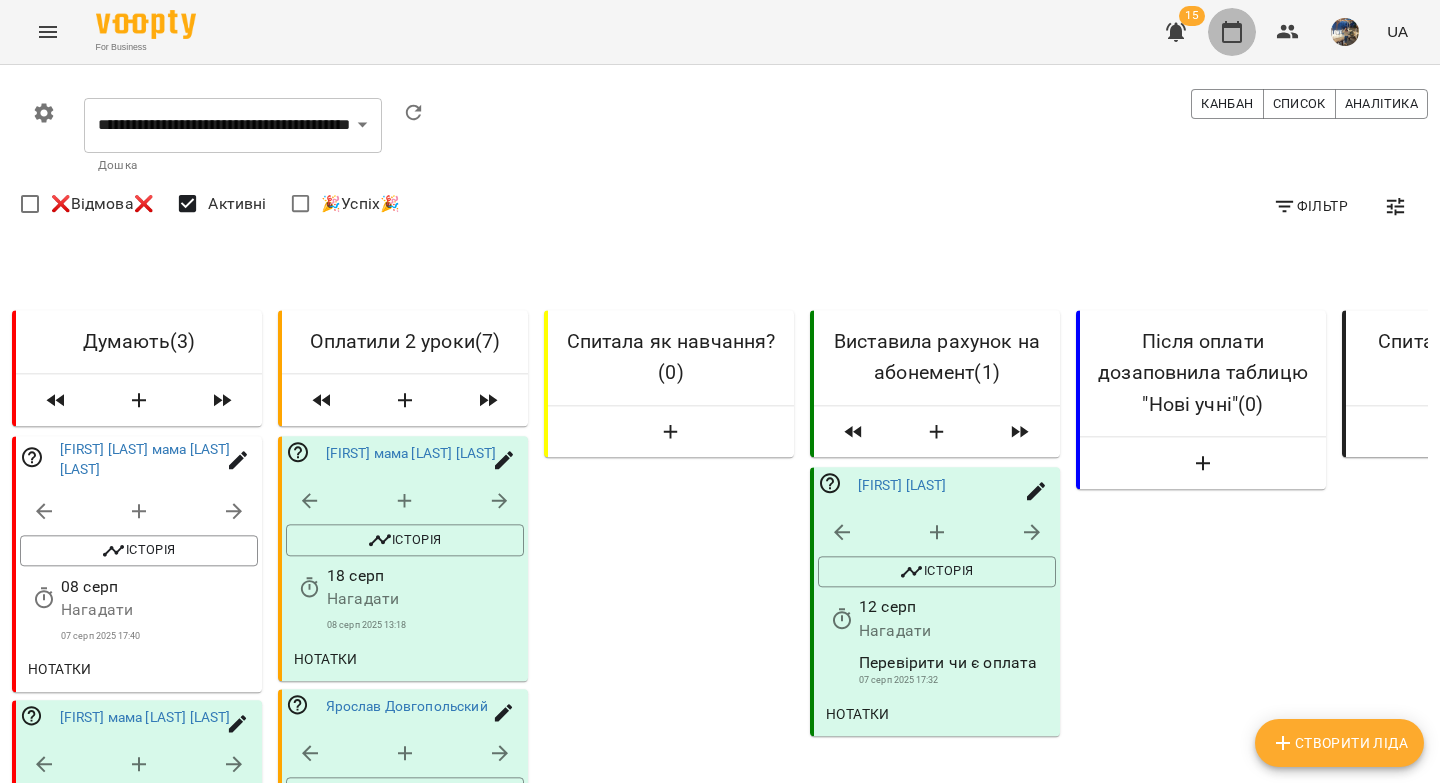 click 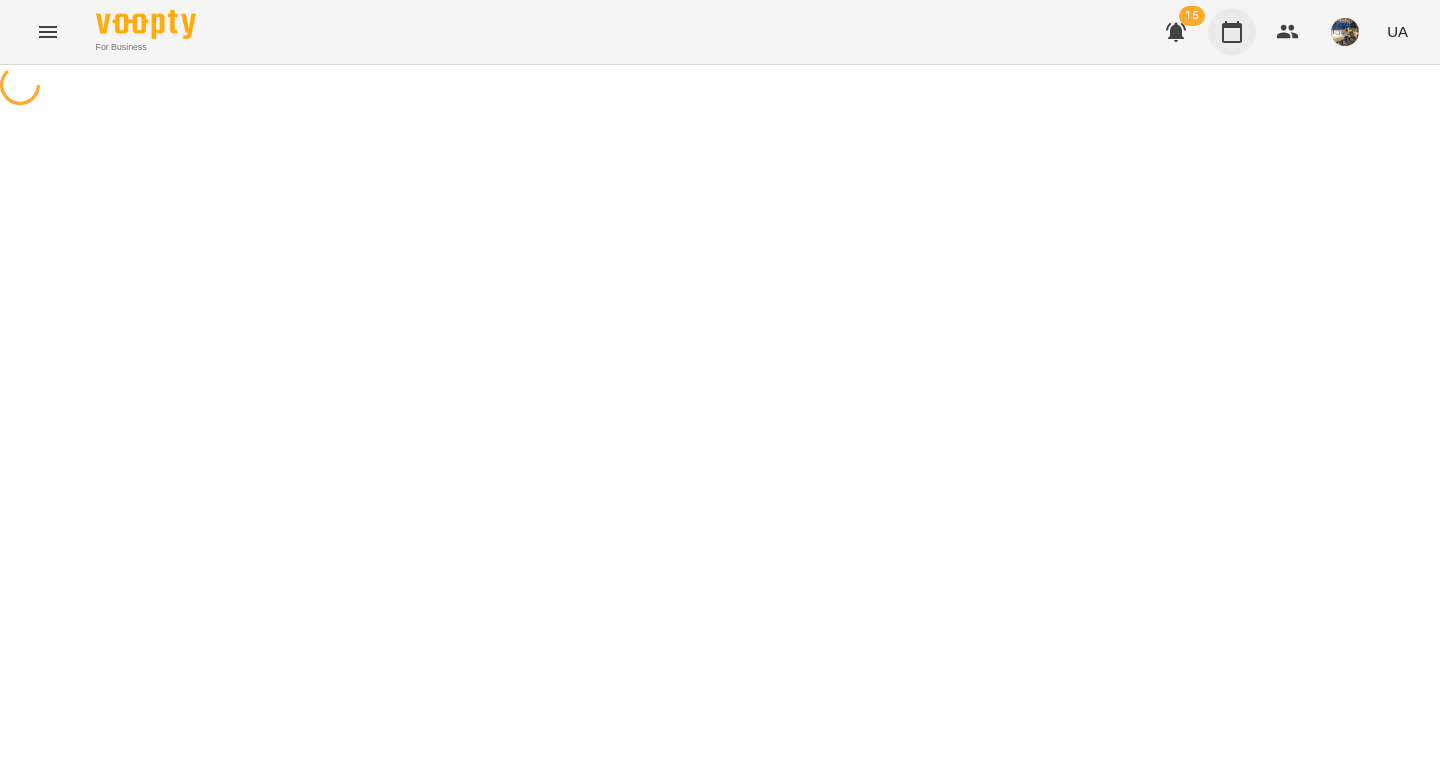 scroll, scrollTop: 0, scrollLeft: 0, axis: both 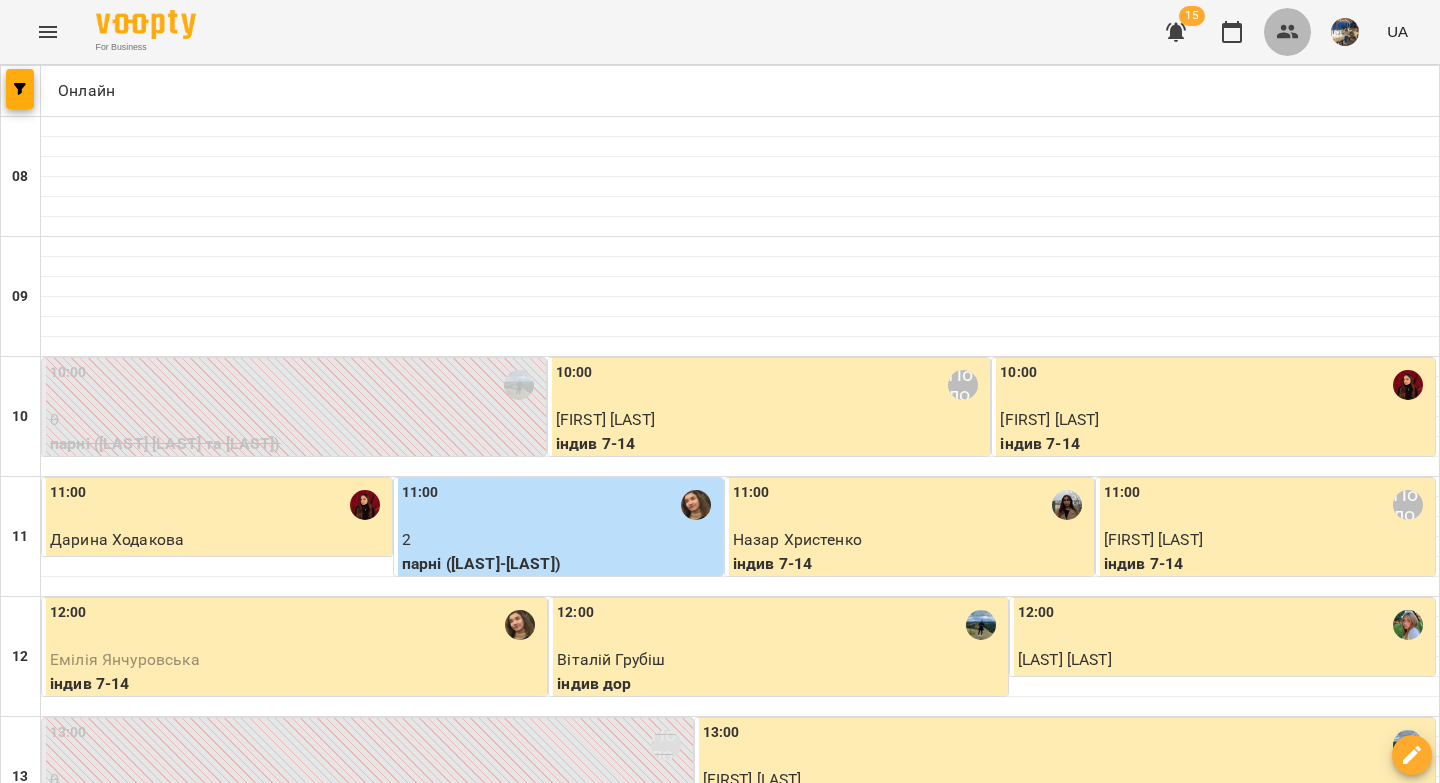 click 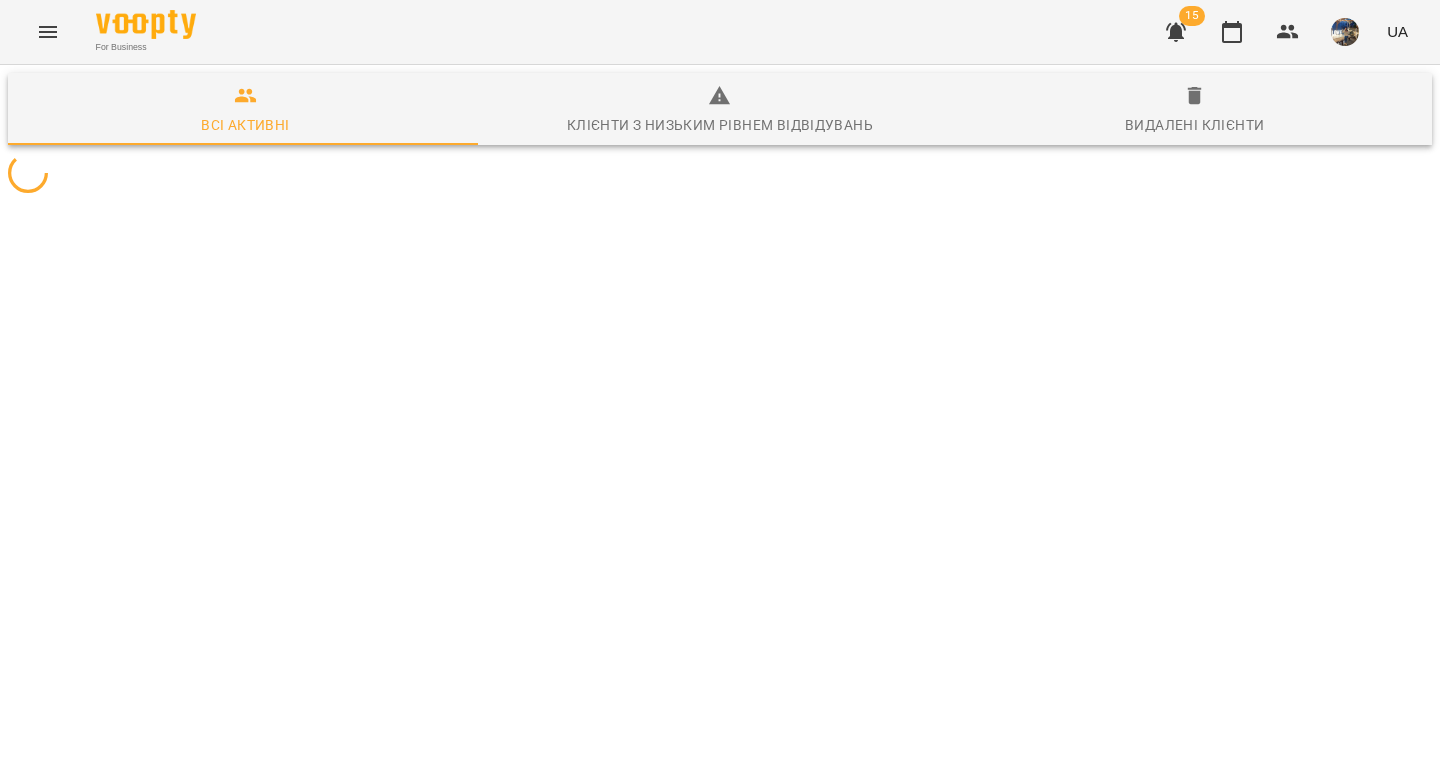 type 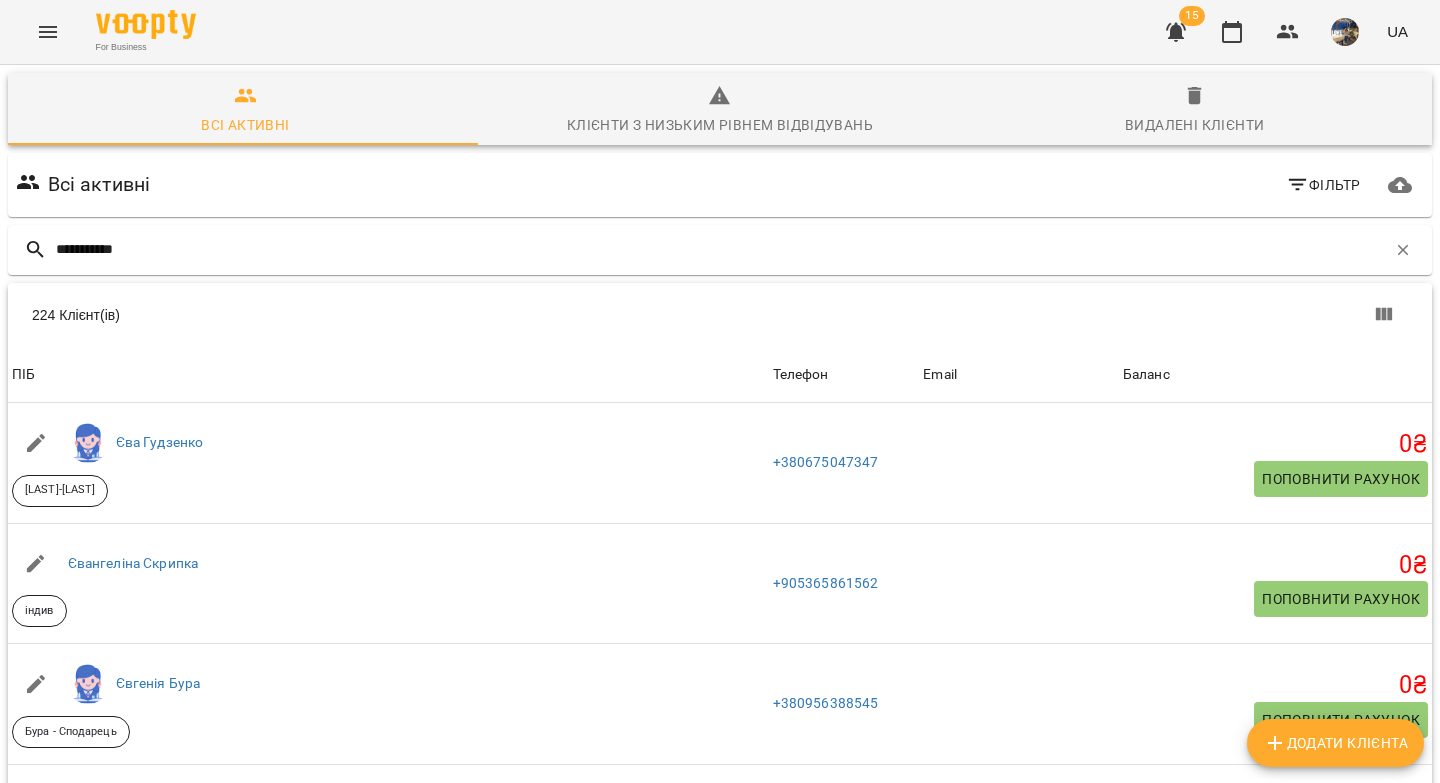 type on "**********" 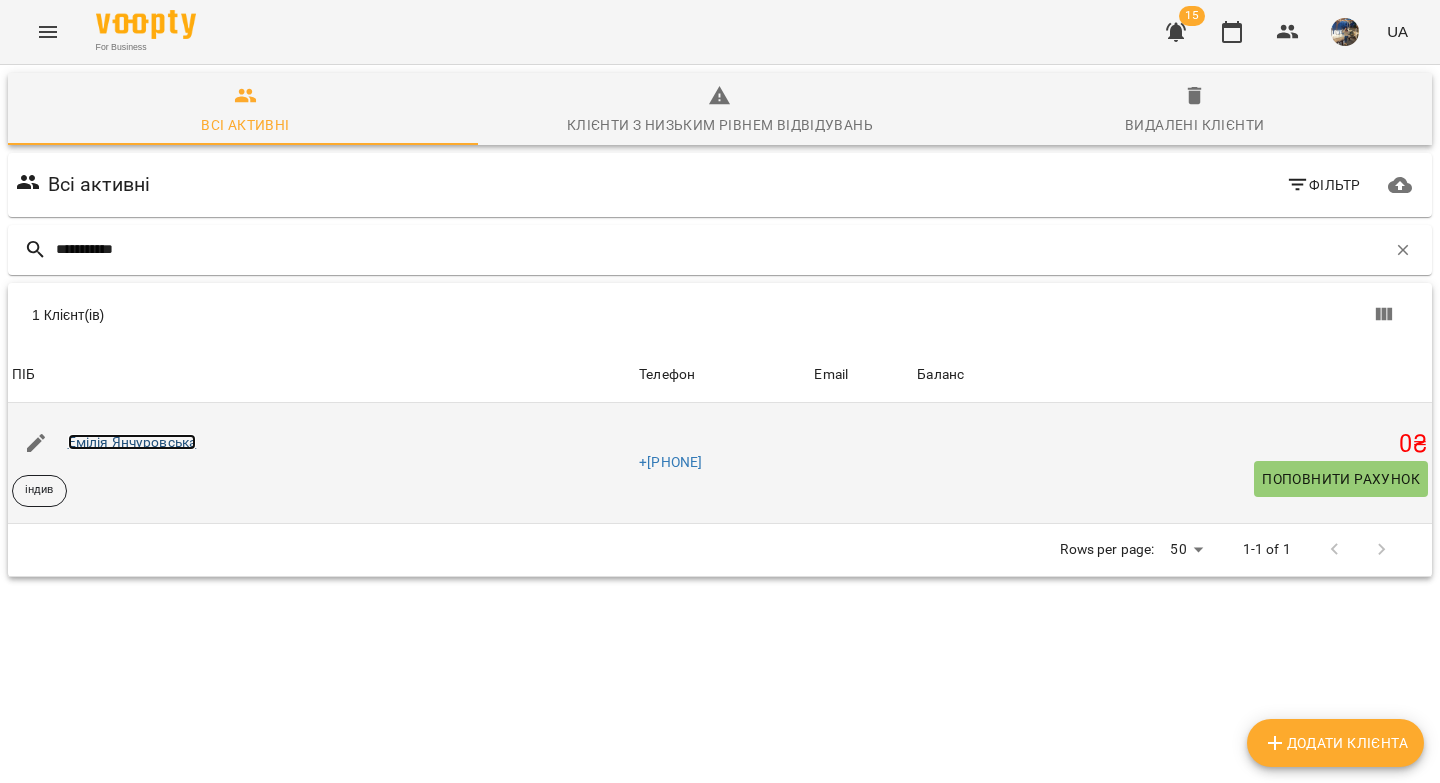 click on "Емілія Янчуровська" at bounding box center [132, 442] 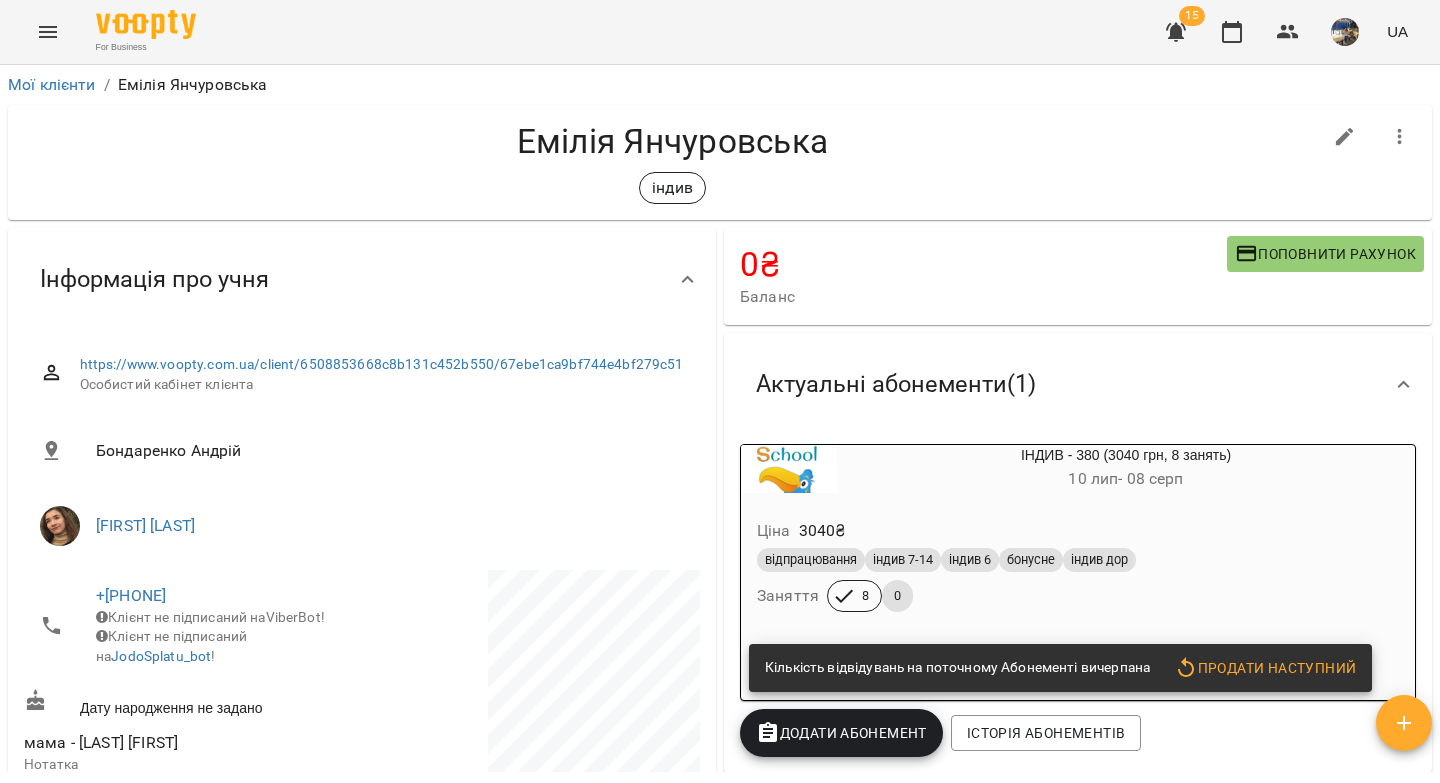 click on "Ціна 3040 ₴ відпрацювання індив 7-14 індив 6 бонусне індив дор Заняття 8 0" at bounding box center (1078, 569) 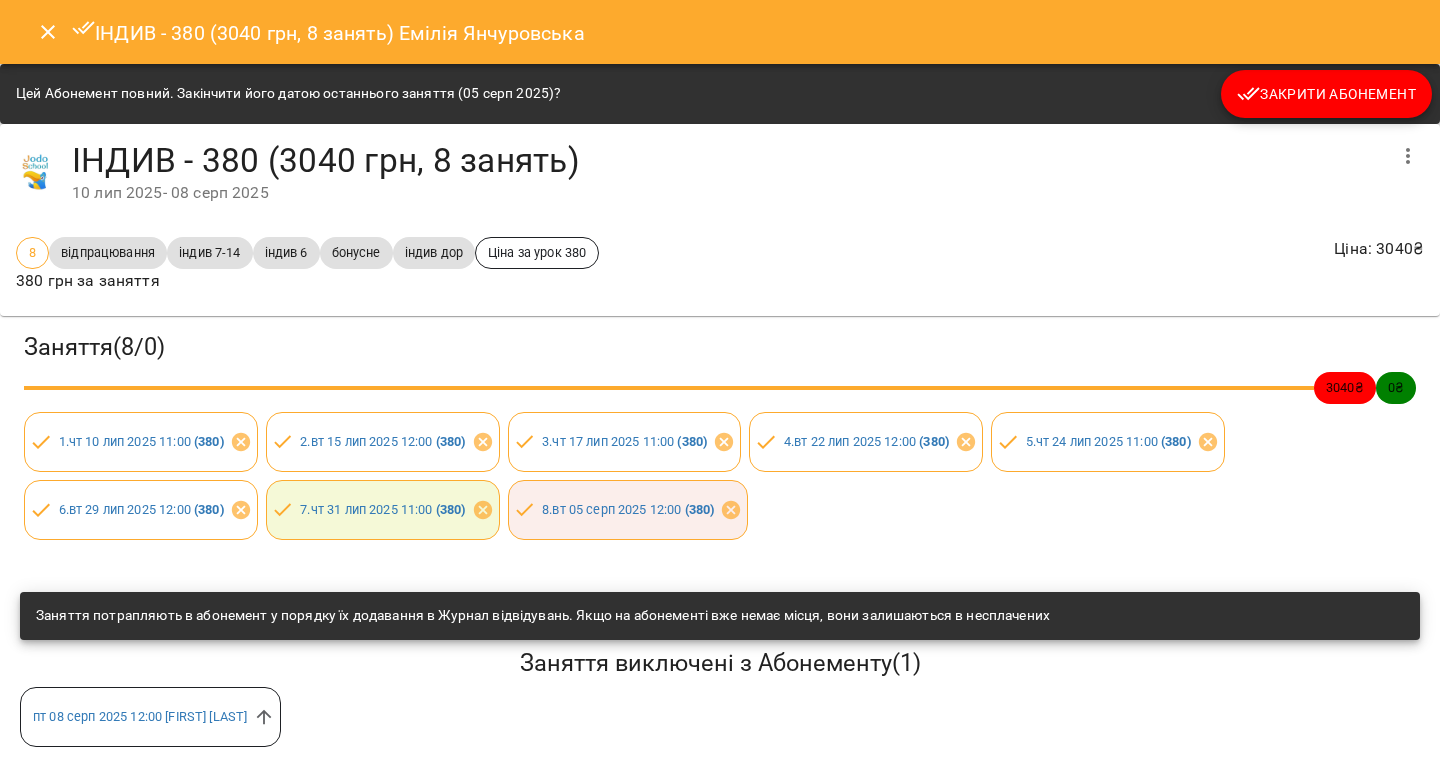 click on "Закрити Абонемент" at bounding box center (1326, 94) 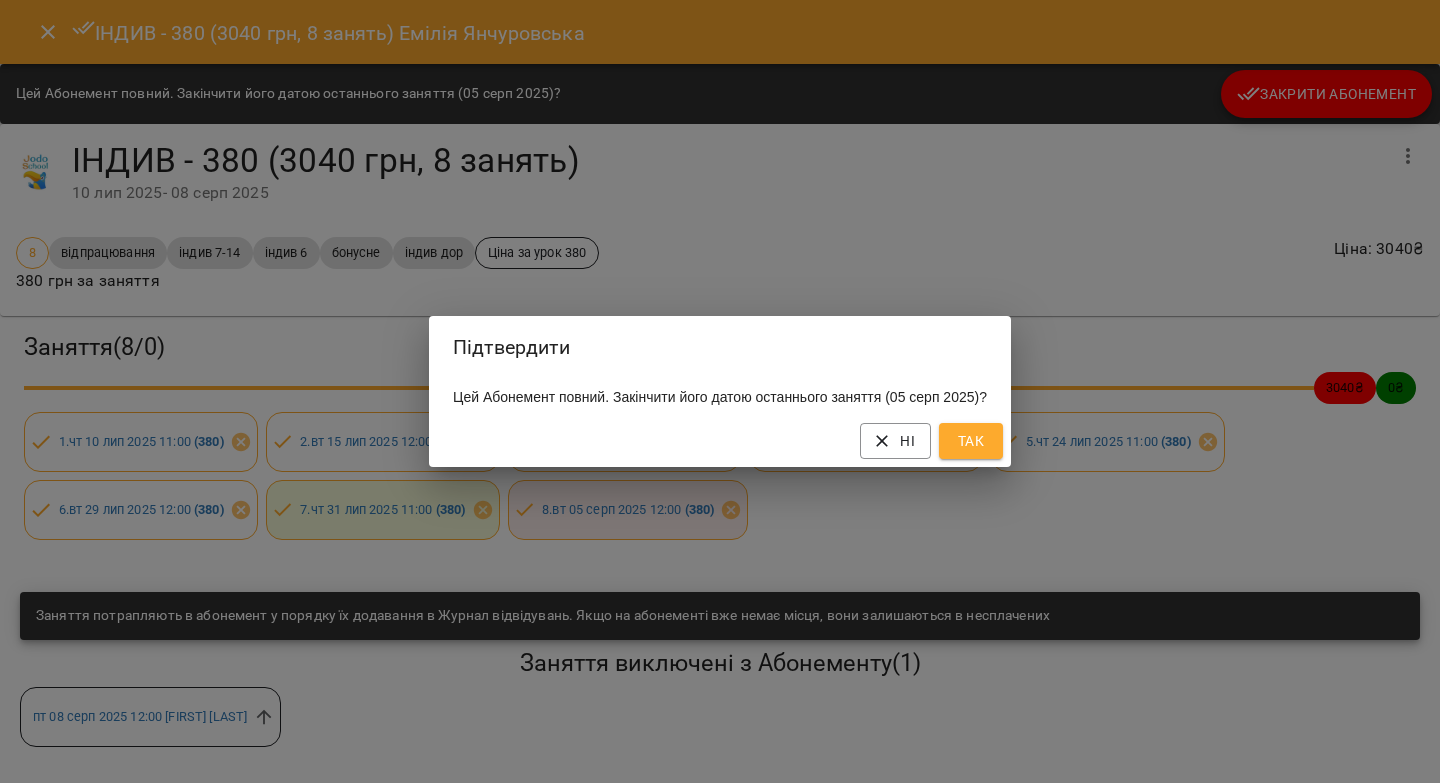click on "Так" at bounding box center (971, 441) 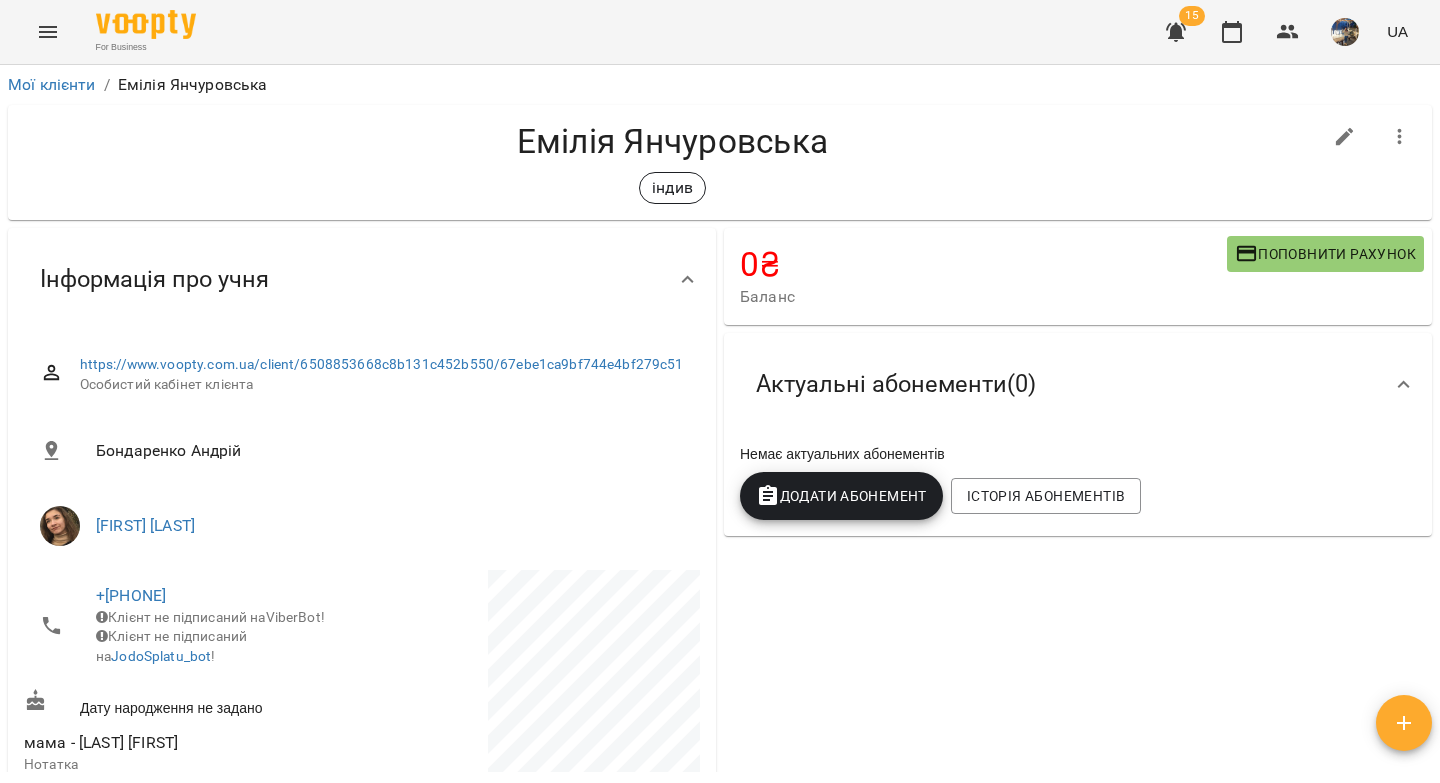 scroll, scrollTop: 161, scrollLeft: 0, axis: vertical 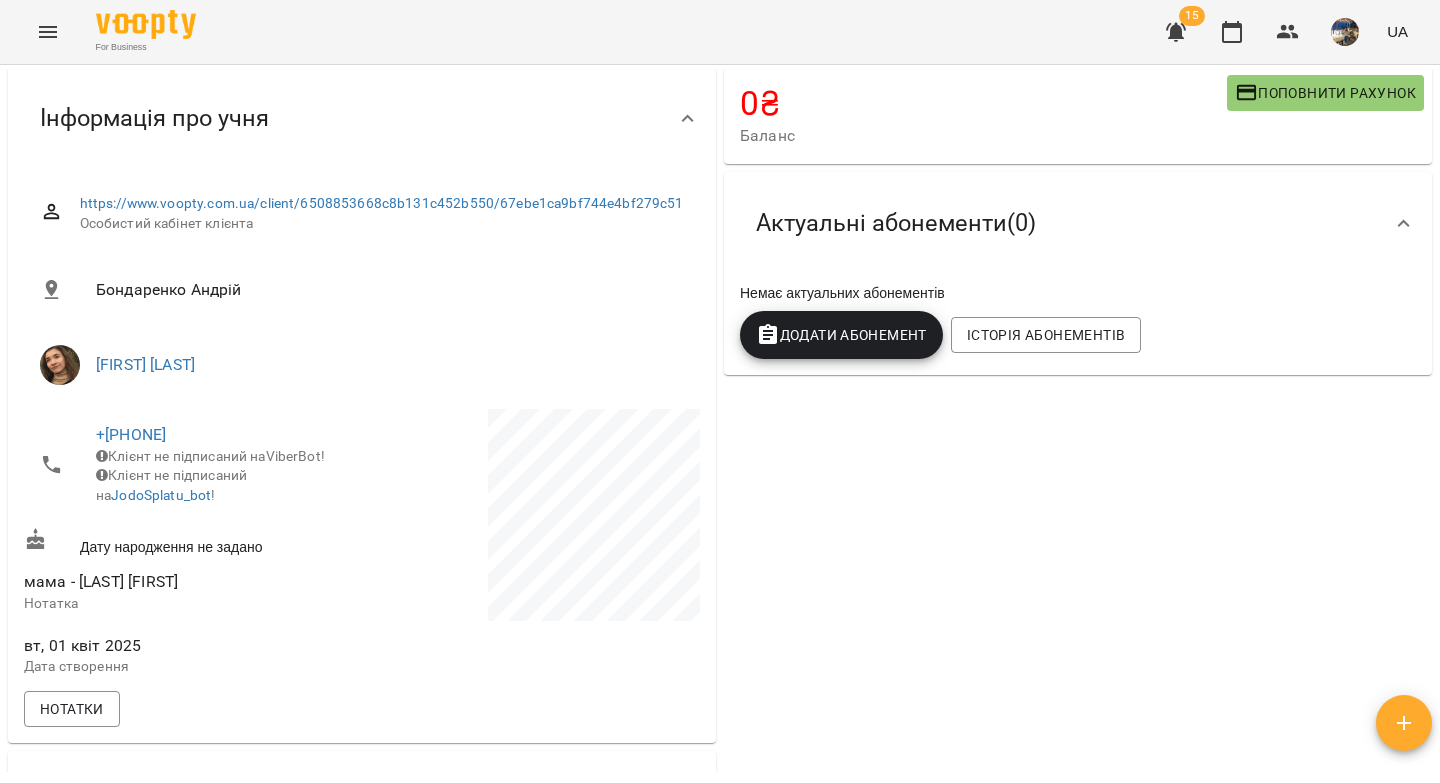 click on "Додати Абонемент" at bounding box center (841, 335) 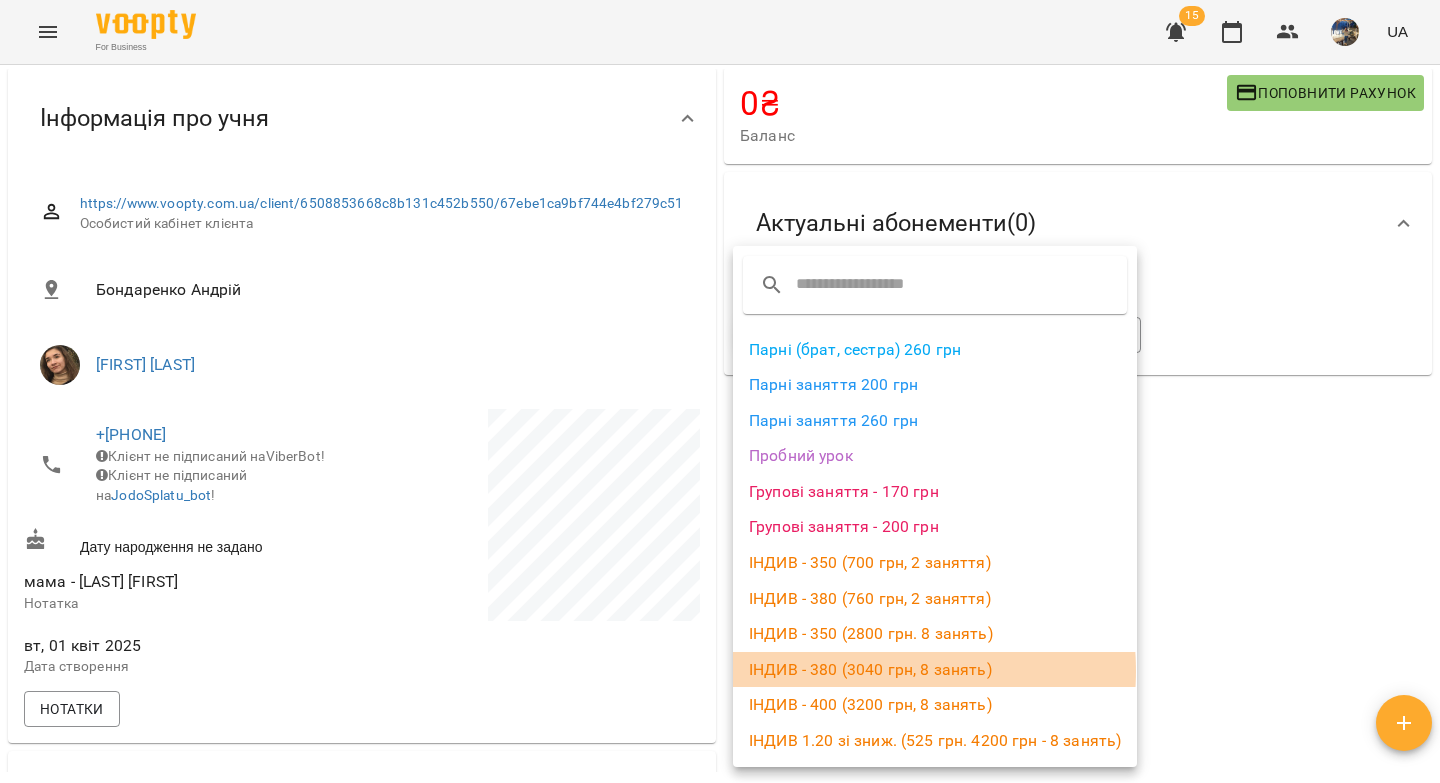 click on "ІНДИВ - 380 (3040 грн, 8 занять)" at bounding box center [935, 670] 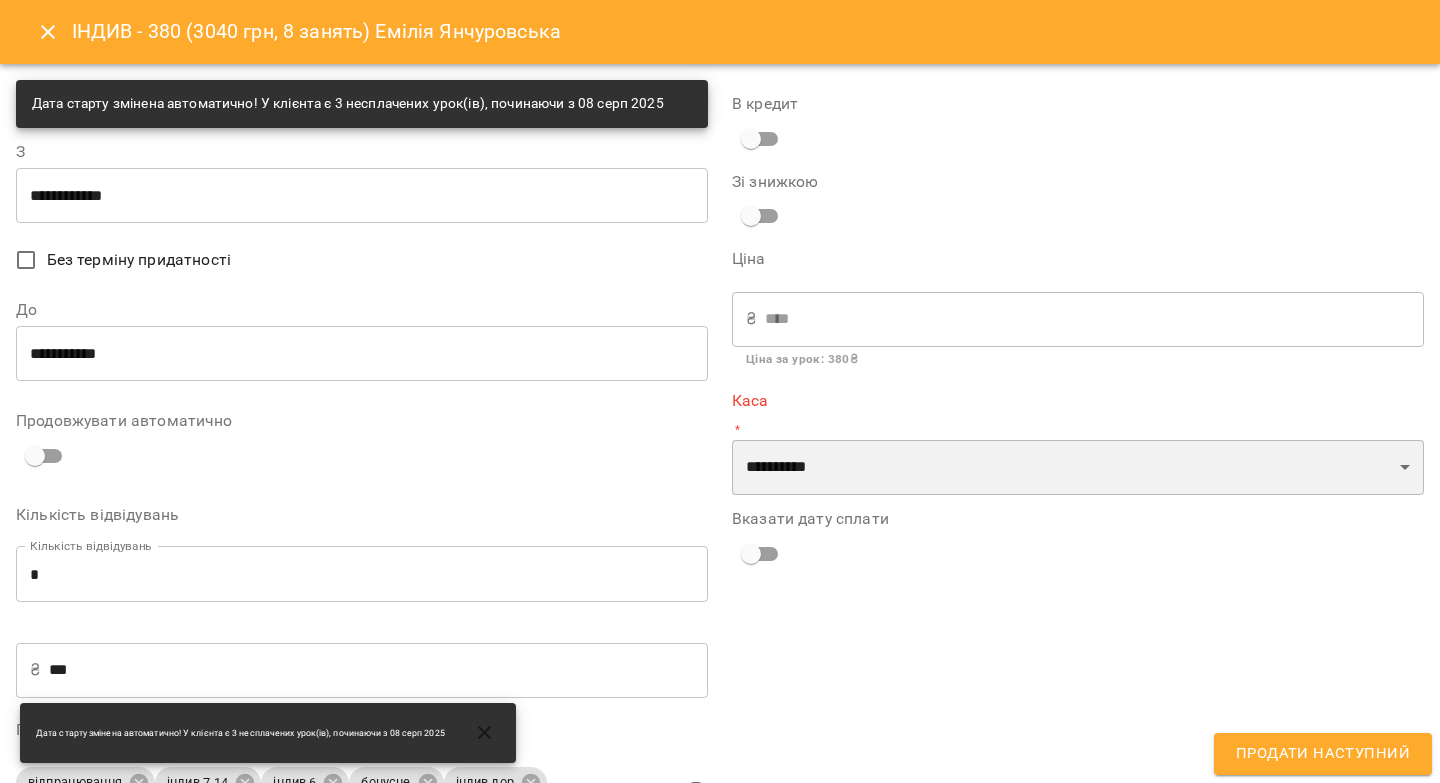 click on "**********" at bounding box center (1078, 468) 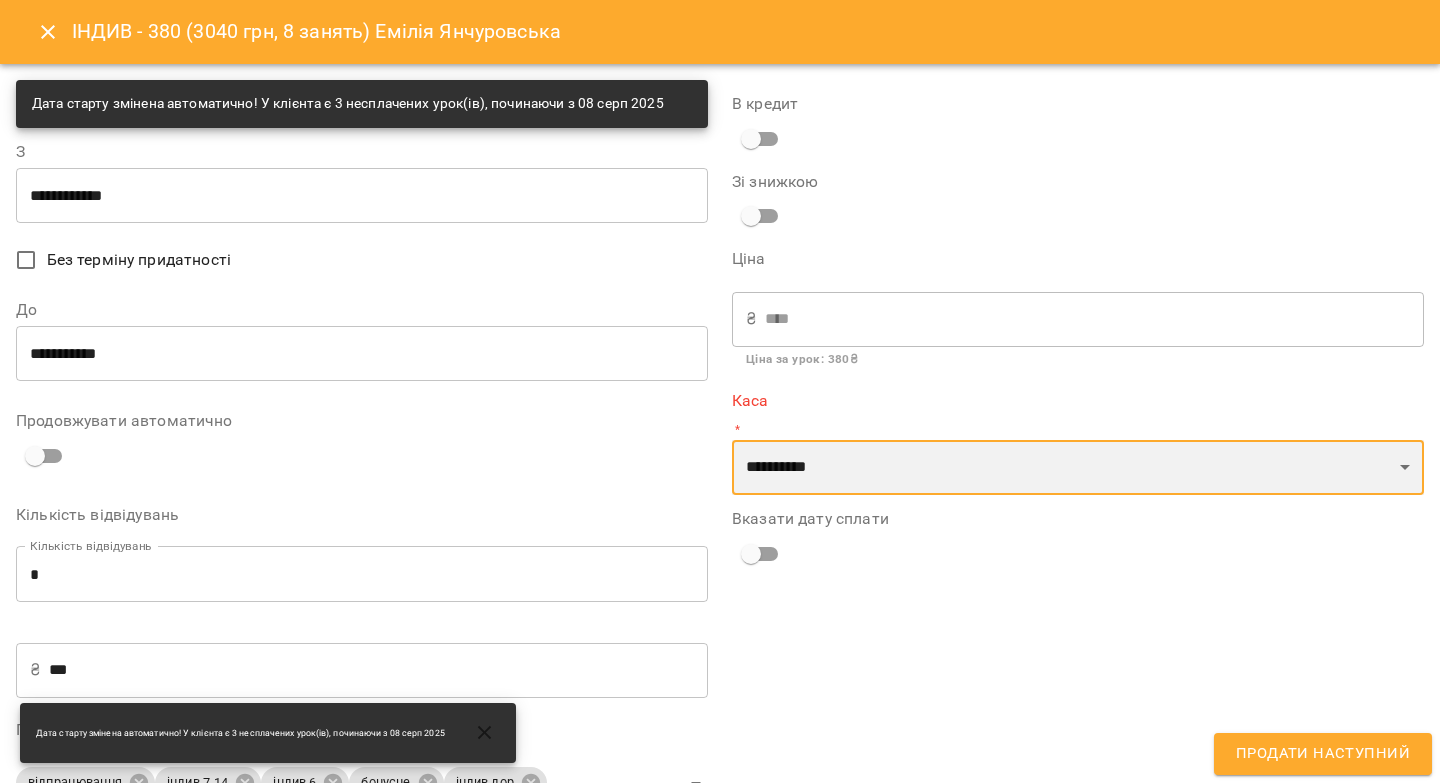 select on "****" 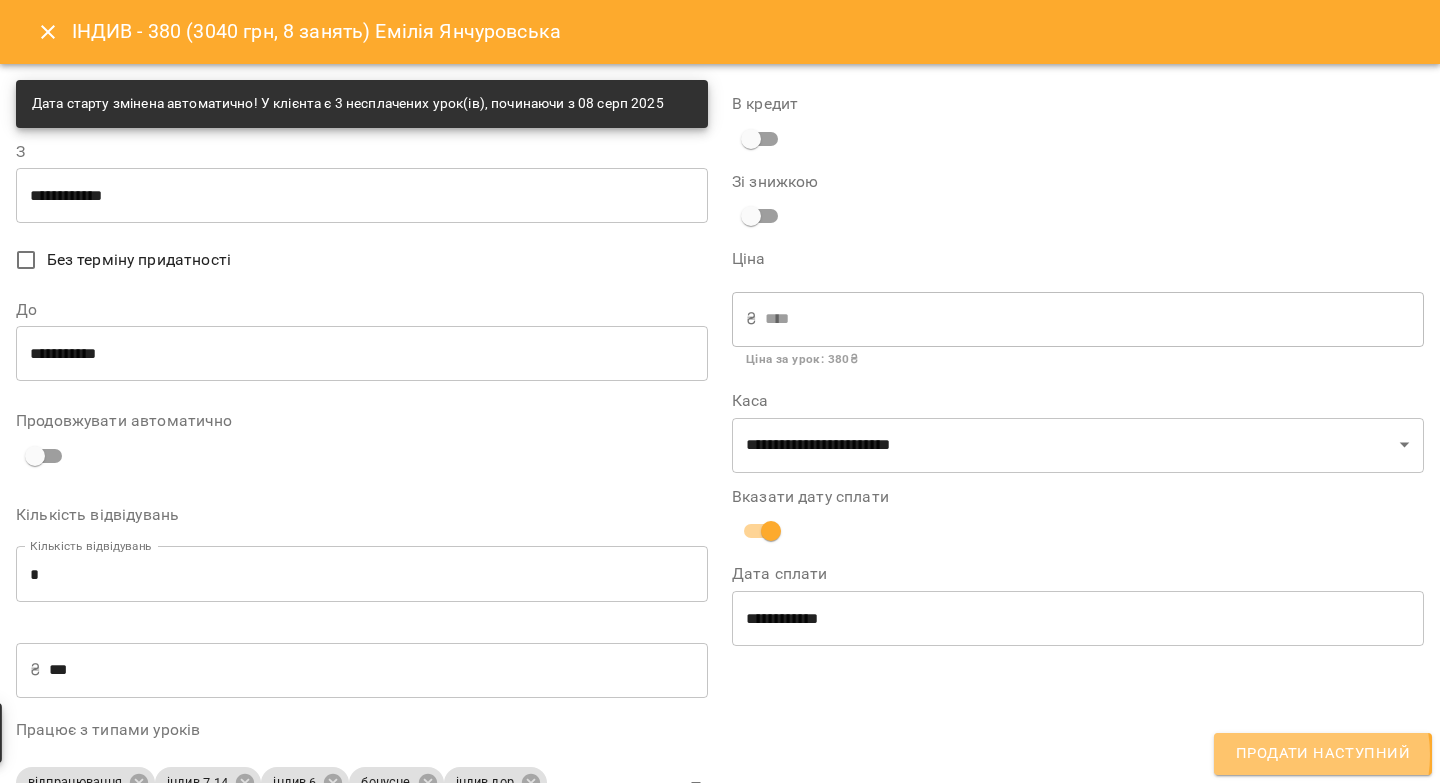click on "Продати наступний" at bounding box center [1323, 754] 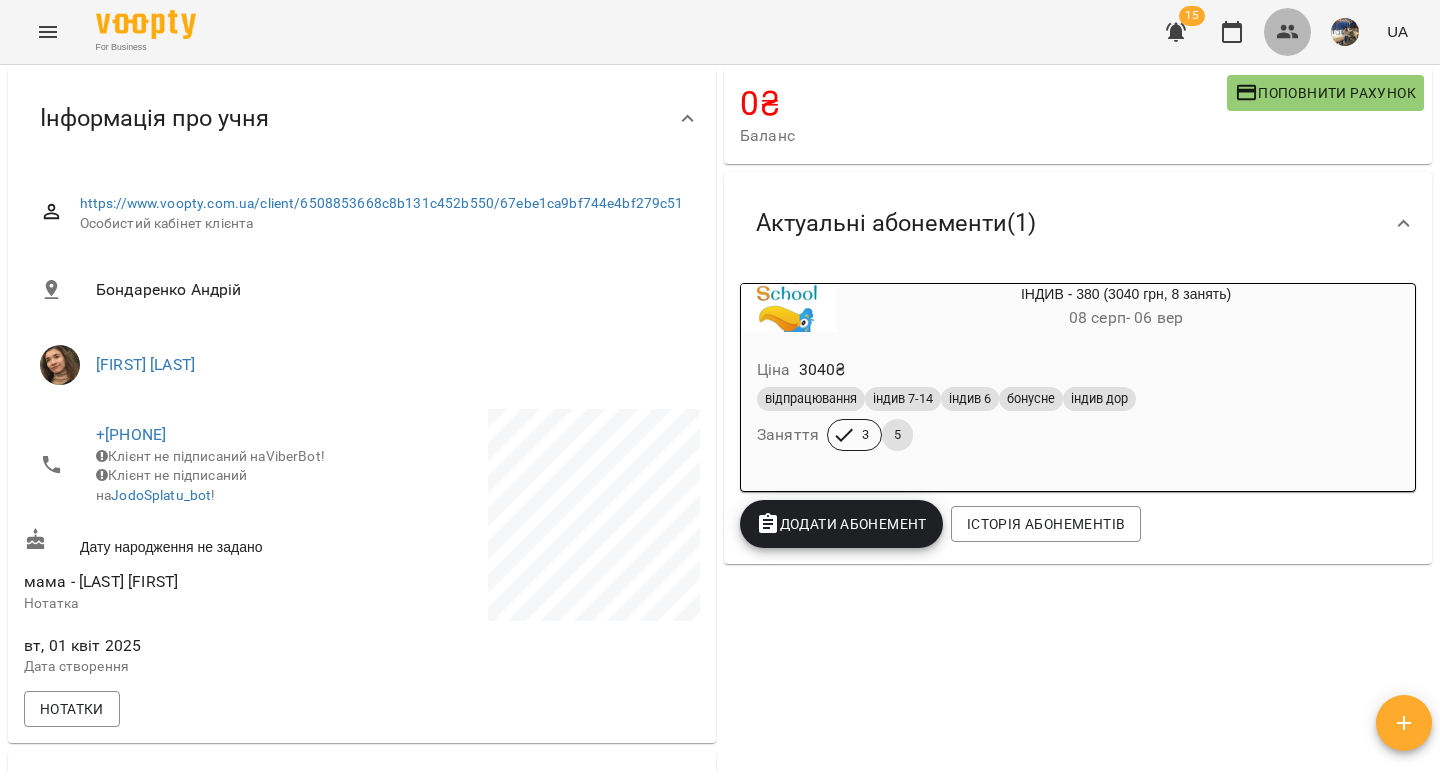 click 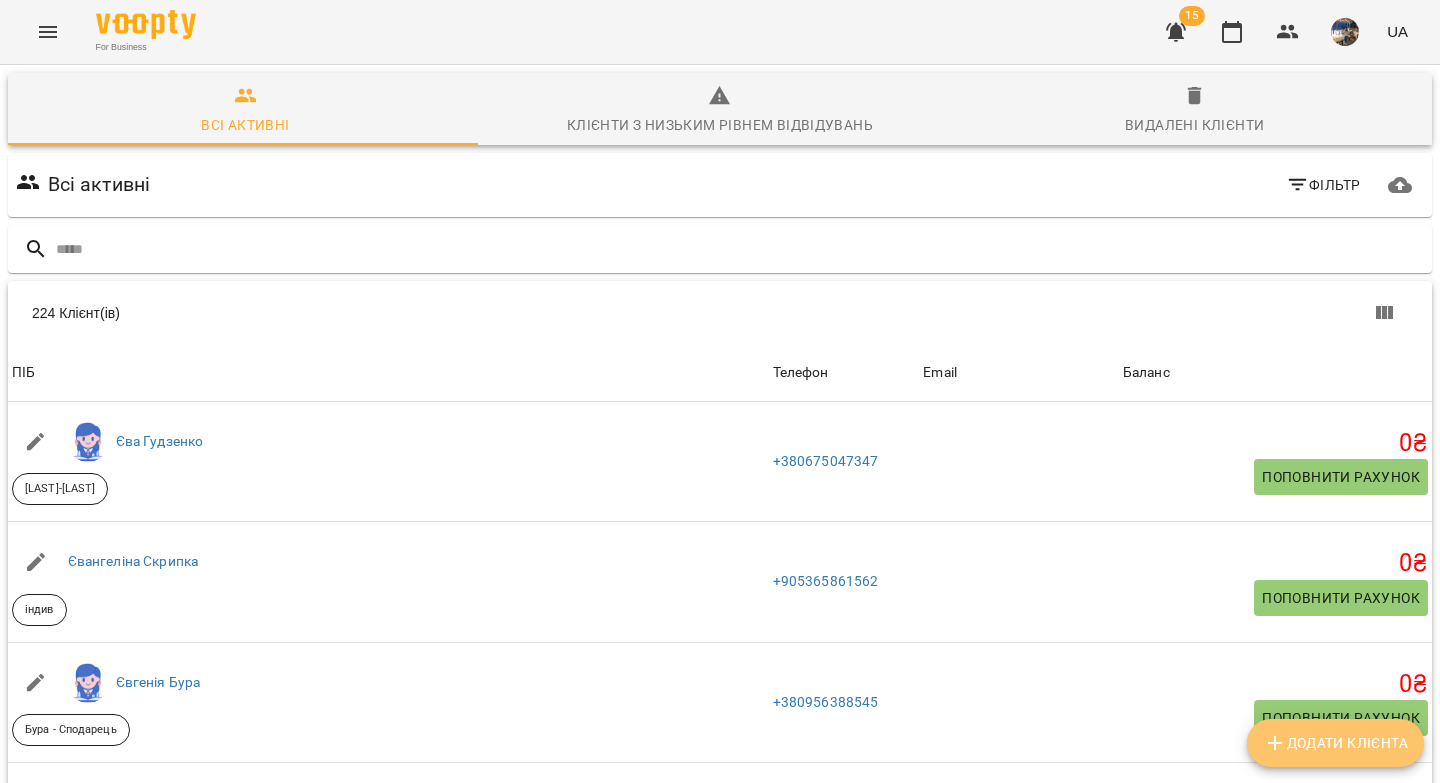 click on "Додати клієнта" at bounding box center (1335, 743) 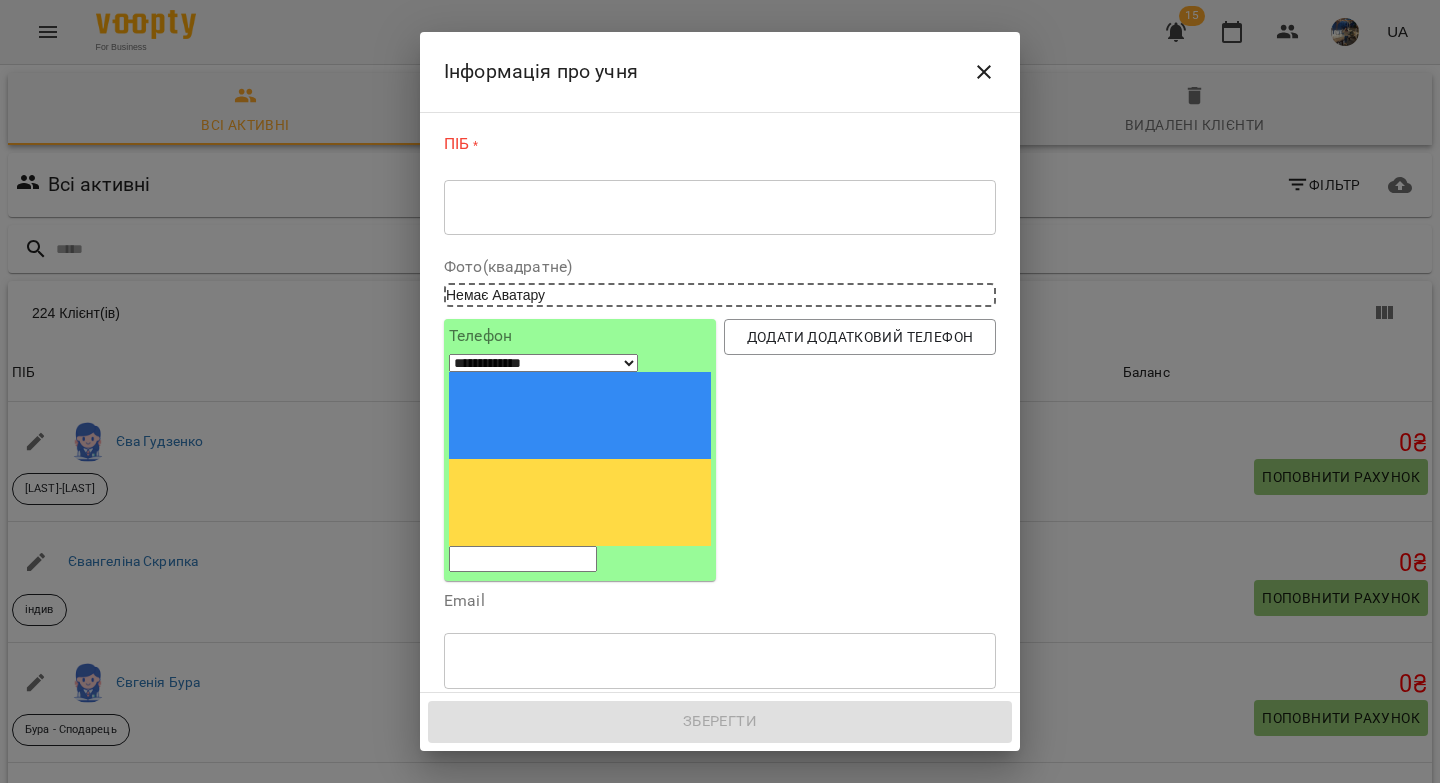 click on "* ​" at bounding box center (720, 207) 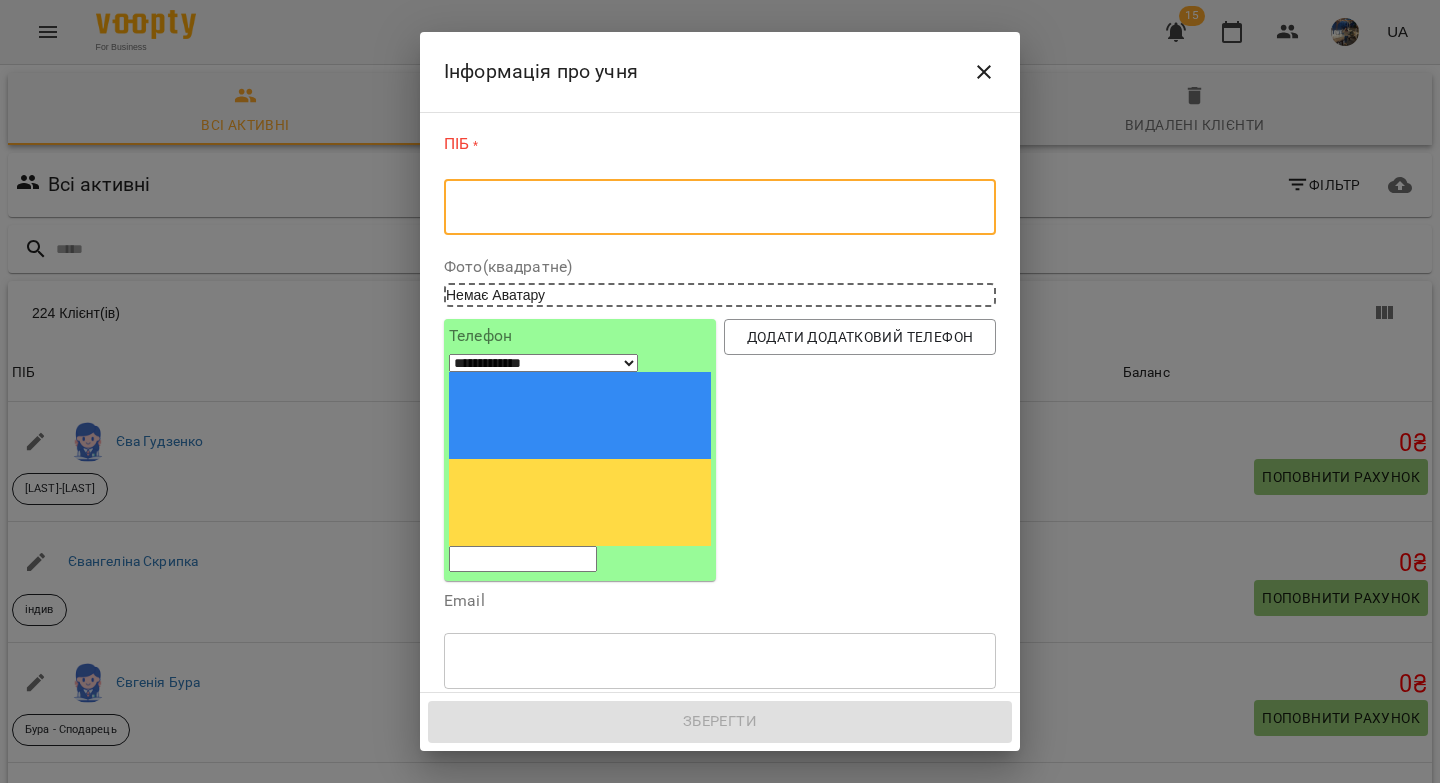 paste on "**********" 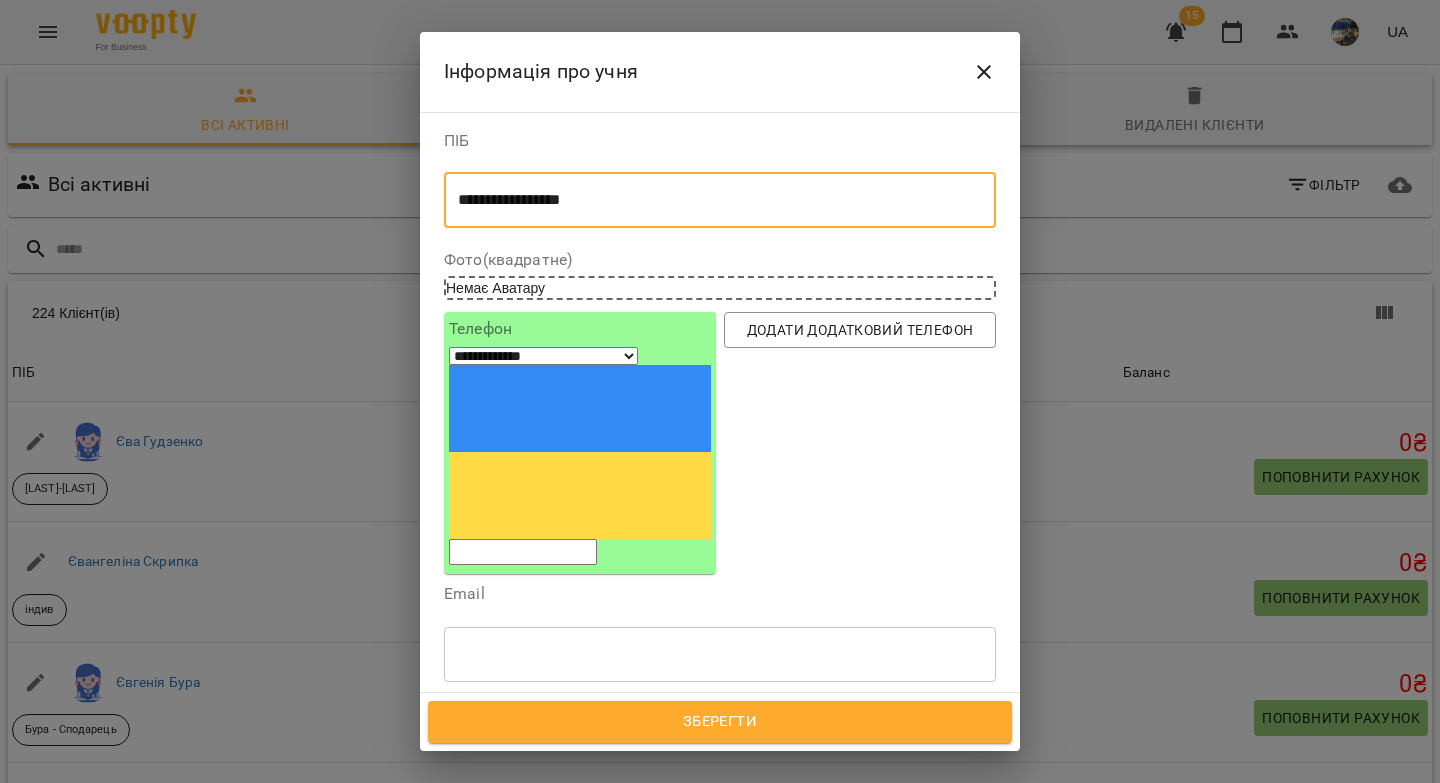 drag, startPoint x: 623, startPoint y: 203, endPoint x: 565, endPoint y: 202, distance: 58.00862 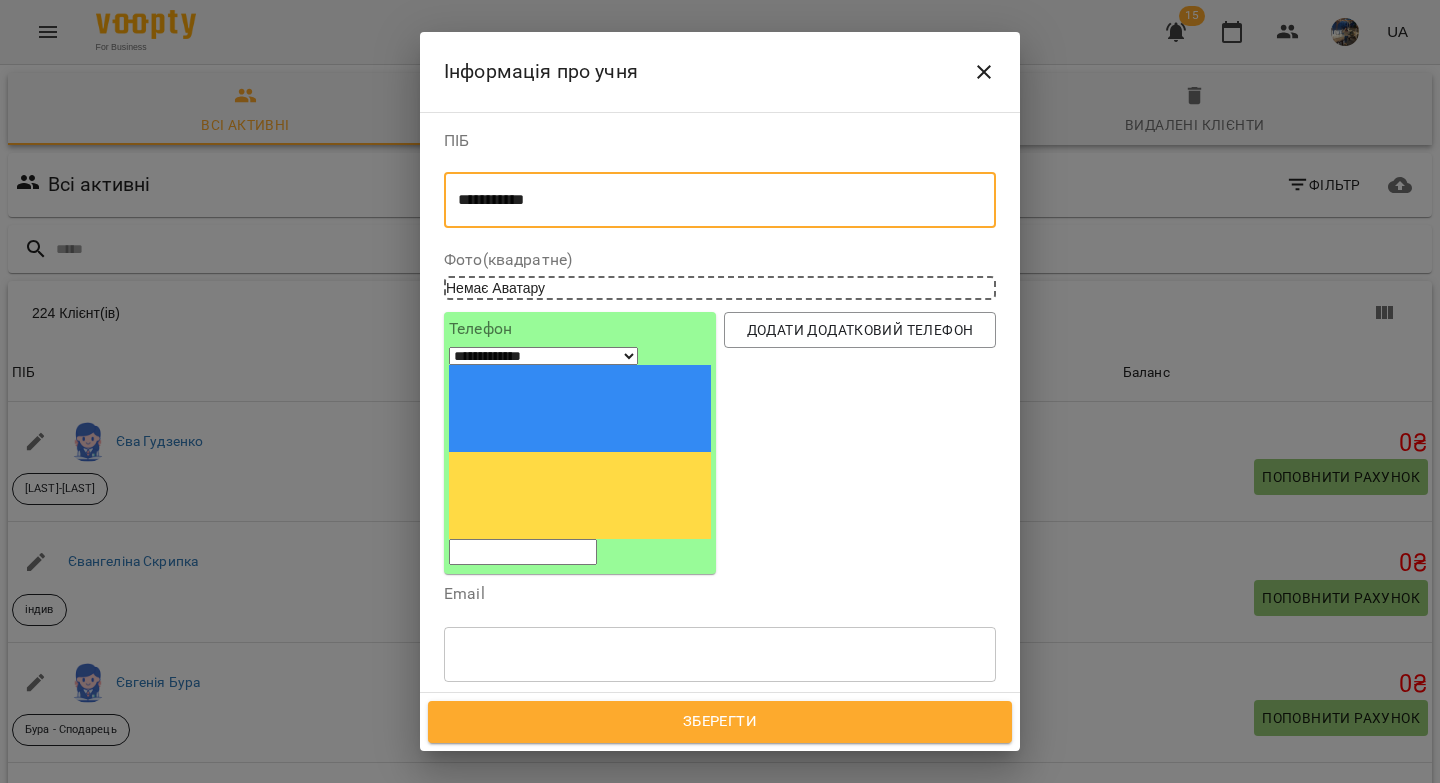 click on "**********" at bounding box center [712, 200] 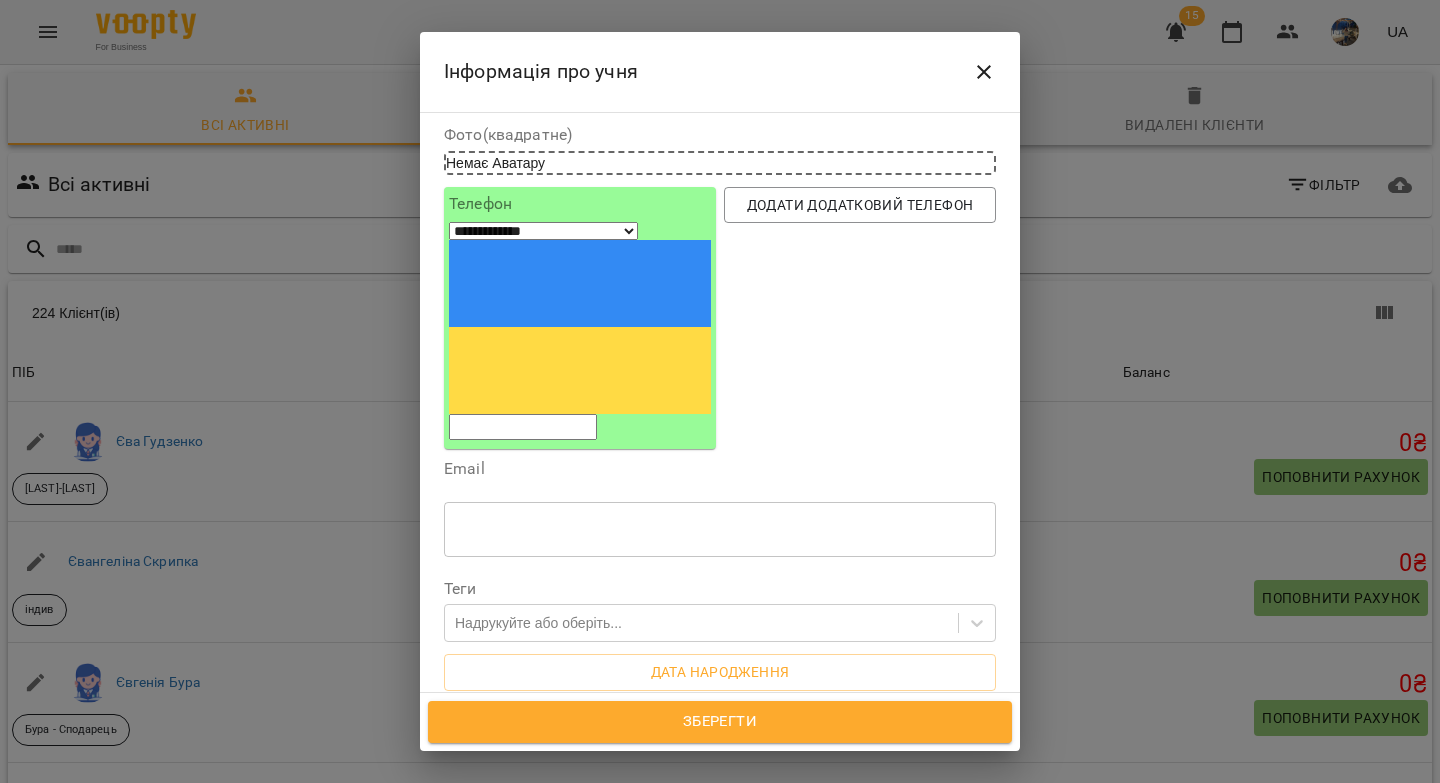 scroll, scrollTop: 134, scrollLeft: 0, axis: vertical 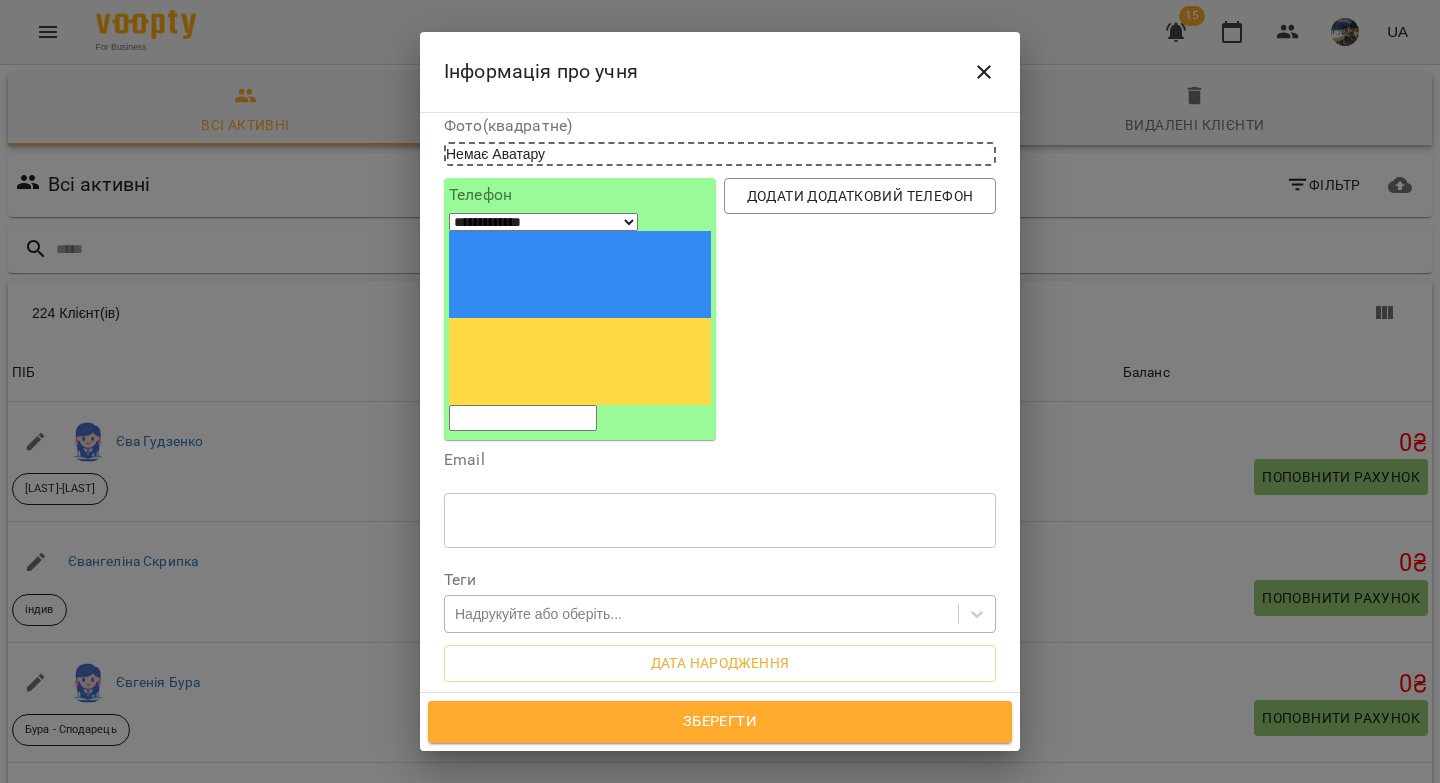 type on "**********" 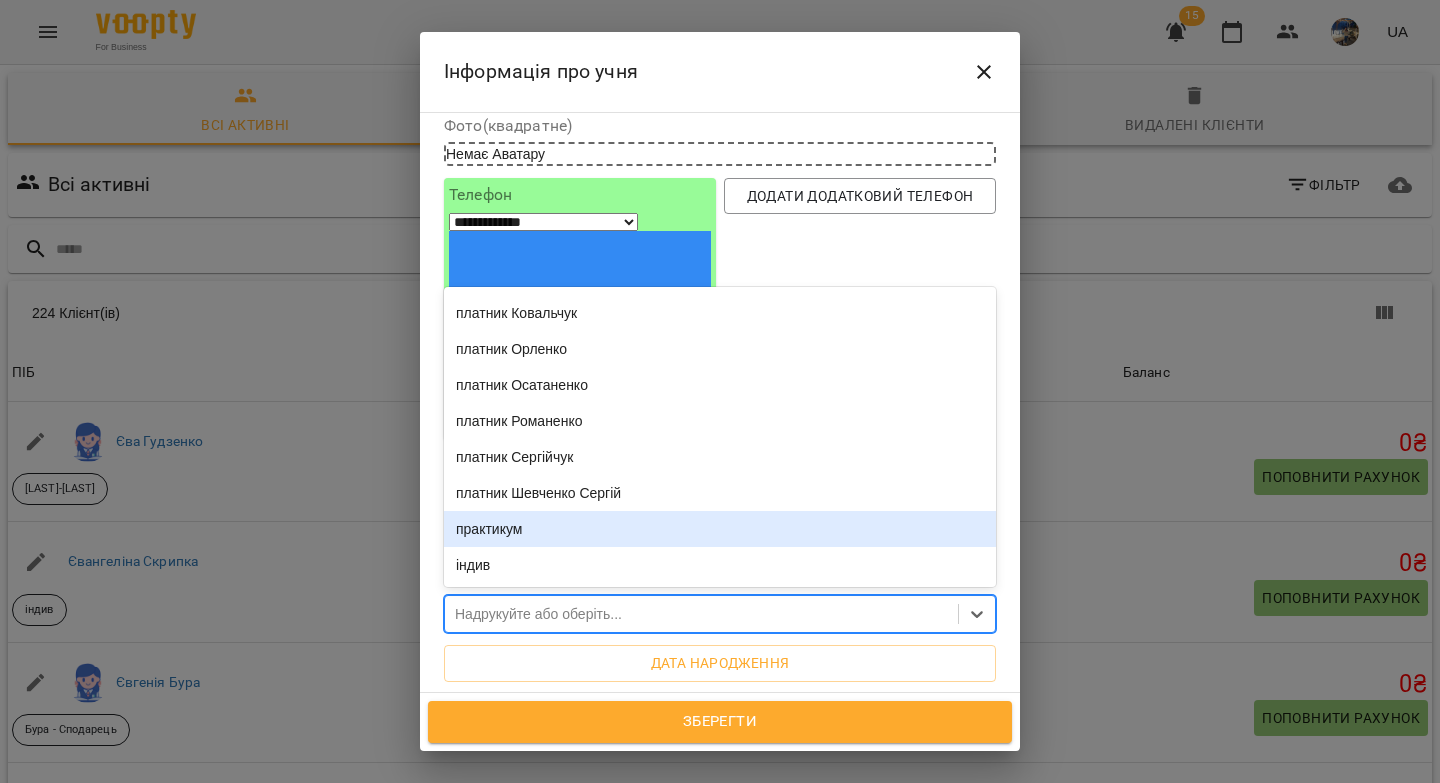 scroll, scrollTop: 2777, scrollLeft: 0, axis: vertical 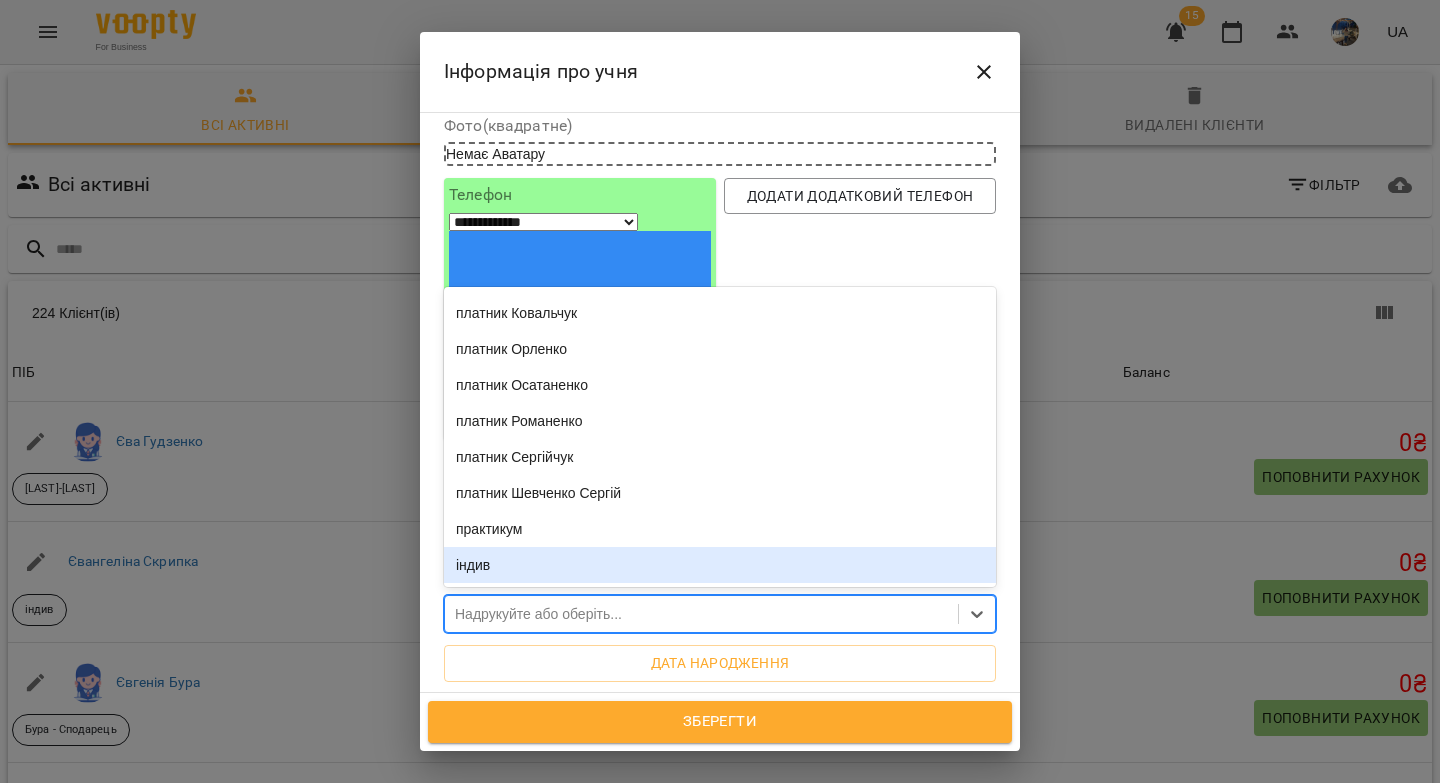 click on "індив" at bounding box center [720, 565] 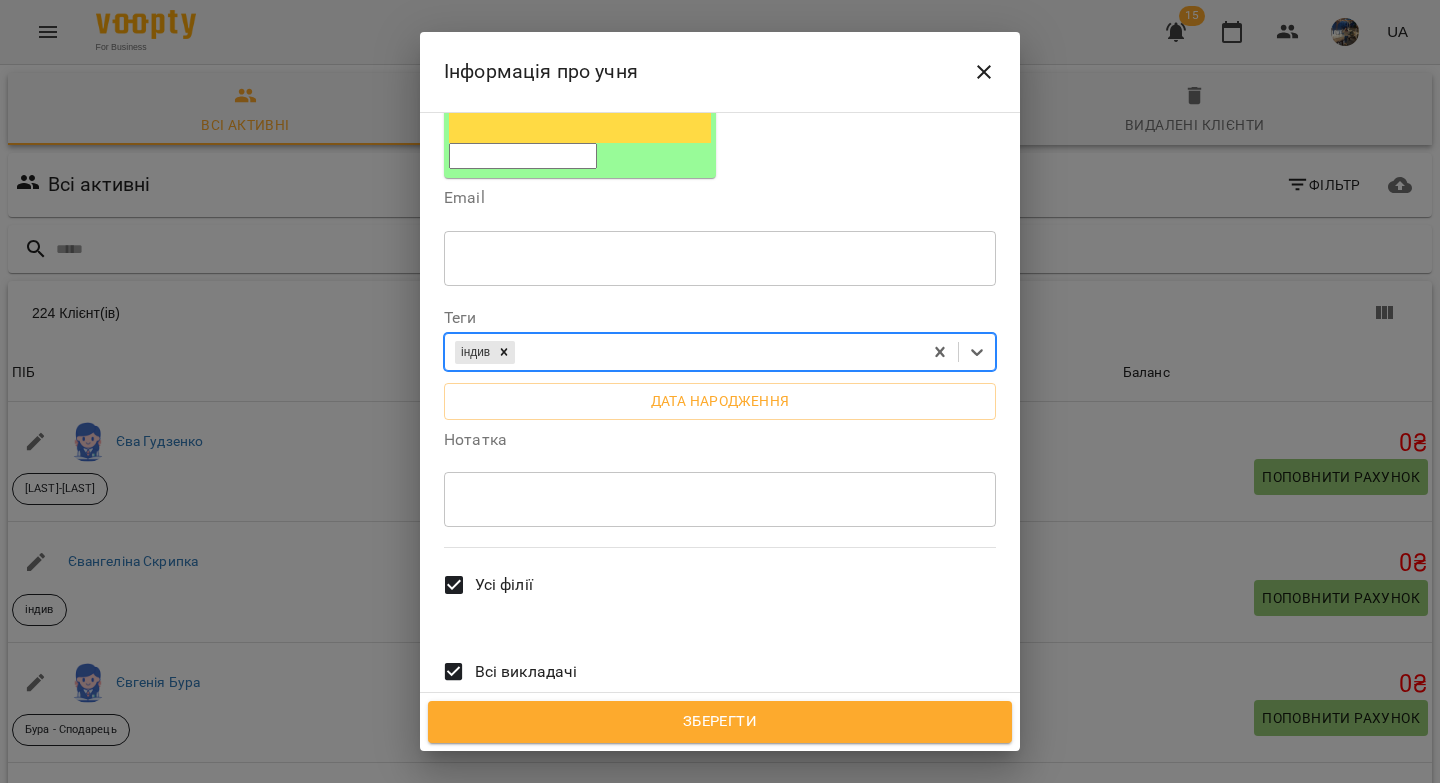 scroll, scrollTop: 429, scrollLeft: 0, axis: vertical 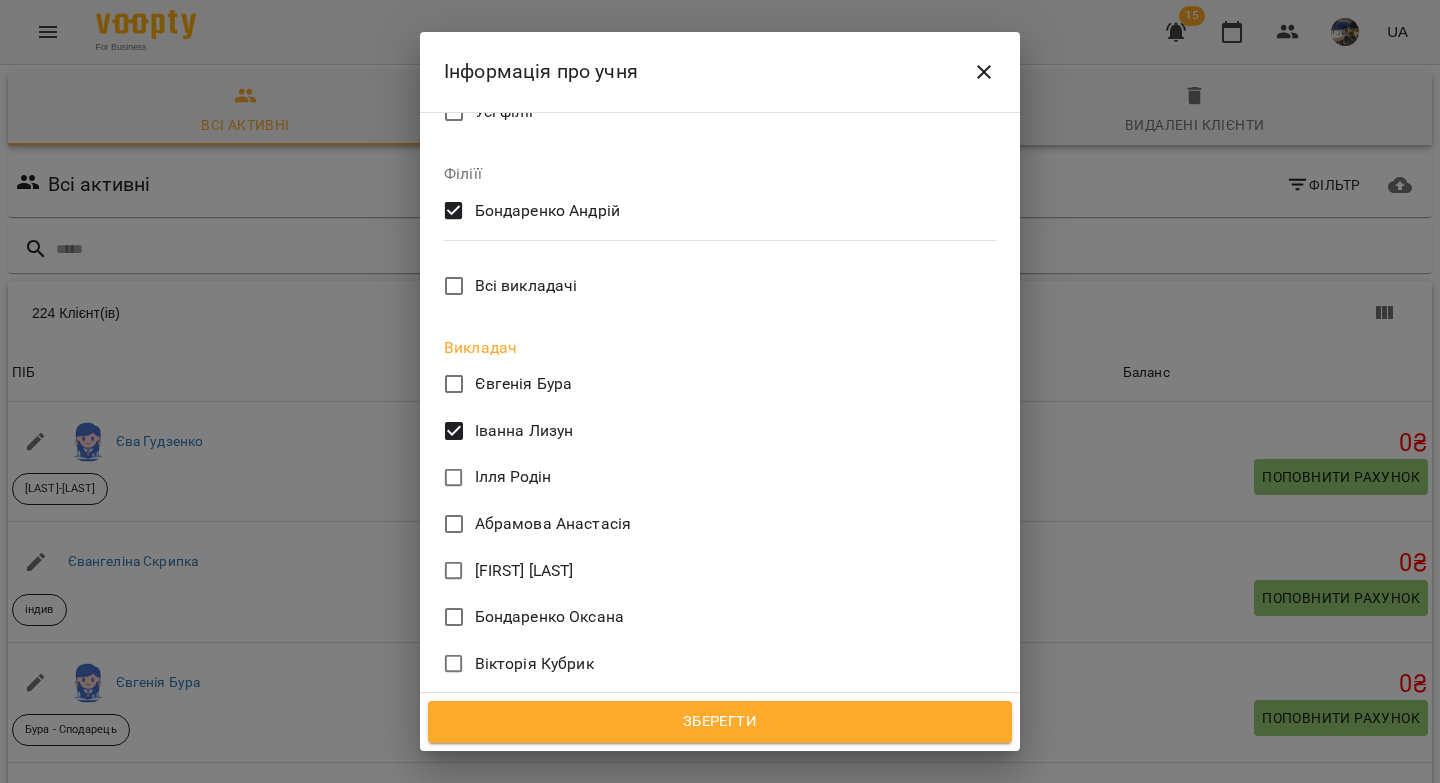 click on "Зберегти" at bounding box center (720, 722) 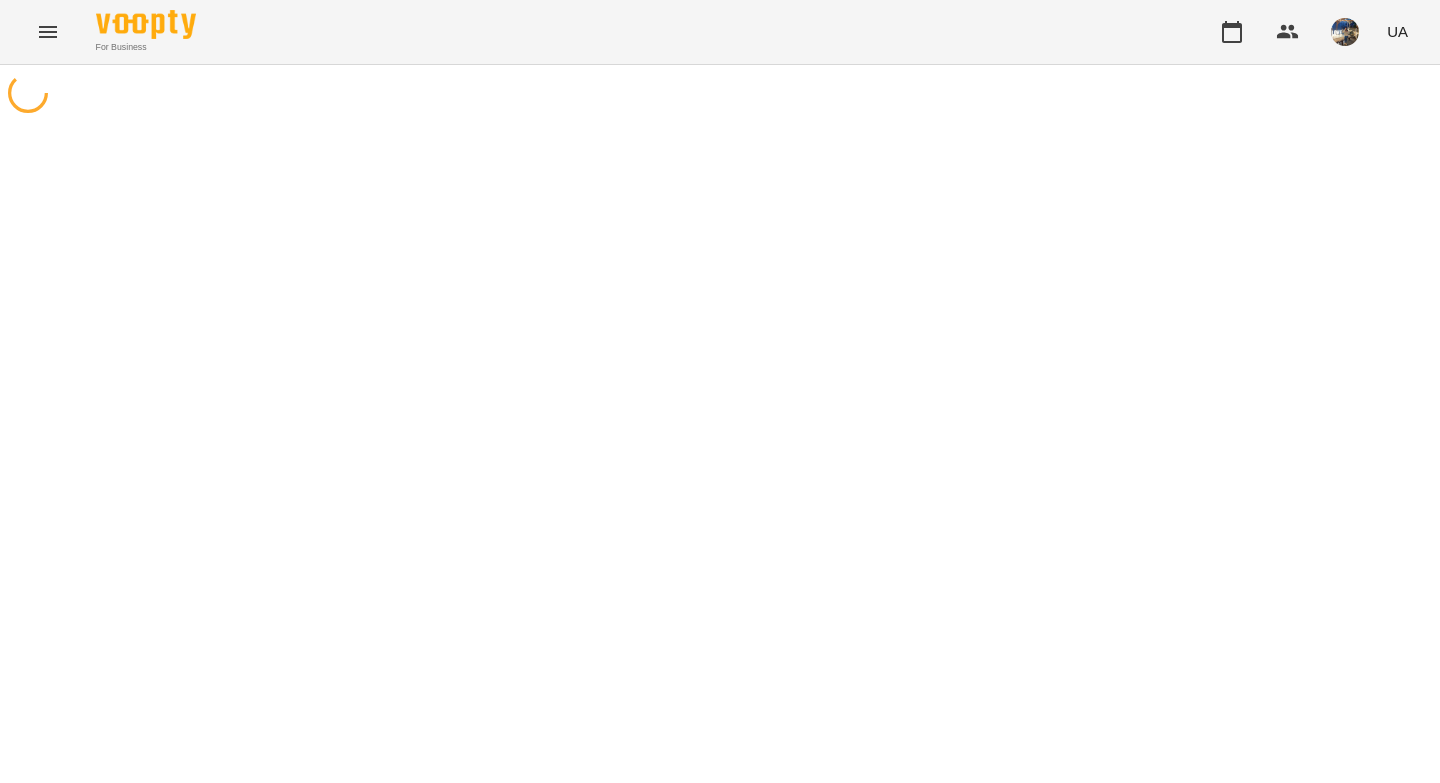 scroll, scrollTop: 0, scrollLeft: 0, axis: both 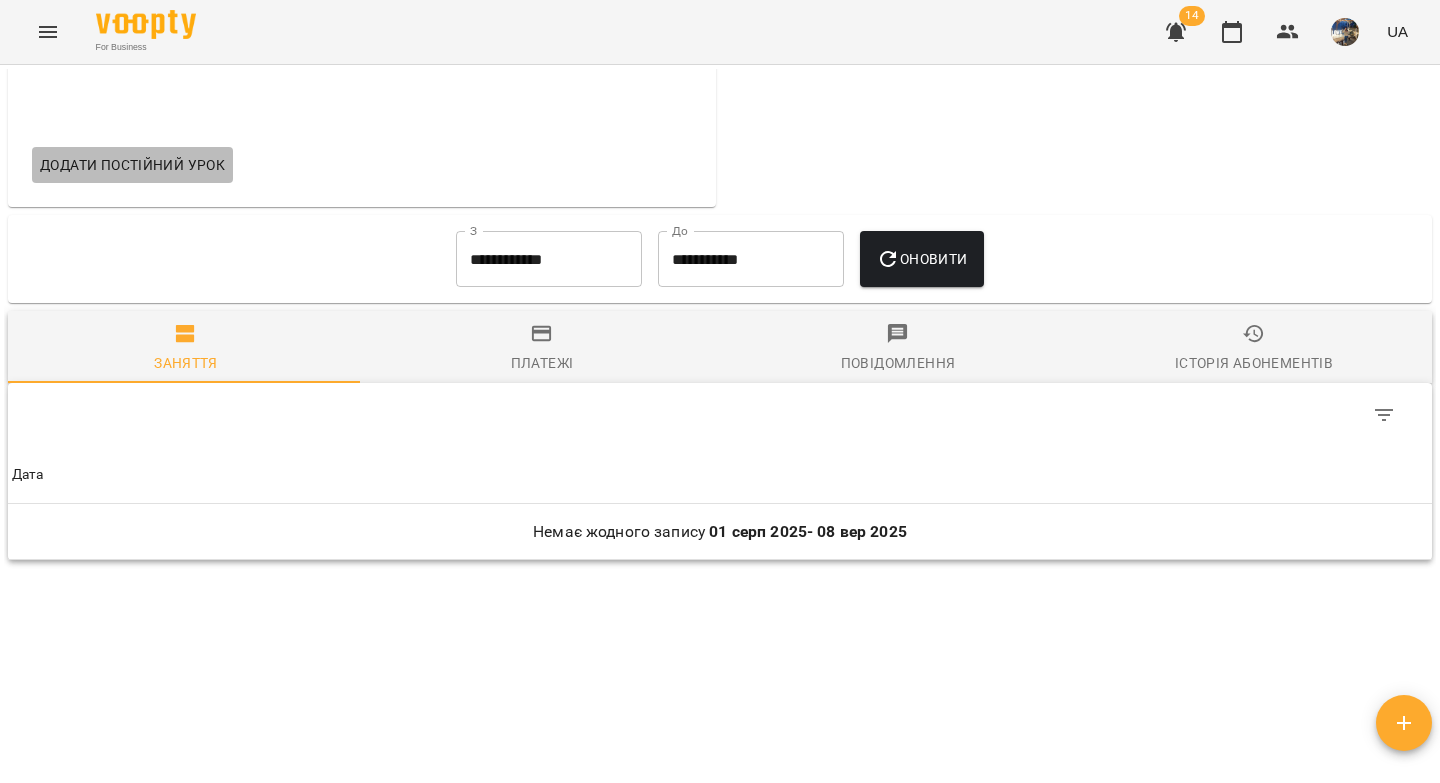 click on "Додати постійний урок" at bounding box center (132, 165) 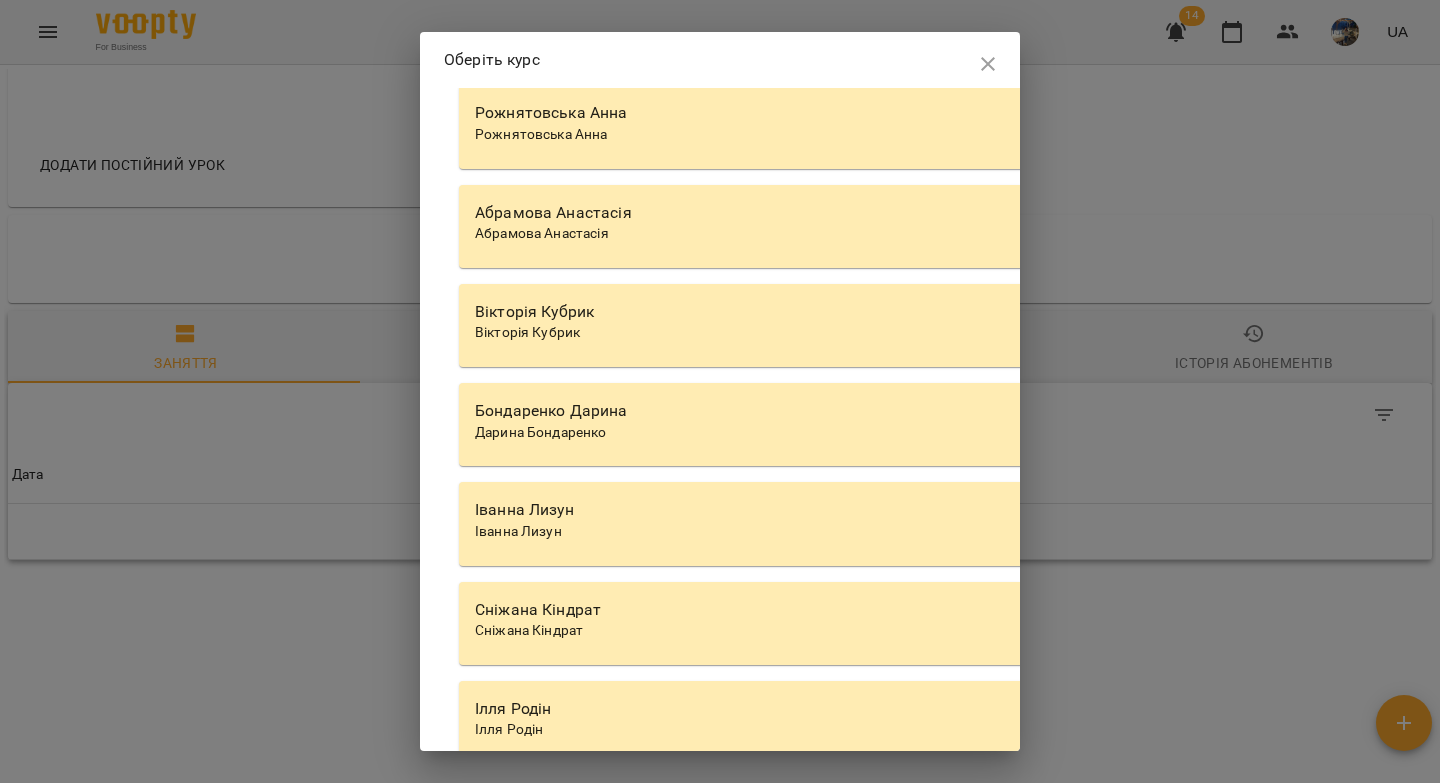 scroll, scrollTop: 6765, scrollLeft: 0, axis: vertical 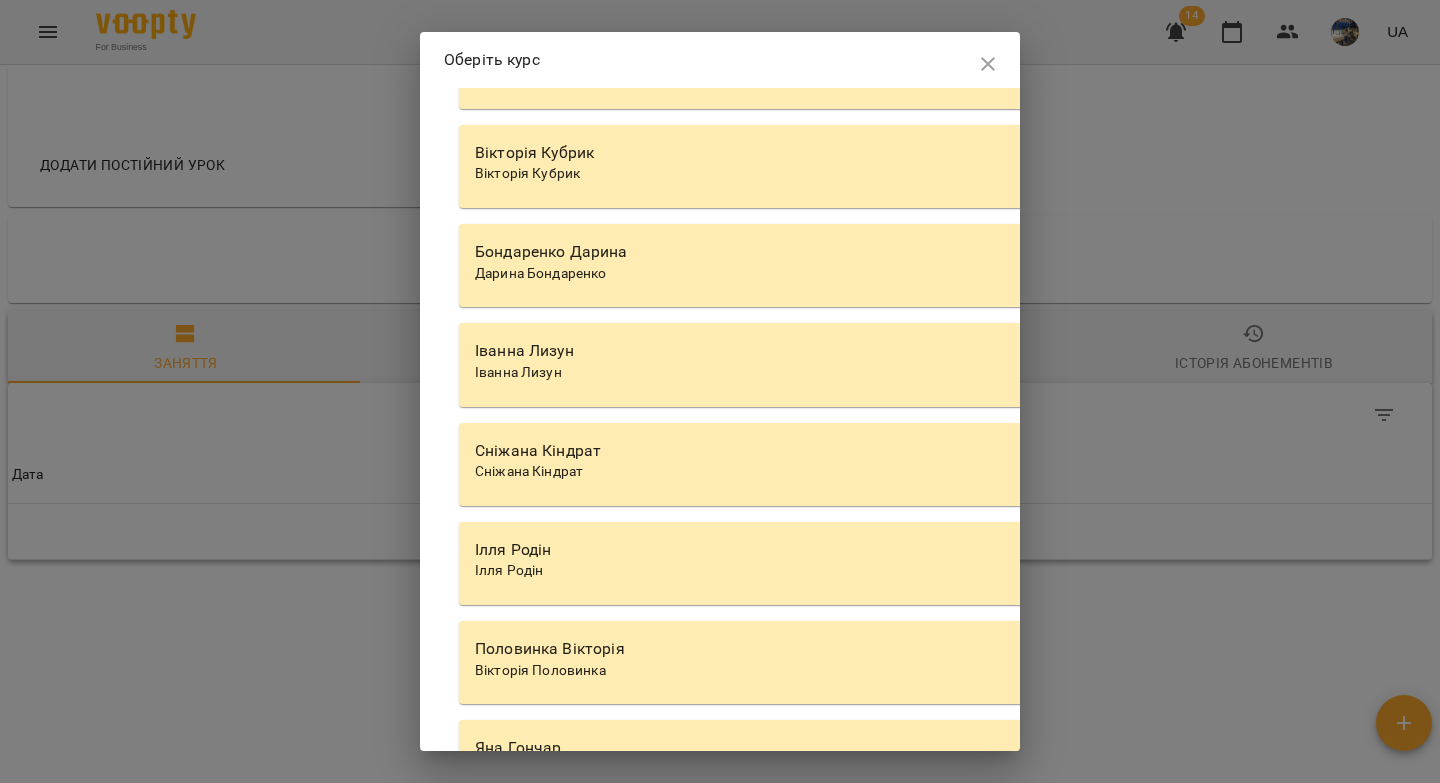 click on "Іванна Лизун" at bounding box center (1029, 351) 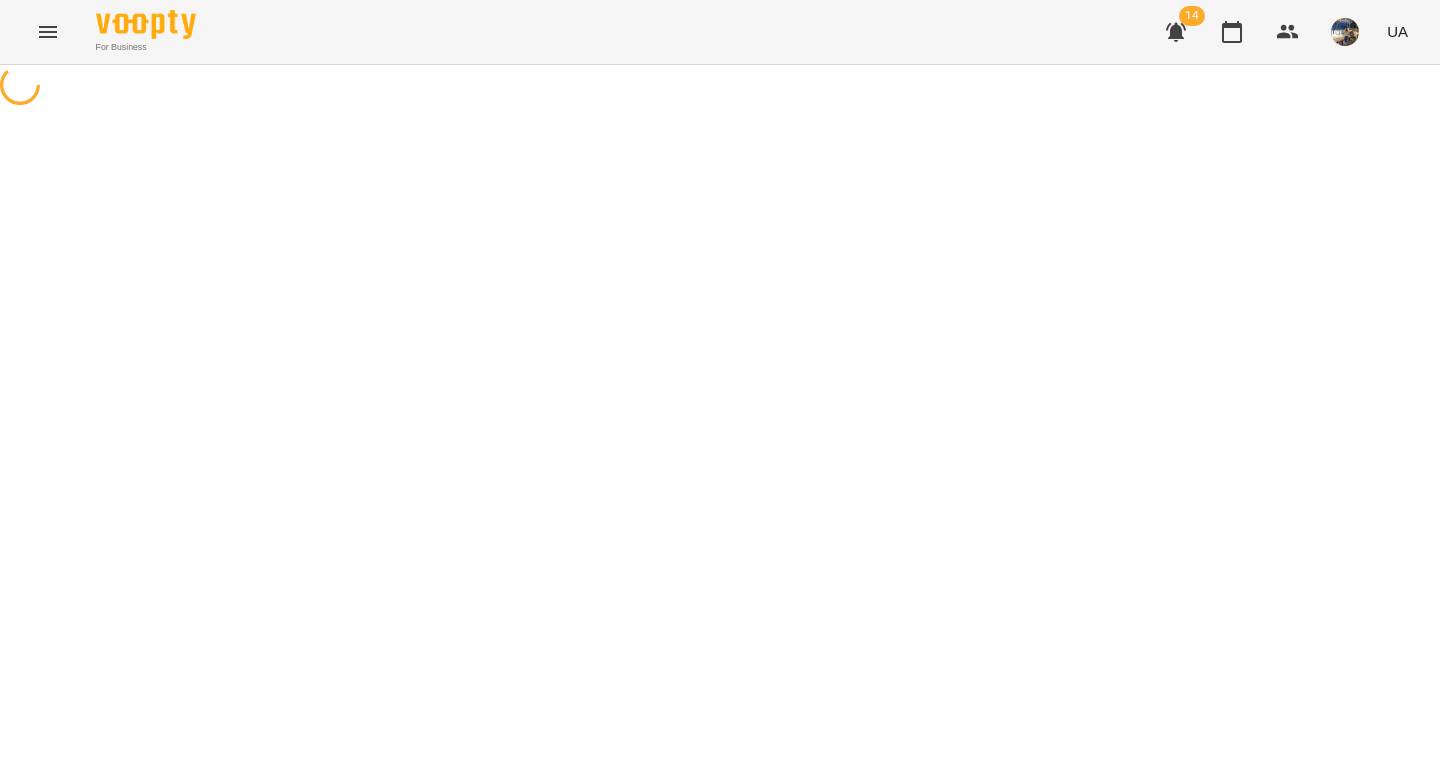 select on "********" 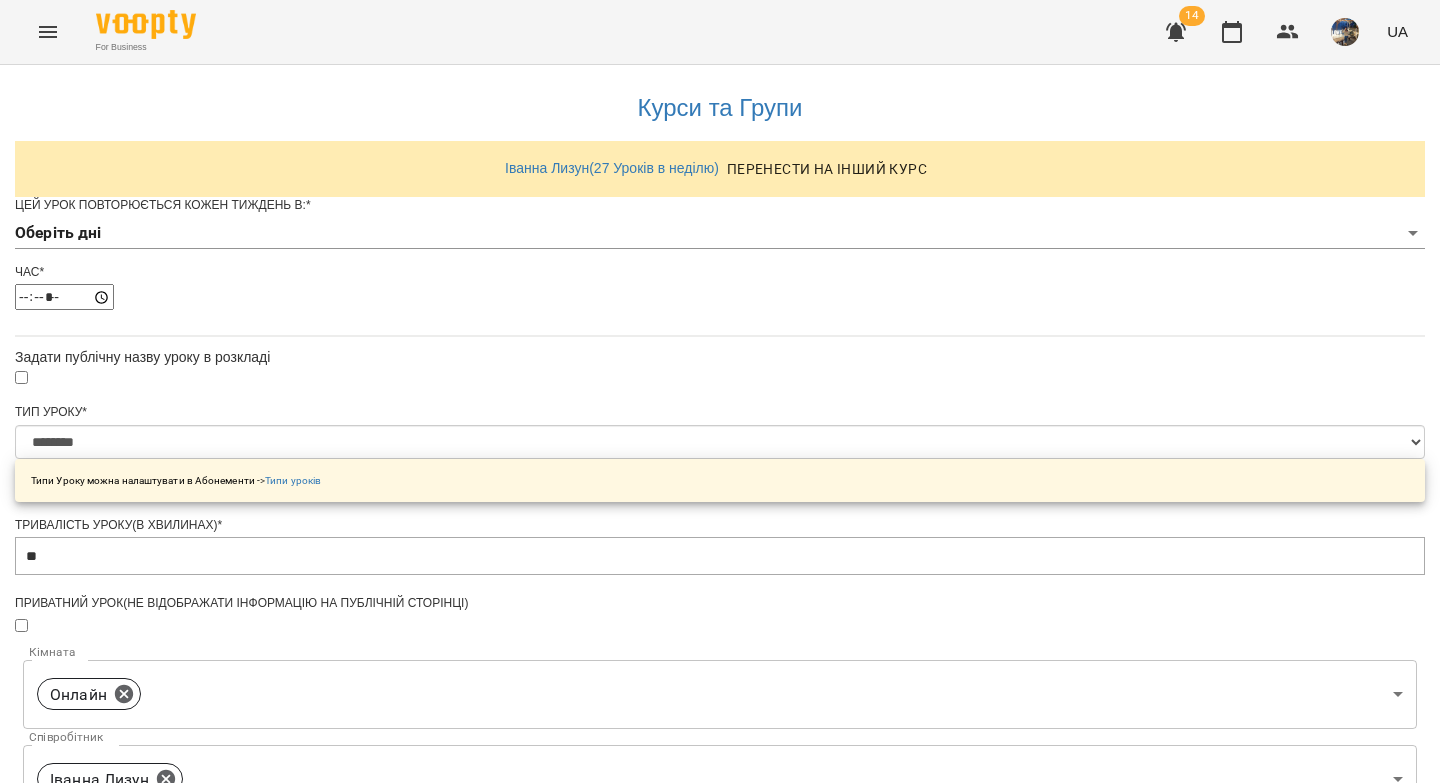 click on "**********" at bounding box center (720, 644) 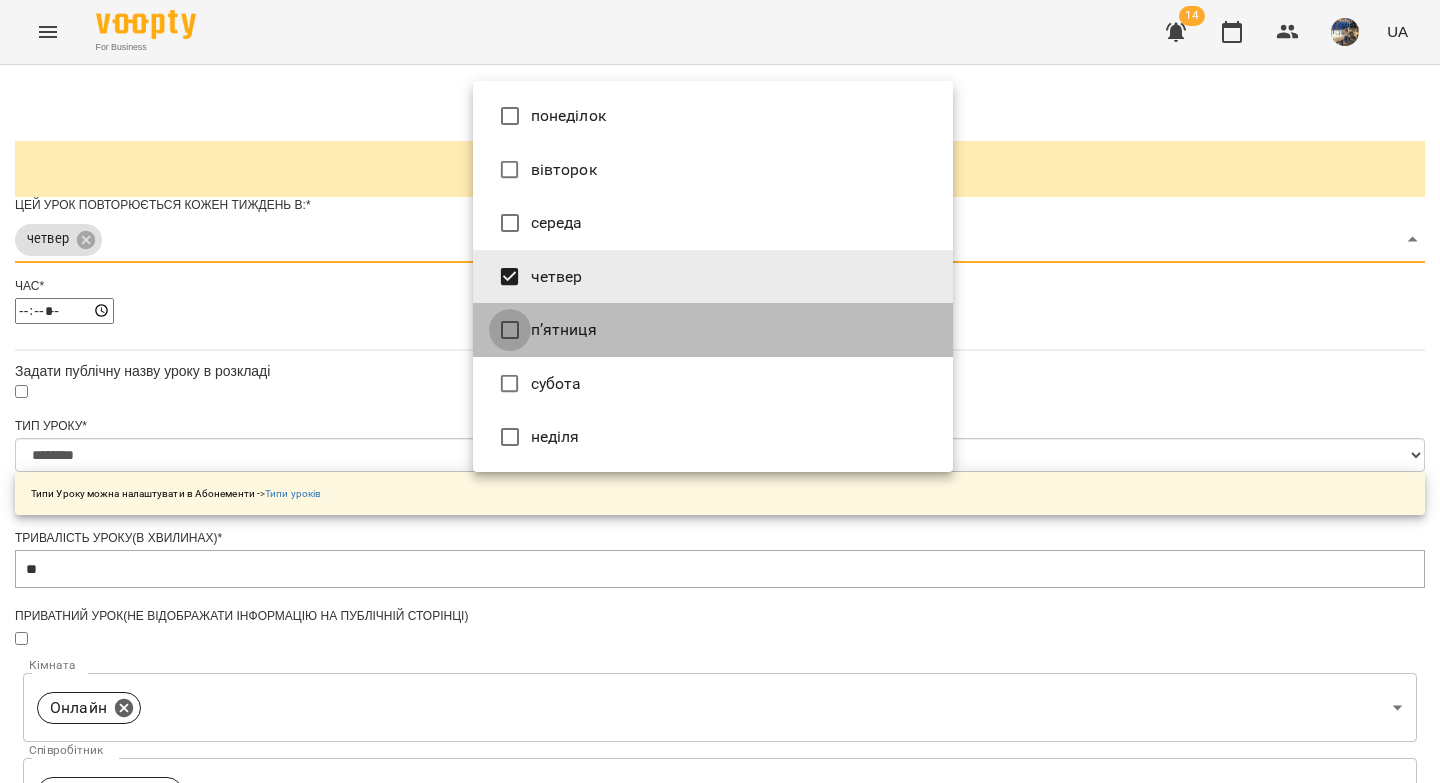 type on "***" 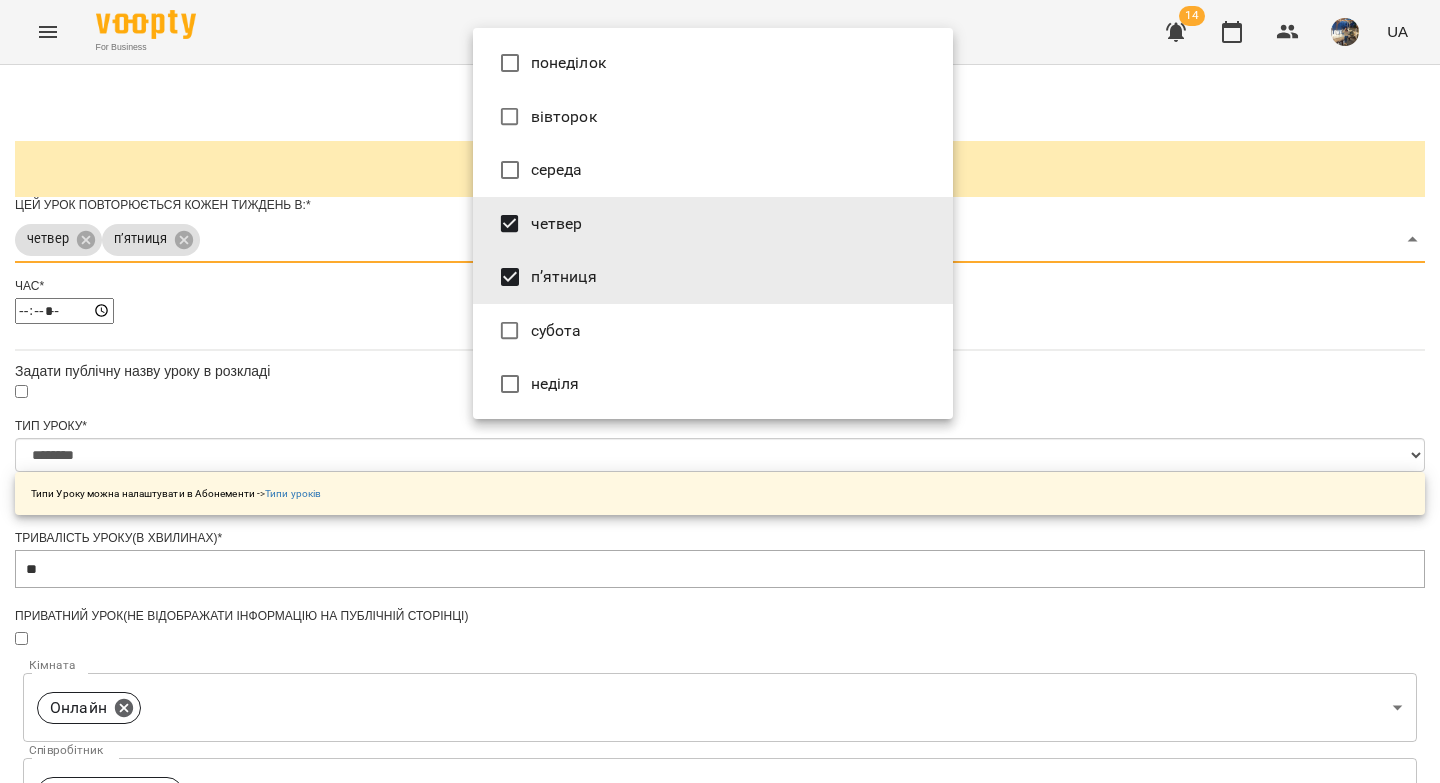 click at bounding box center [720, 391] 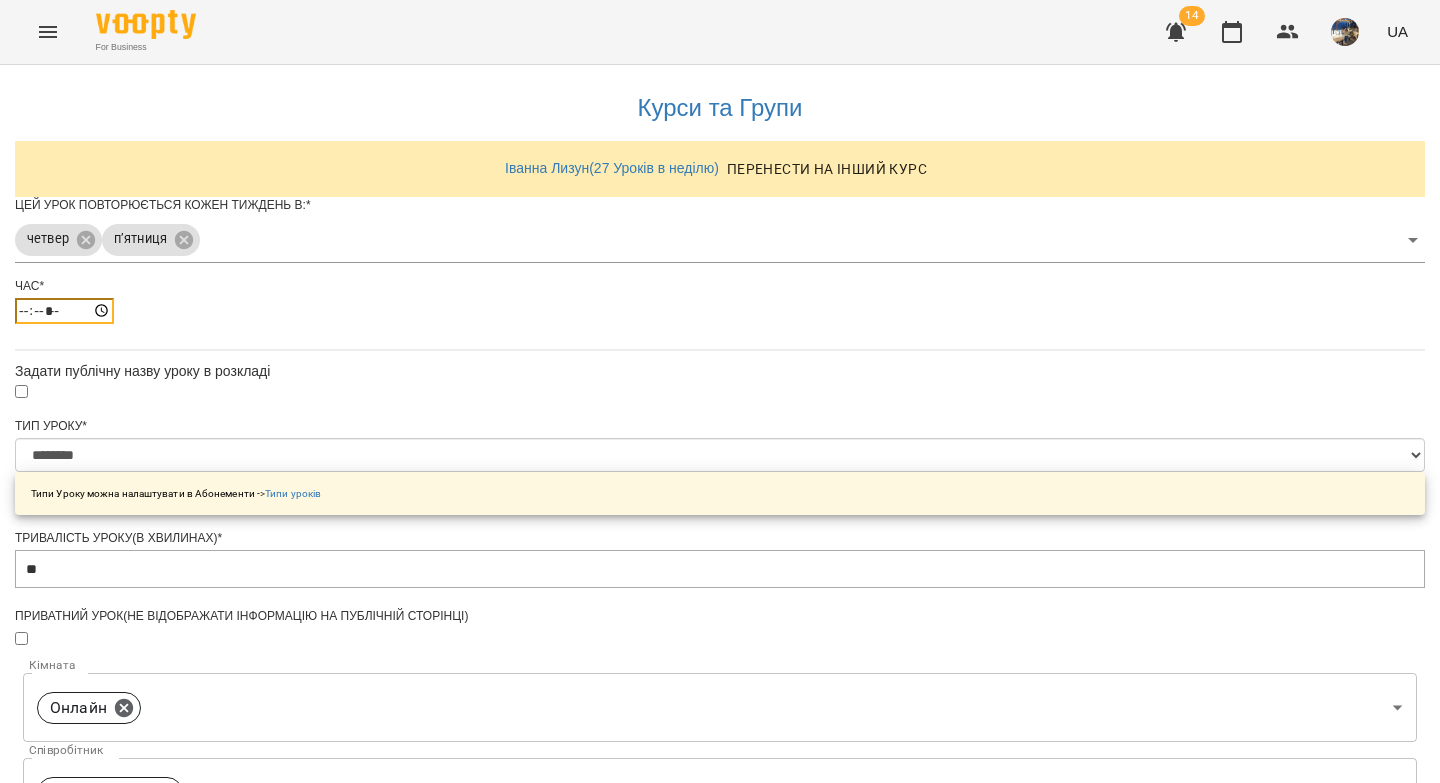 click on "*****" at bounding box center [64, 311] 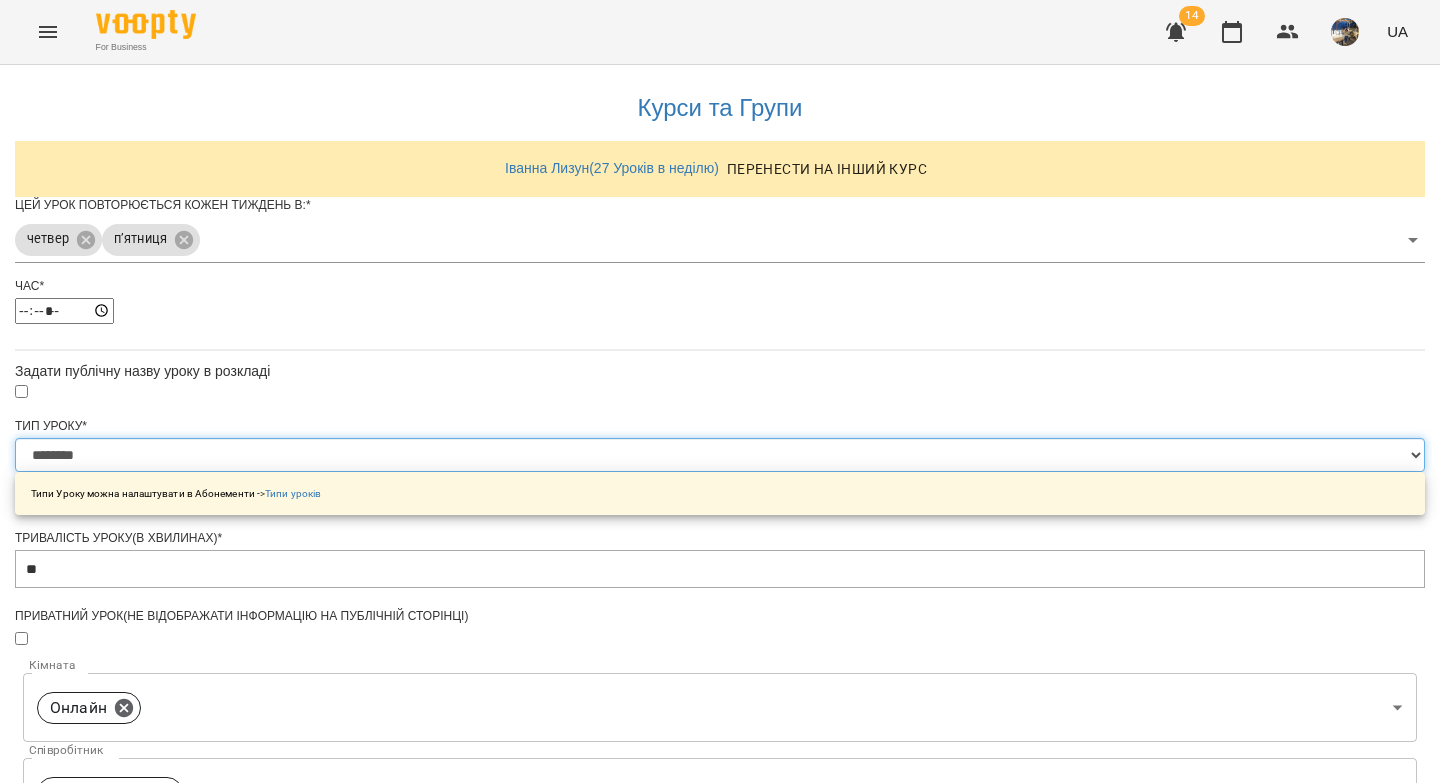 click on "**********" at bounding box center [720, 455] 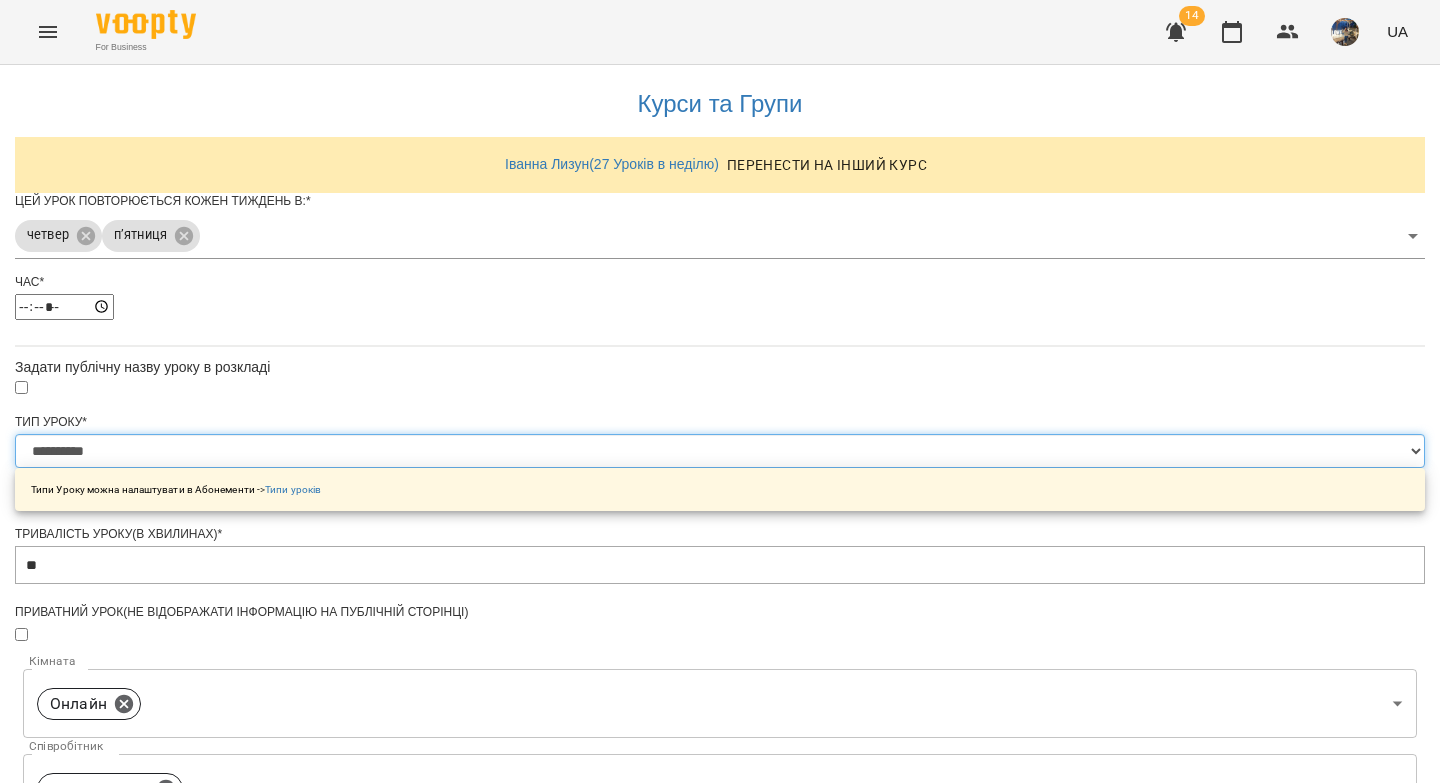 scroll, scrollTop: 665, scrollLeft: 0, axis: vertical 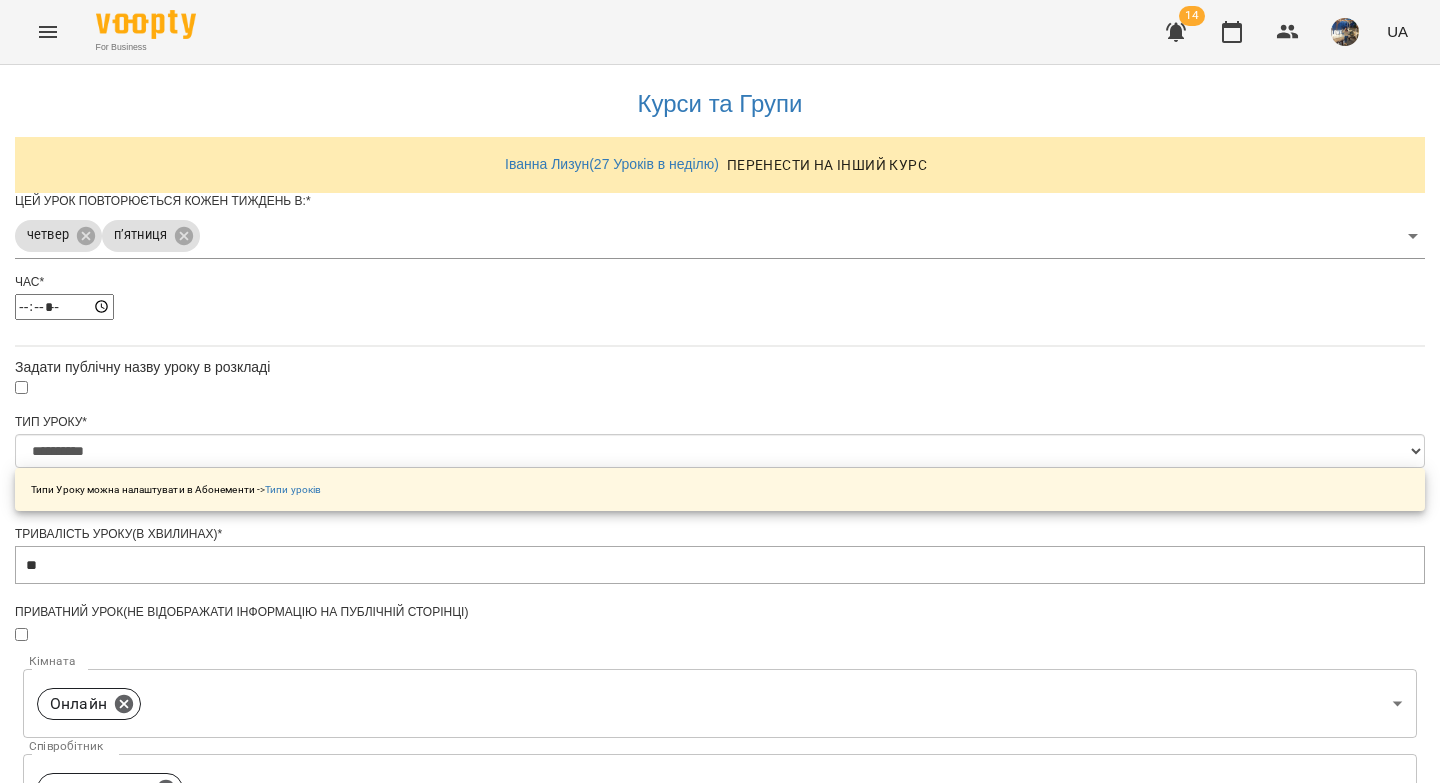 click on "**********" at bounding box center (108, 1225) 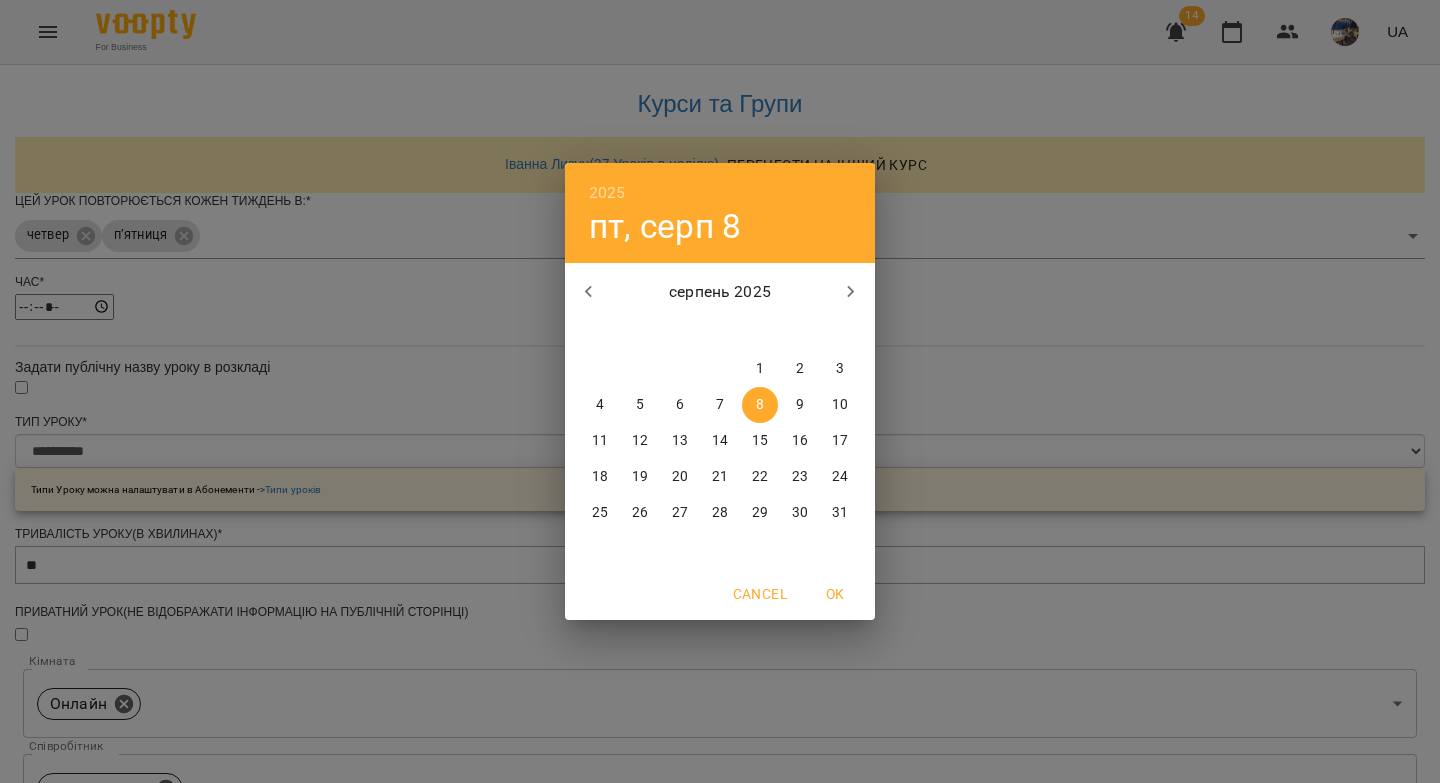 click on "11" at bounding box center [600, 441] 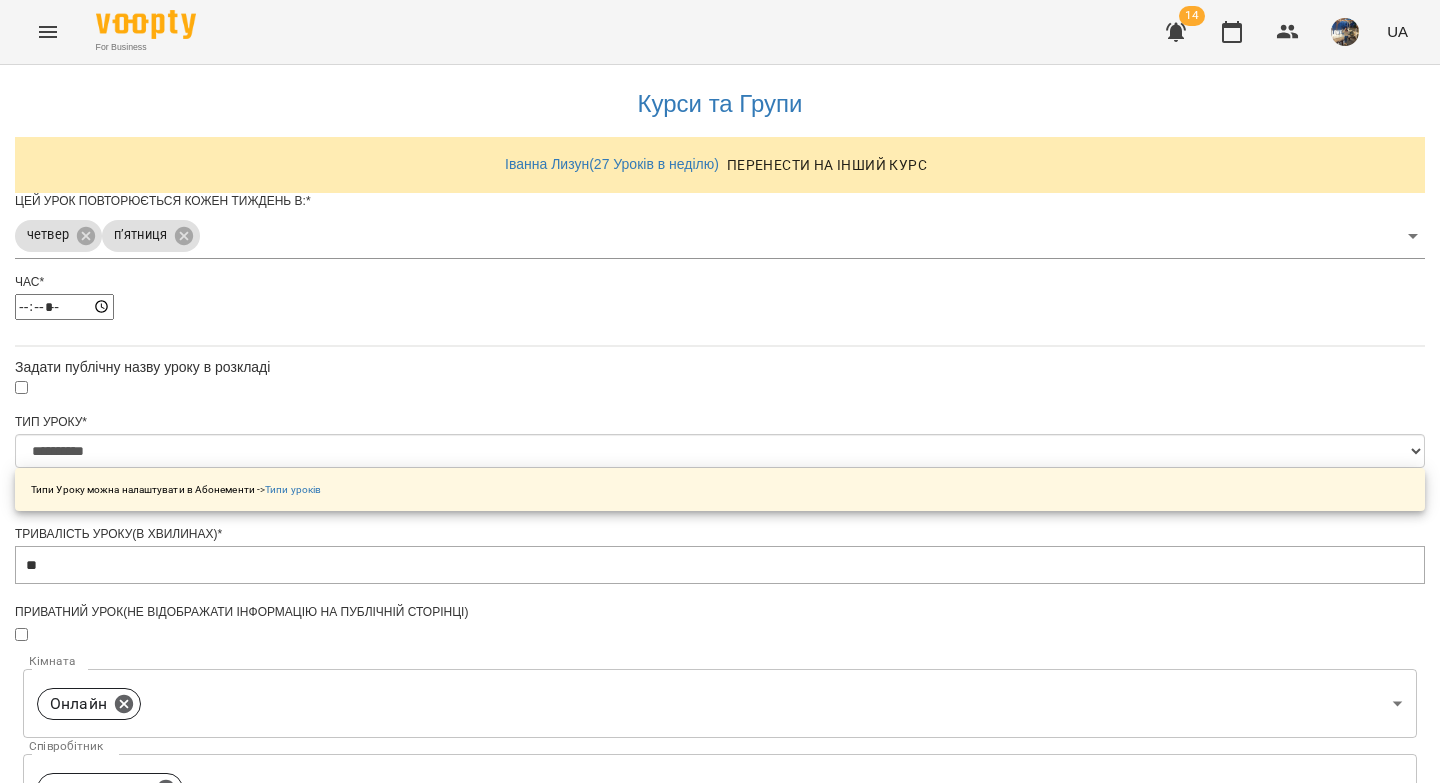 scroll, scrollTop: 721, scrollLeft: 0, axis: vertical 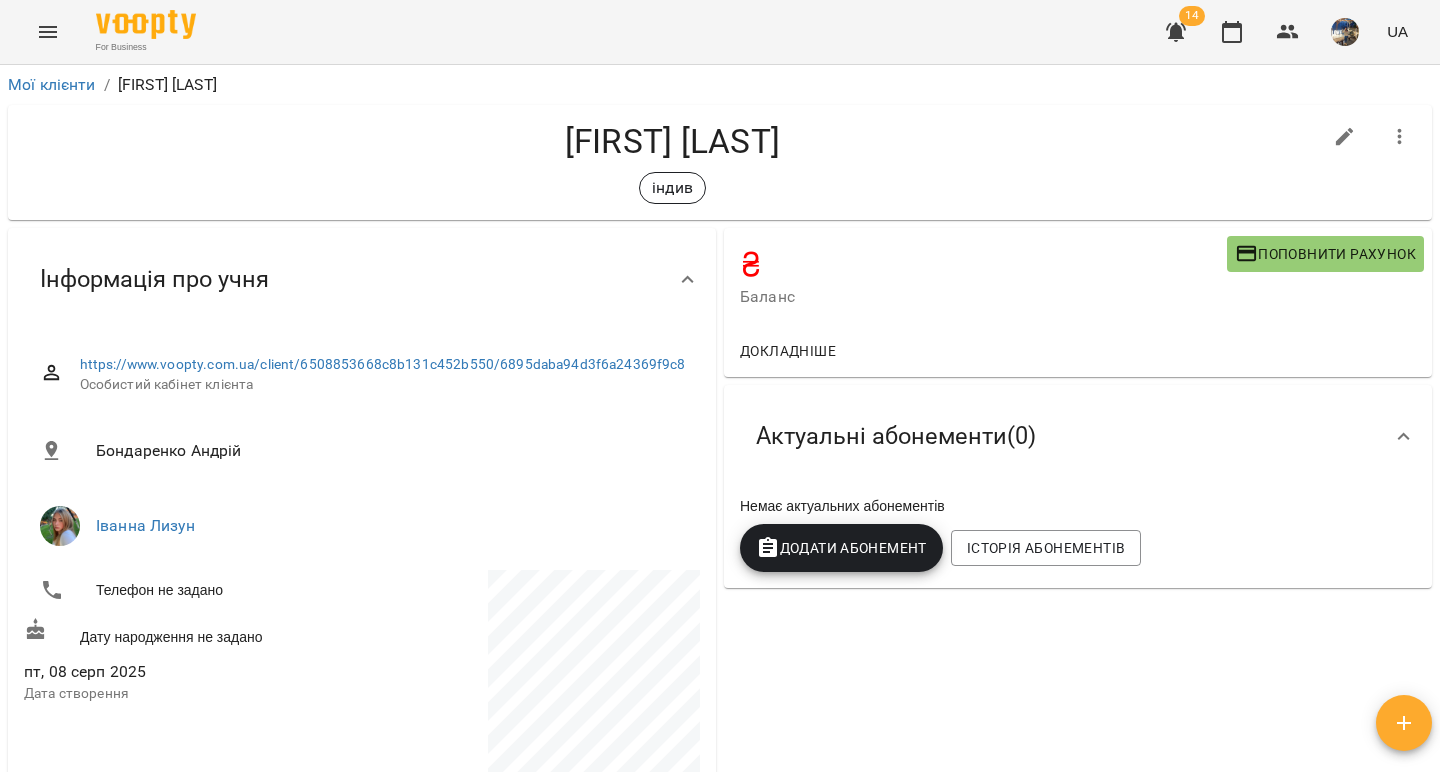 click on "Поповнити рахунок" at bounding box center [1325, 254] 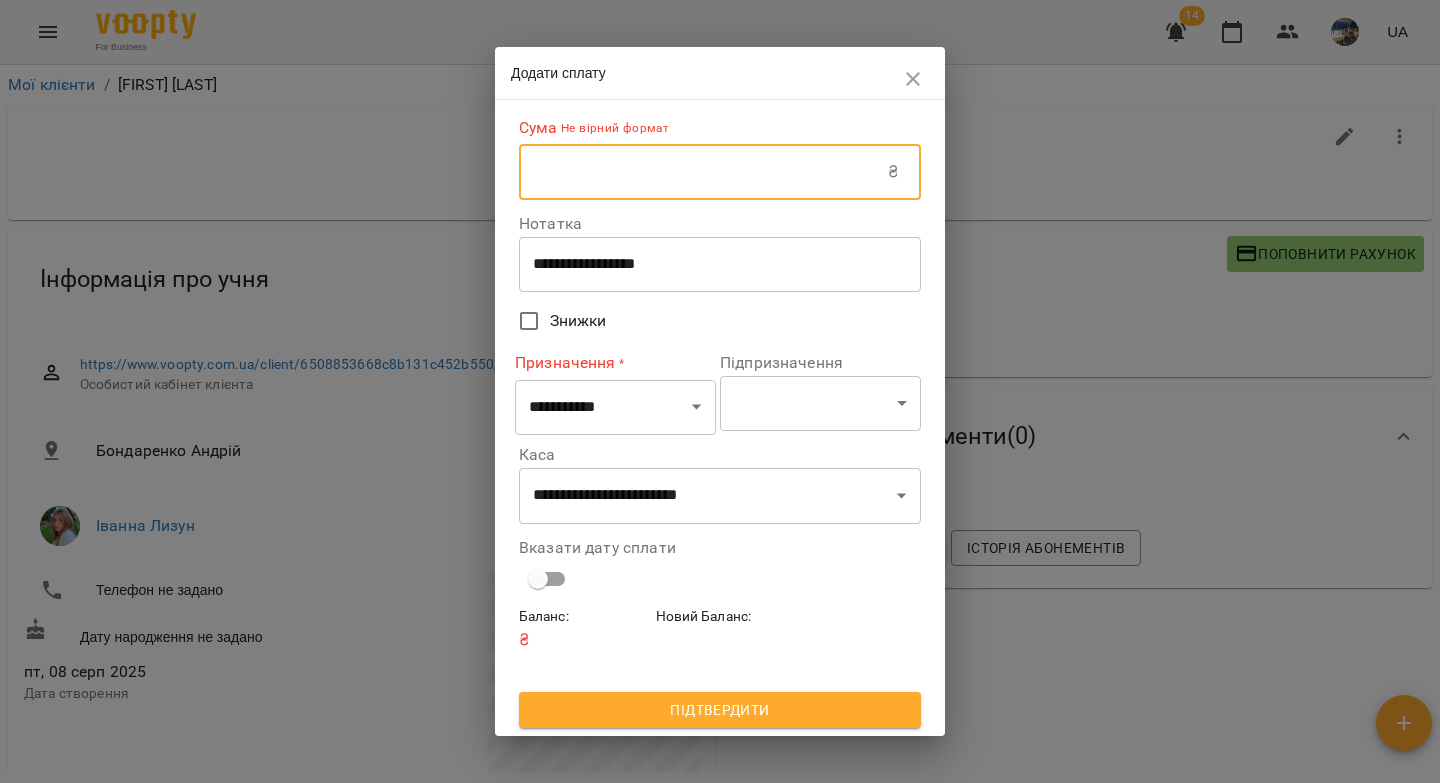 click at bounding box center (703, 172) 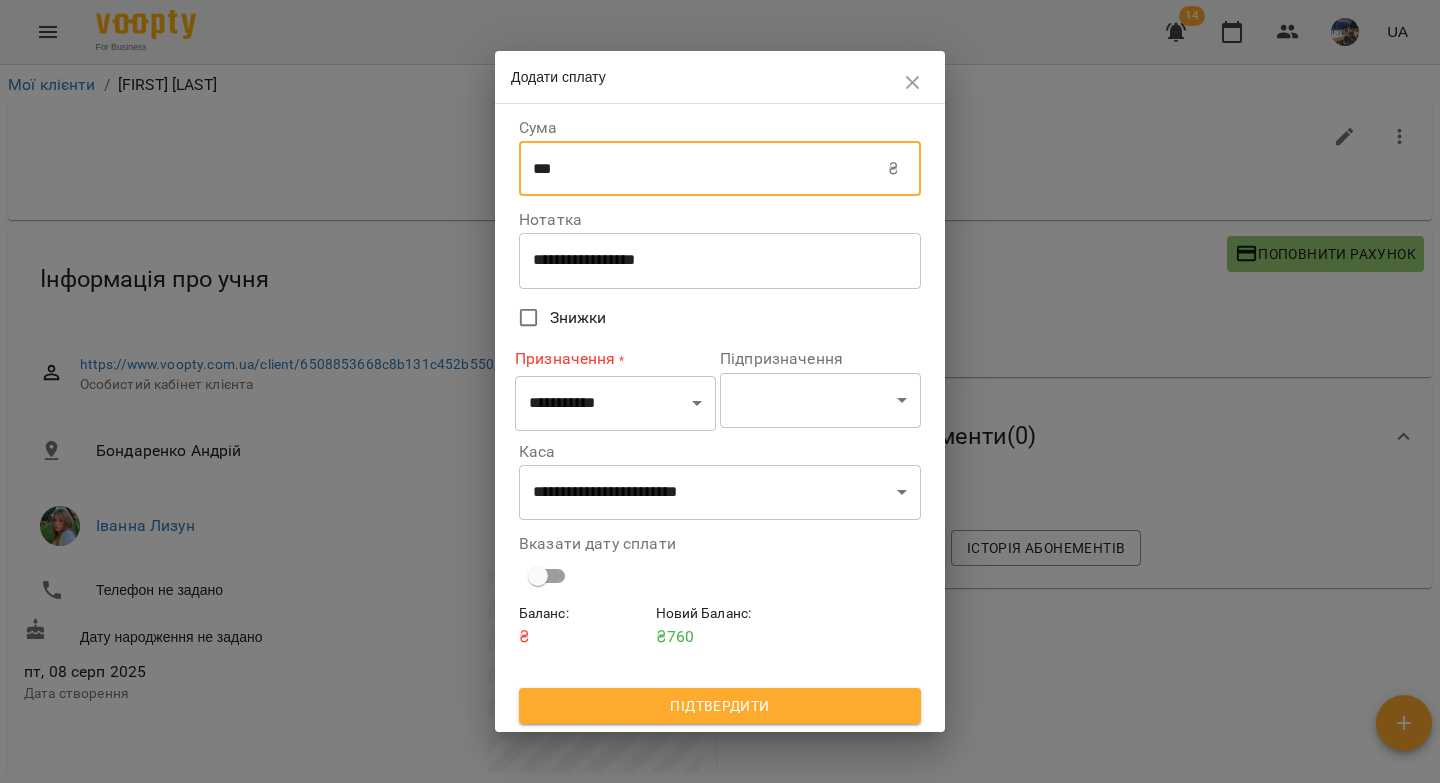 type on "***" 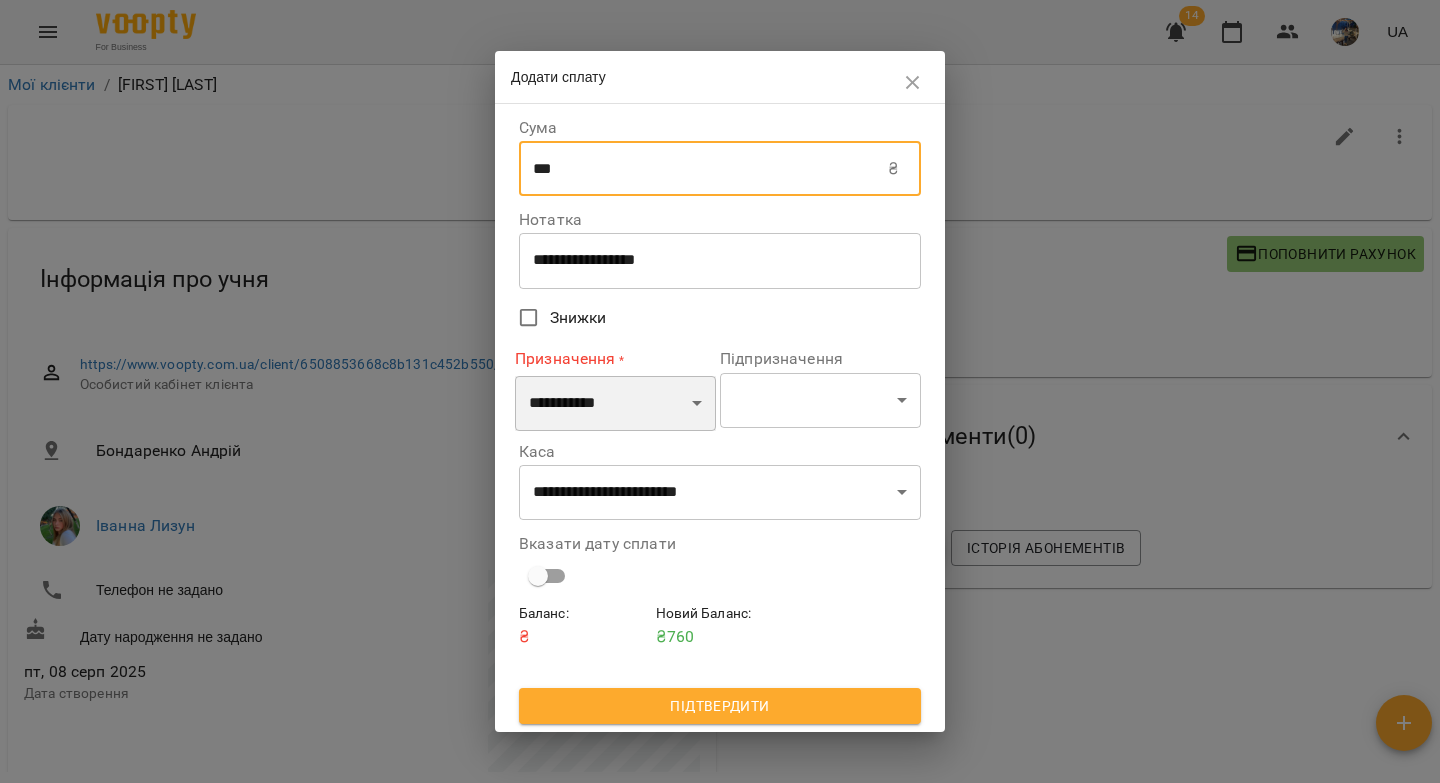 click on "**********" at bounding box center (615, 404) 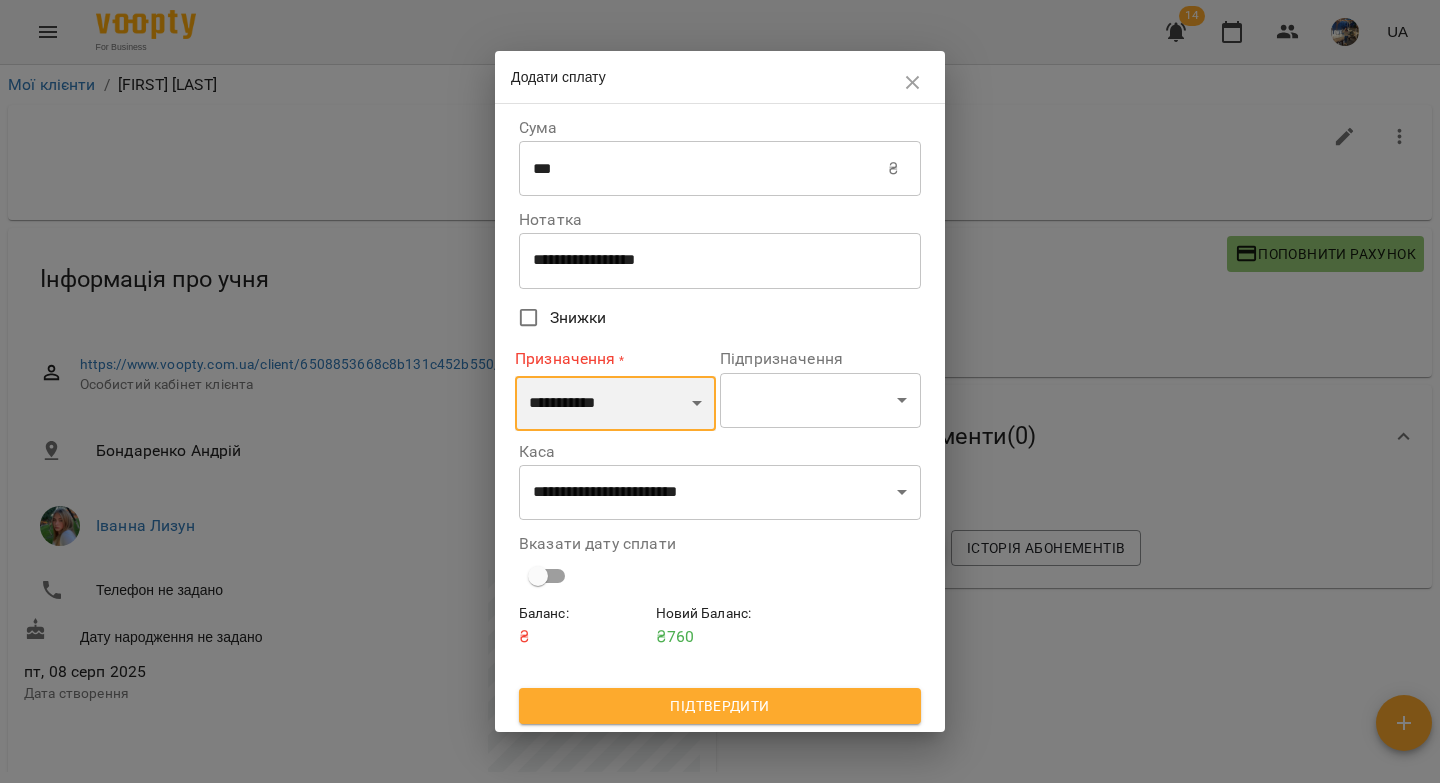 select on "*********" 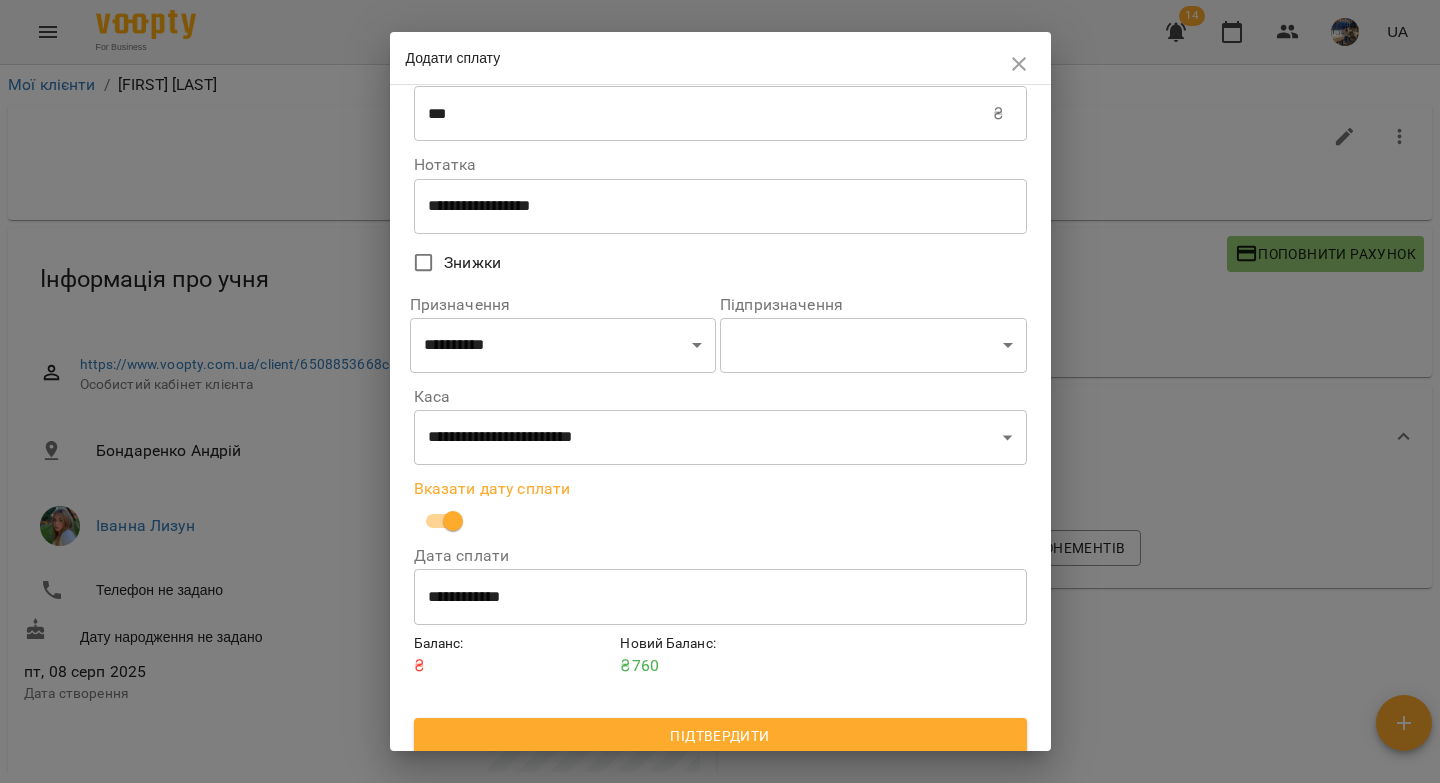 scroll, scrollTop: 50, scrollLeft: 0, axis: vertical 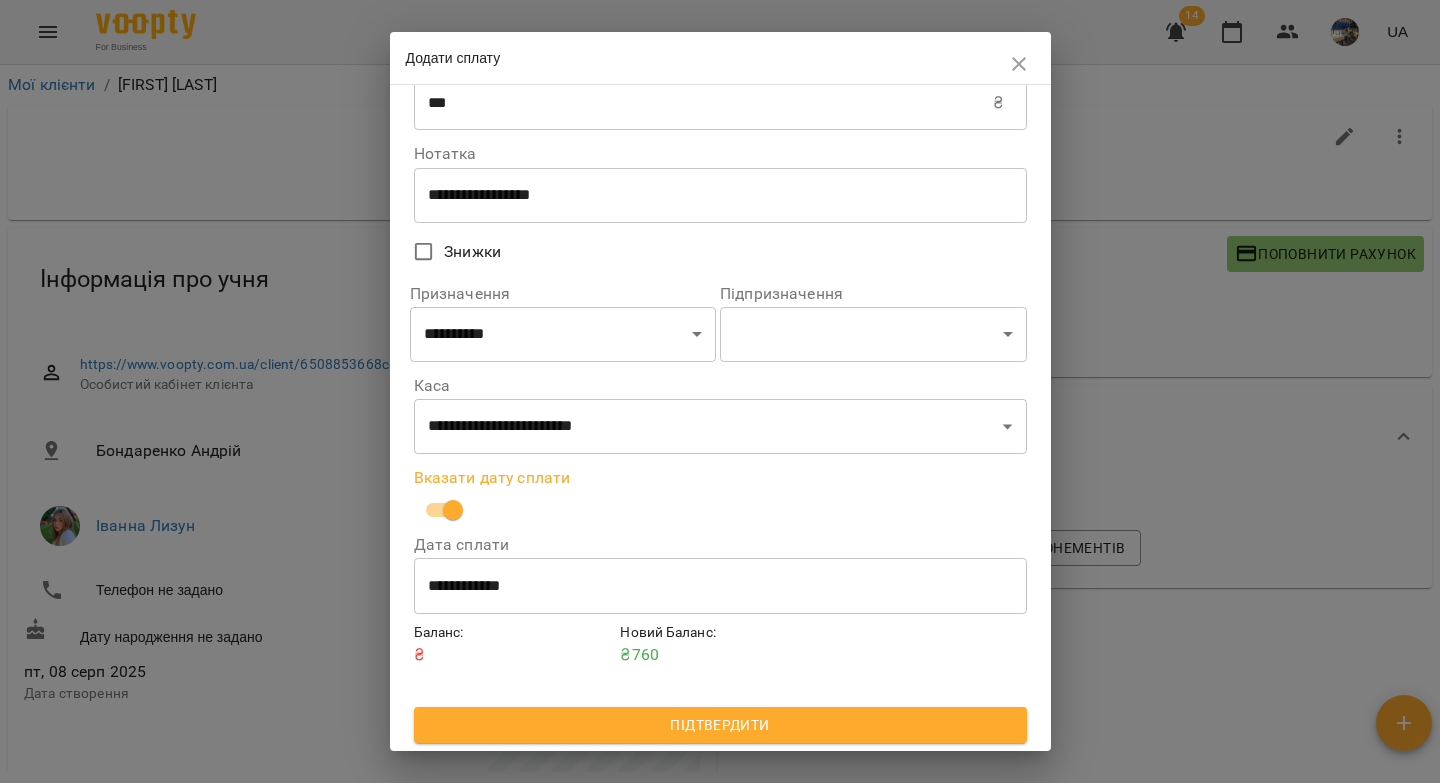 drag, startPoint x: 660, startPoint y: 720, endPoint x: 1090, endPoint y: 344, distance: 571.20575 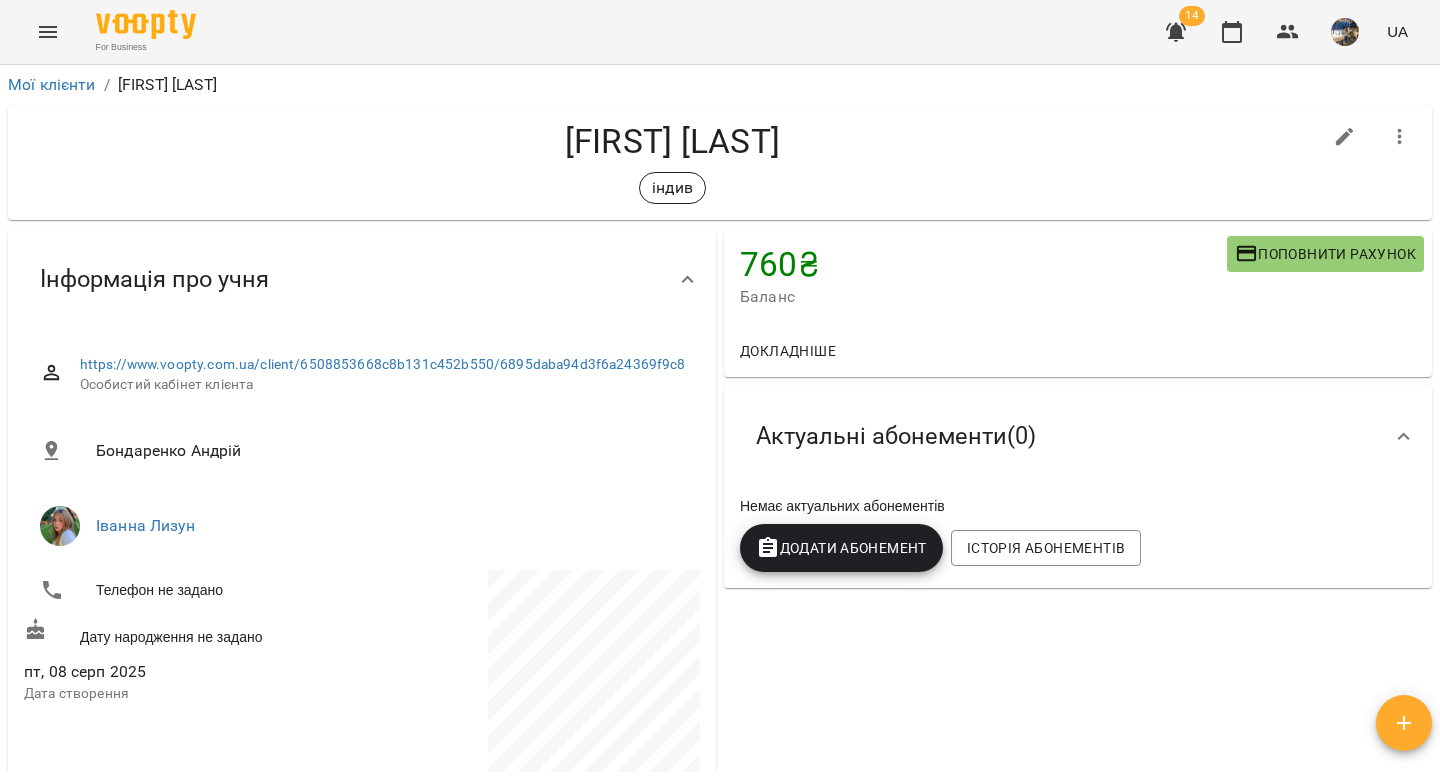 drag, startPoint x: 845, startPoint y: 145, endPoint x: 622, endPoint y: 156, distance: 223.27113 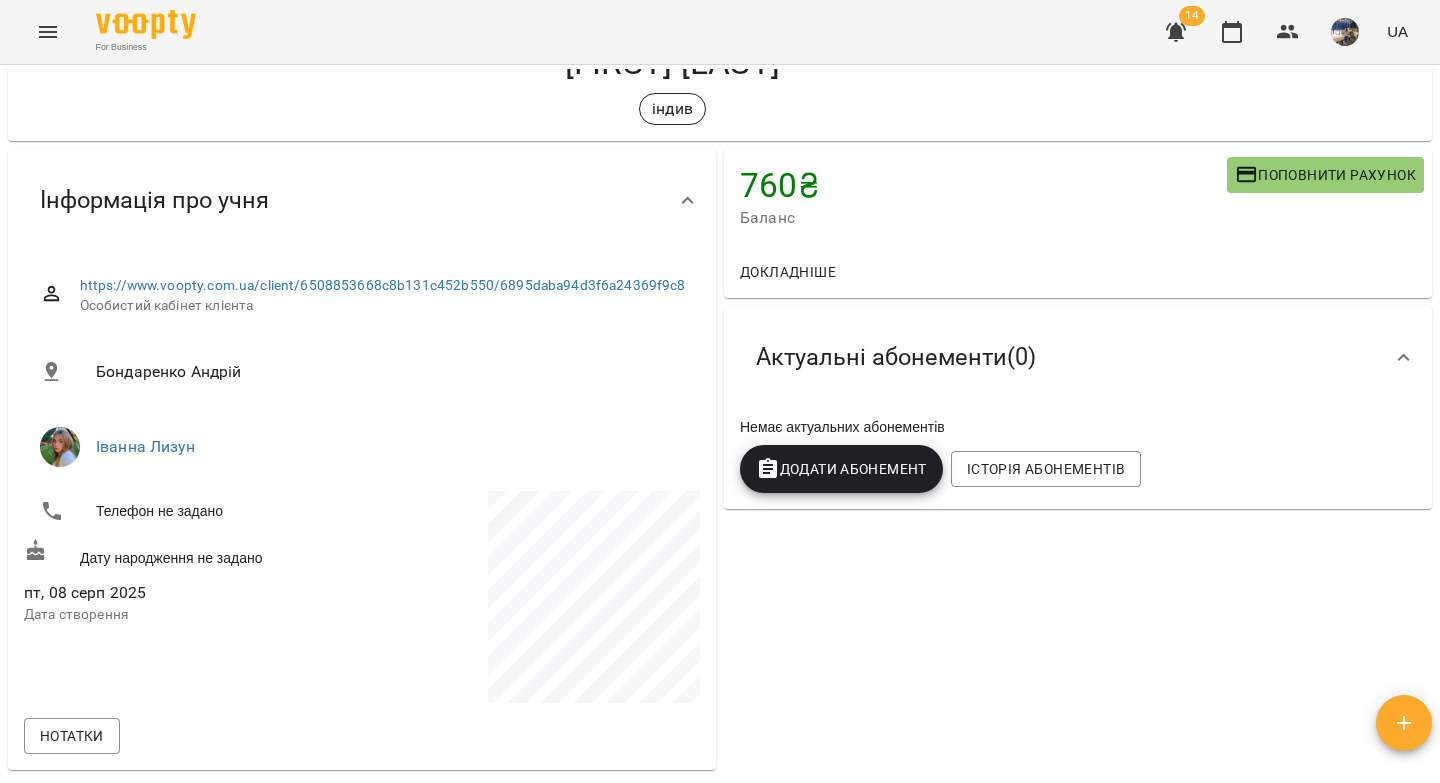 scroll, scrollTop: 0, scrollLeft: 0, axis: both 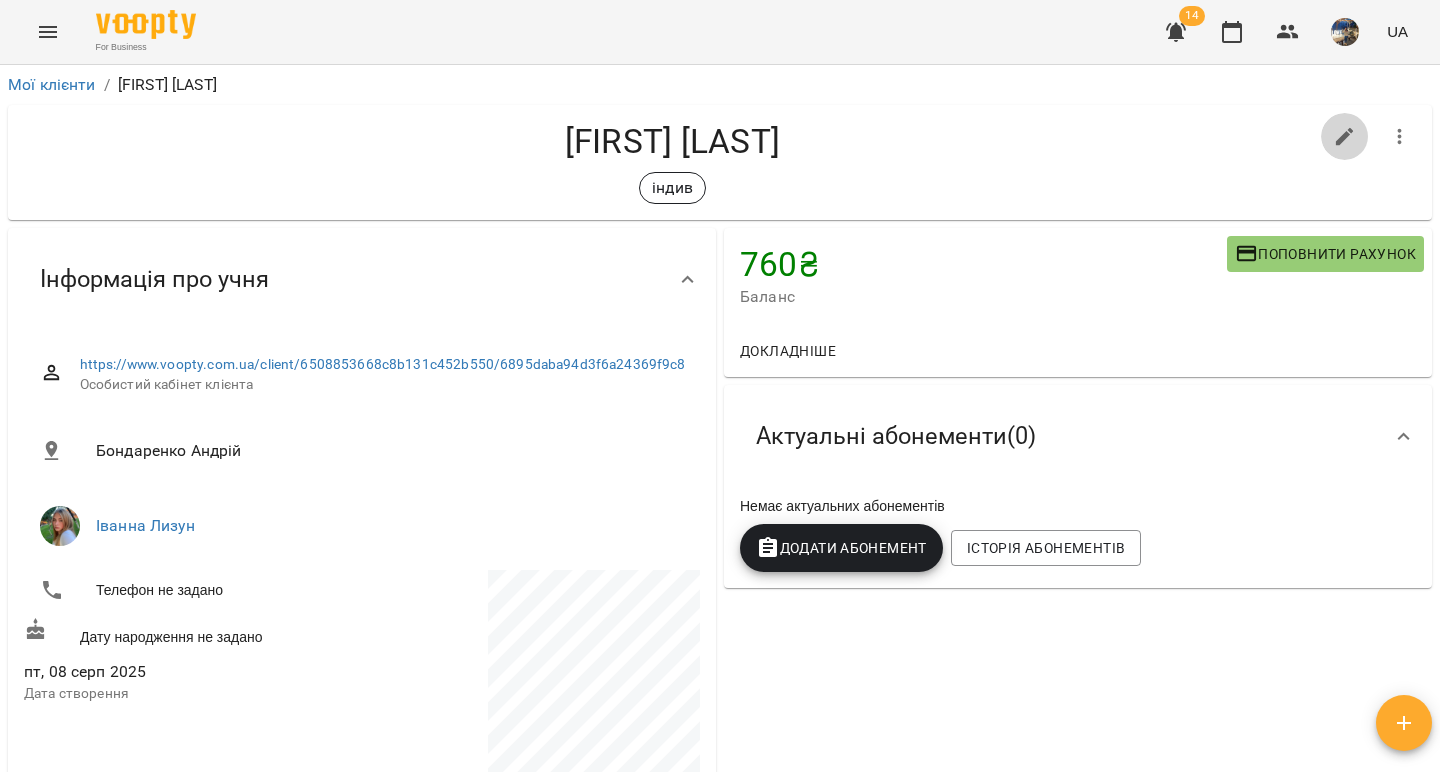 click 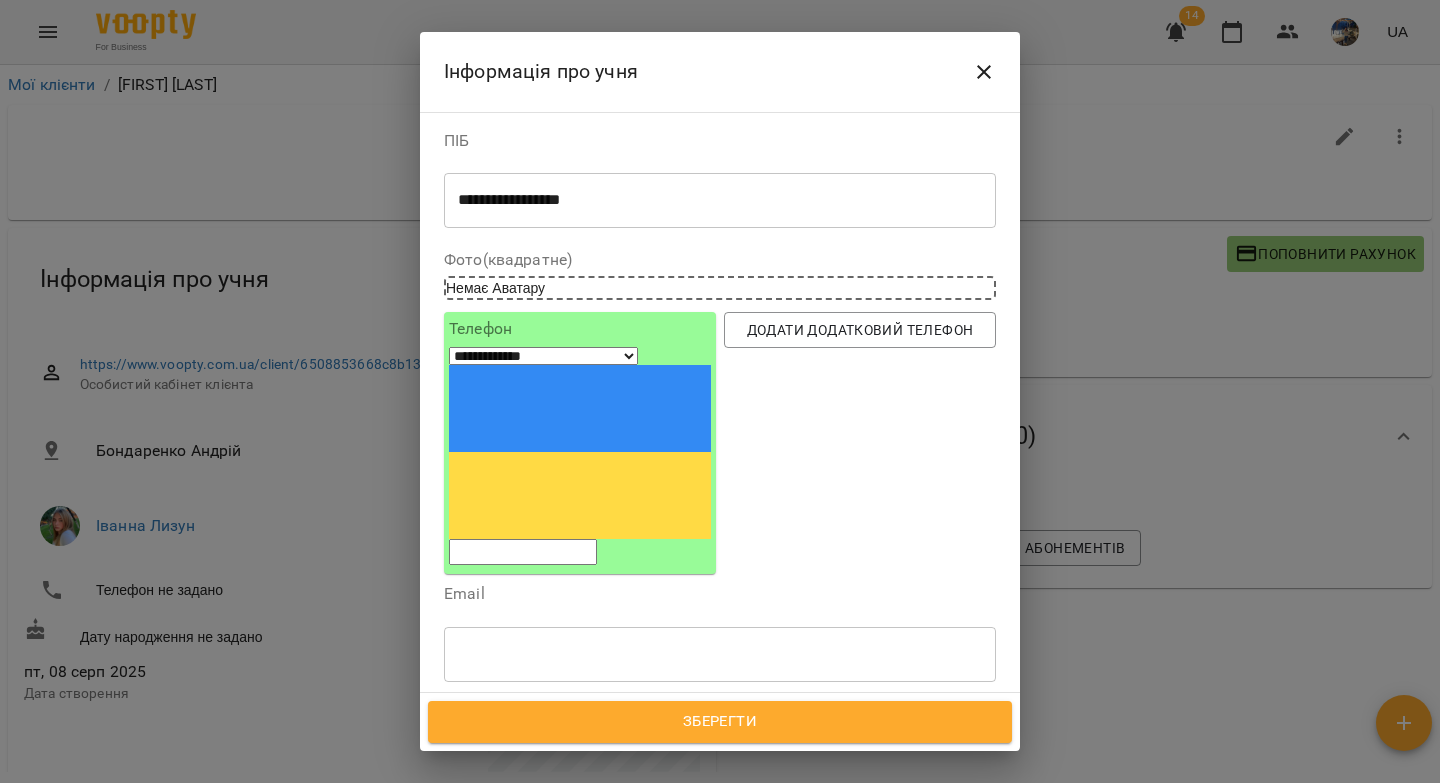 click at bounding box center [523, 552] 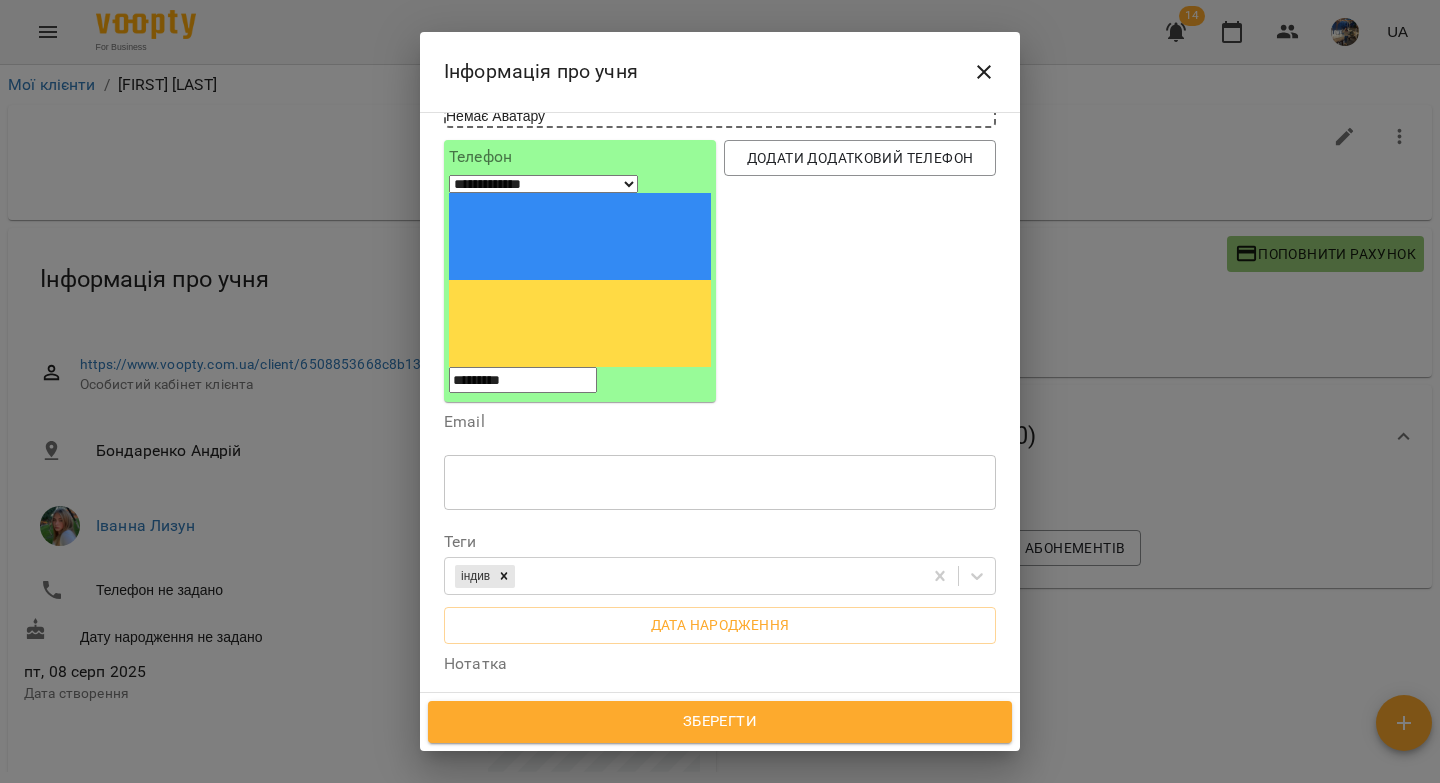 scroll, scrollTop: 395, scrollLeft: 0, axis: vertical 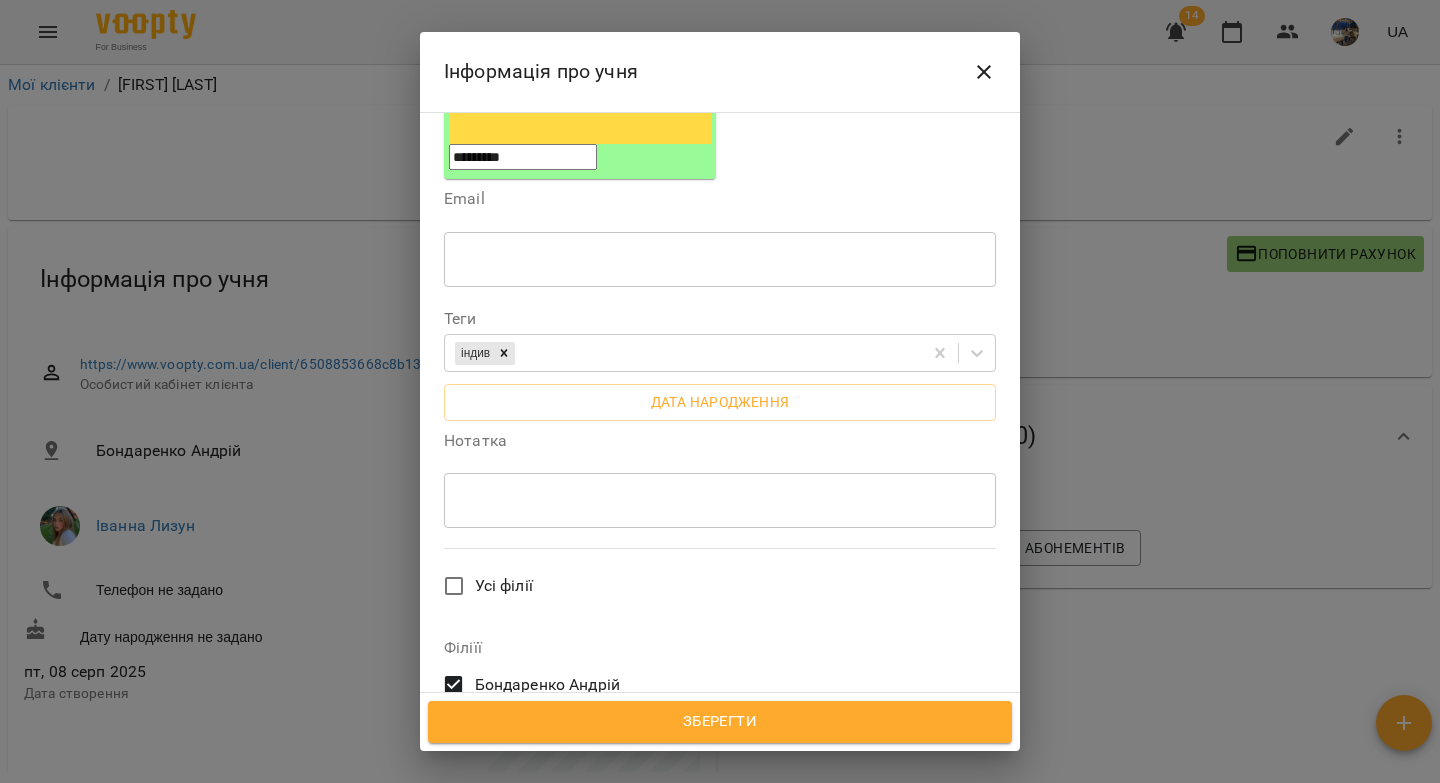type on "*********" 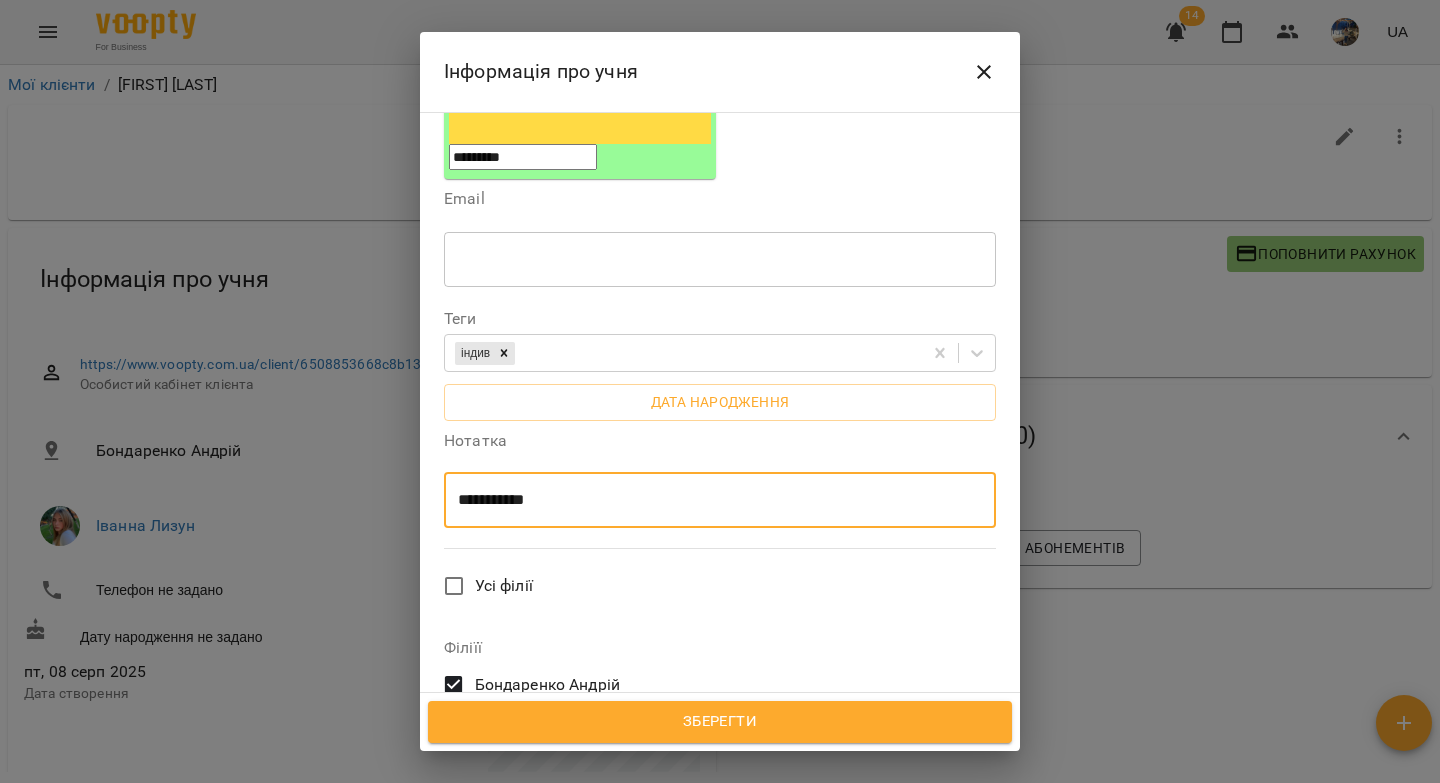 click on "**********" at bounding box center (720, 485) 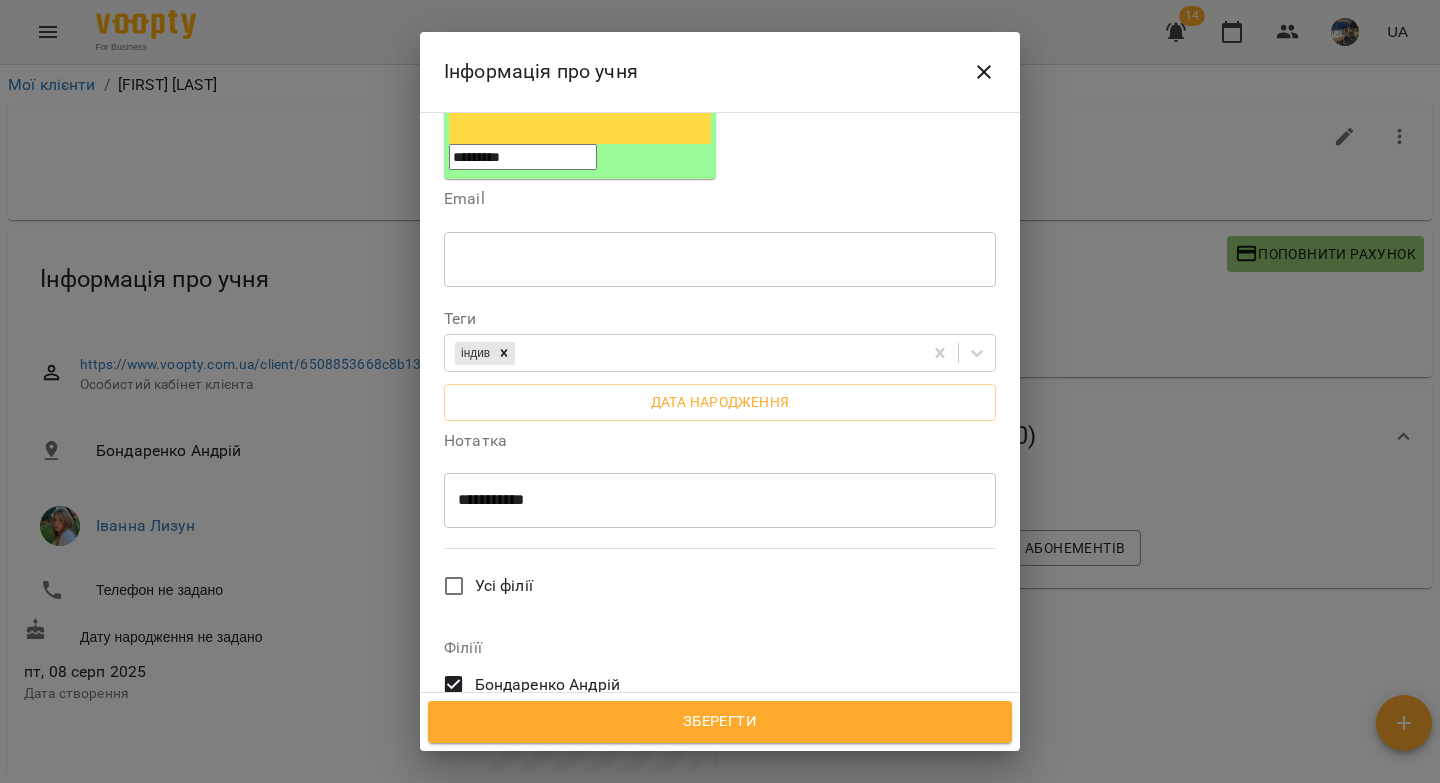 click on "**********" at bounding box center (712, 500) 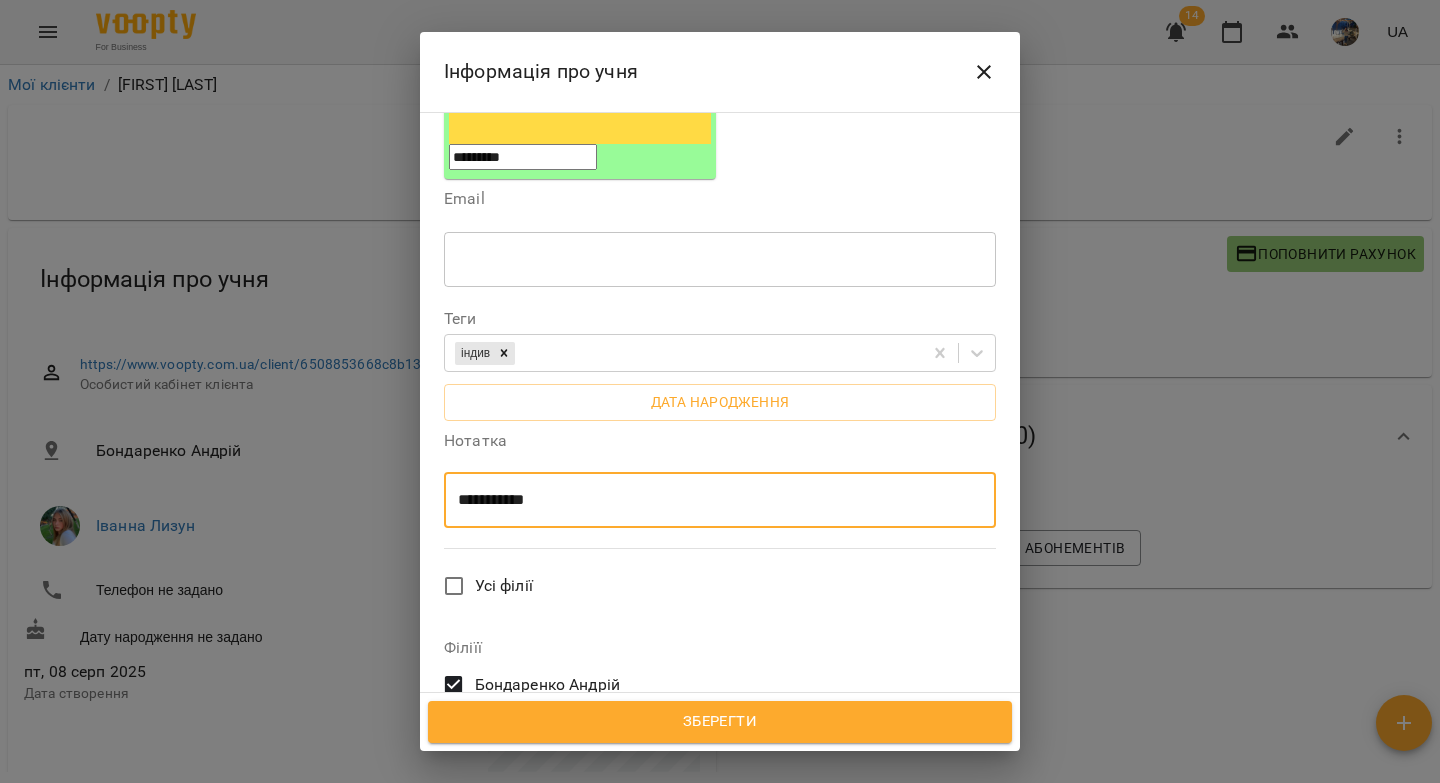 click on "*" 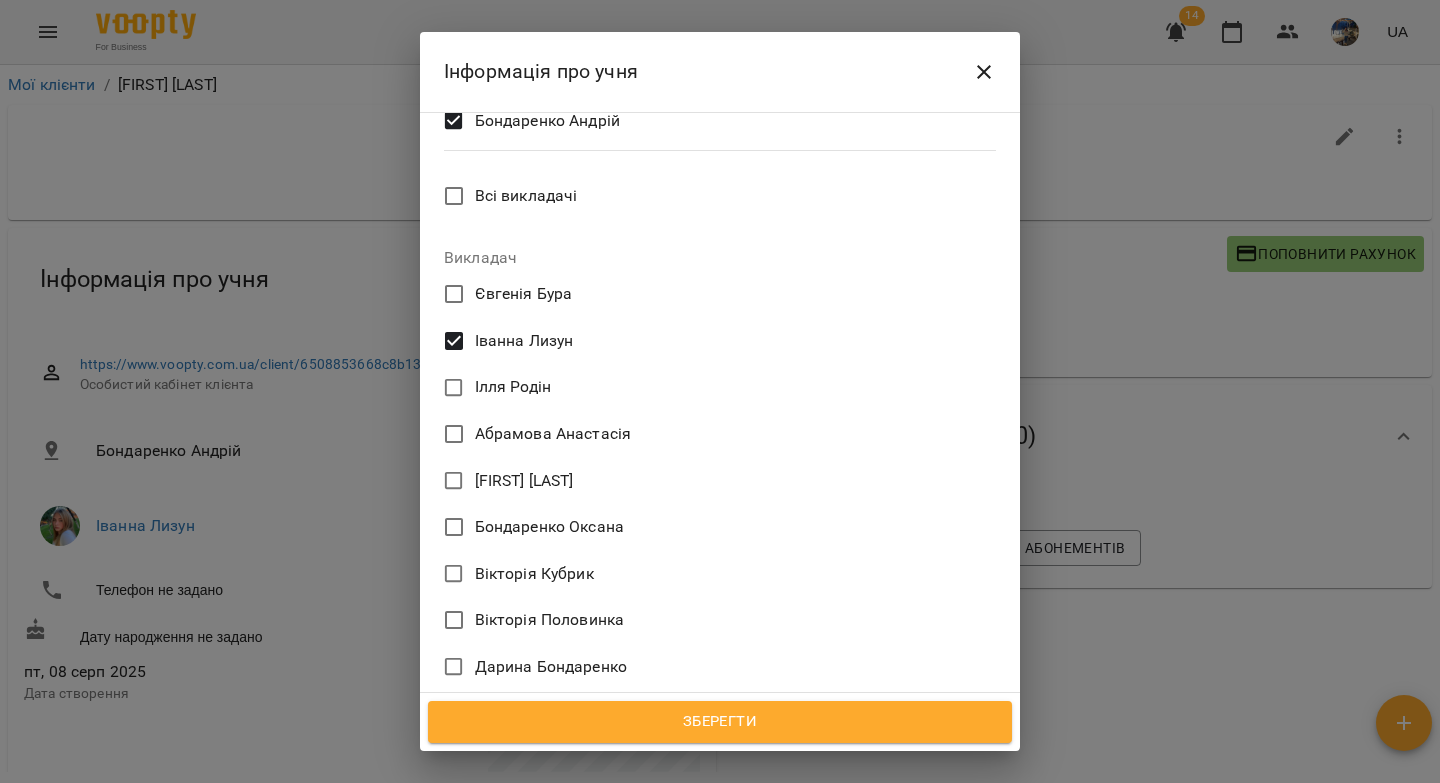 scroll, scrollTop: 1349, scrollLeft: 0, axis: vertical 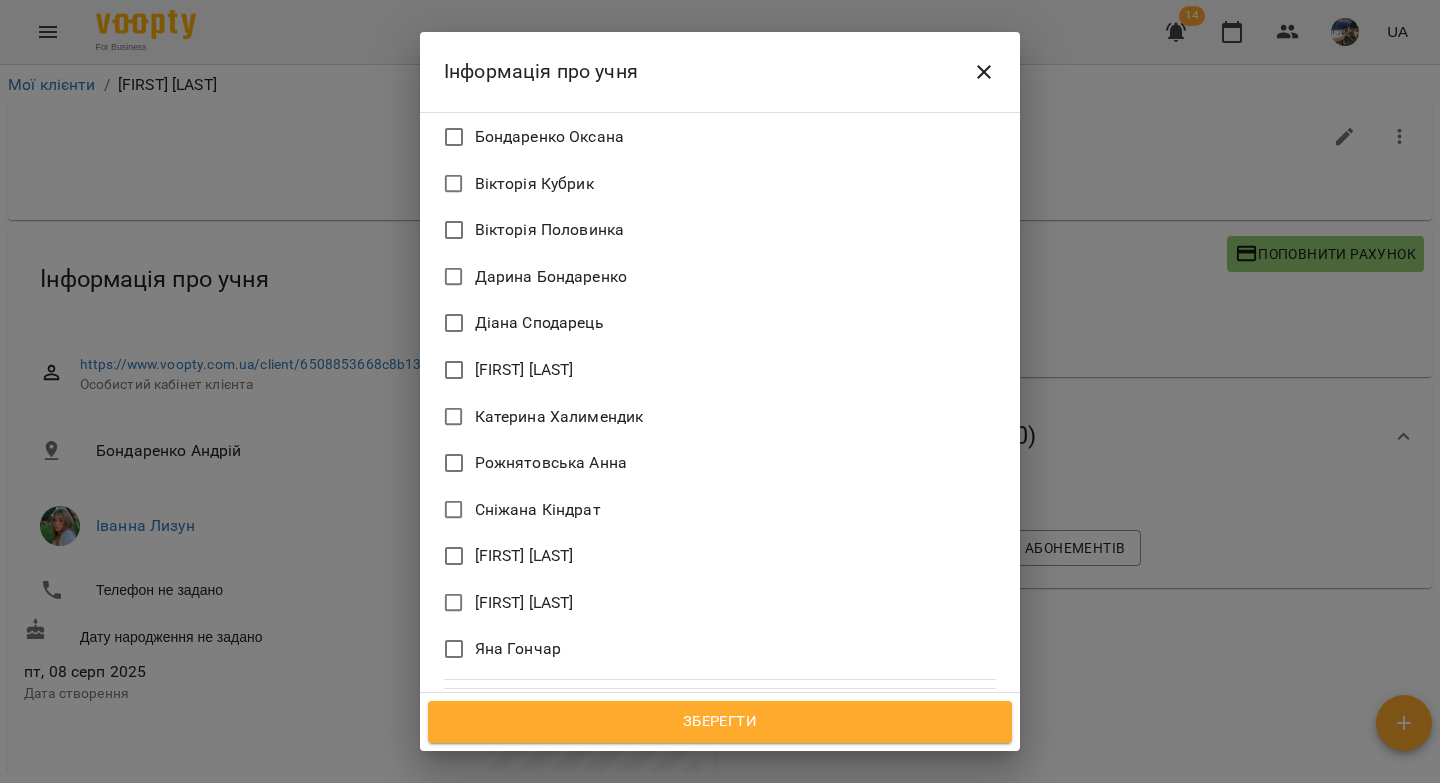 type on "**********" 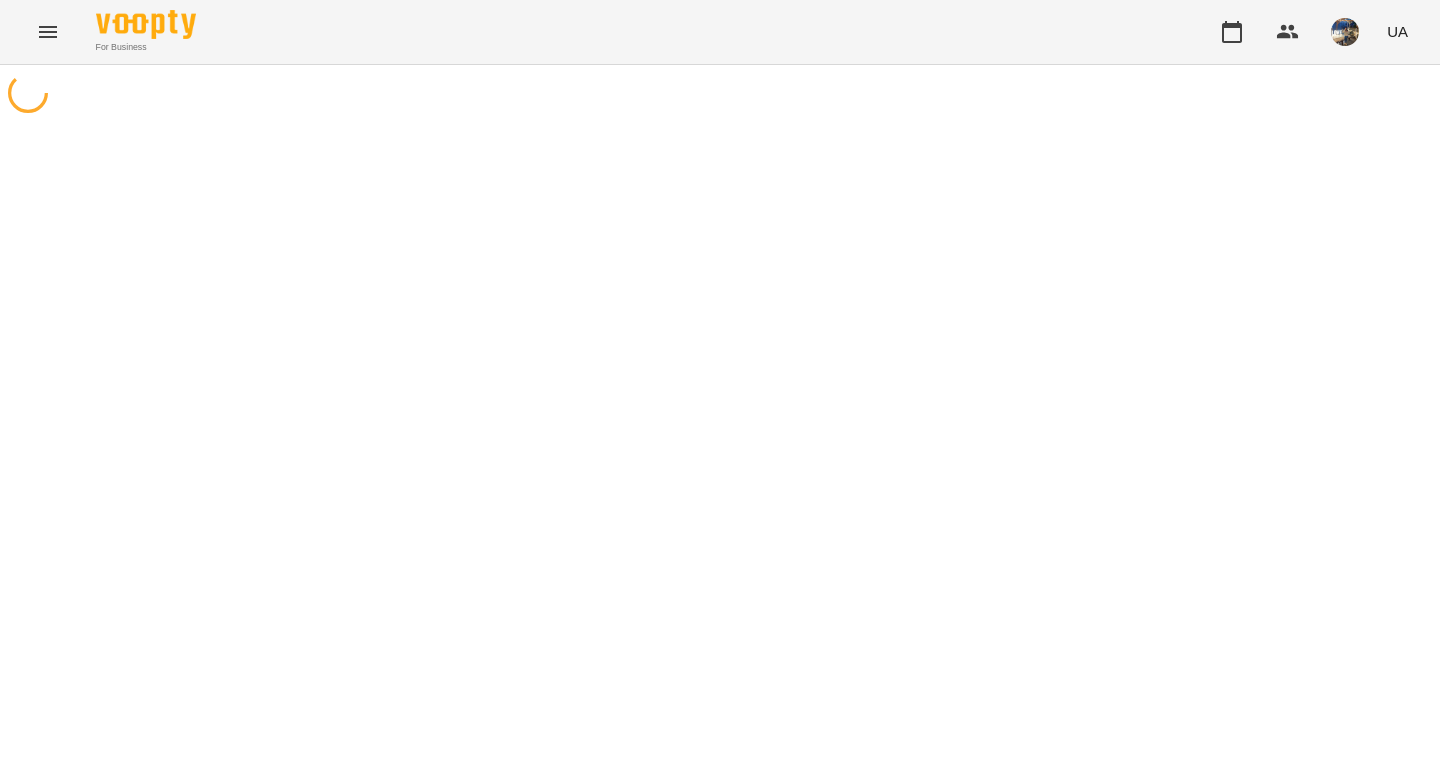 scroll, scrollTop: 0, scrollLeft: 0, axis: both 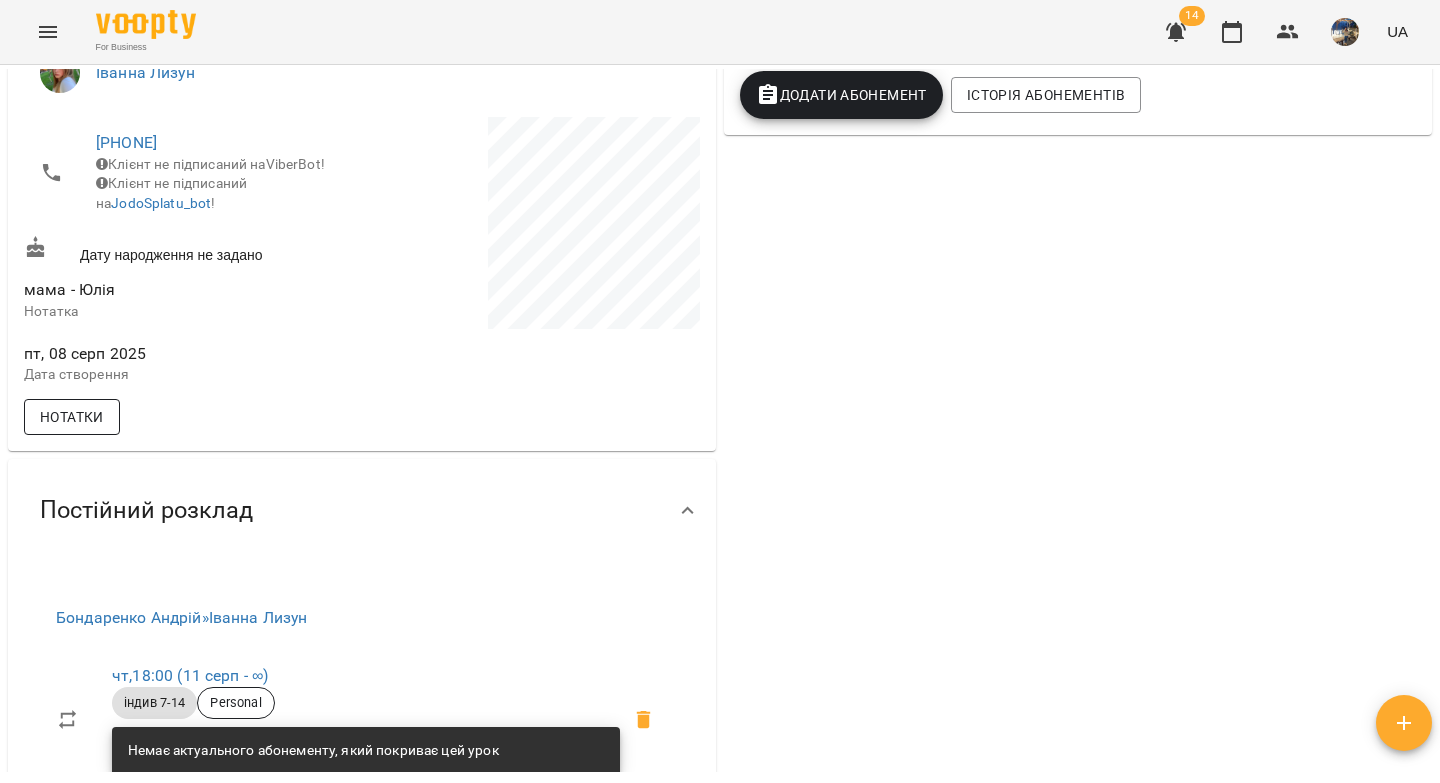 click on "Нотатки" at bounding box center [72, 417] 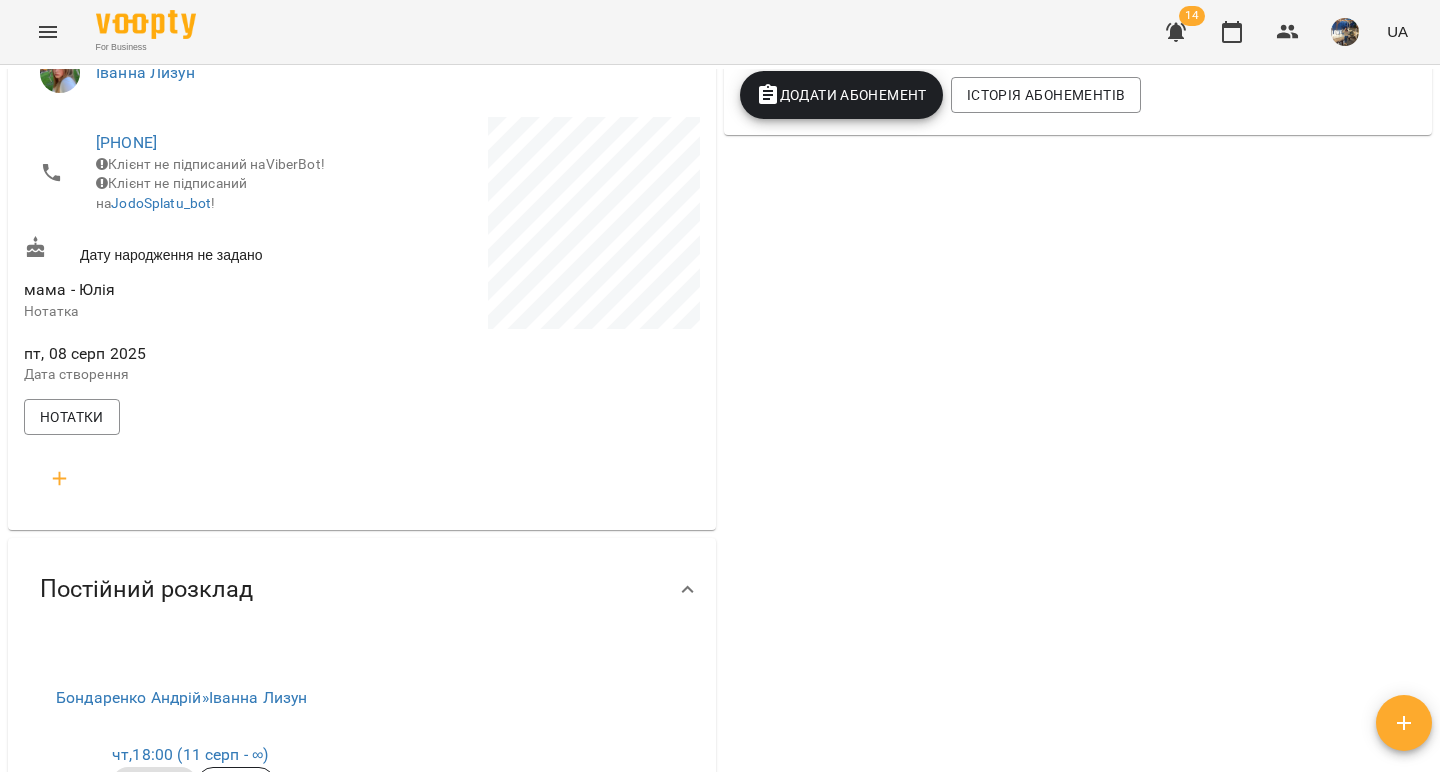 click 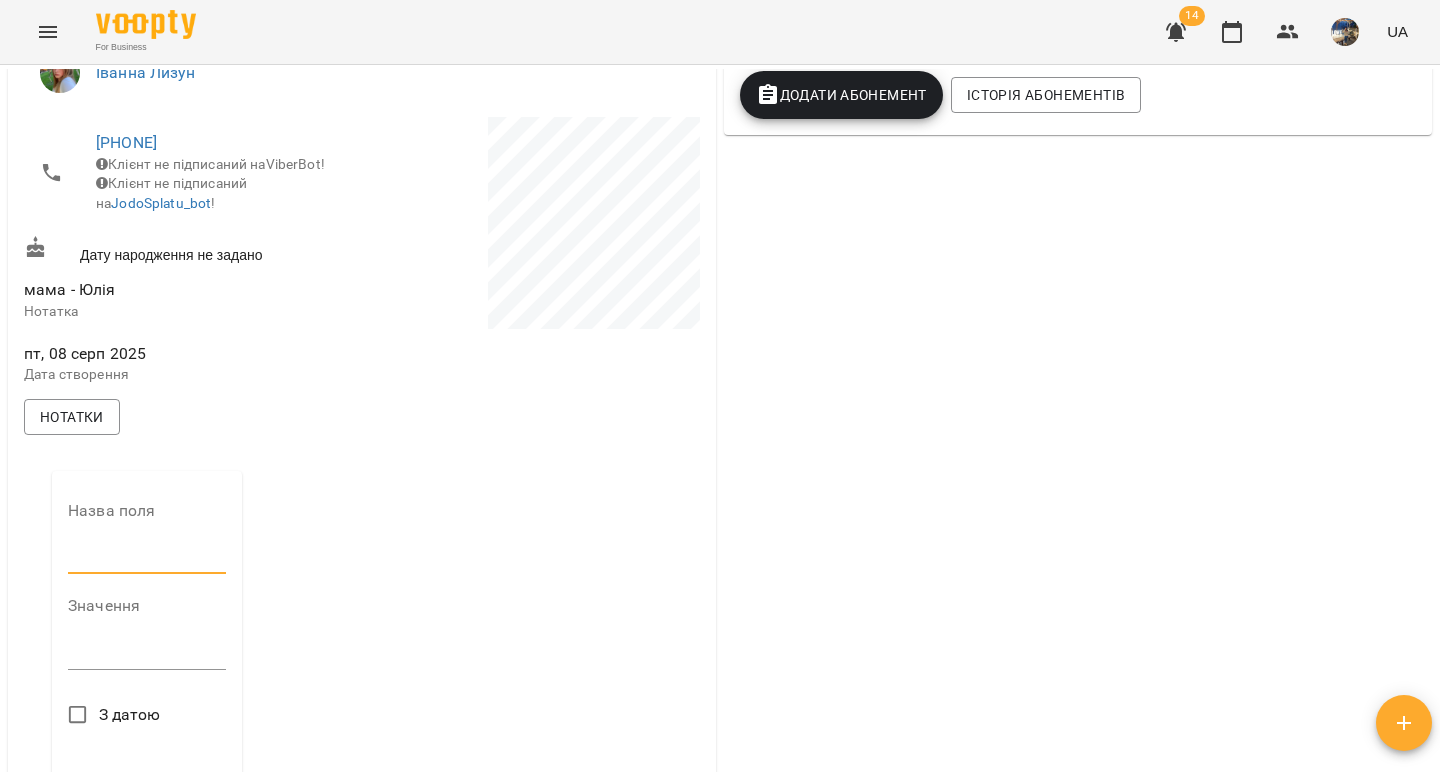click at bounding box center (147, 559) 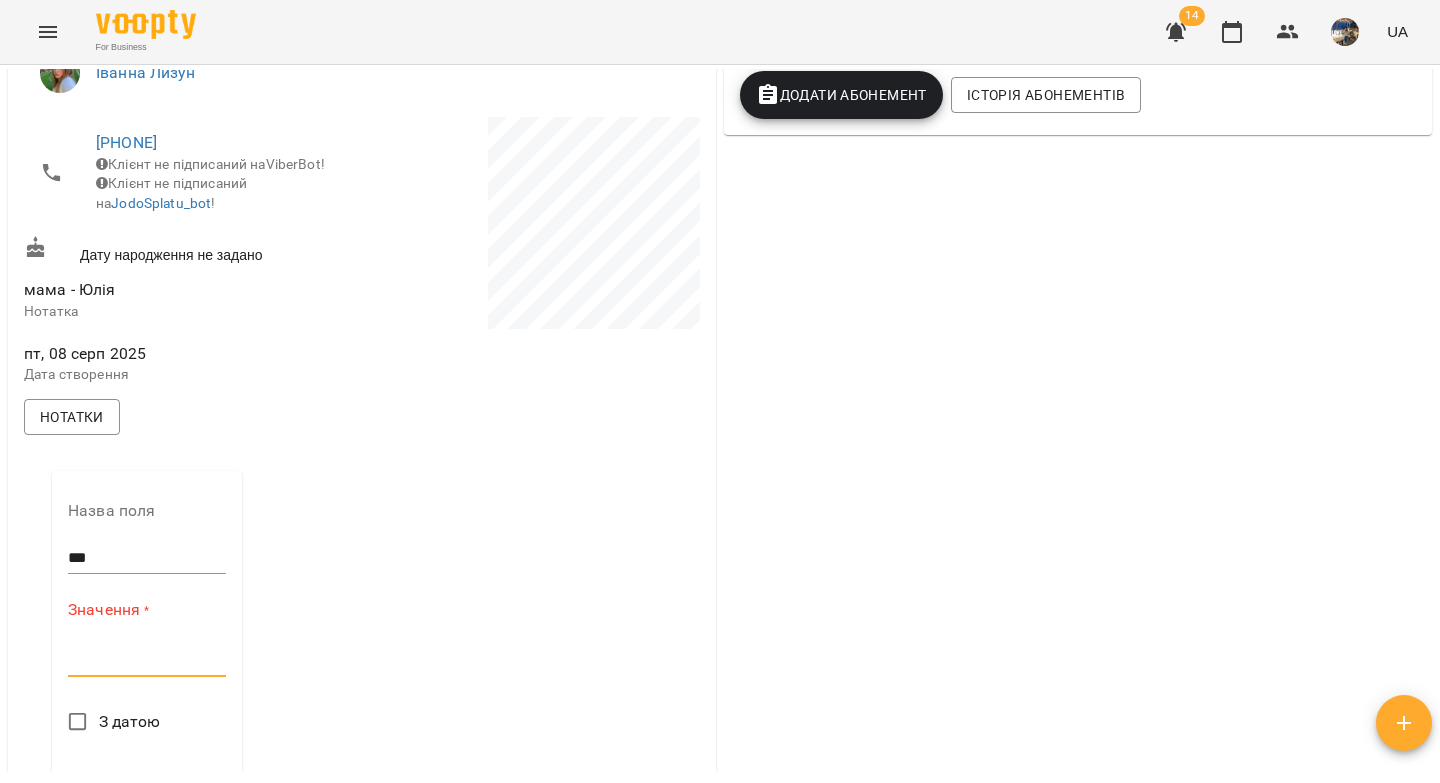 click at bounding box center (147, 660) 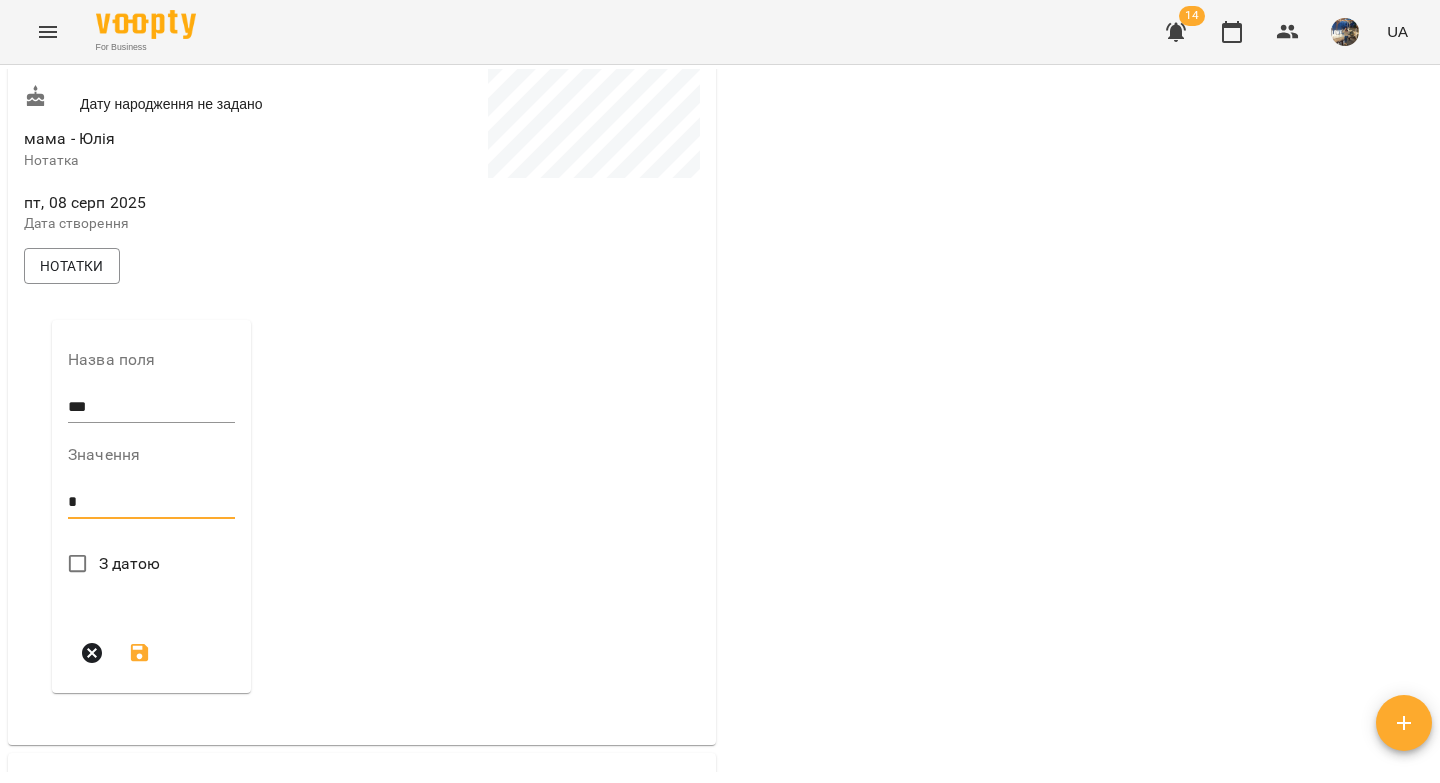 scroll, scrollTop: 605, scrollLeft: 0, axis: vertical 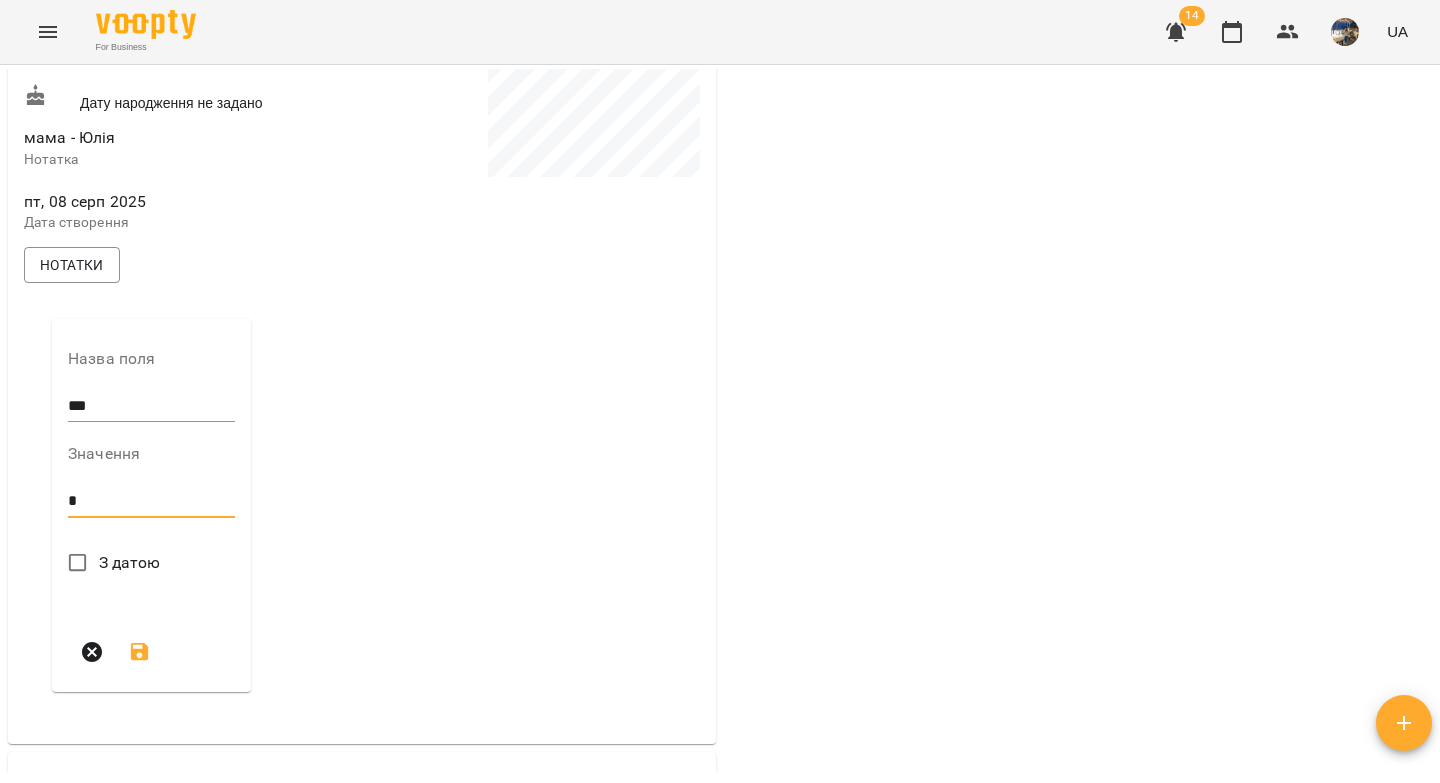 type on "*" 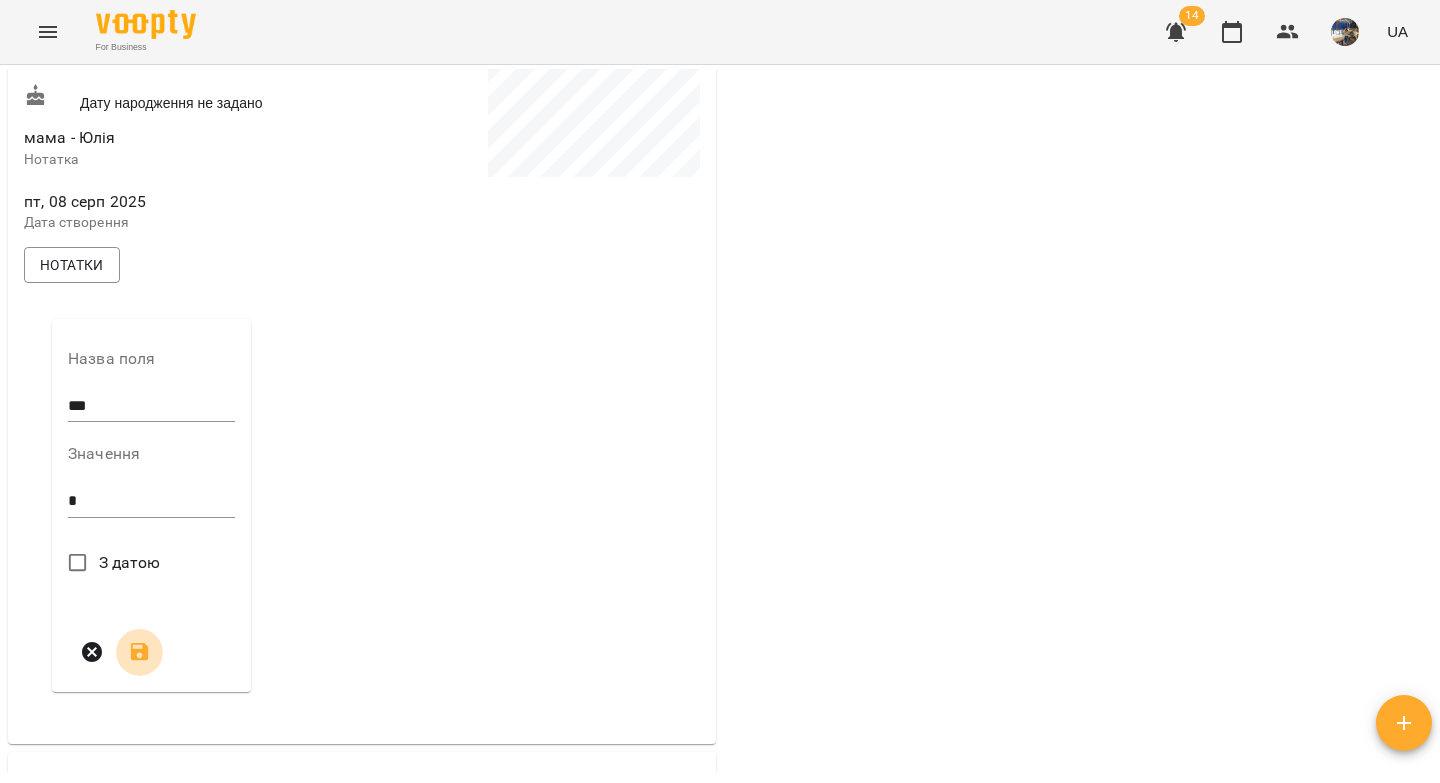 click 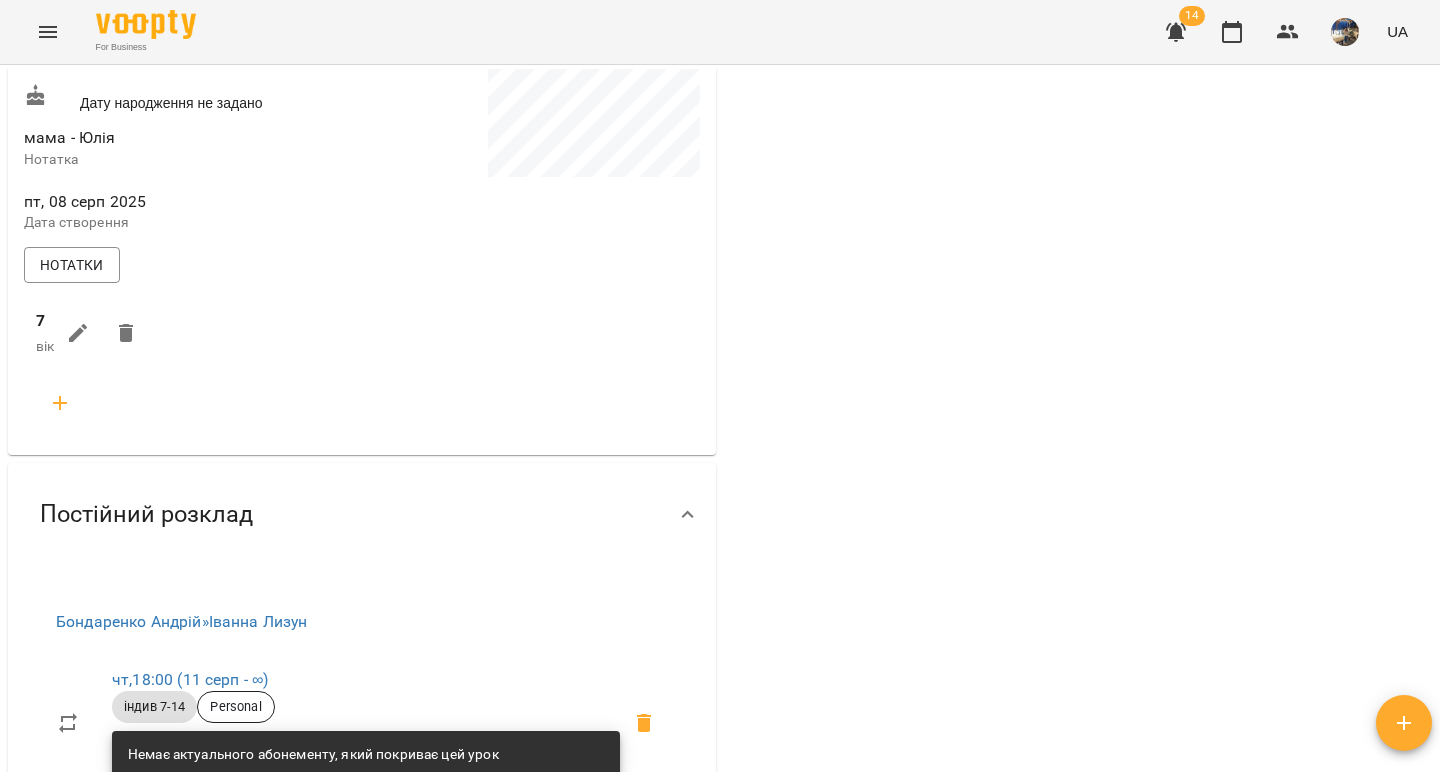 click 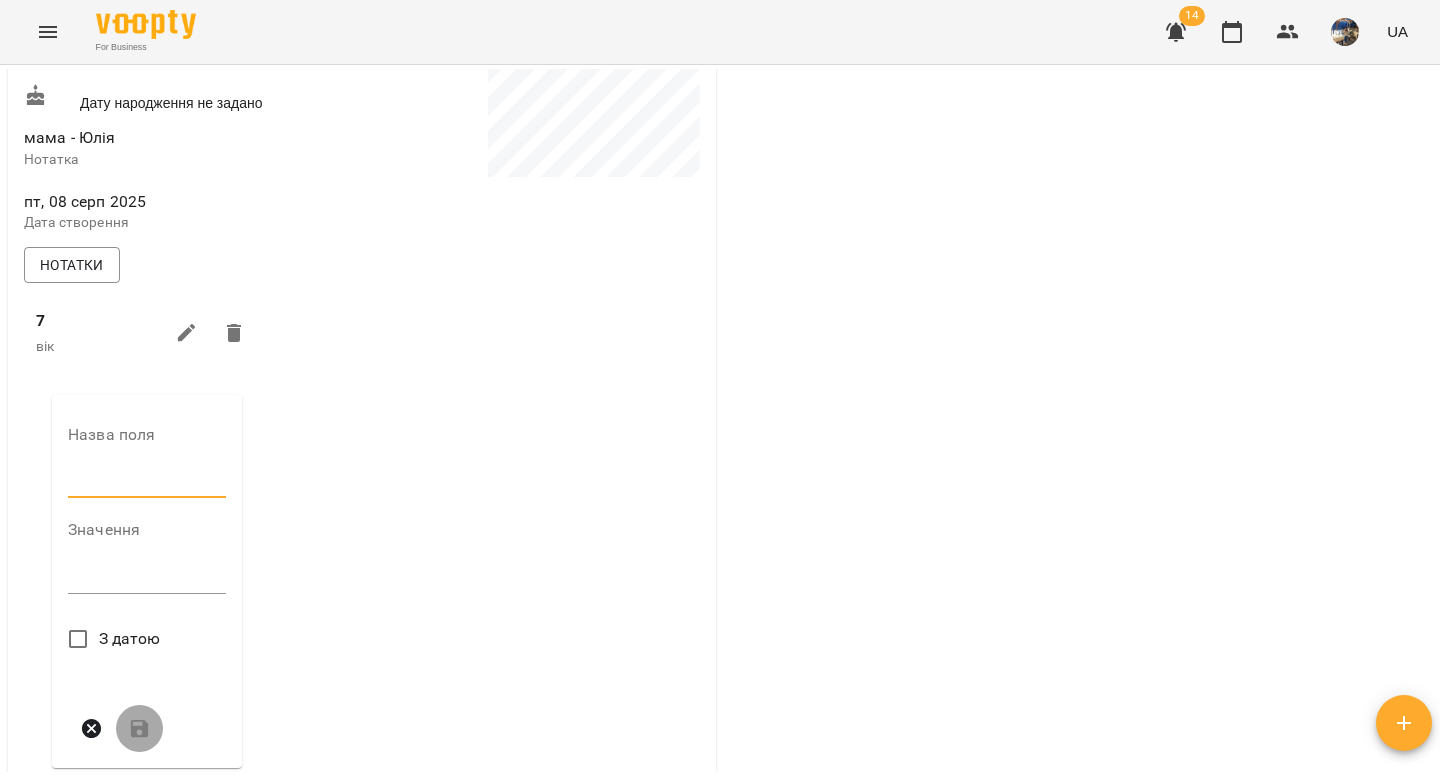 click at bounding box center (147, 483) 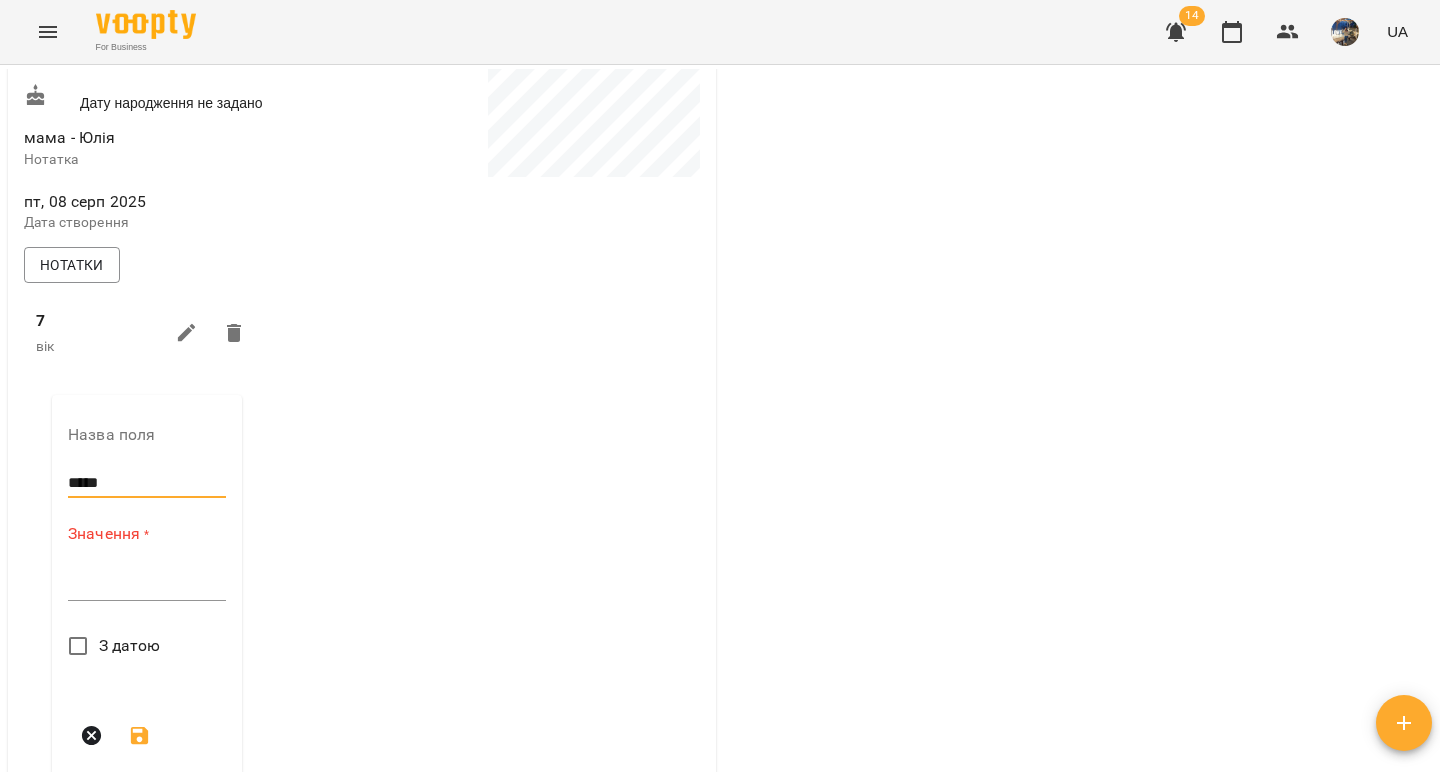 click at bounding box center [147, 584] 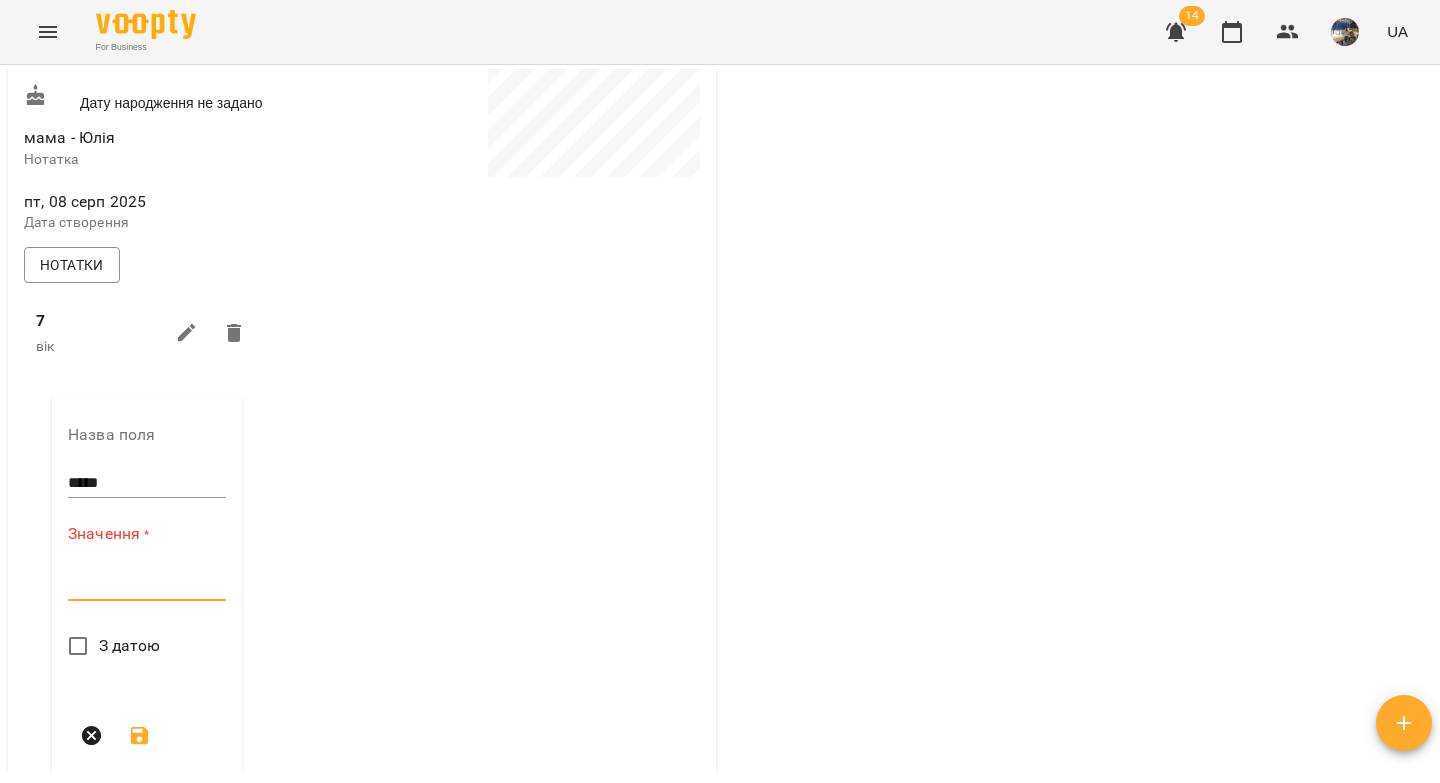 paste on "**********" 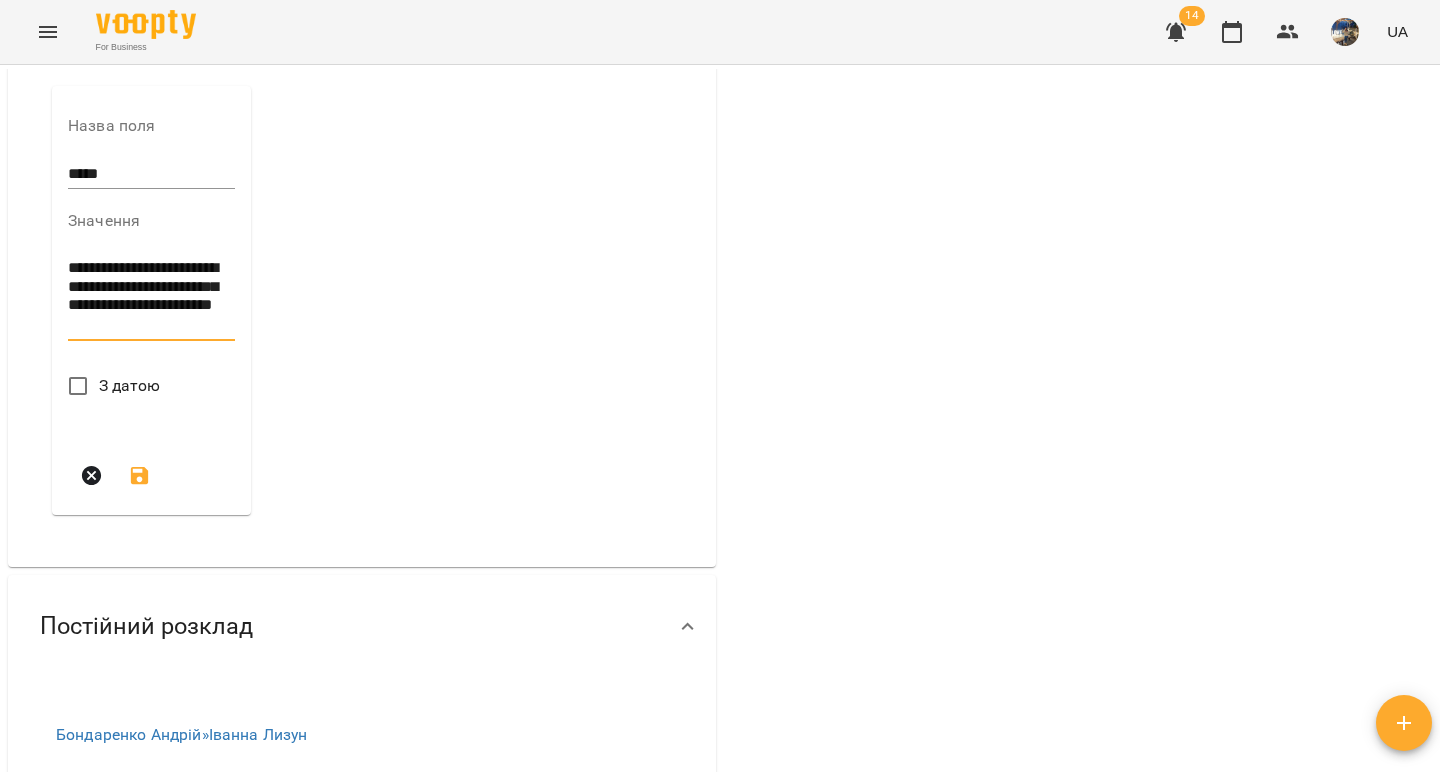 scroll, scrollTop: 920, scrollLeft: 0, axis: vertical 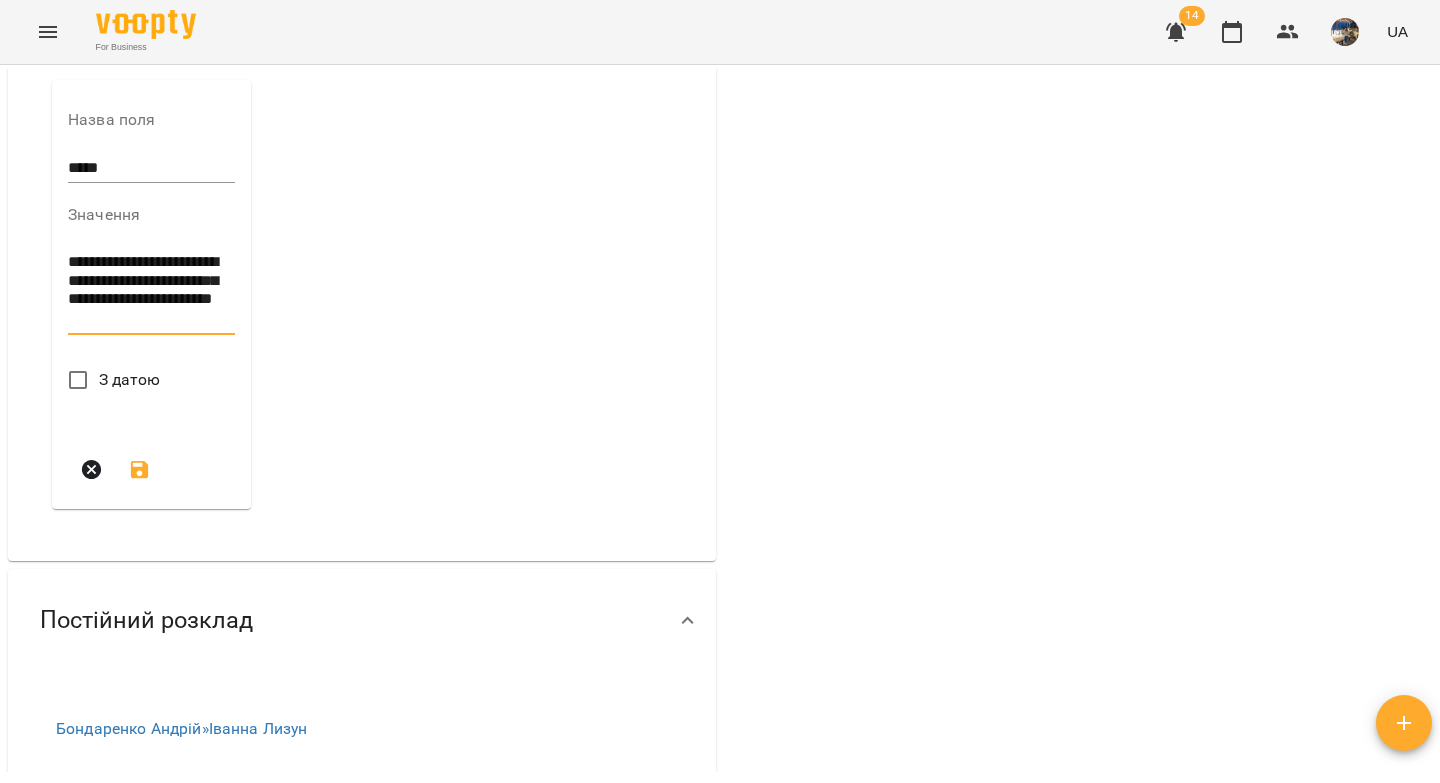 type on "**********" 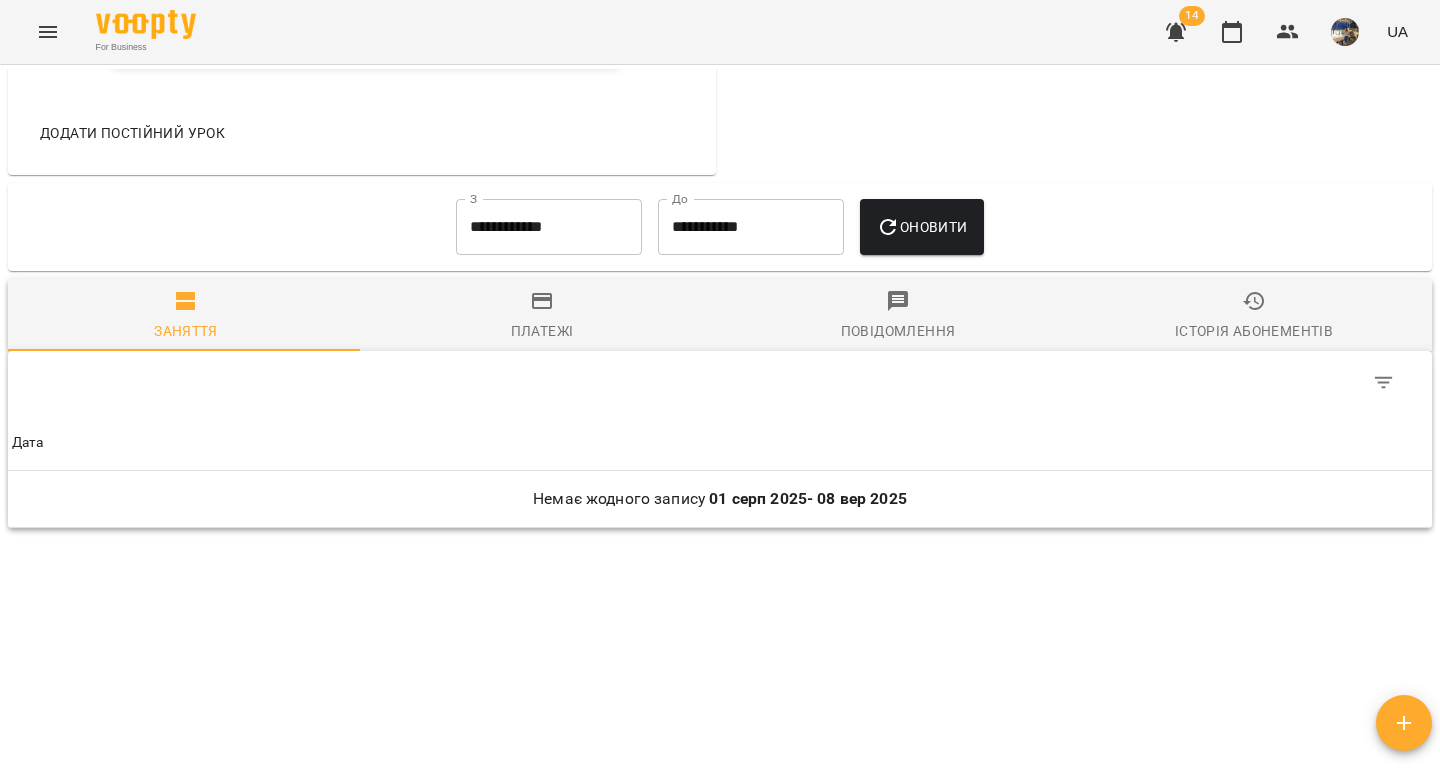 scroll, scrollTop: 0, scrollLeft: 0, axis: both 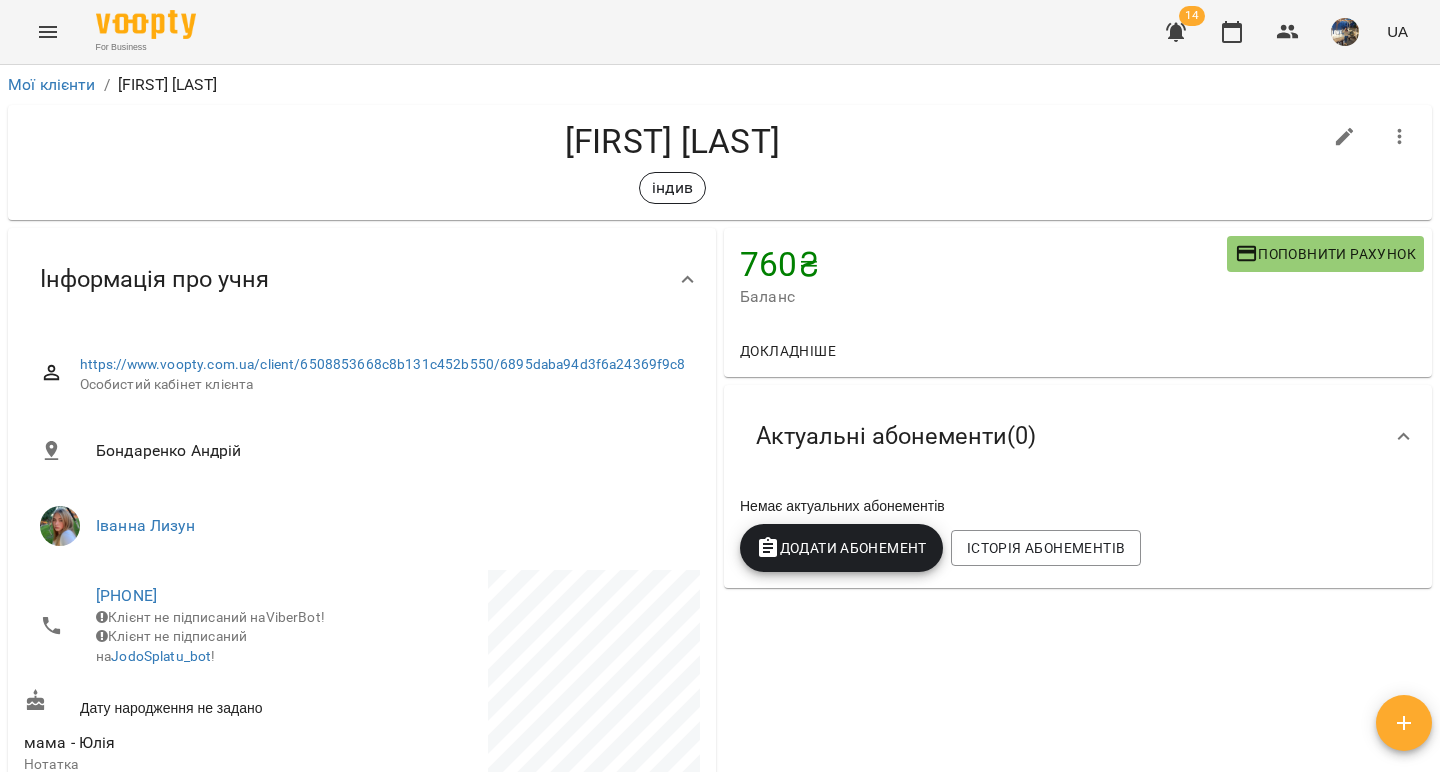 click on "Додати Абонемент" at bounding box center (841, 548) 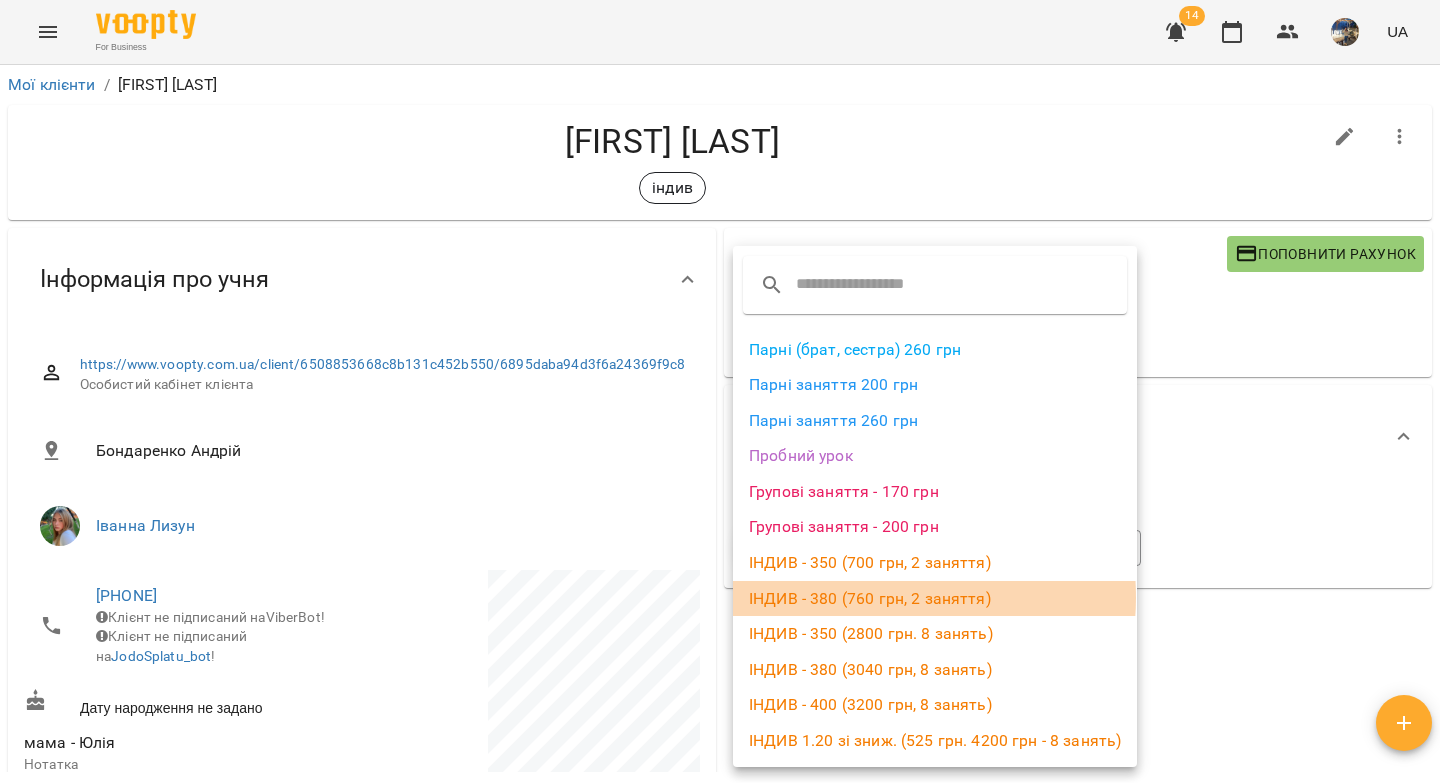 click on "ІНДИВ - 380 (760 грн, 2 заняття)" at bounding box center (935, 599) 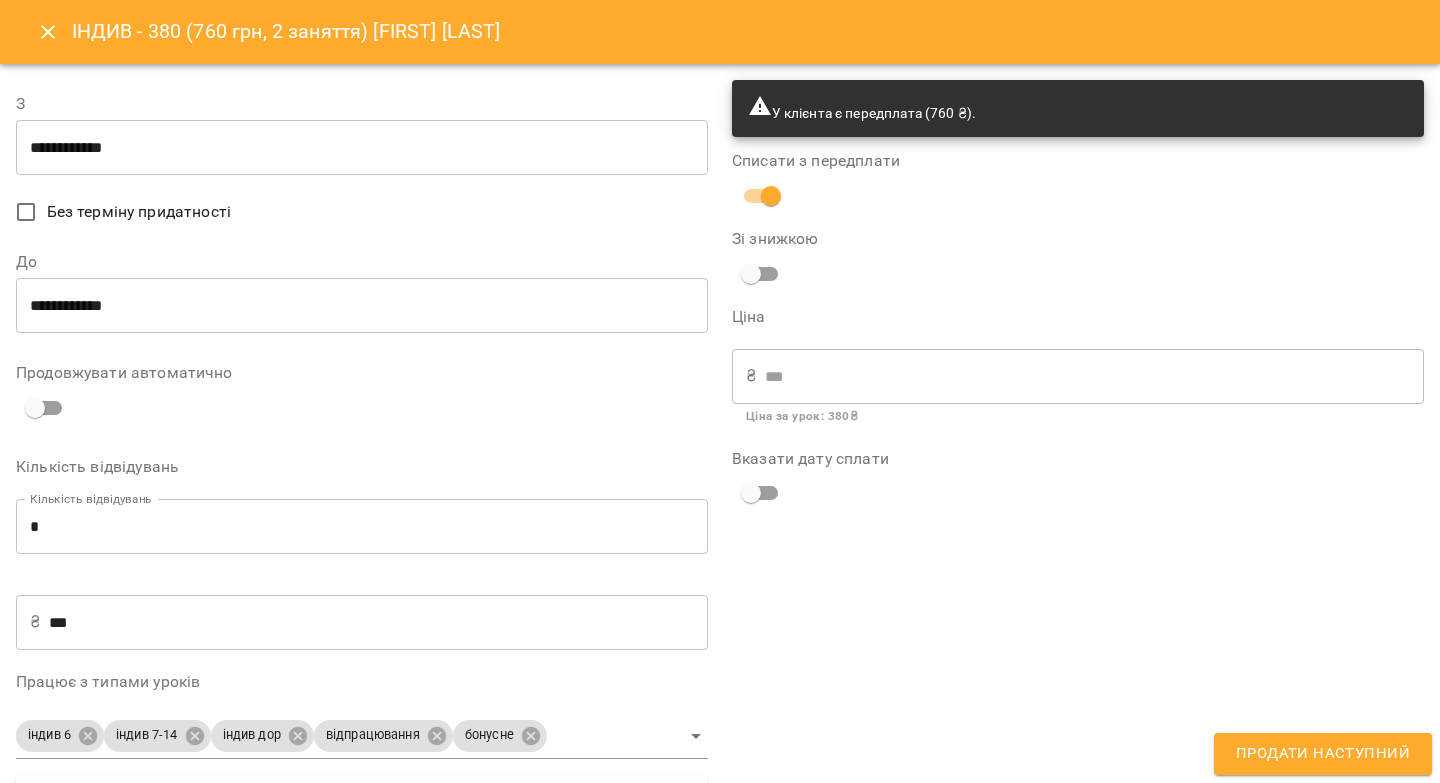 click on "**********" at bounding box center (362, 148) 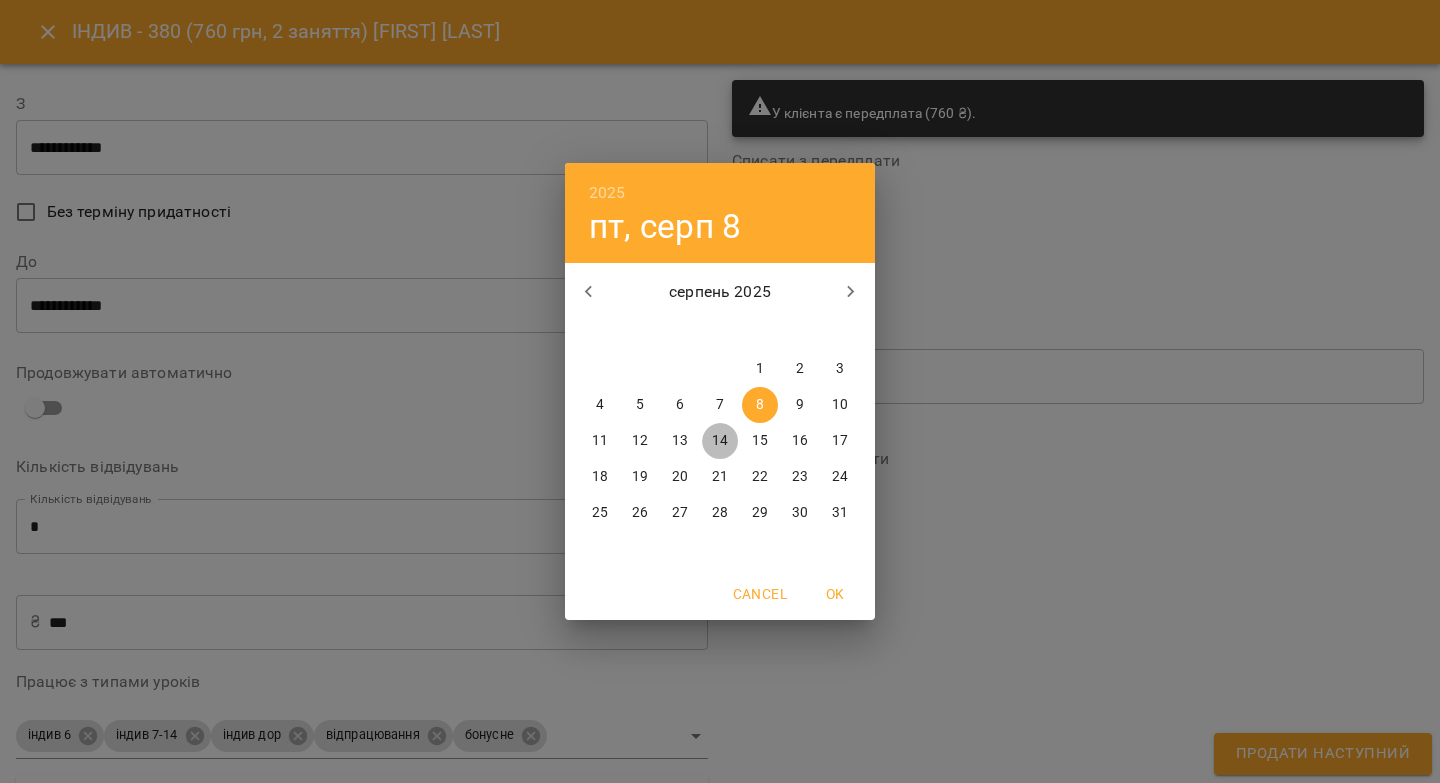 click on "14" at bounding box center [720, 441] 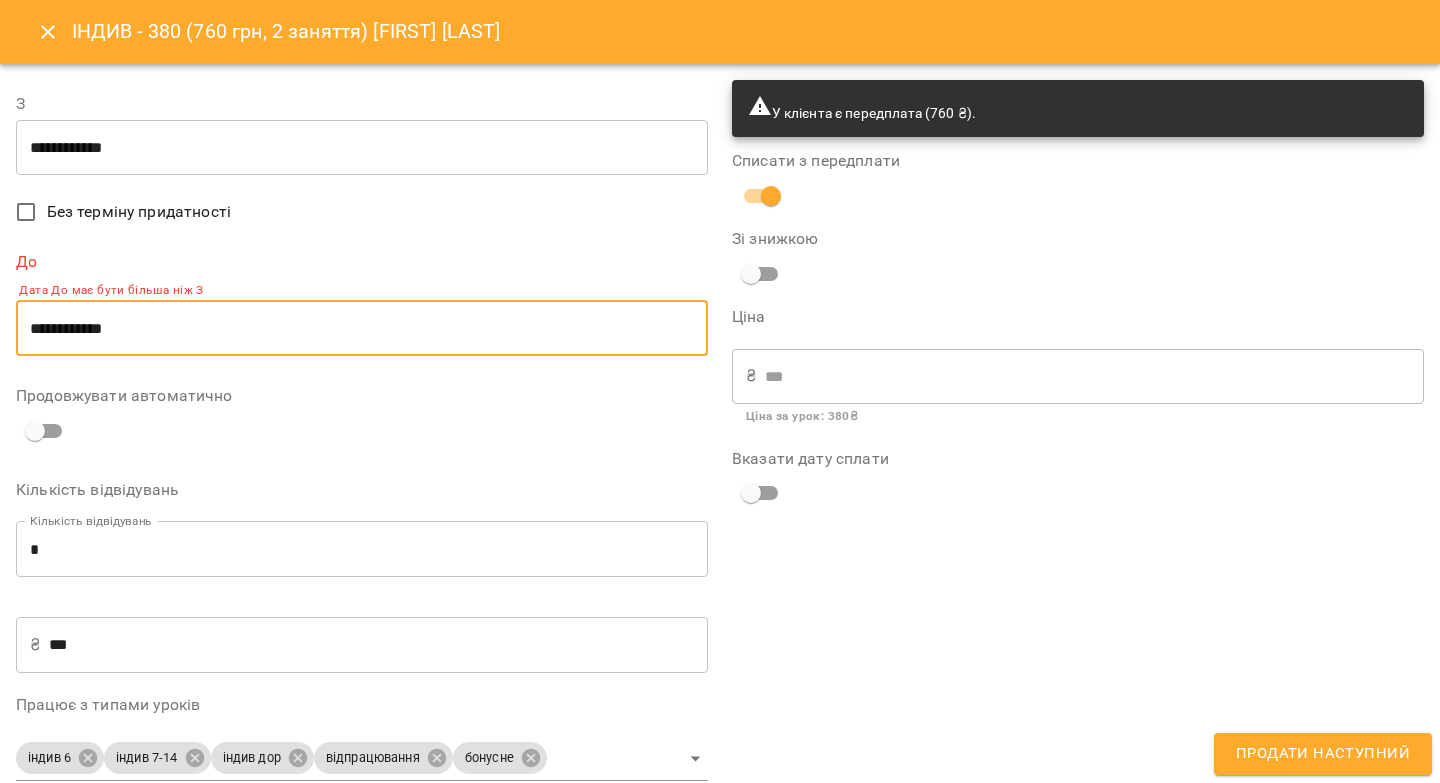 click on "**********" at bounding box center (362, 328) 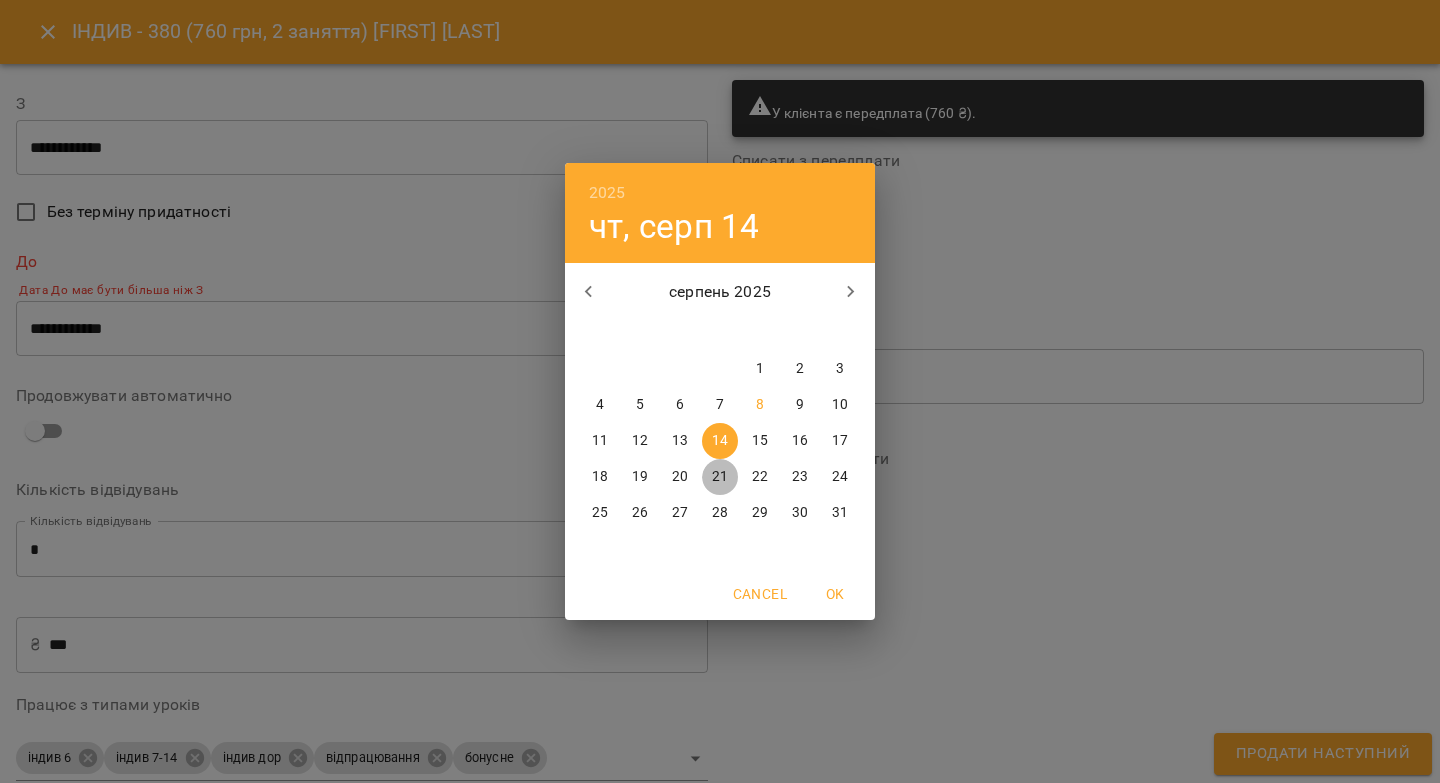click on "21" at bounding box center (720, 477) 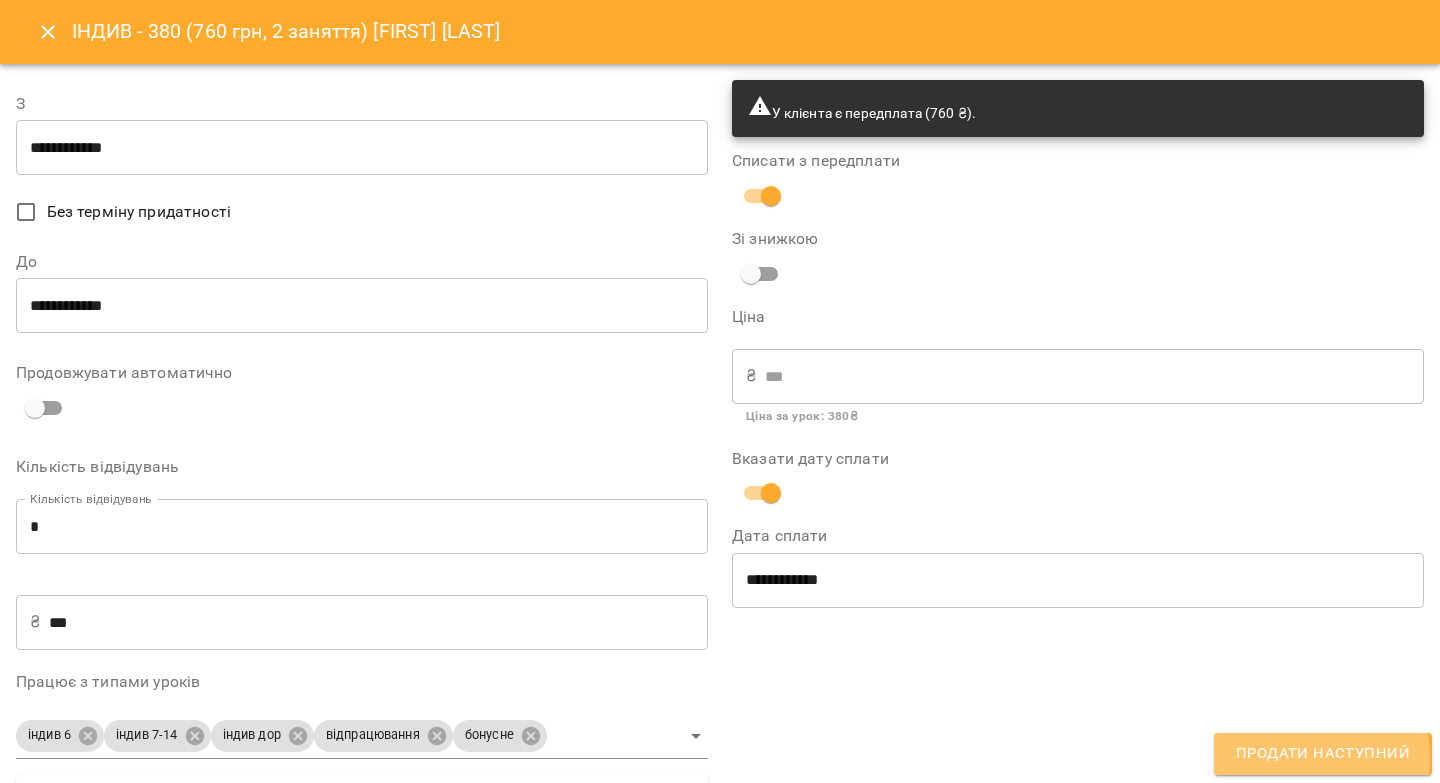 drag, startPoint x: 1274, startPoint y: 759, endPoint x: 1268, endPoint y: 741, distance: 18.973665 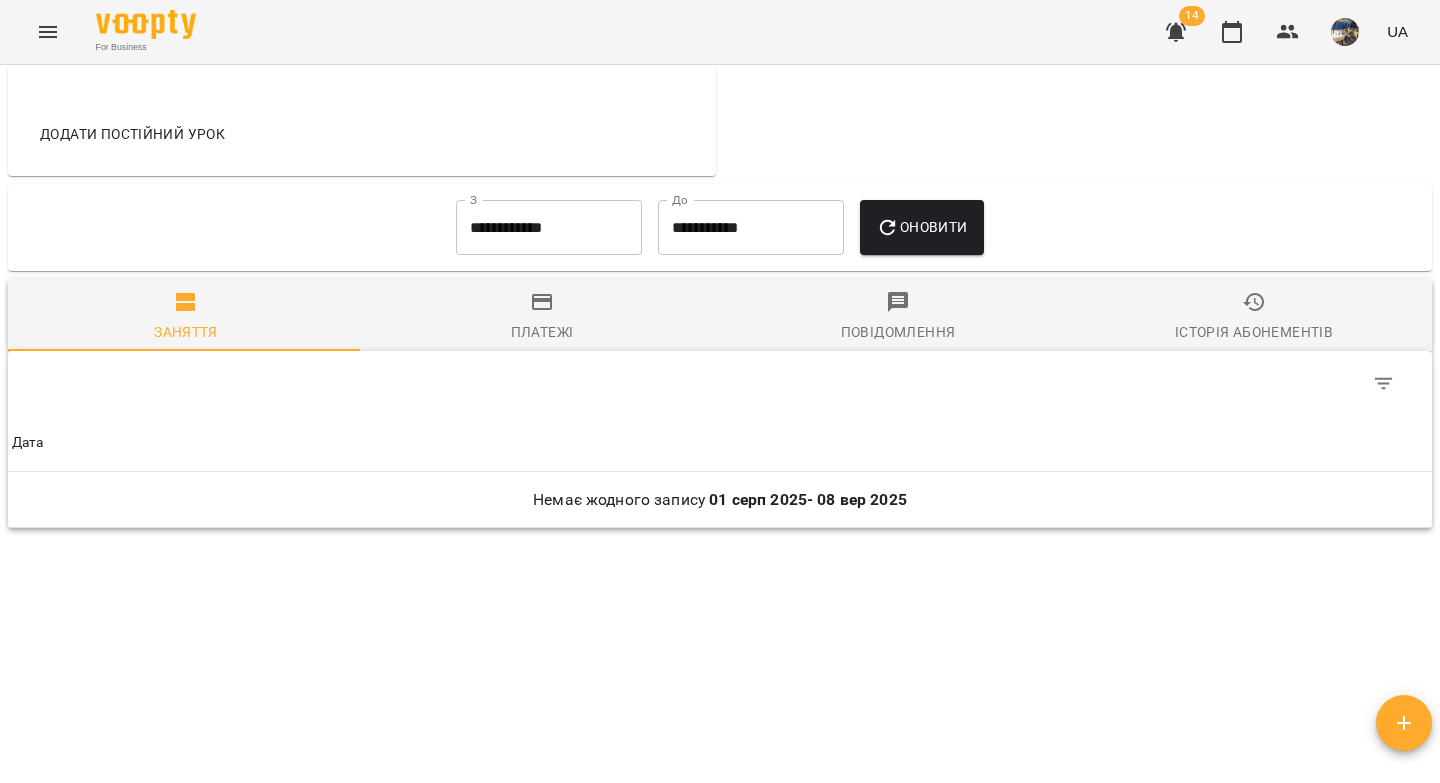 scroll, scrollTop: 0, scrollLeft: 0, axis: both 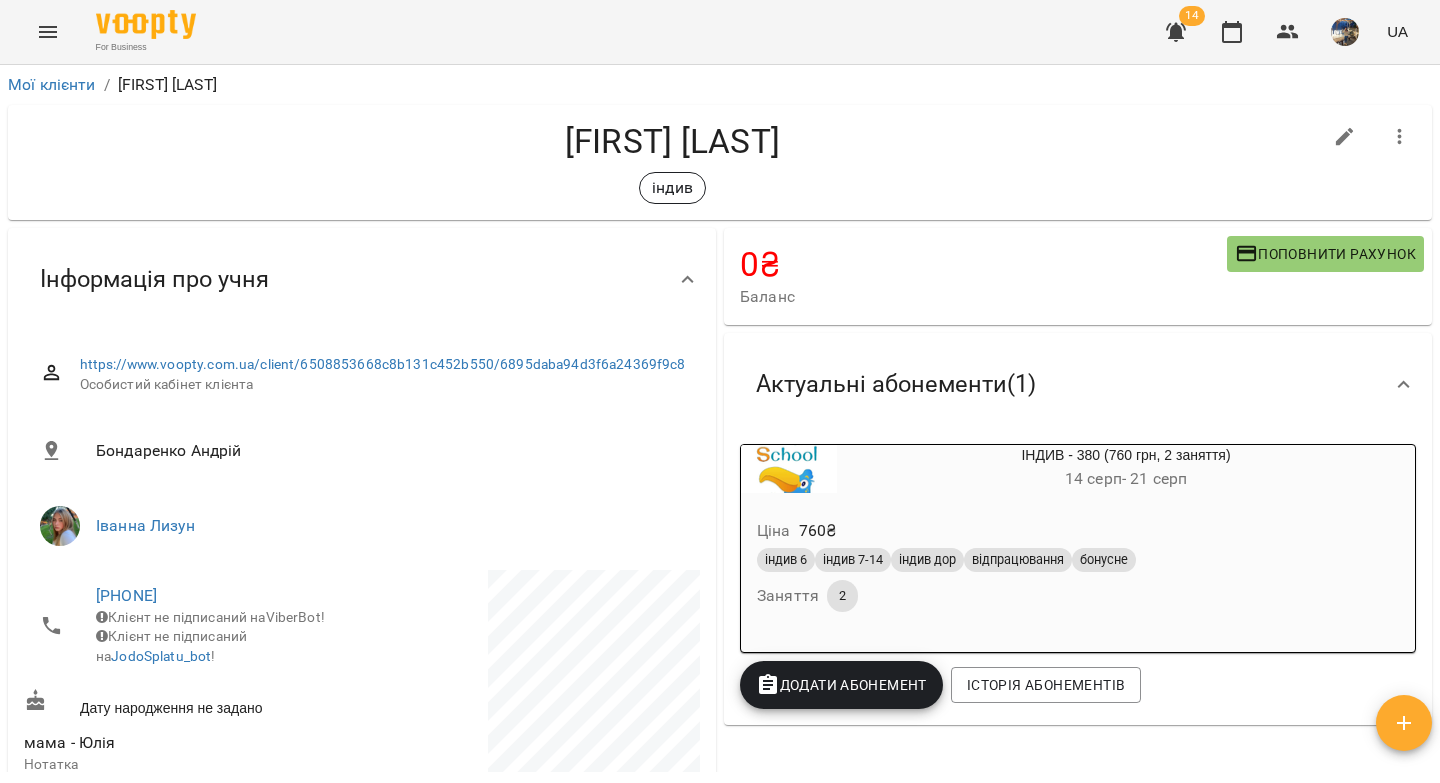 drag, startPoint x: 834, startPoint y: 136, endPoint x: 489, endPoint y: 152, distance: 345.37082 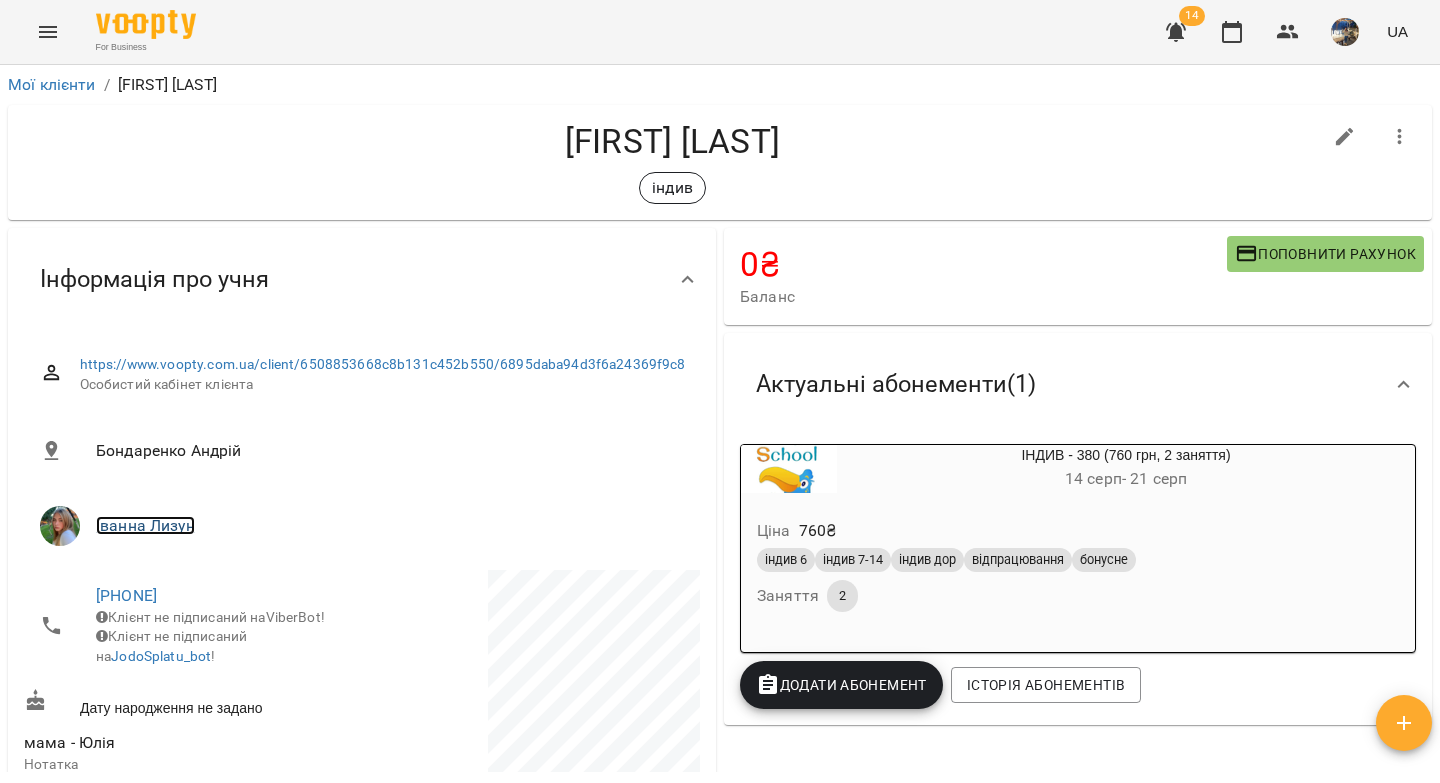 click on "Іванна Лизун" at bounding box center [145, 525] 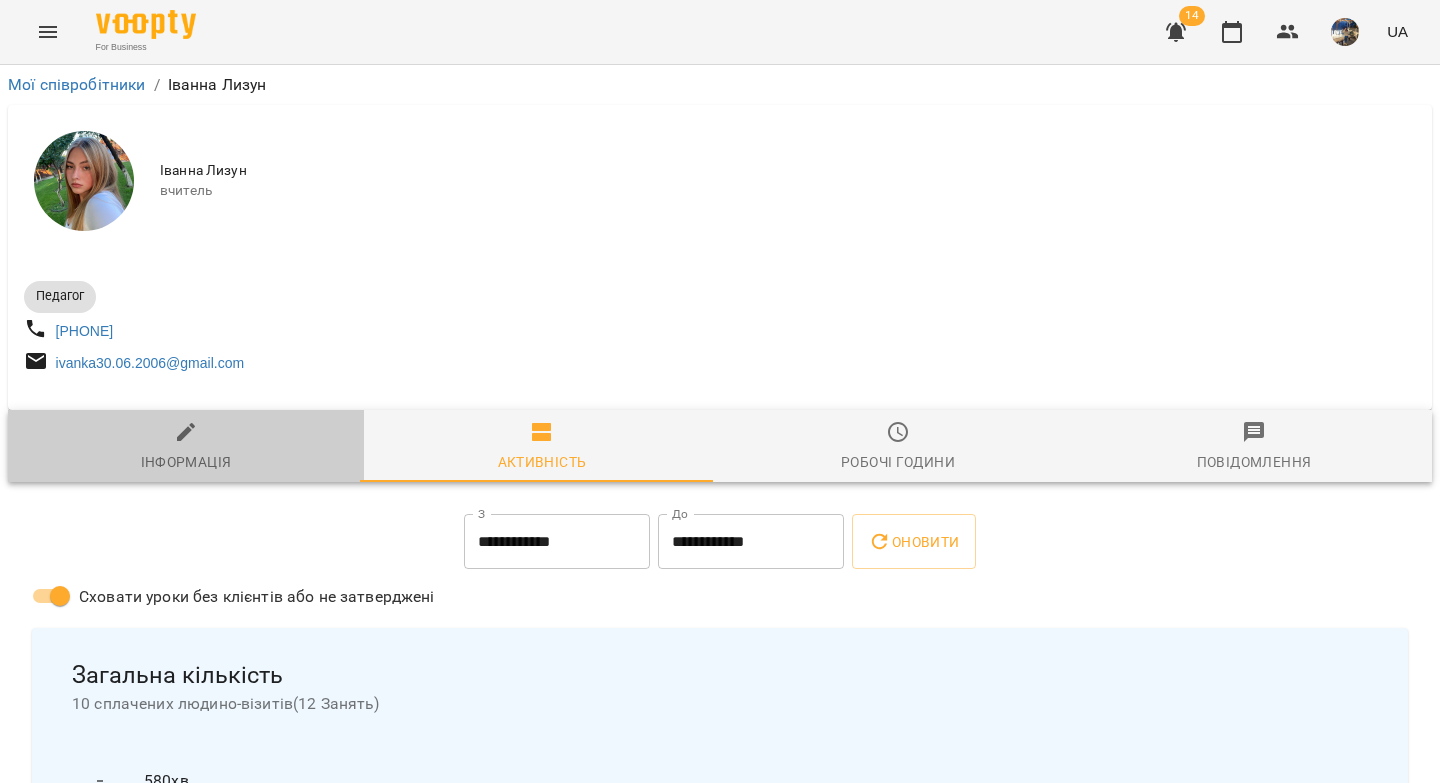 click 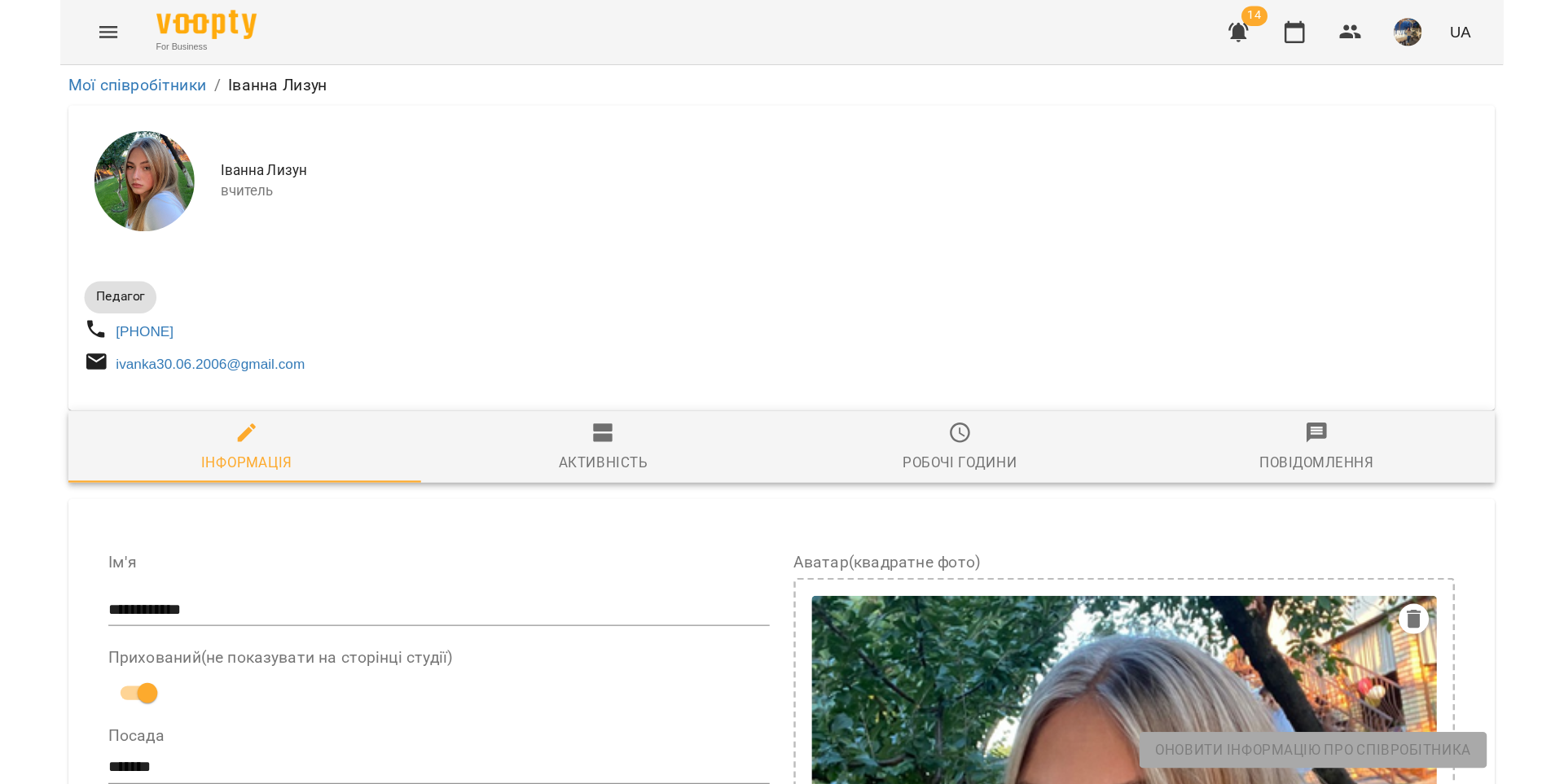 scroll, scrollTop: 519, scrollLeft: 0, axis: vertical 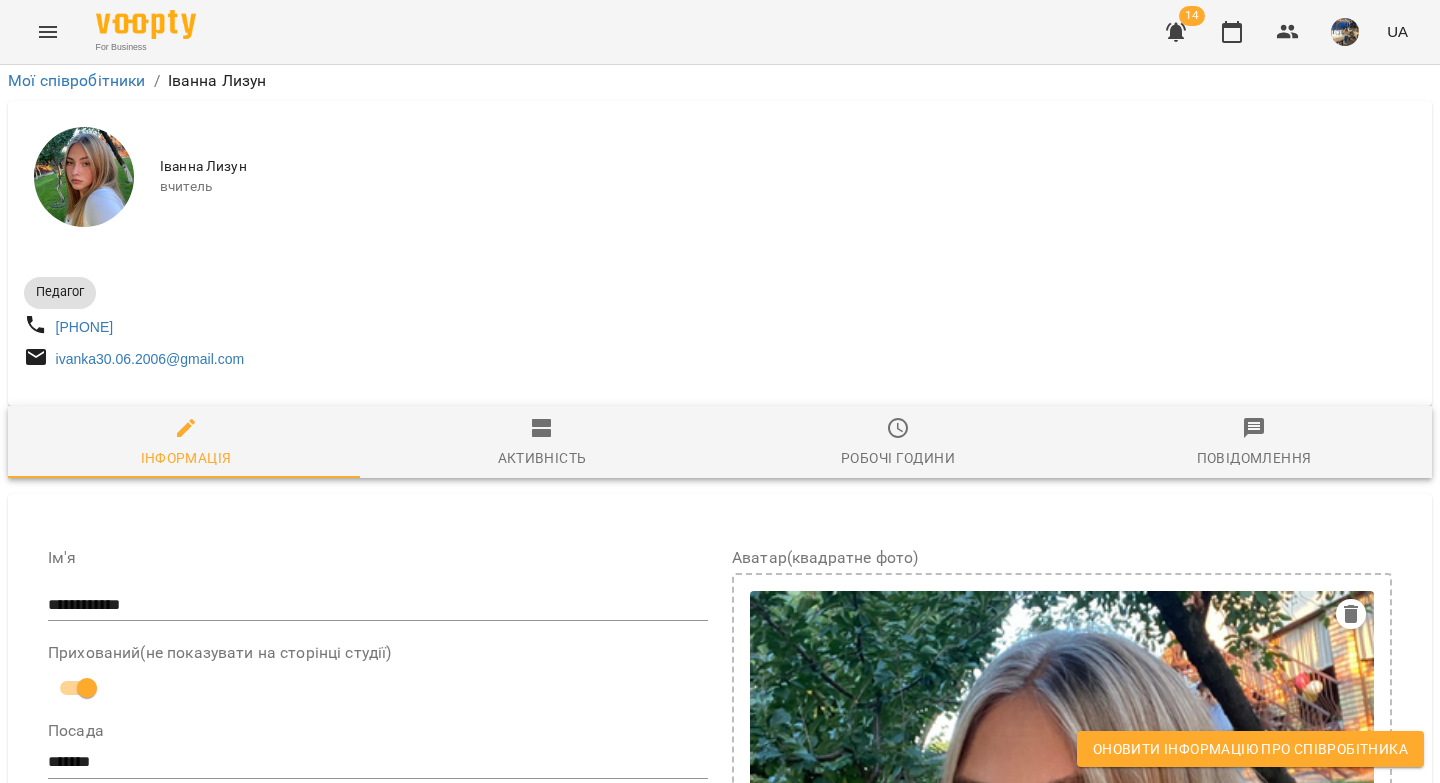 drag, startPoint x: 369, startPoint y: 585, endPoint x: 183, endPoint y: 562, distance: 187.41664 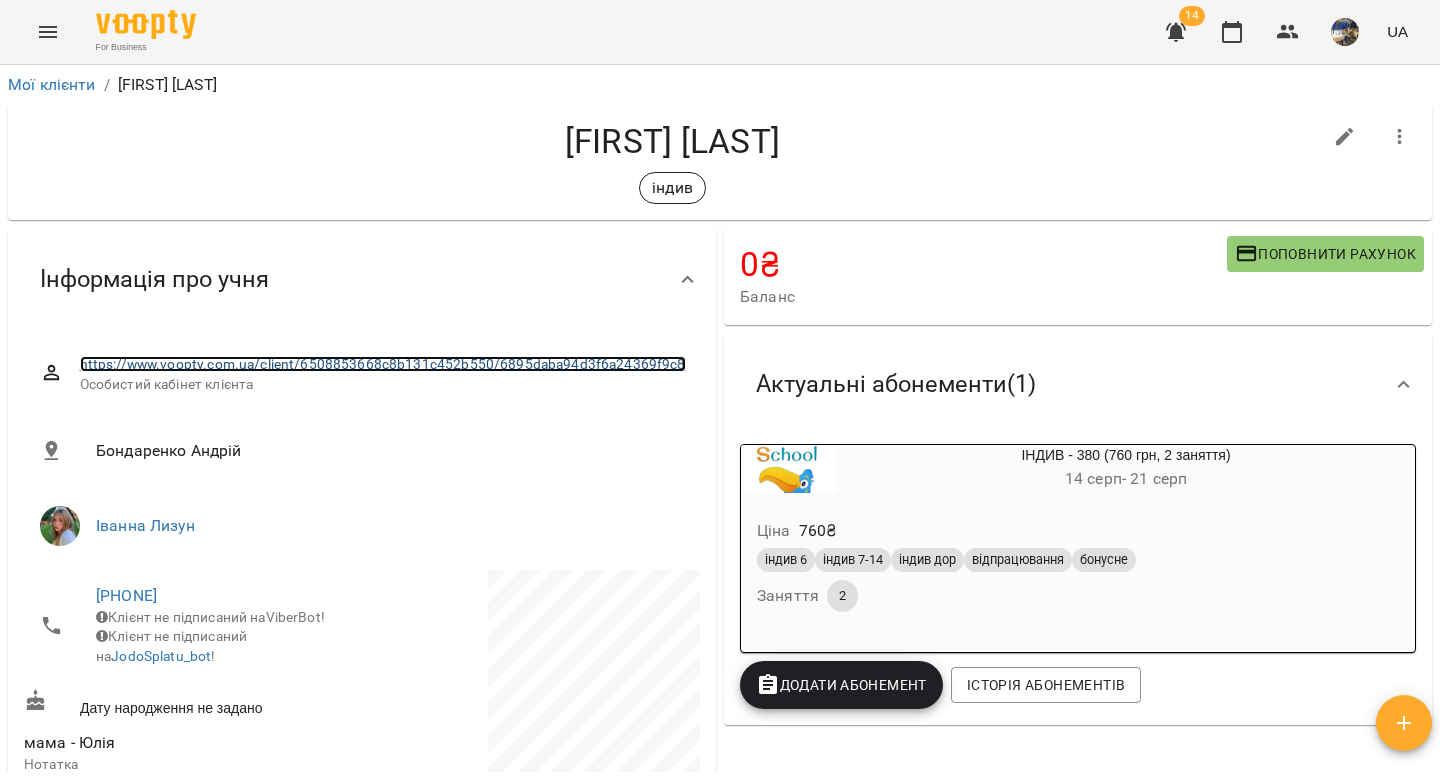 click on "https://www.voopty.com.ua/client/6508853668c8b131c452b550/6895daba94d3f6a24369f9c8" at bounding box center [383, 364] 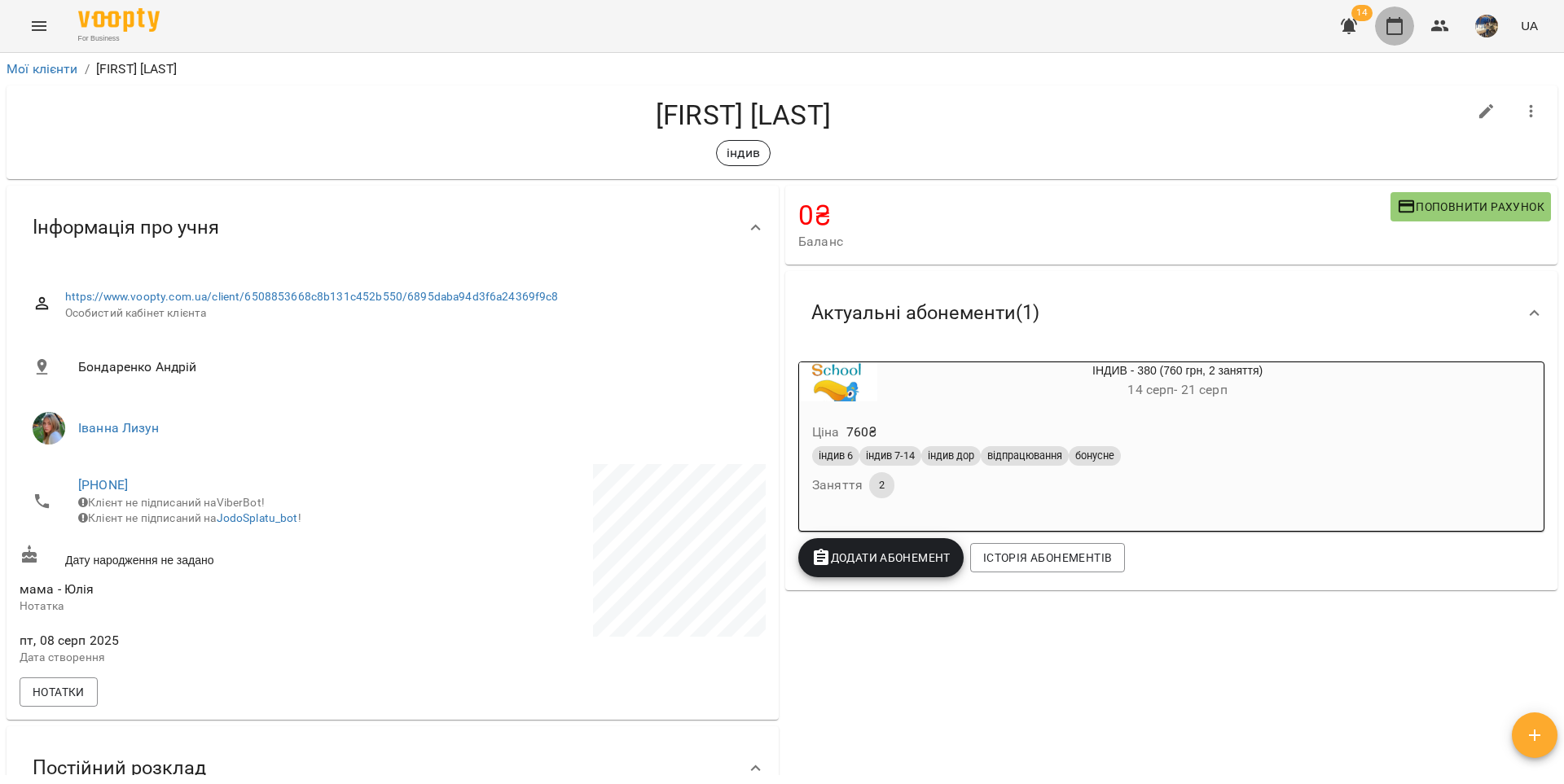 click 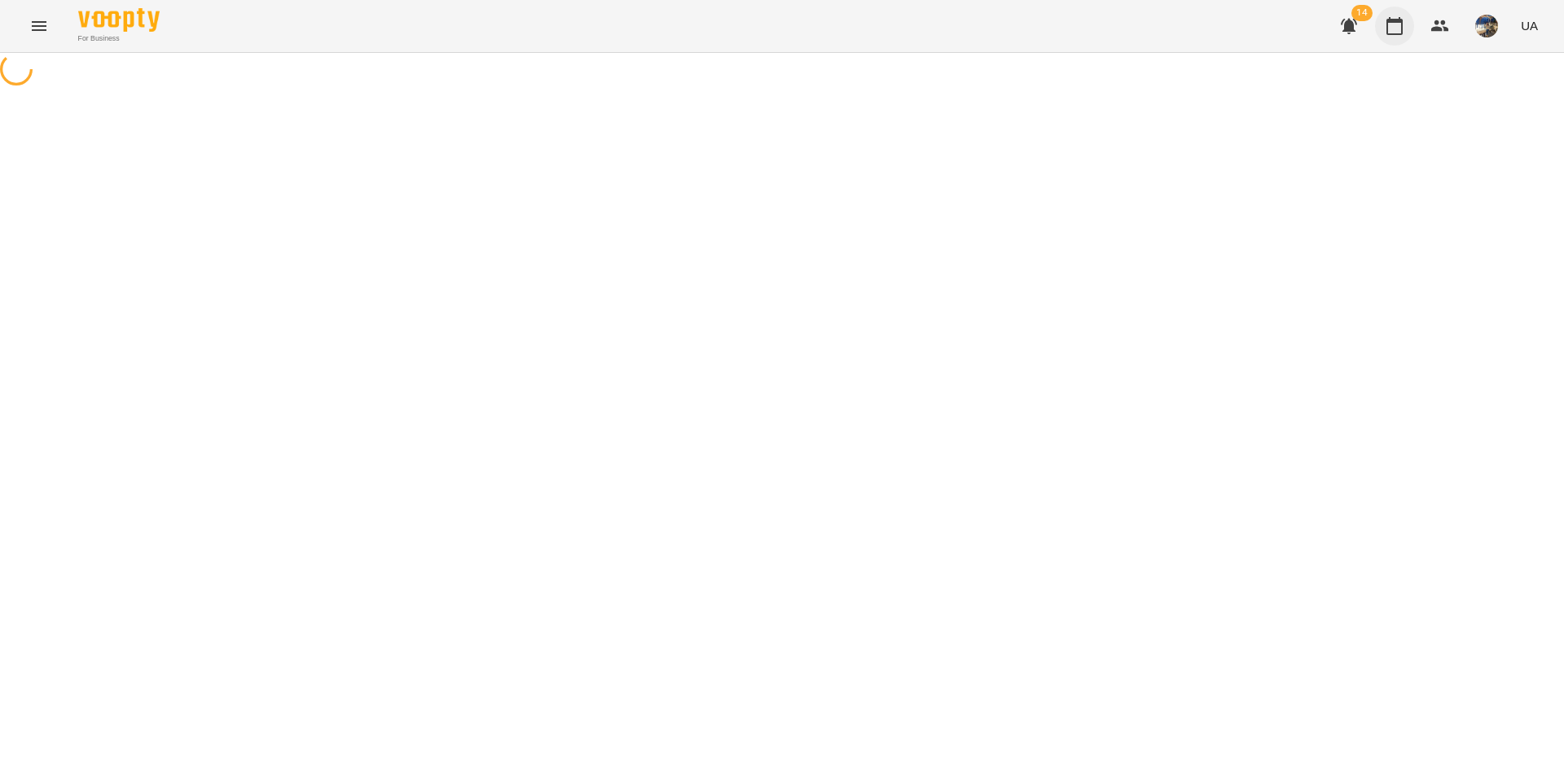 scroll, scrollTop: 0, scrollLeft: 0, axis: both 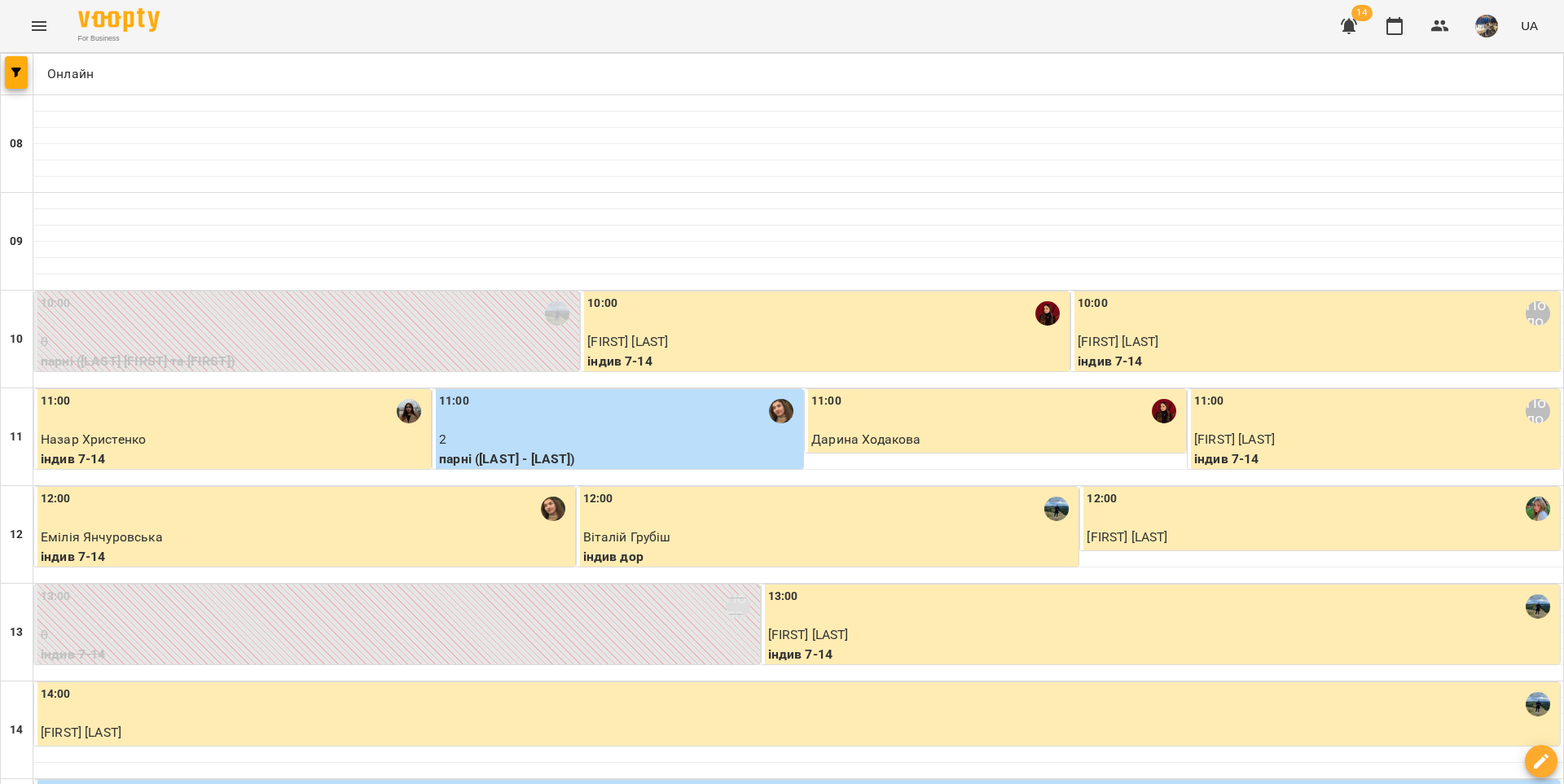click at bounding box center [863, 1537] 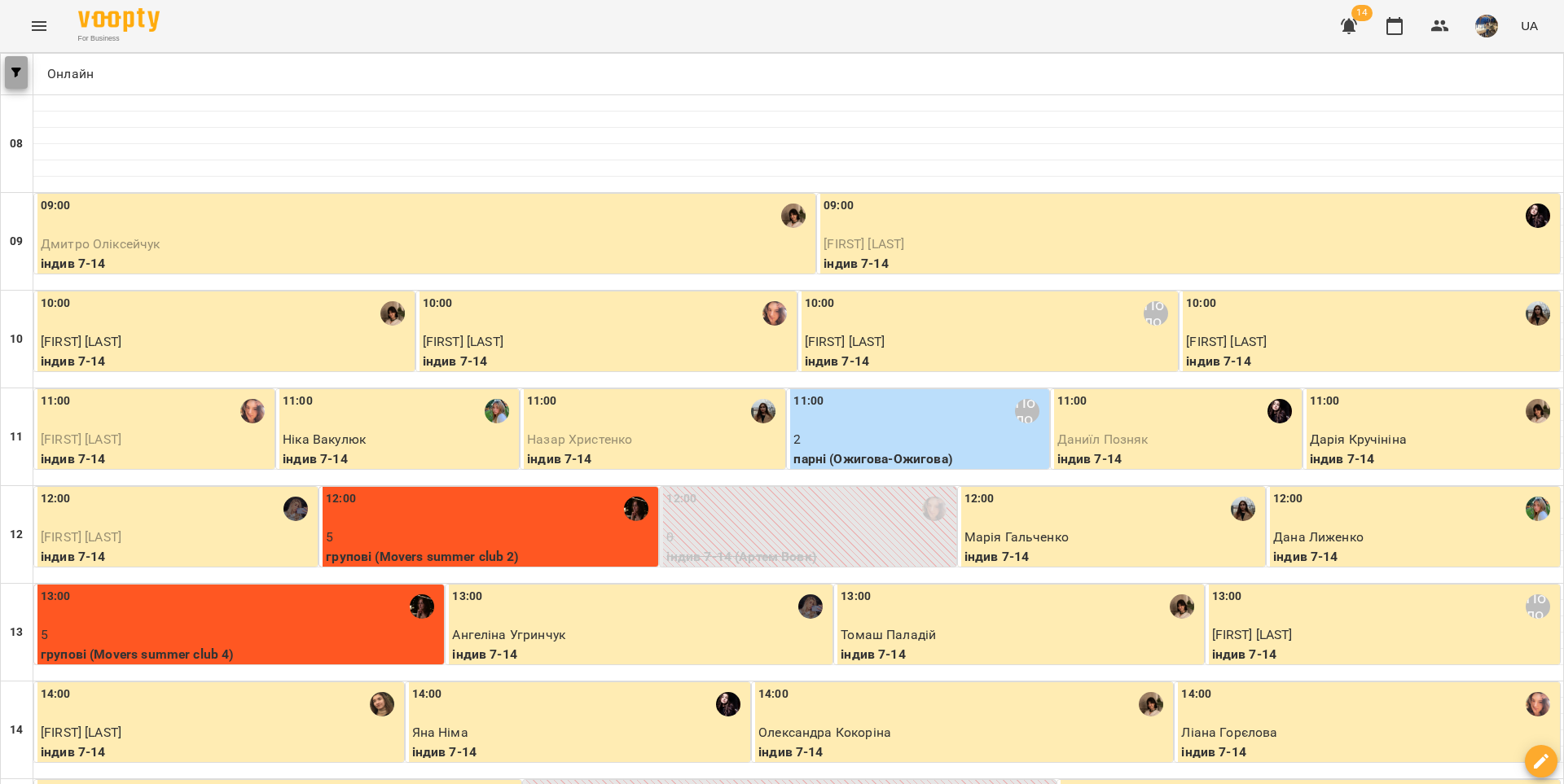 click at bounding box center (16, 72) 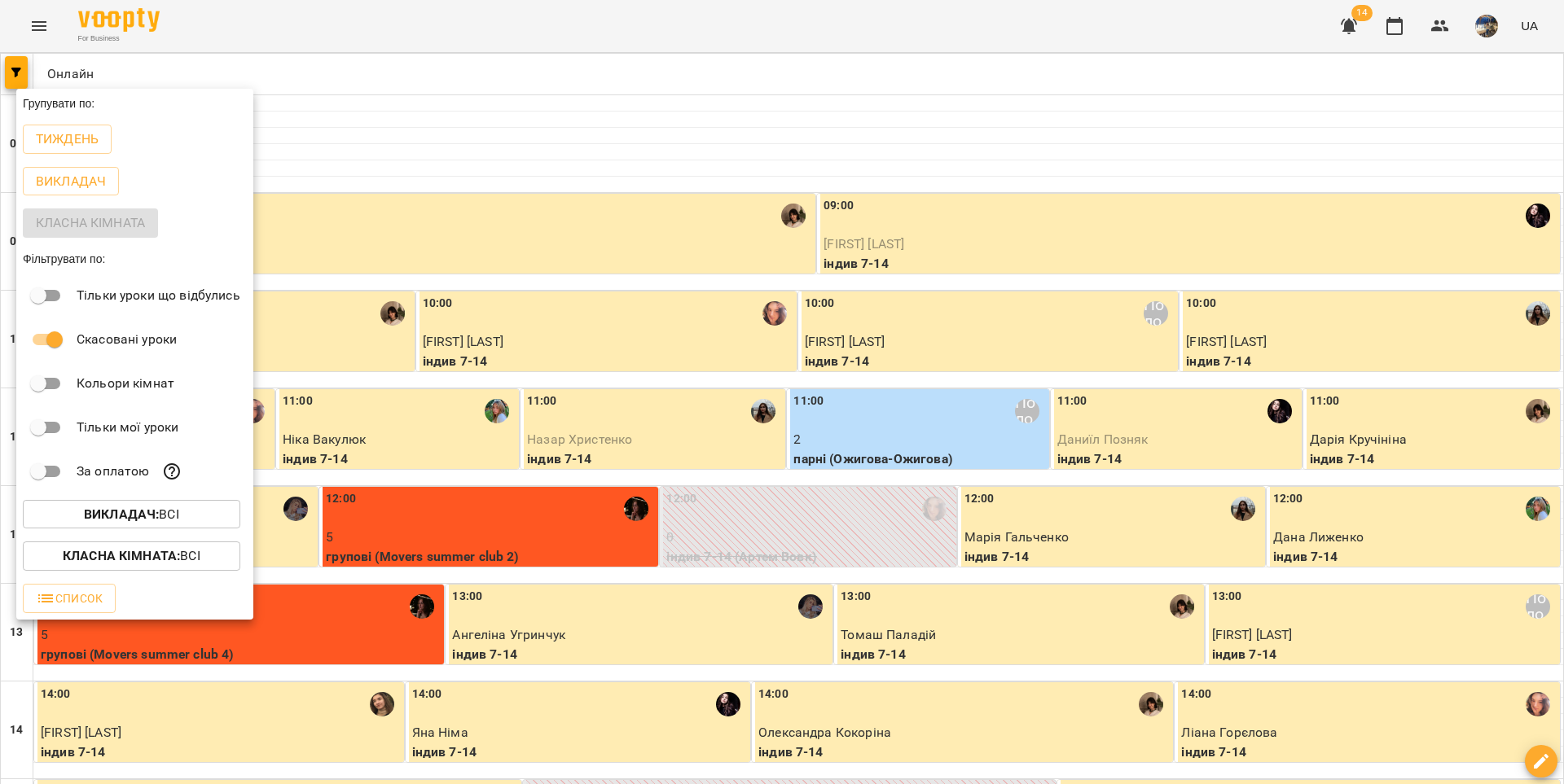 click on "Викладач :" at bounding box center (121, 514) 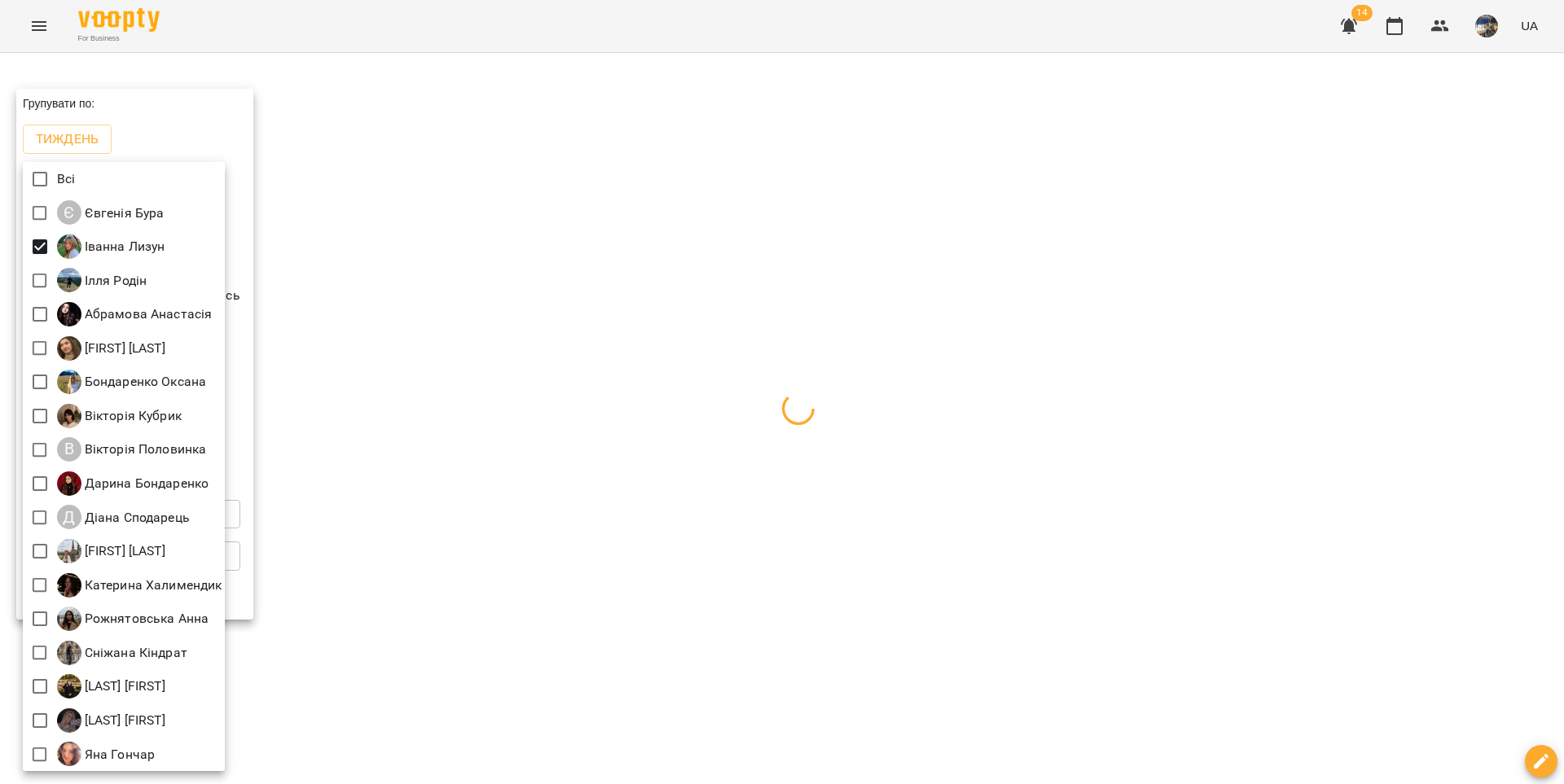 click at bounding box center (782, 392) 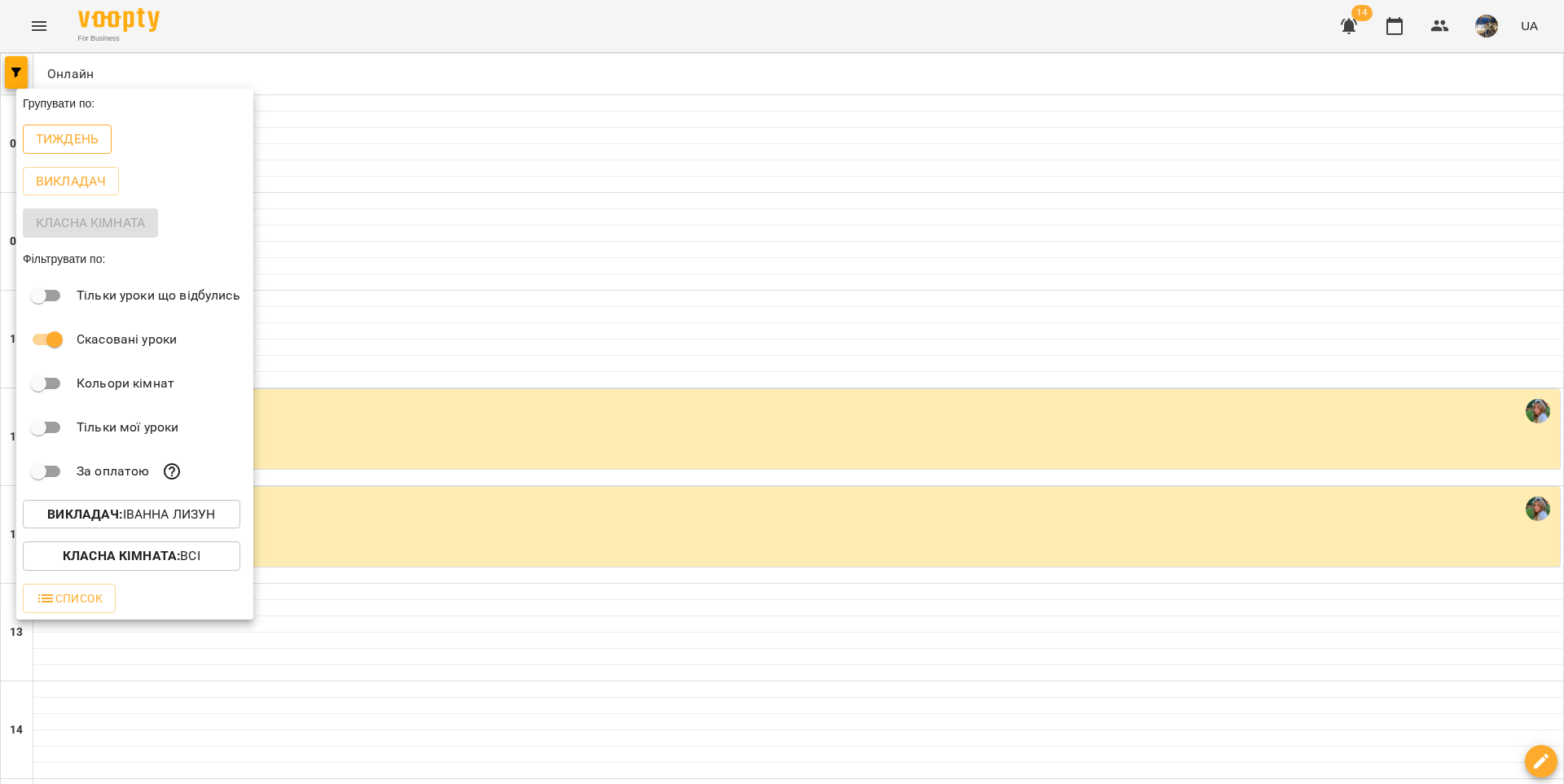 click on "Тиждень" at bounding box center (67, 139) 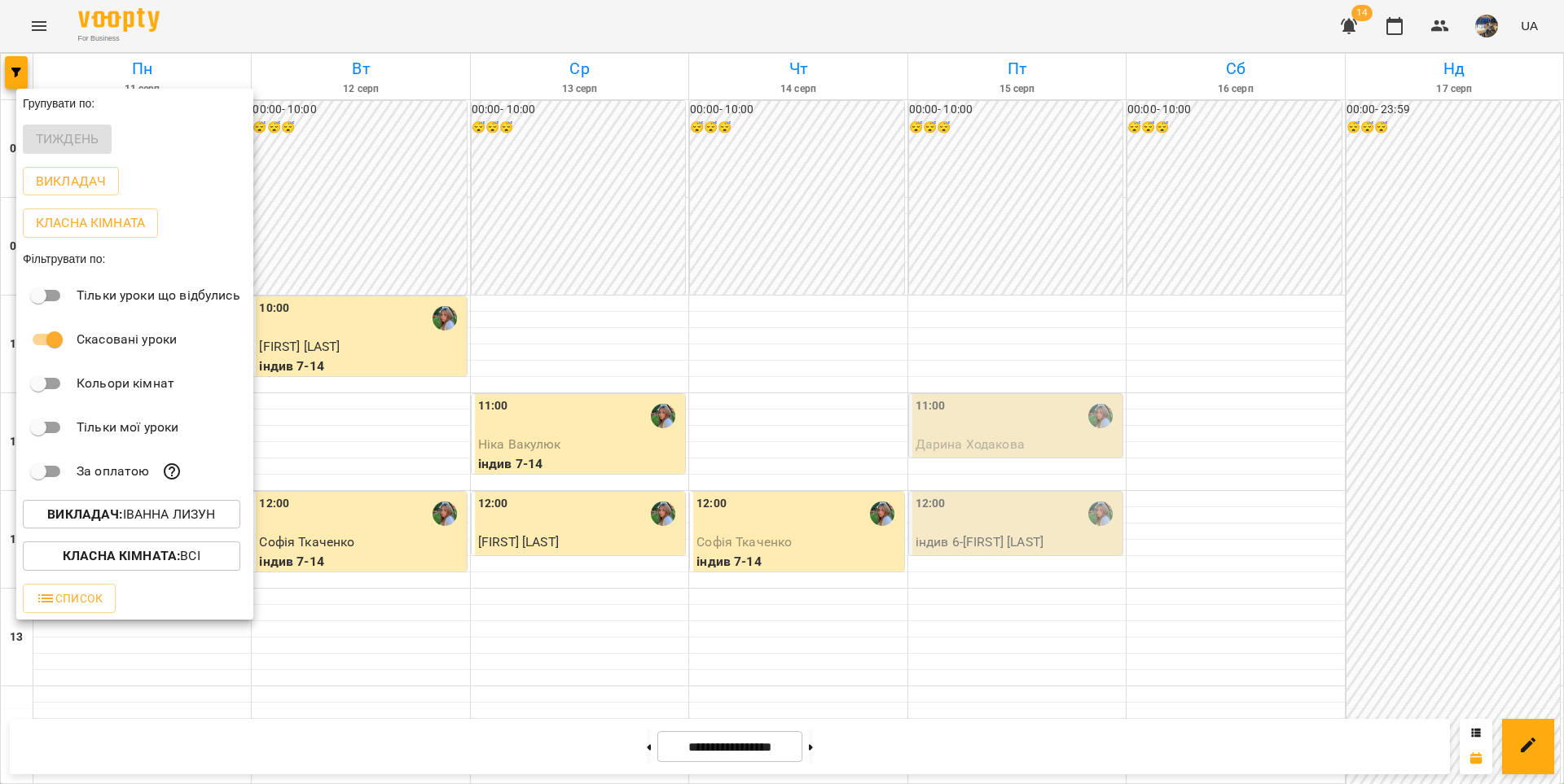 click at bounding box center (782, 392) 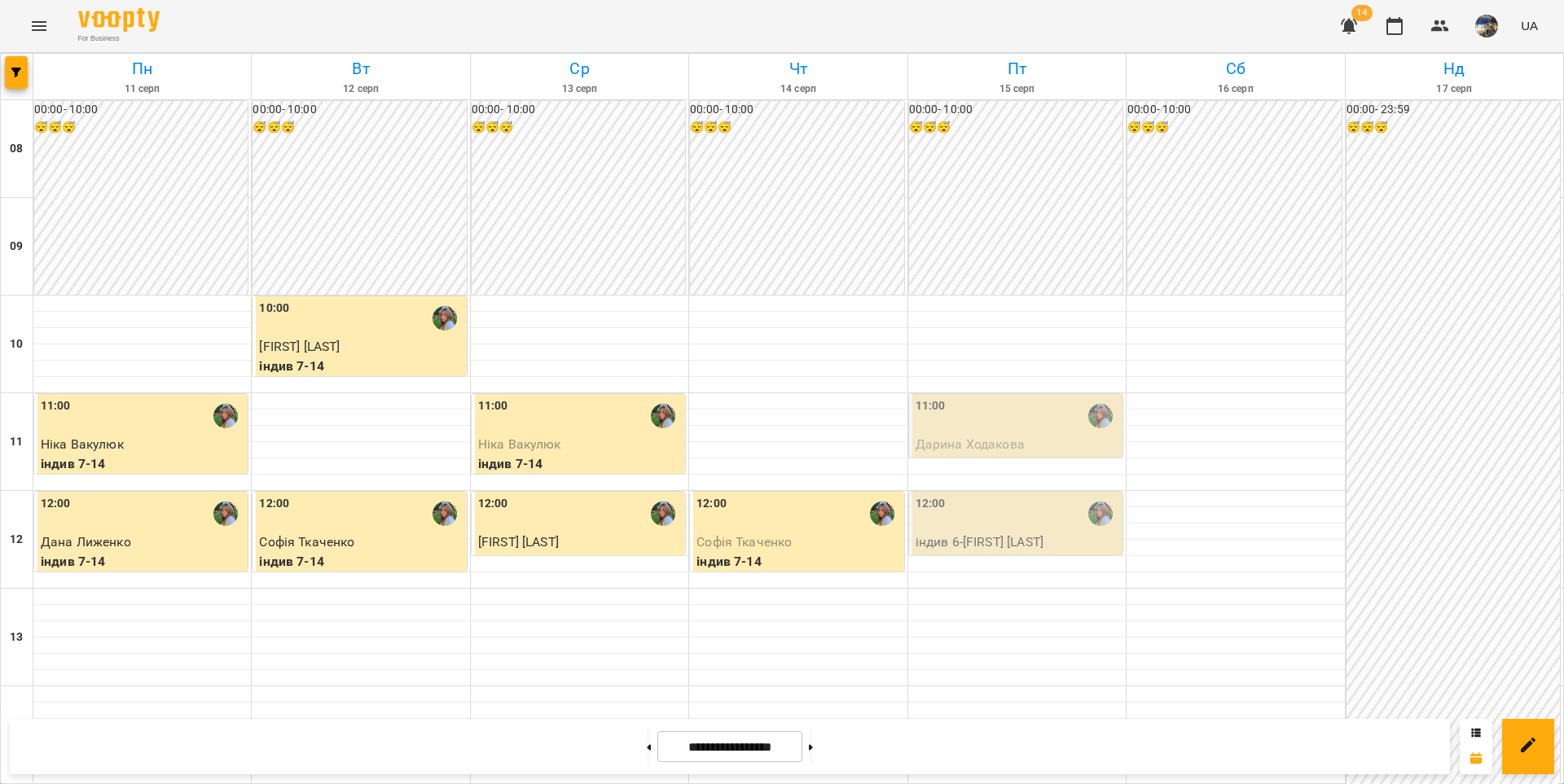 scroll, scrollTop: 607, scrollLeft: 0, axis: vertical 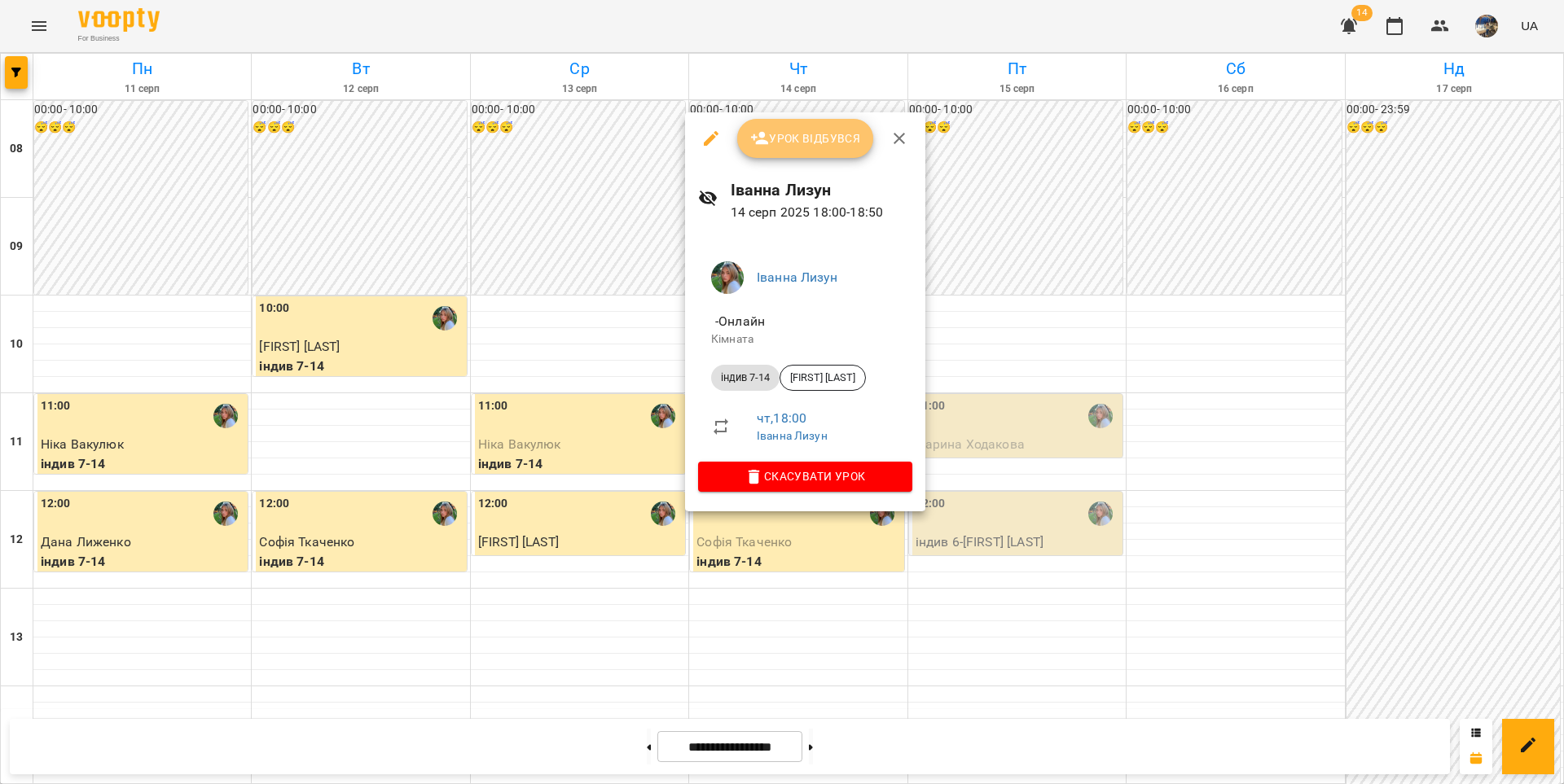 click on "Урок відбувся" at bounding box center (806, 138) 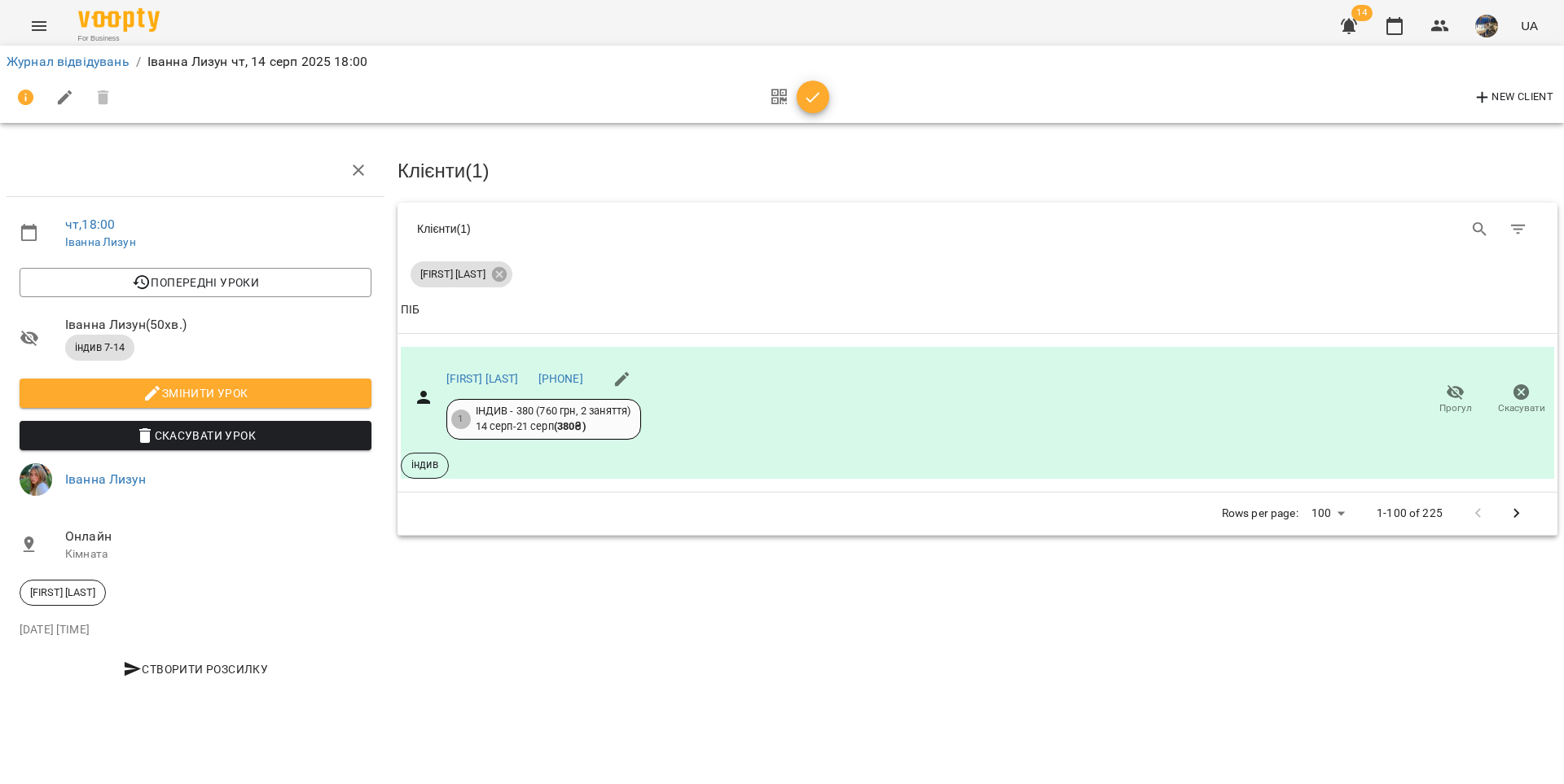 click 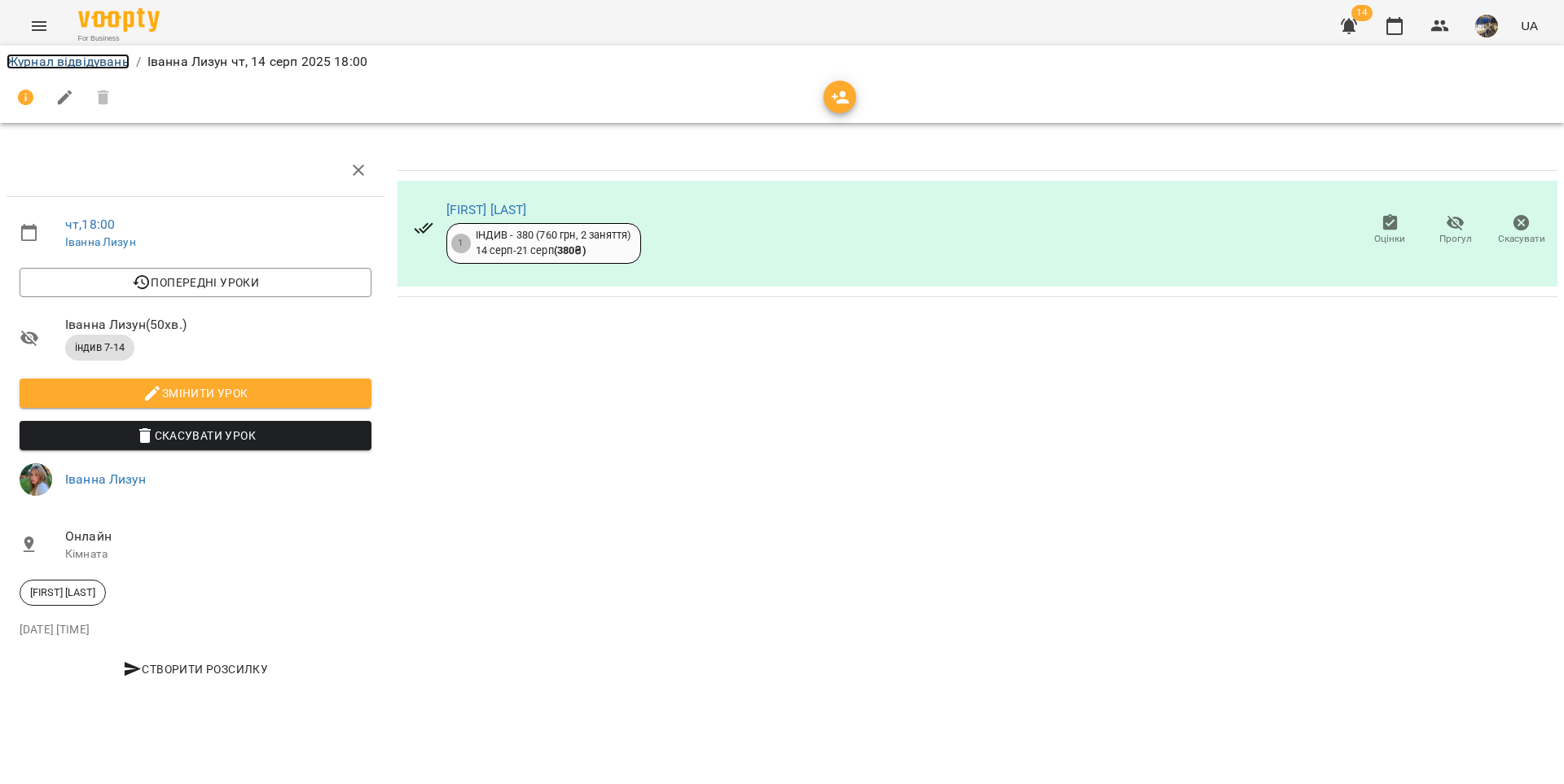 click on "Журнал відвідувань" at bounding box center [68, 61] 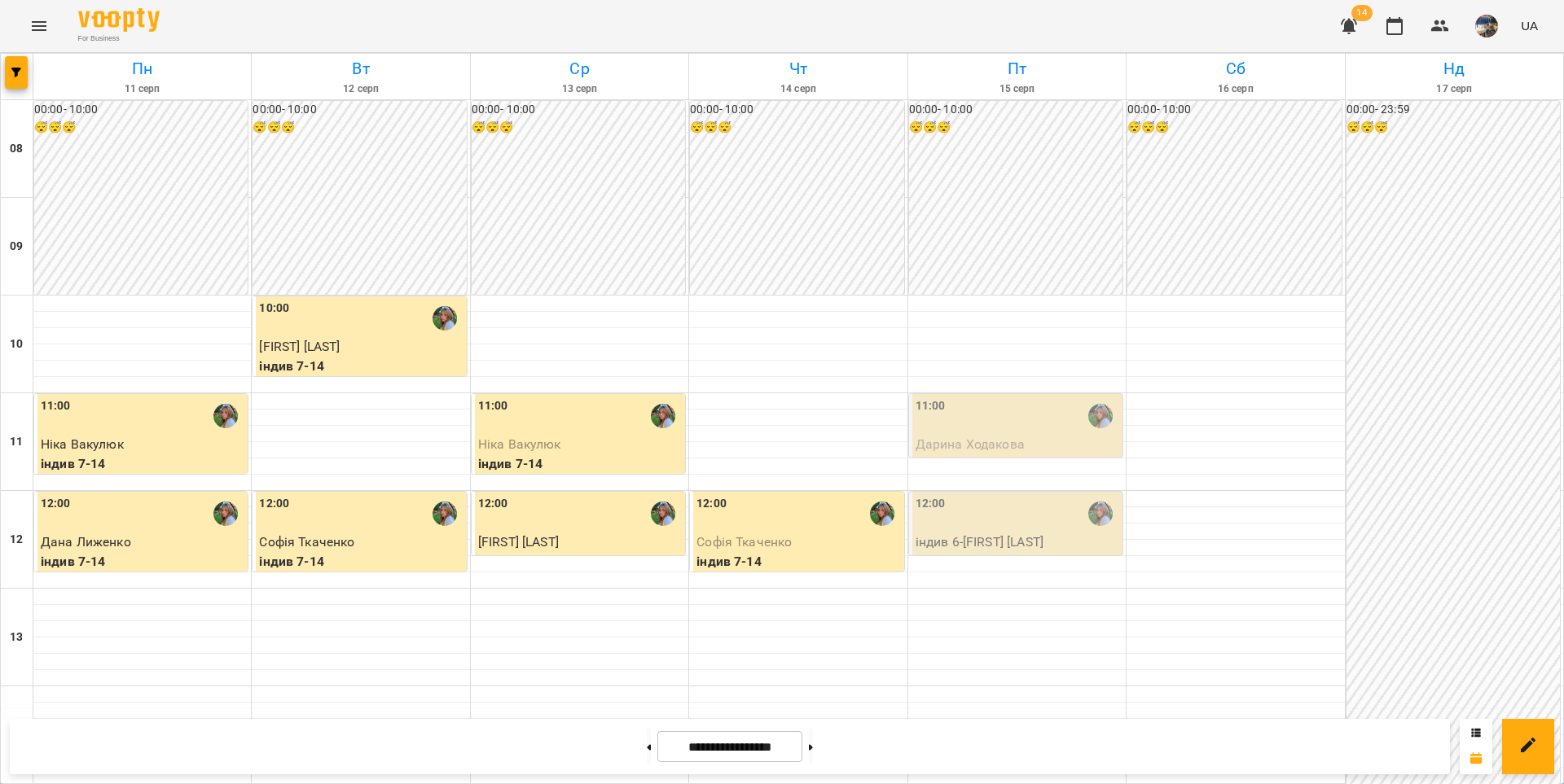 scroll, scrollTop: 0, scrollLeft: 0, axis: both 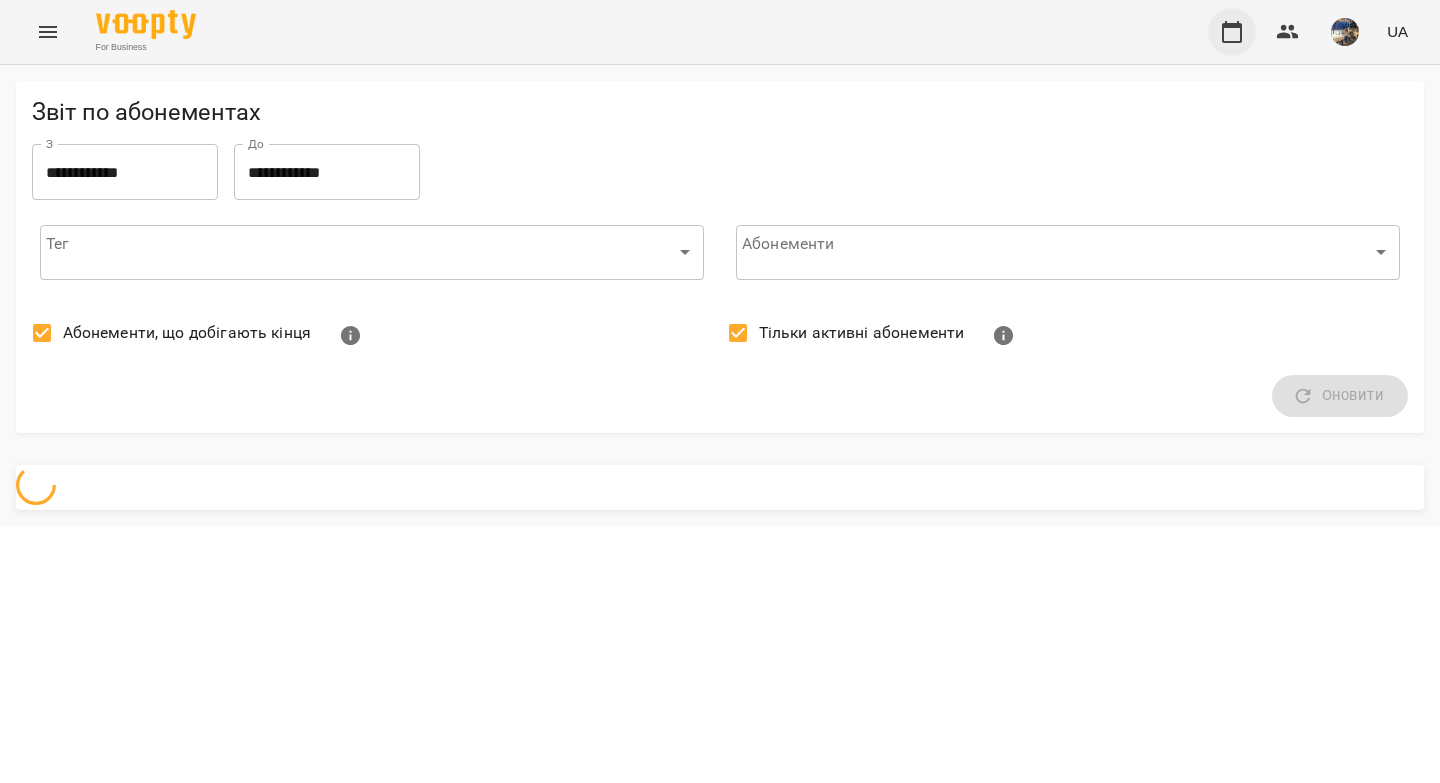 click 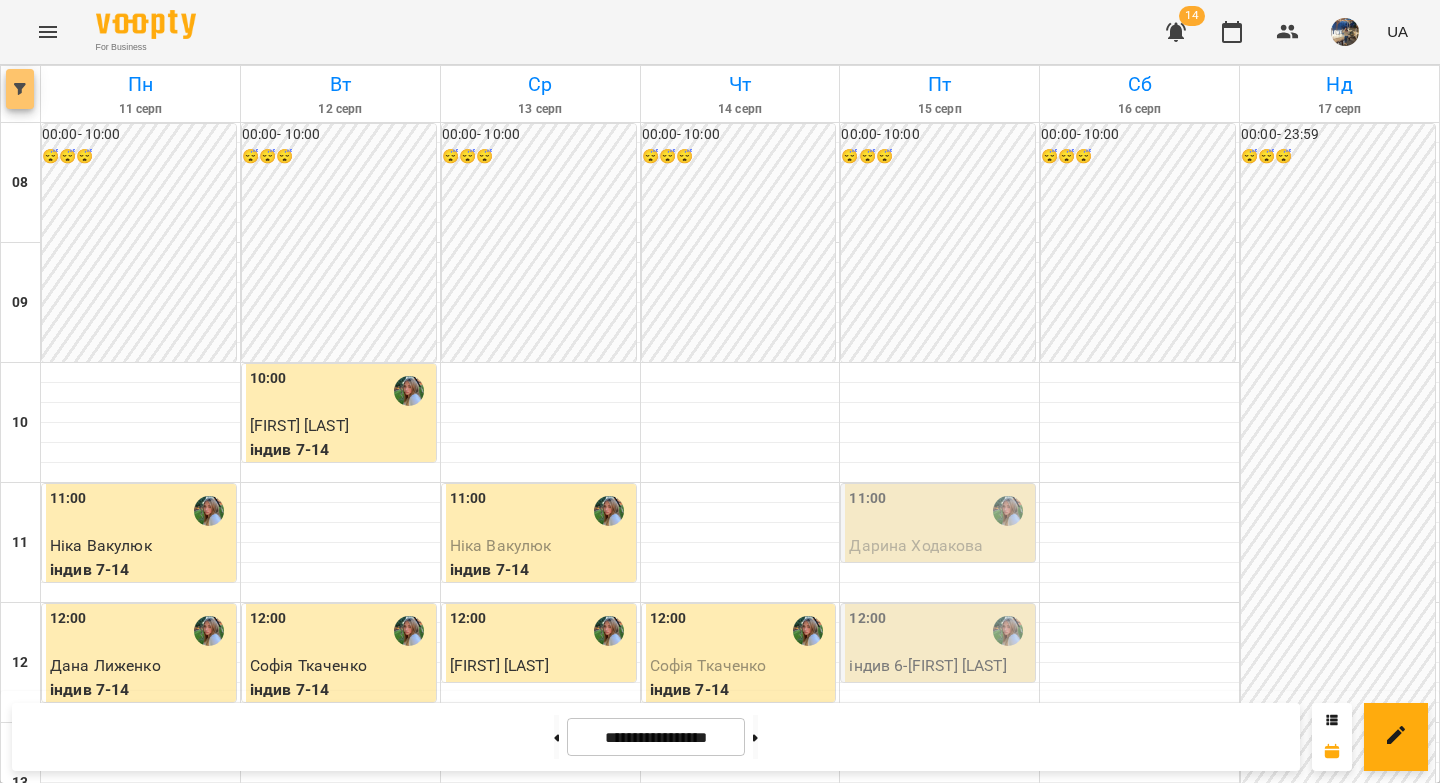 click 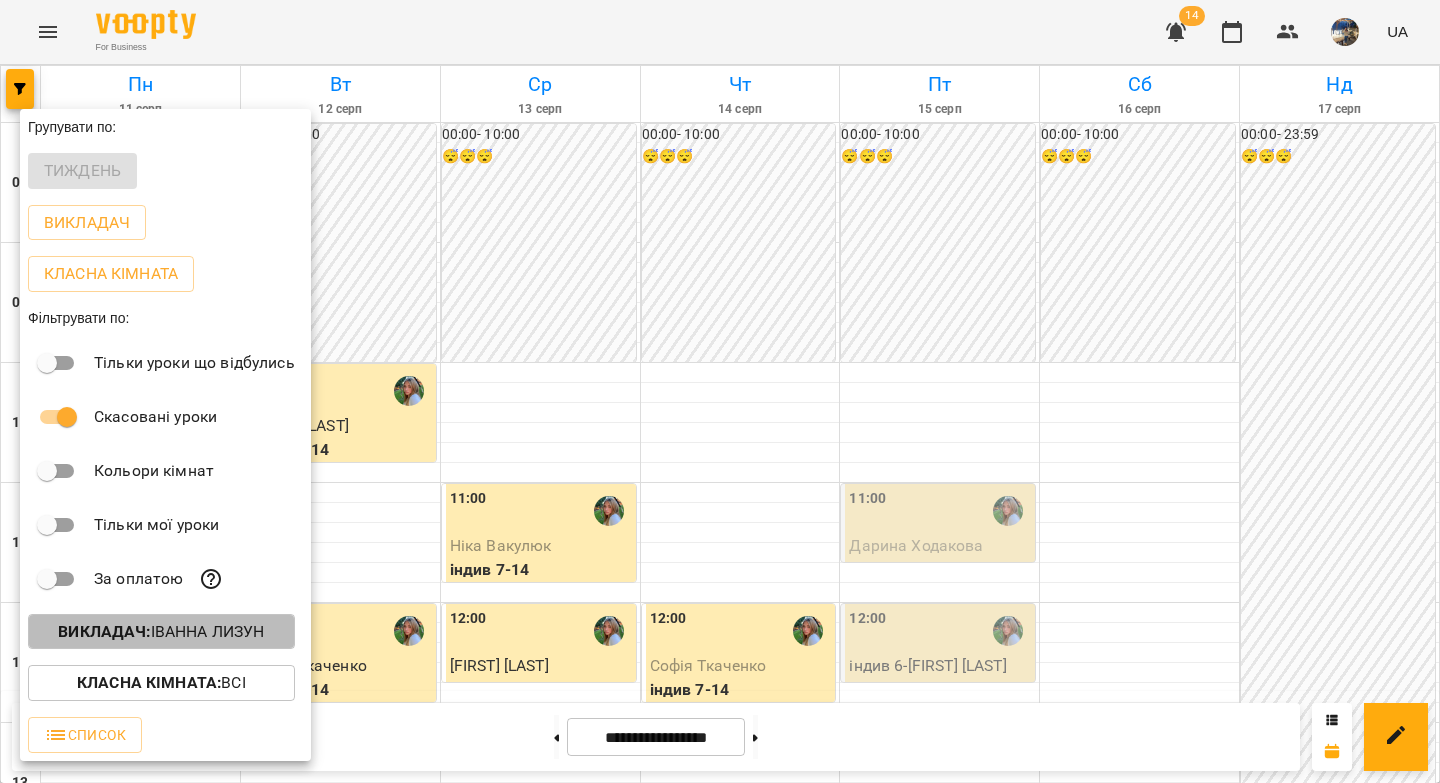 click on "Викладач :  Іванна Лизун" at bounding box center (161, 632) 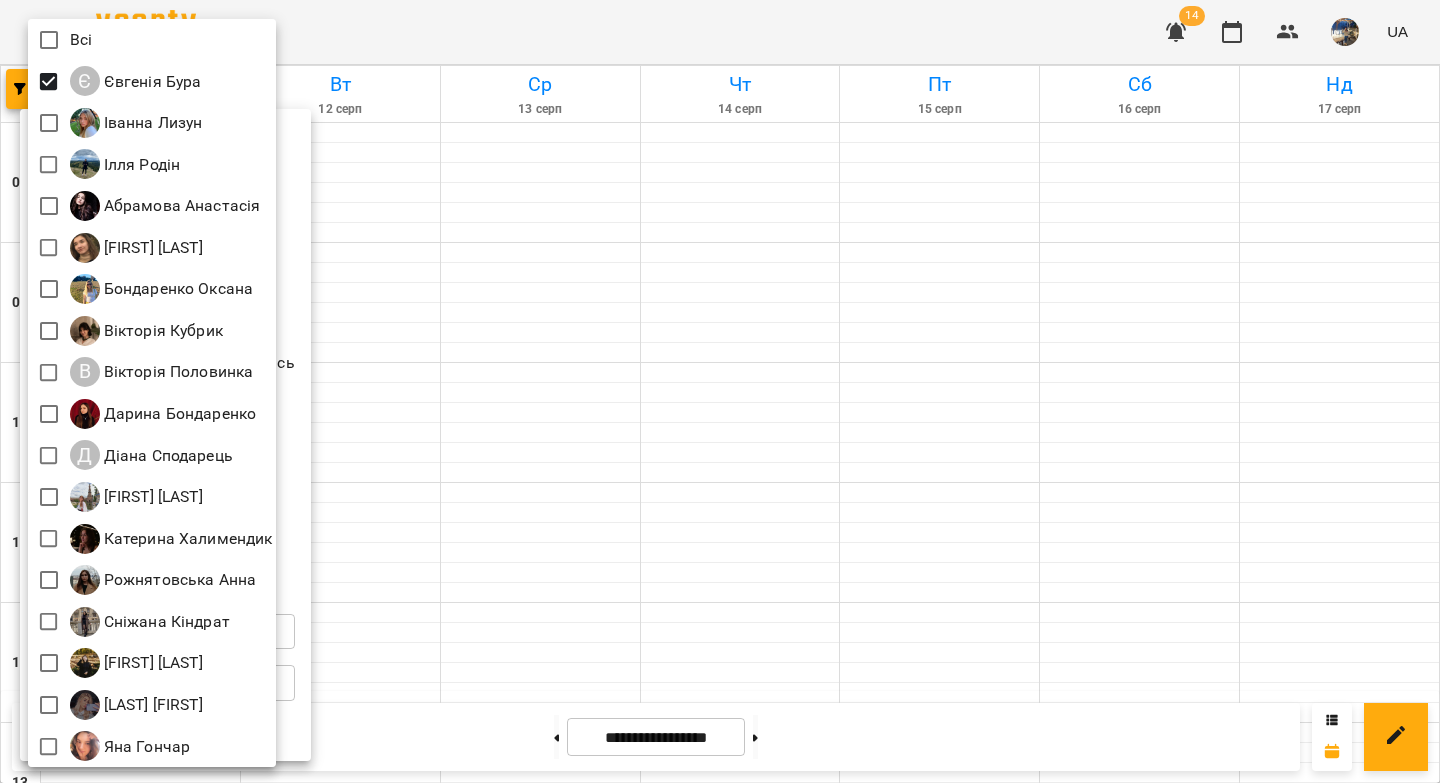 click at bounding box center (720, 391) 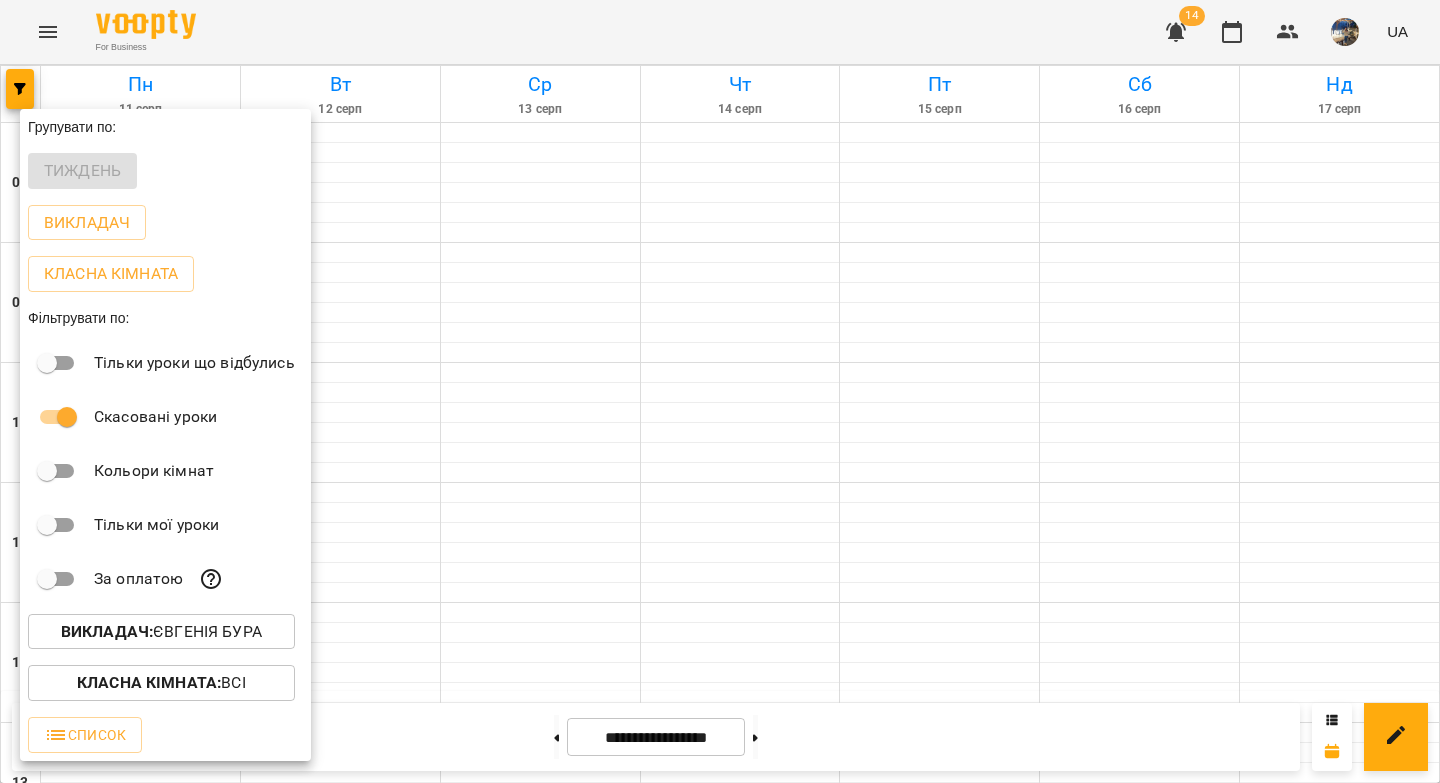 click at bounding box center [720, 391] 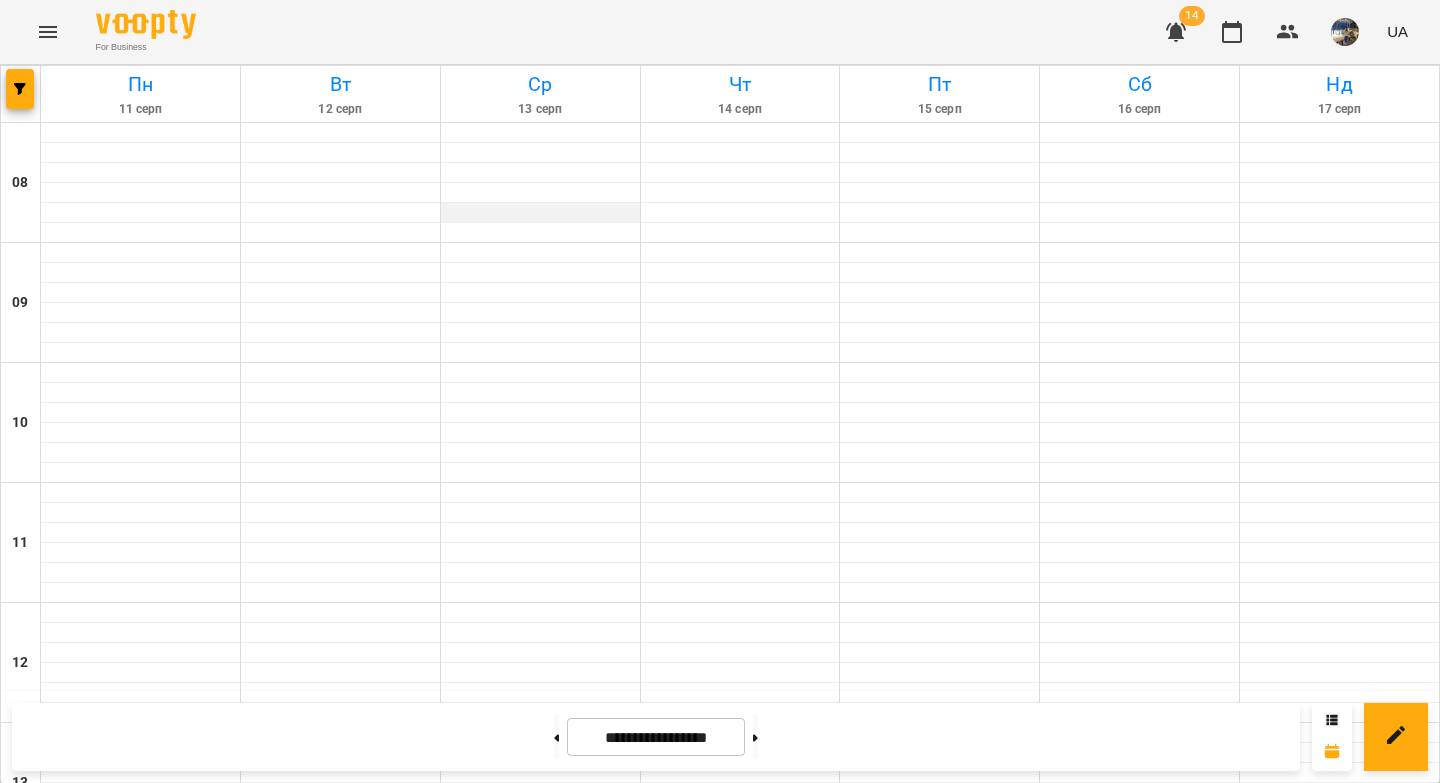 scroll, scrollTop: 1110, scrollLeft: 0, axis: vertical 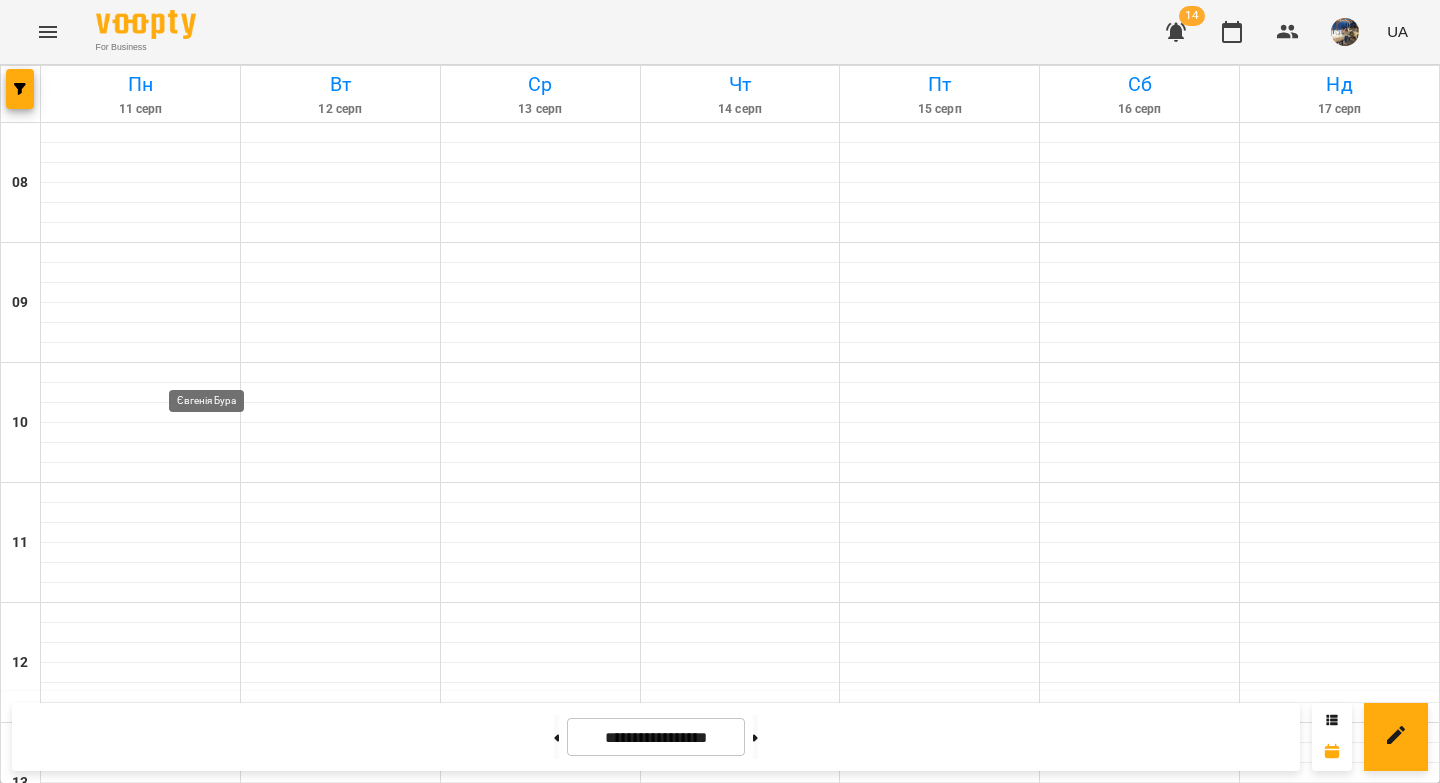 click on "Євгенія Бура" at bounding box center (209, 1471) 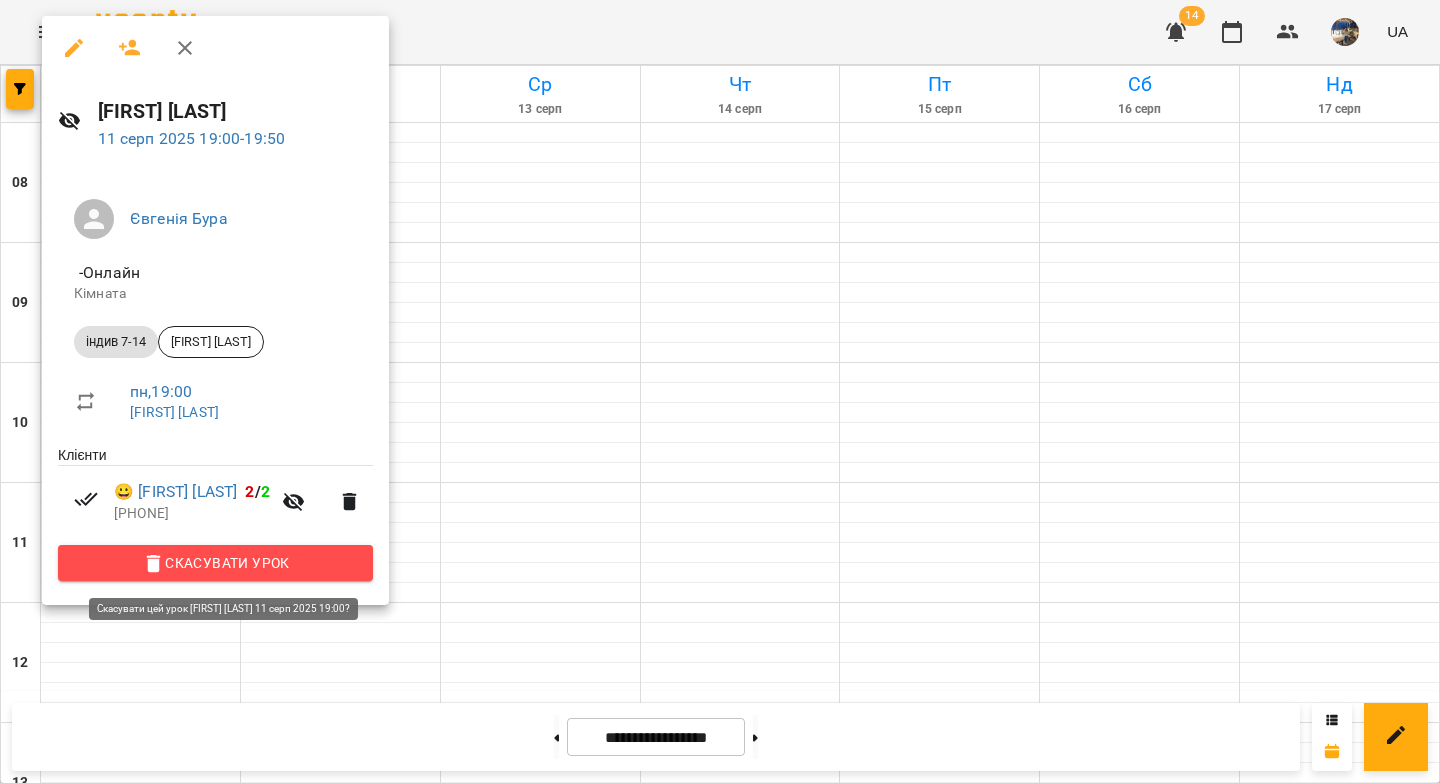 click on "Скасувати Урок" at bounding box center [215, 563] 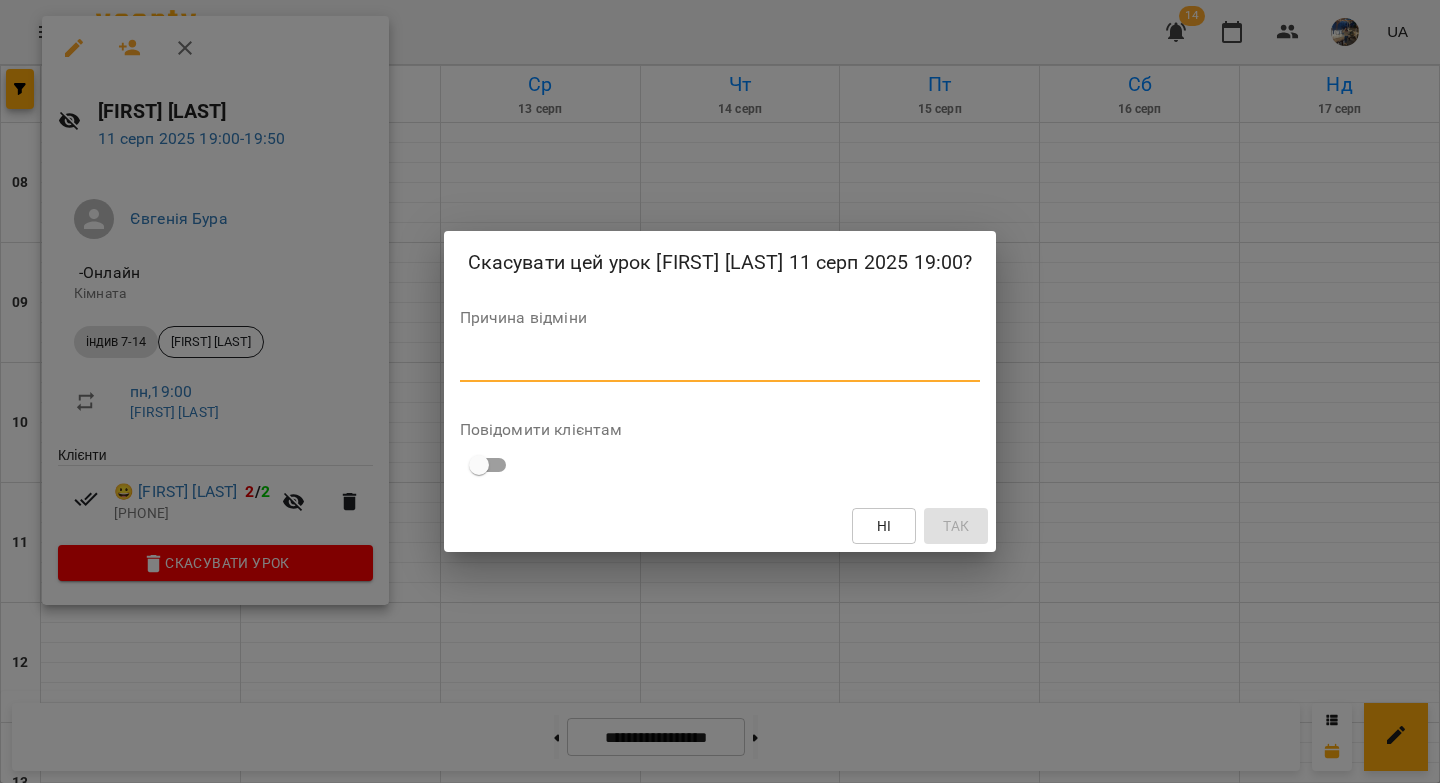 click at bounding box center (720, 365) 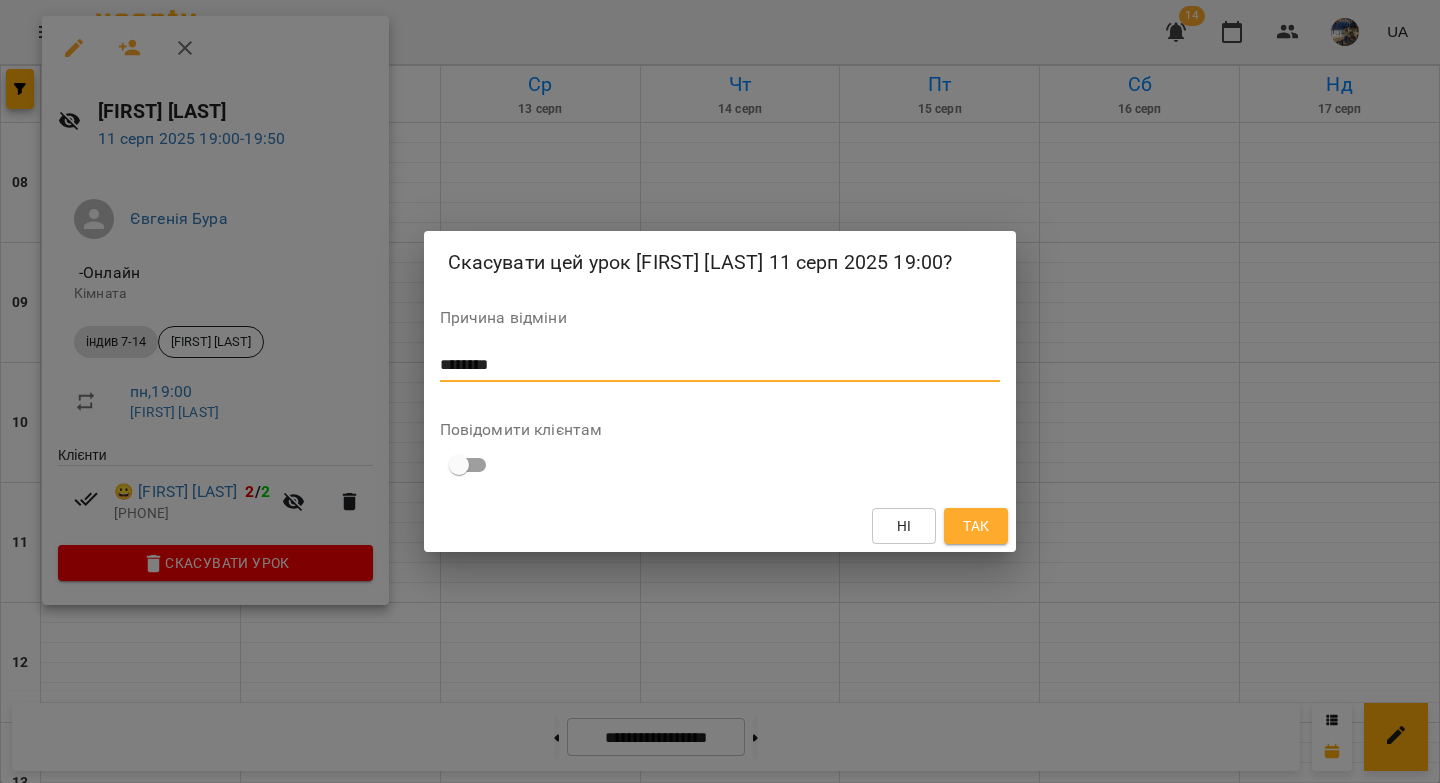 drag, startPoint x: 495, startPoint y: 368, endPoint x: 430, endPoint y: 373, distance: 65.192024 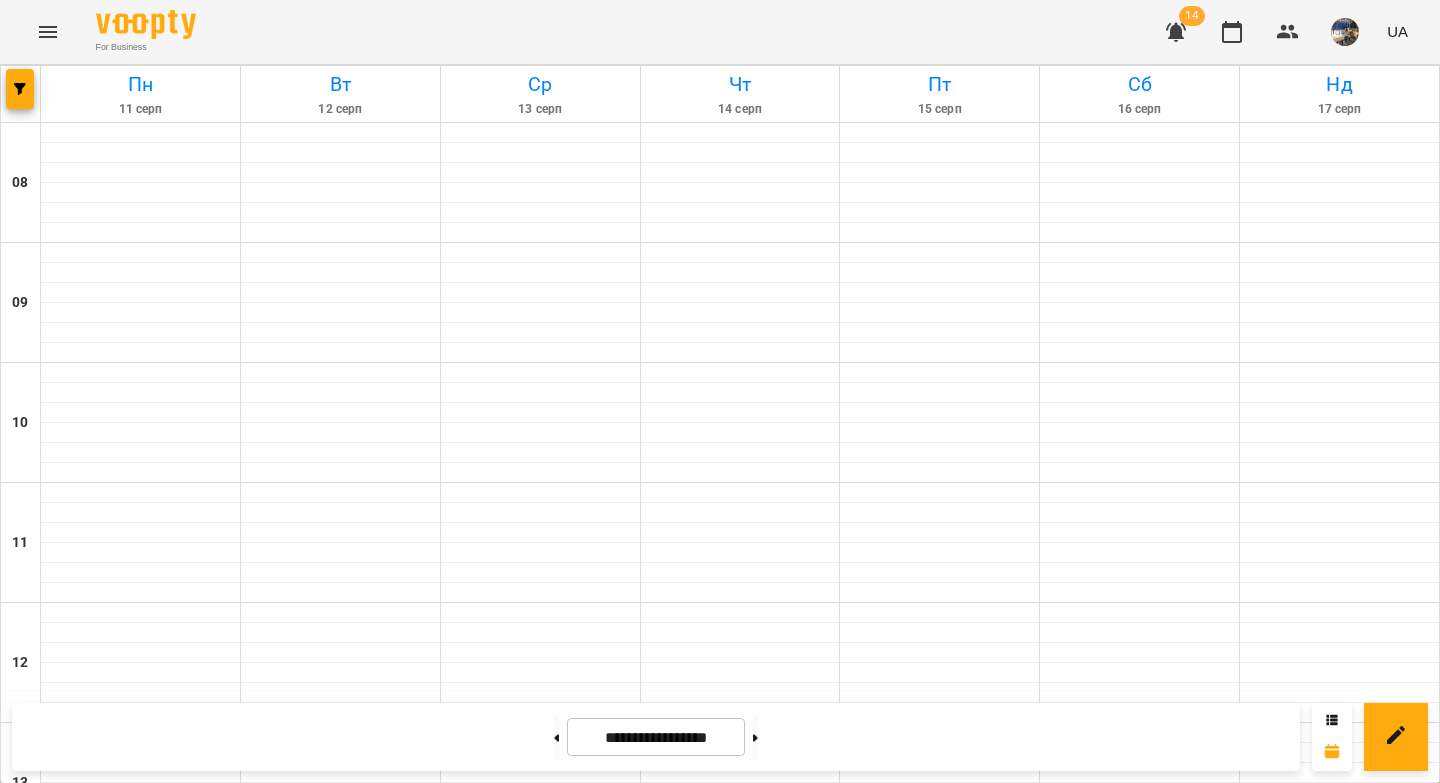 click on "Євгенія Бура" at bounding box center (609, 1471) 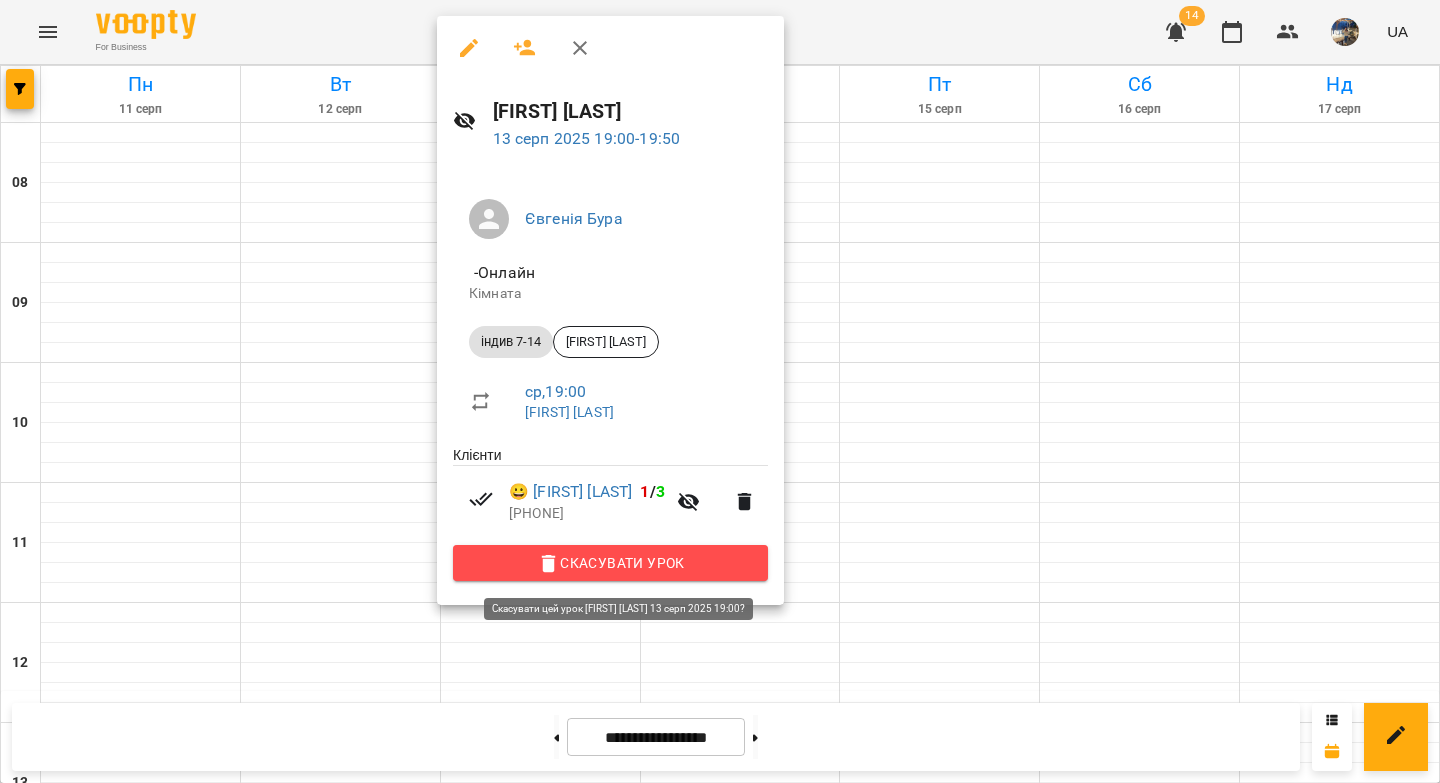click 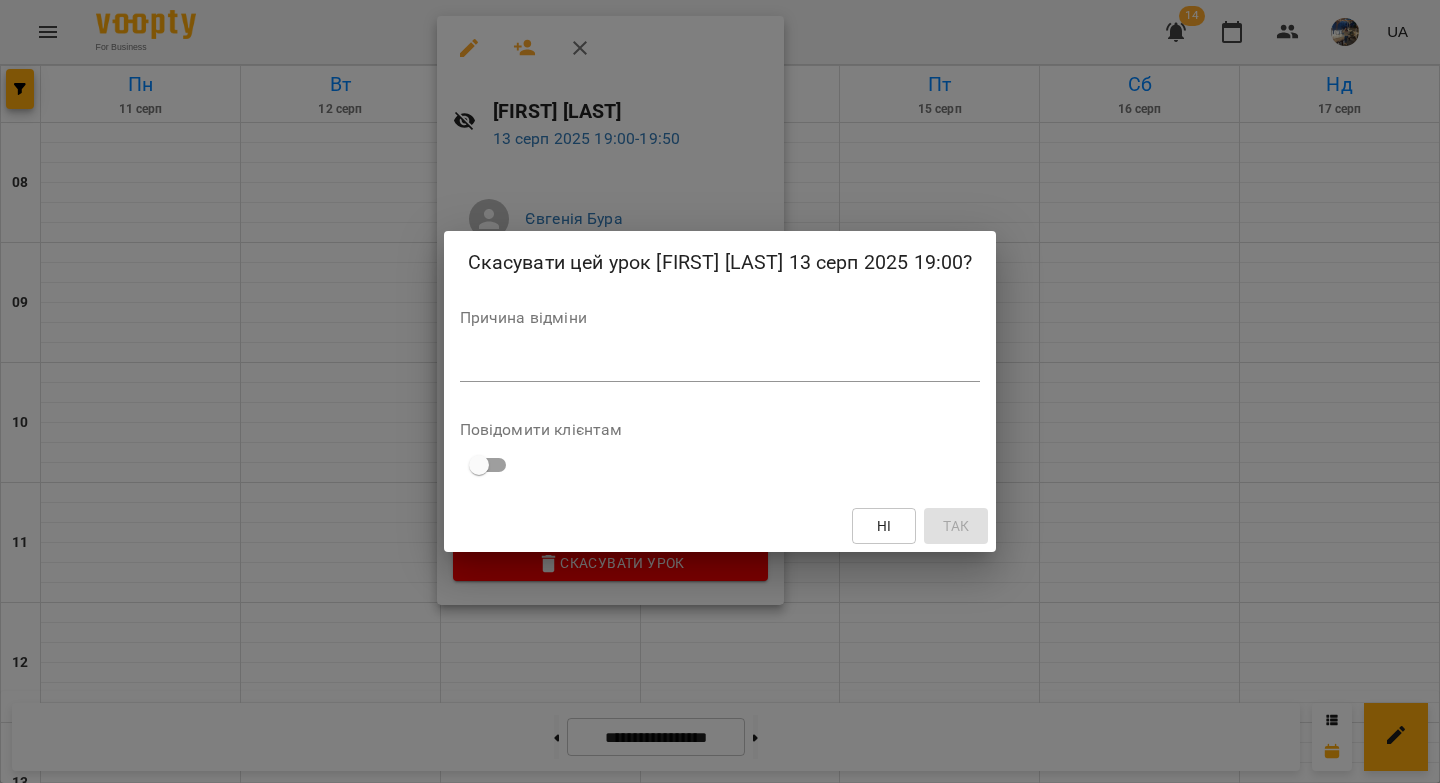 click at bounding box center [720, 365] 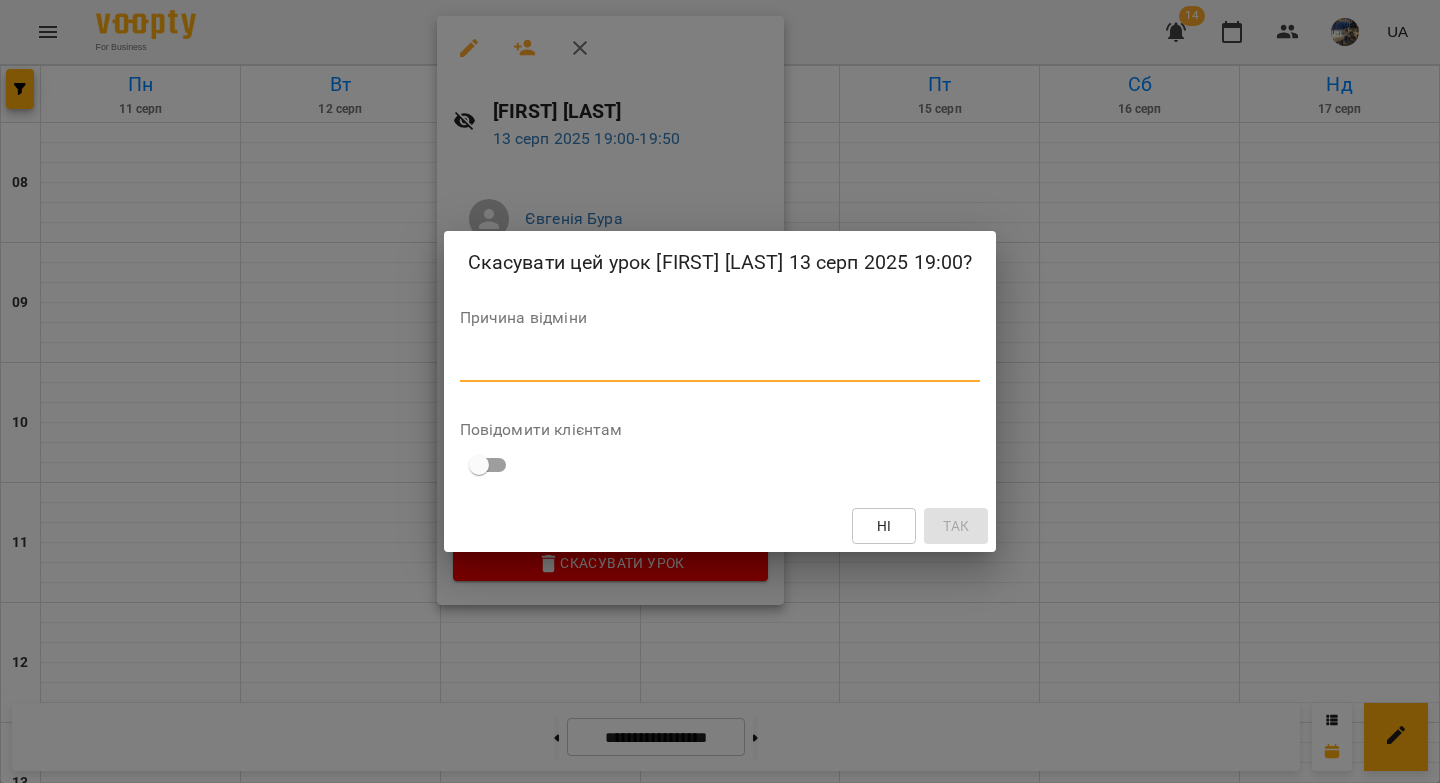 paste on "********" 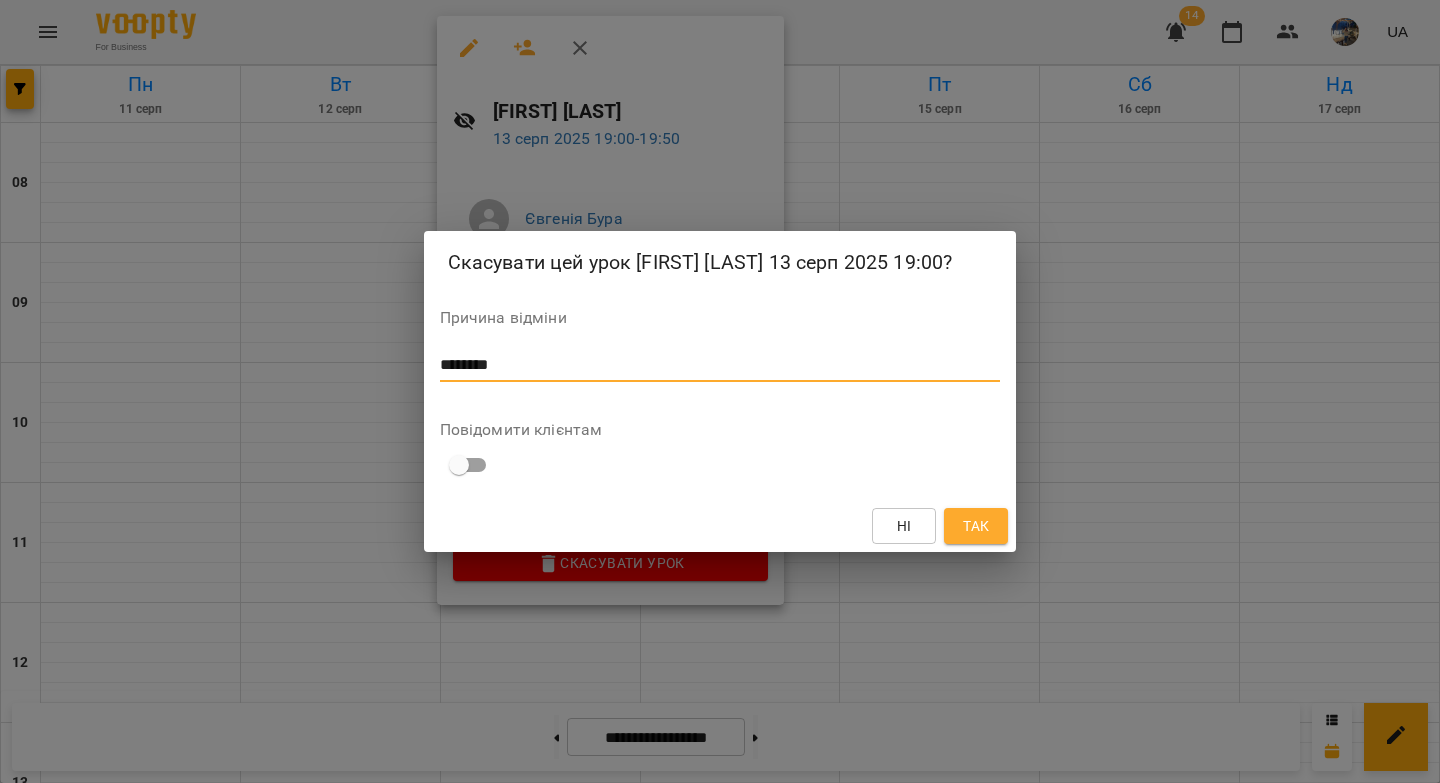 type on "********" 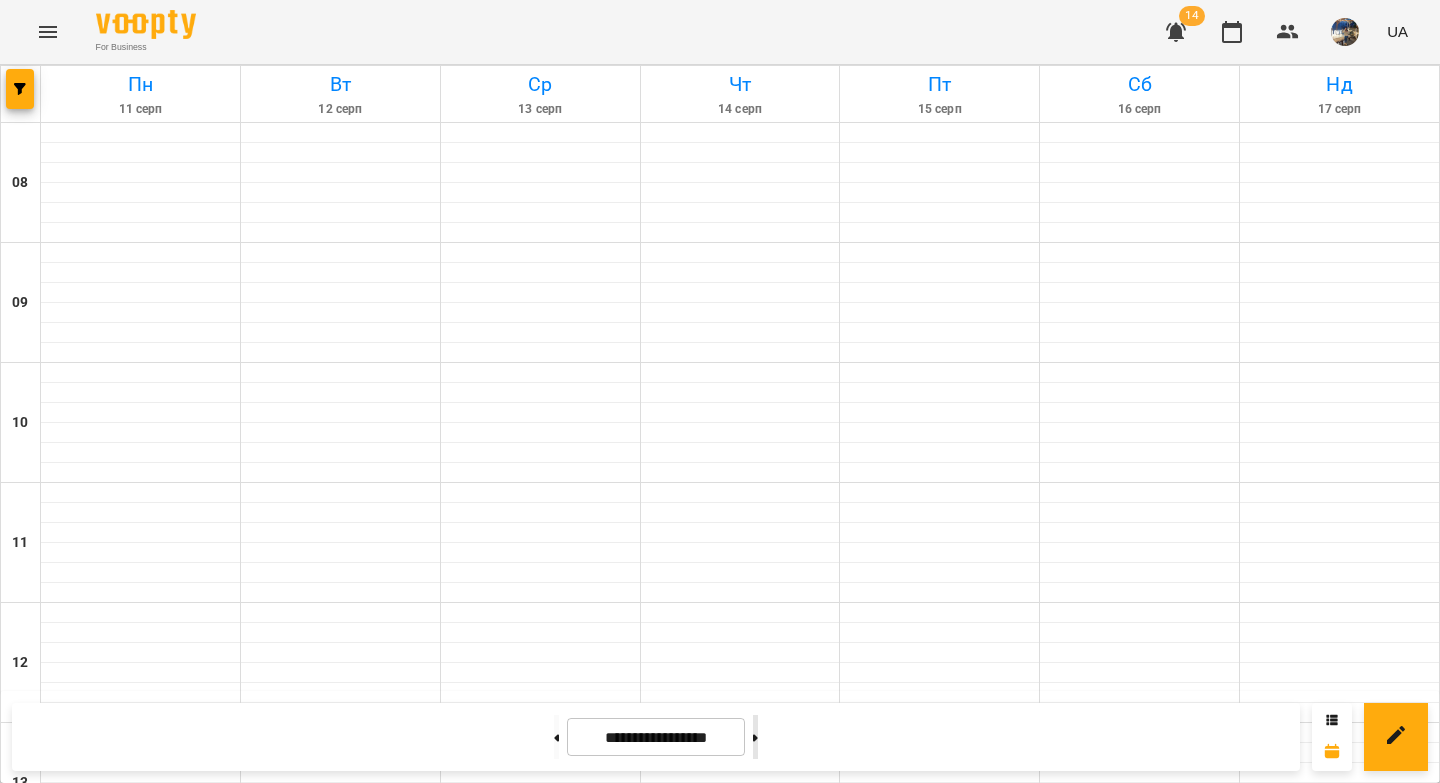 click 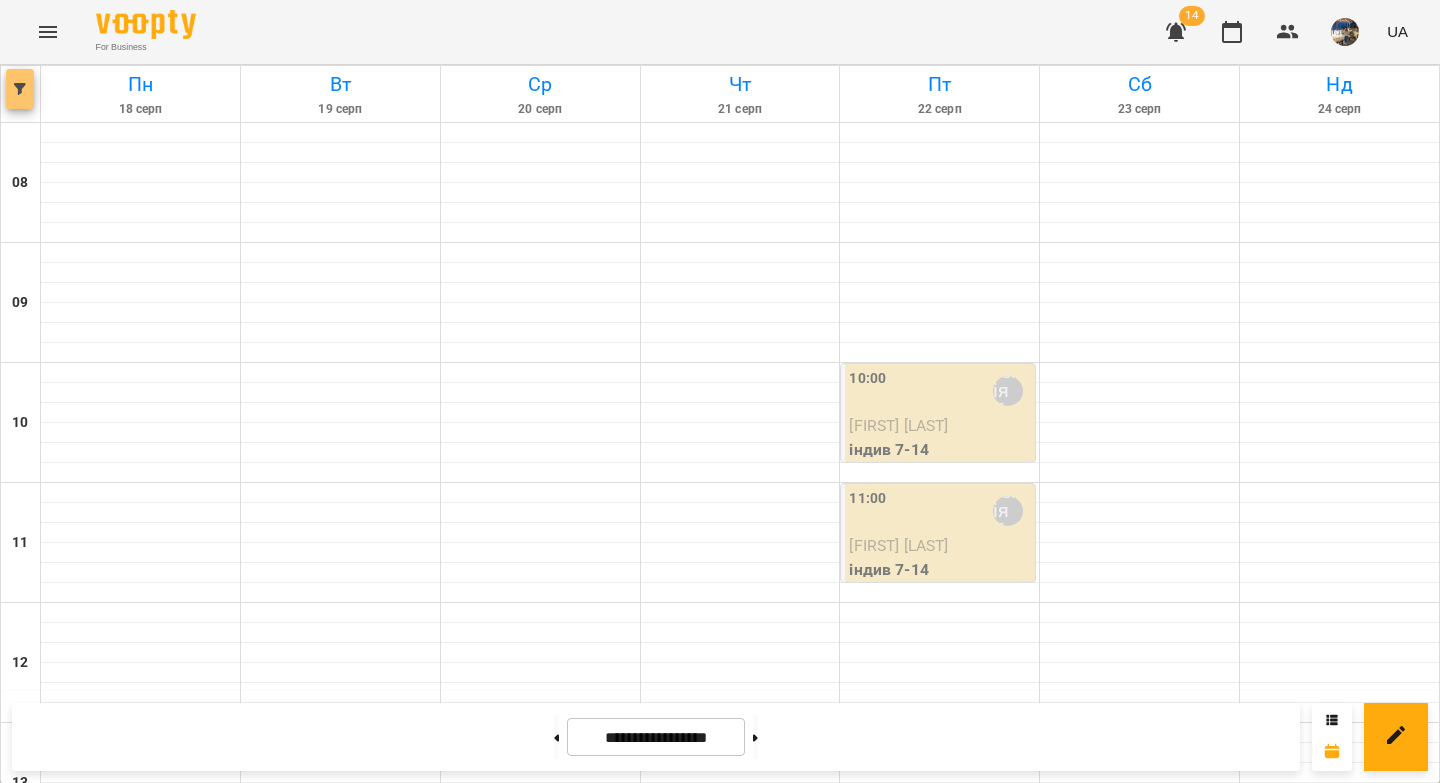 click 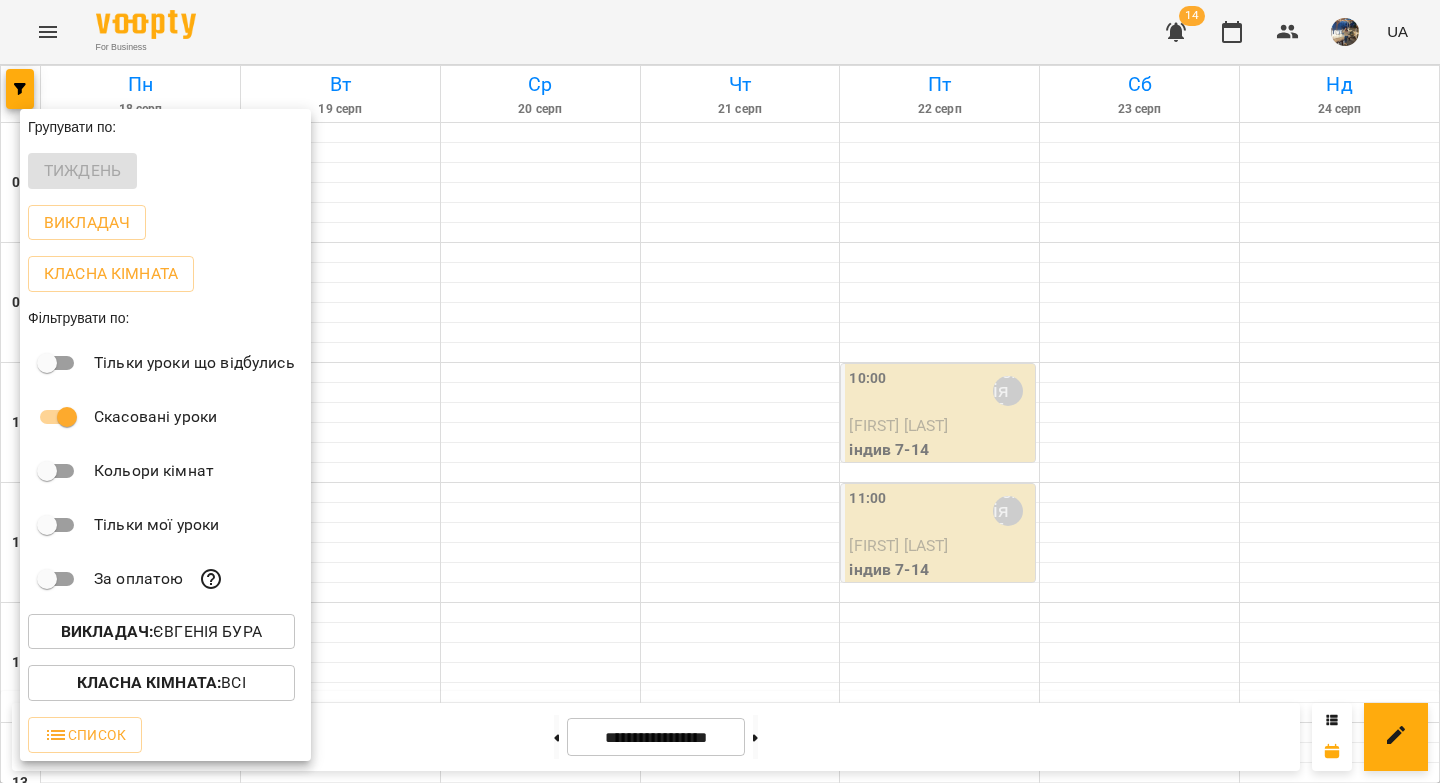 click on "Викладач :" at bounding box center (107, 631) 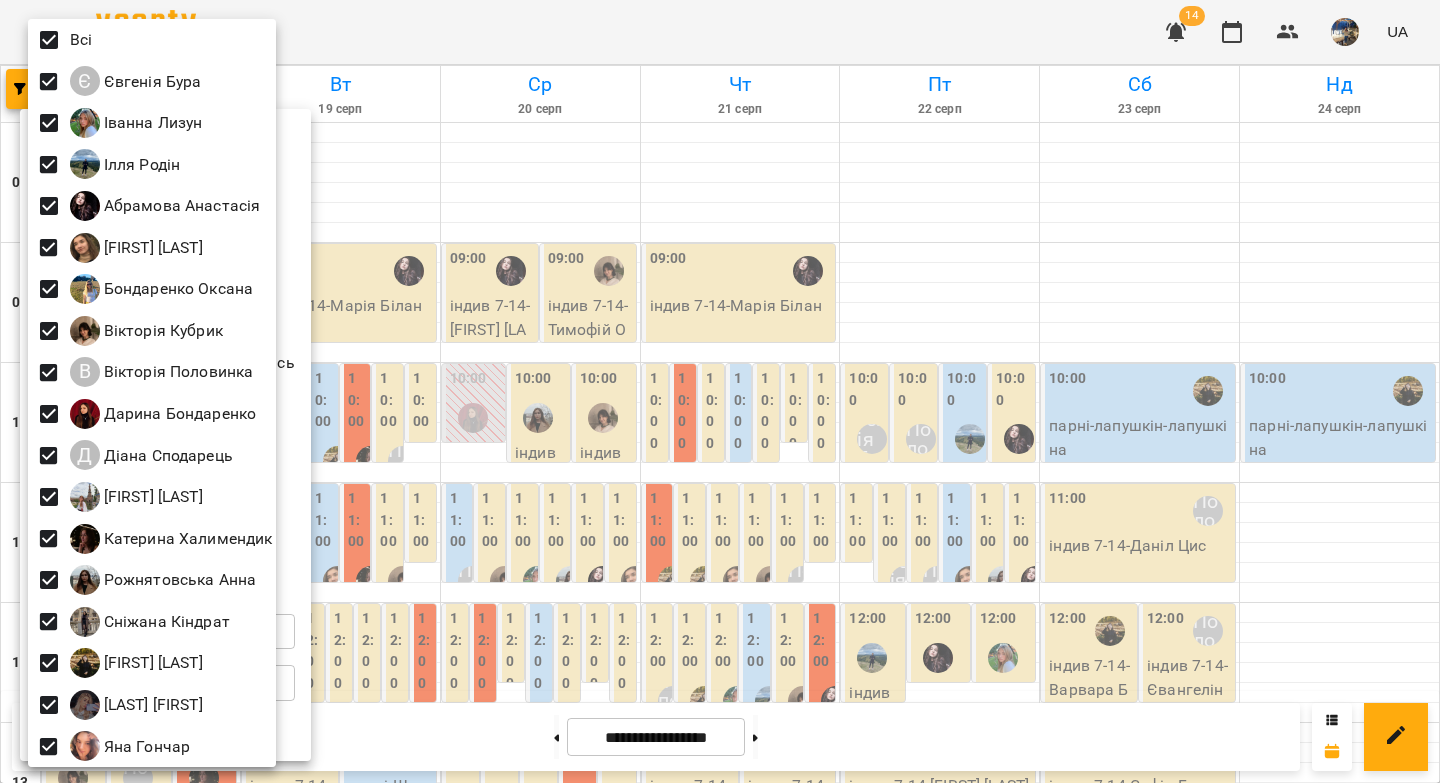 click at bounding box center [720, 391] 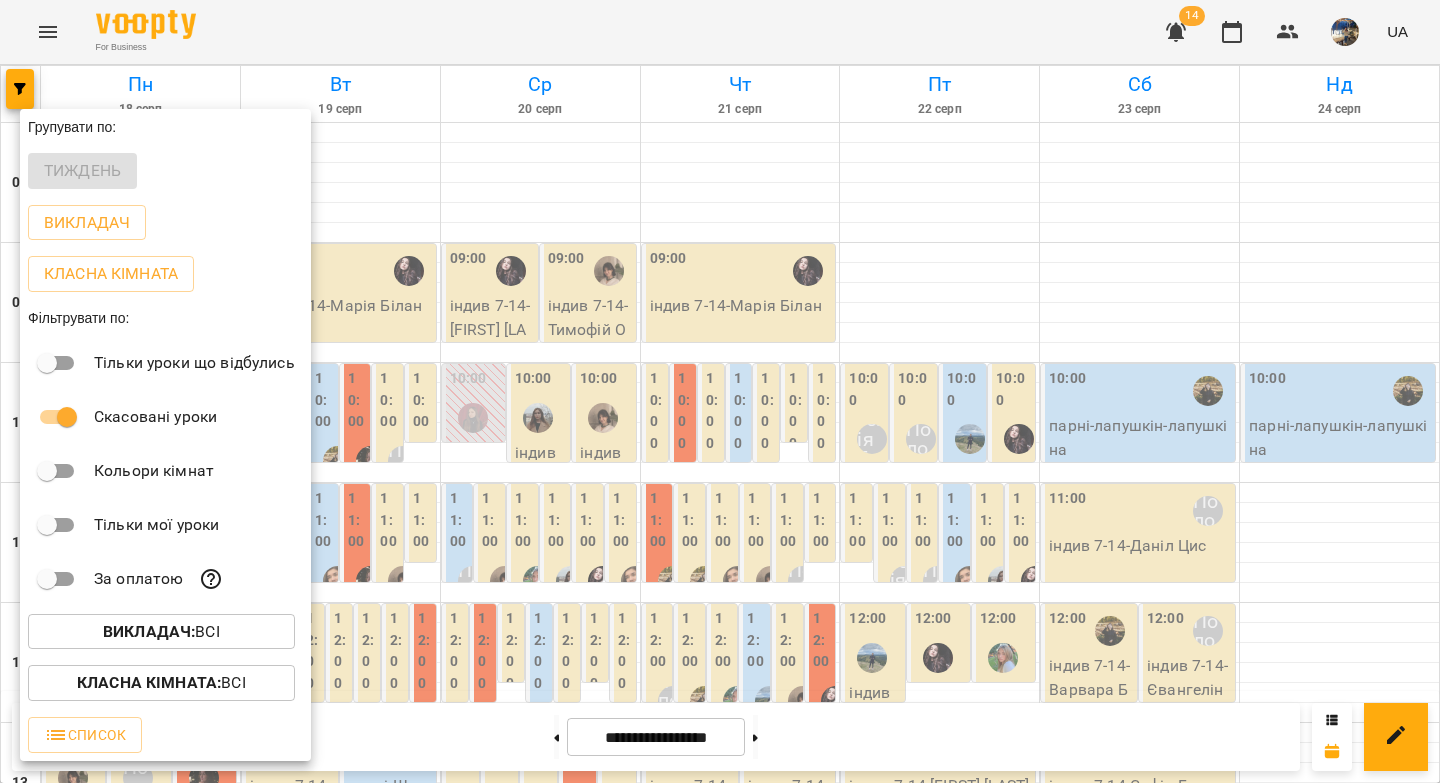 click at bounding box center (720, 391) 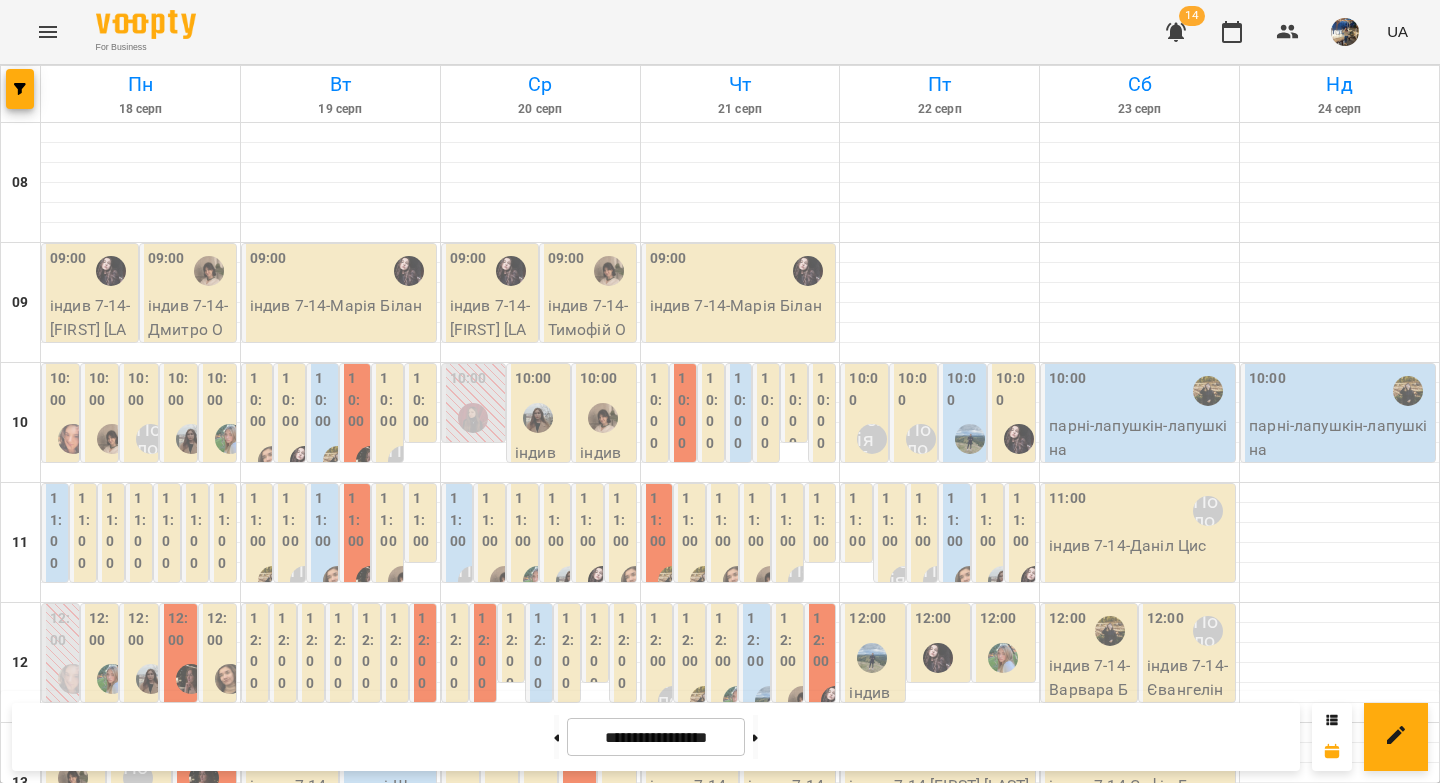 click 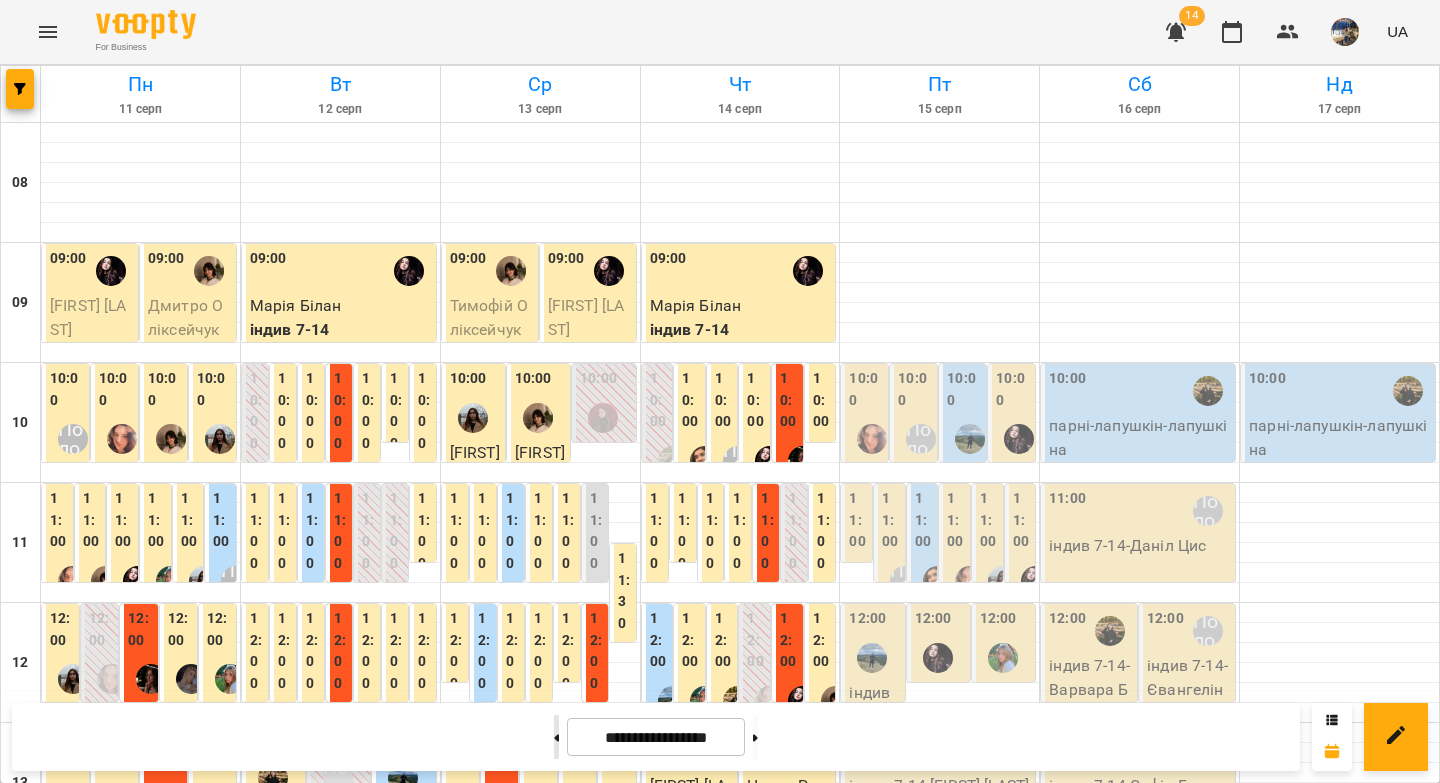 click at bounding box center [556, 737] 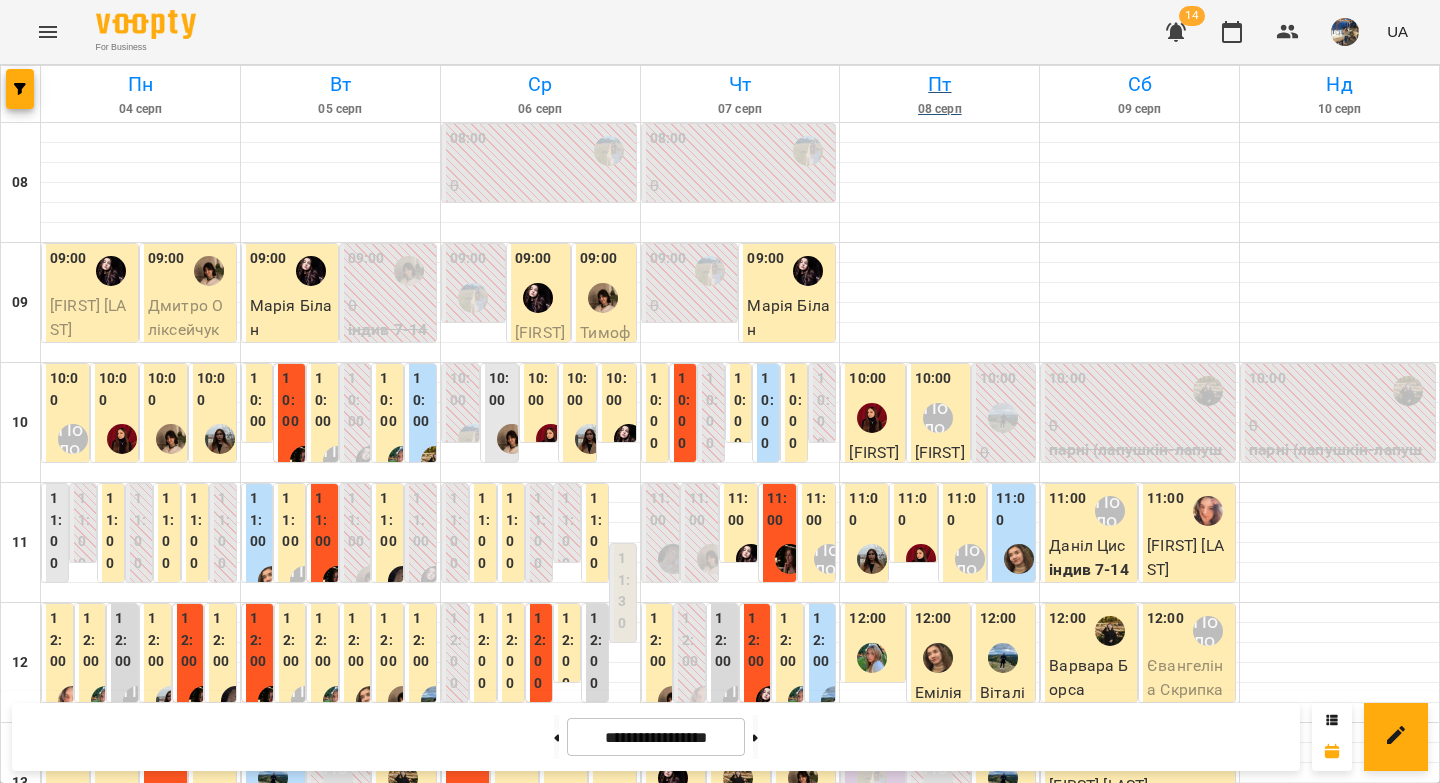 click on "Пт" at bounding box center [939, 84] 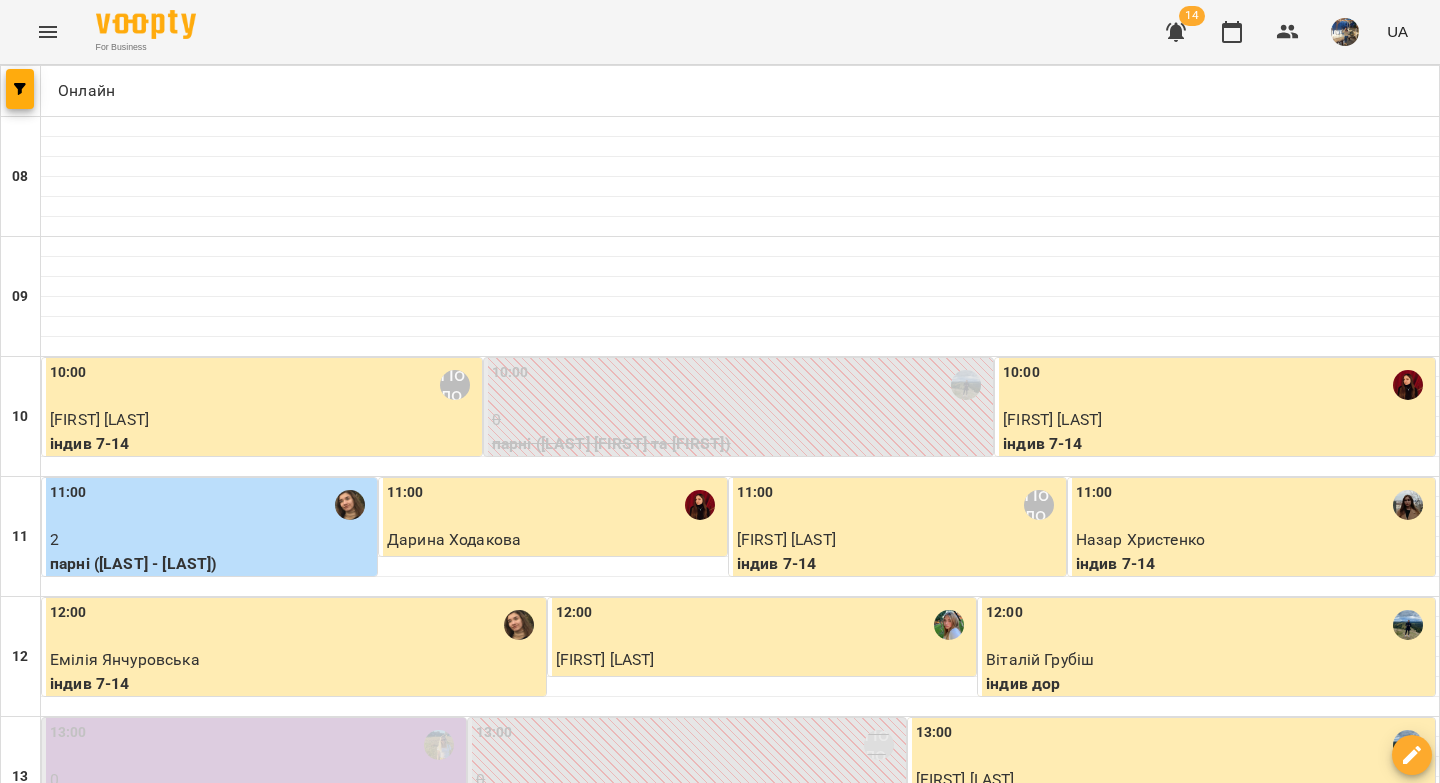 scroll, scrollTop: 752, scrollLeft: 0, axis: vertical 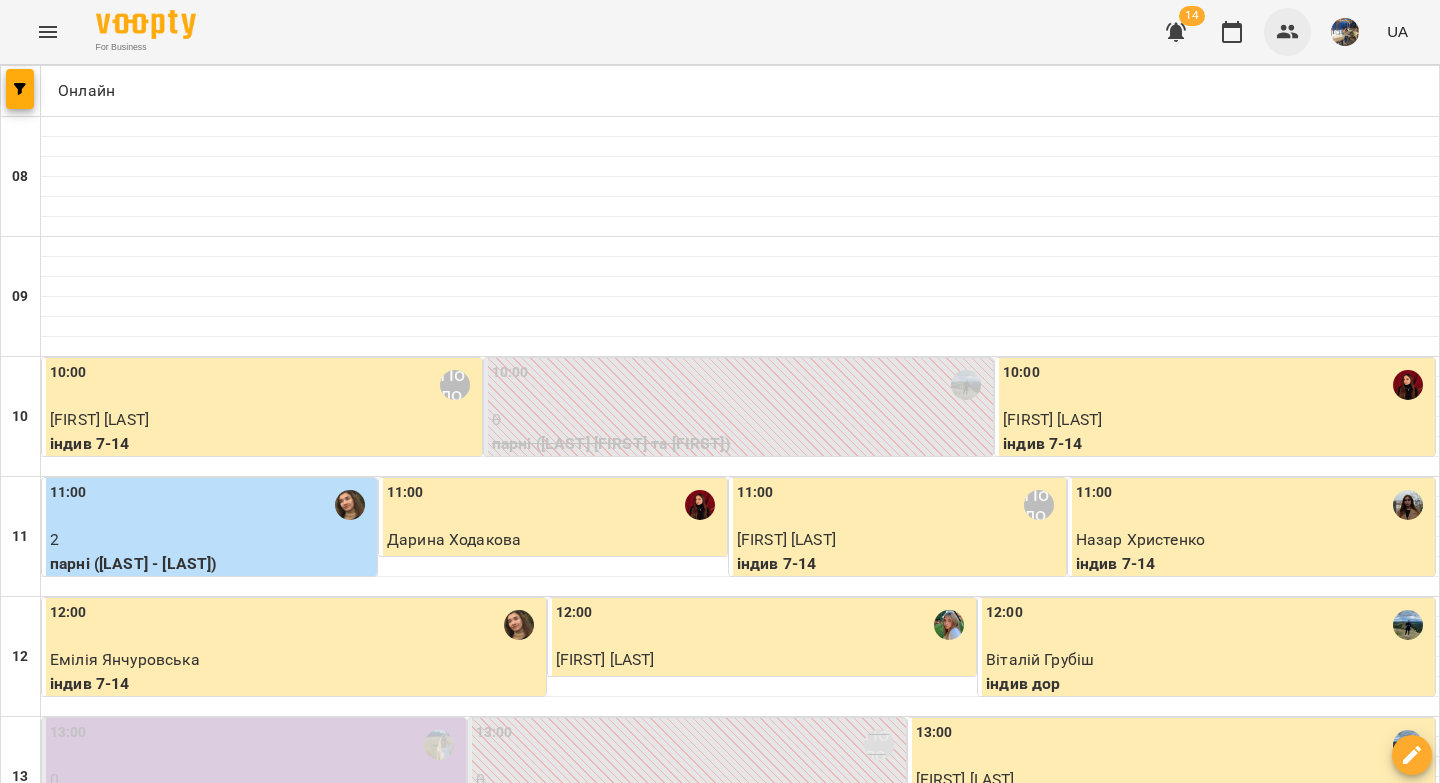click 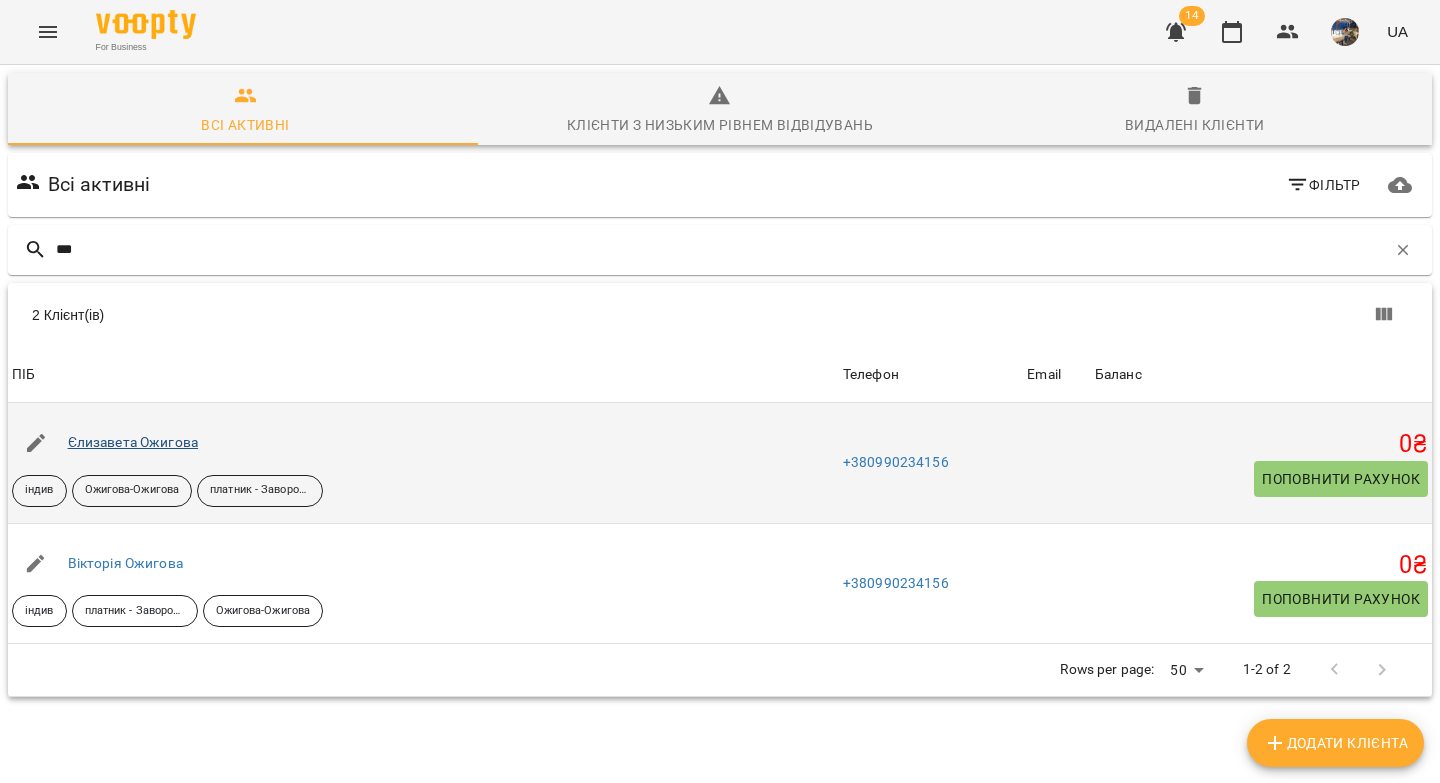 type on "***" 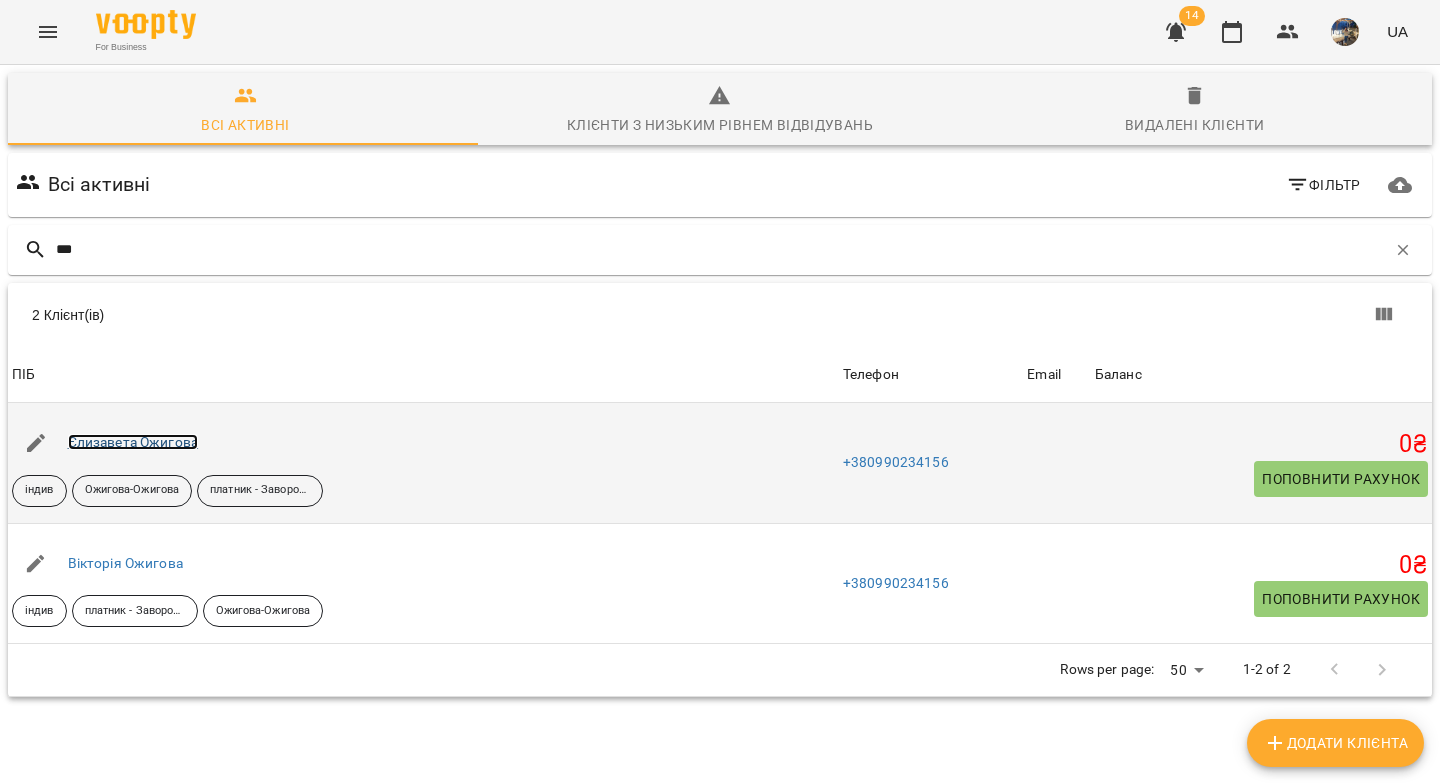 click on "Єлизавета Ожигова" at bounding box center (133, 442) 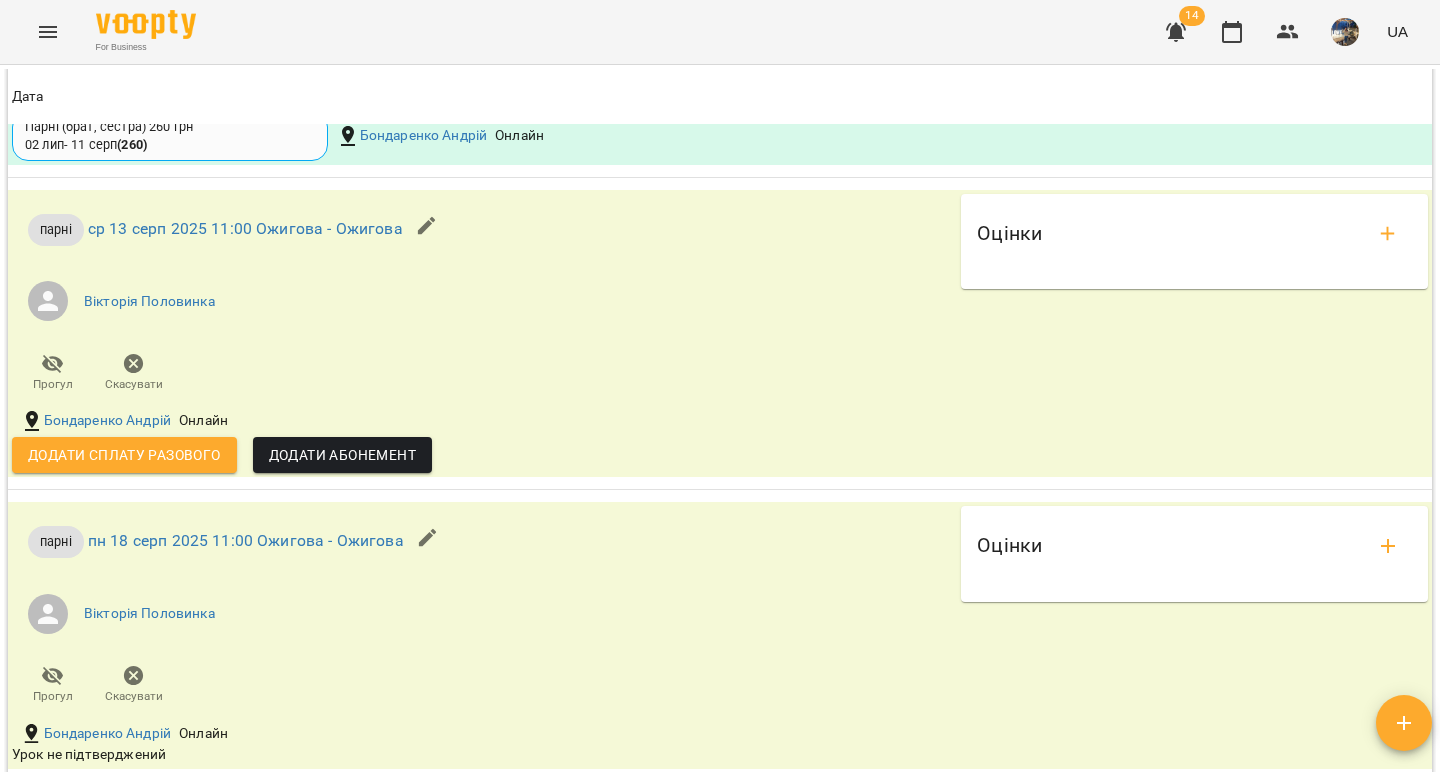 scroll, scrollTop: 0, scrollLeft: 0, axis: both 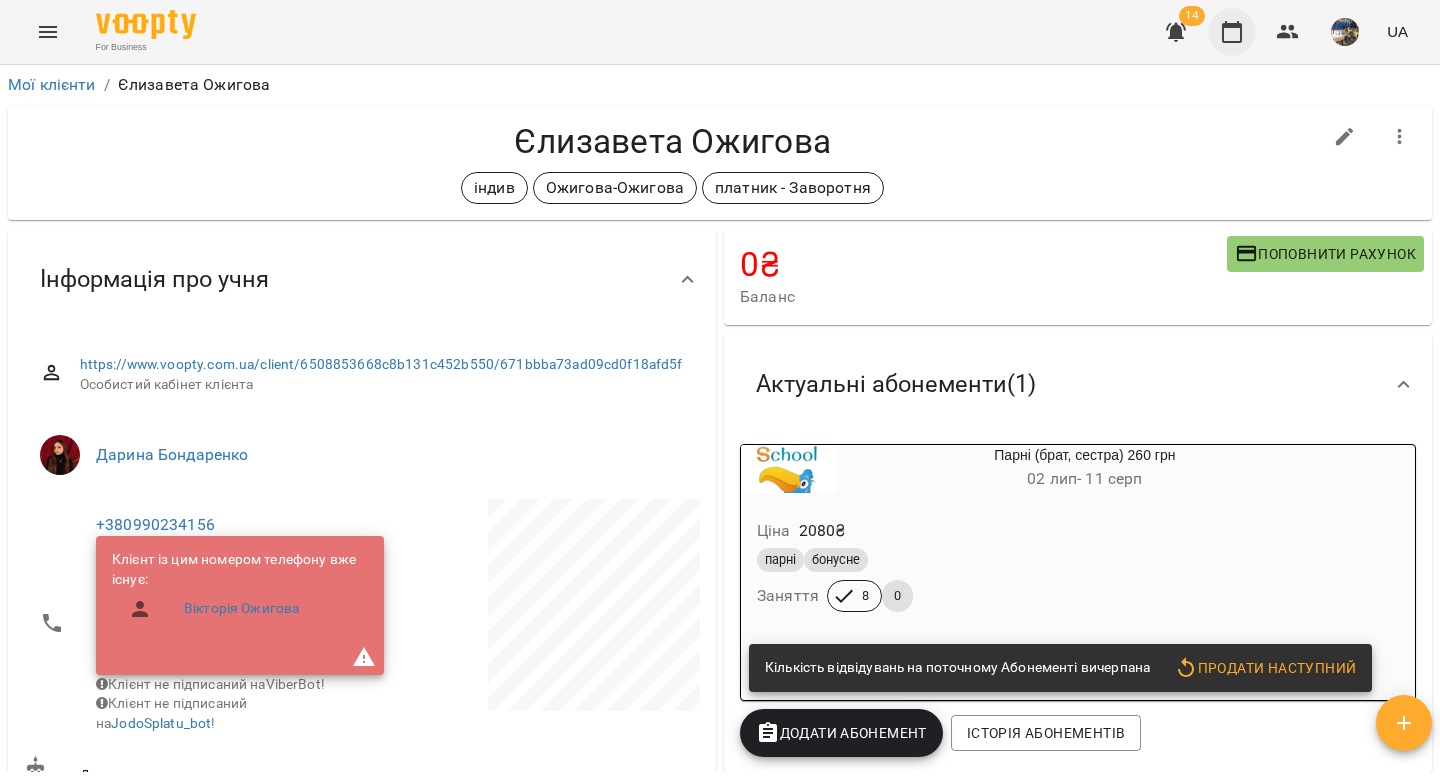 click 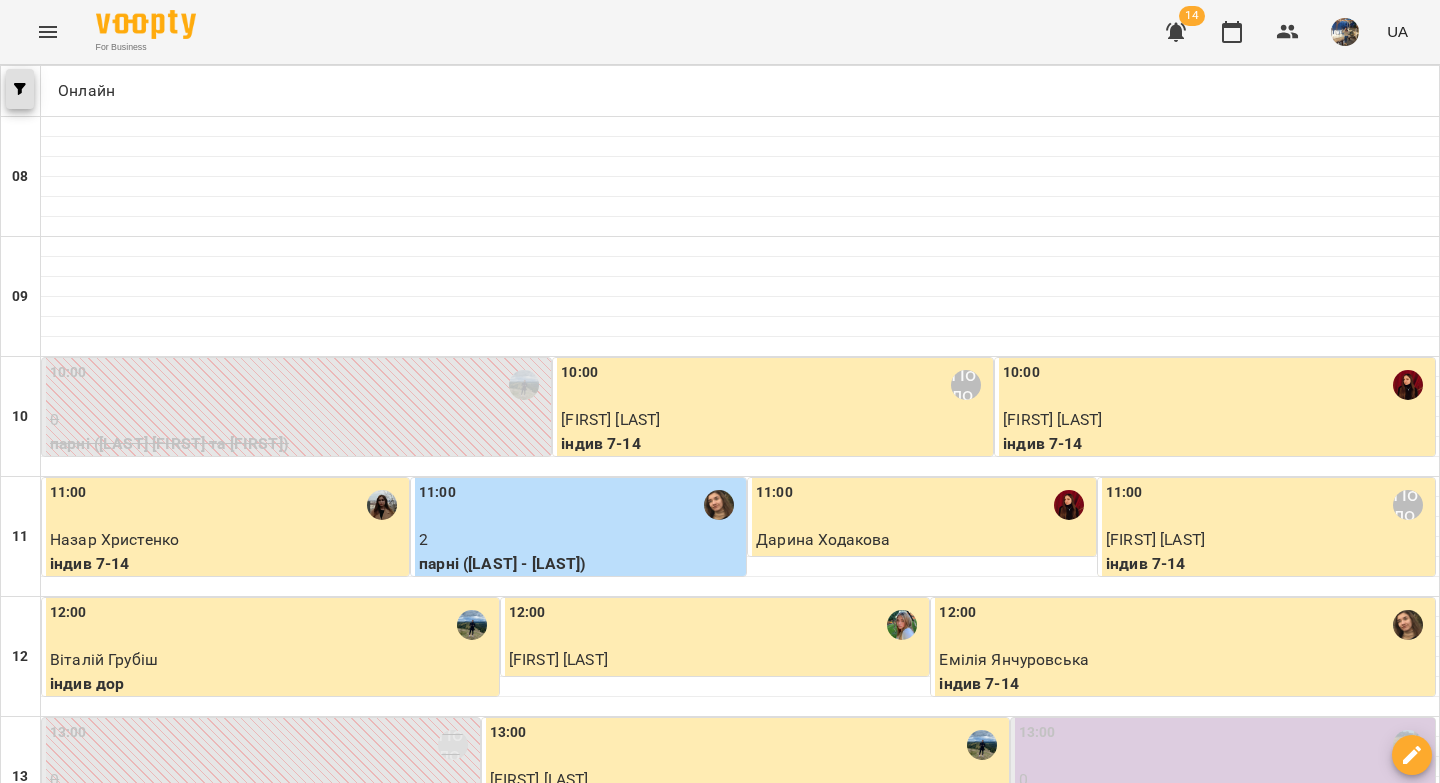 click at bounding box center [20, 89] 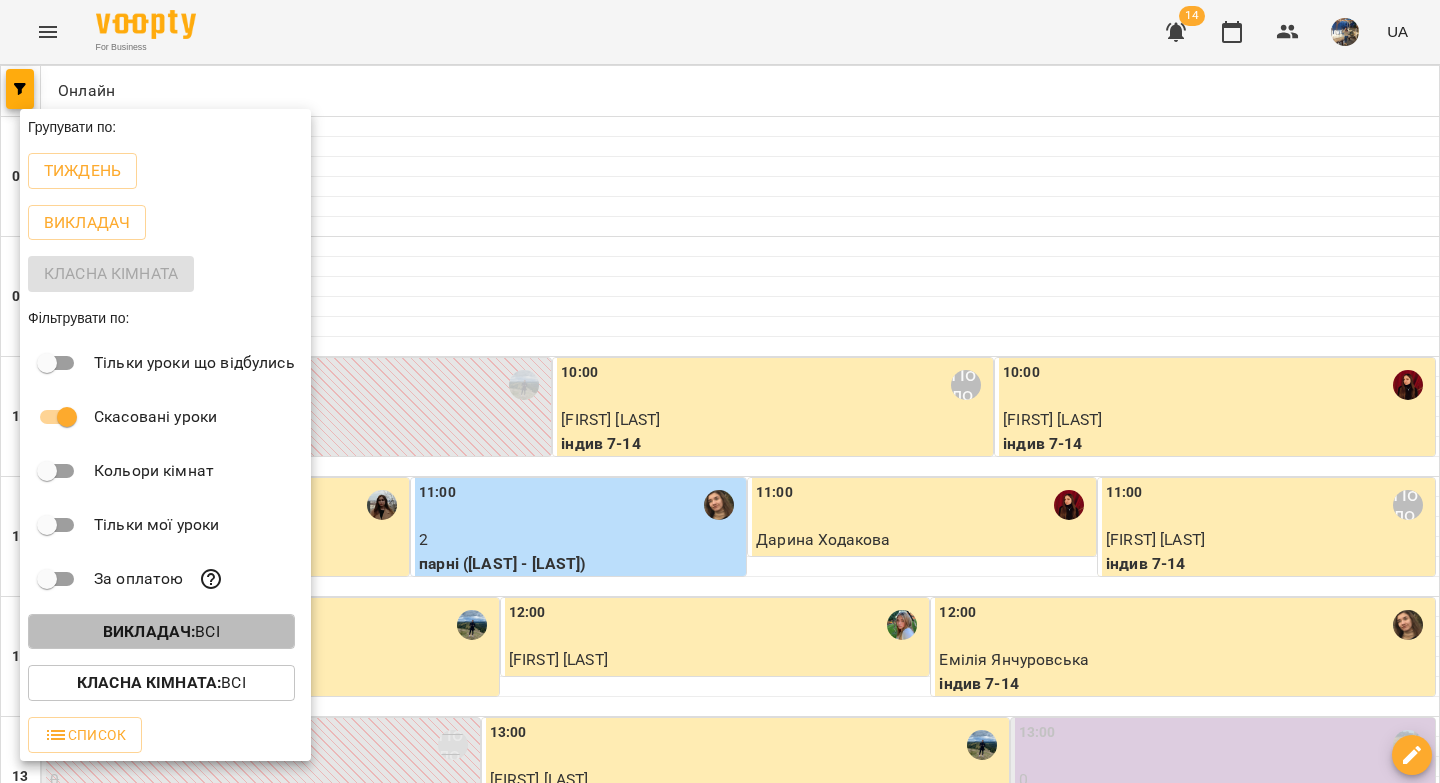 click on "Викладач :" at bounding box center (149, 631) 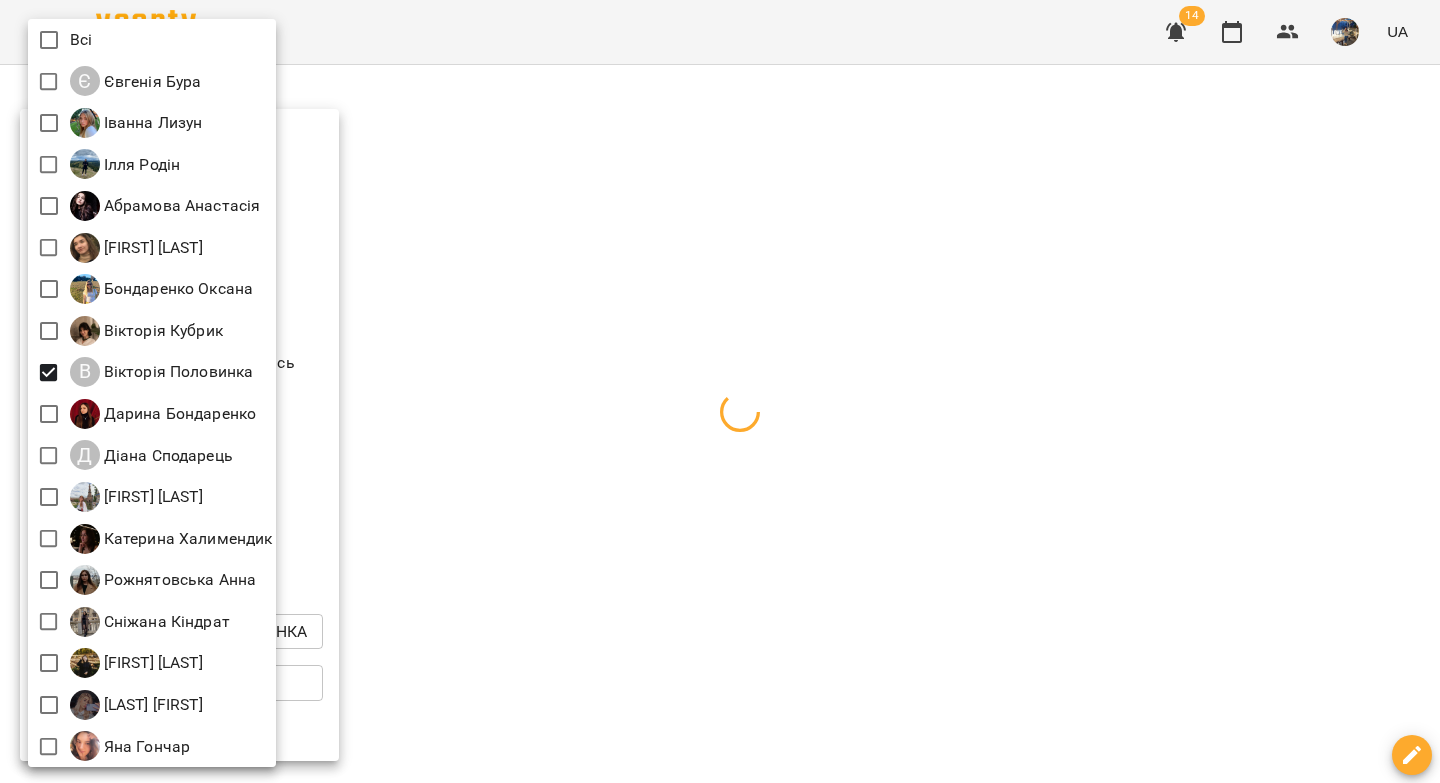 click at bounding box center (720, 391) 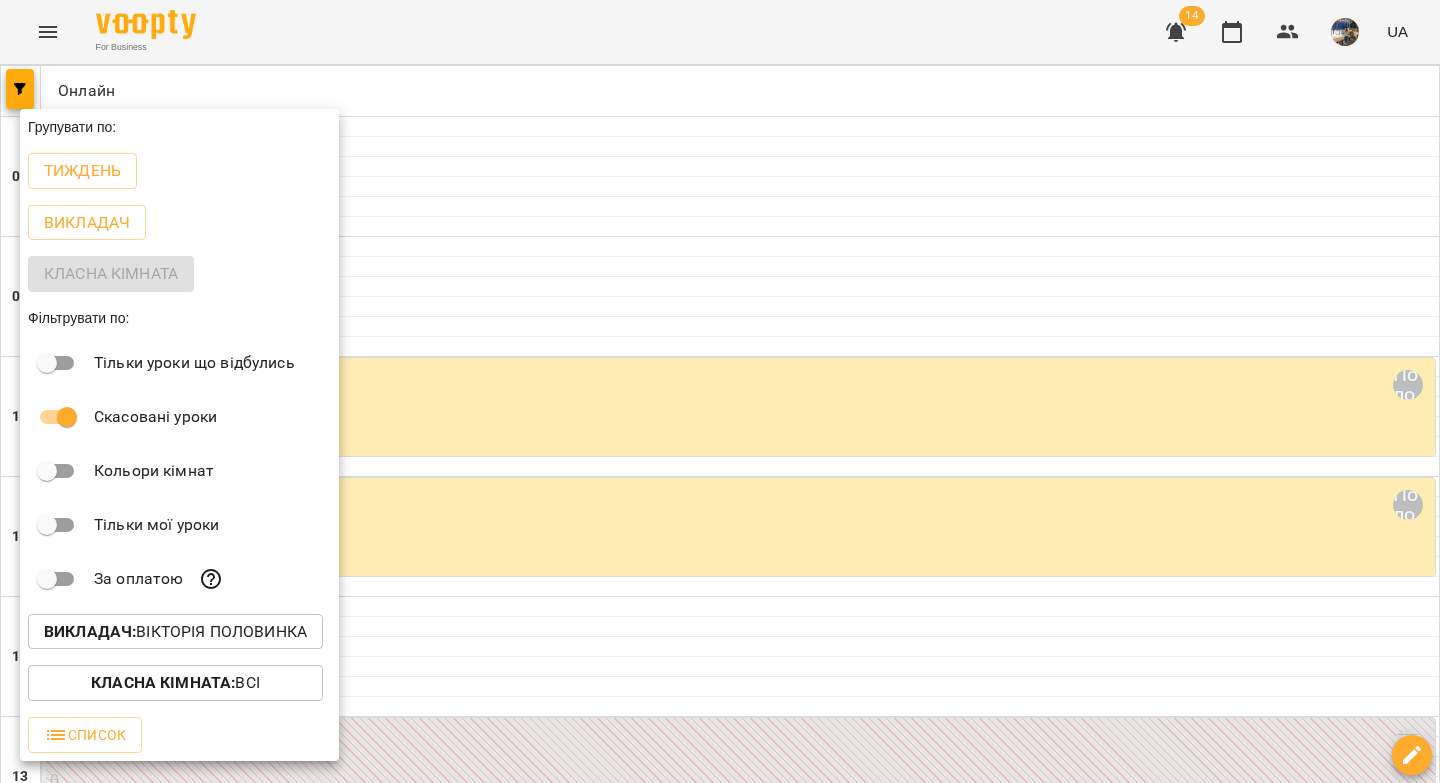 drag, startPoint x: 99, startPoint y: 179, endPoint x: 349, endPoint y: 181, distance: 250.008 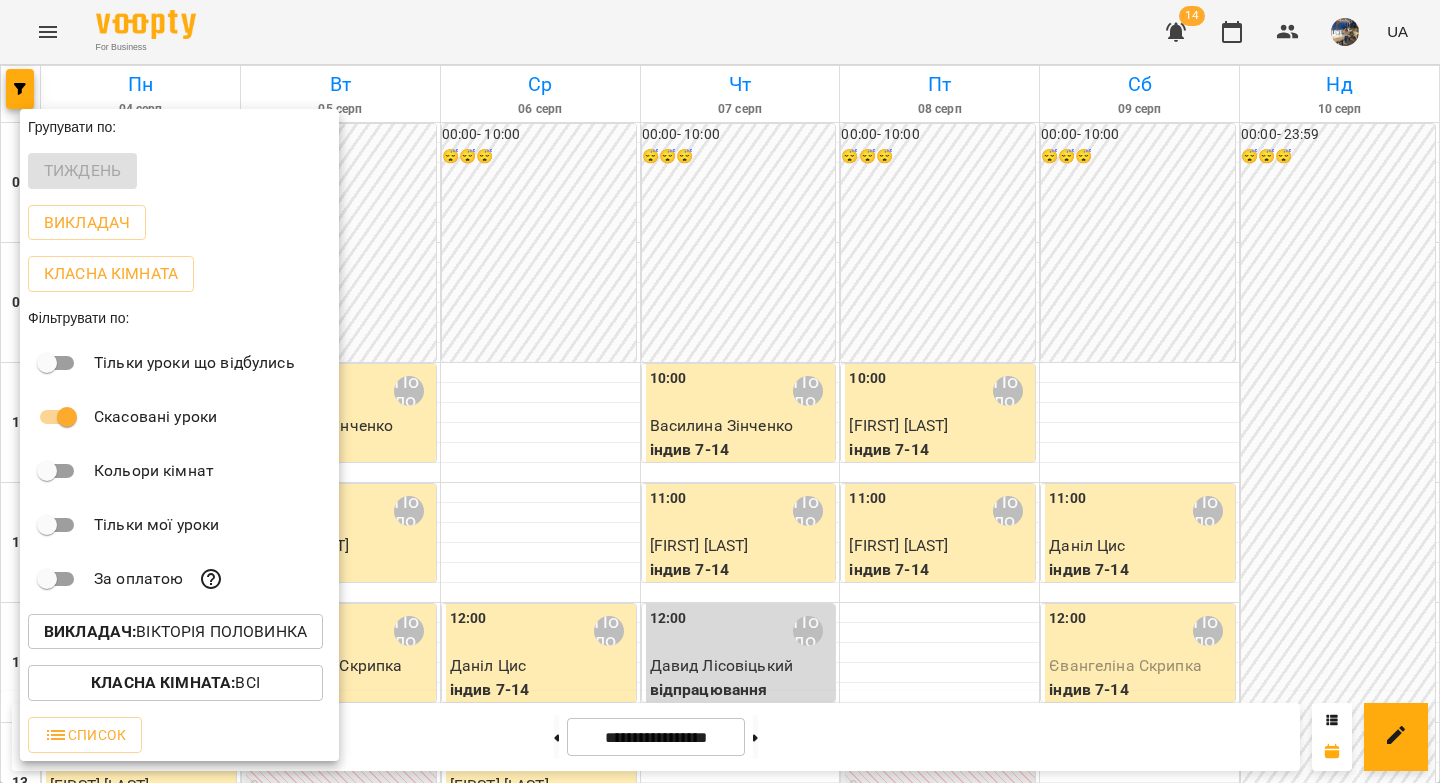 click at bounding box center (720, 391) 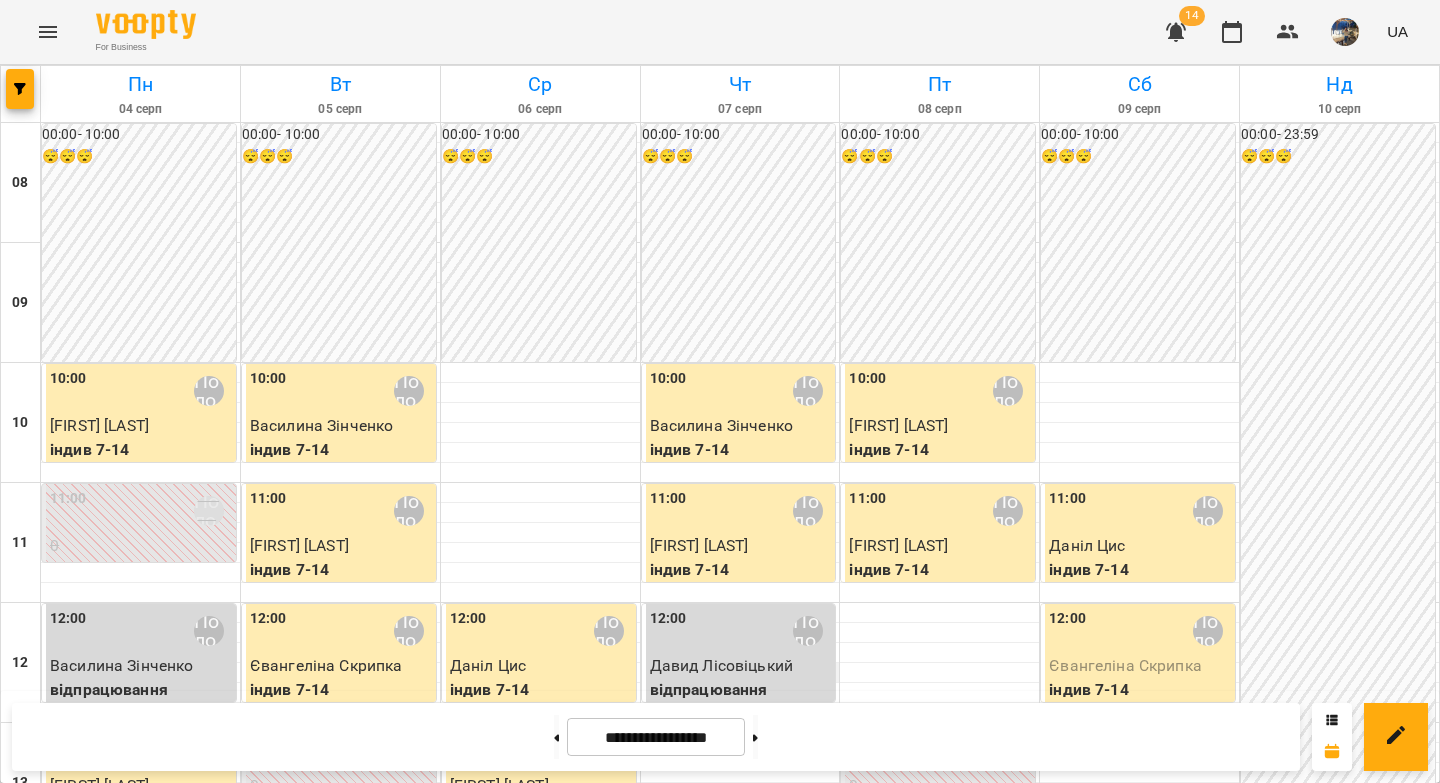 drag, startPoint x: 778, startPoint y: 740, endPoint x: 804, endPoint y: 665, distance: 79.37884 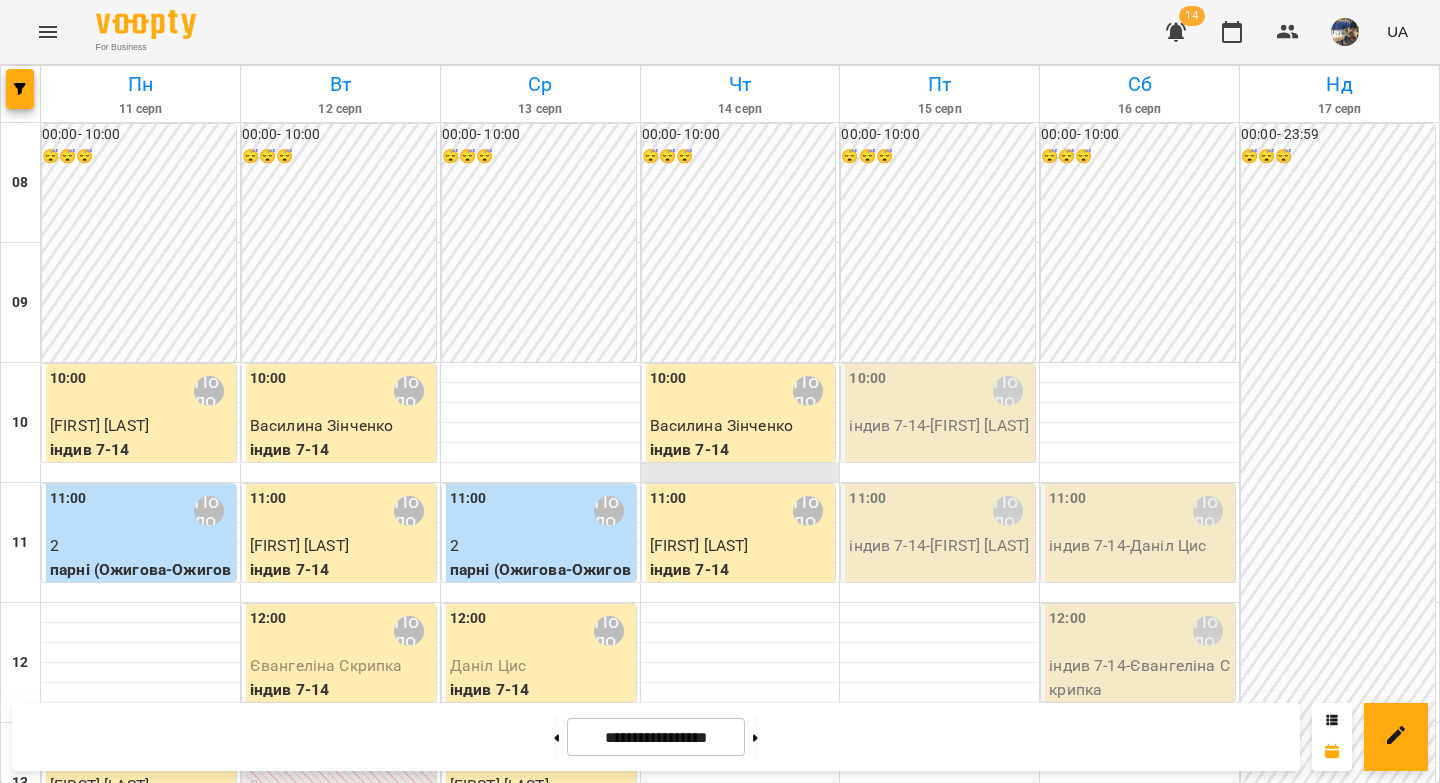 scroll, scrollTop: 301, scrollLeft: 0, axis: vertical 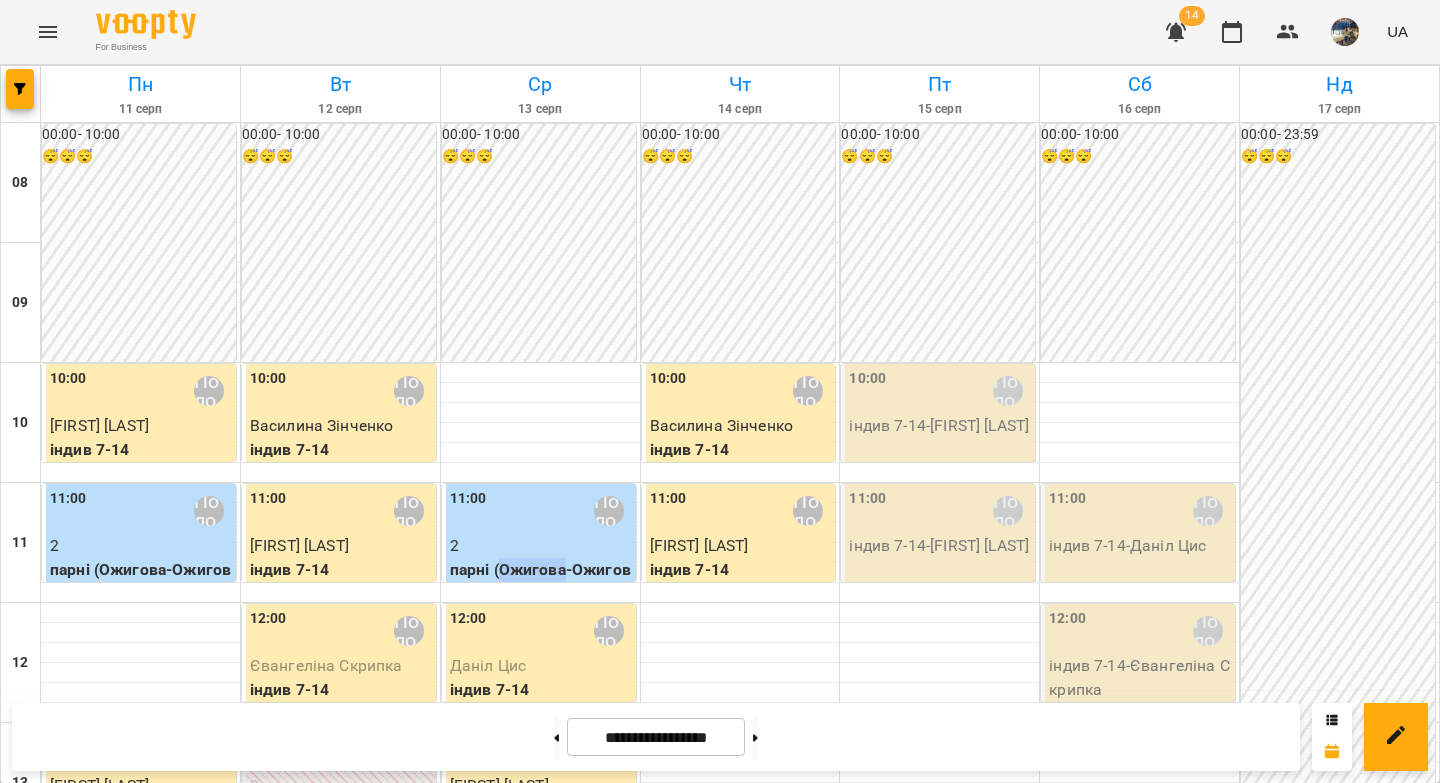 click on "парні  (Ожигова-Ожигова)" at bounding box center [541, 581] 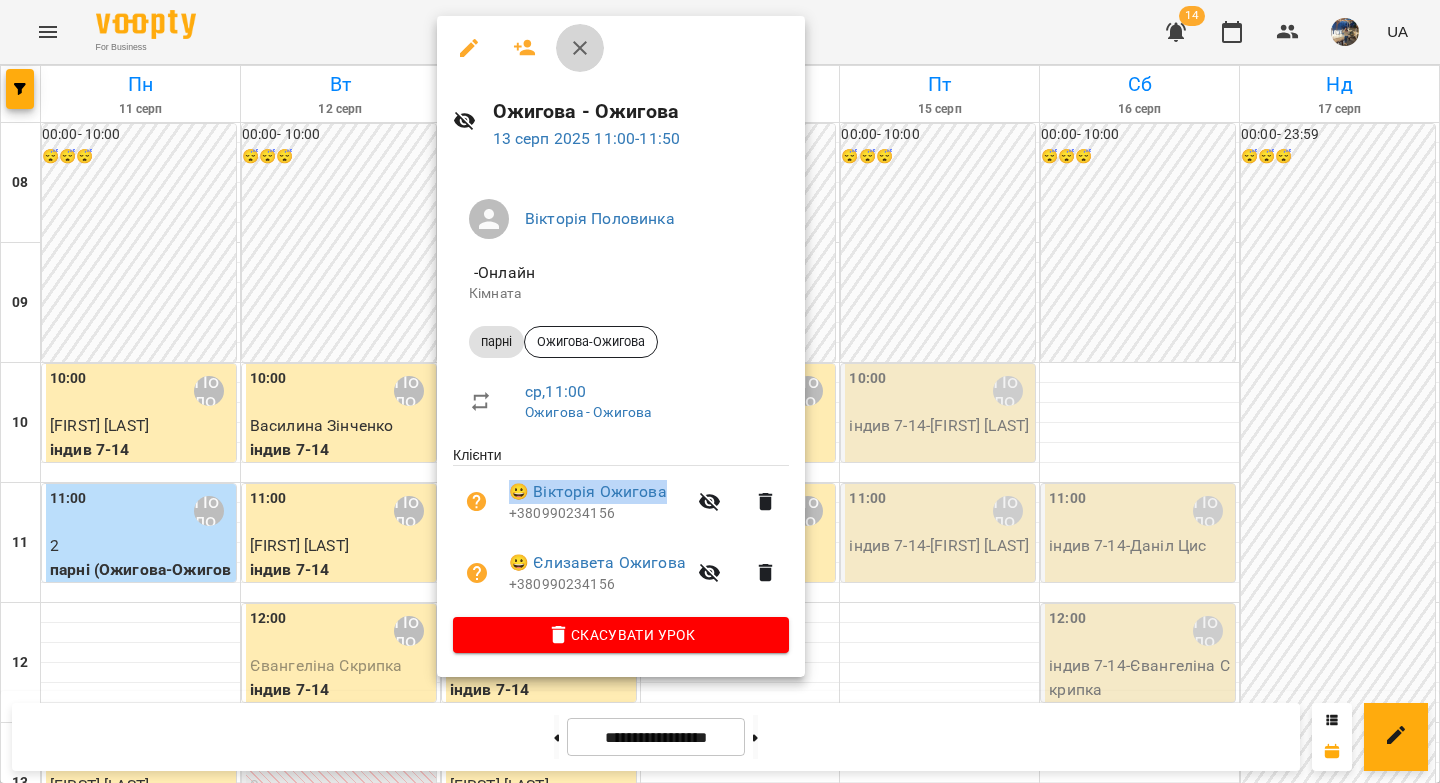 click 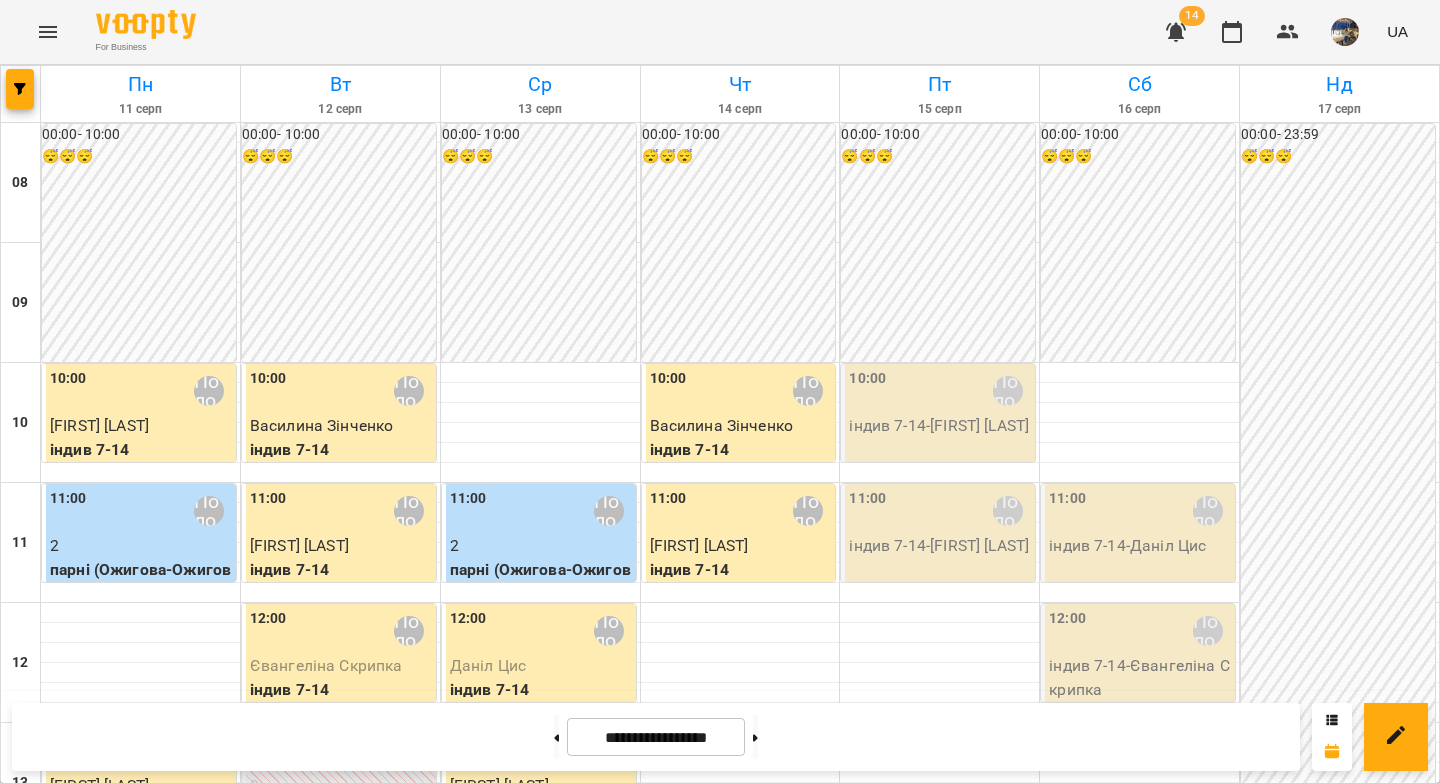 click on "Вікторія Половинка" at bounding box center [209, 511] 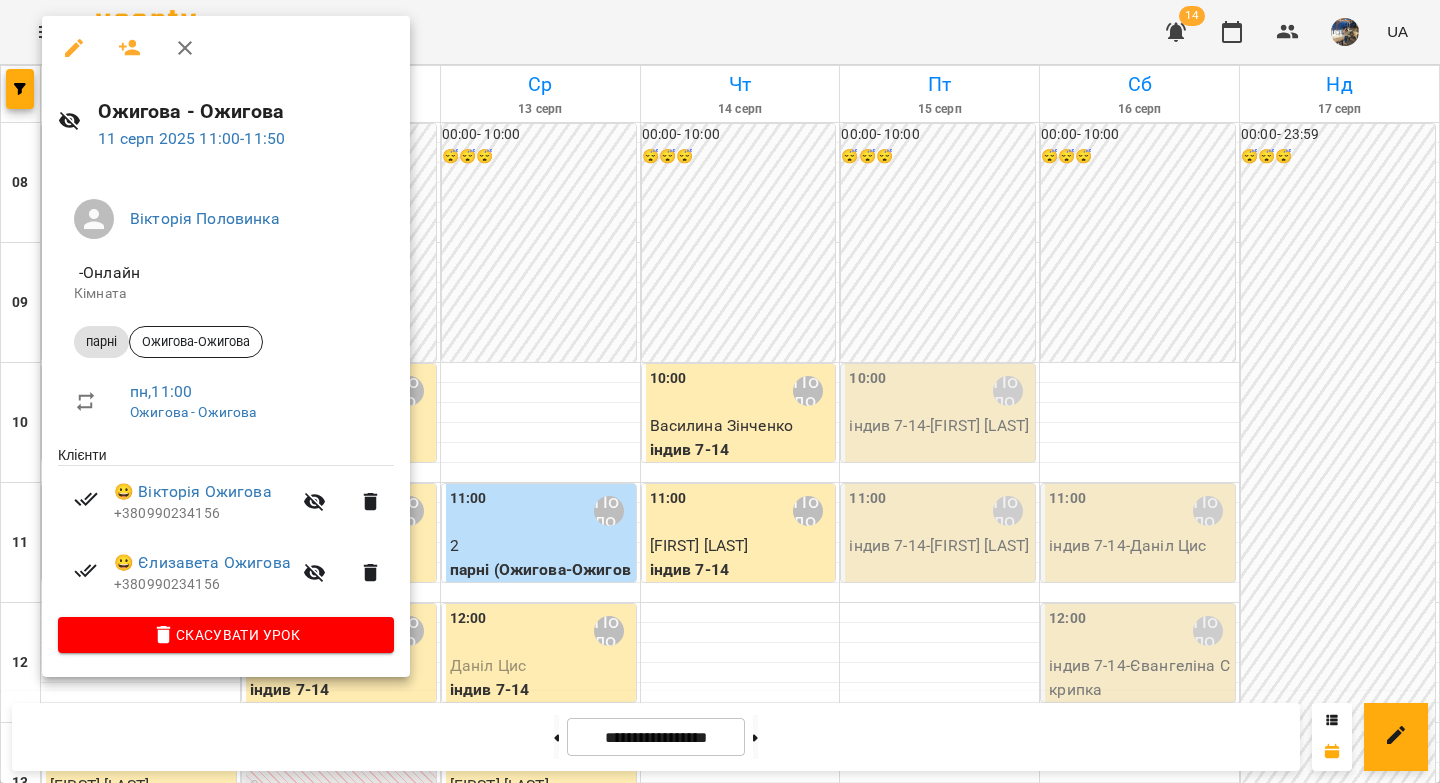 click on "Скасувати Урок" at bounding box center [226, 635] 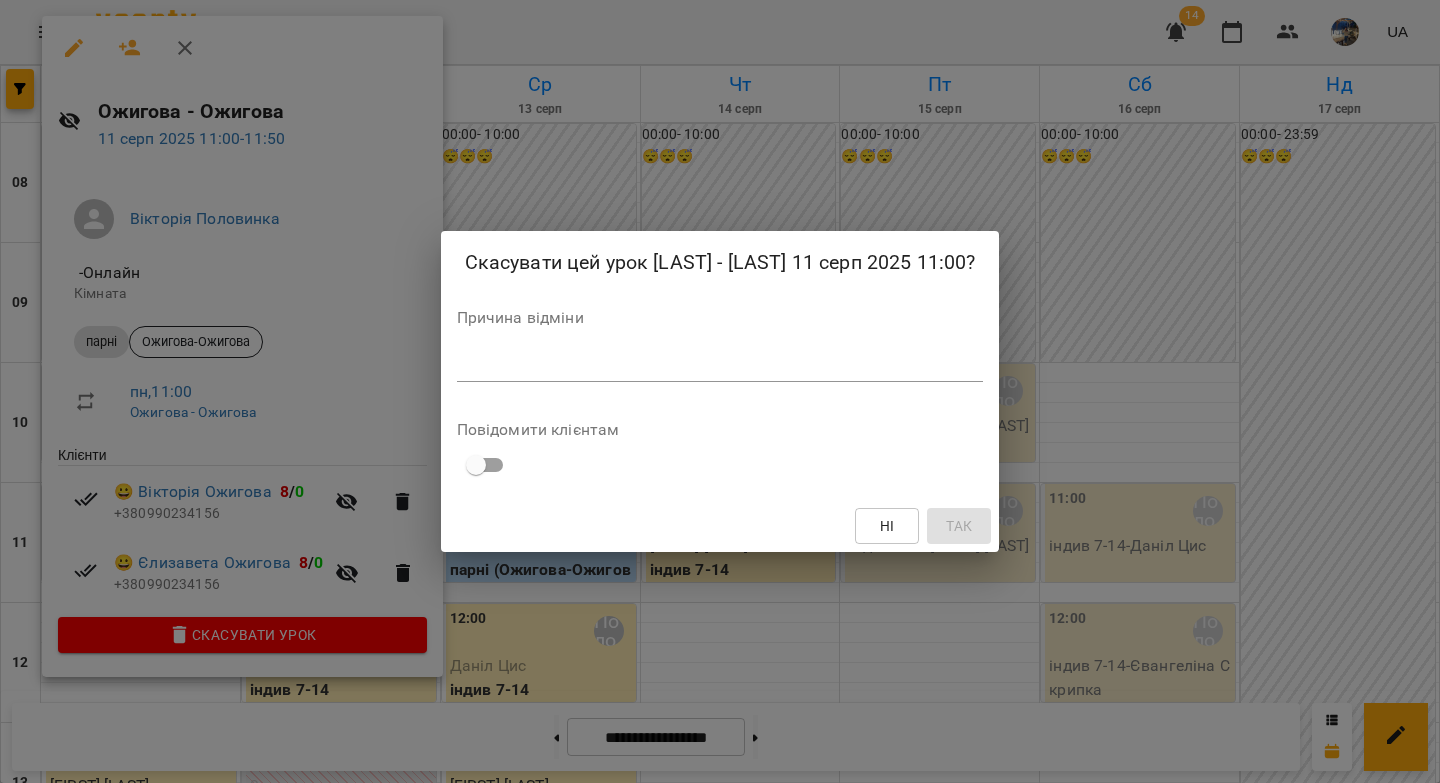 click on "*" at bounding box center [720, 366] 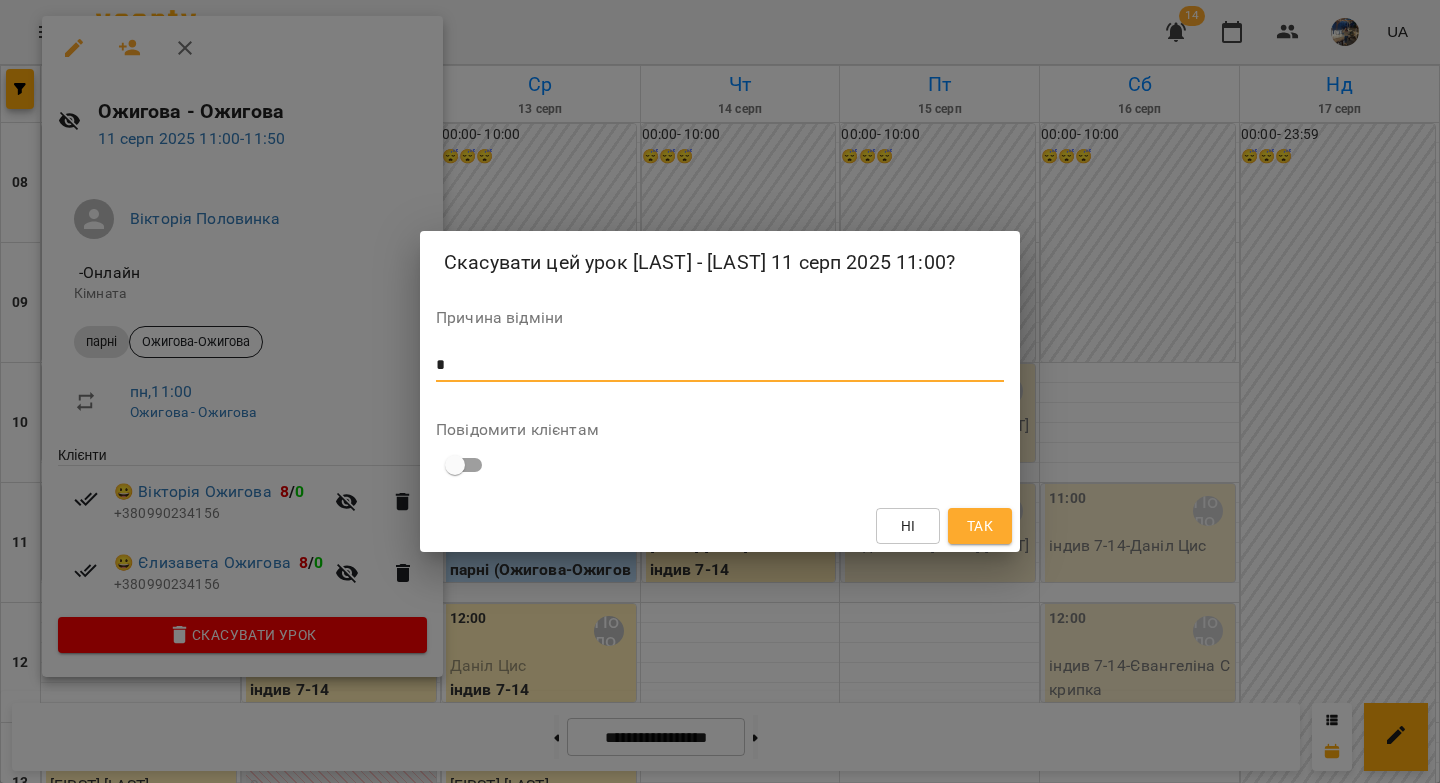 type on "*" 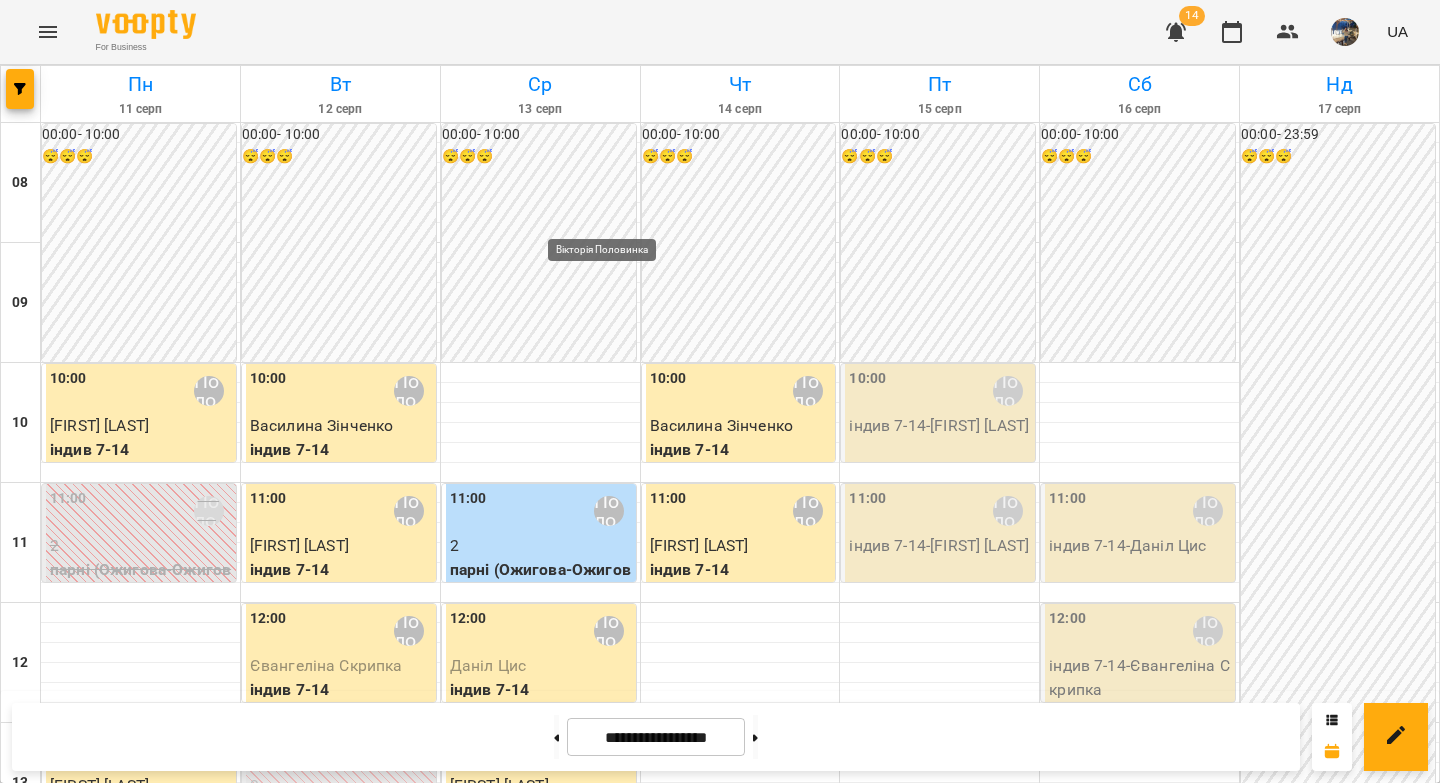 click on "Вікторія Половинка" at bounding box center (609, 511) 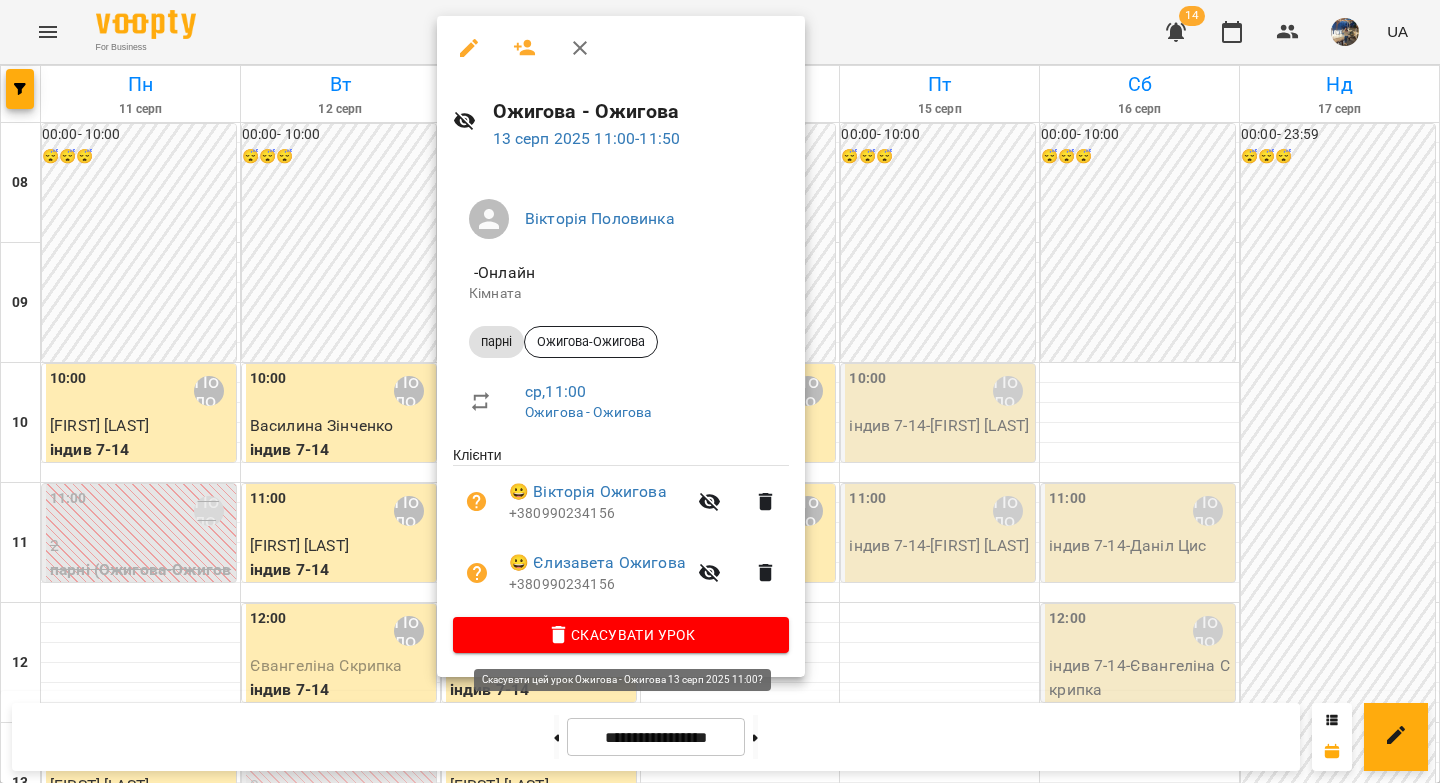 click on "Скасувати Урок" at bounding box center (621, 635) 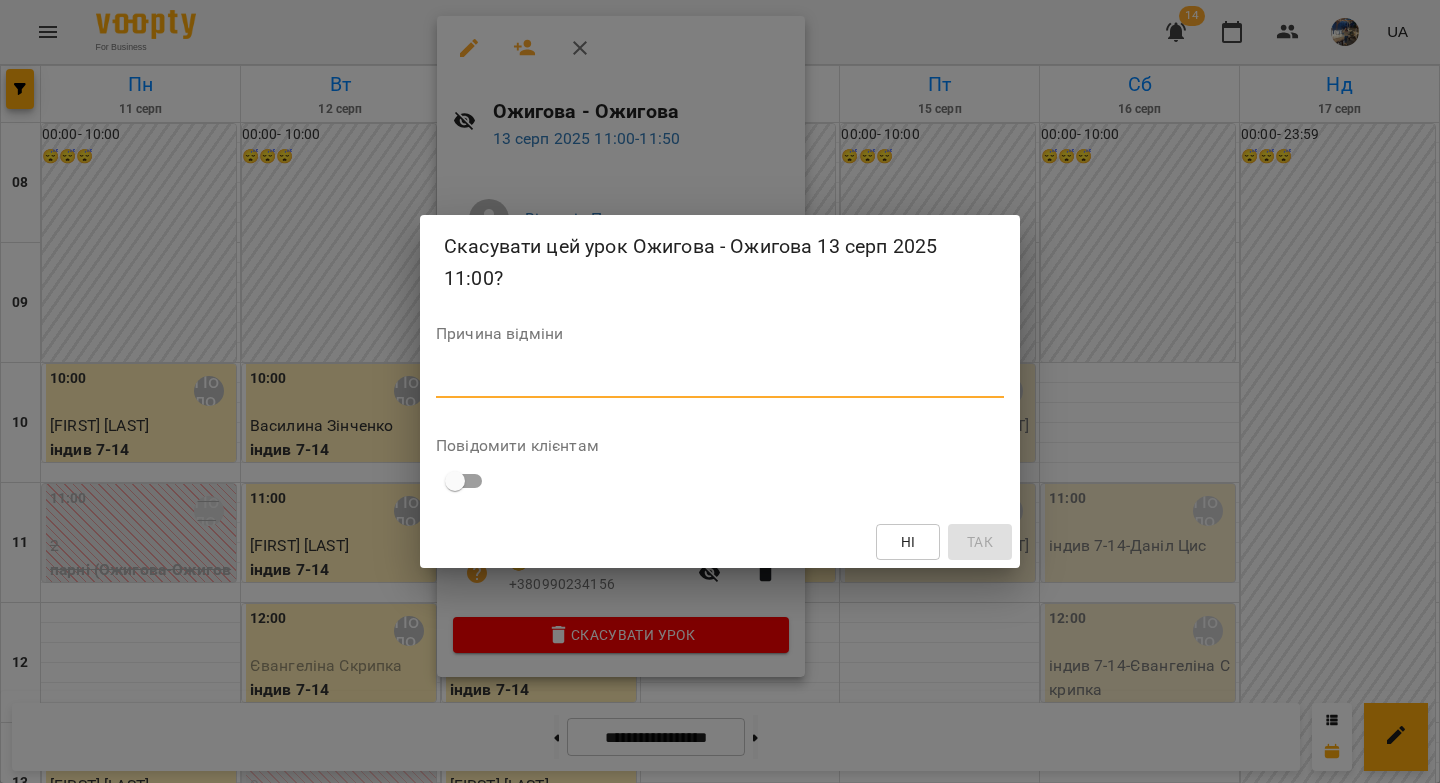 click at bounding box center [720, 381] 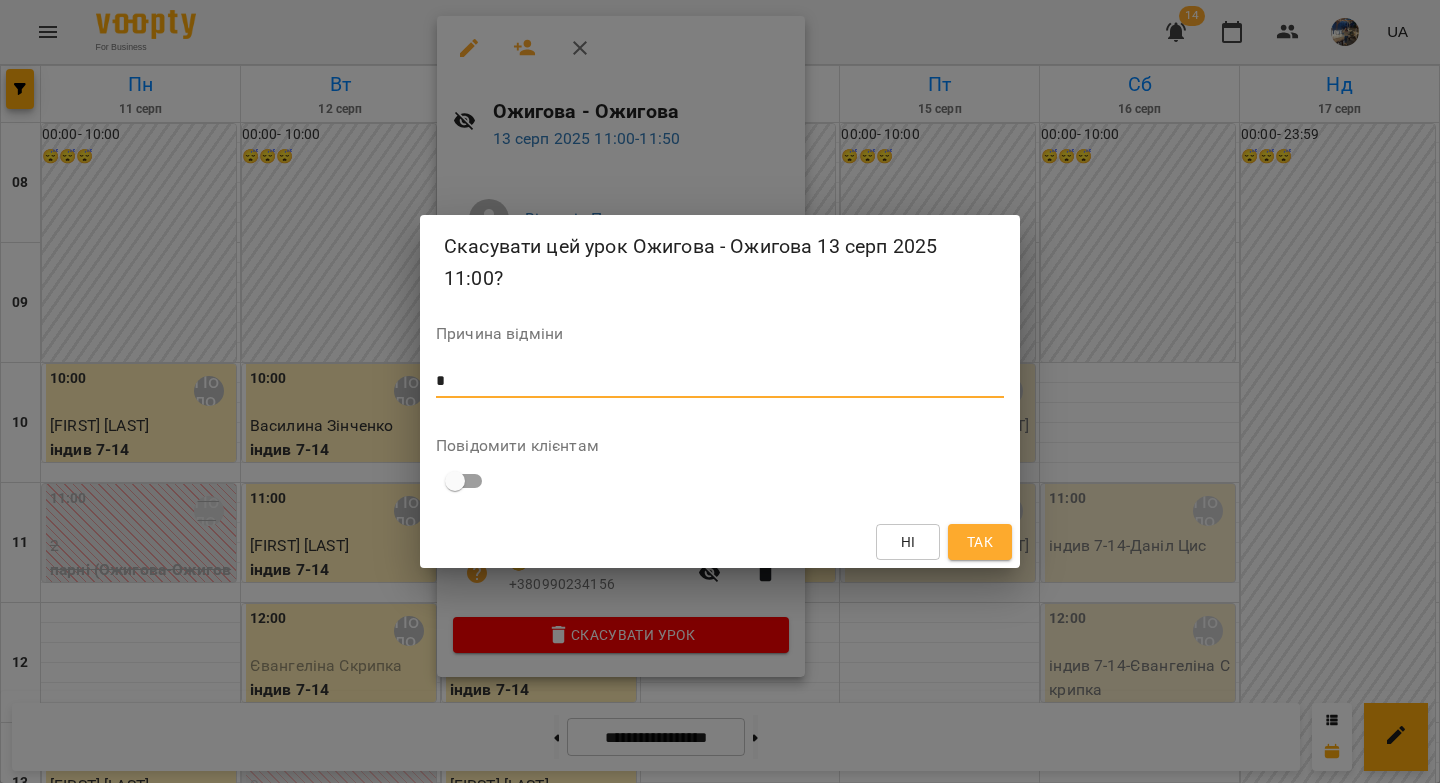 type on "*" 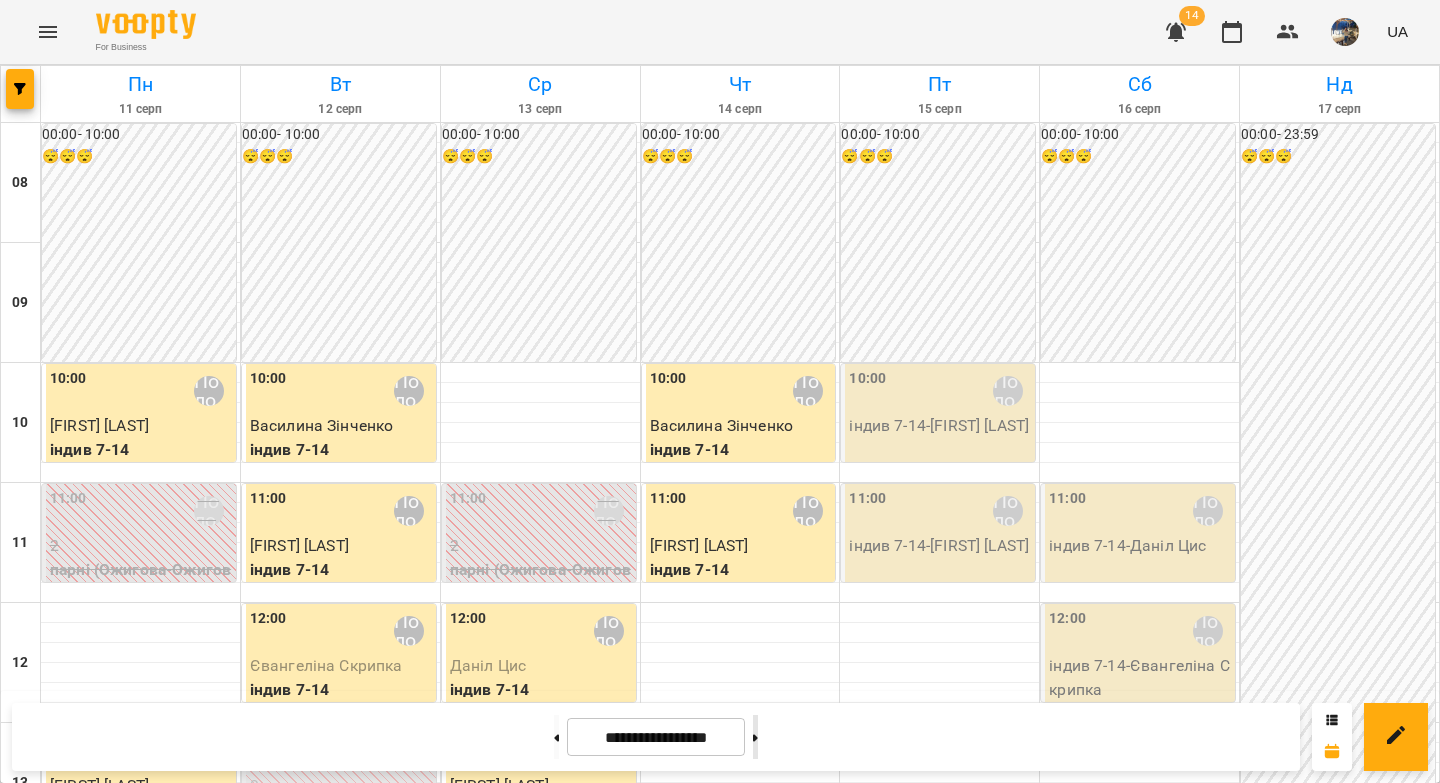 click at bounding box center [755, 737] 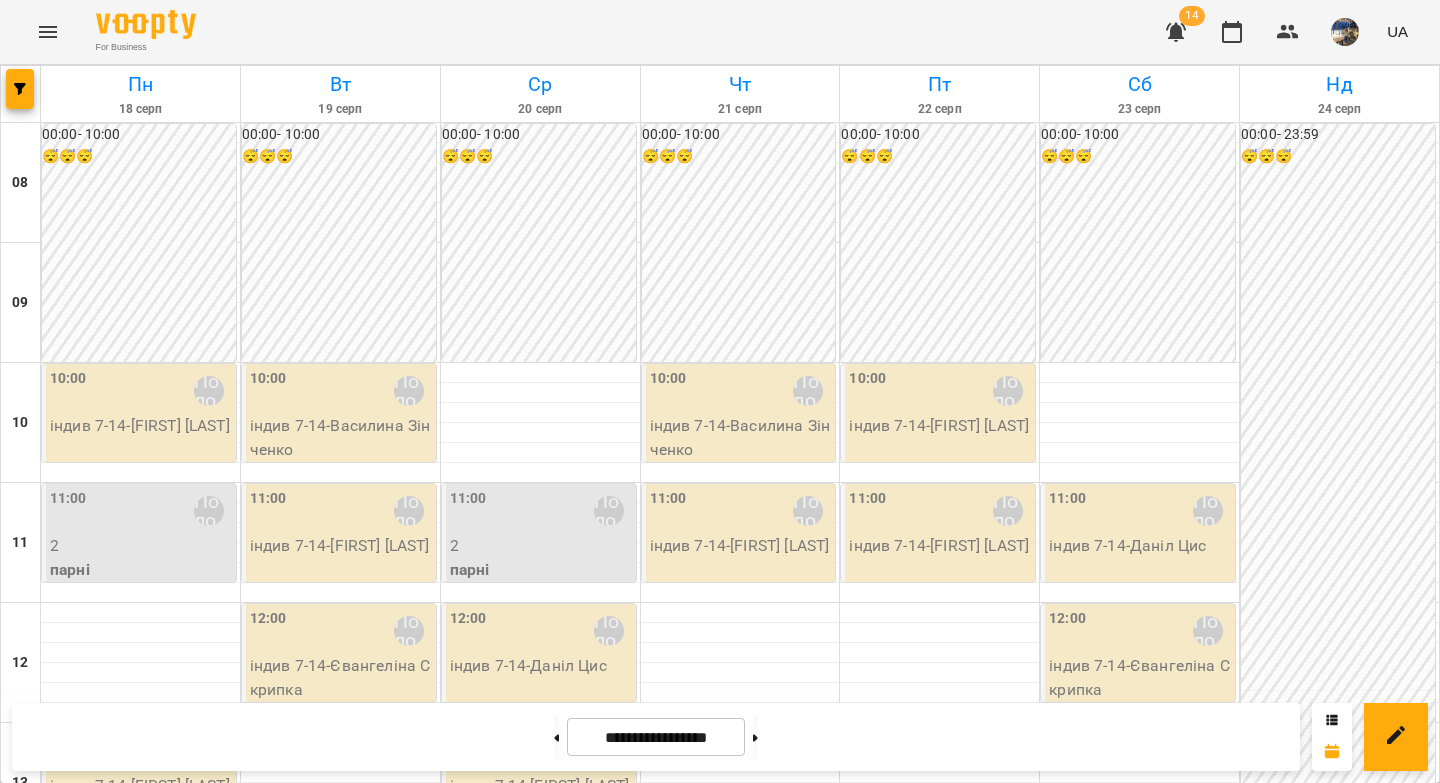 scroll, scrollTop: 0, scrollLeft: 0, axis: both 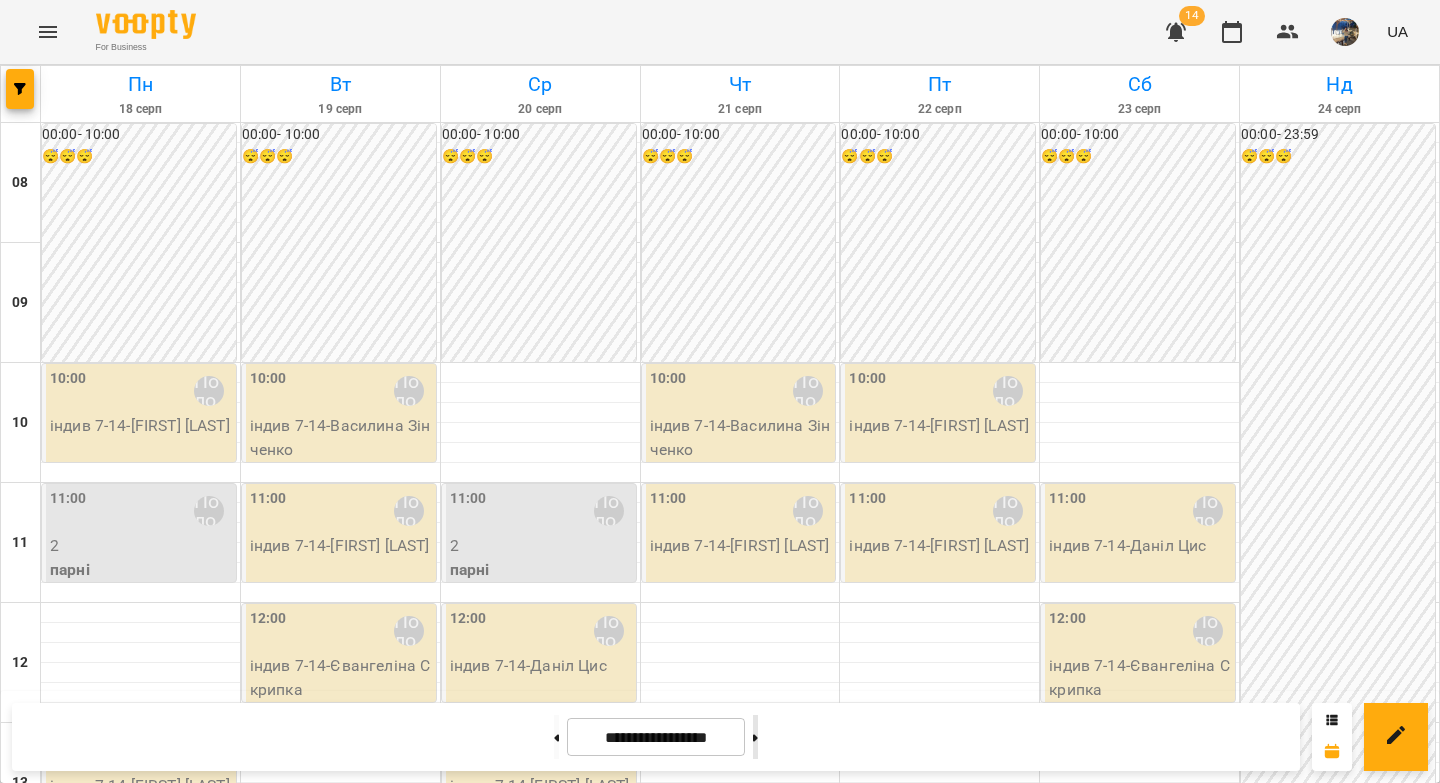 click 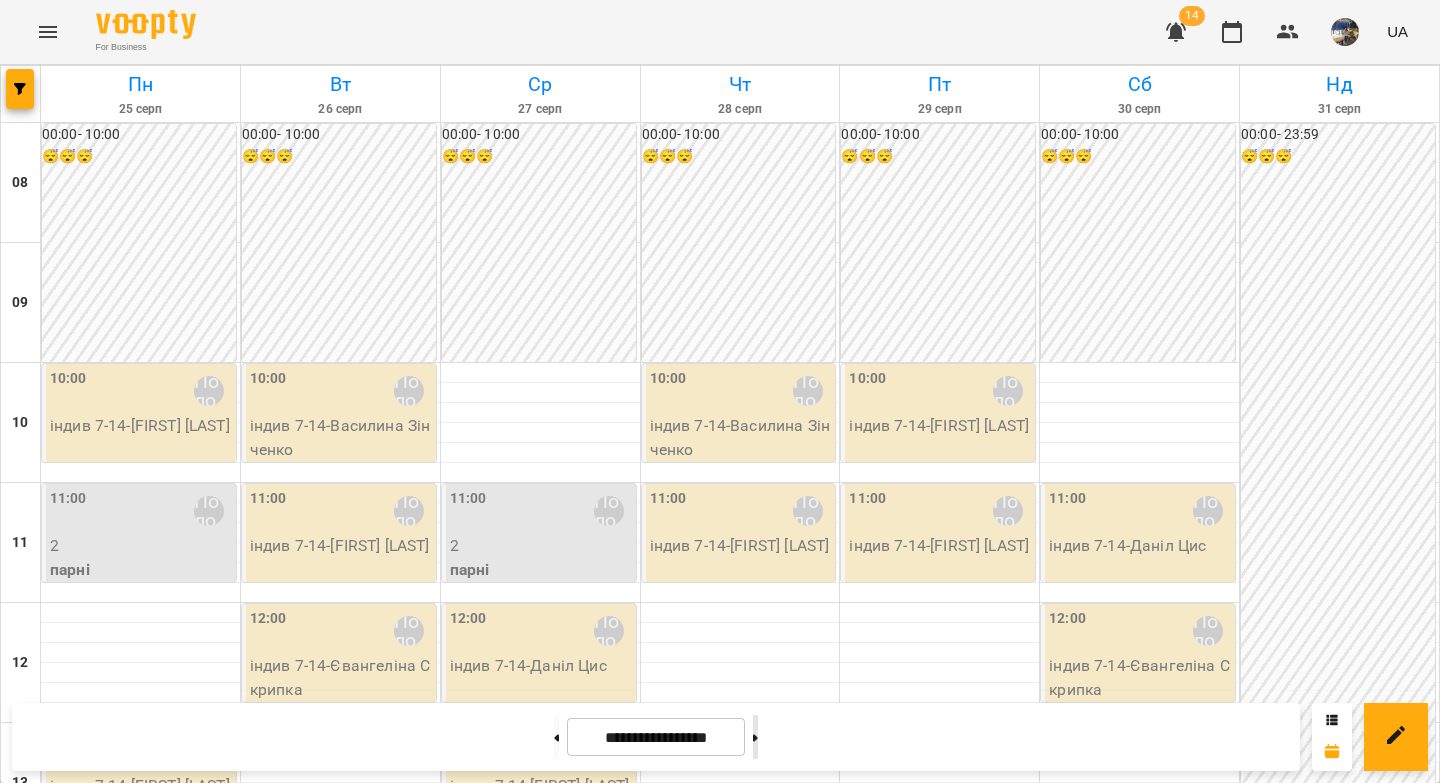 click 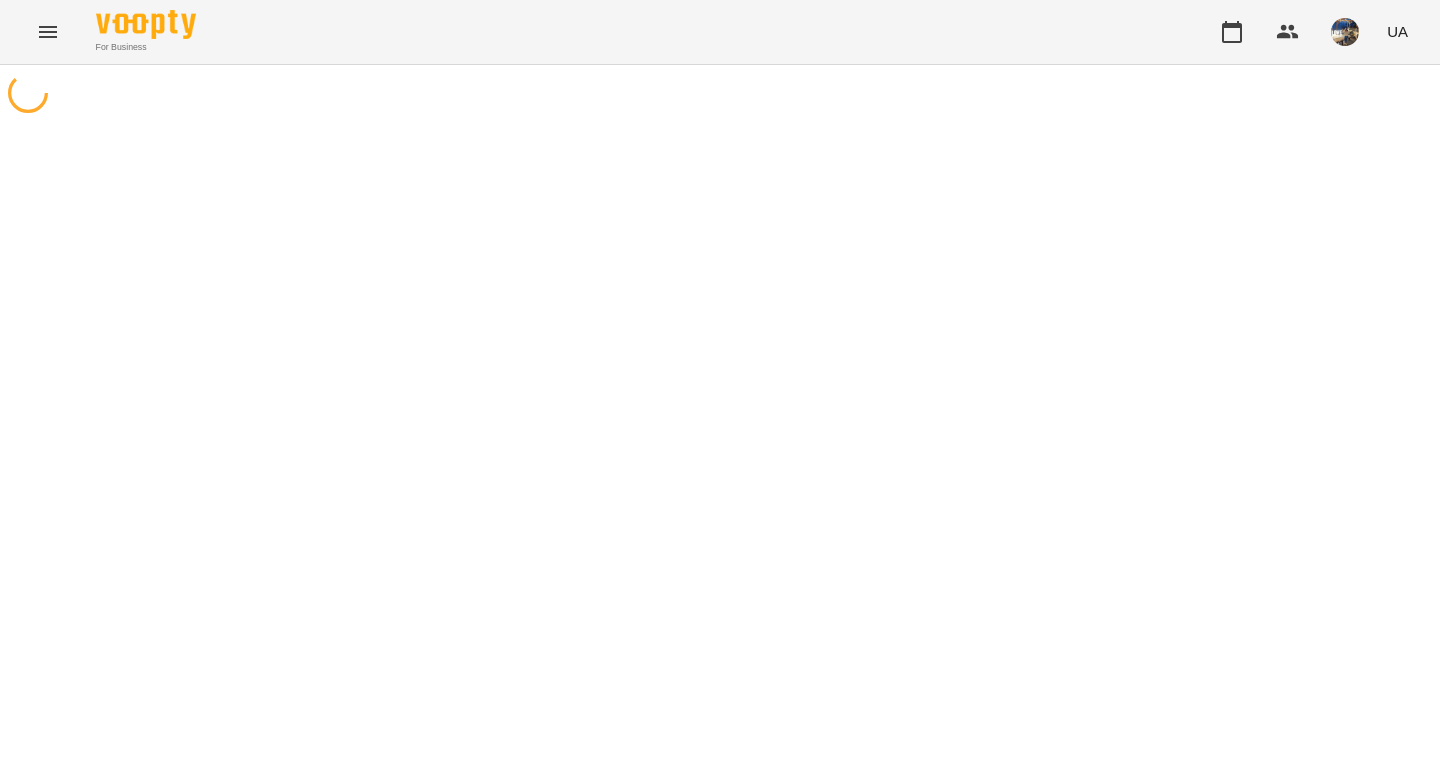 scroll, scrollTop: 0, scrollLeft: 0, axis: both 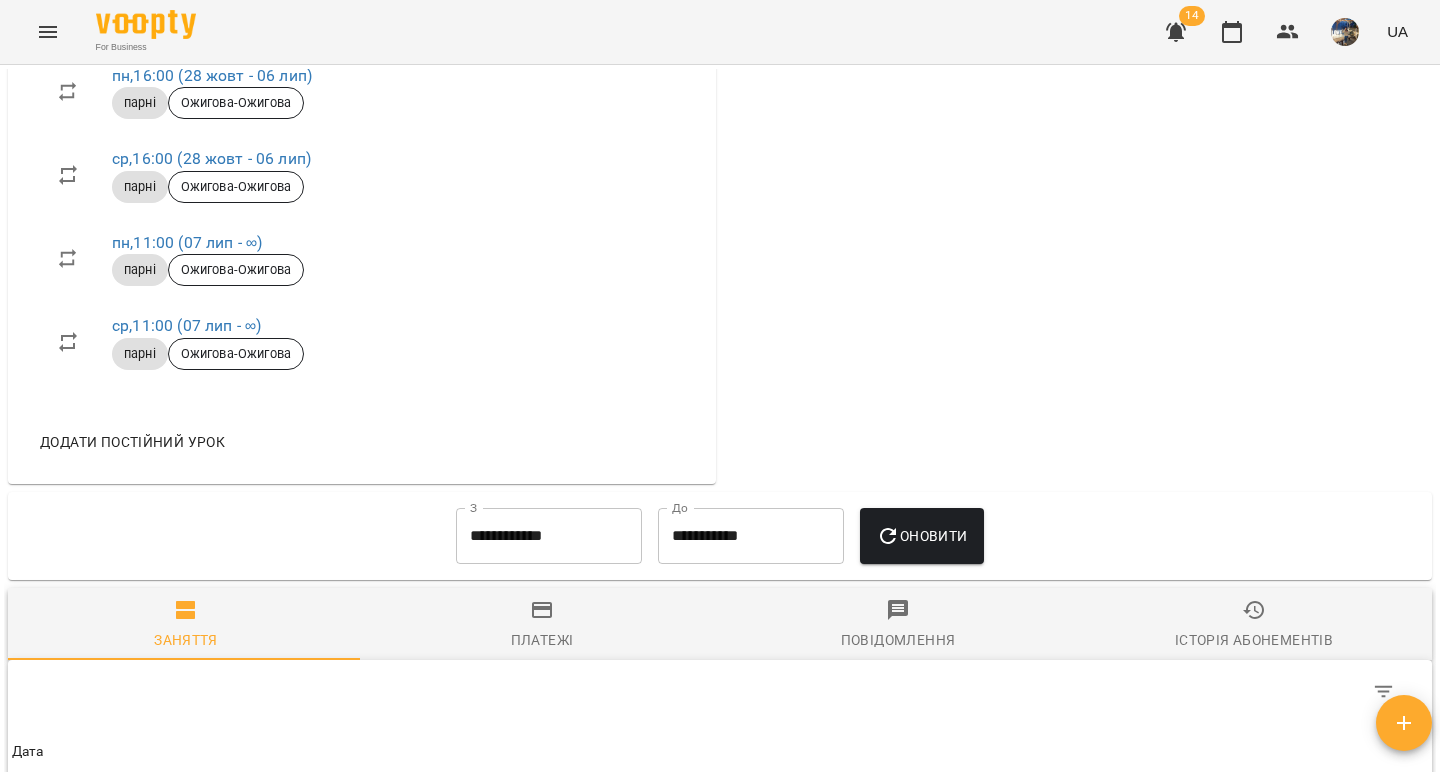 click on "**********" at bounding box center [549, 536] 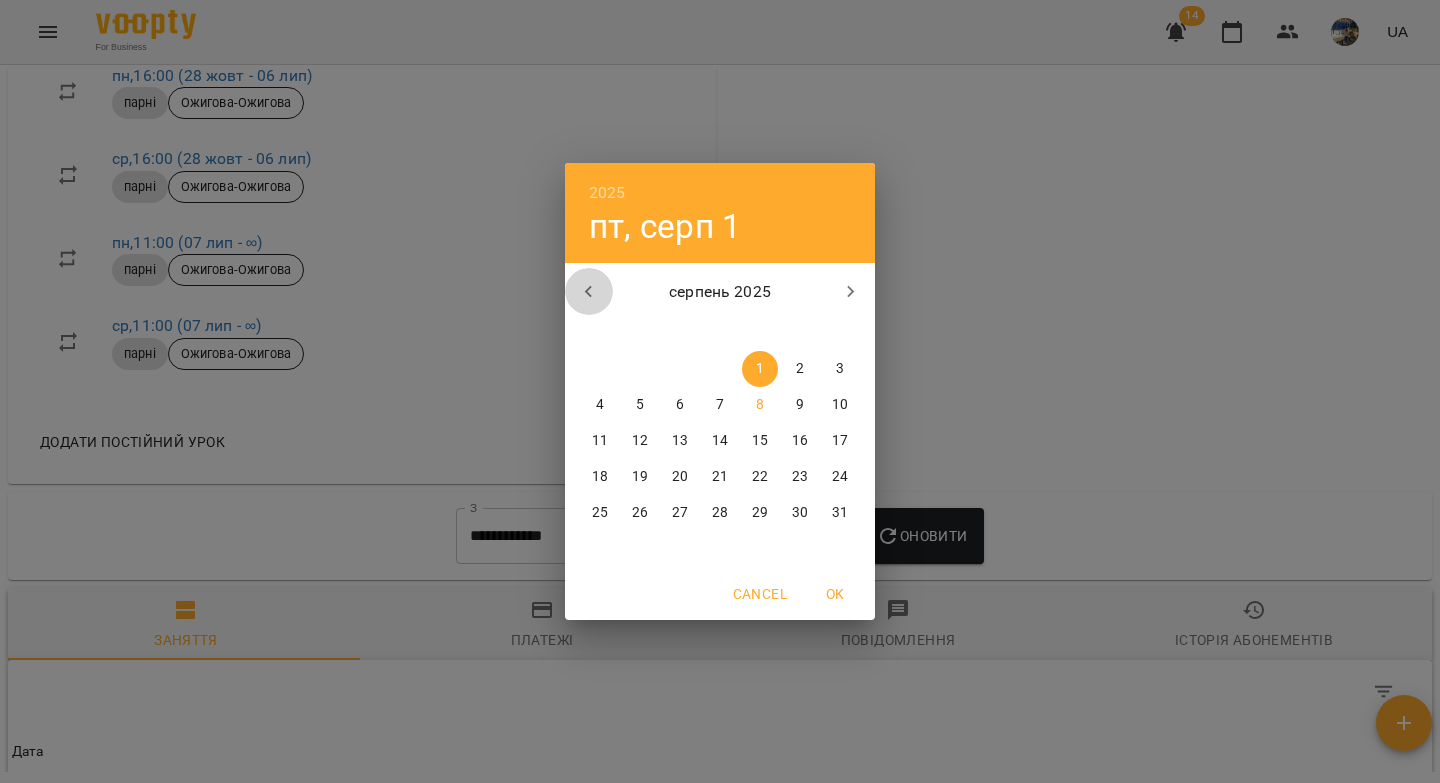 click 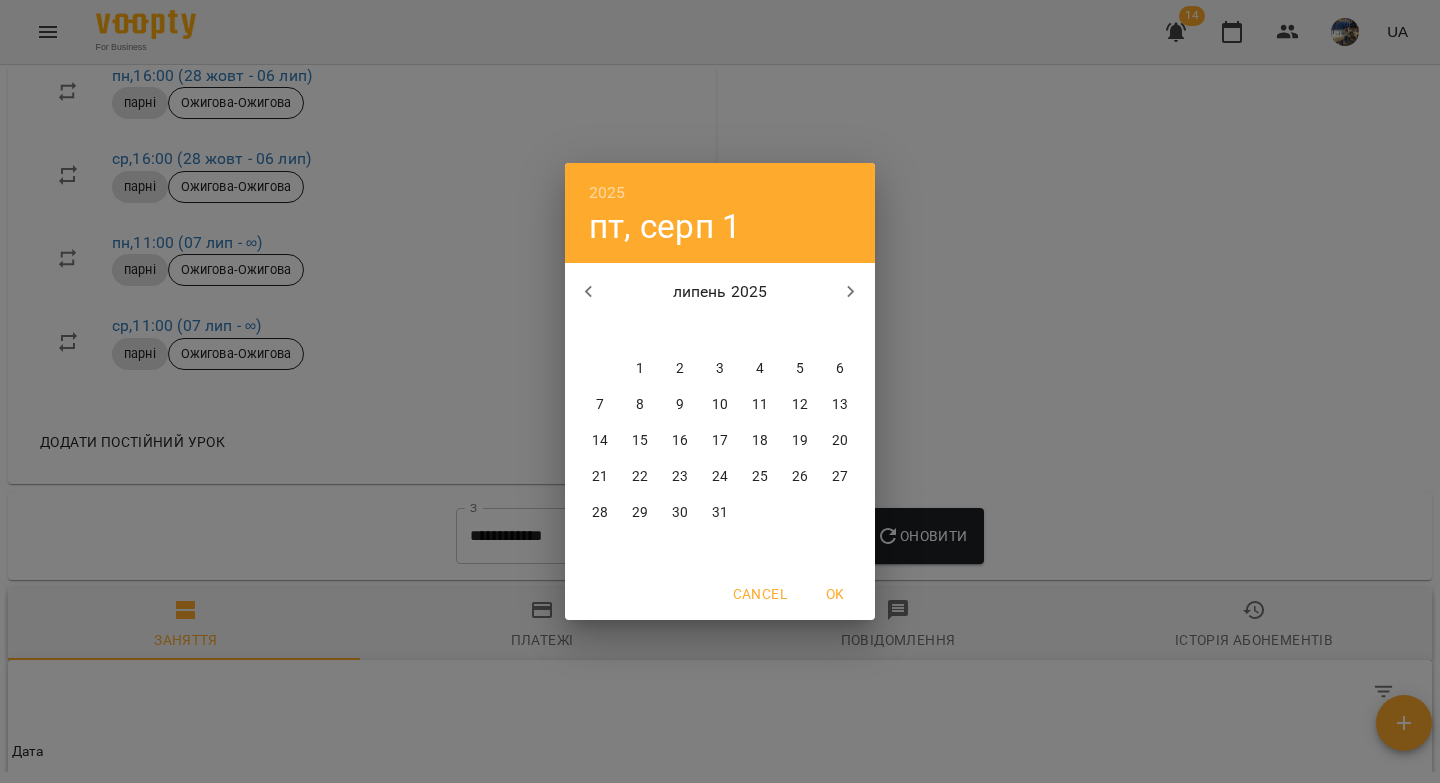drag, startPoint x: 642, startPoint y: 362, endPoint x: 709, endPoint y: 380, distance: 69.375786 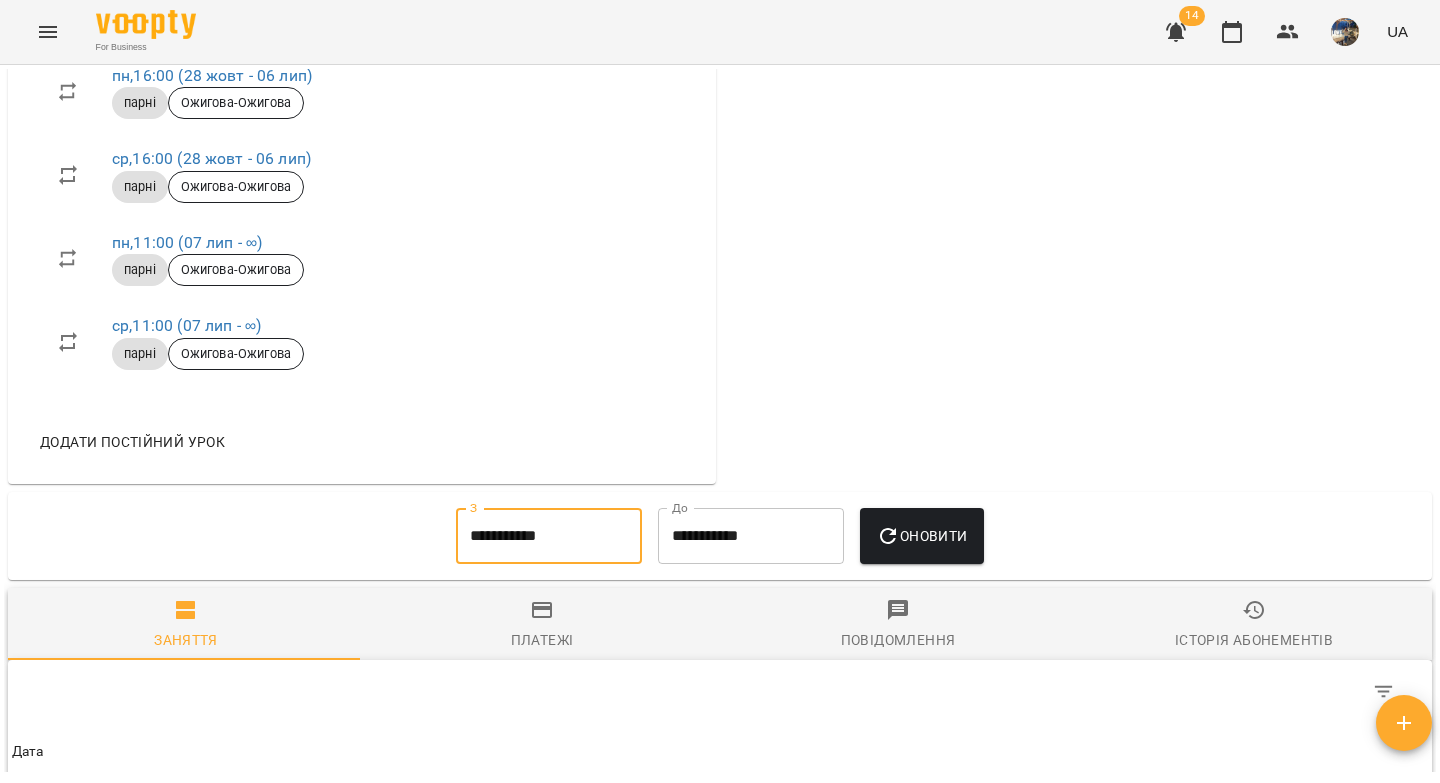 click on "Оновити" at bounding box center [921, 536] 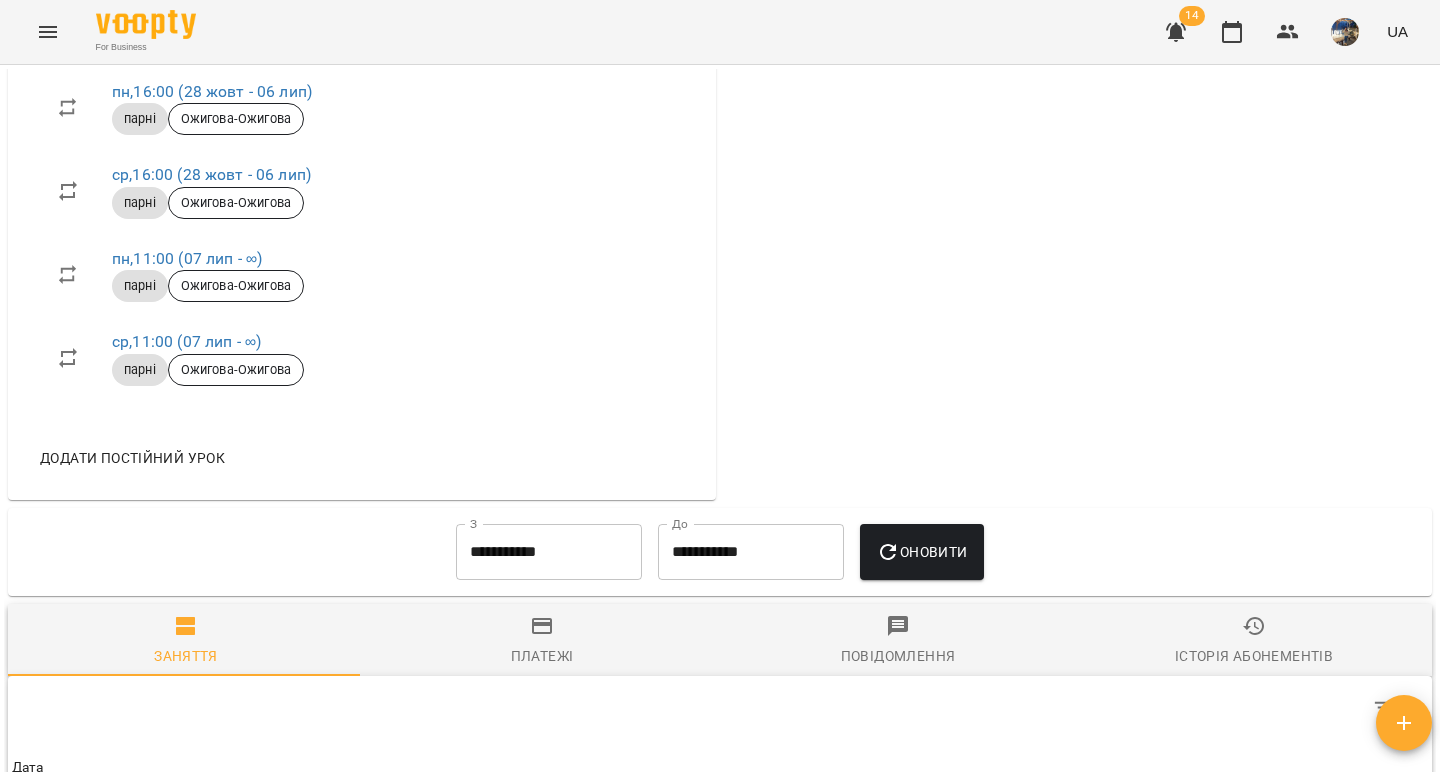scroll, scrollTop: 869, scrollLeft: 0, axis: vertical 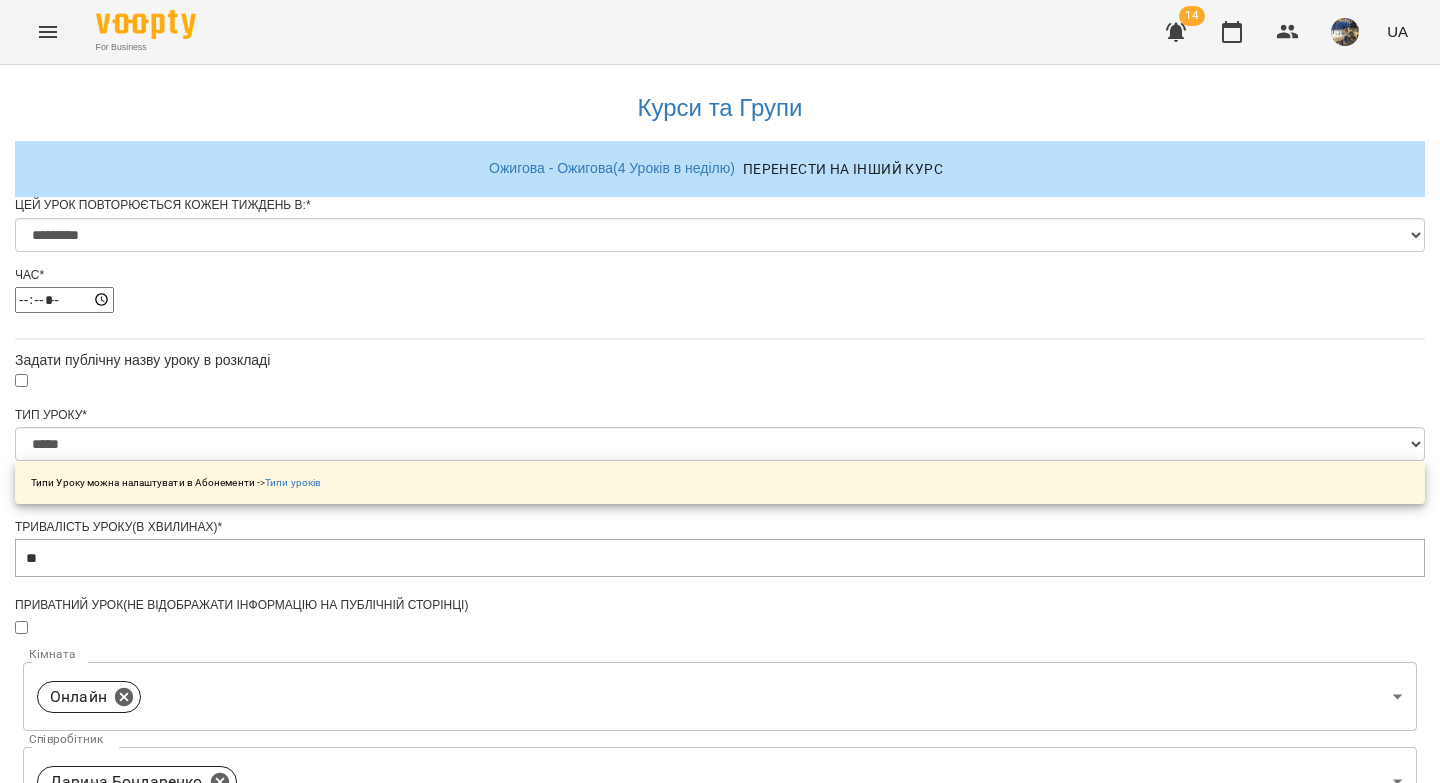 select on "*" 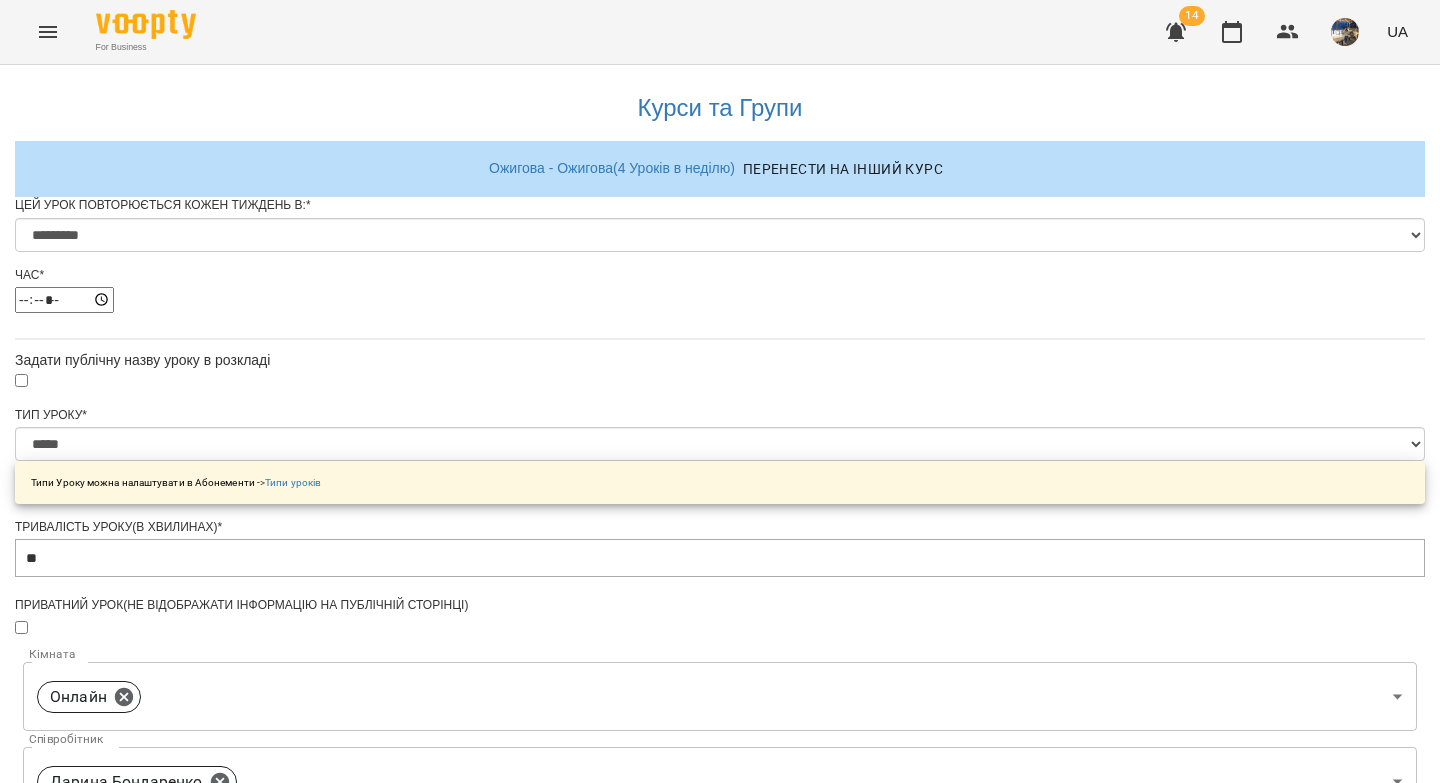 scroll, scrollTop: 0, scrollLeft: 0, axis: both 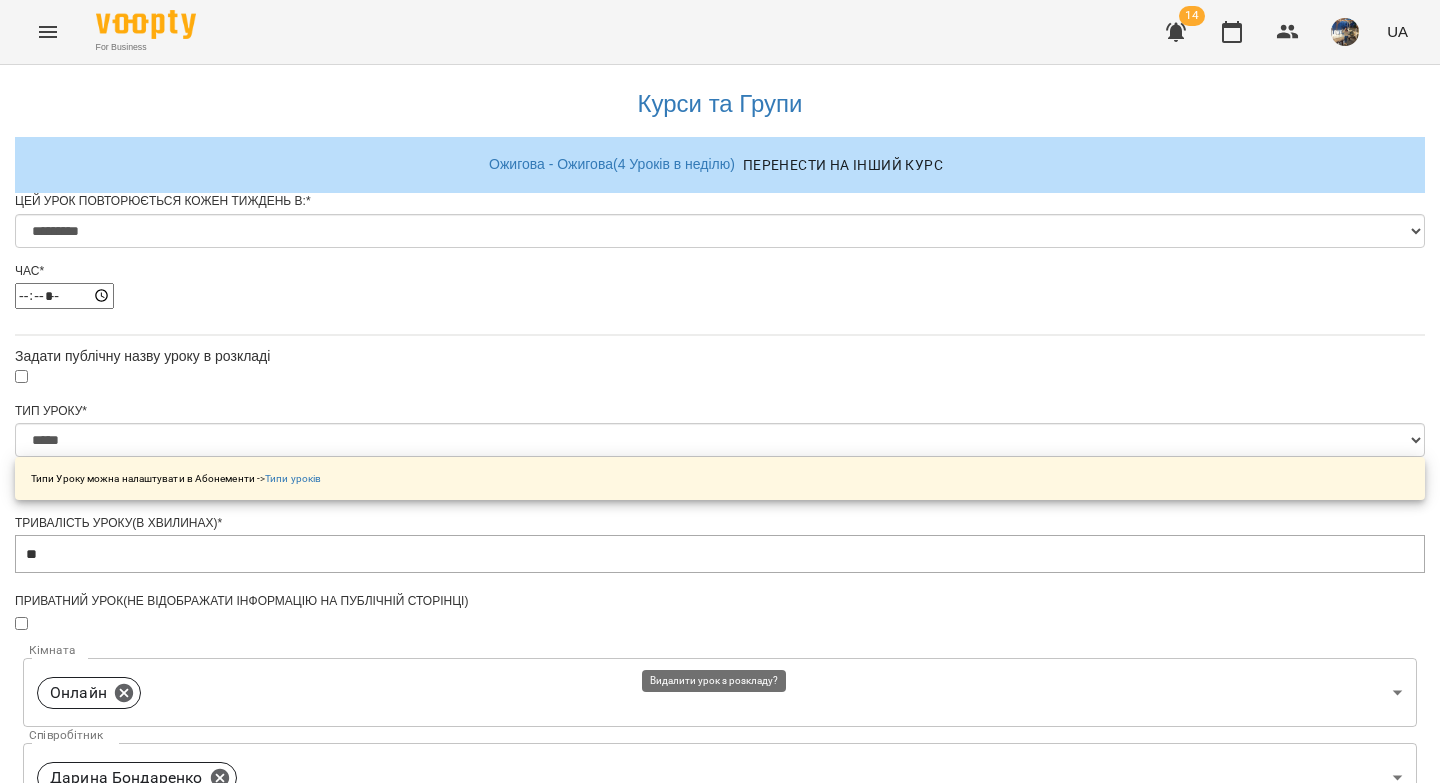 click on "Видалити урок з розкладу" at bounding box center [720, 1540] 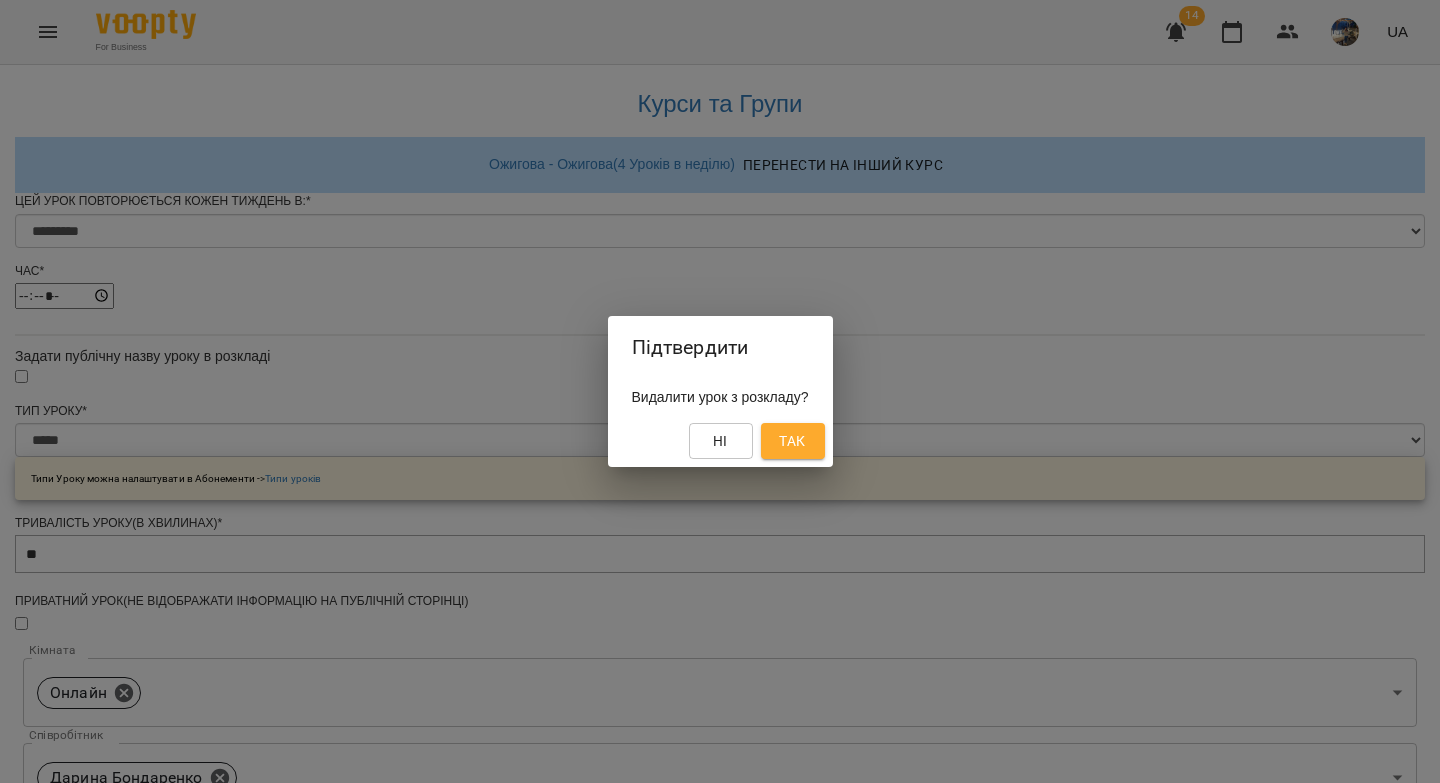 click on "Підтвердити Видалити урок з розкладу? Ні Так" at bounding box center (720, 391) 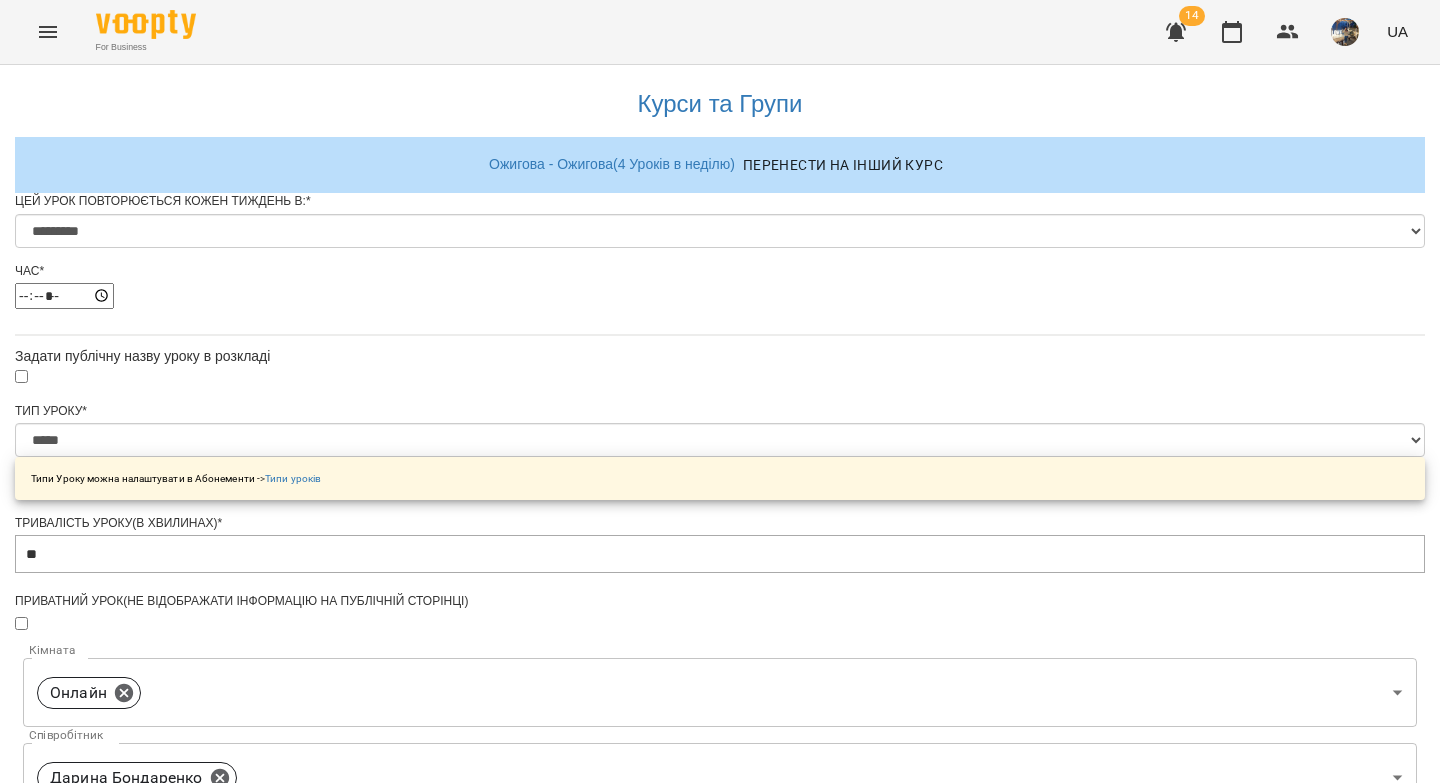 click on "Зберегти" at bounding box center [720, 1475] 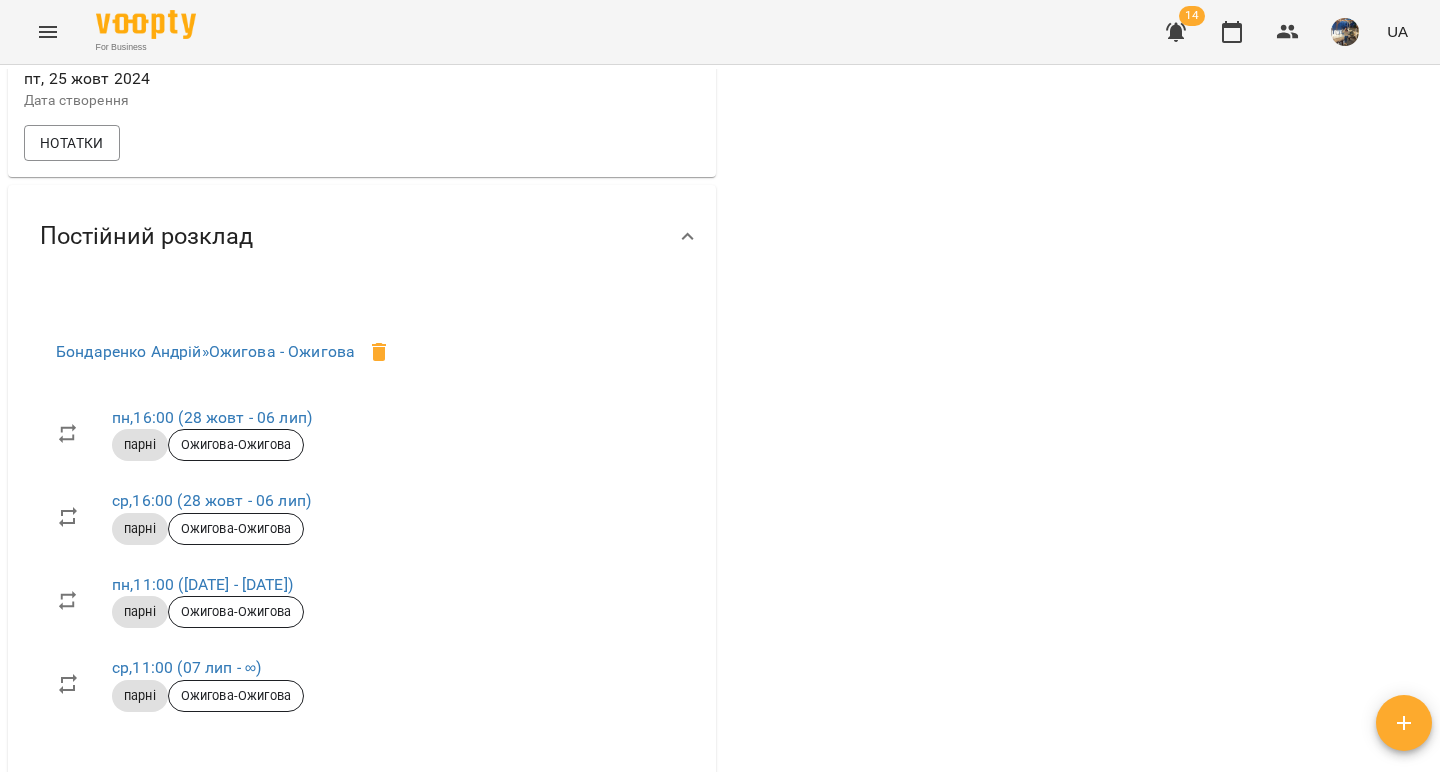 scroll, scrollTop: 1007, scrollLeft: 0, axis: vertical 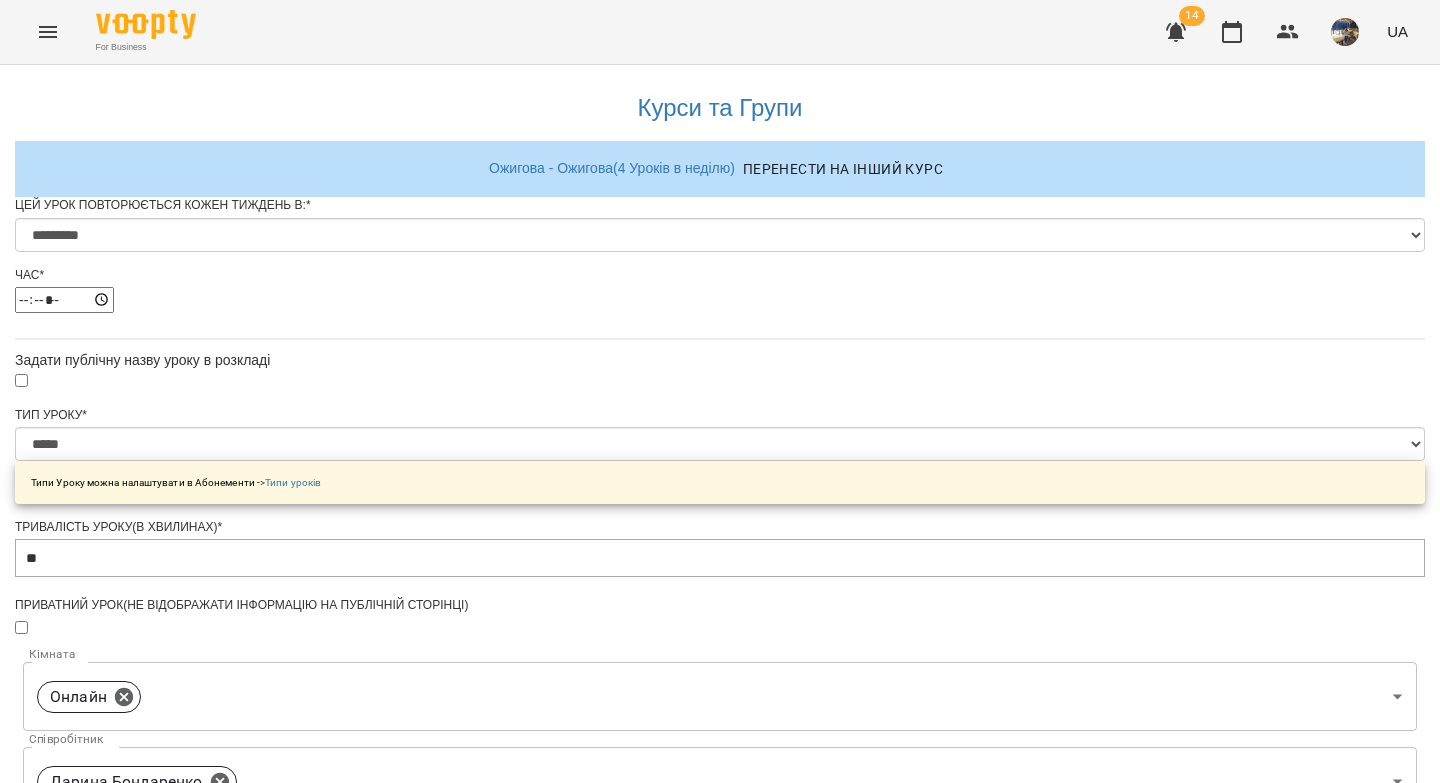 select on "*" 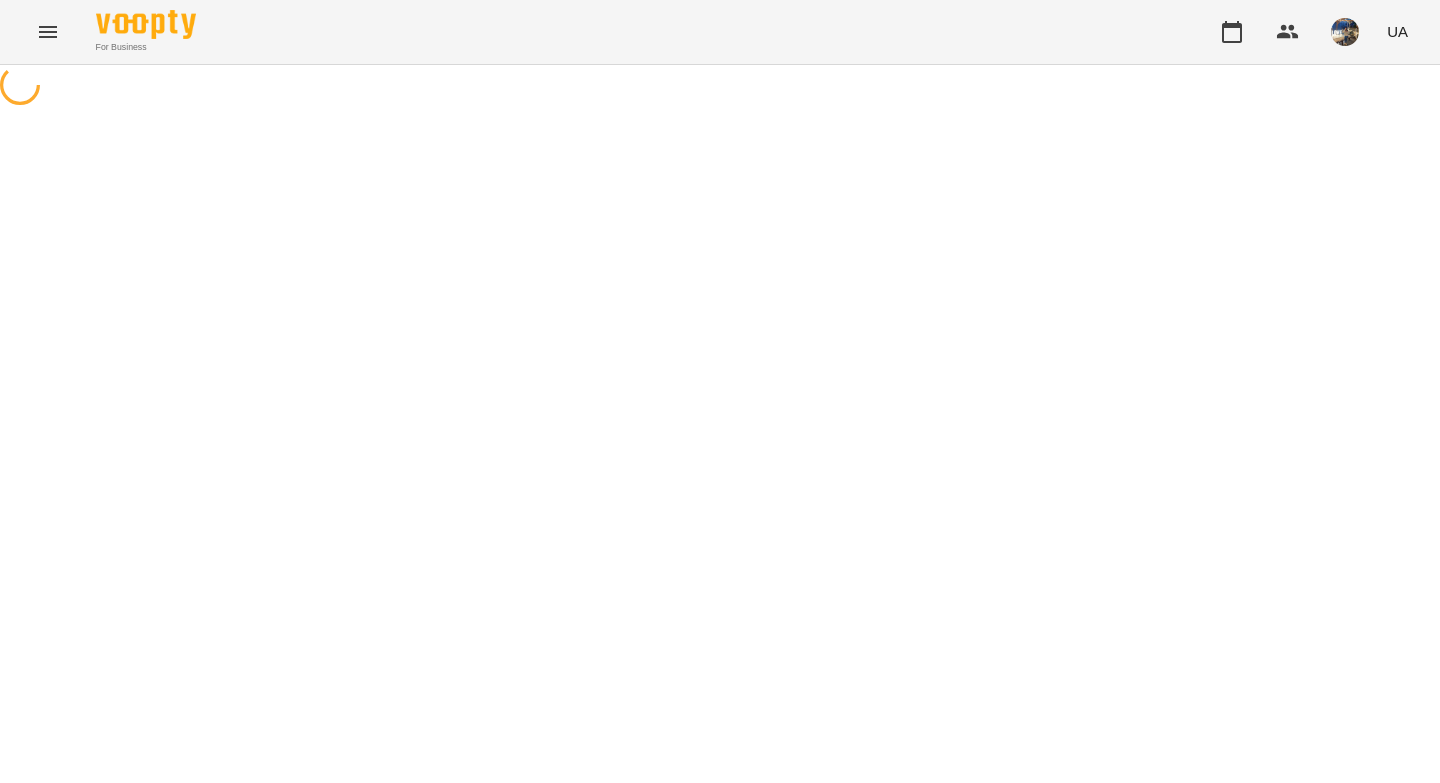 scroll, scrollTop: 0, scrollLeft: 0, axis: both 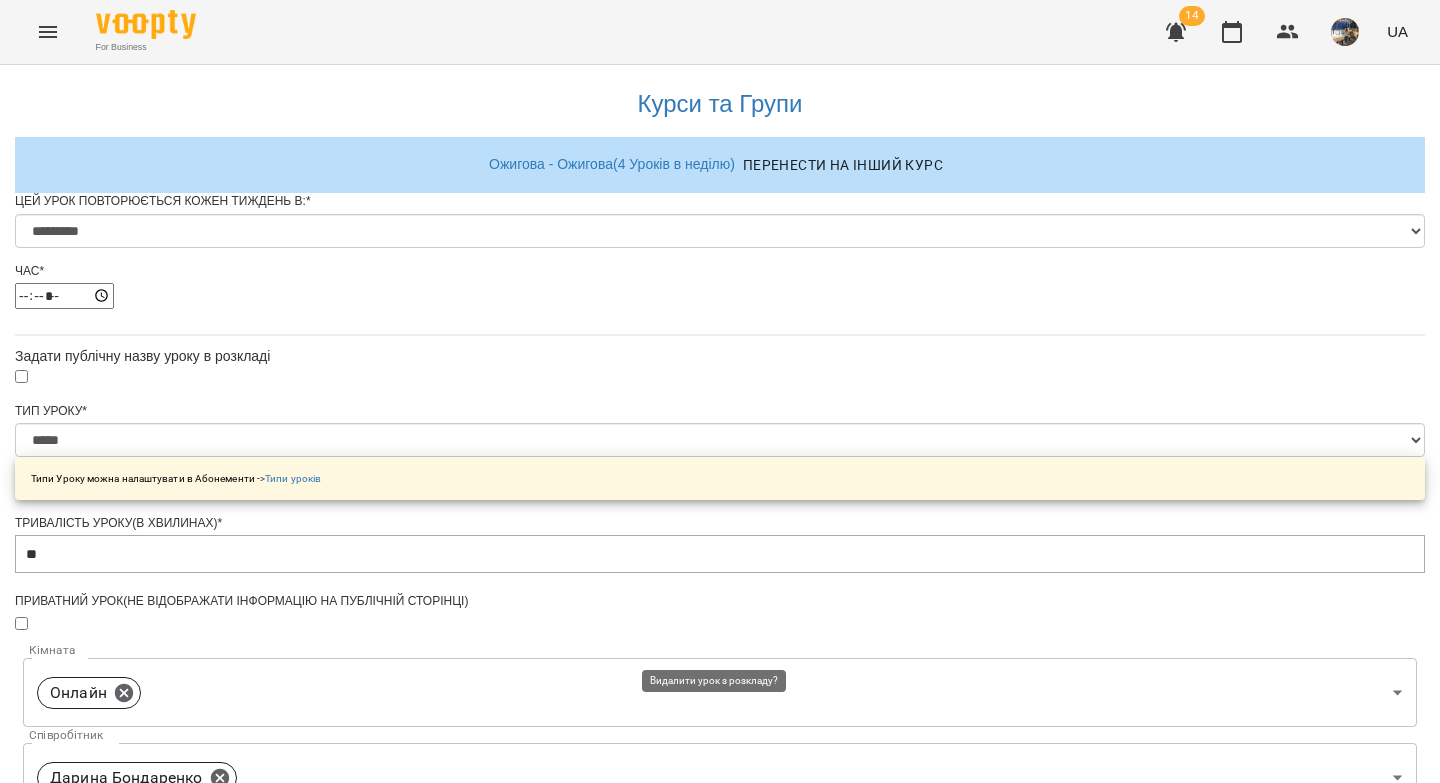 click on "Видалити урок з розкладу" at bounding box center (720, 1540) 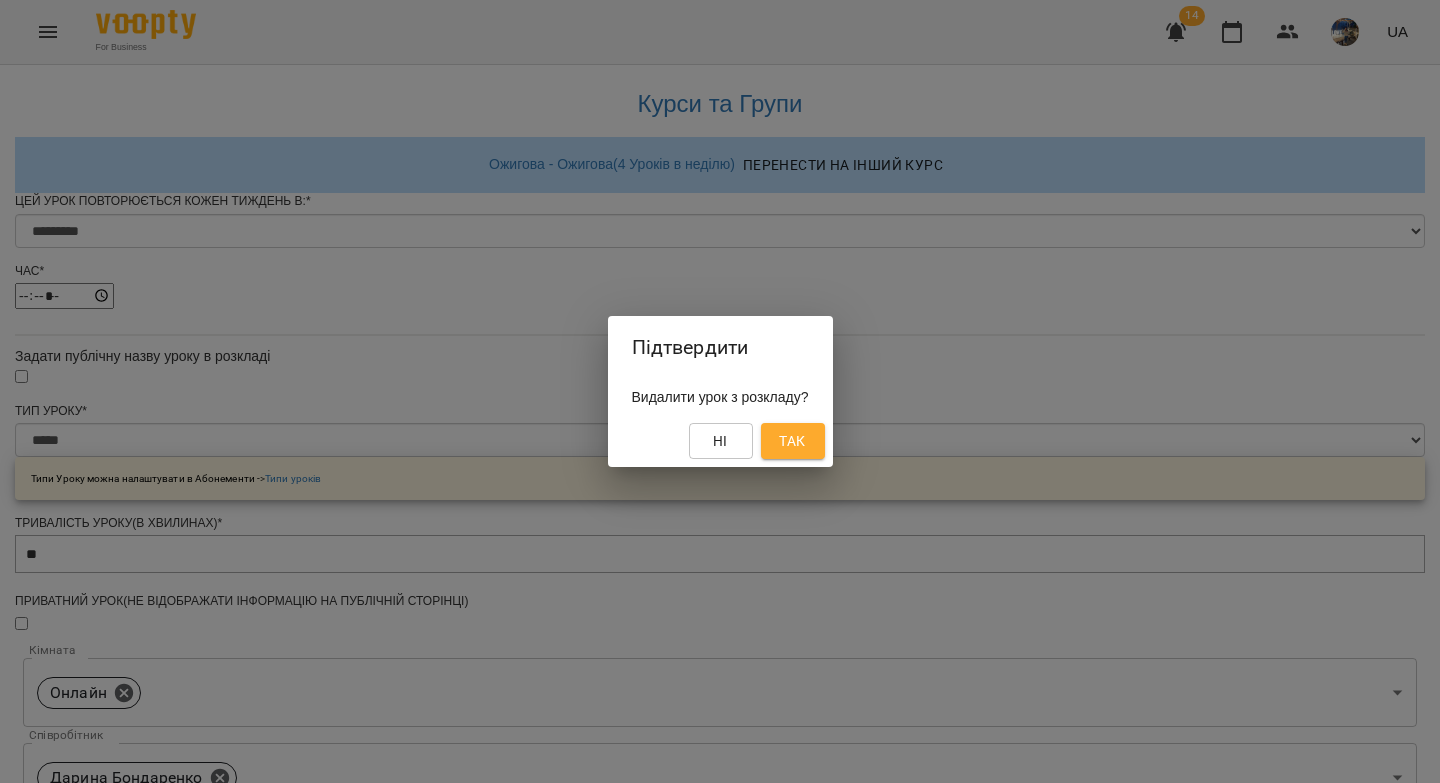 click on "Так" at bounding box center (792, 441) 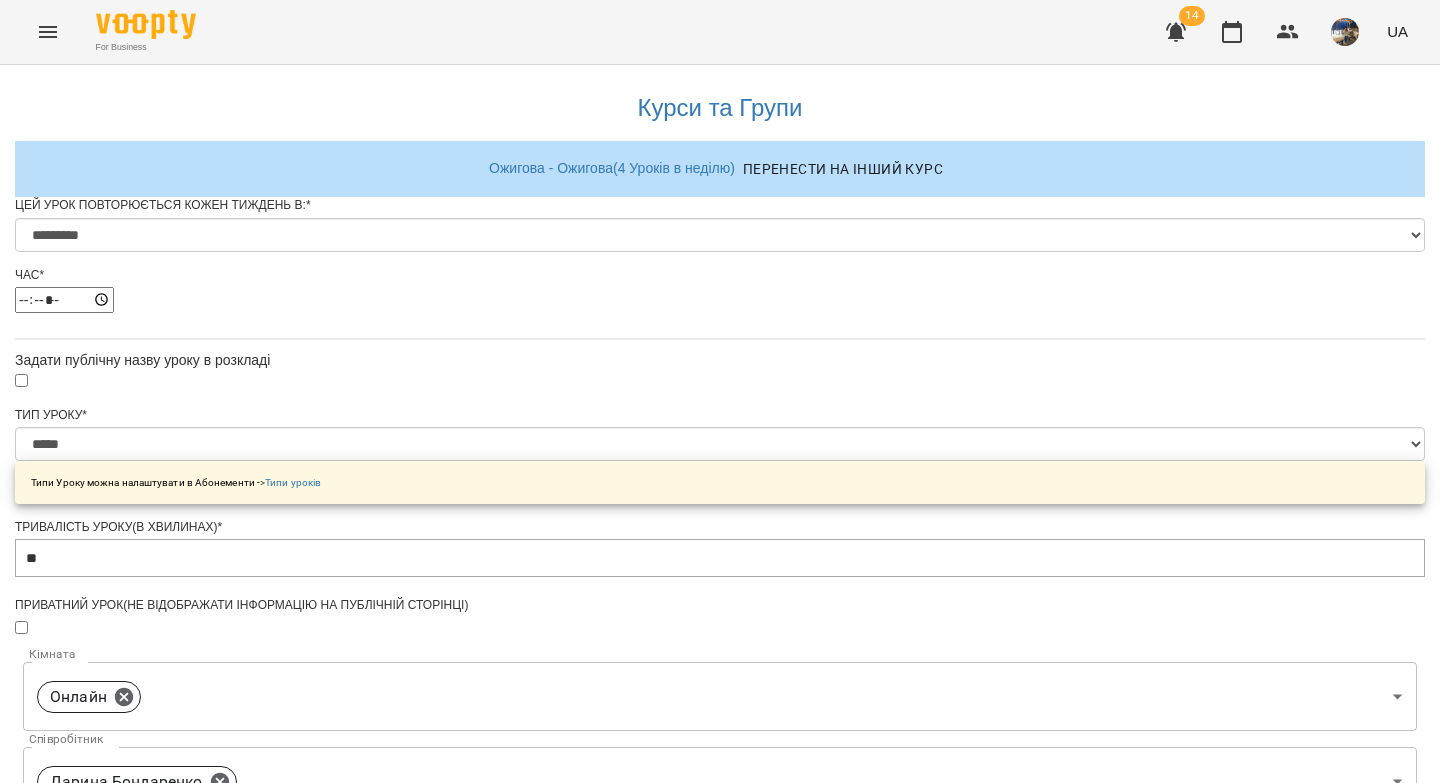 select on "*" 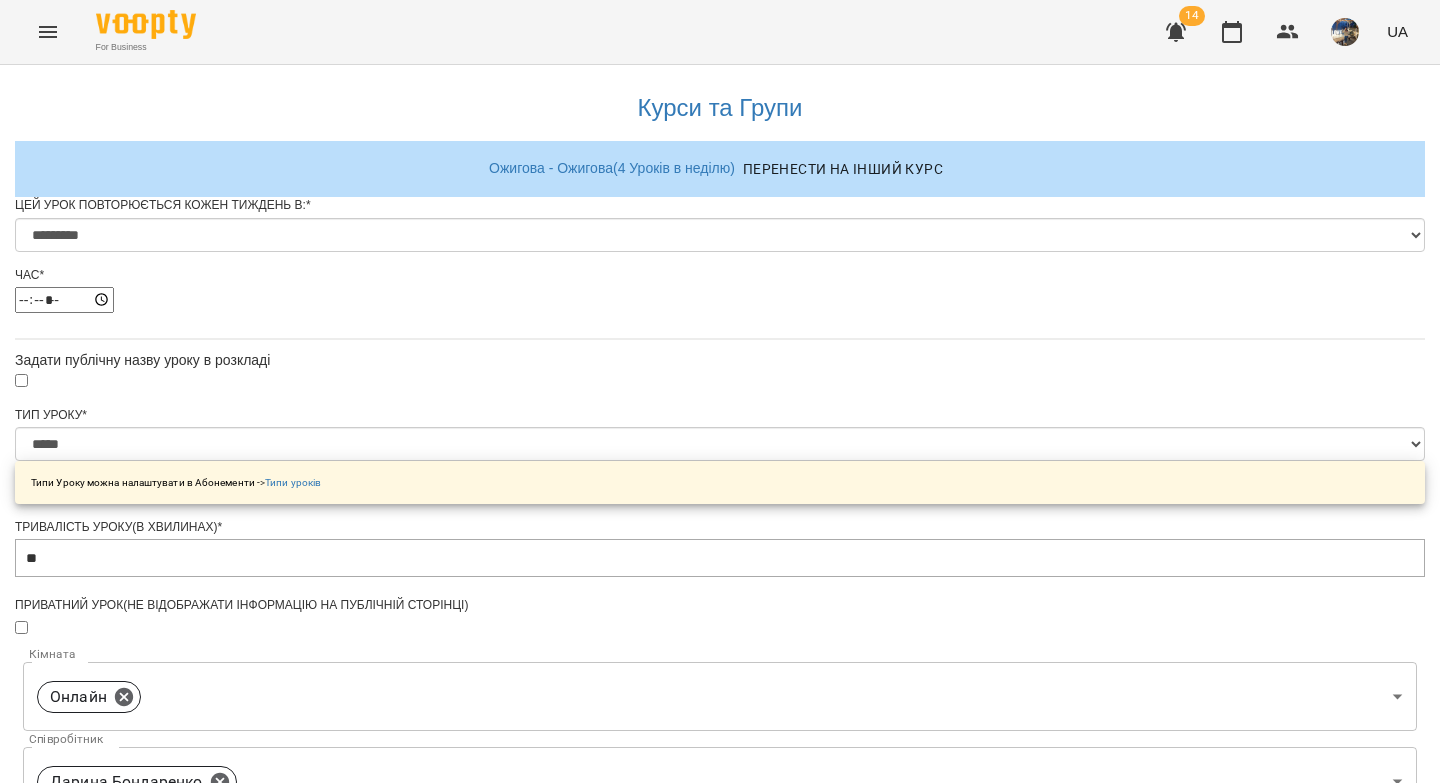 scroll, scrollTop: 0, scrollLeft: 0, axis: both 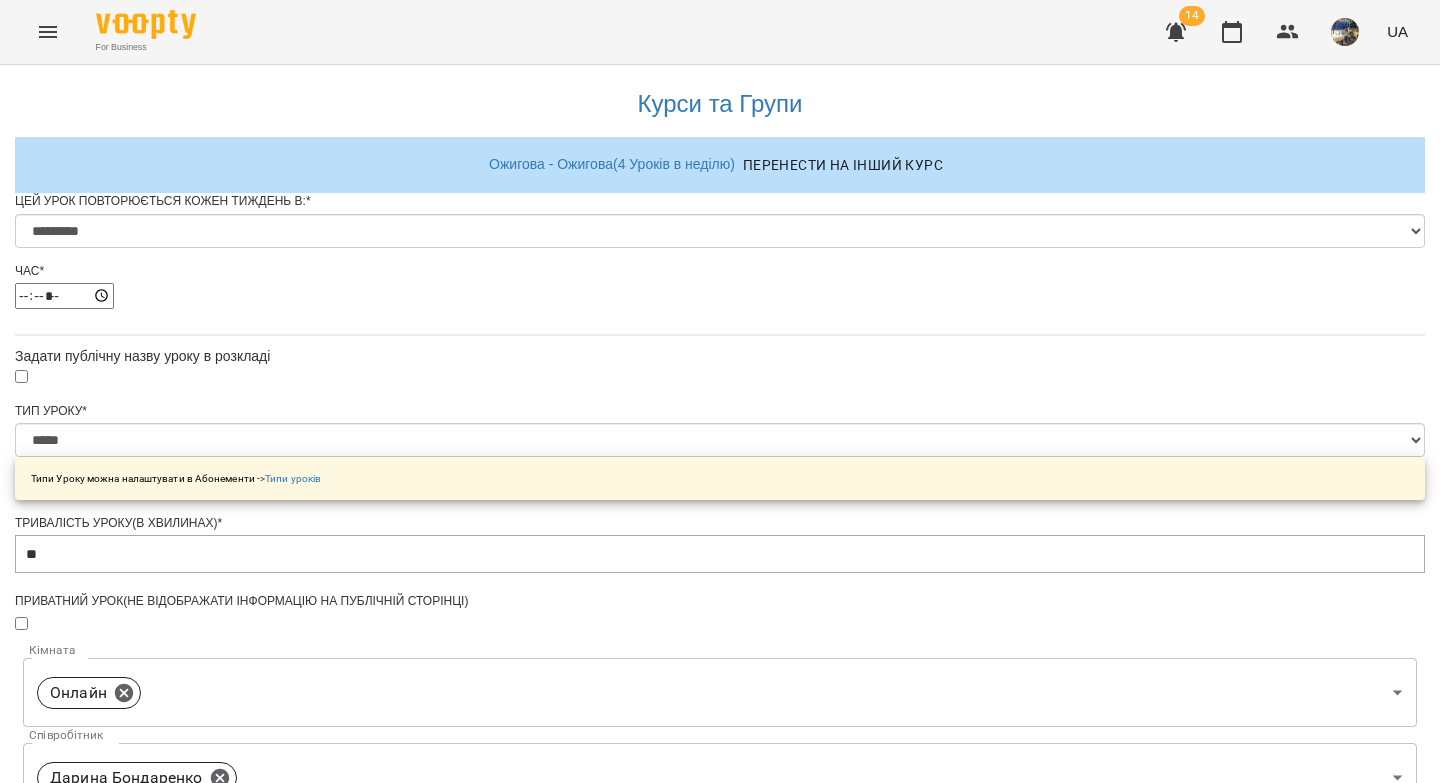 click on "**********" at bounding box center (108, 1359) 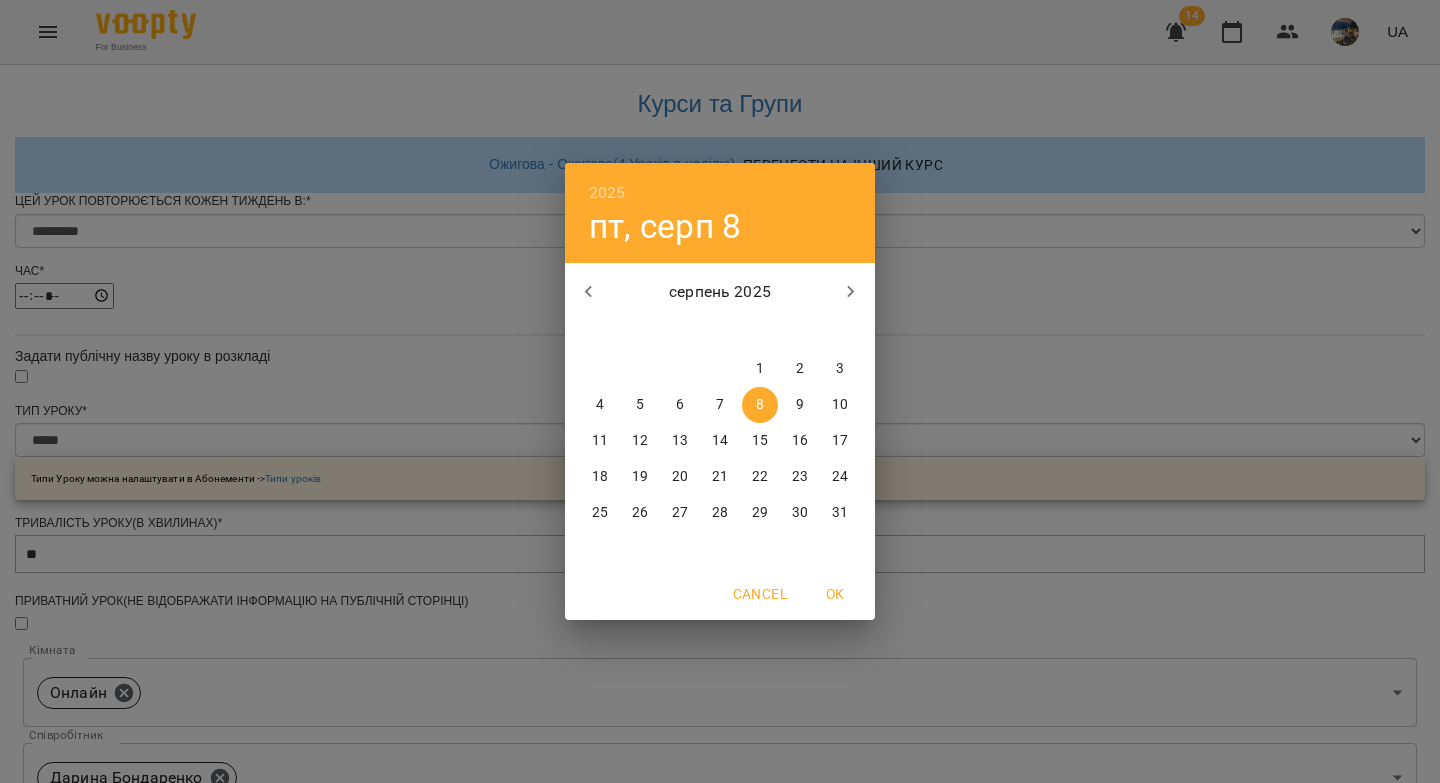click on "8" at bounding box center (760, 405) 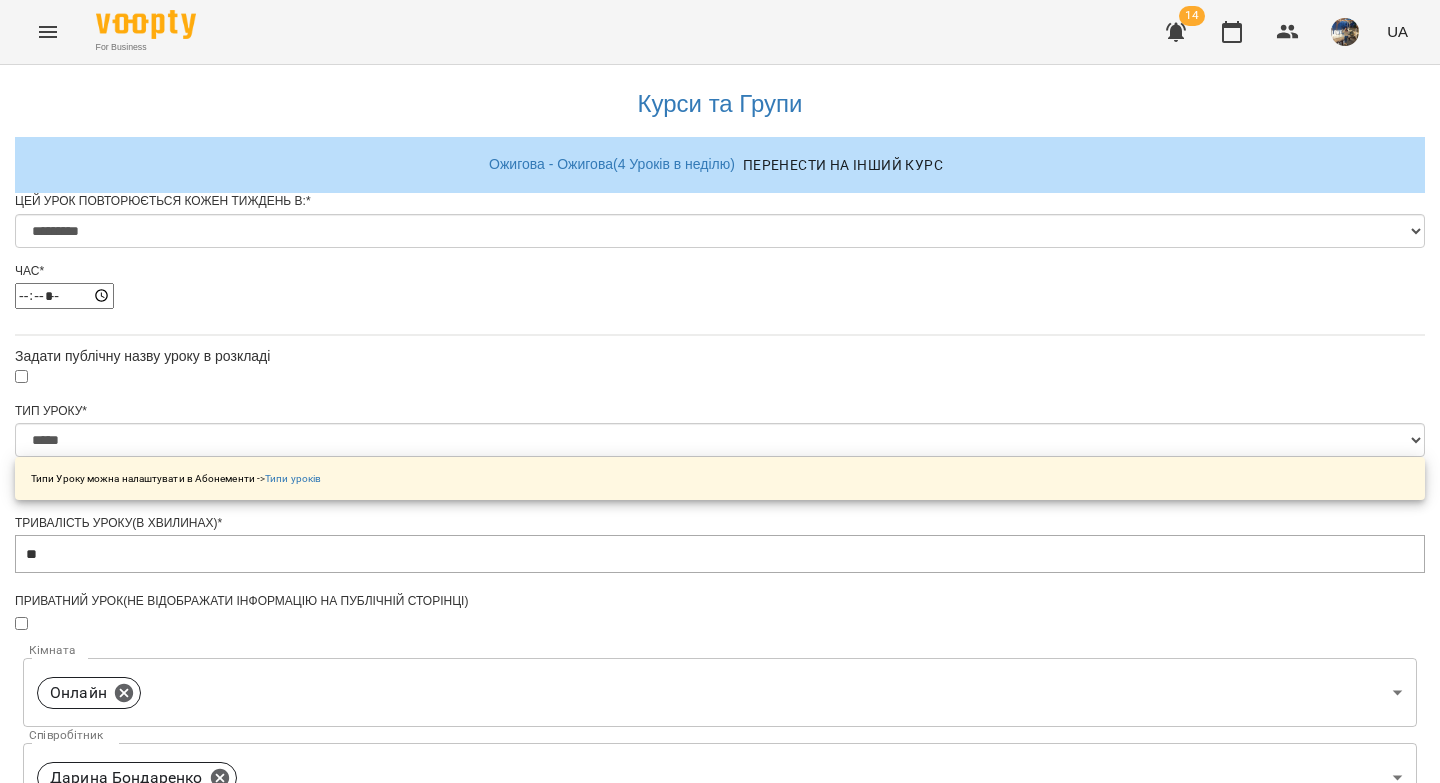 scroll, scrollTop: 912, scrollLeft: 0, axis: vertical 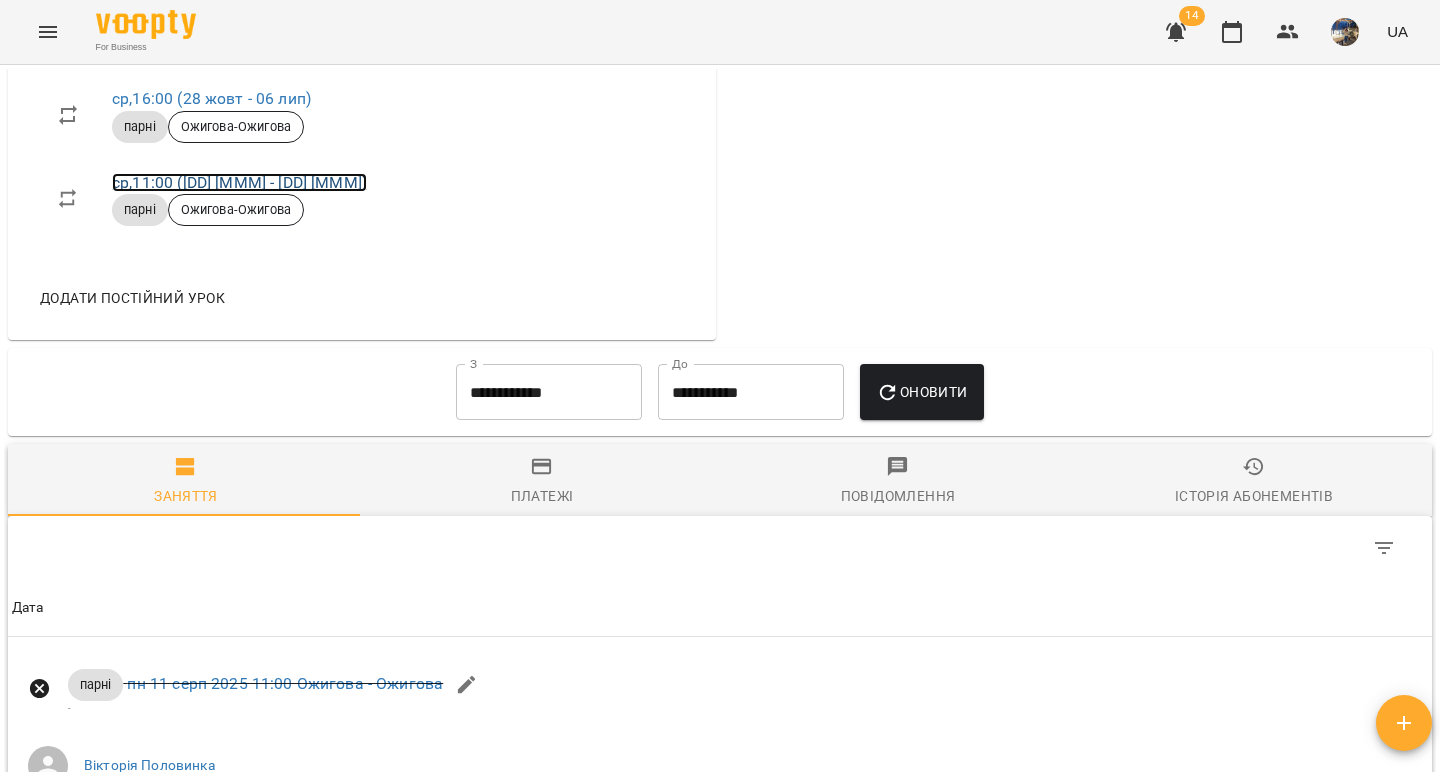 click on "ср ,  [HH]:[MM]   ([DD] [MMM] - [DD] [MMM])" at bounding box center [239, 182] 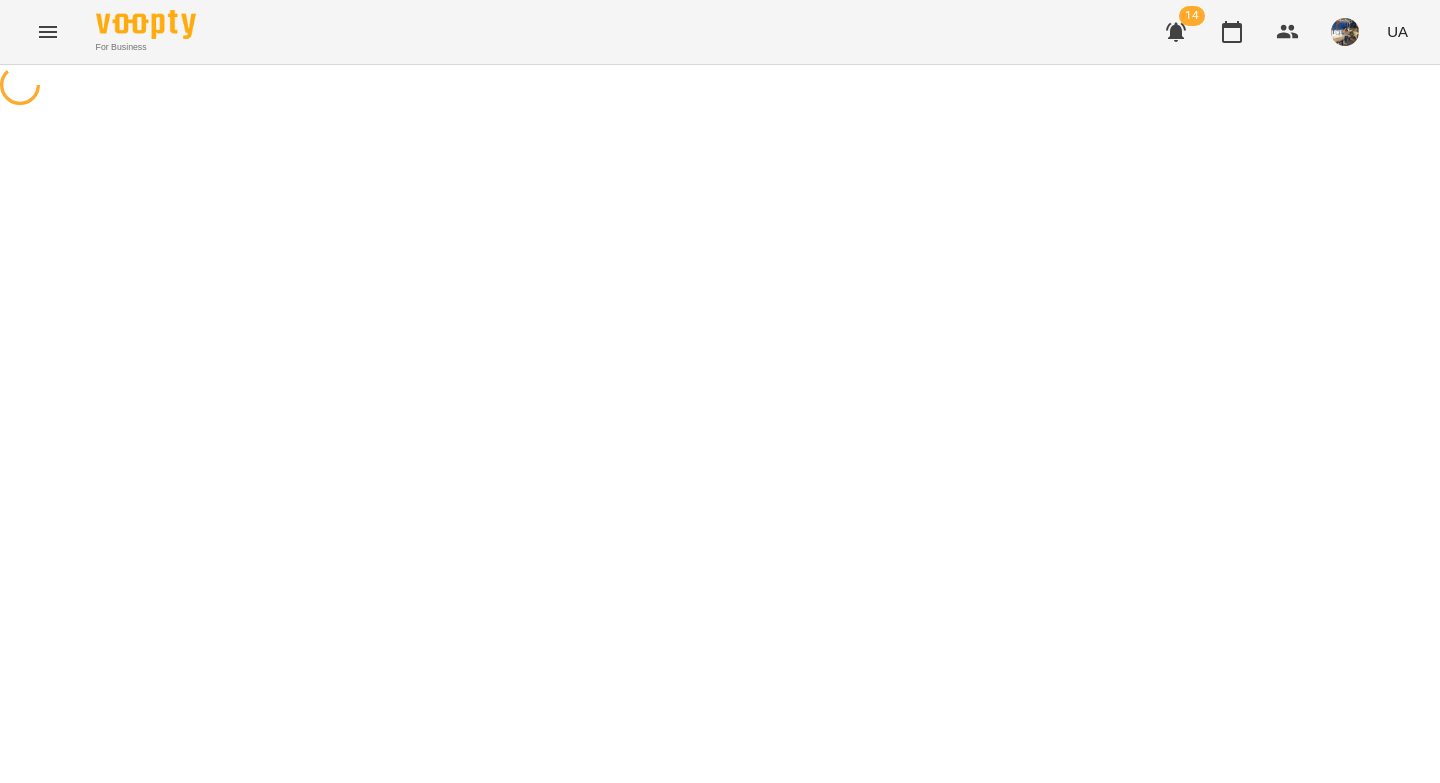 scroll, scrollTop: 0, scrollLeft: 0, axis: both 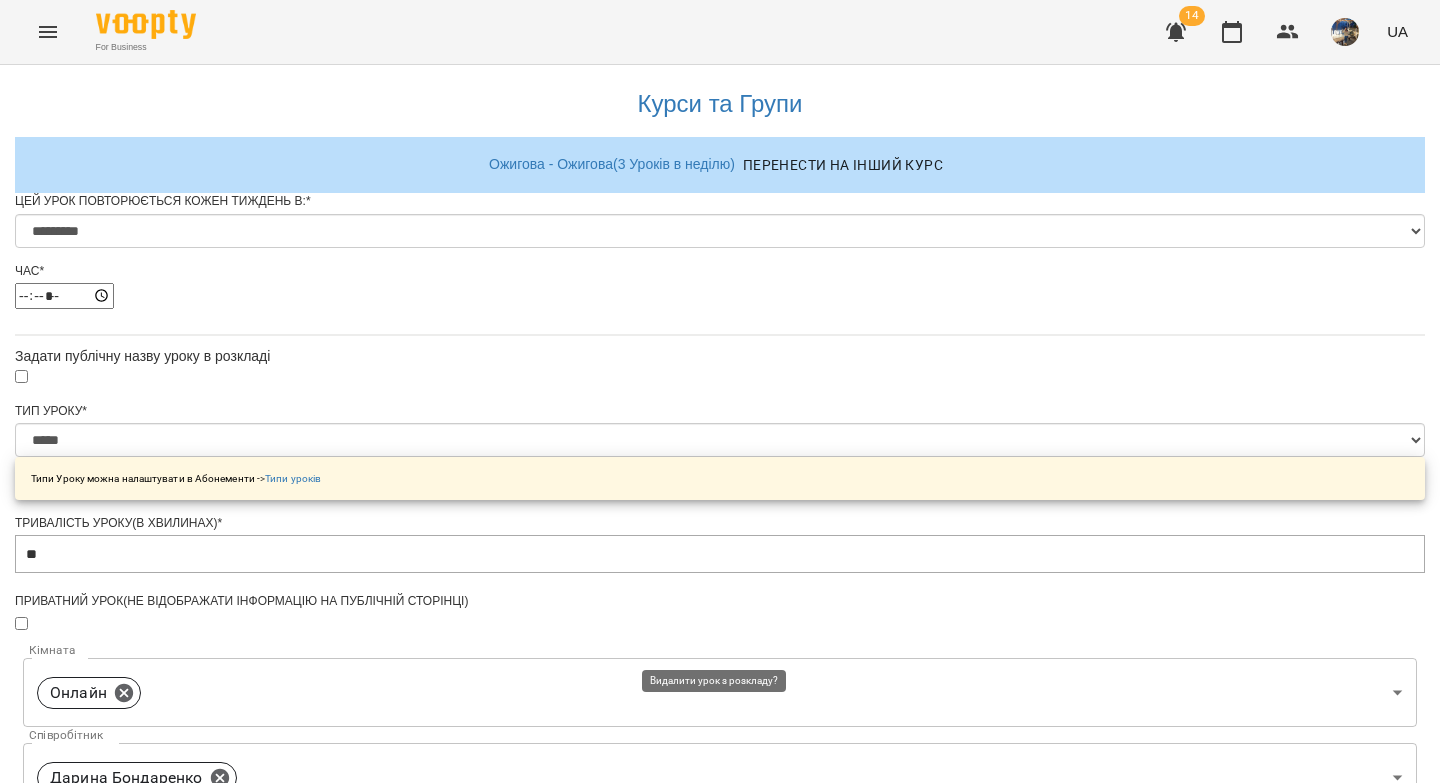 click on "Видалити урок з розкладу" at bounding box center (720, 1540) 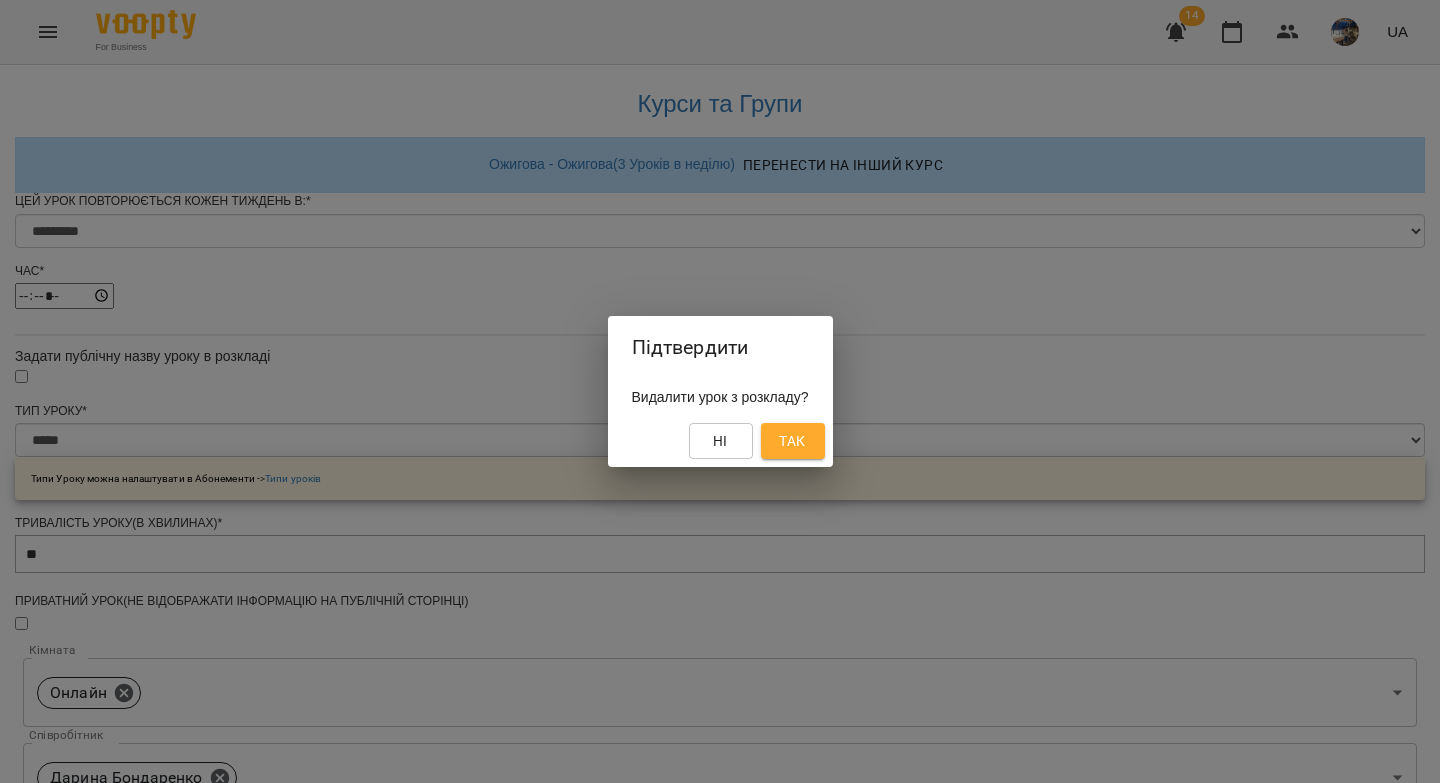 click on "Так" at bounding box center (792, 441) 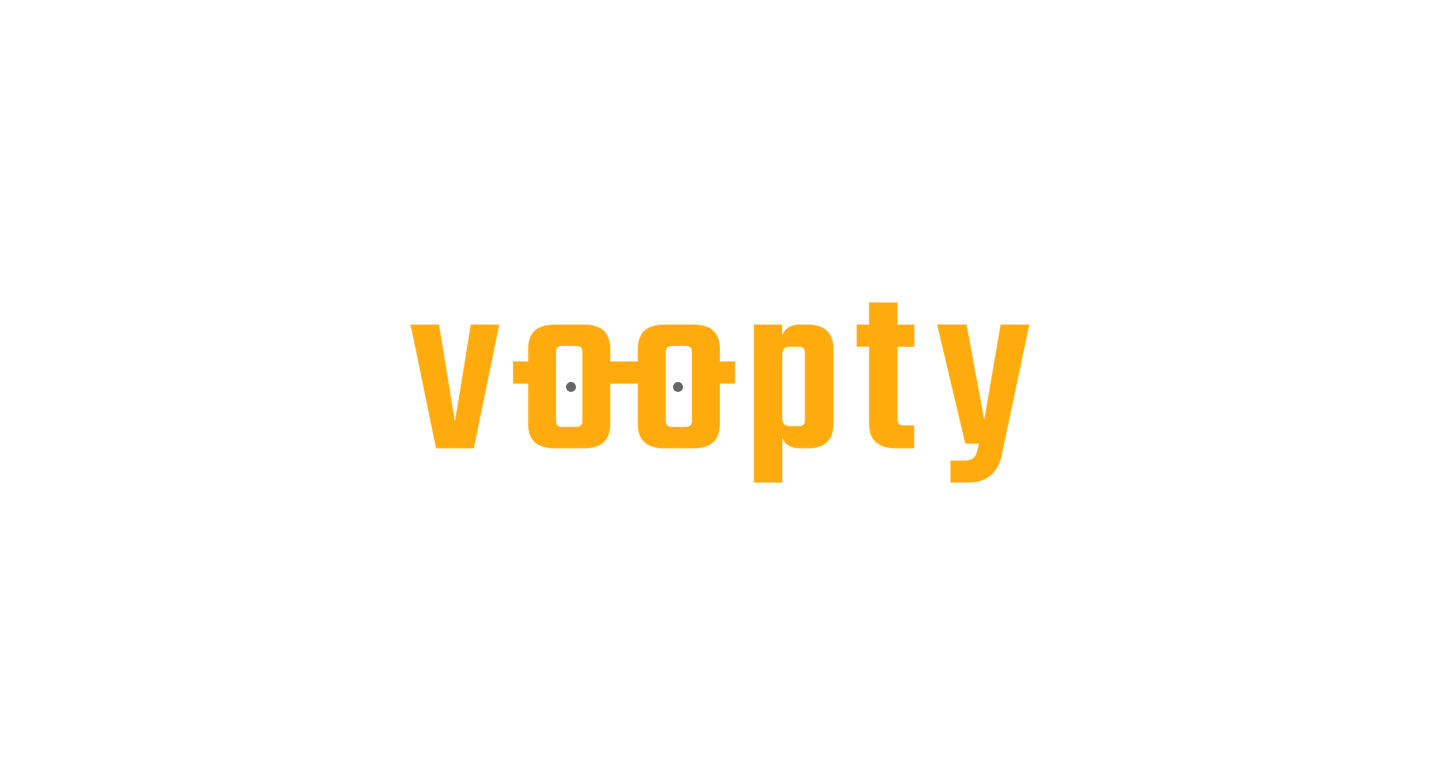 scroll, scrollTop: 0, scrollLeft: 0, axis: both 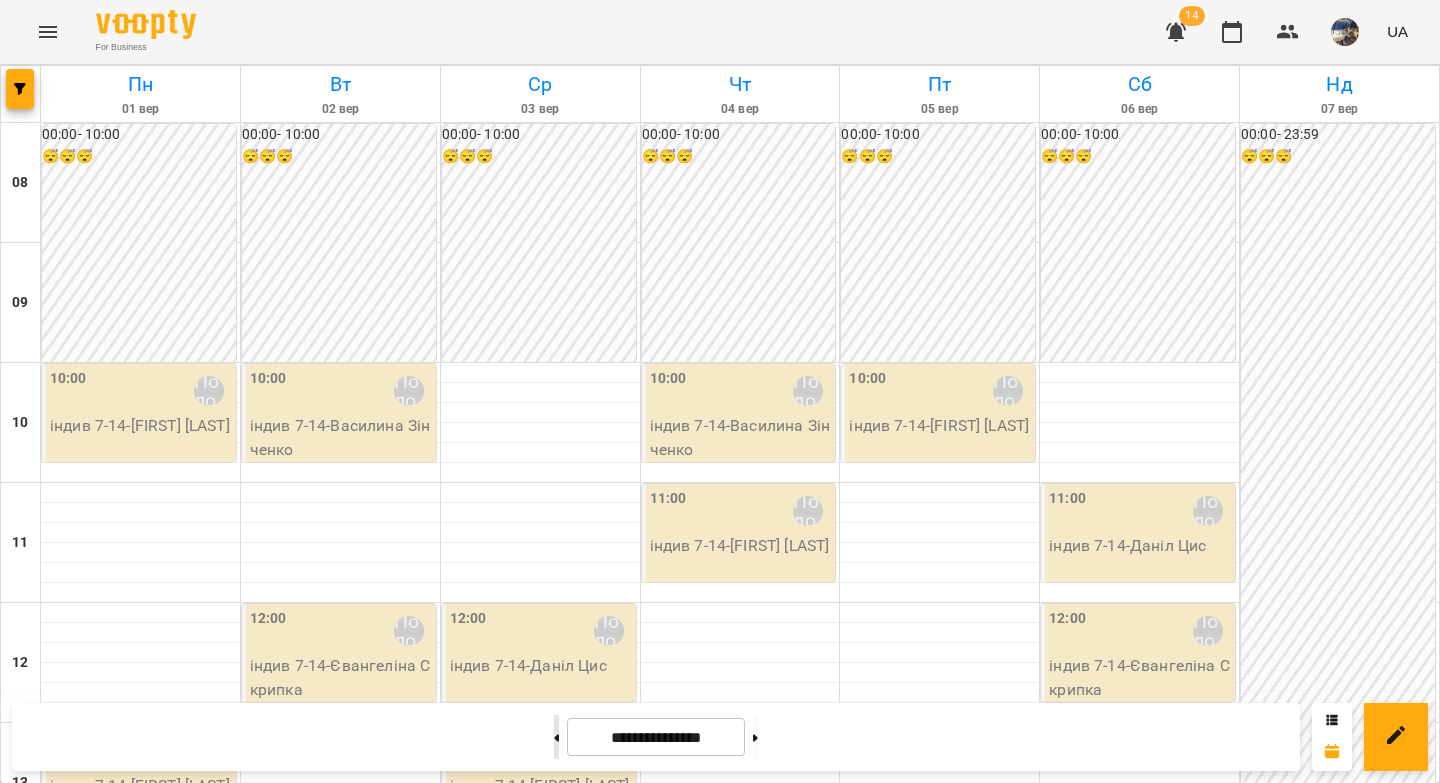 click at bounding box center (556, 737) 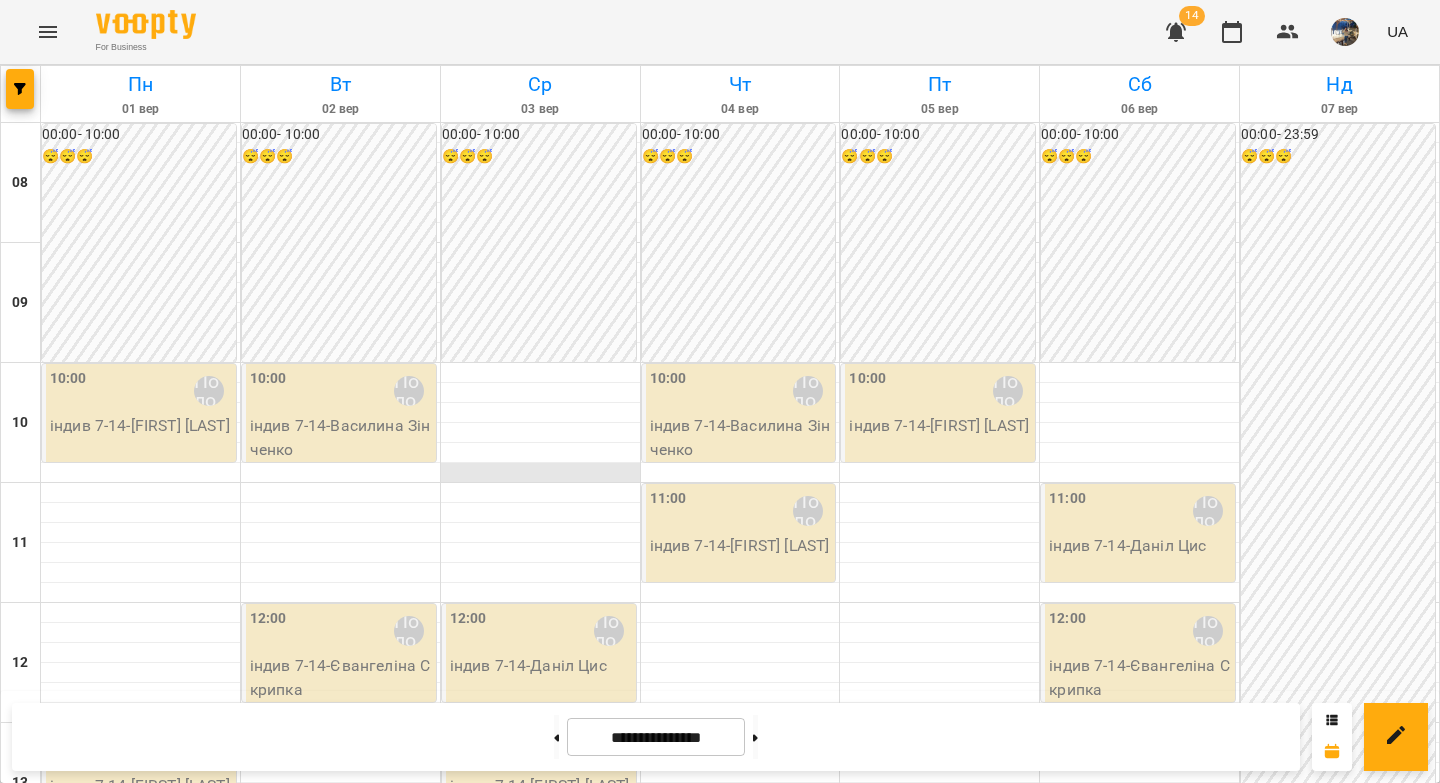 type on "**********" 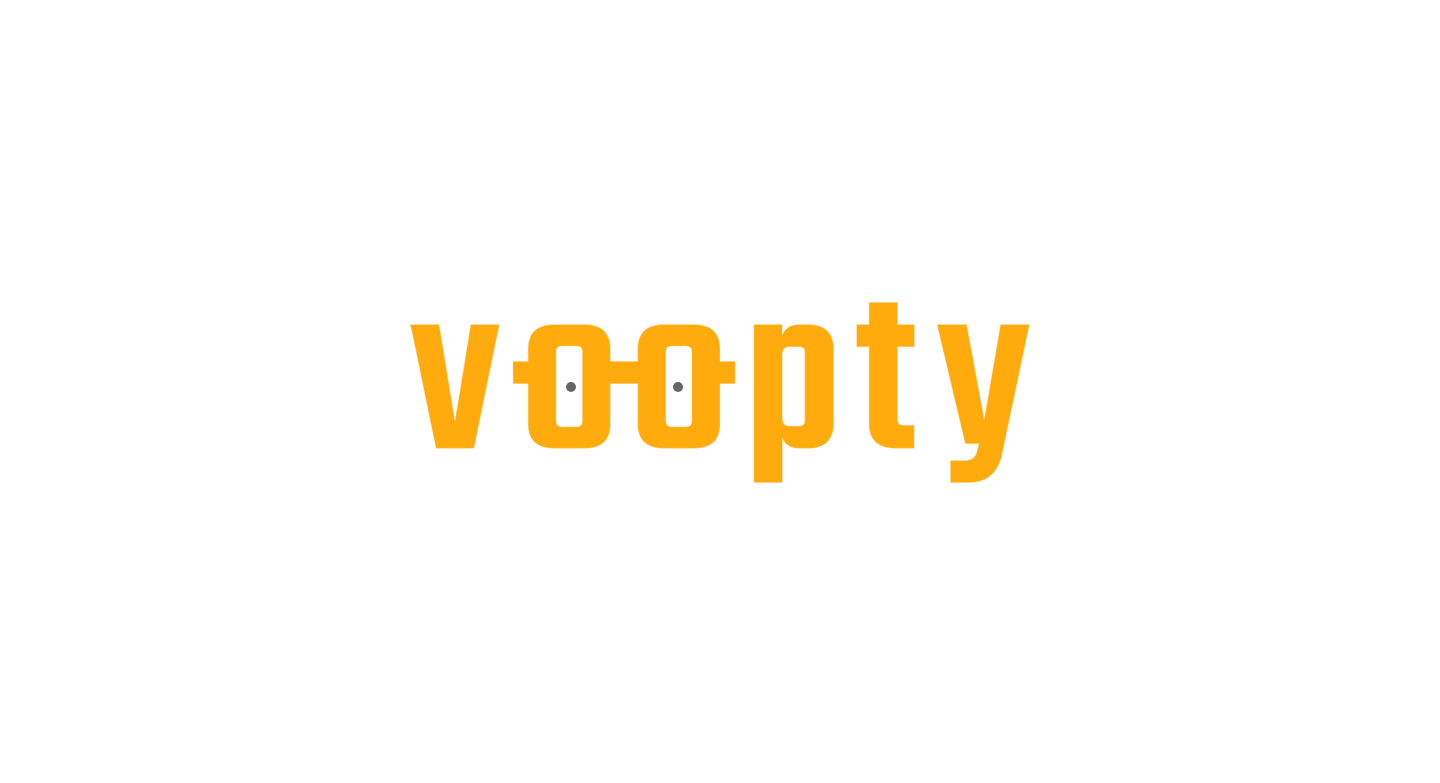 scroll, scrollTop: 0, scrollLeft: 0, axis: both 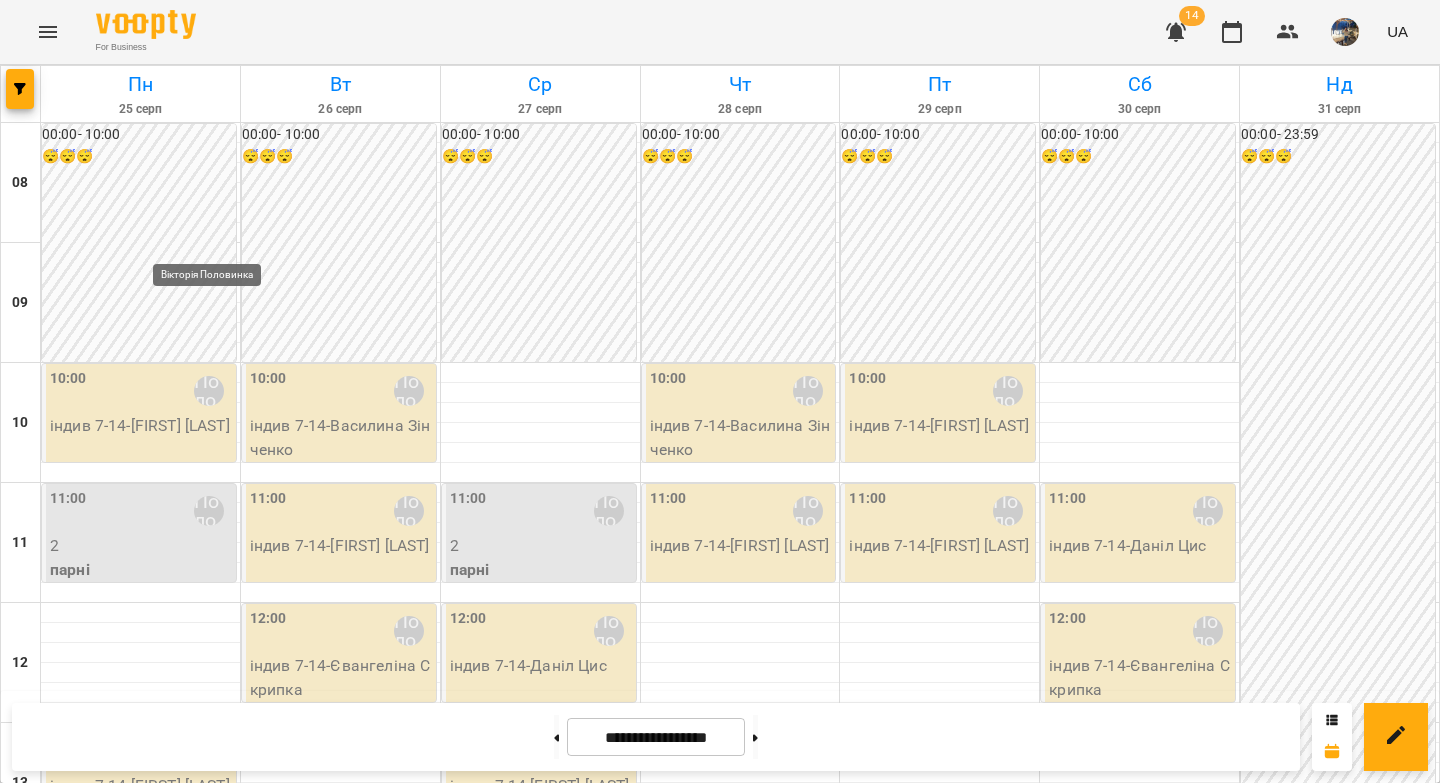click on "Вікторія Половинка" at bounding box center [209, 511] 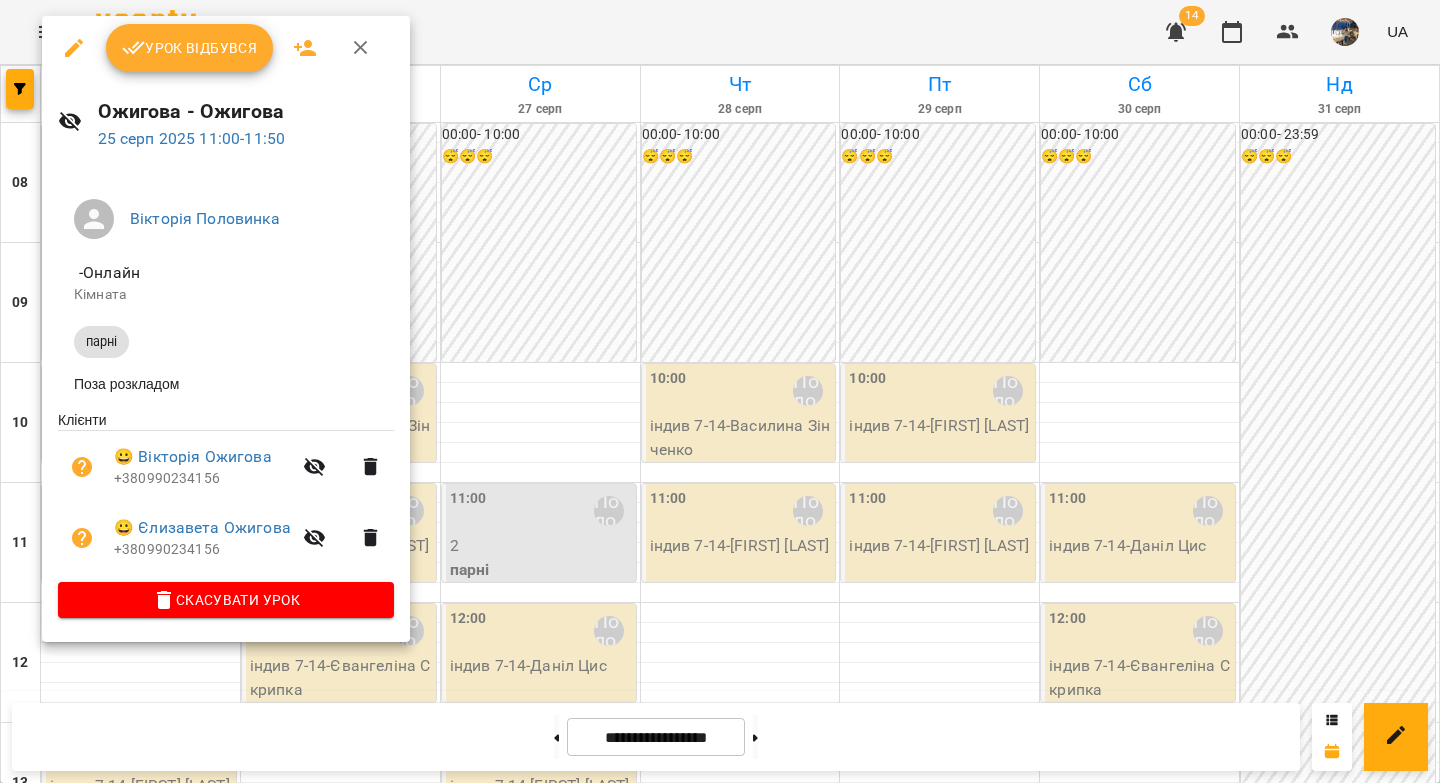 click 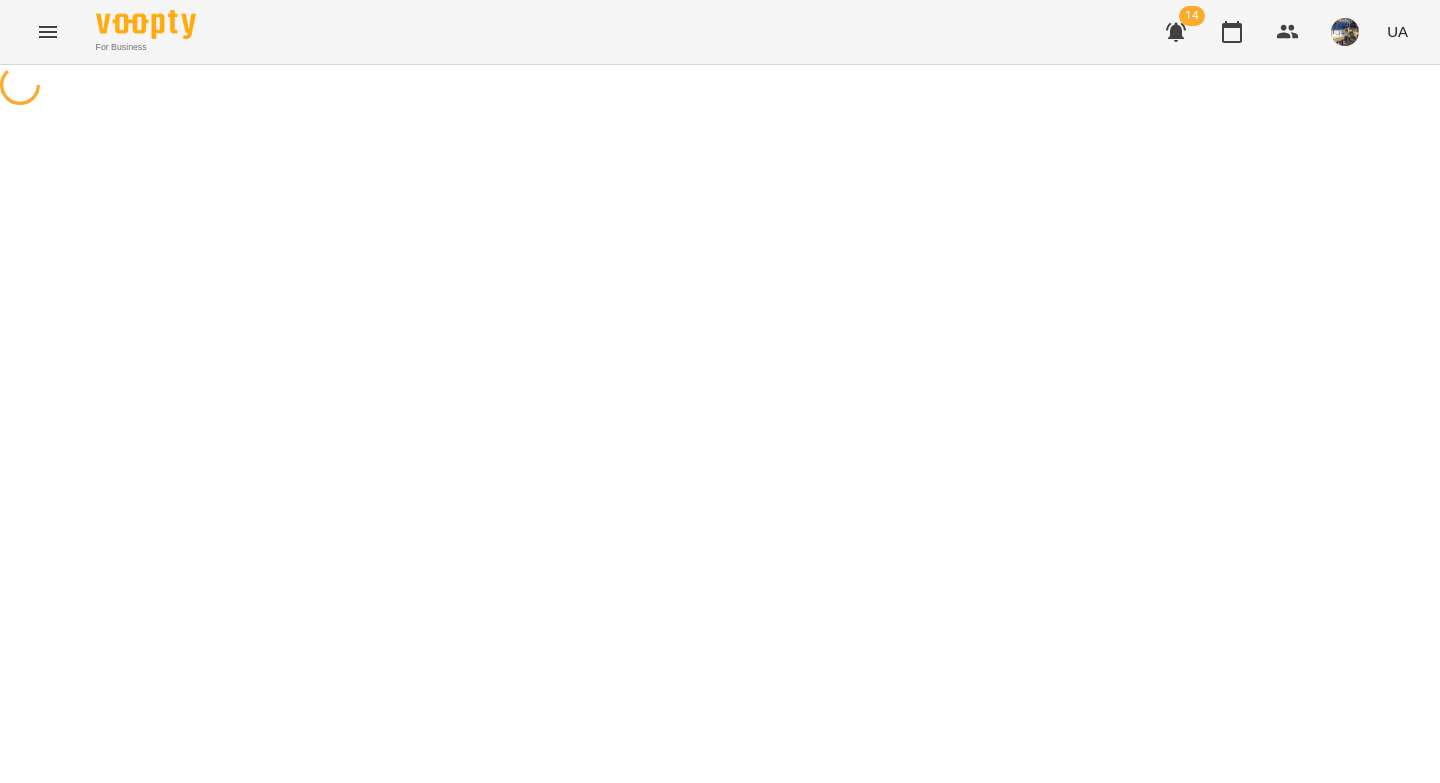 select on "*****" 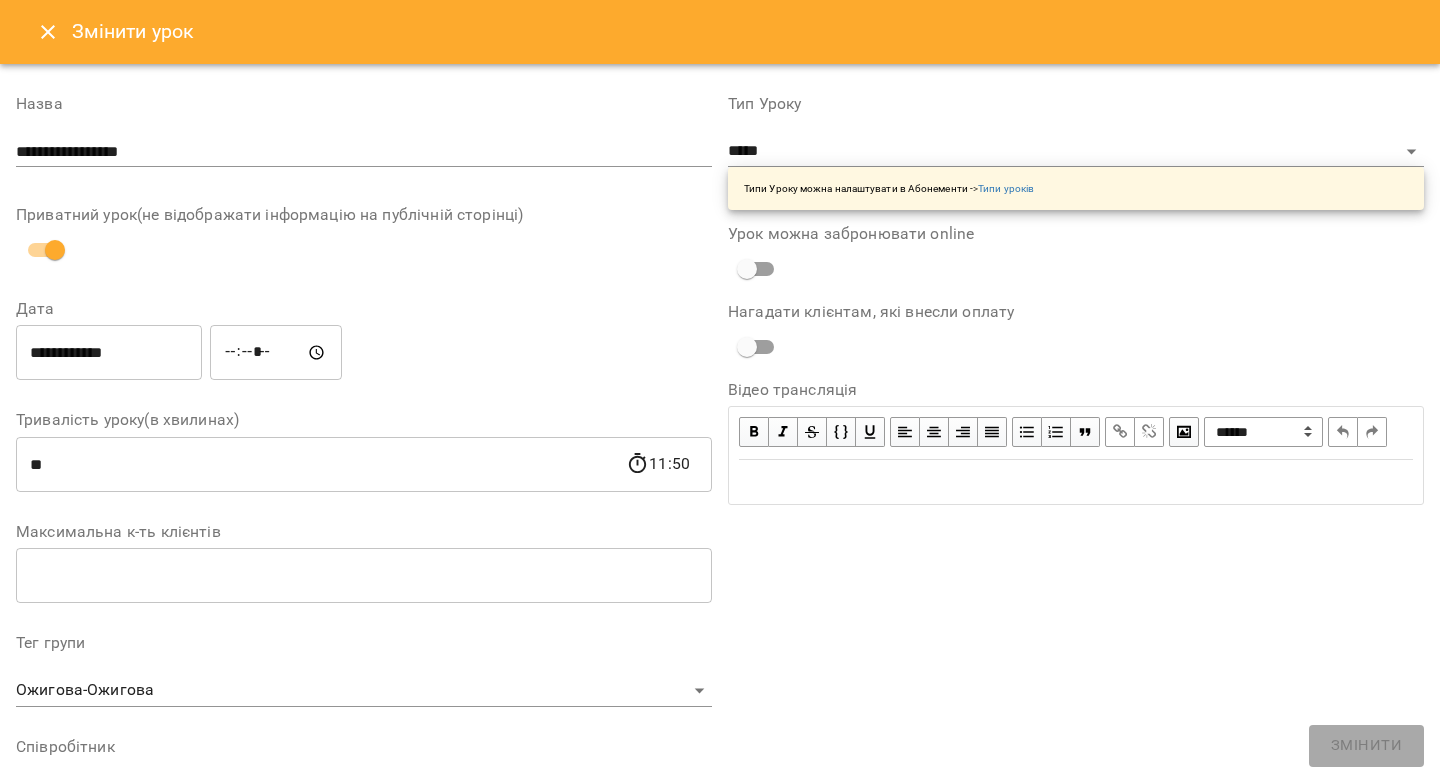 scroll, scrollTop: 387, scrollLeft: 0, axis: vertical 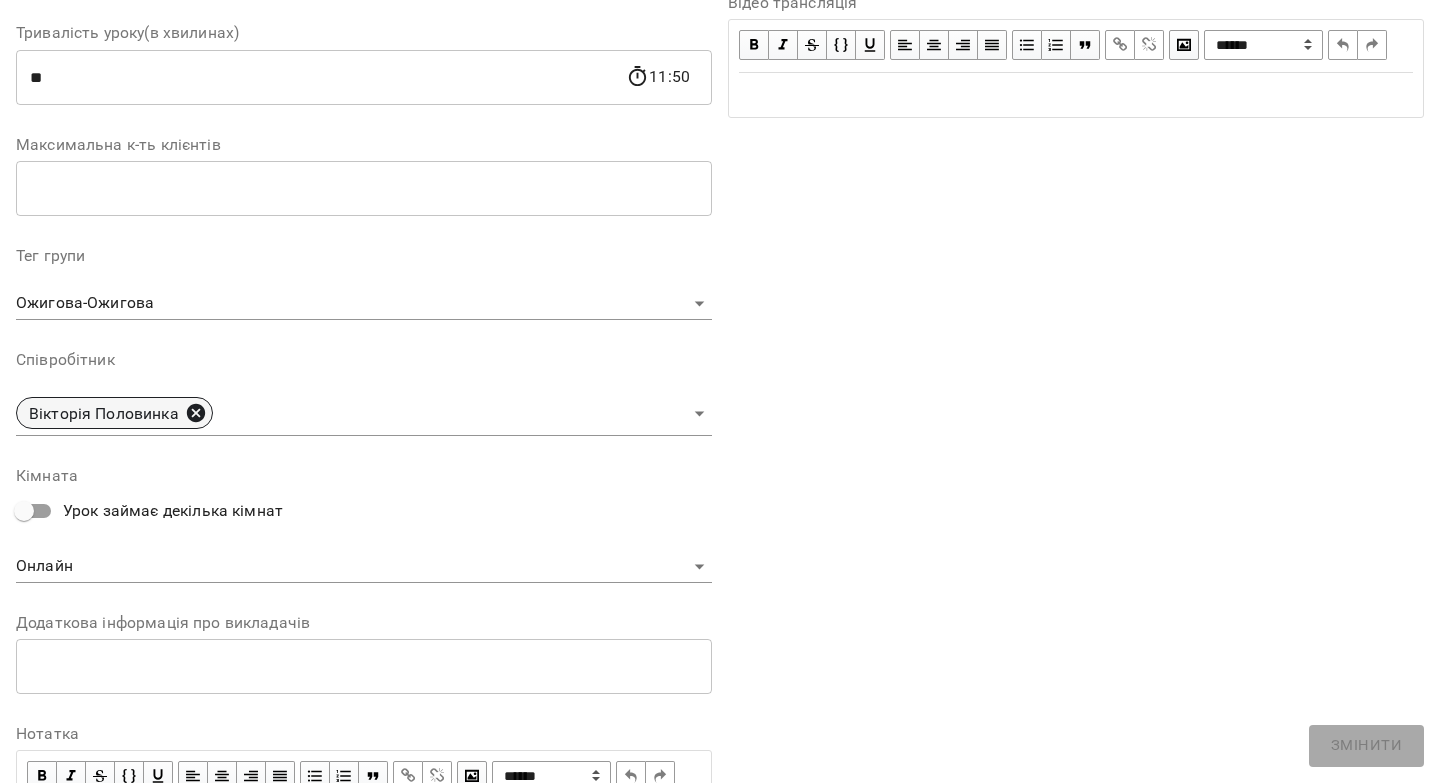 click 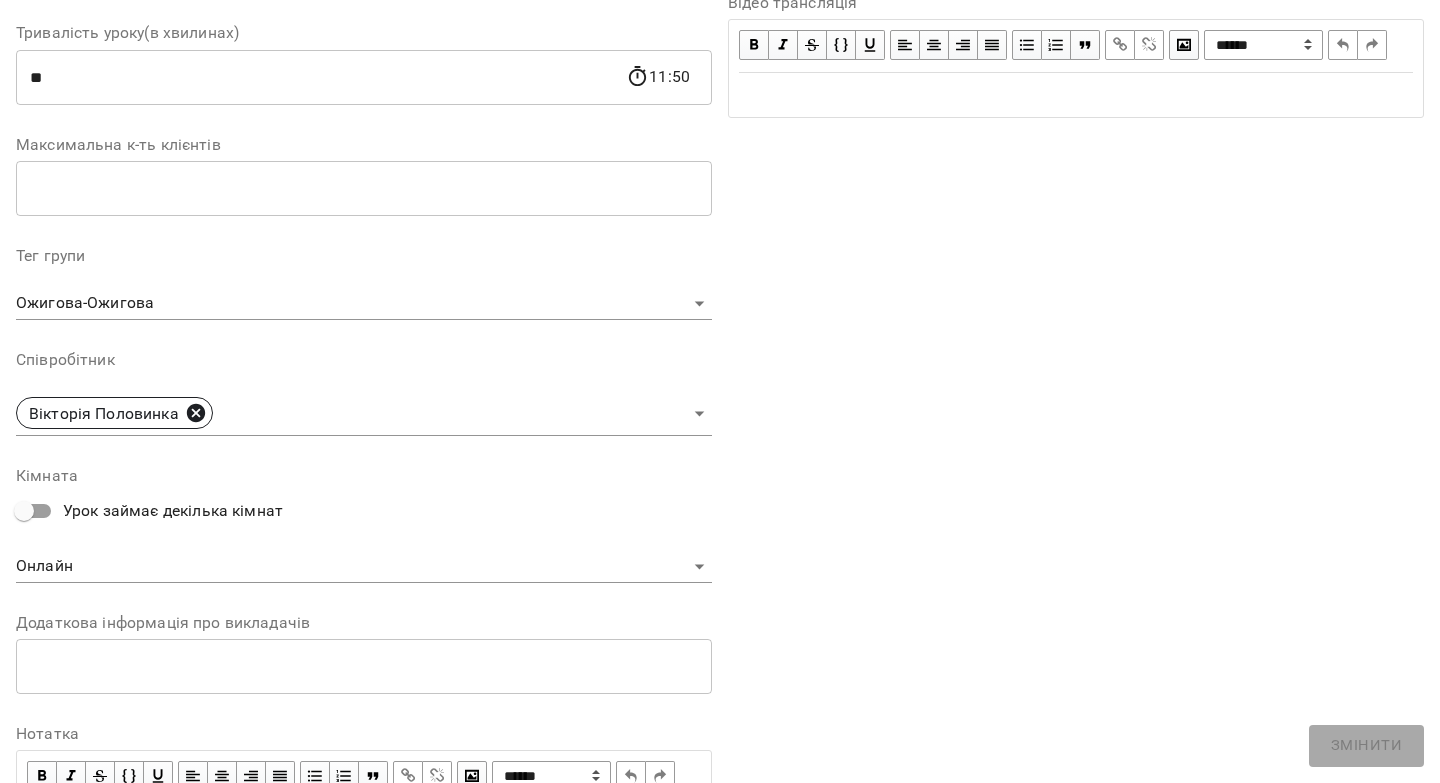 type 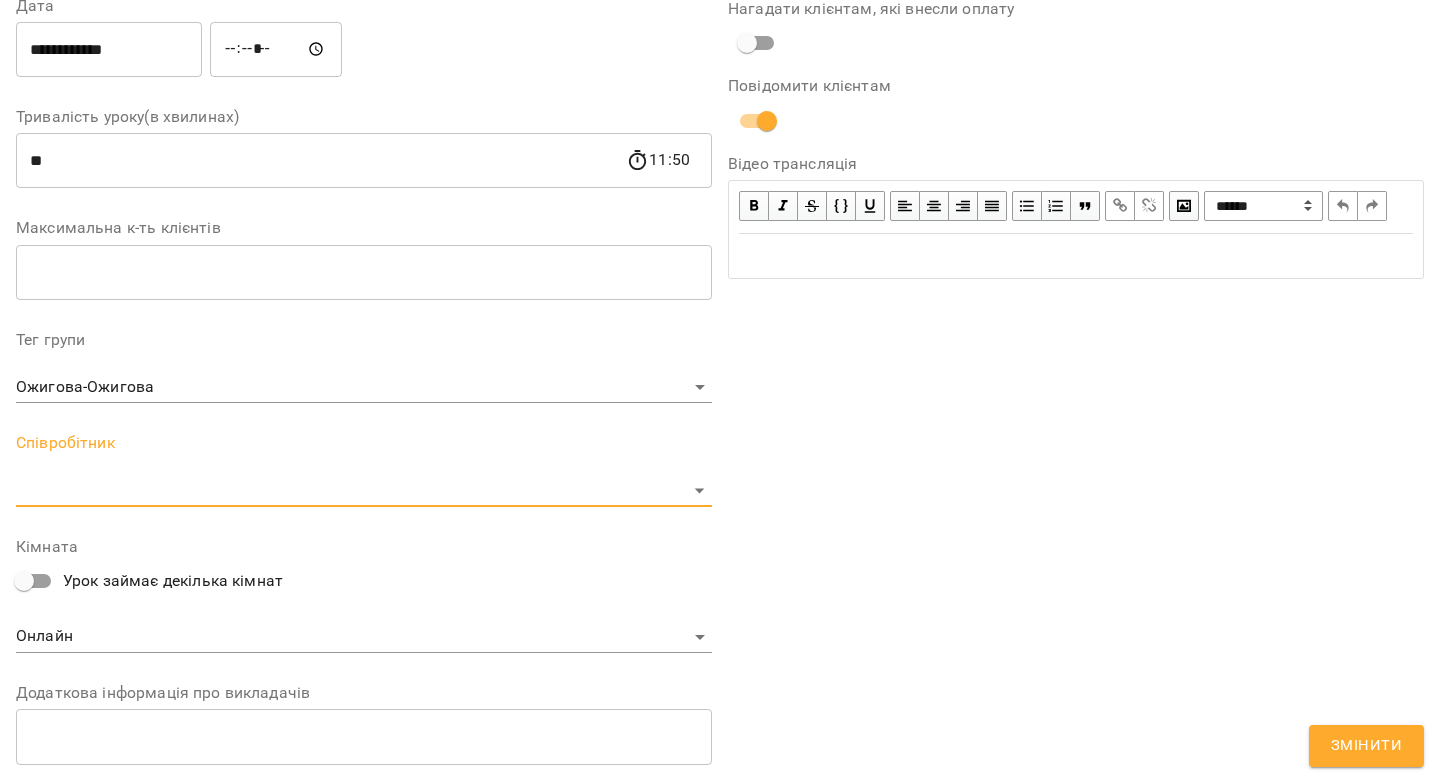 scroll, scrollTop: 471, scrollLeft: 0, axis: vertical 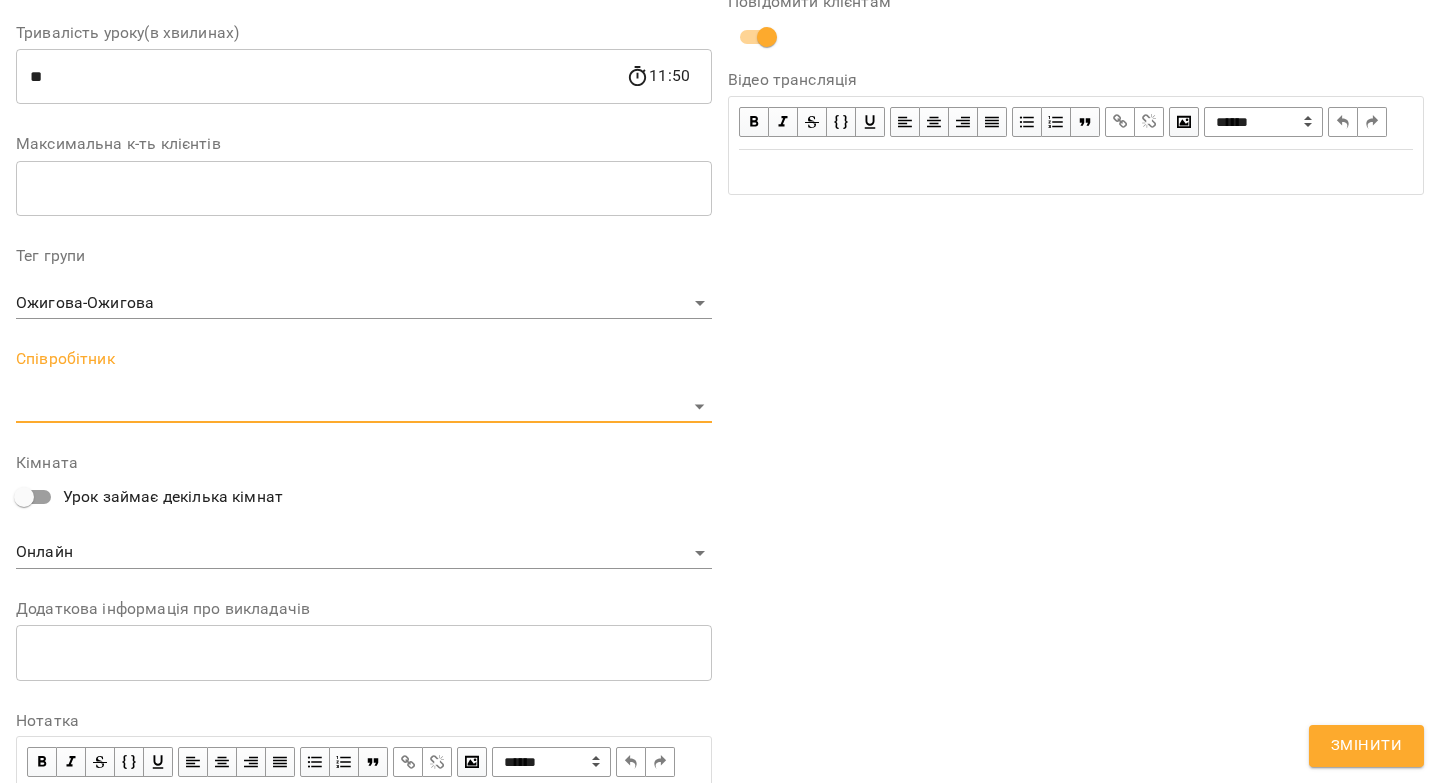 click on "**********" at bounding box center [720, 465] 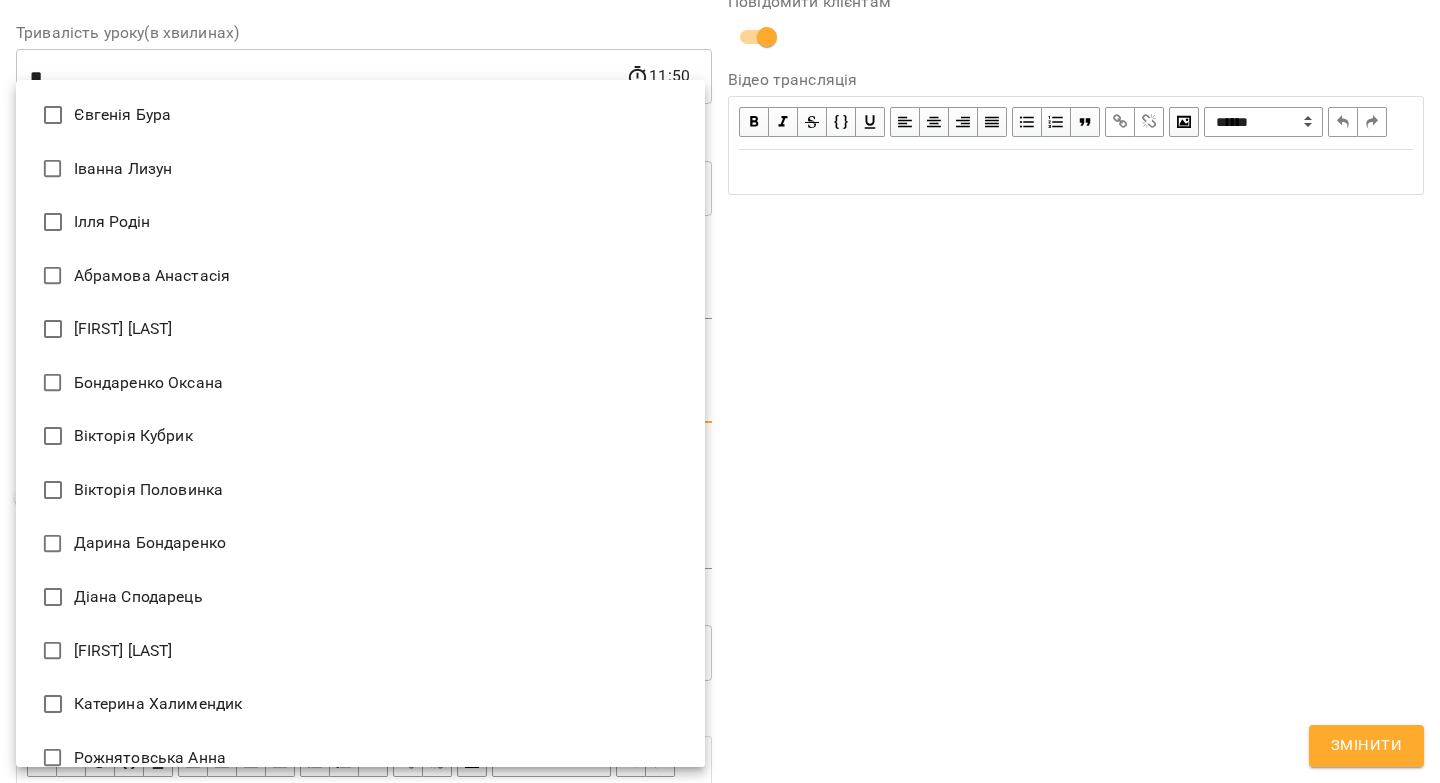 click at bounding box center [720, 391] 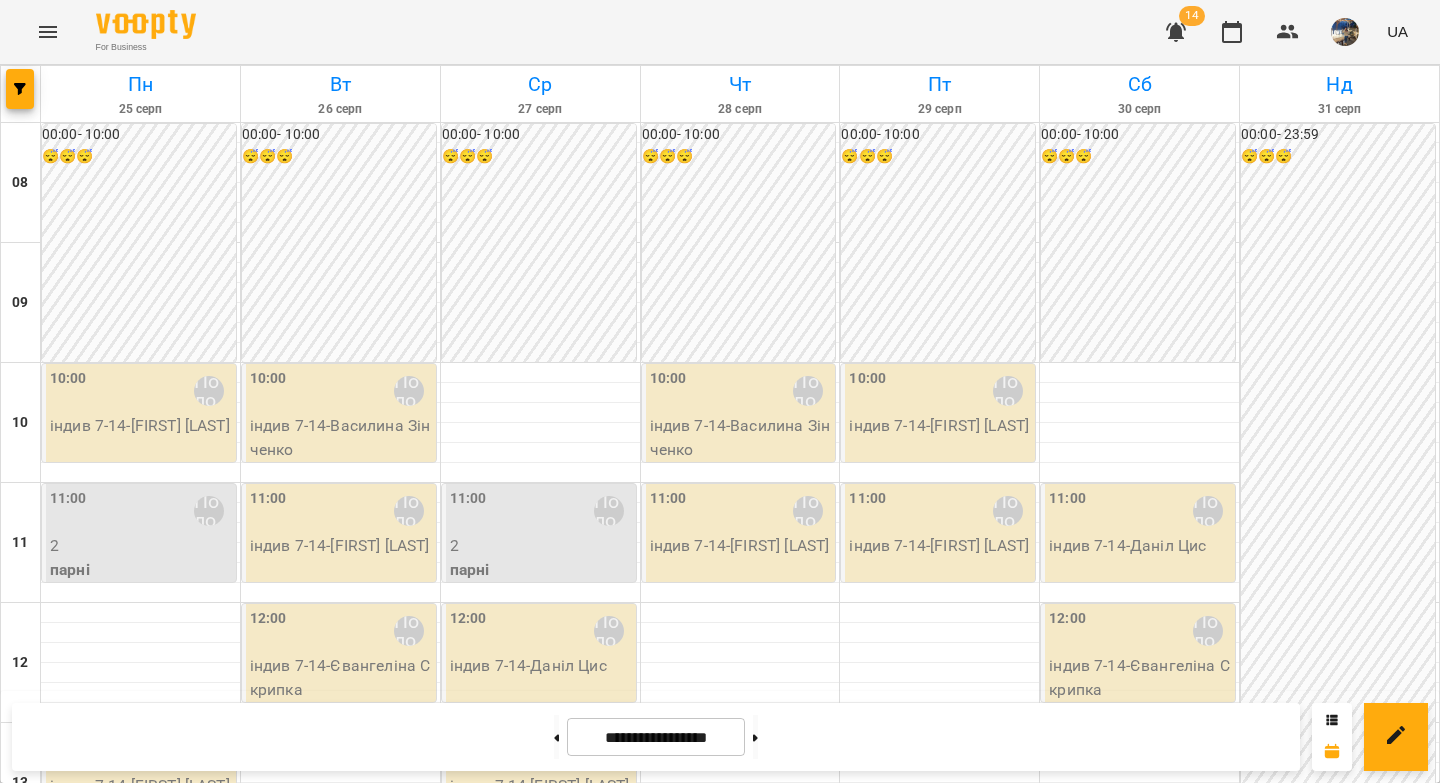 click on "Вікторія Половинка" at bounding box center [209, 511] 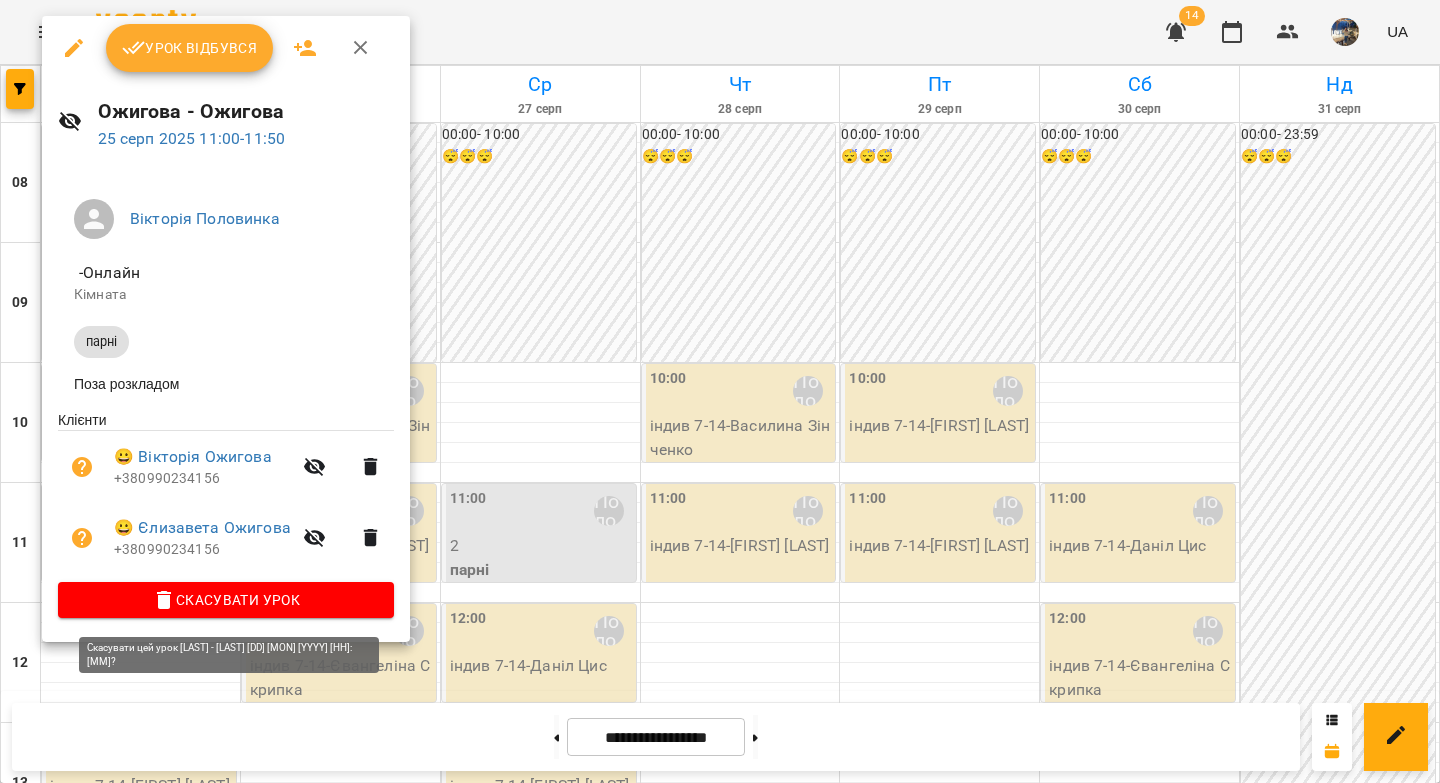 click on "Скасувати Урок" at bounding box center (226, 600) 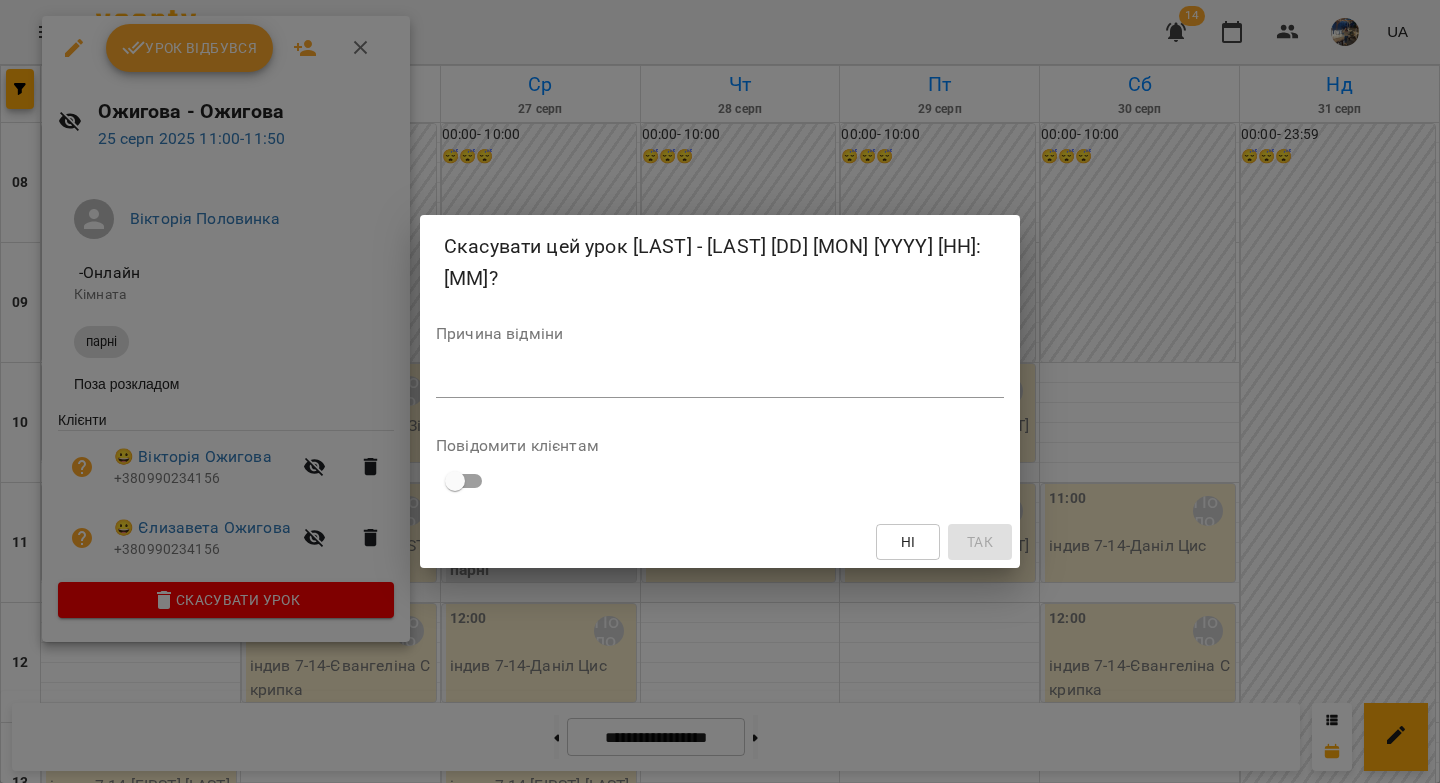 click on "*" at bounding box center (720, 382) 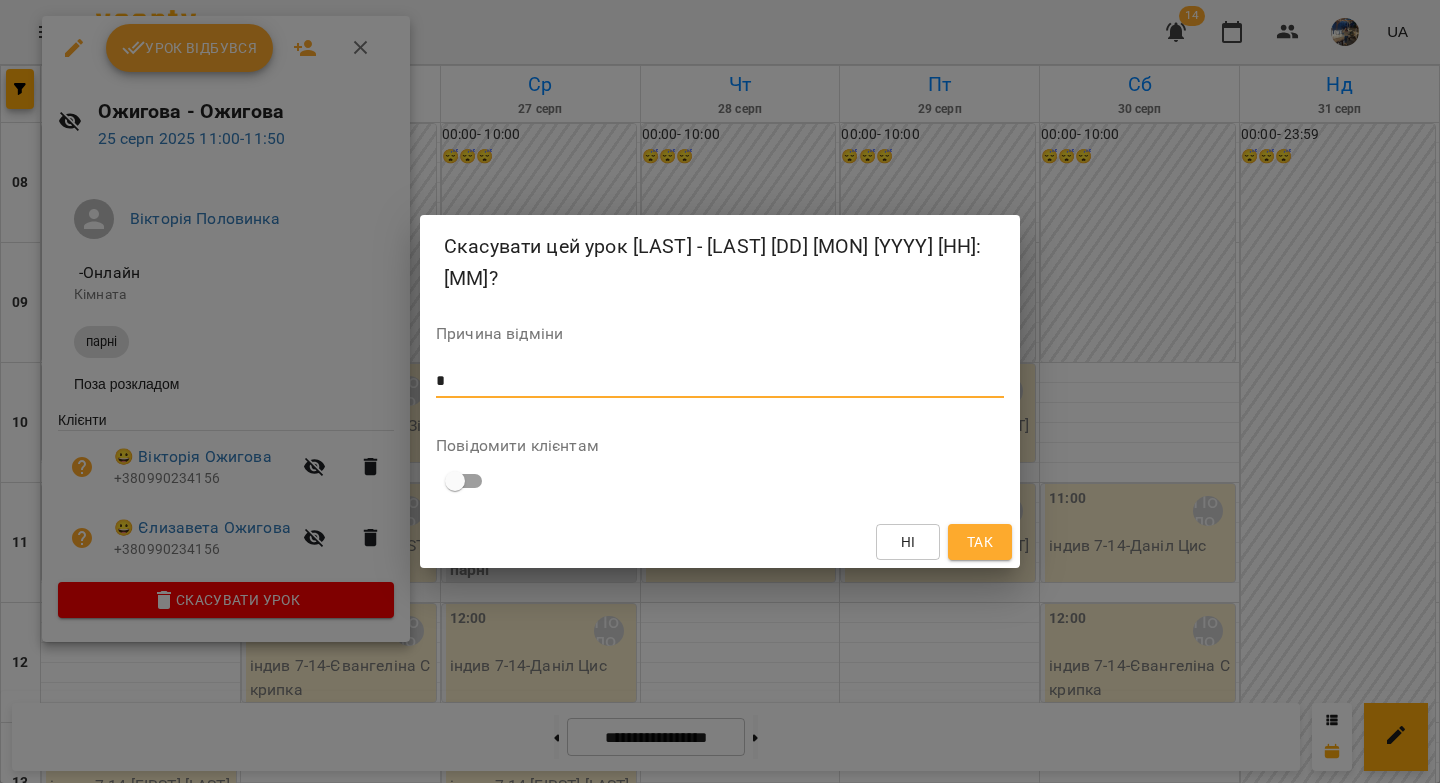 type on "*" 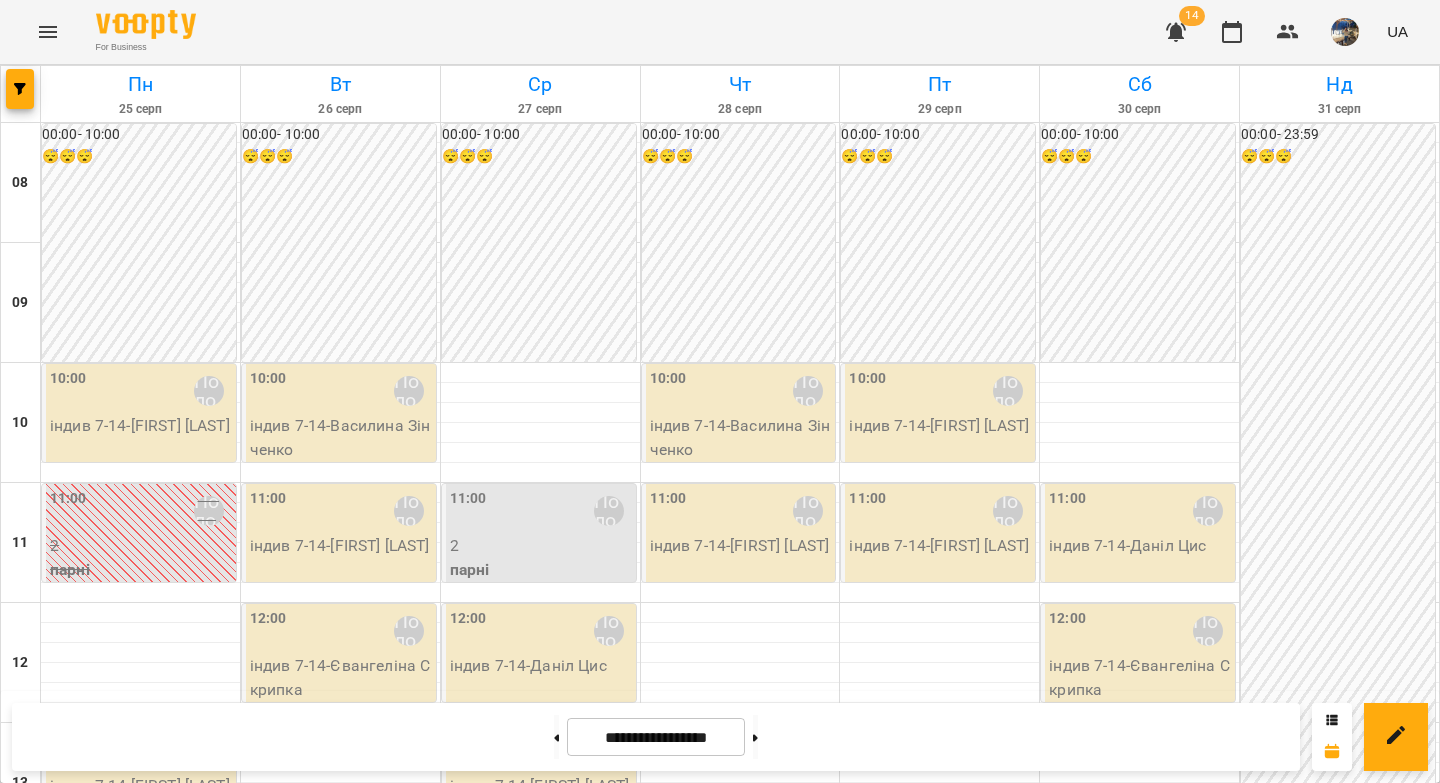 click on "Вікторія Половинка" at bounding box center [609, 511] 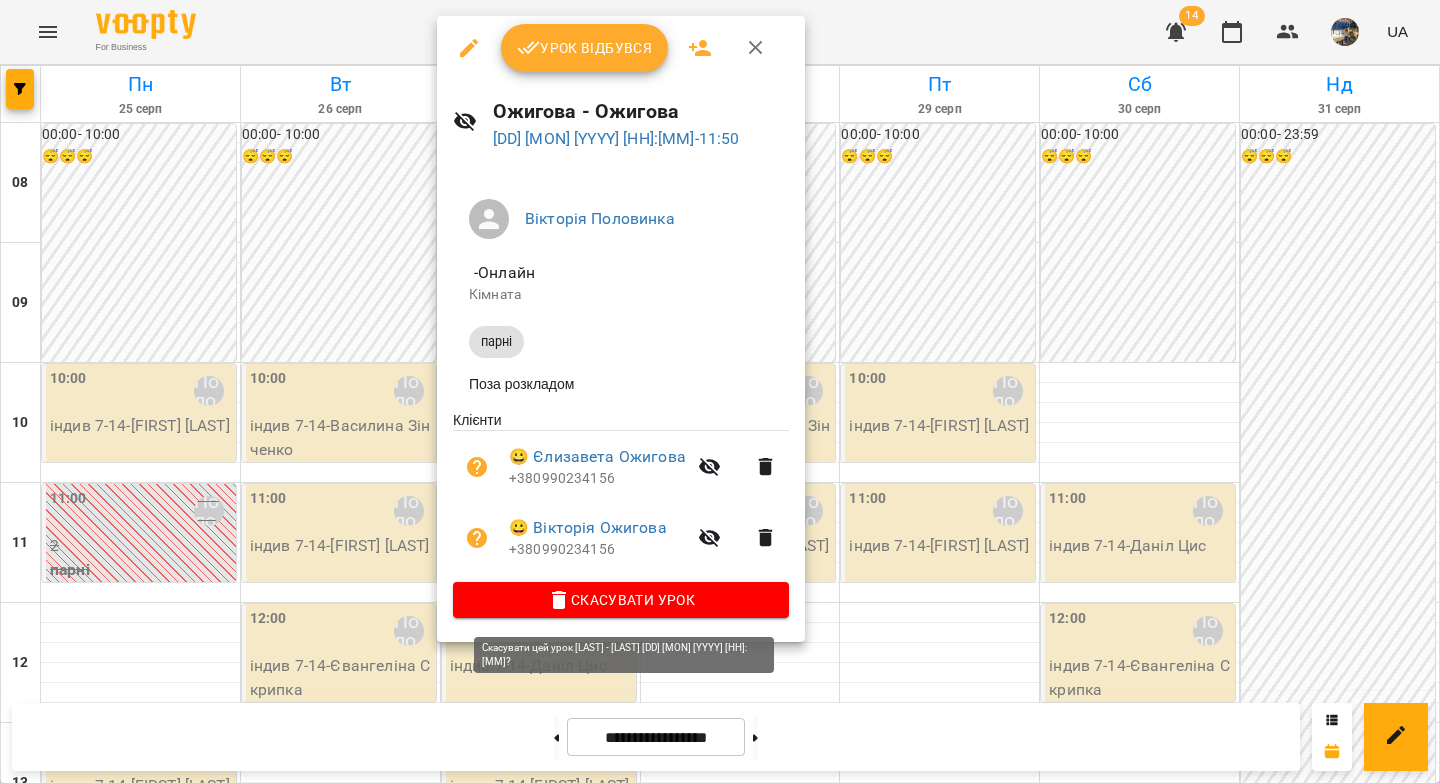 click on "Скасувати Урок" at bounding box center [621, 600] 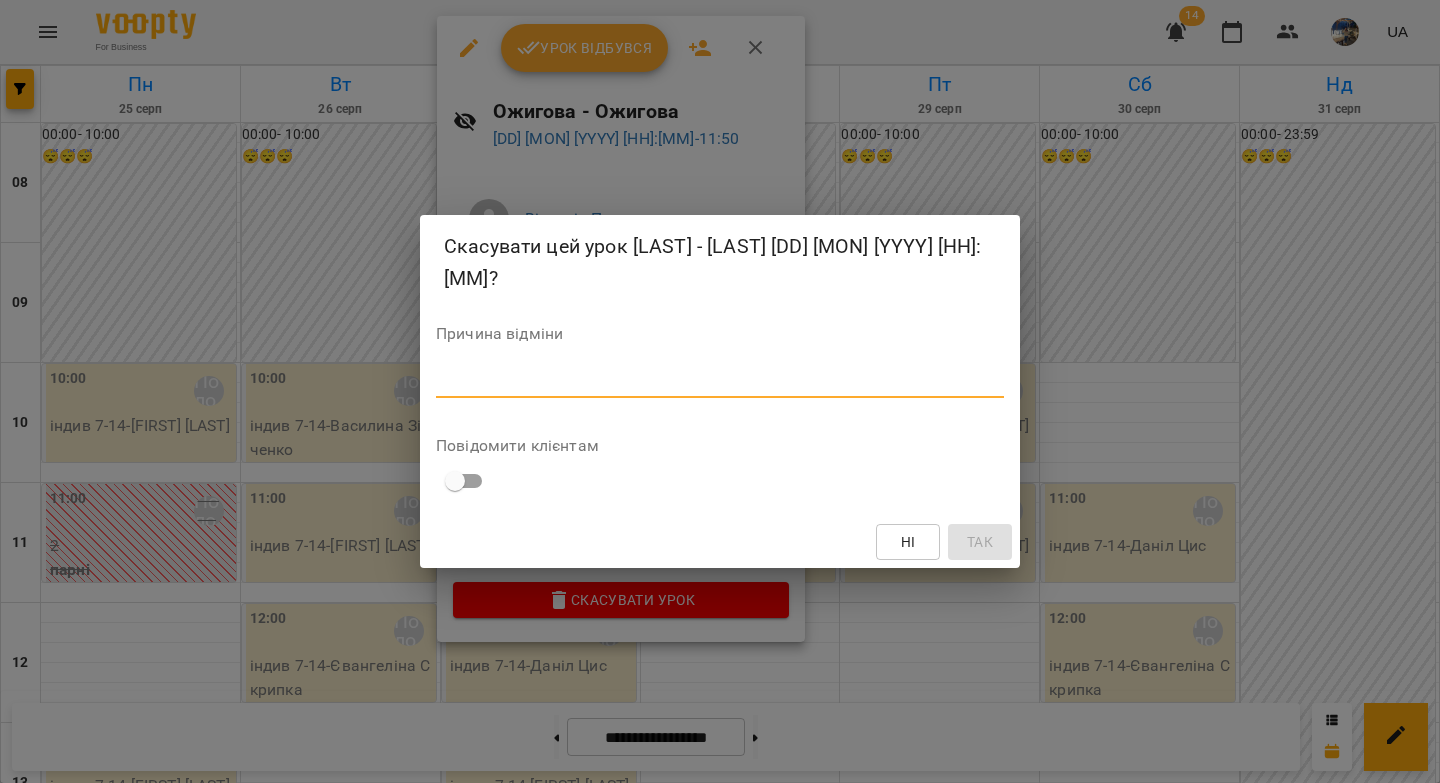 click at bounding box center [720, 381] 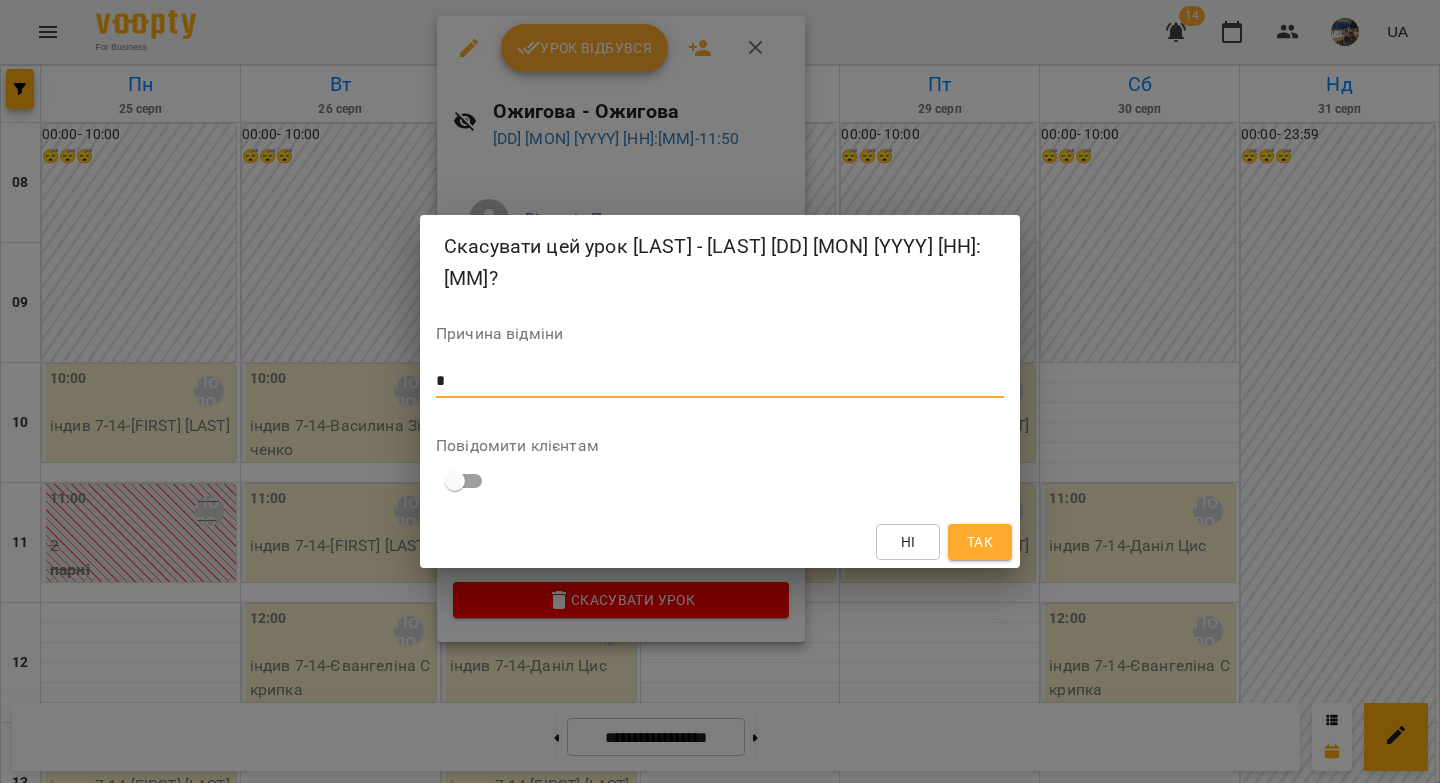 type on "*" 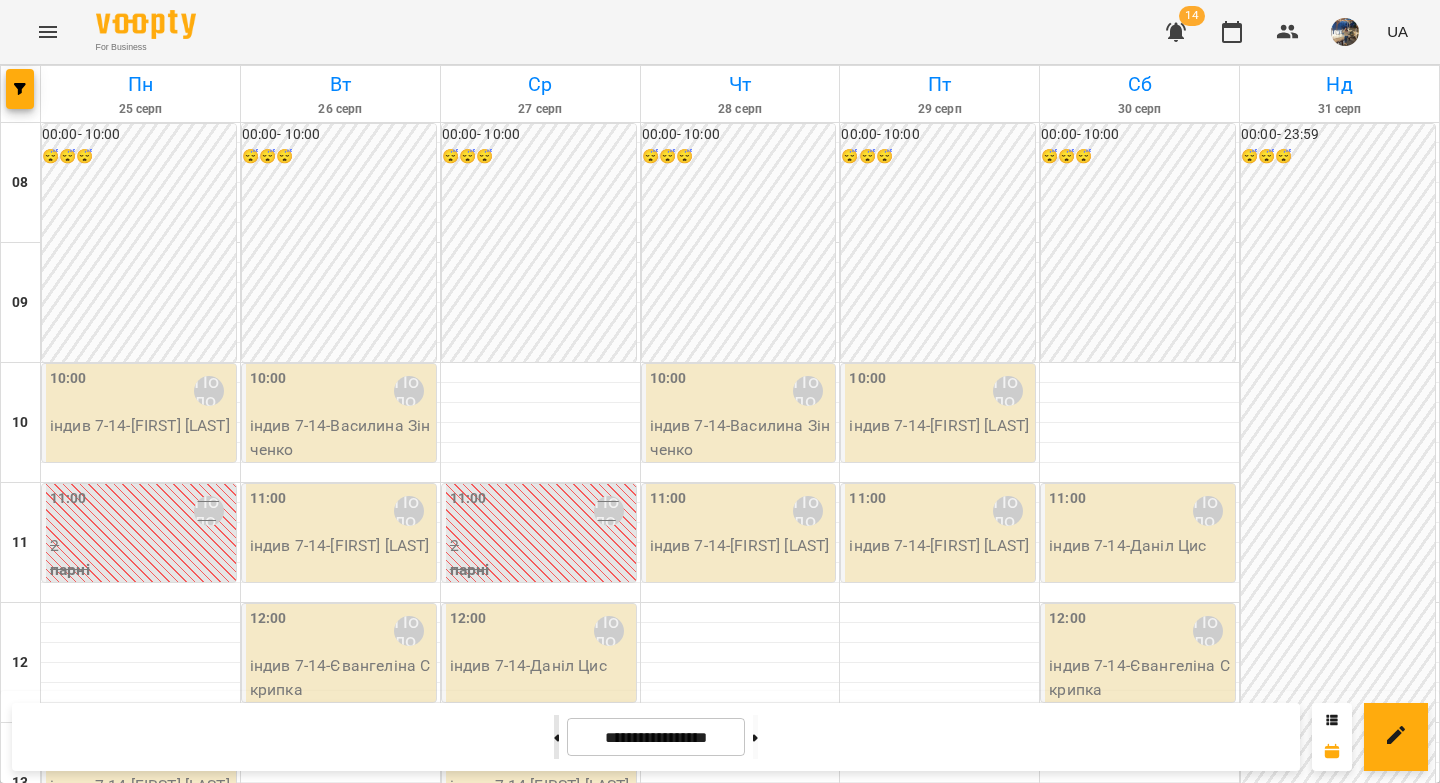 click 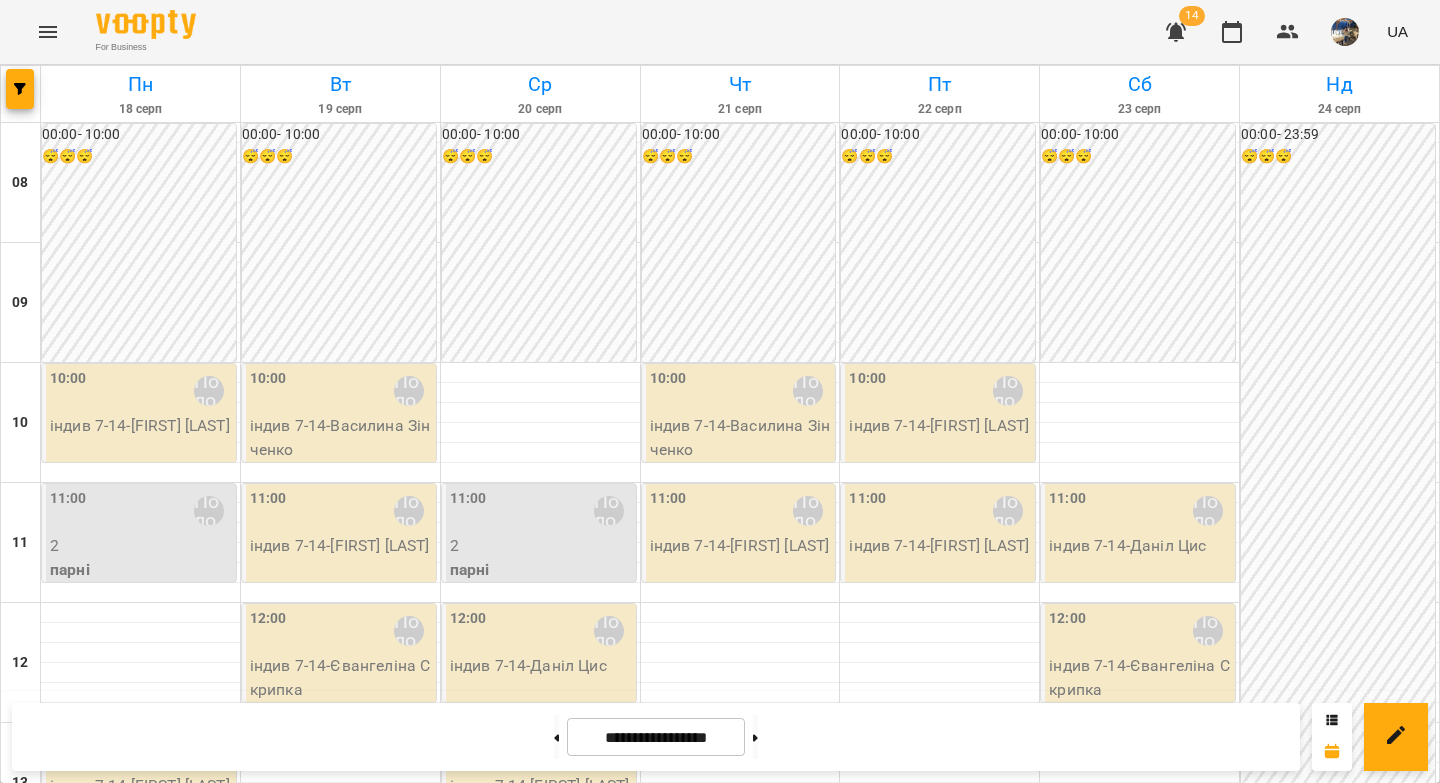 click on "Вікторія Половинка" at bounding box center (609, 511) 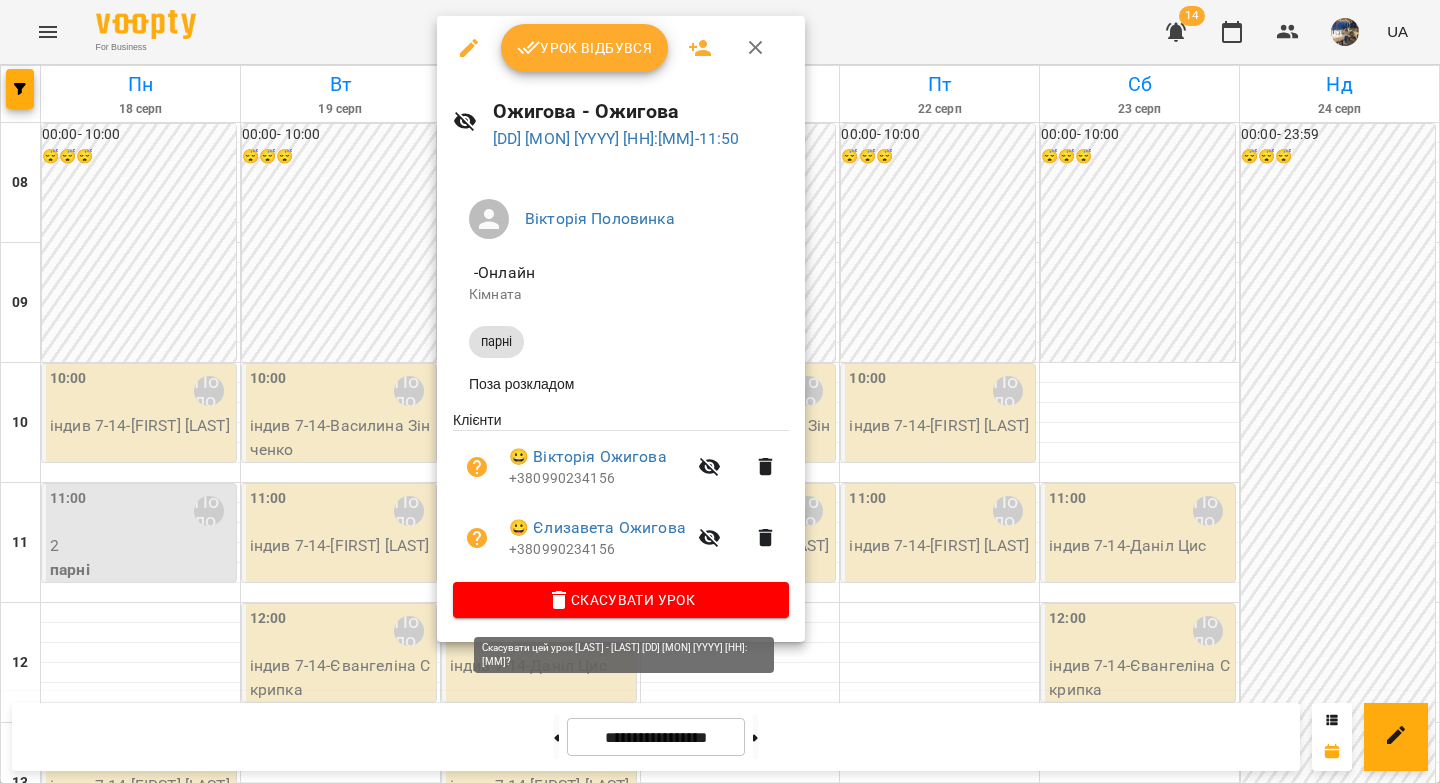 click on "Скасувати Урок" at bounding box center (621, 600) 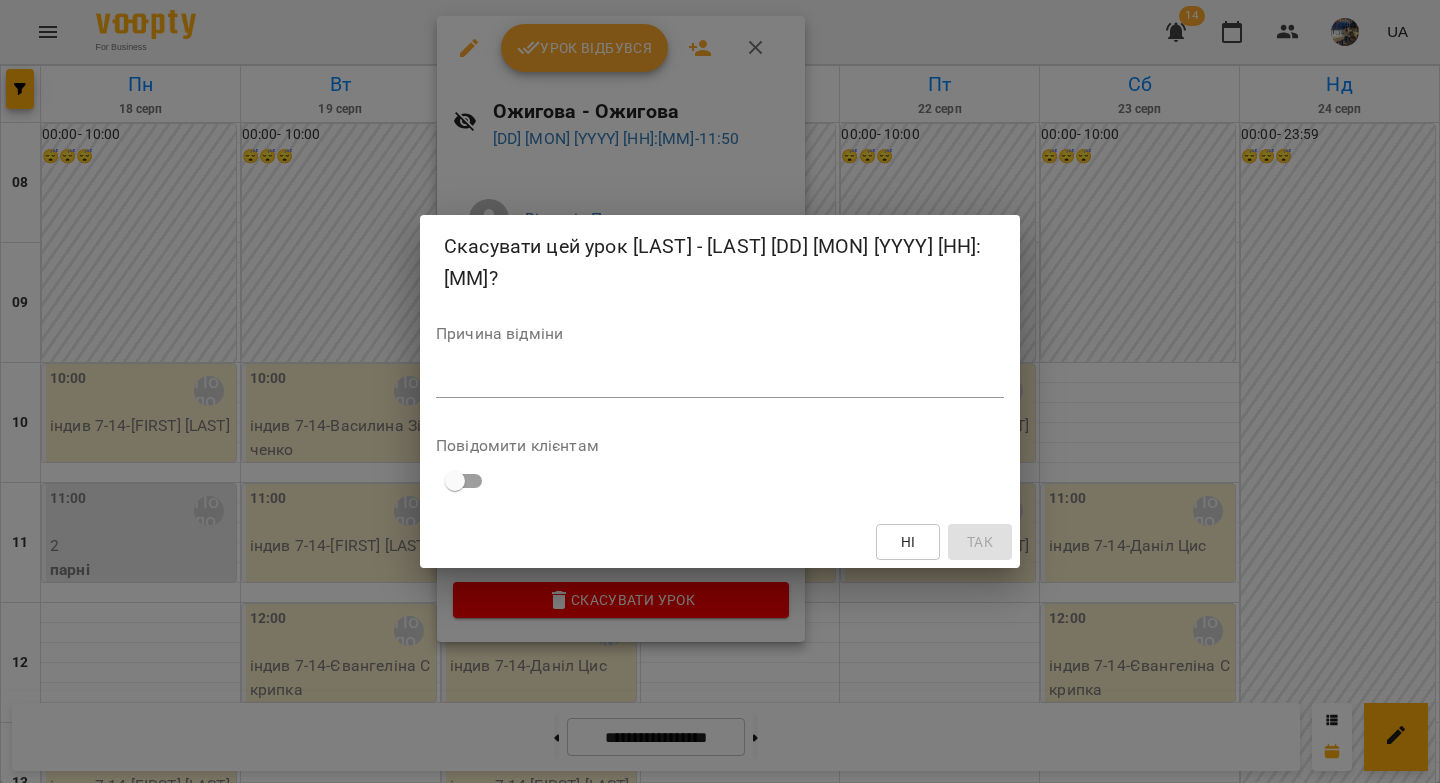 click at bounding box center (720, 381) 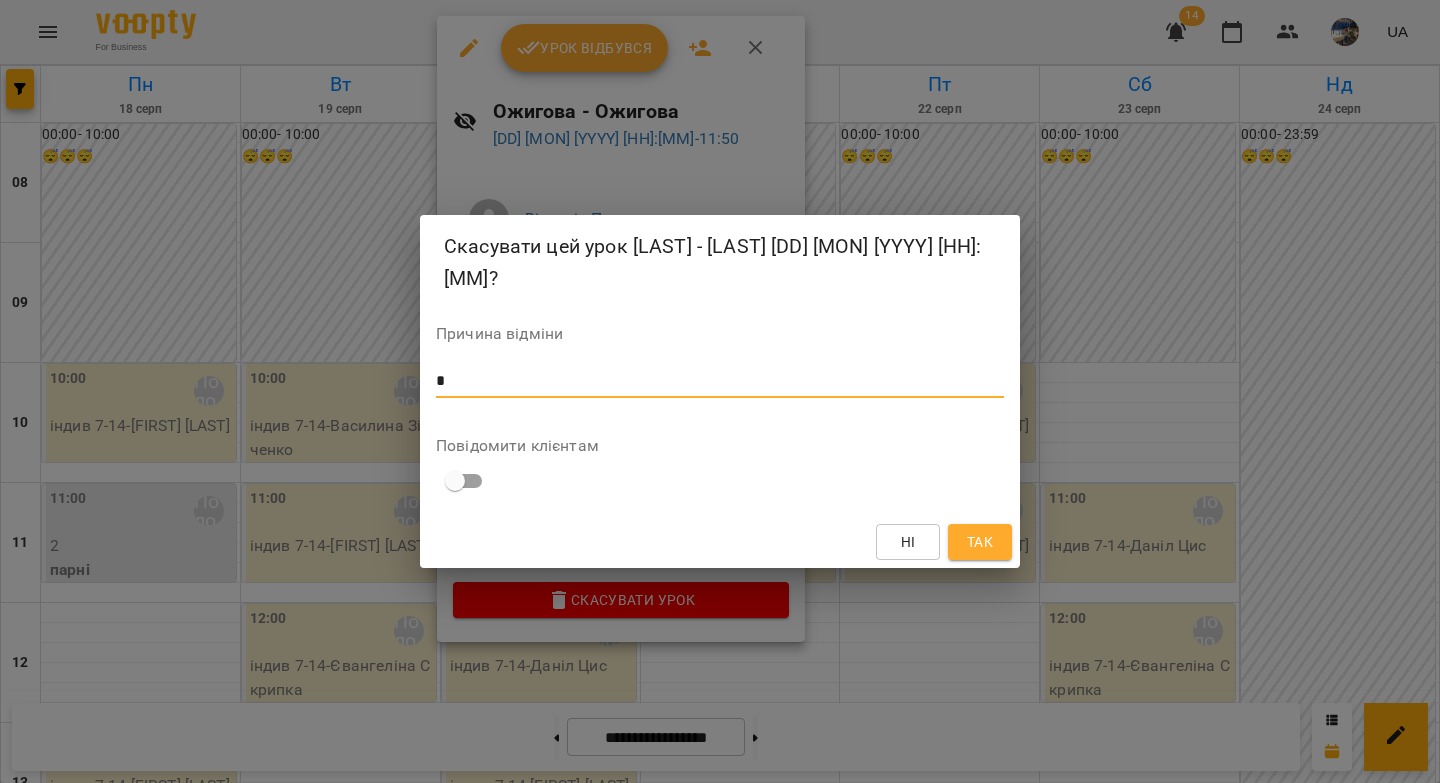 type on "*" 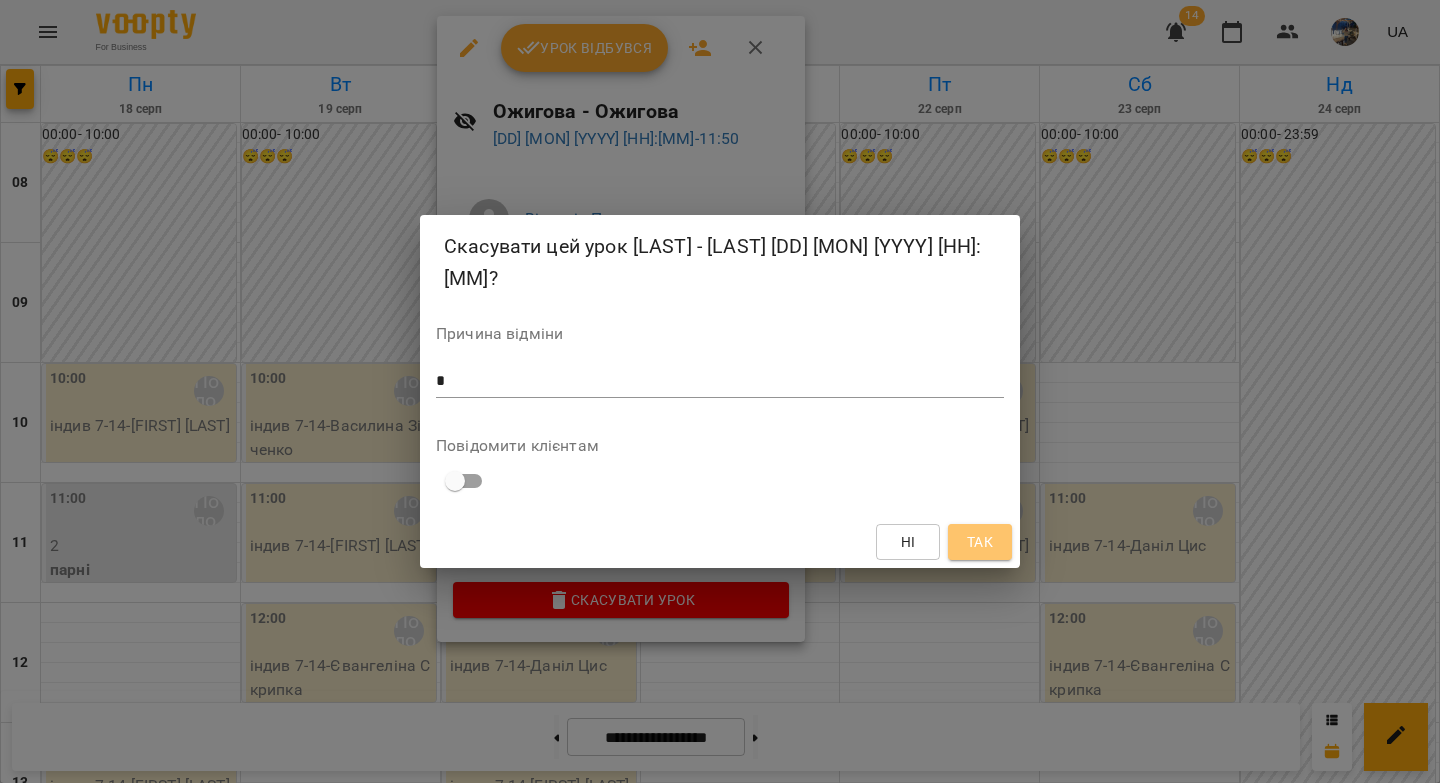click on "Так" at bounding box center (980, 542) 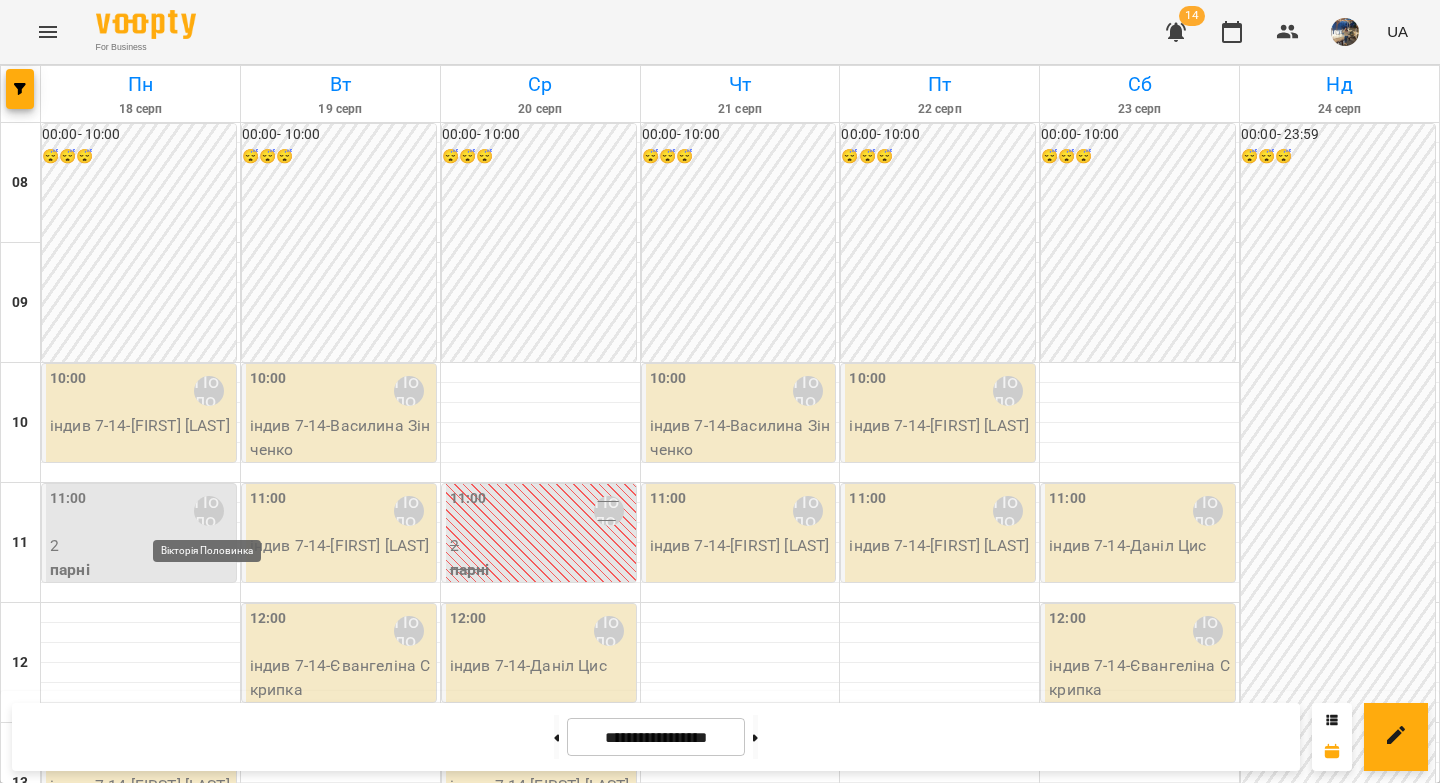 click on "Вікторія Половинка" at bounding box center (209, 511) 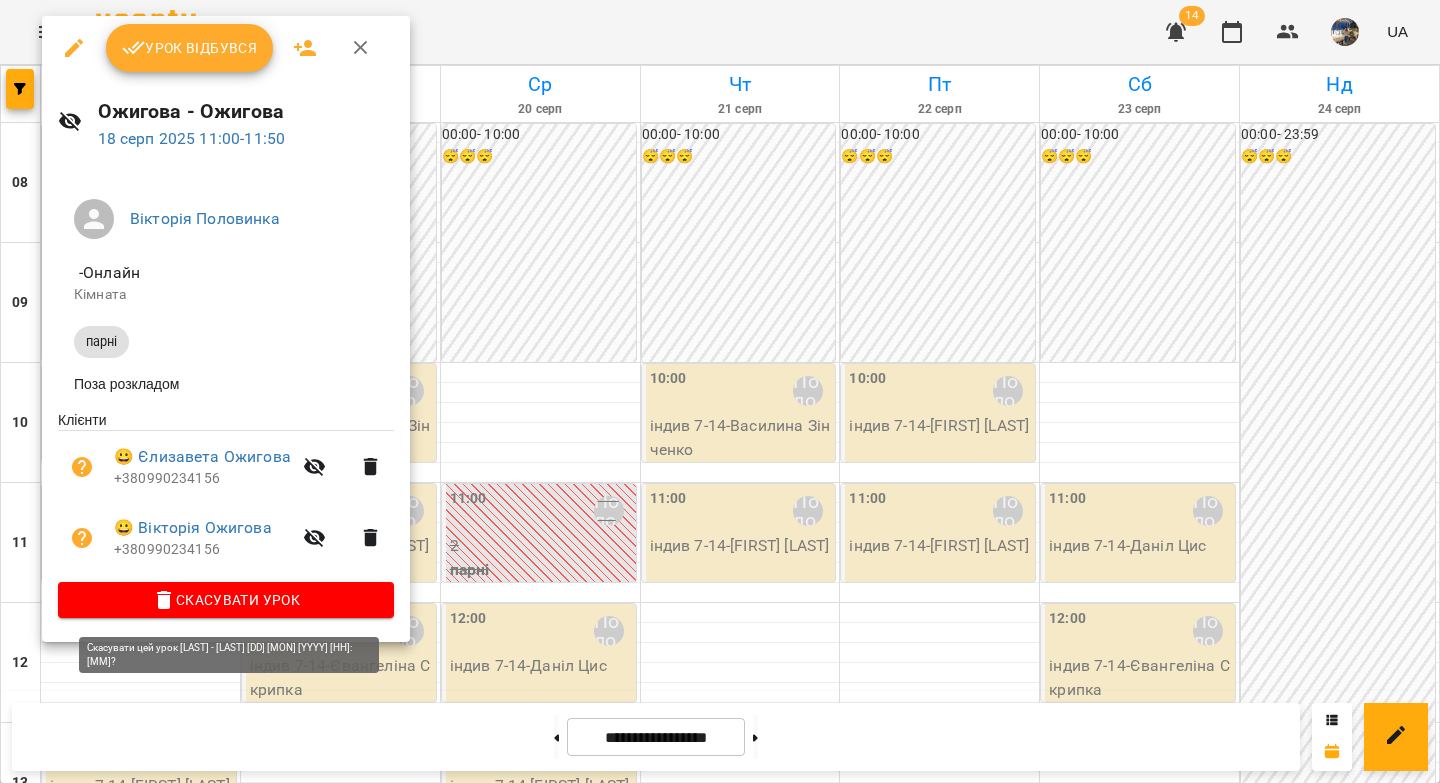 click on "Скасувати Урок" at bounding box center [226, 600] 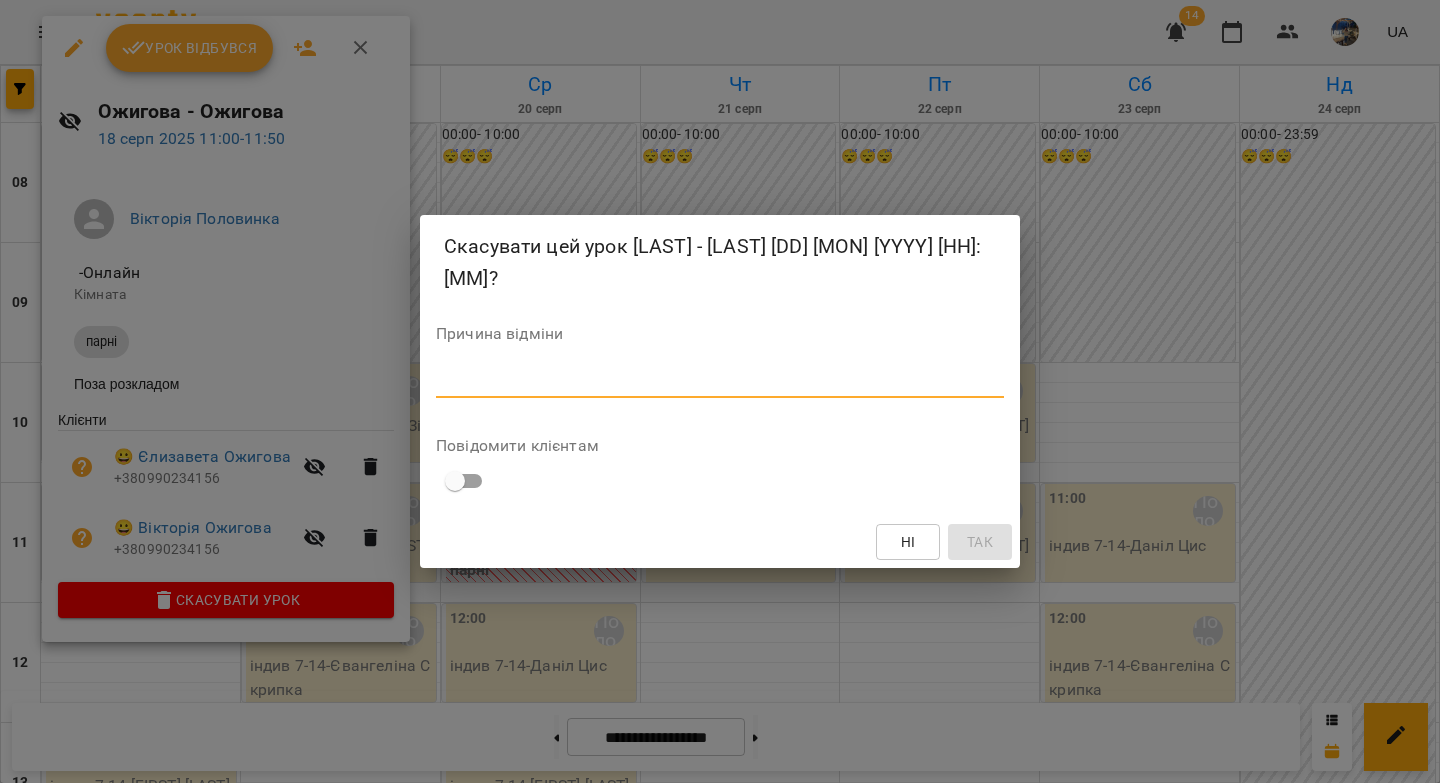 click at bounding box center [720, 381] 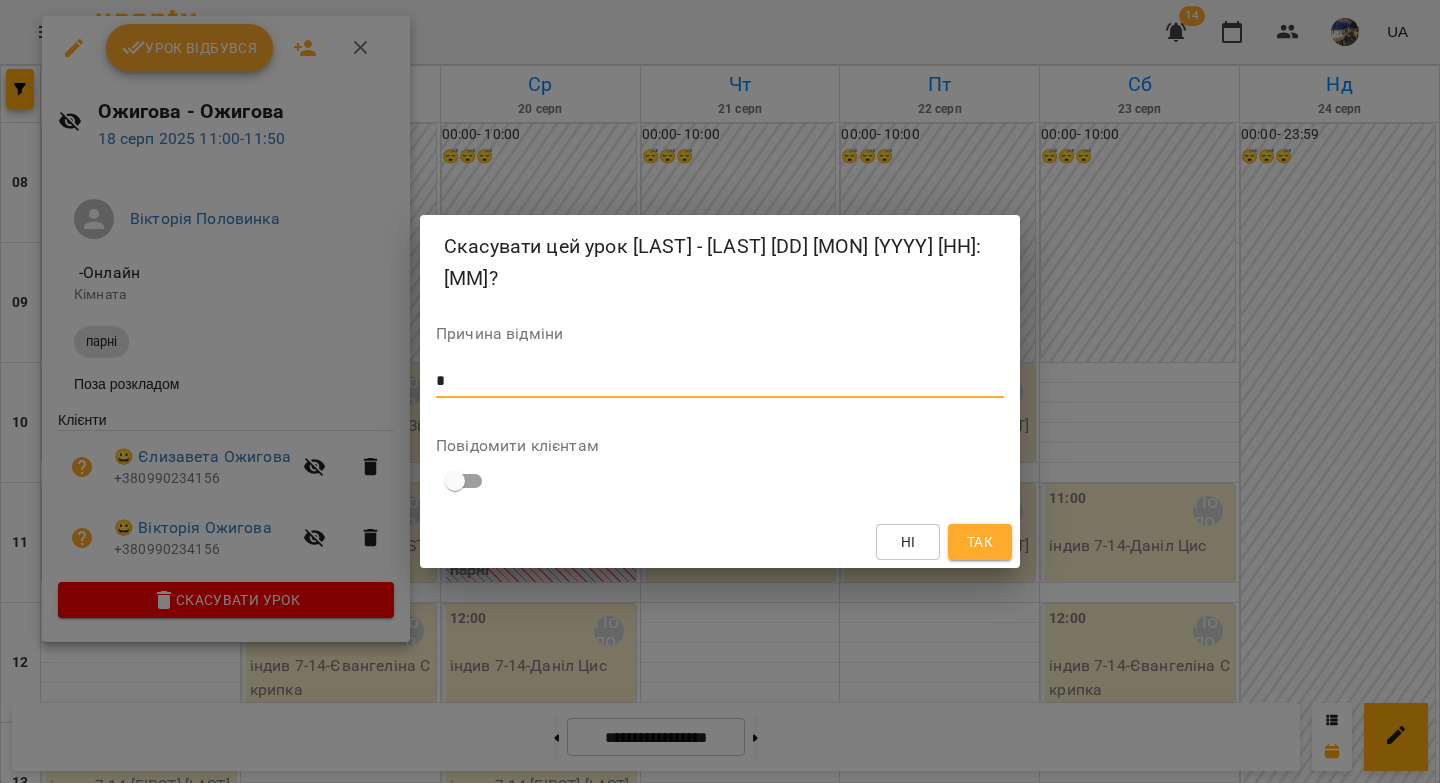 type on "*" 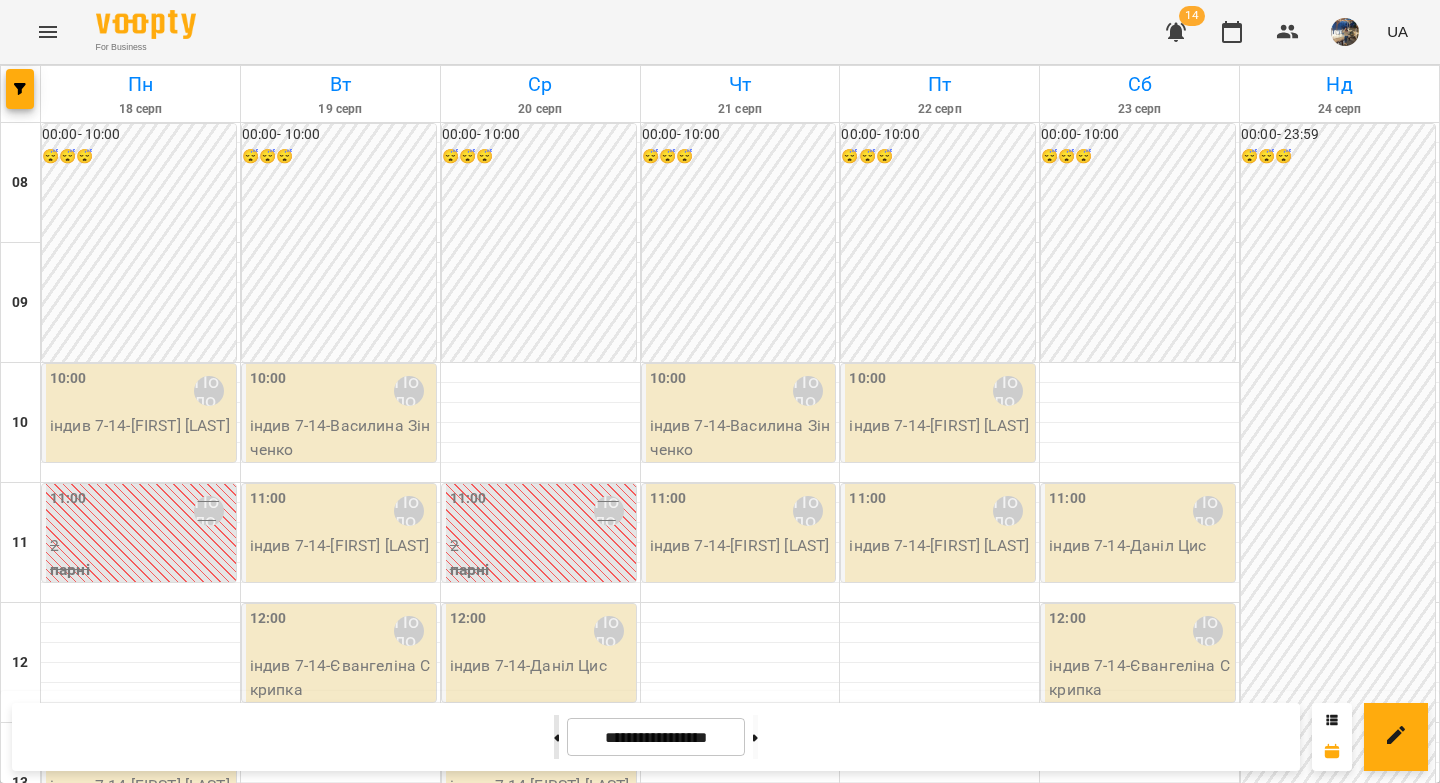 click at bounding box center (556, 737) 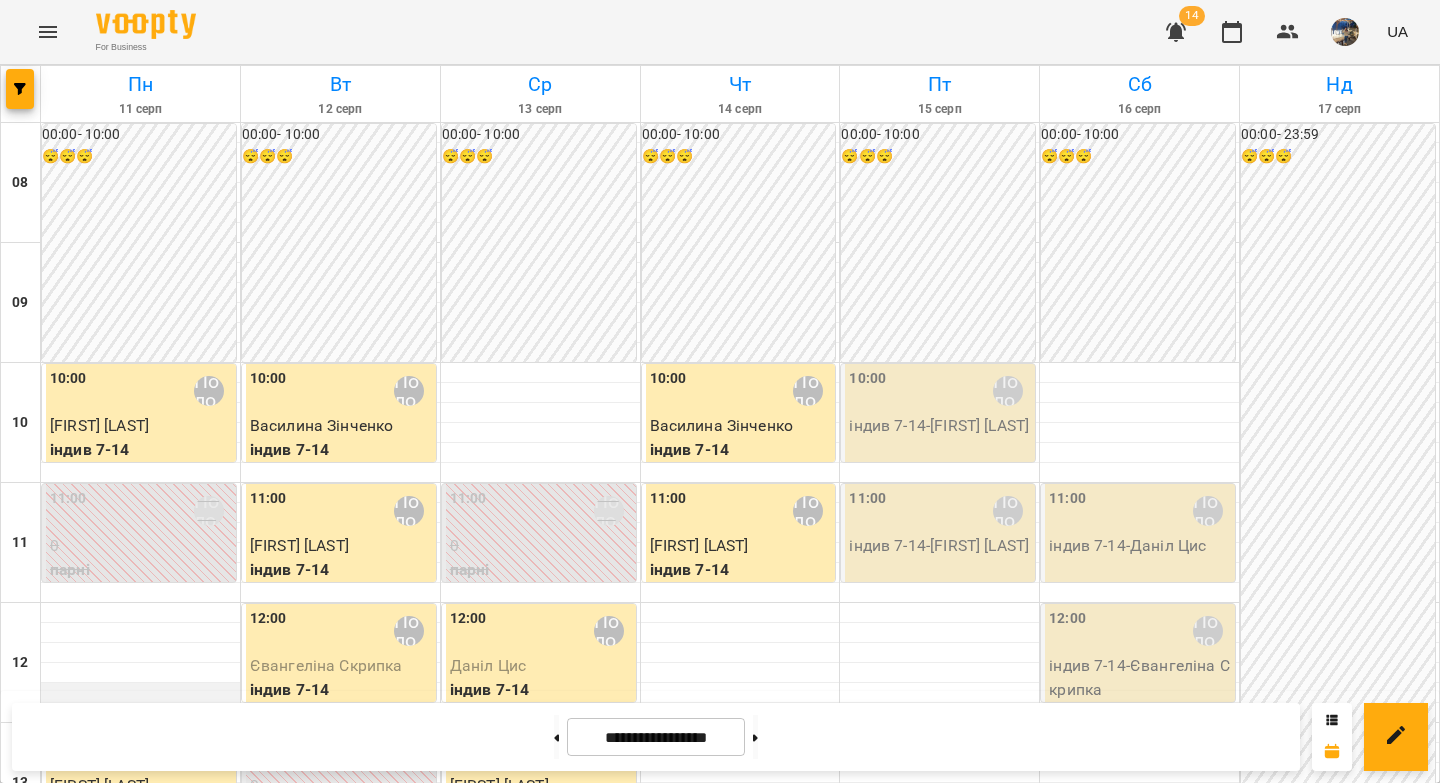 scroll, scrollTop: 0, scrollLeft: 0, axis: both 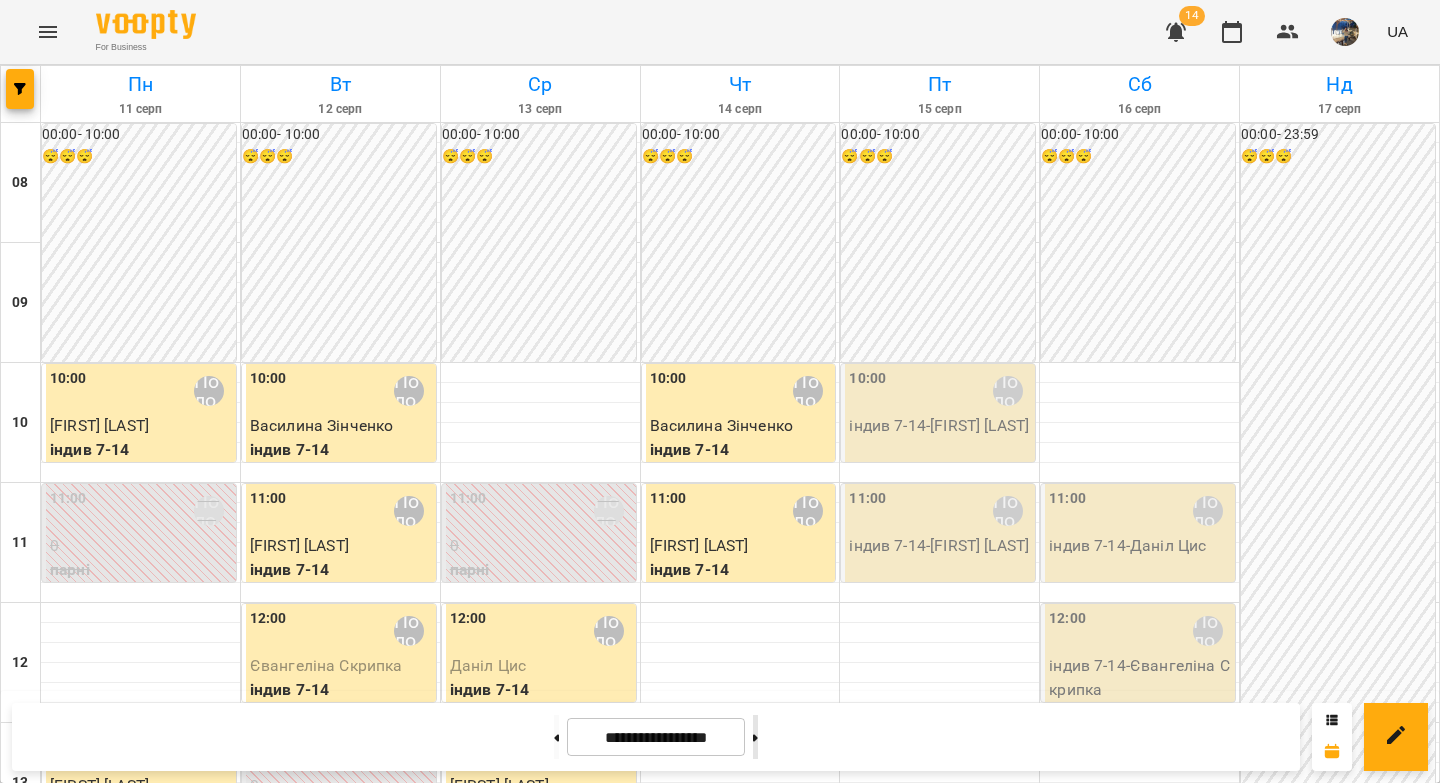 click 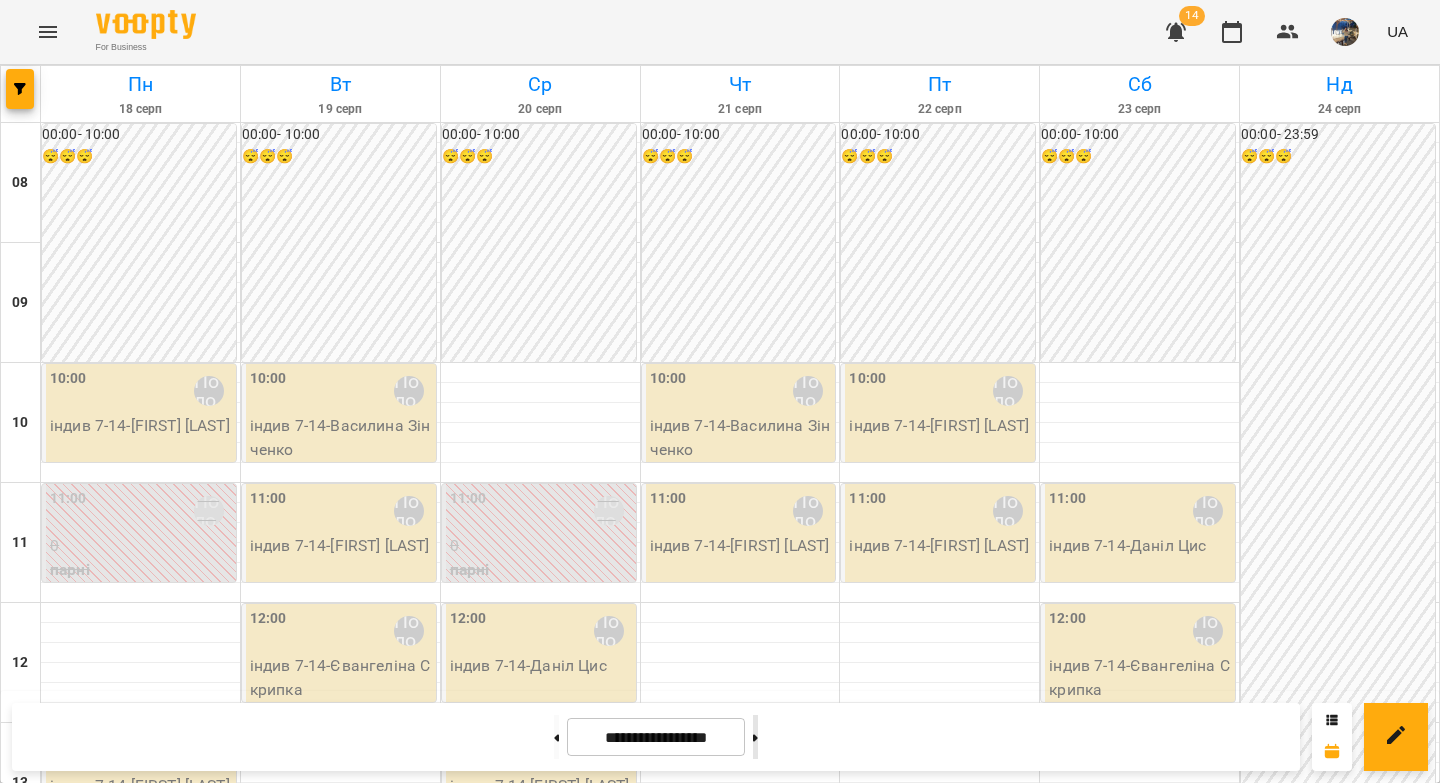 click 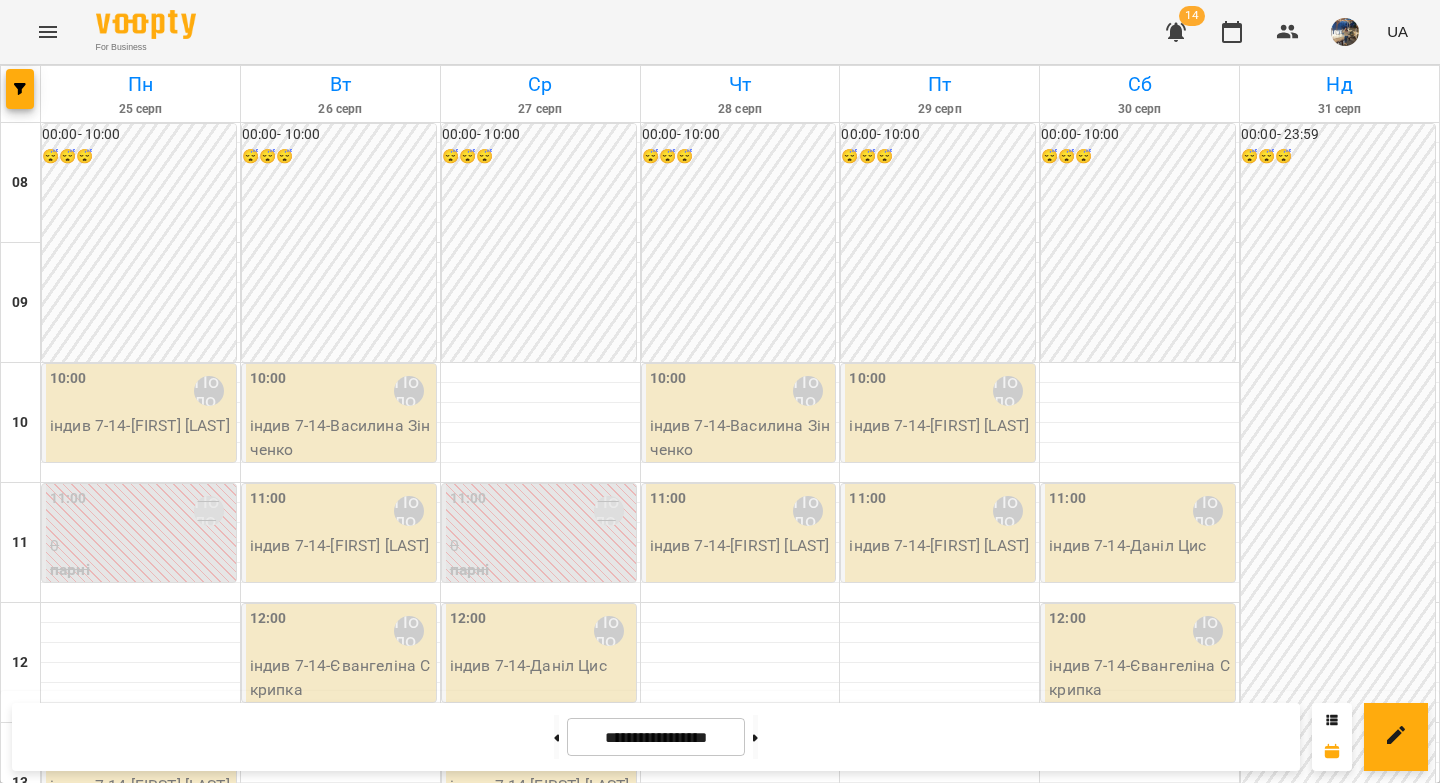 scroll, scrollTop: 0, scrollLeft: 0, axis: both 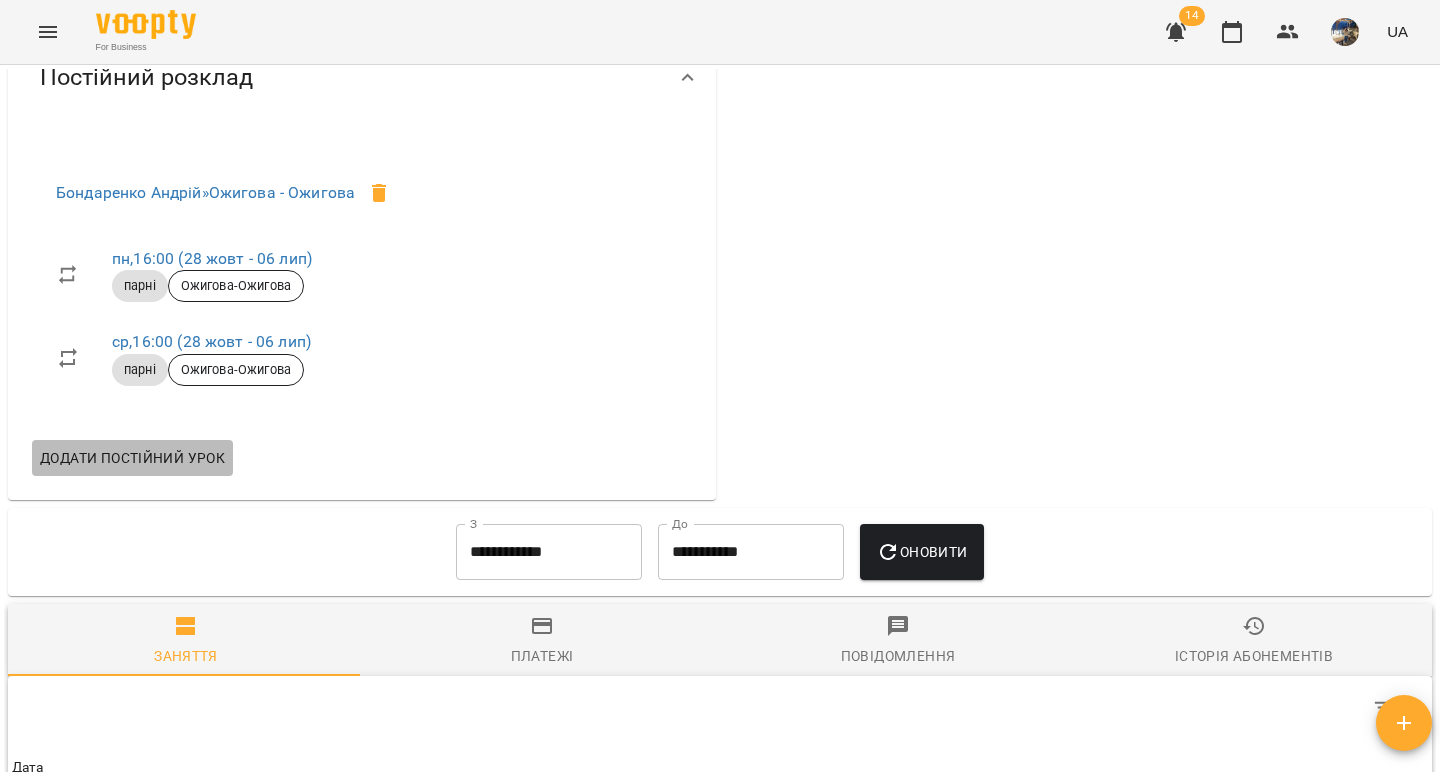click on "Додати постійний урок" at bounding box center [132, 458] 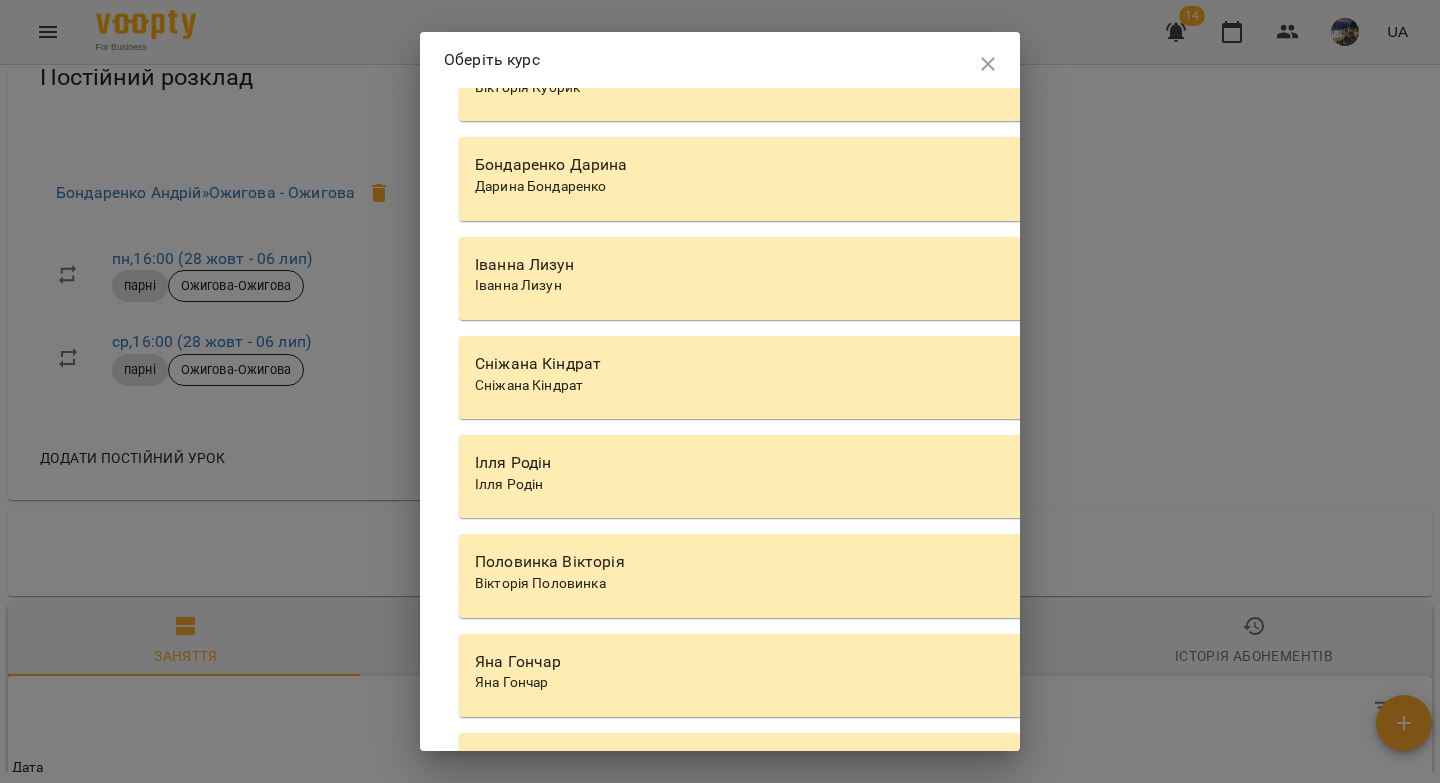 scroll, scrollTop: 6648, scrollLeft: 0, axis: vertical 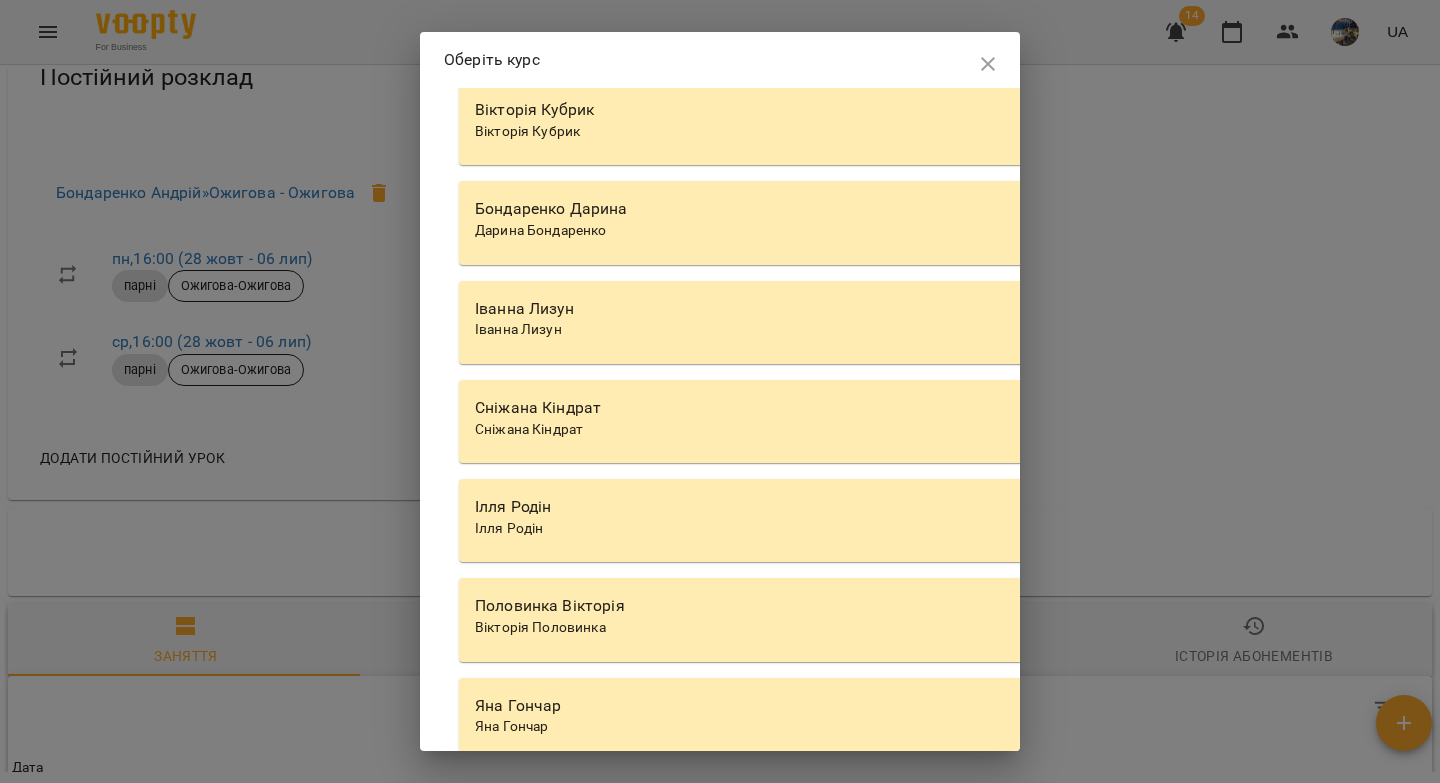 click on "Бондаренко Дарина" at bounding box center (1029, 209) 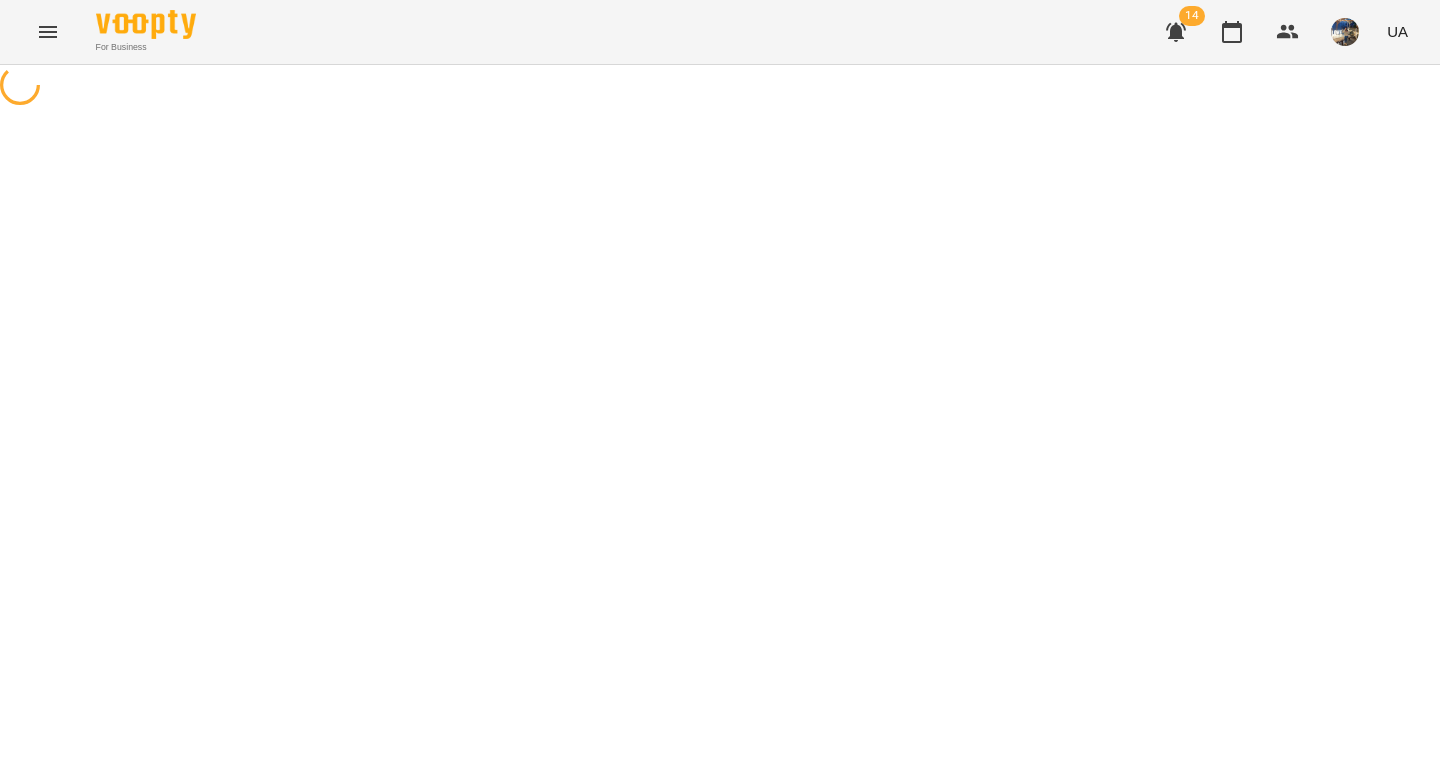 select on "********" 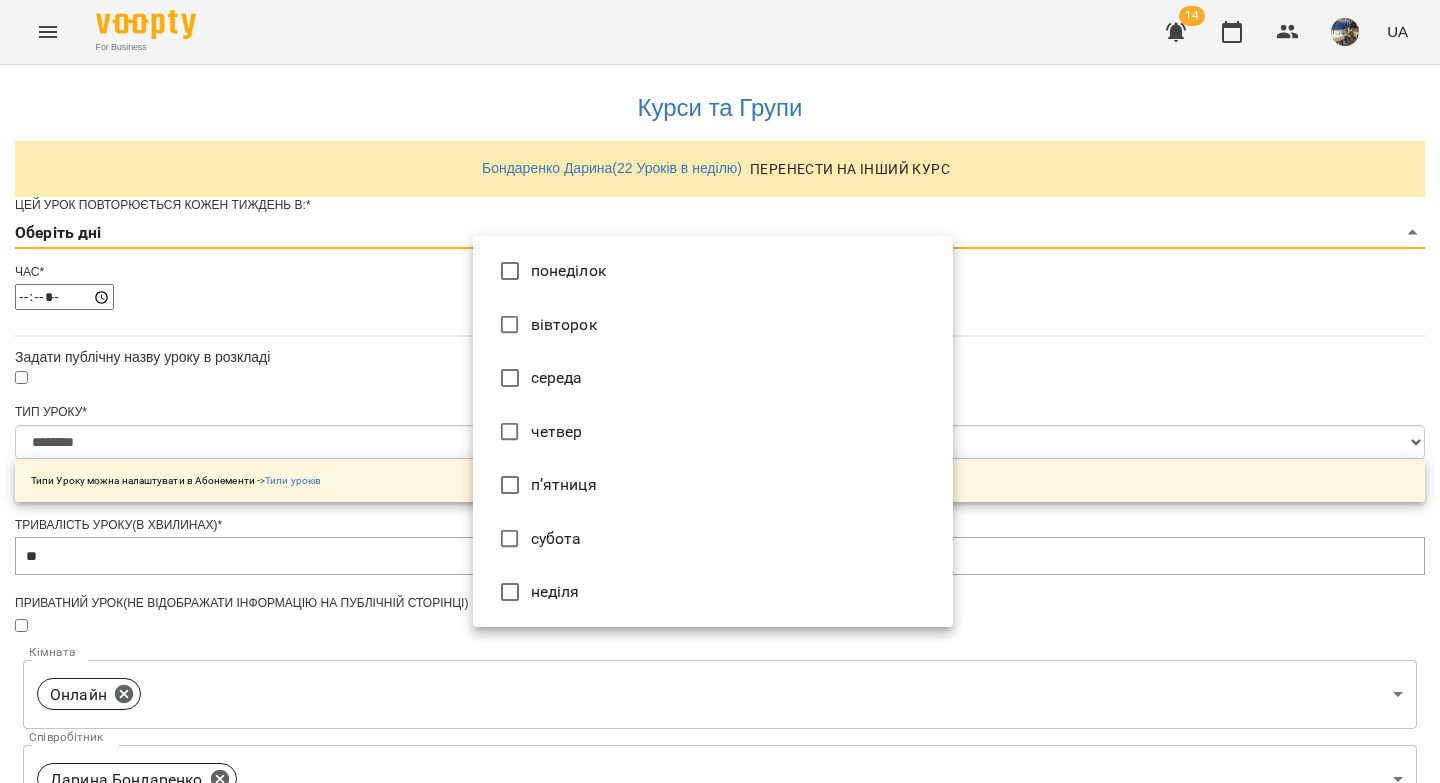 click on "**********" at bounding box center [720, 644] 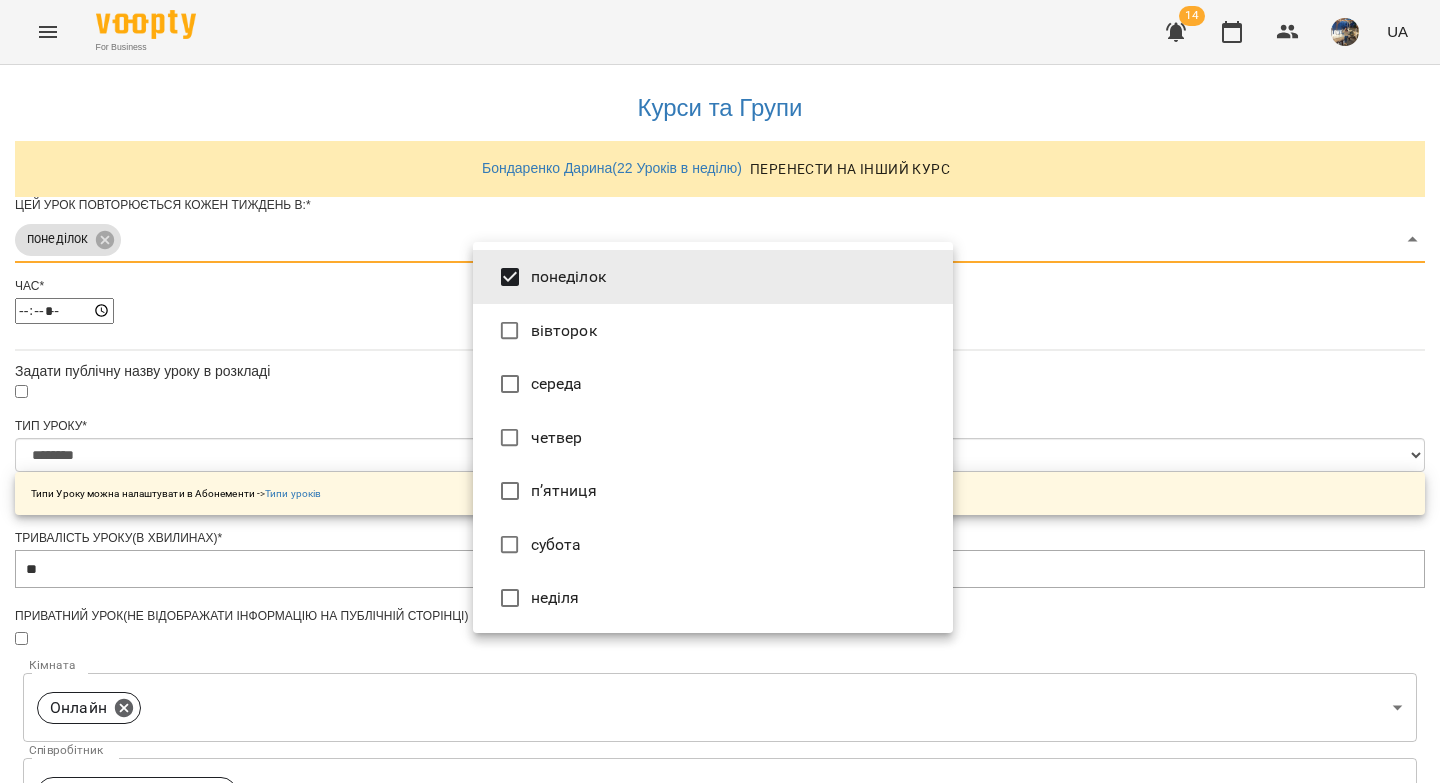 type on "***" 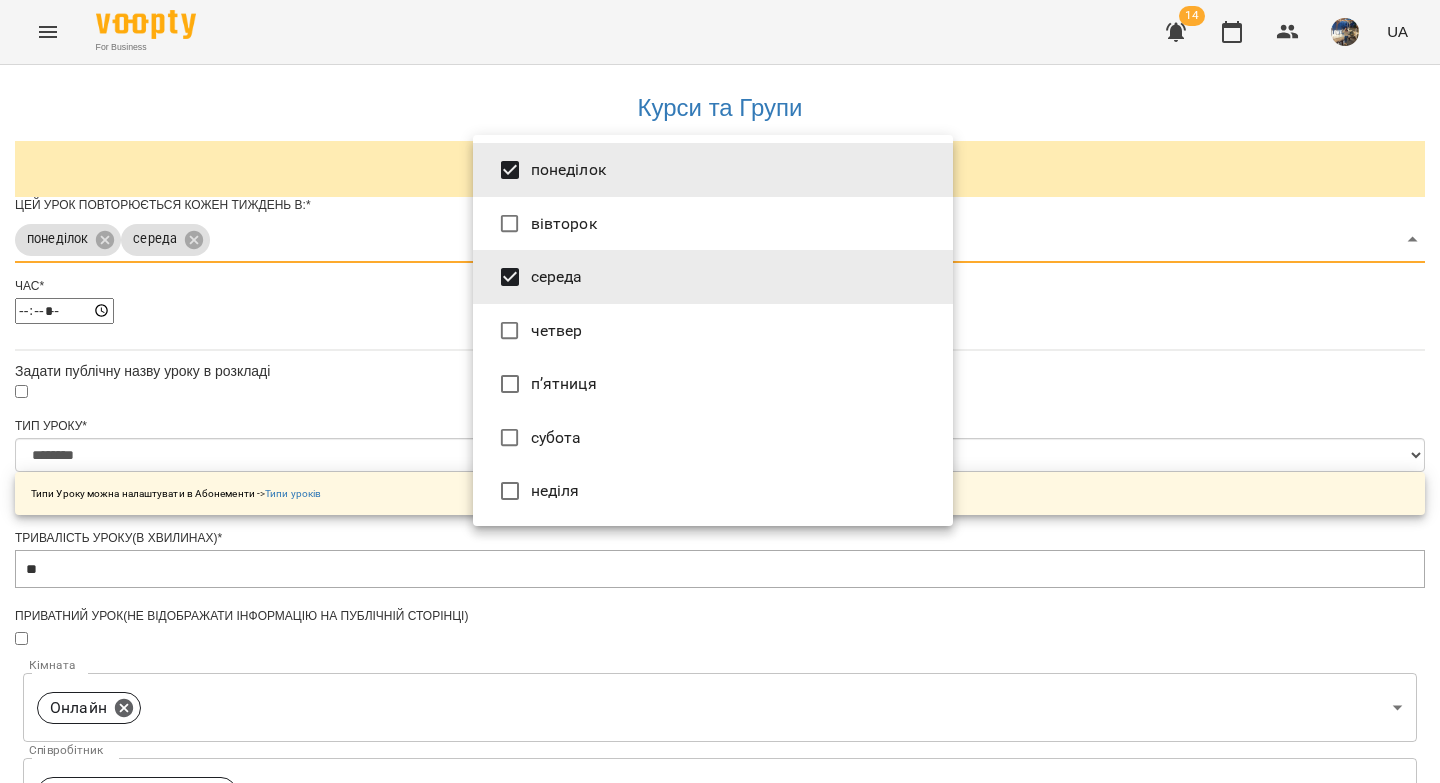 click at bounding box center (720, 391) 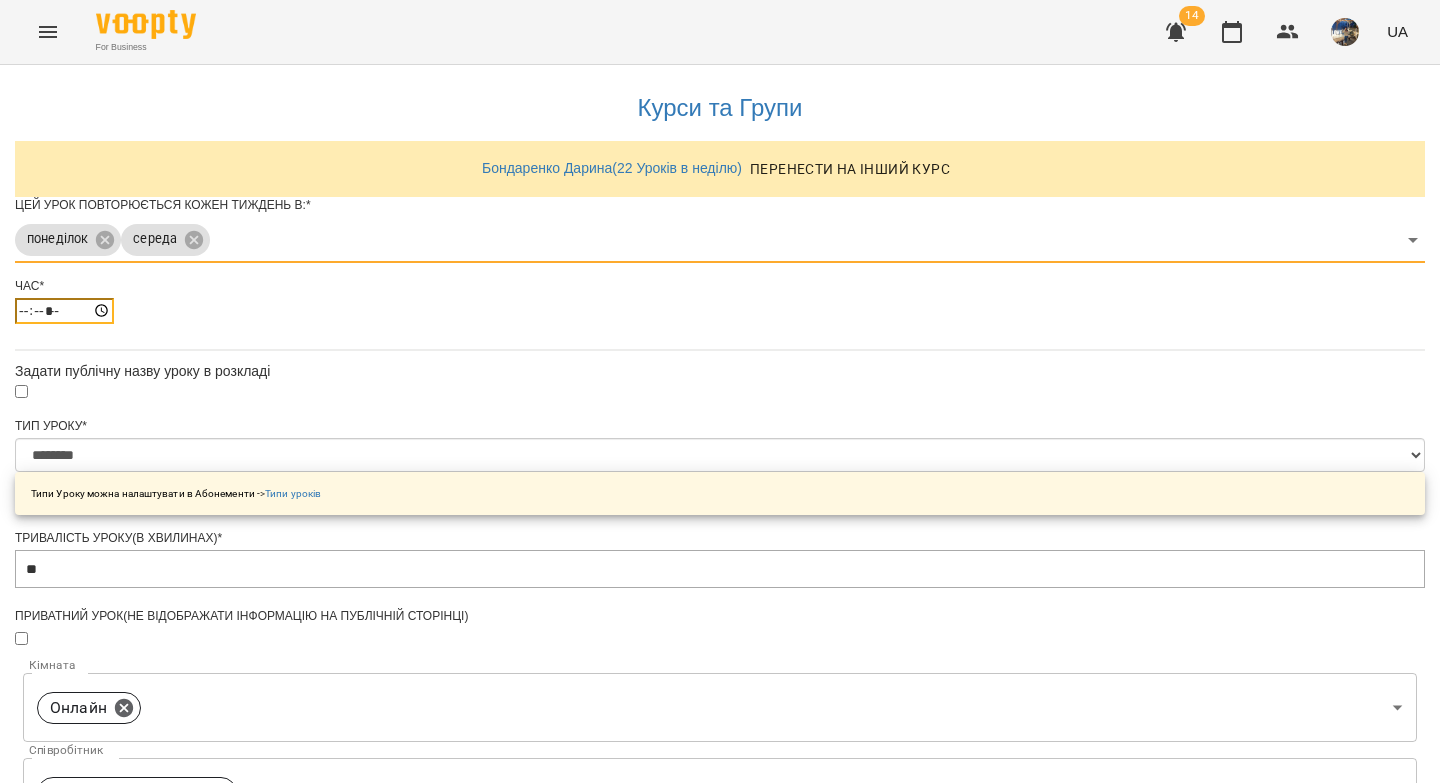 click on "*****" at bounding box center [64, 311] 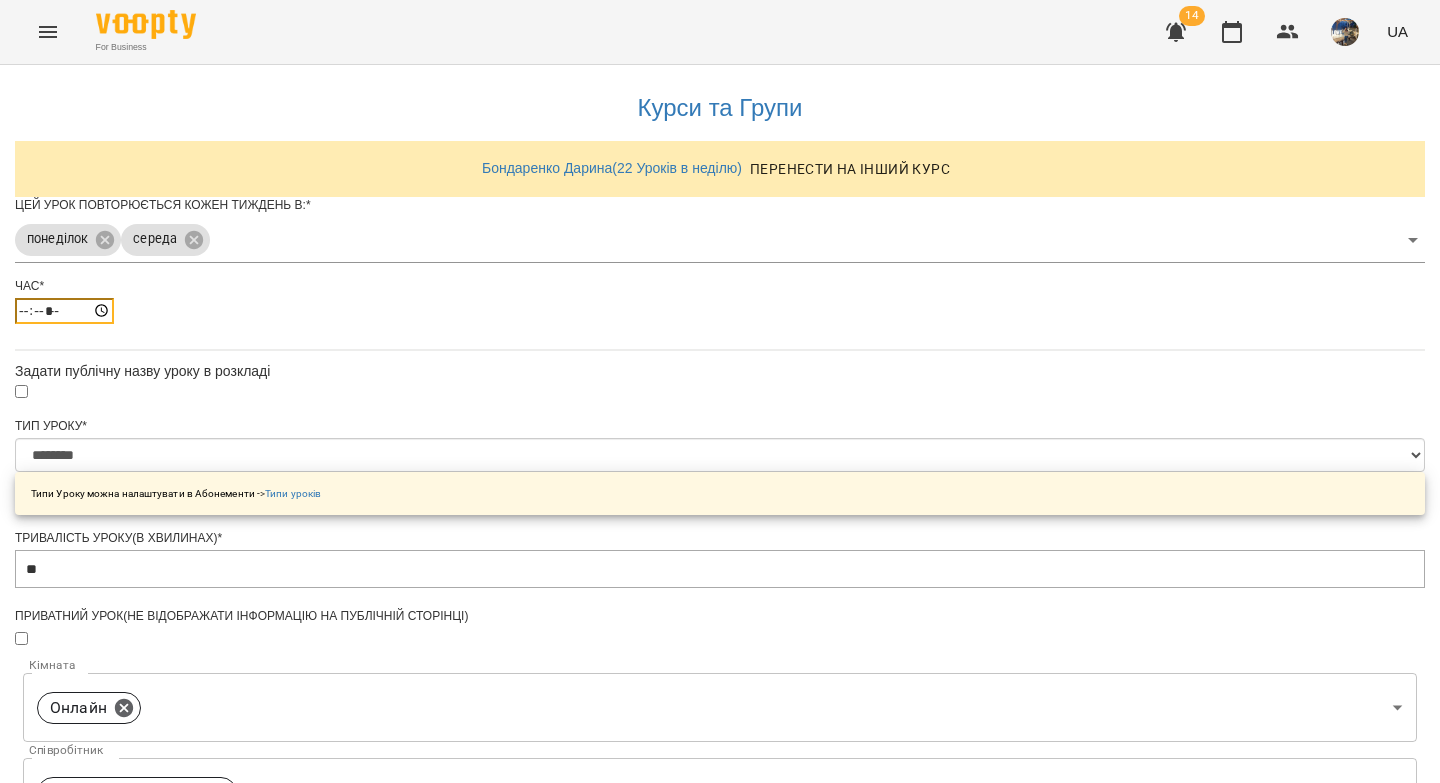type on "*****" 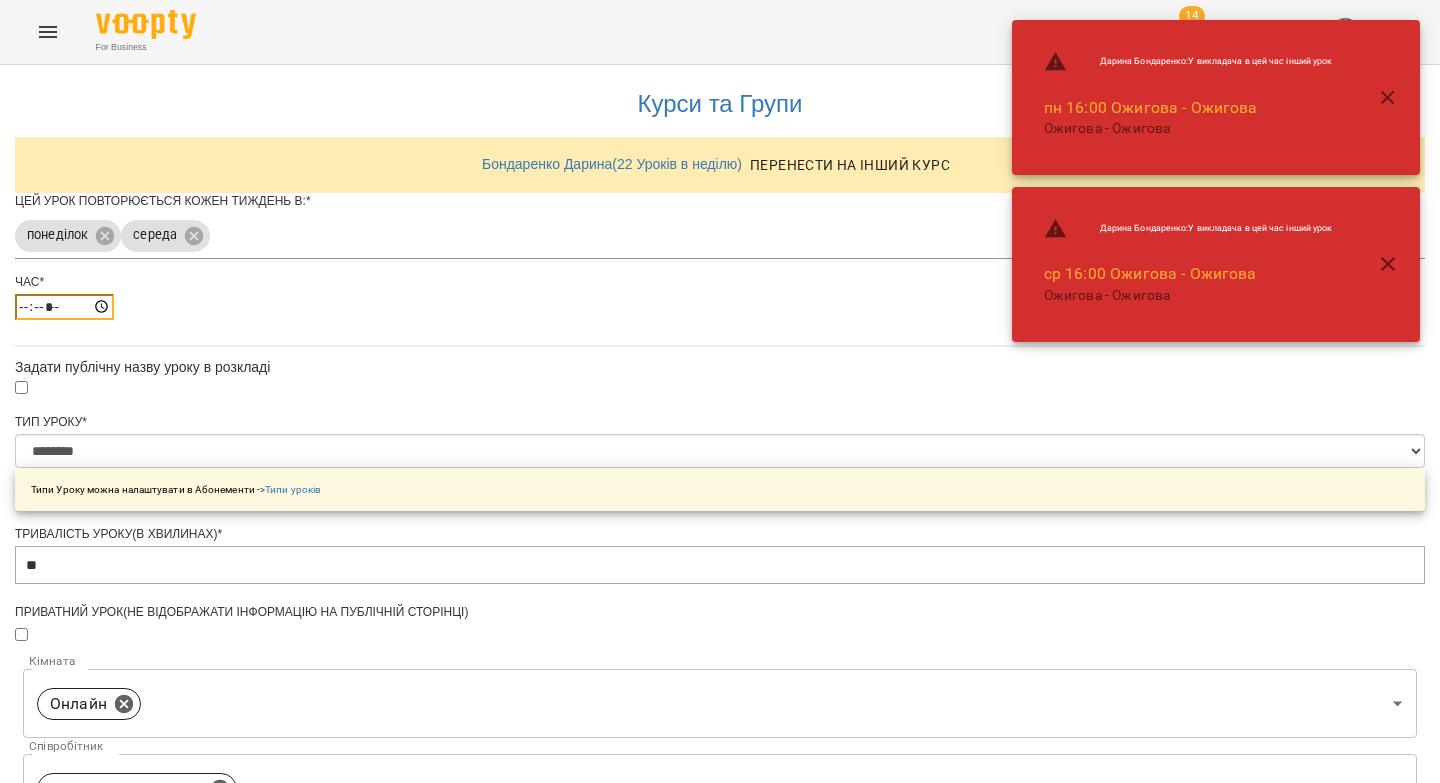 scroll, scrollTop: 336, scrollLeft: 0, axis: vertical 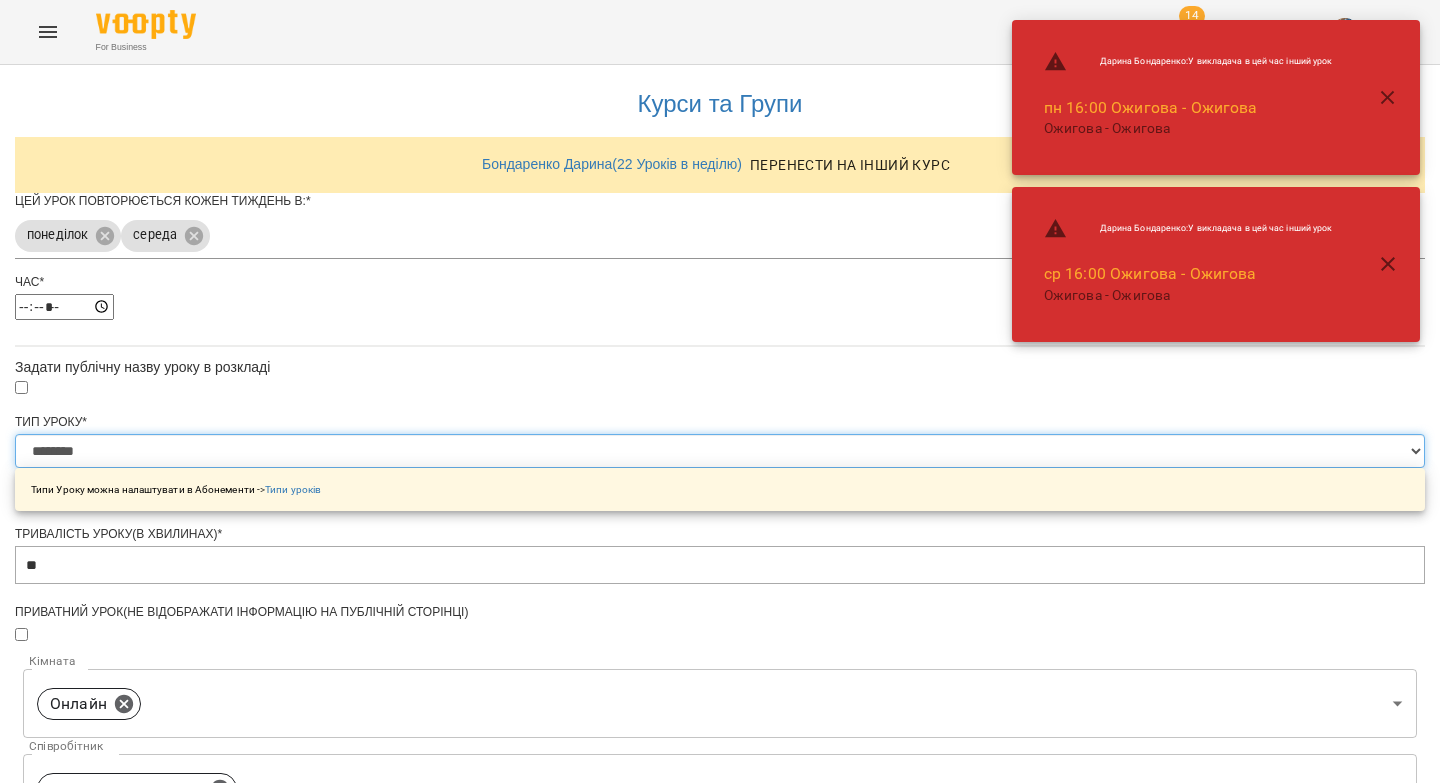 click on "**********" at bounding box center [720, 451] 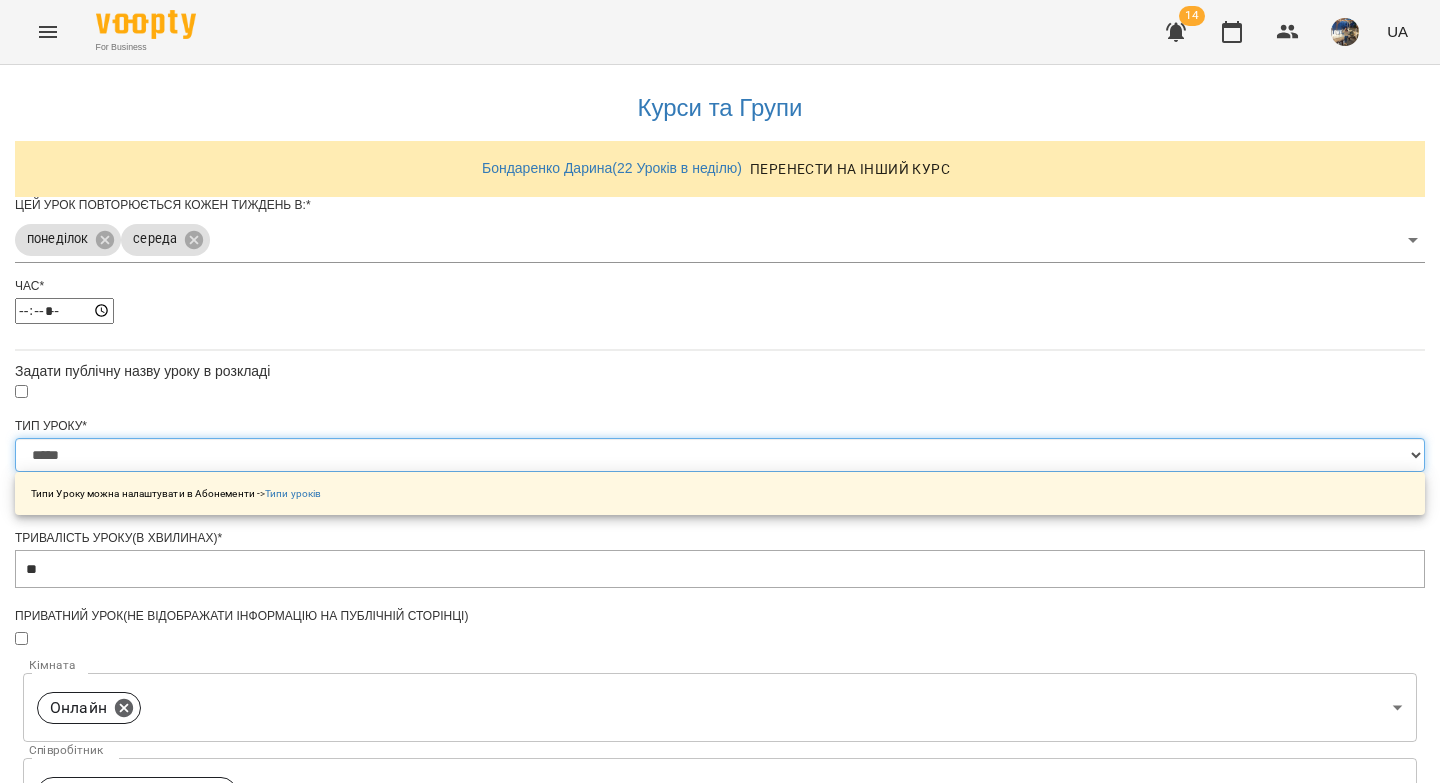 scroll, scrollTop: 665, scrollLeft: 0, axis: vertical 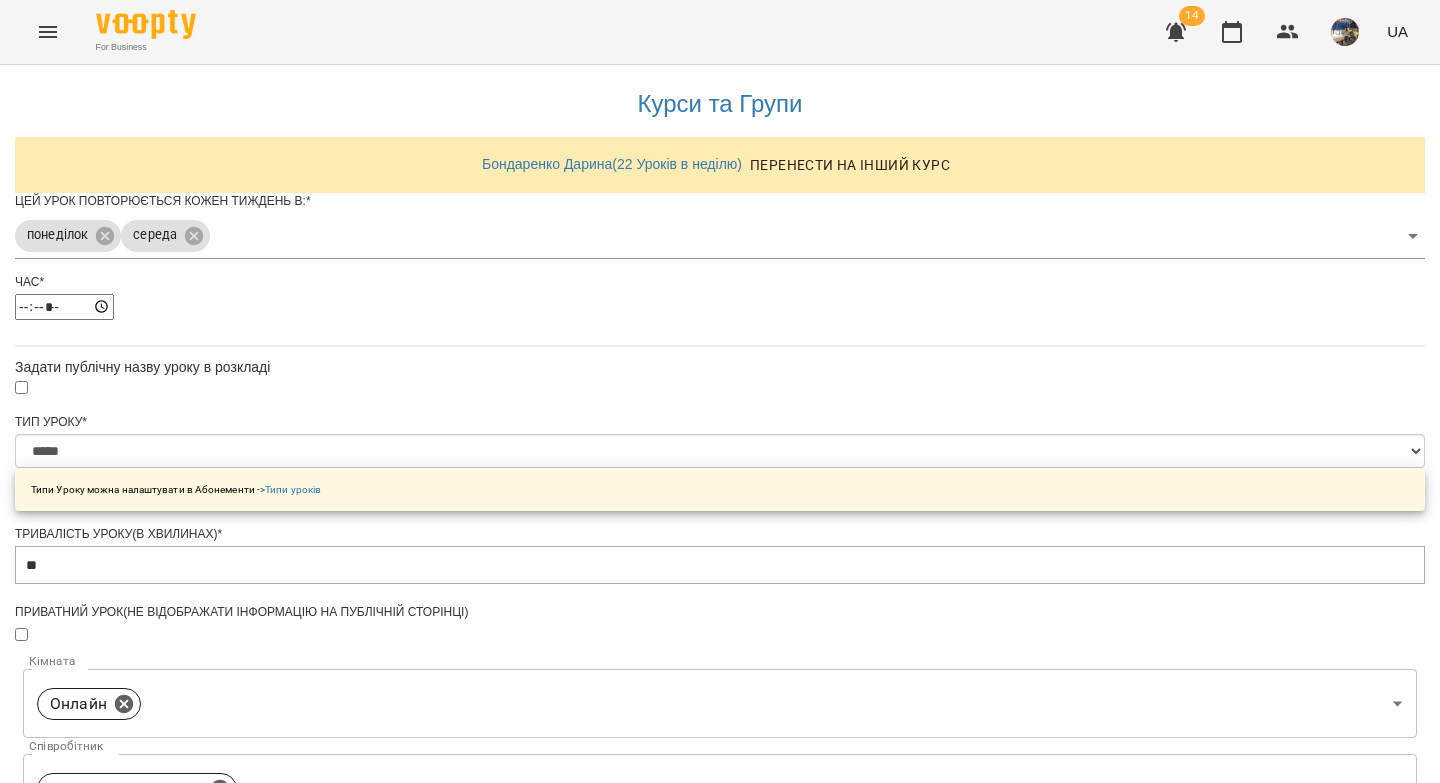 click on "**********" at bounding box center [108, 1225] 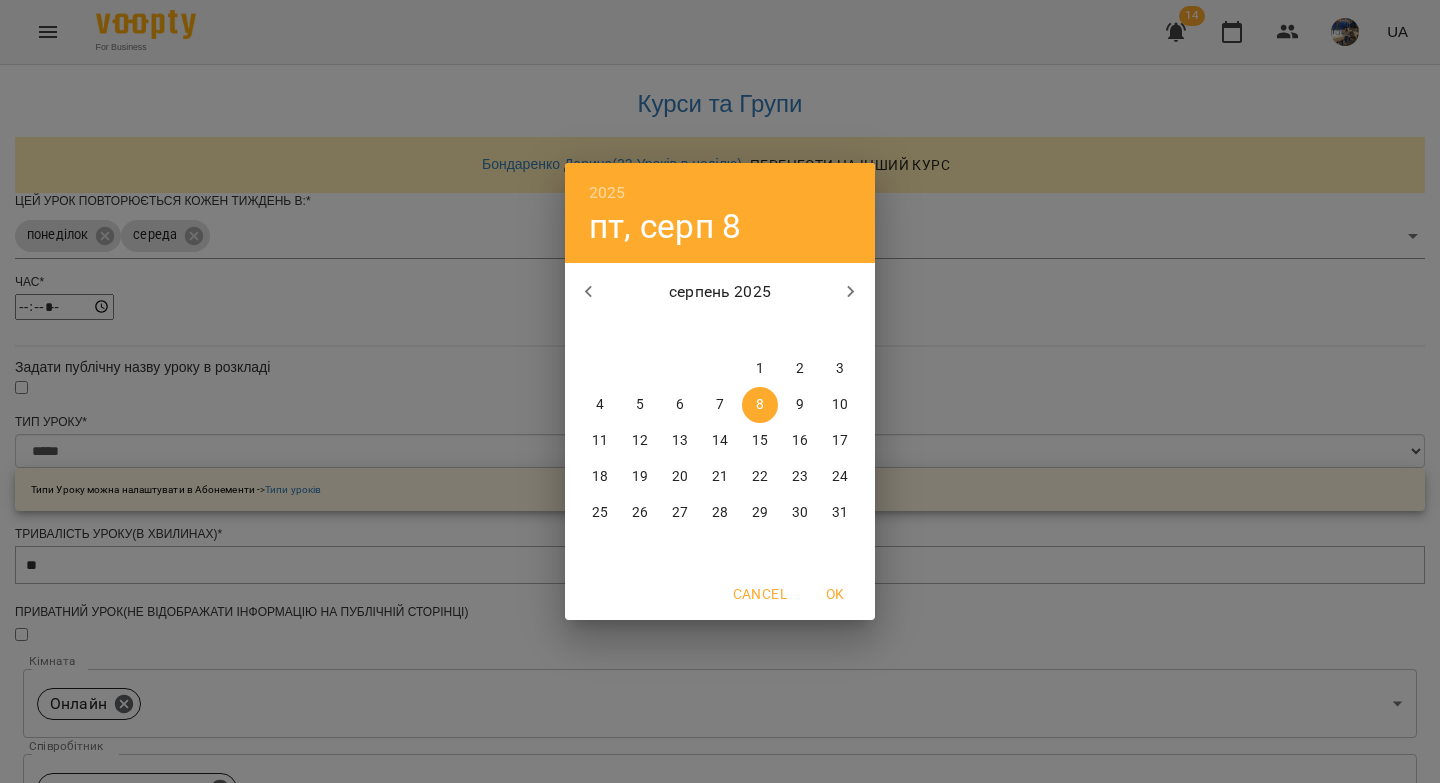 click 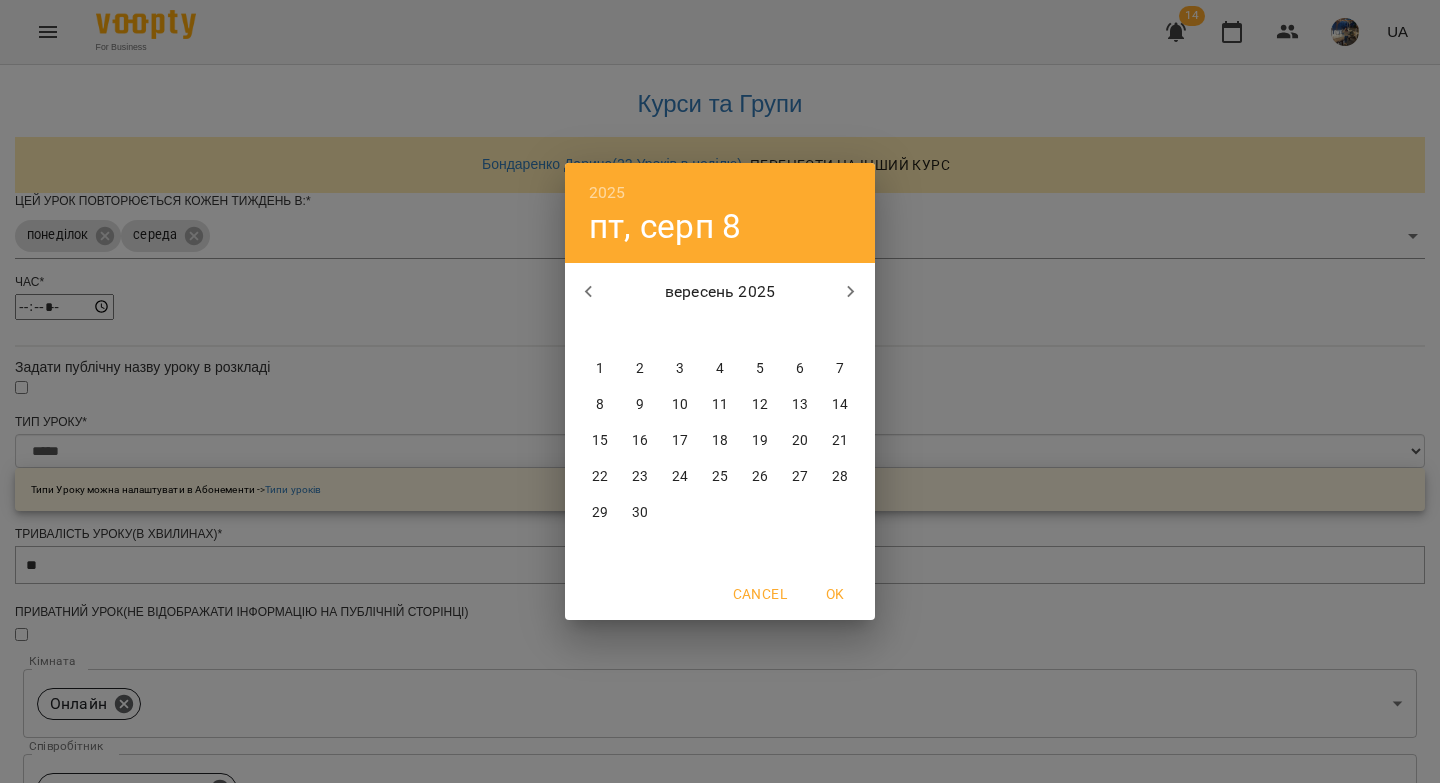 click on "1" at bounding box center [600, 369] 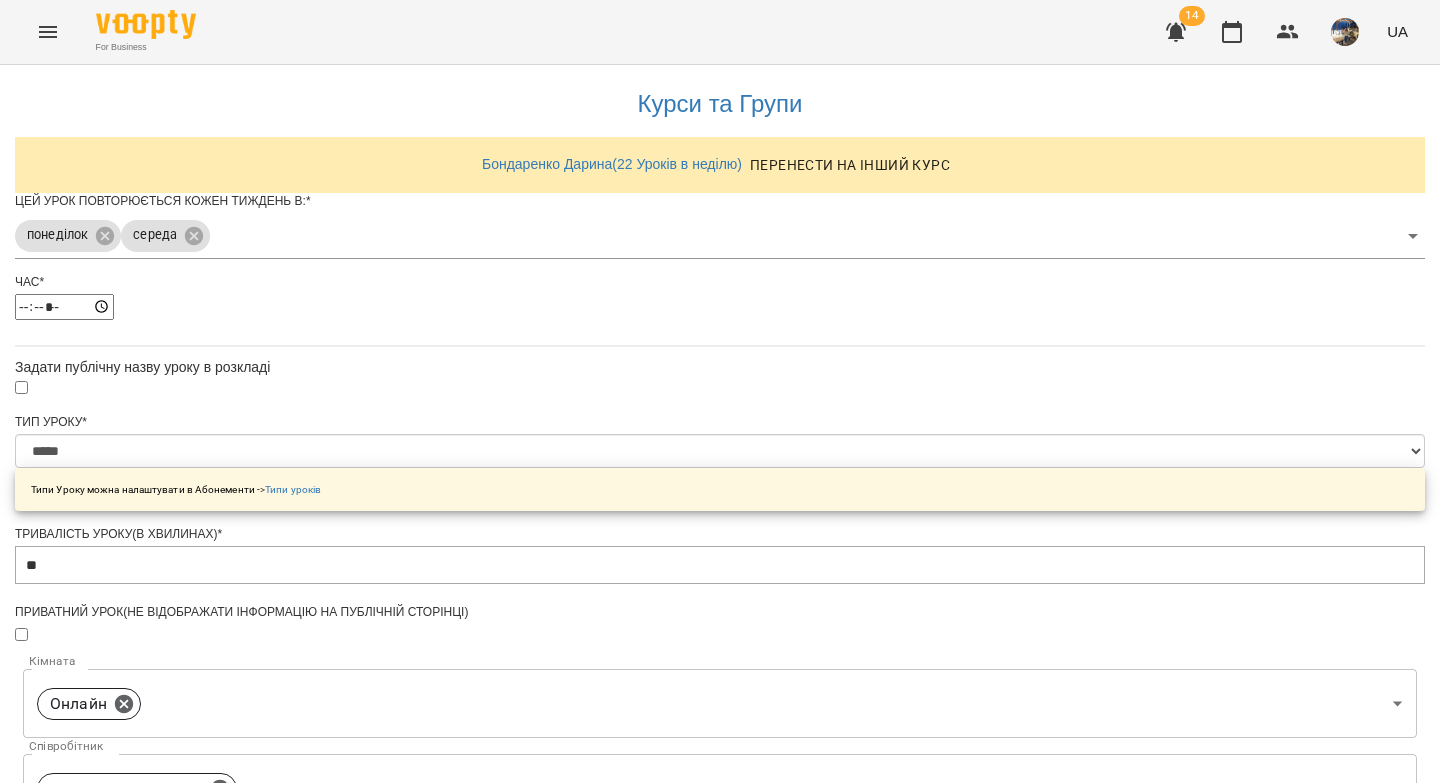 scroll, scrollTop: 721, scrollLeft: 0, axis: vertical 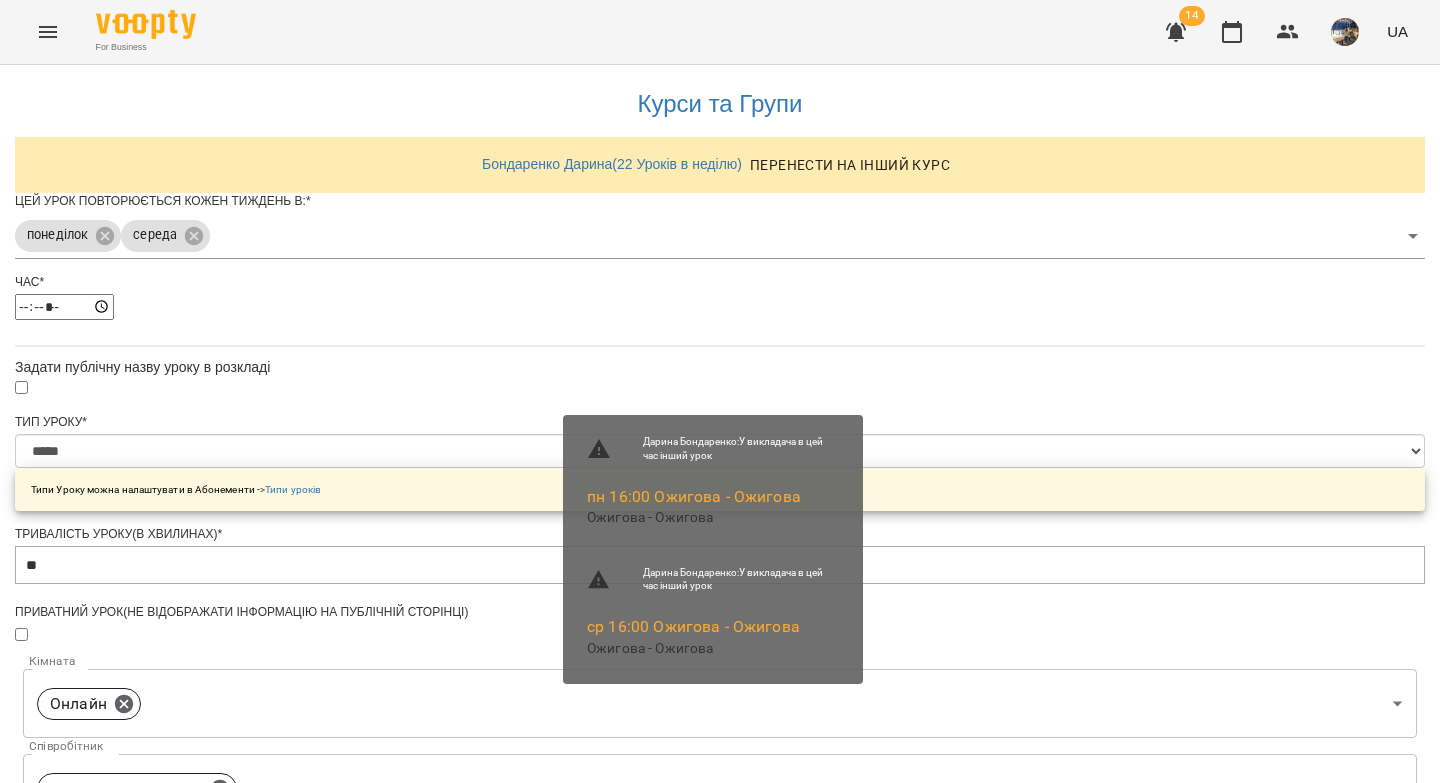 click on "Зберегти" at bounding box center [720, 1327] 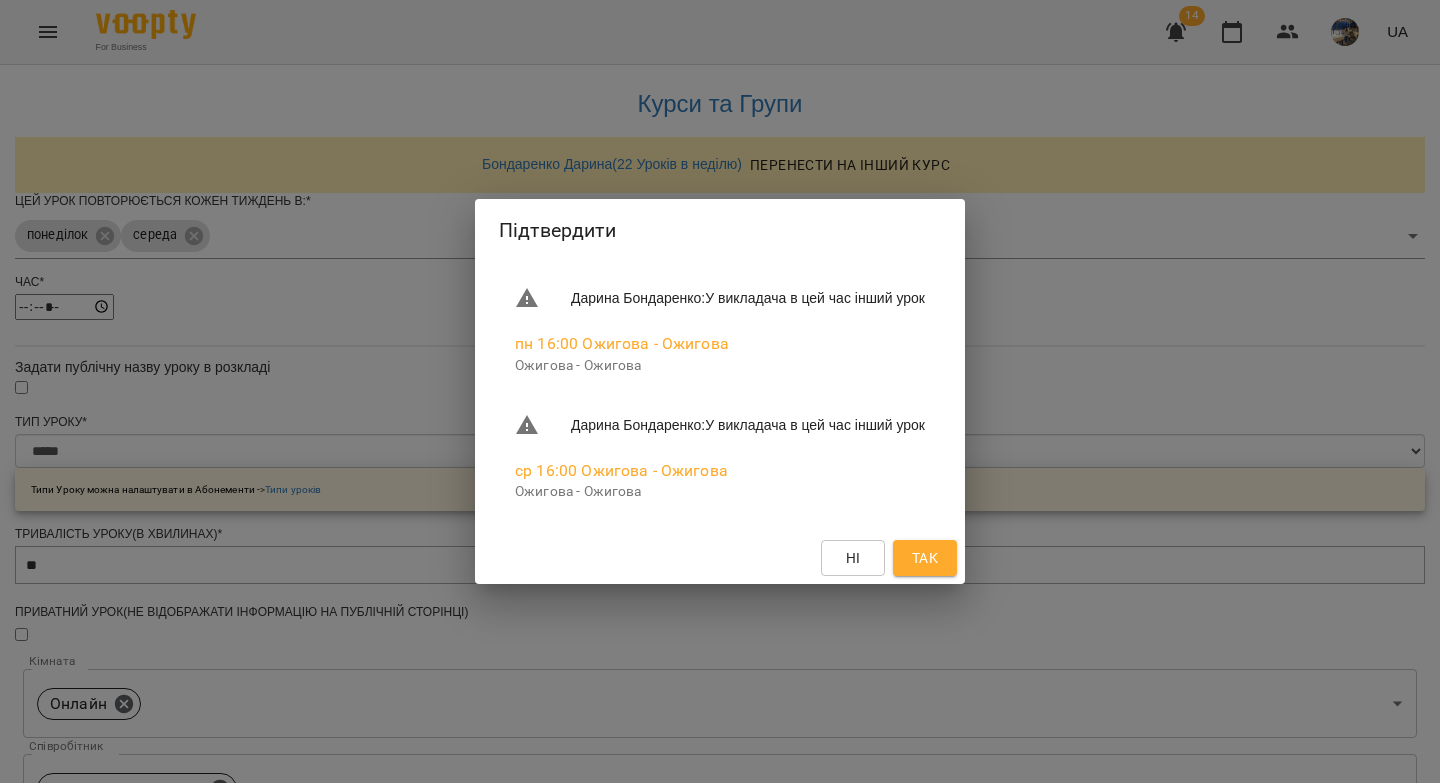 click on "Так" at bounding box center [925, 558] 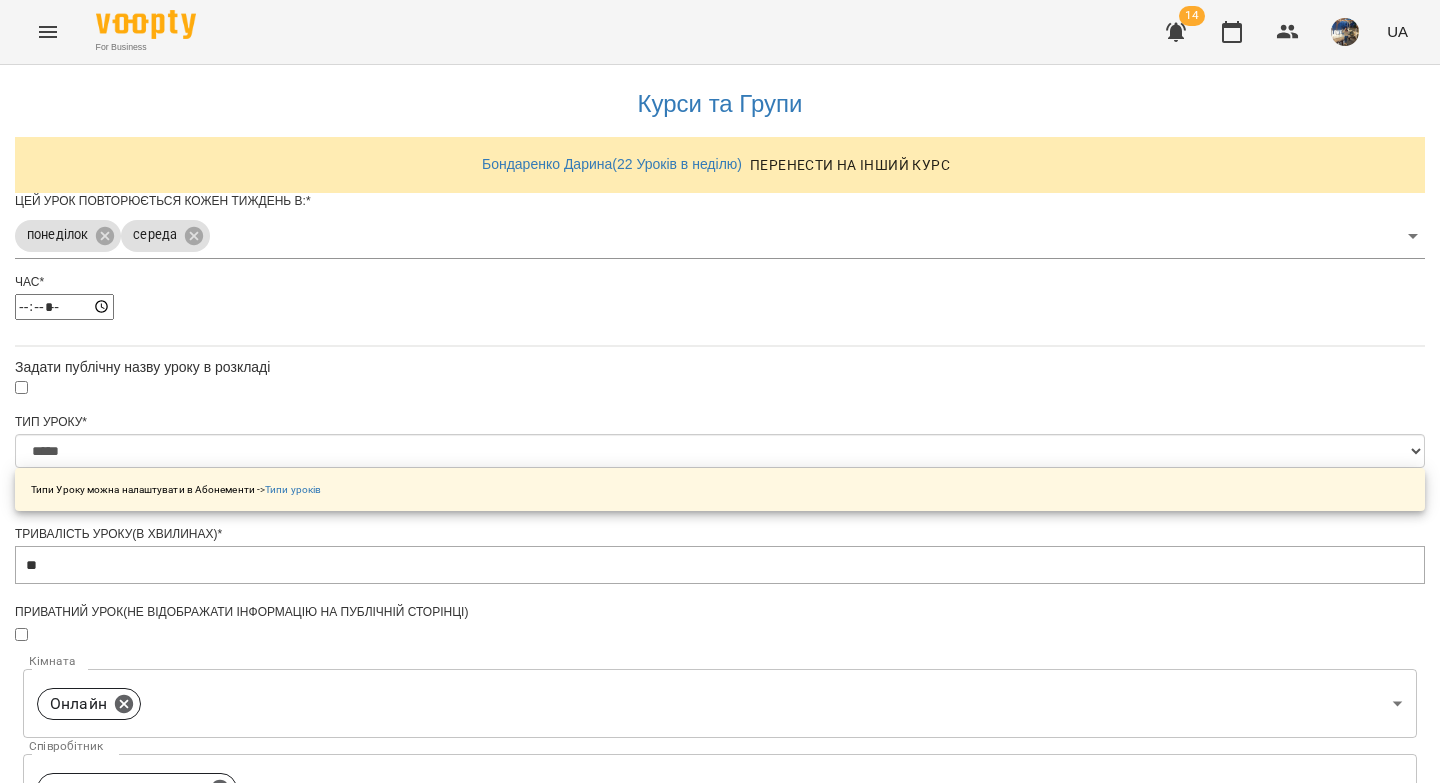 click on "Ні Так" at bounding box center (720, 558) 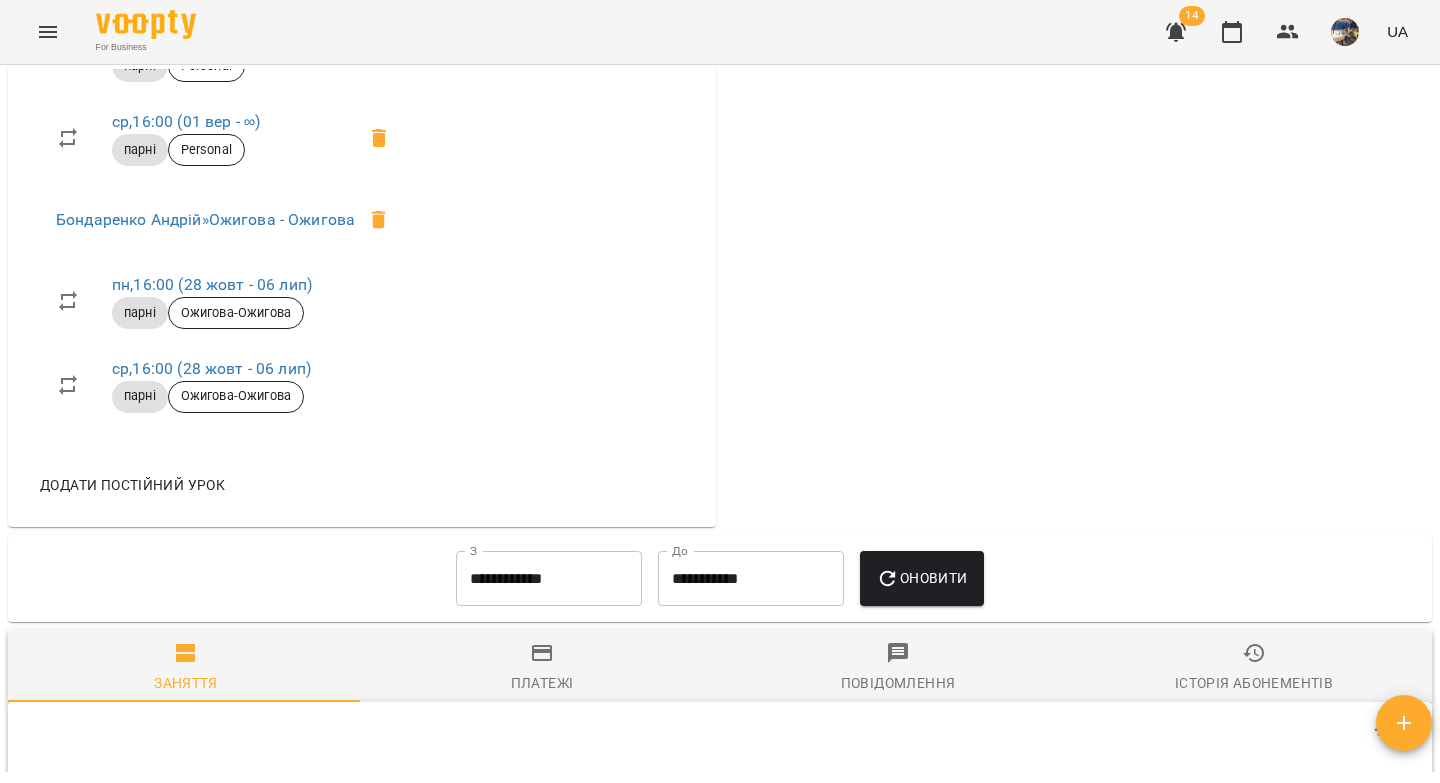 scroll, scrollTop: 986, scrollLeft: 0, axis: vertical 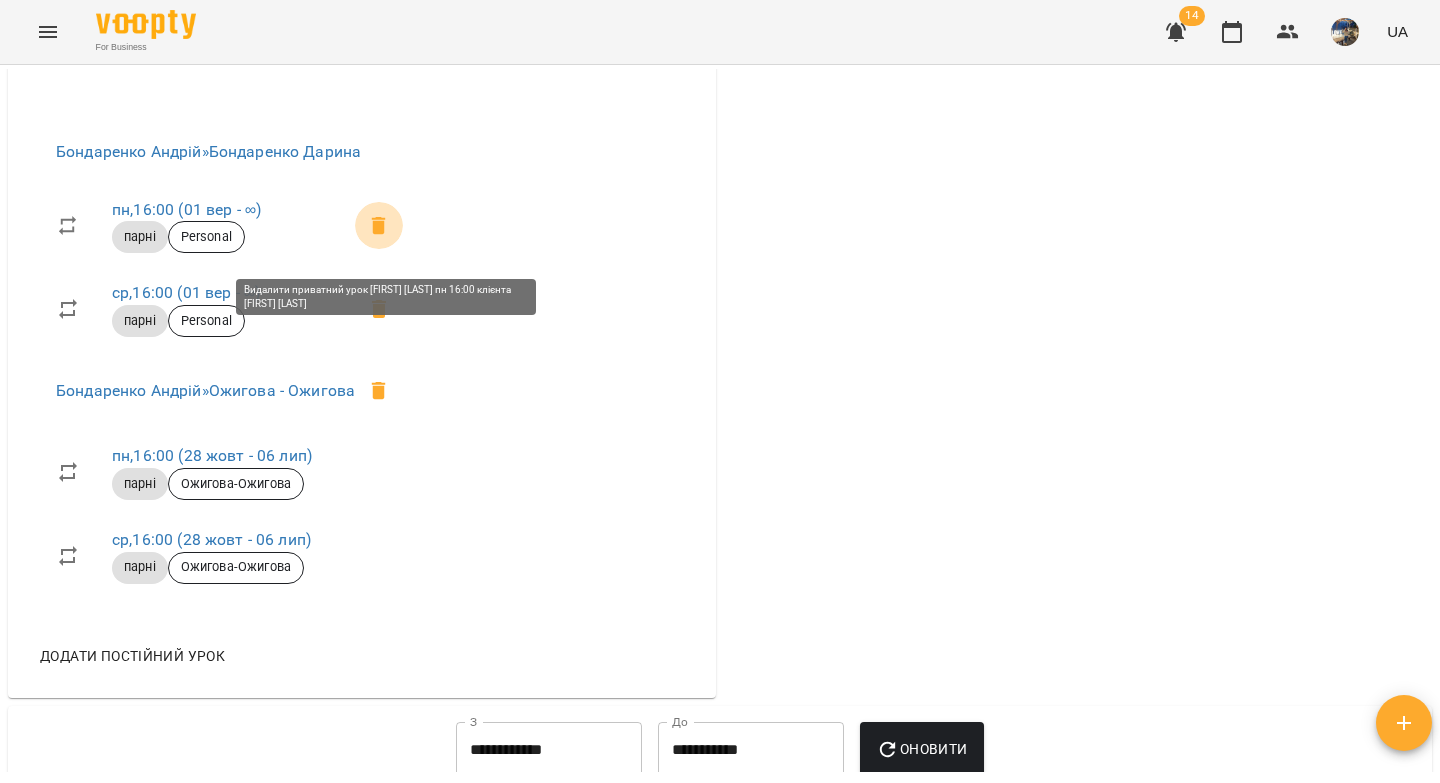 click 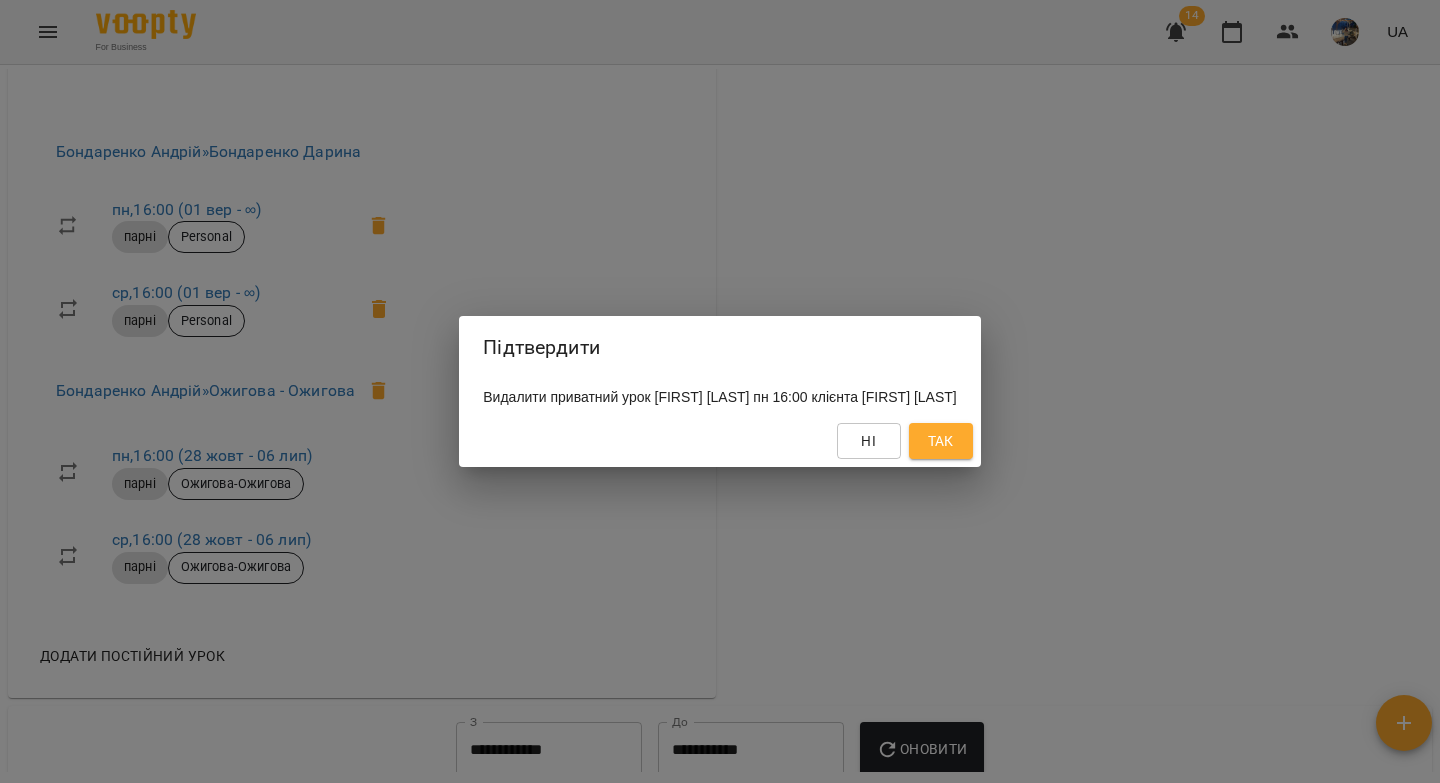 click on "Так" at bounding box center (941, 441) 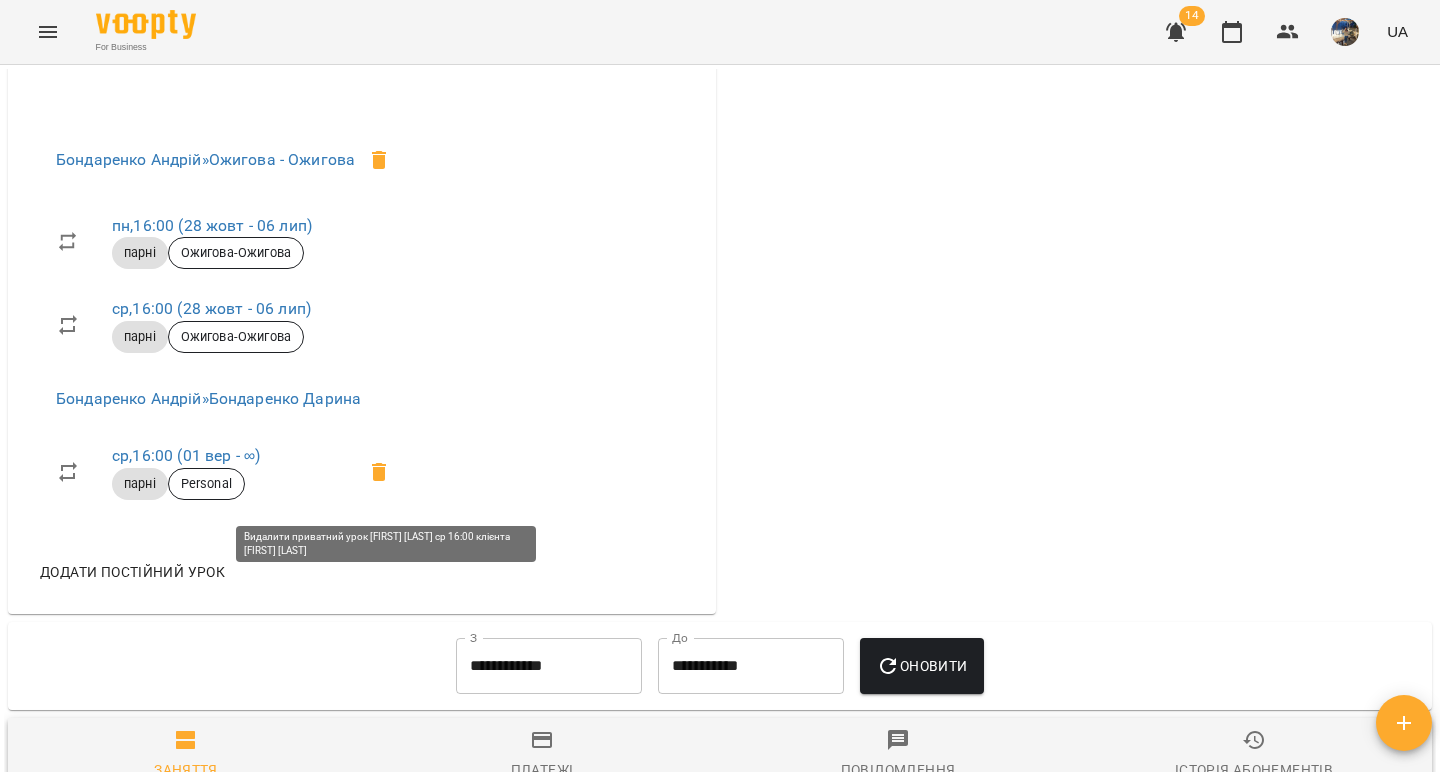 click 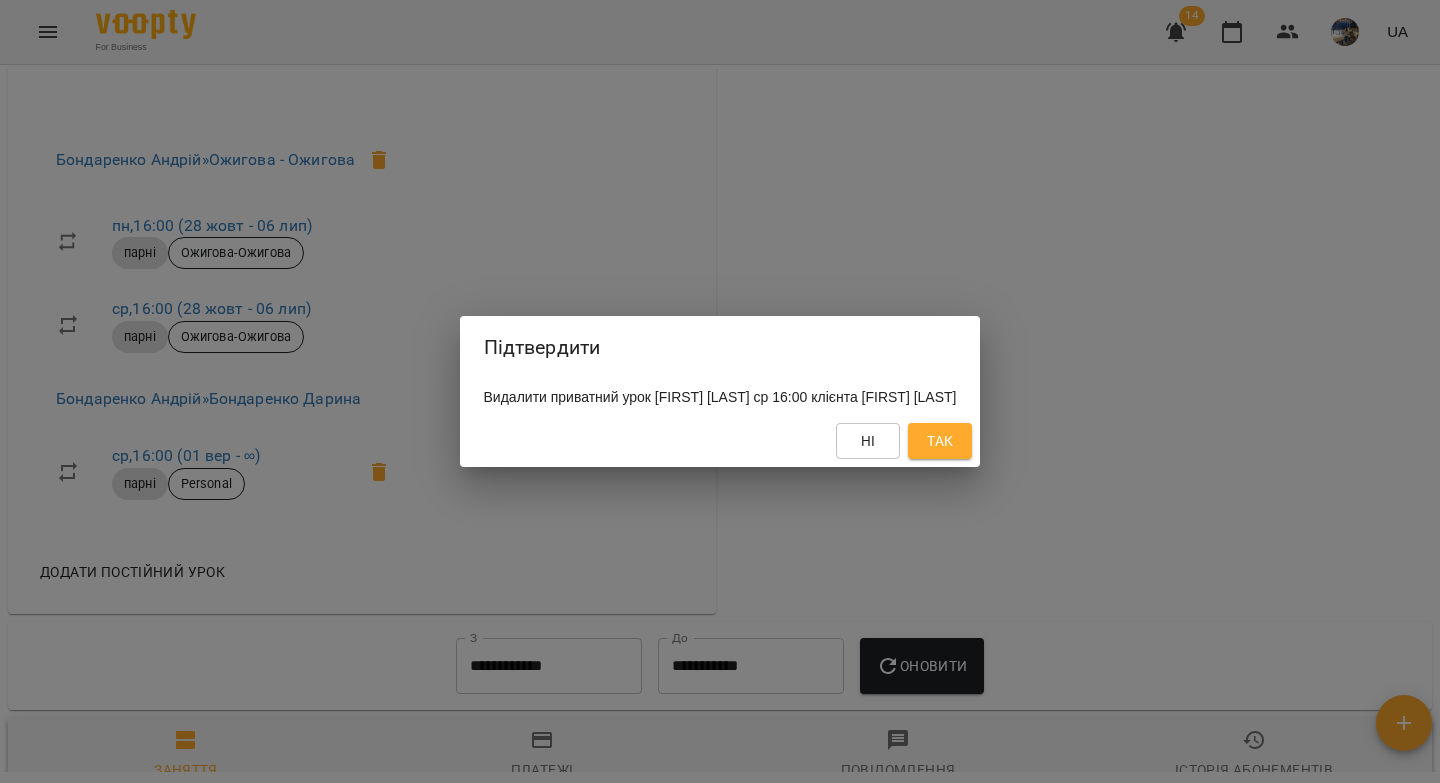click on "Так" at bounding box center [940, 441] 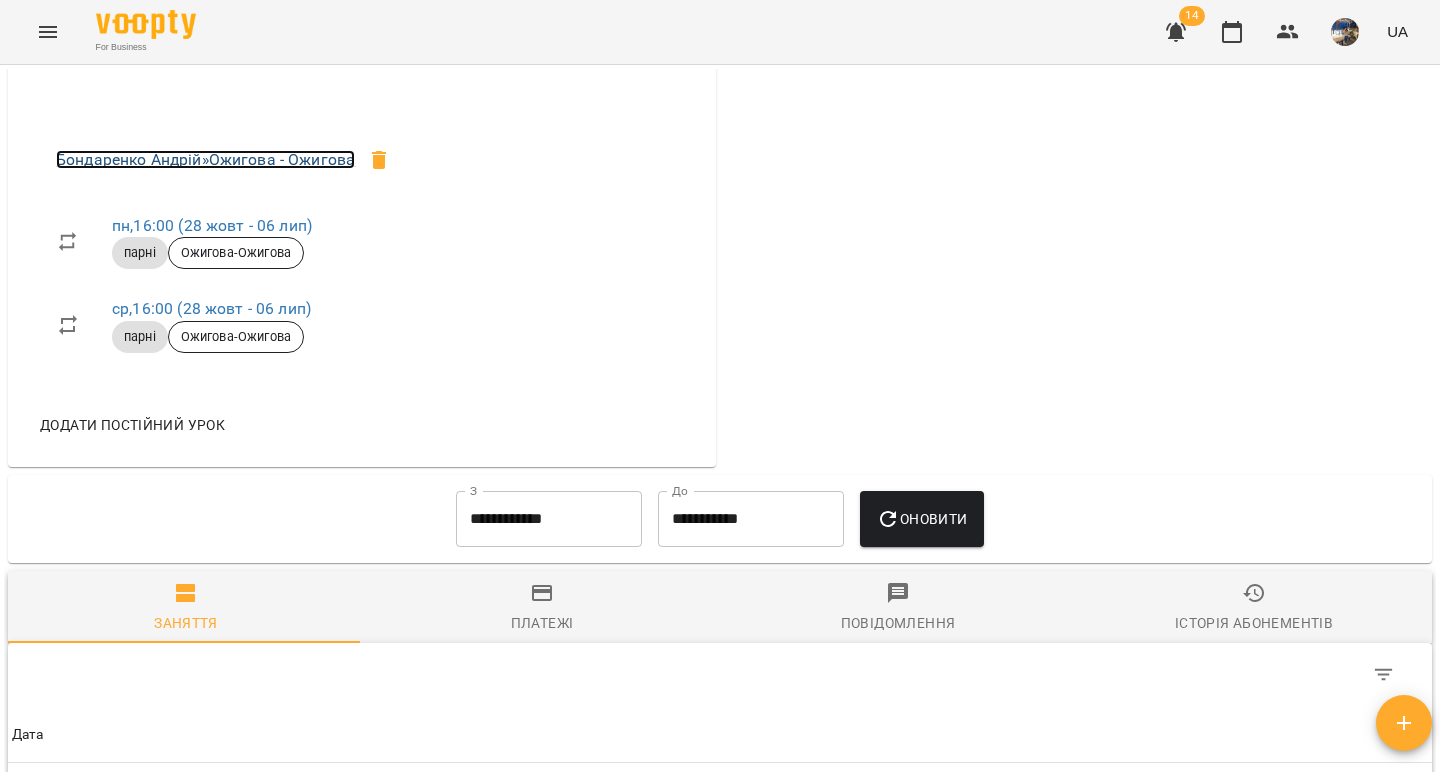 click on "Бондаренко Андрій  »  Ожигова - Ожигова" at bounding box center [205, 159] 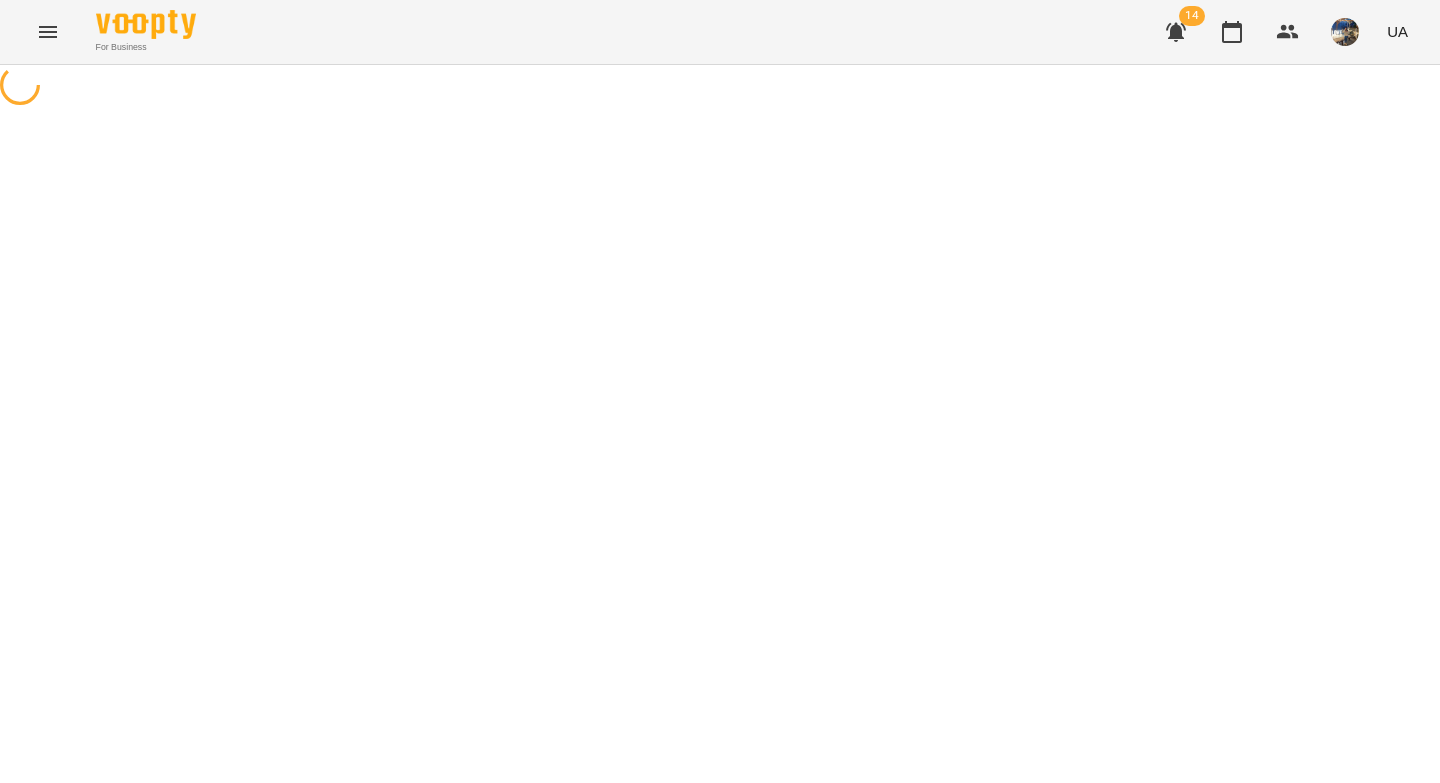 scroll, scrollTop: 0, scrollLeft: 0, axis: both 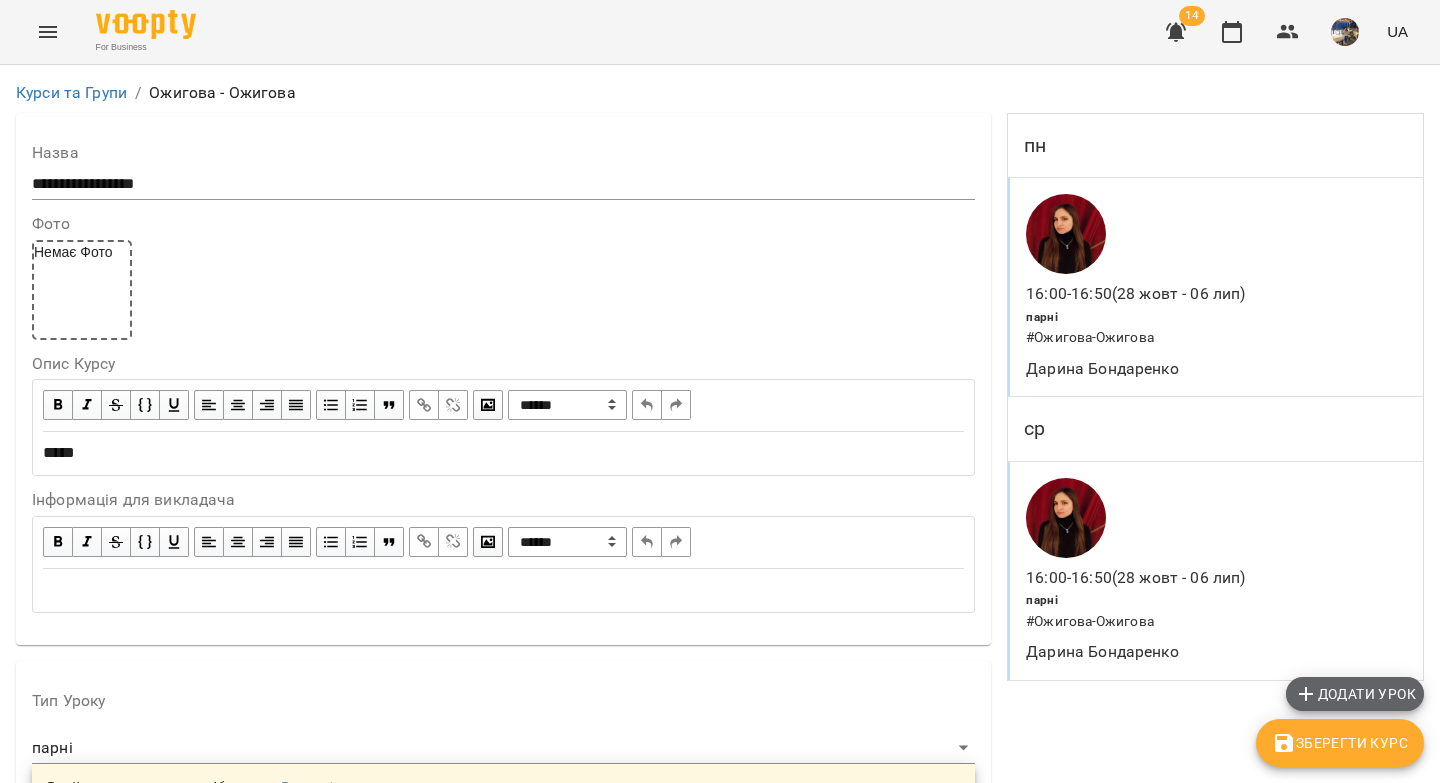 click on "Додати урок" at bounding box center (1355, 694) 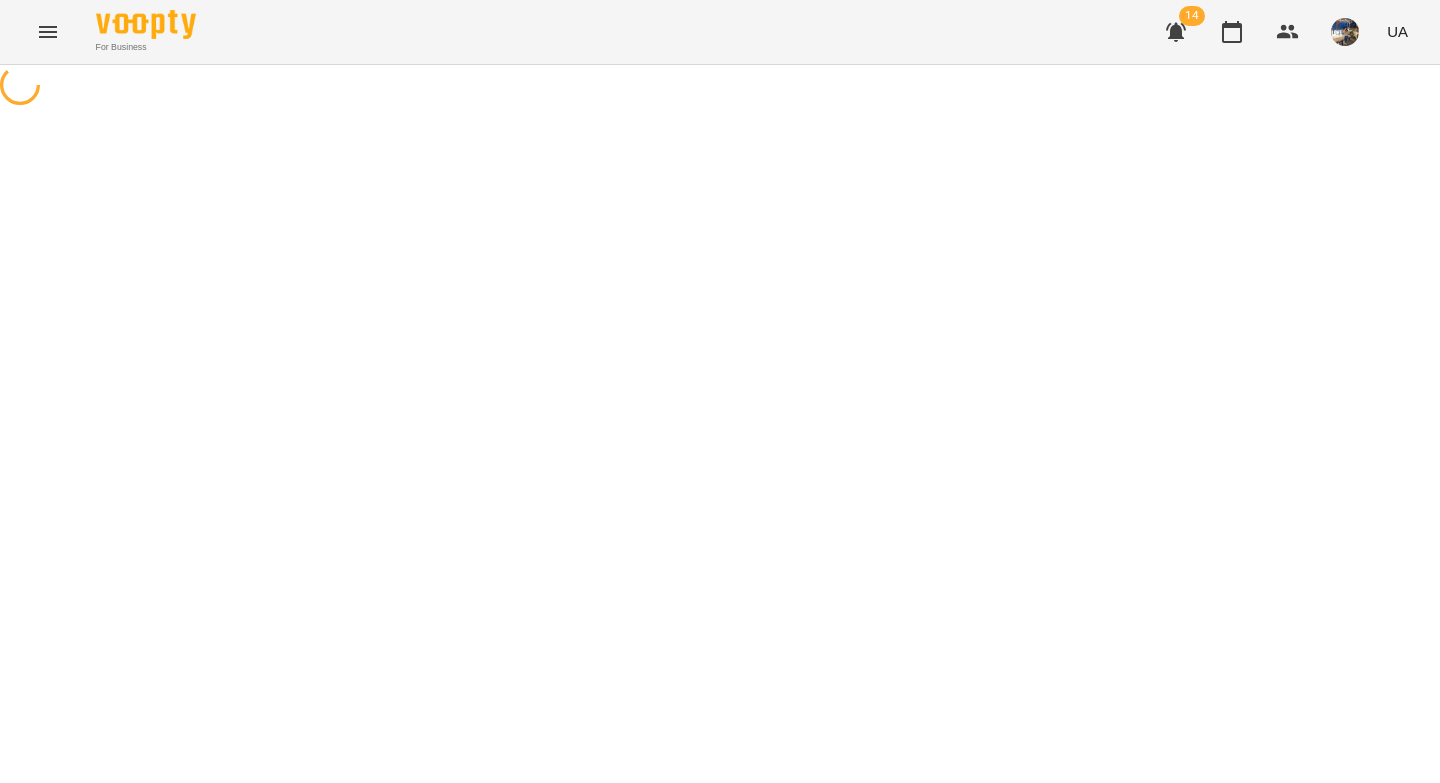 select on "*****" 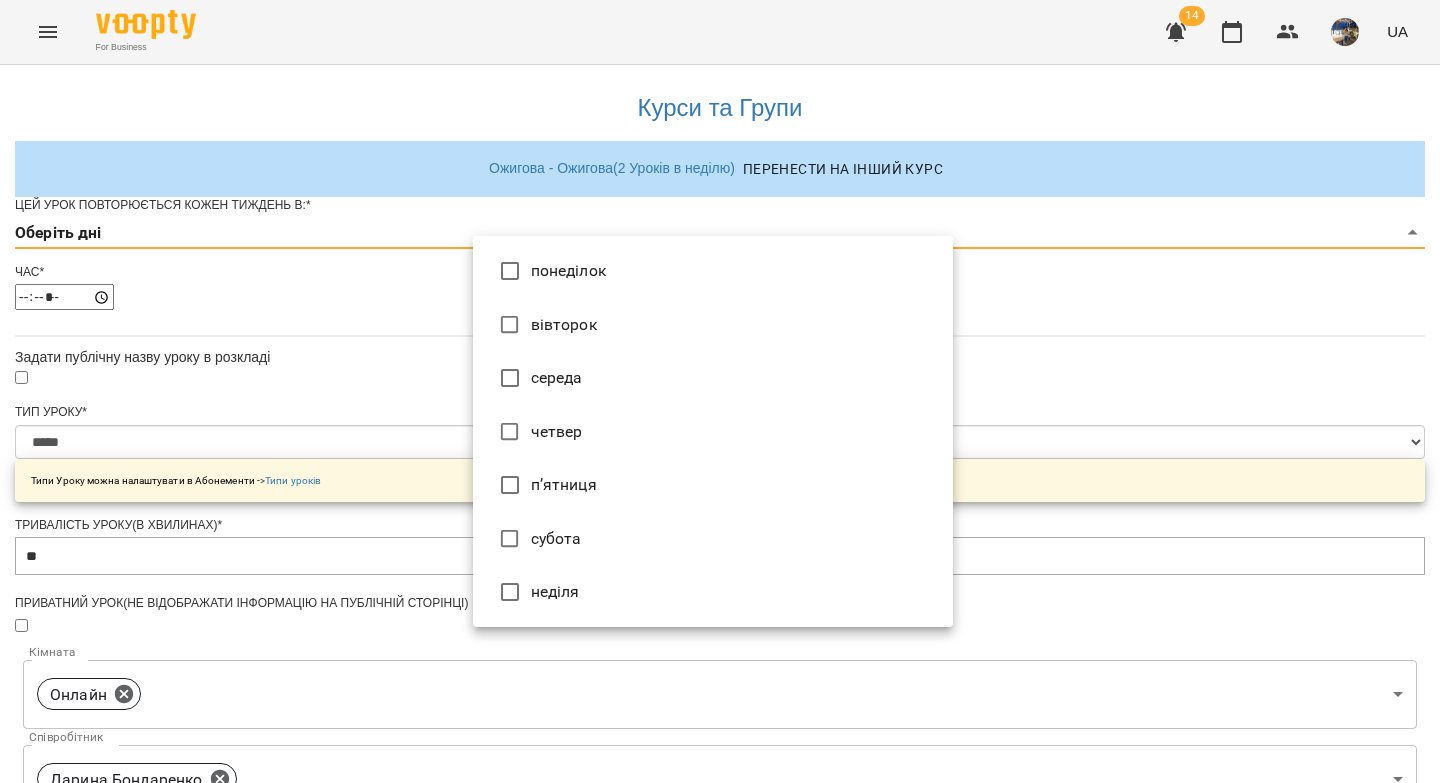 click on "**********" at bounding box center (720, 661) 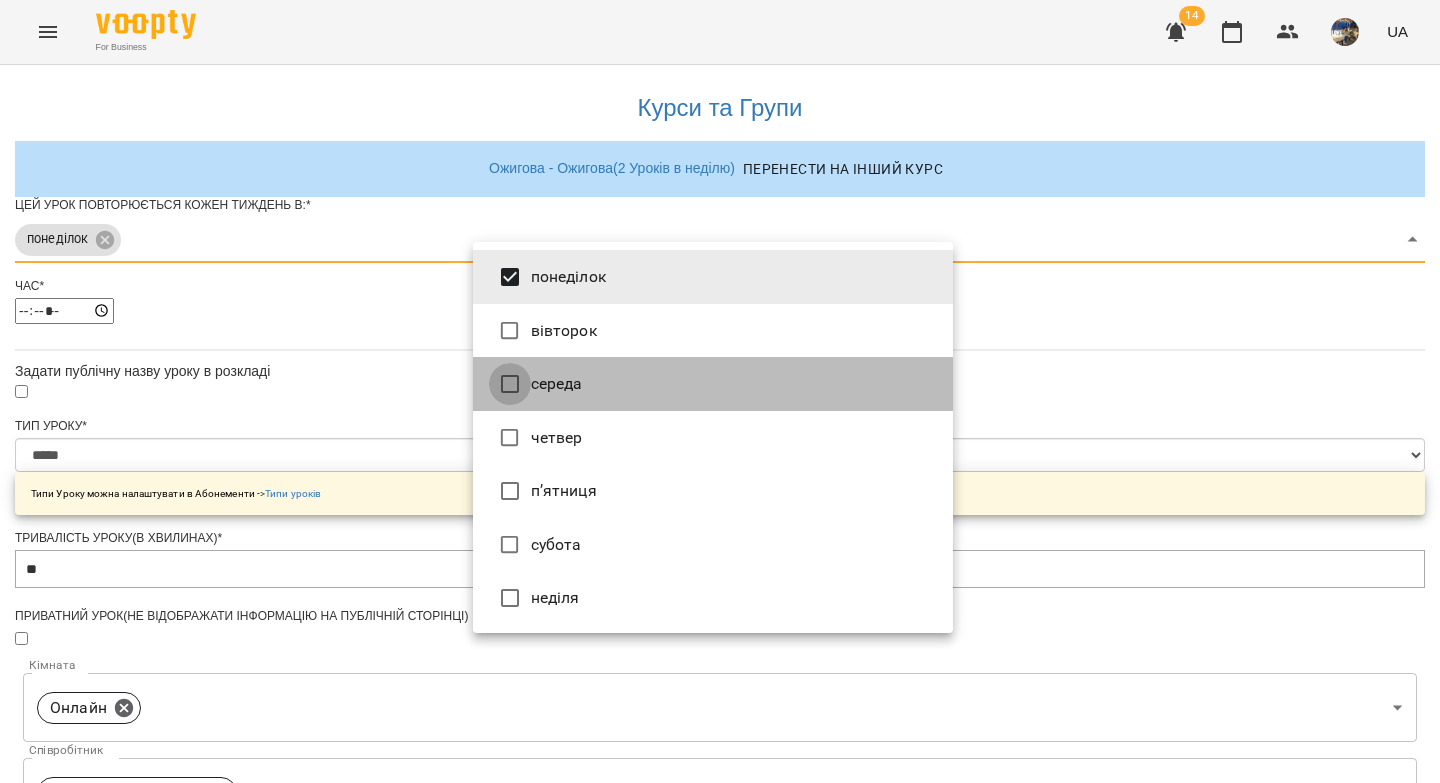 type on "***" 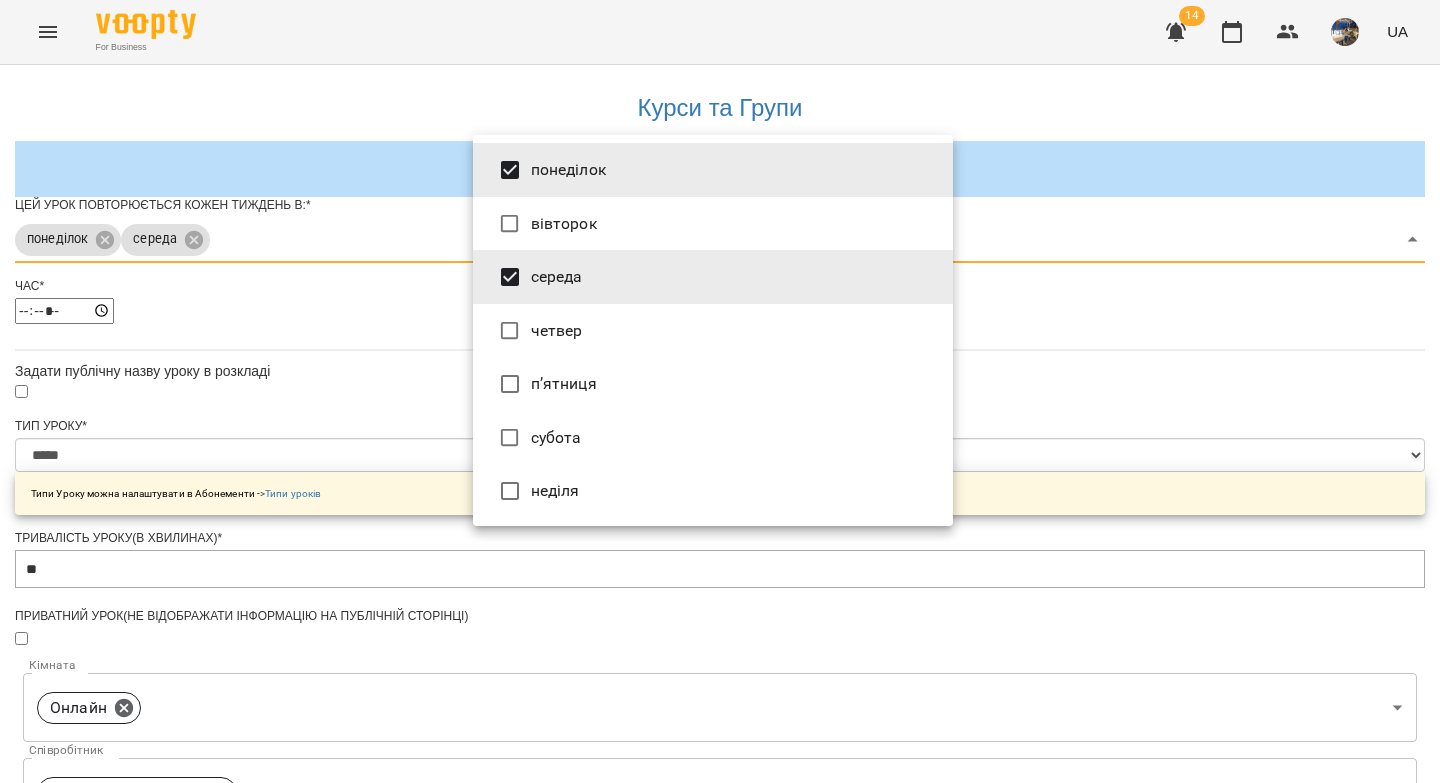 click at bounding box center [720, 391] 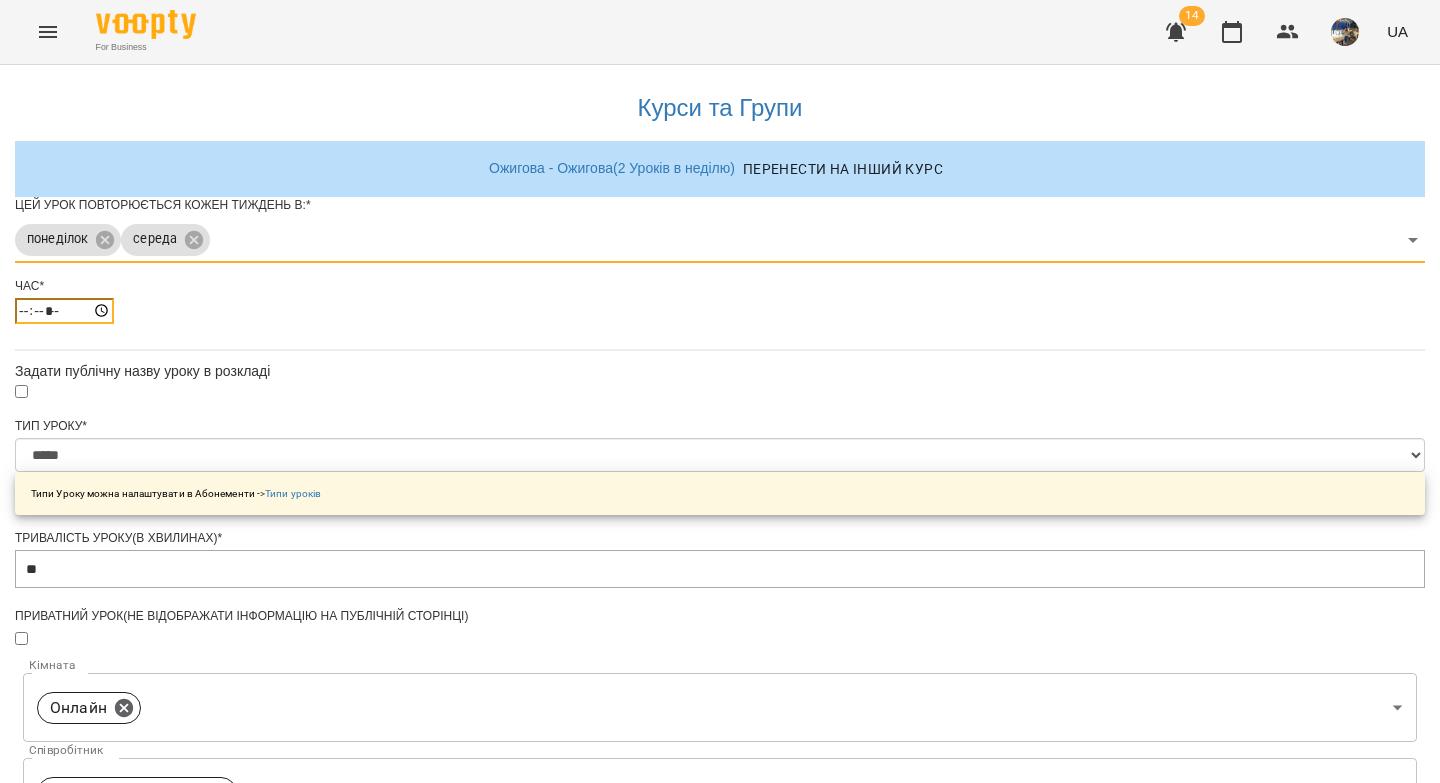 click on "*****" at bounding box center [64, 311] 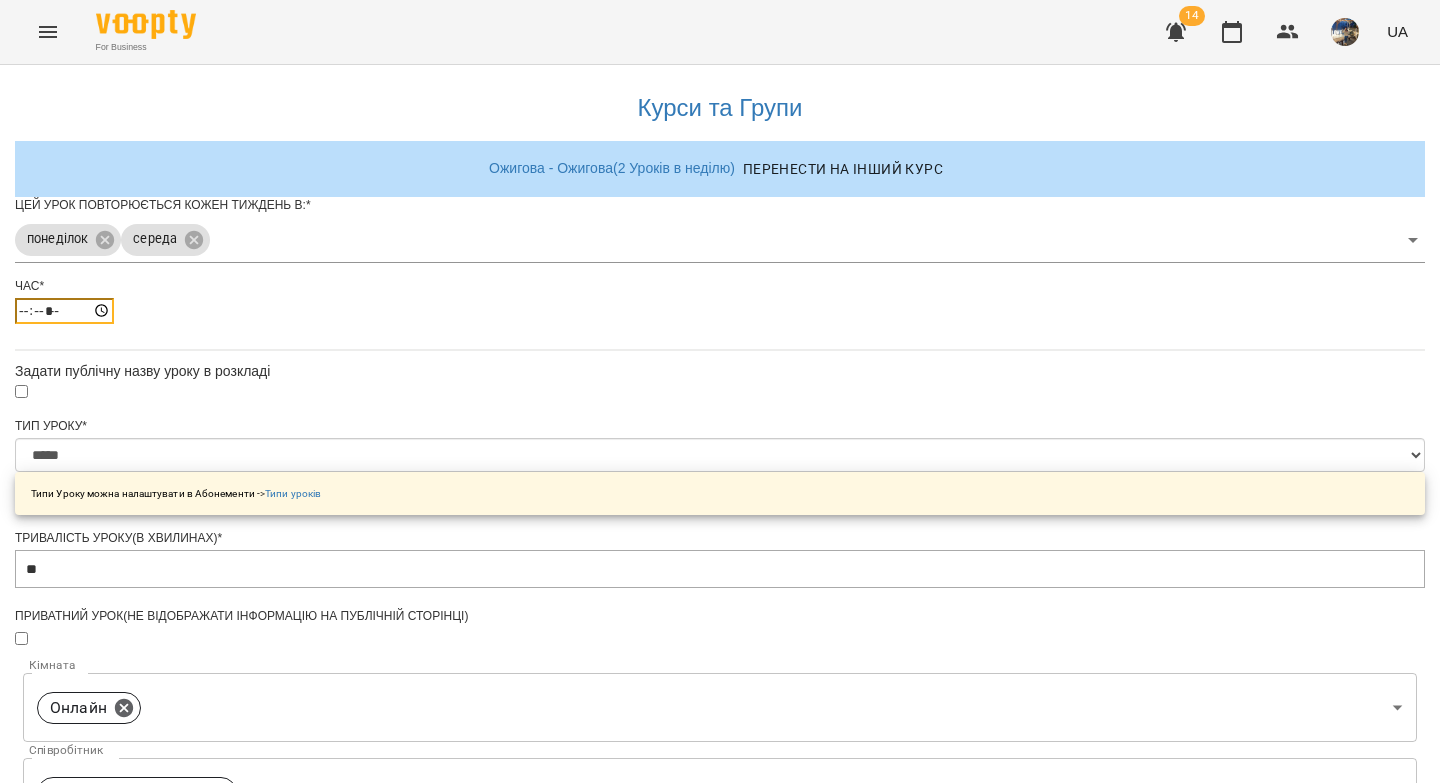 type on "*****" 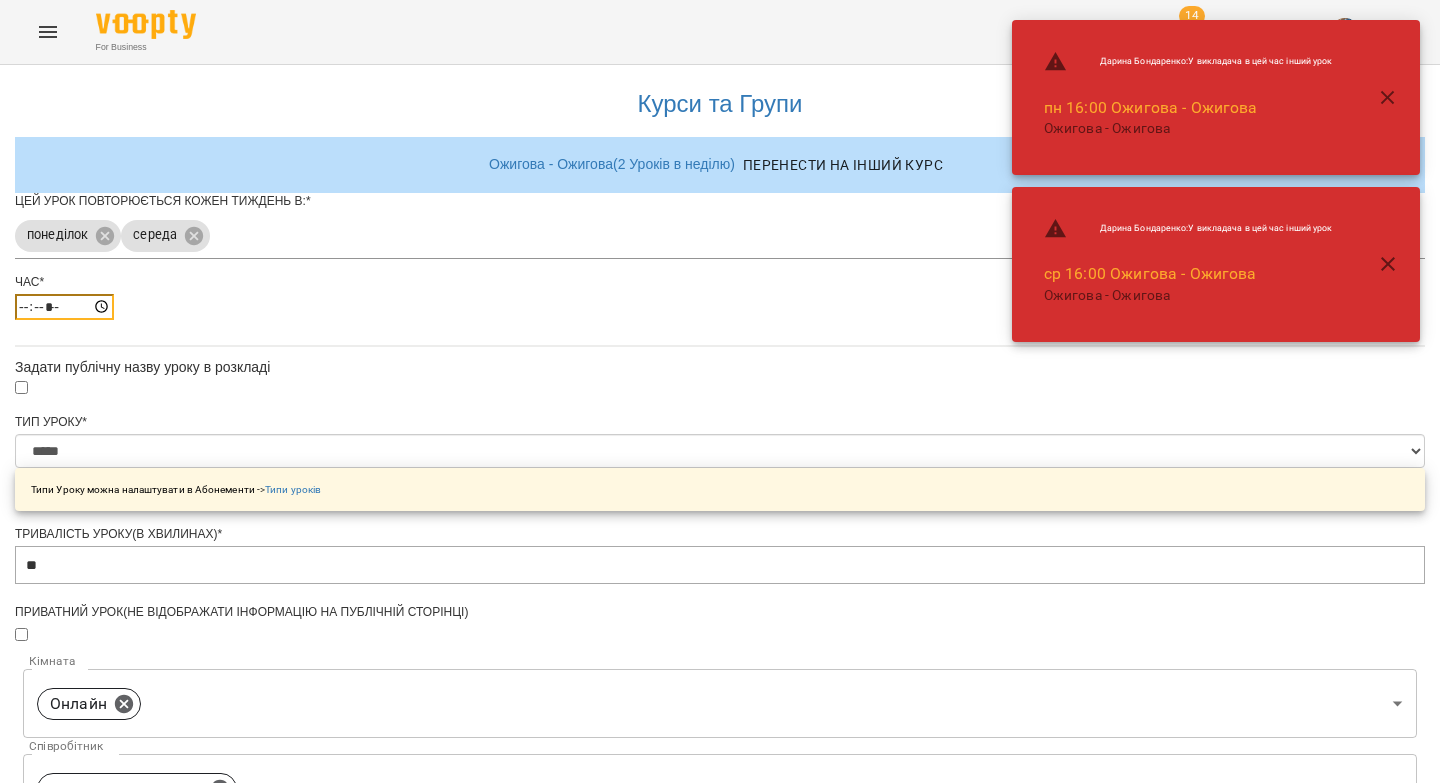 scroll, scrollTop: 660, scrollLeft: 0, axis: vertical 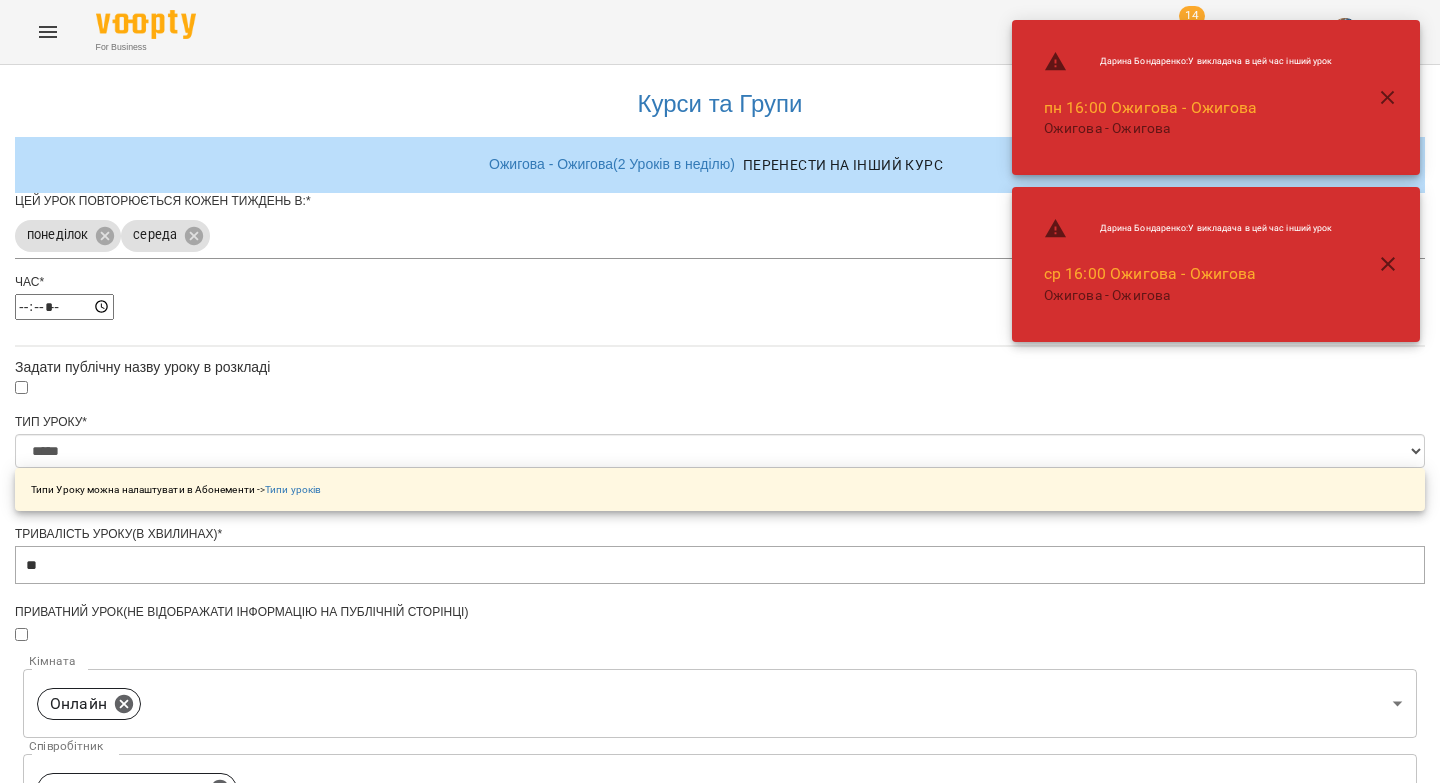 click on "**********" at bounding box center (108, 1257) 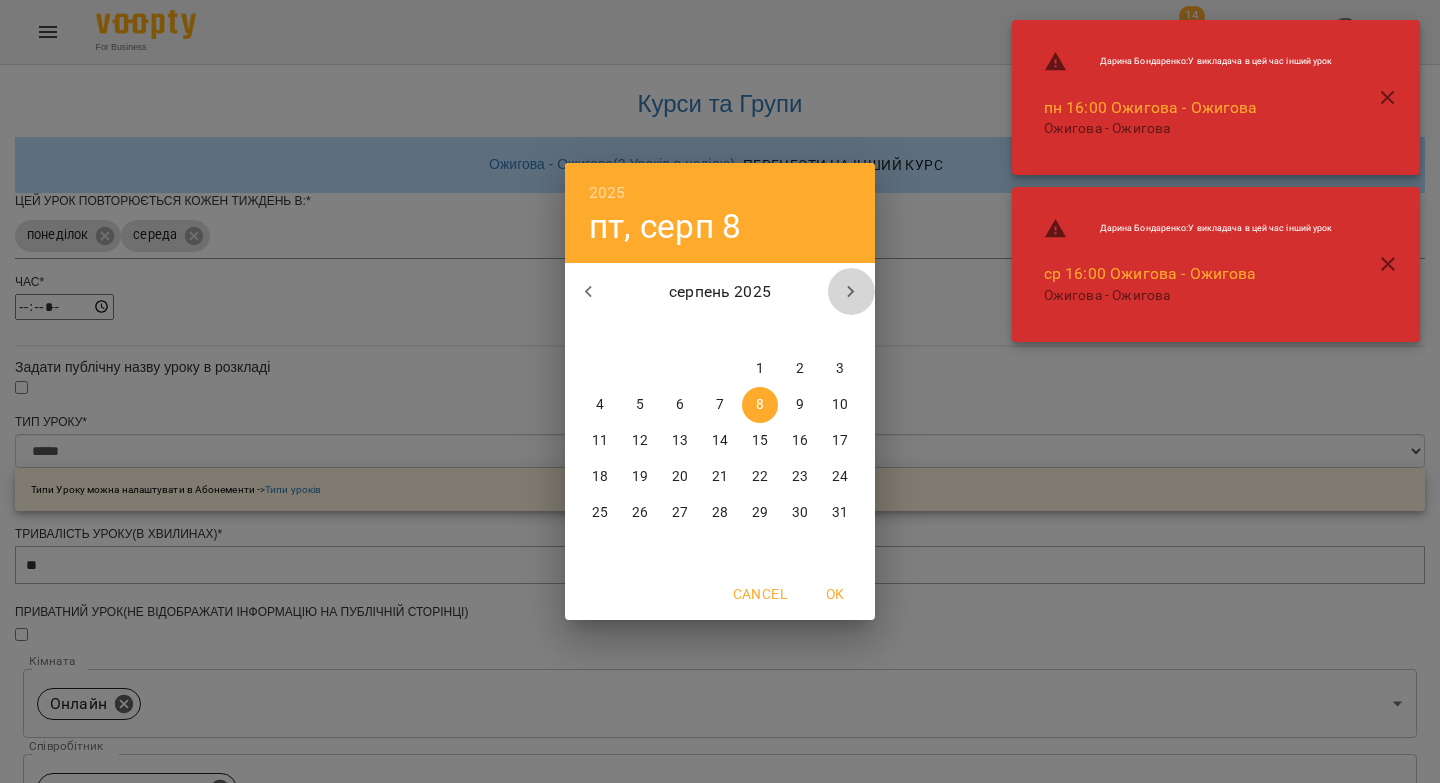 click 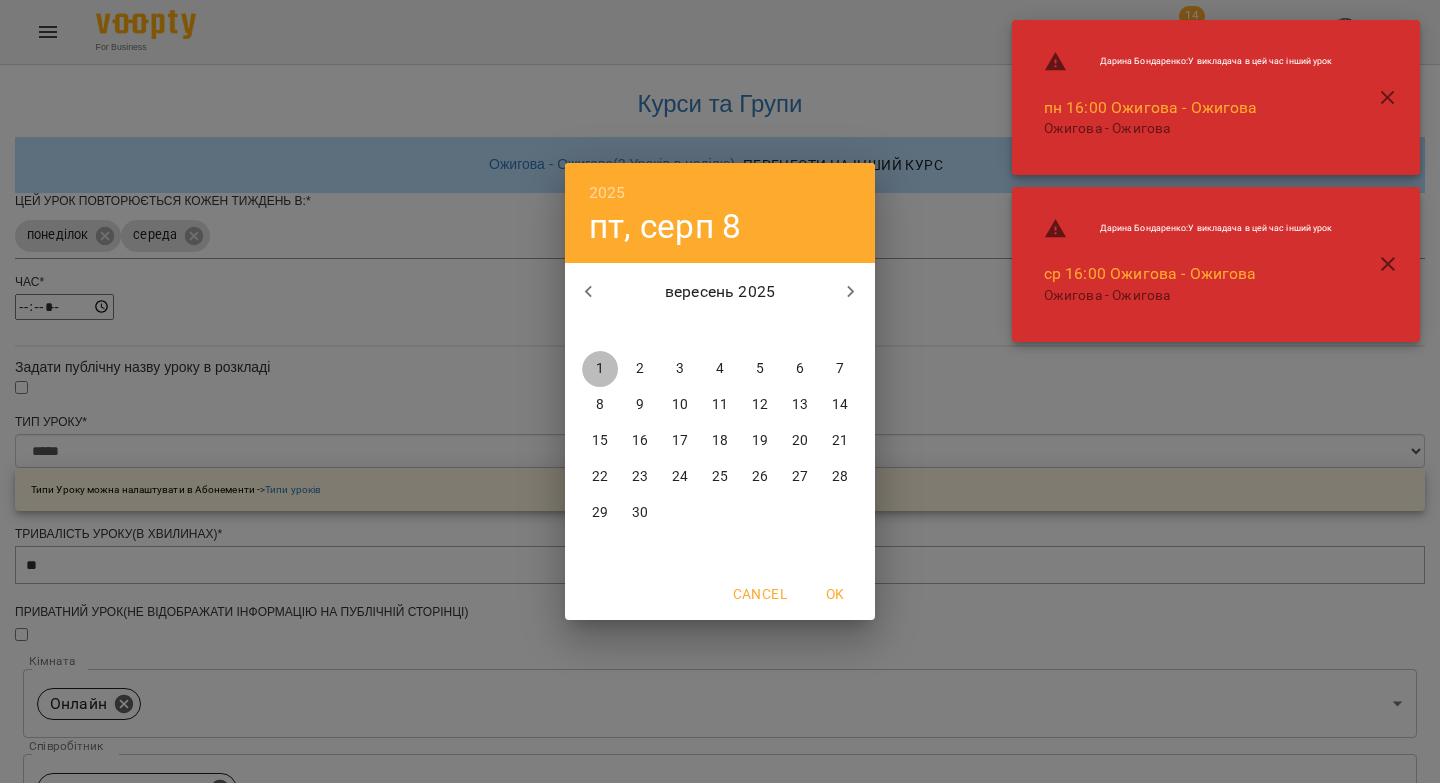 click on "1" at bounding box center (600, 369) 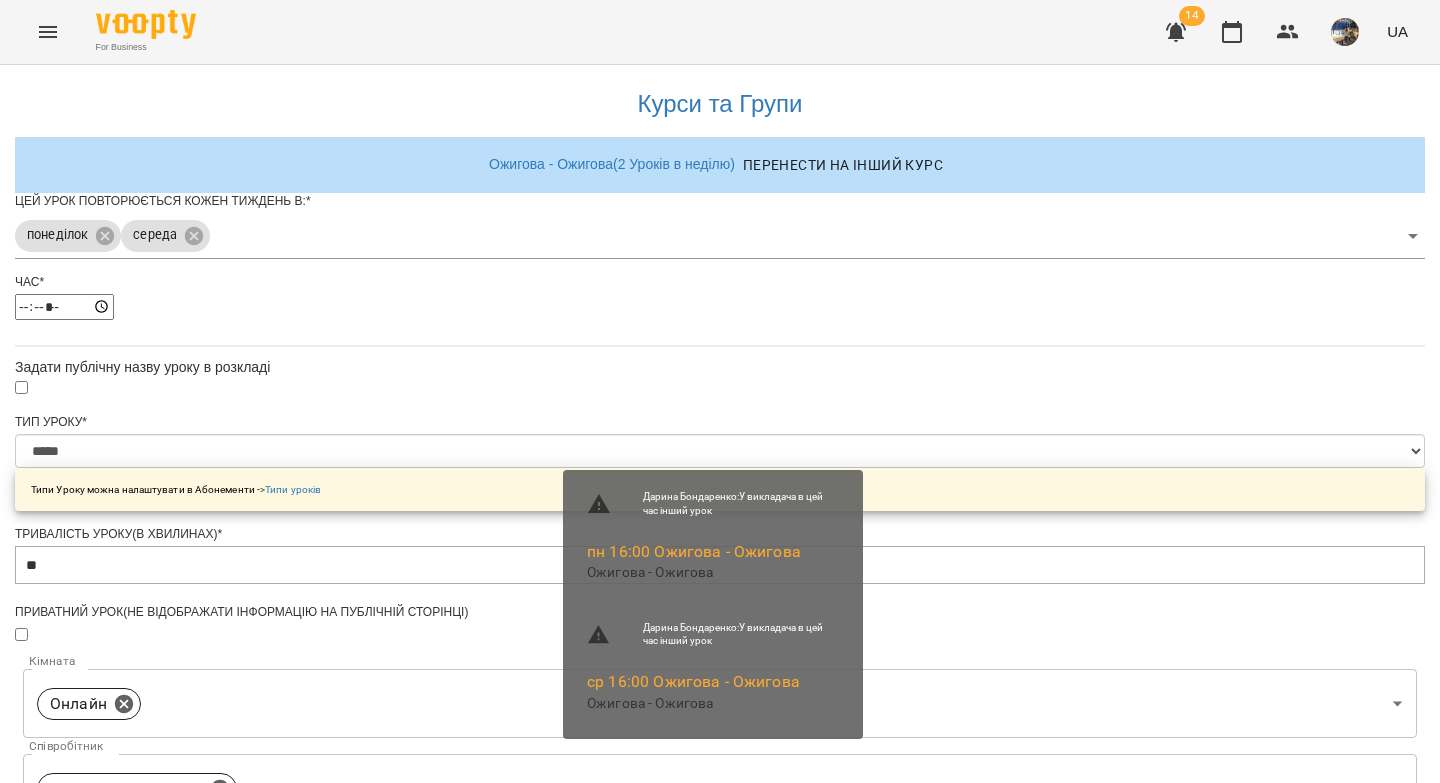 click on "Зберегти" at bounding box center [720, 1360] 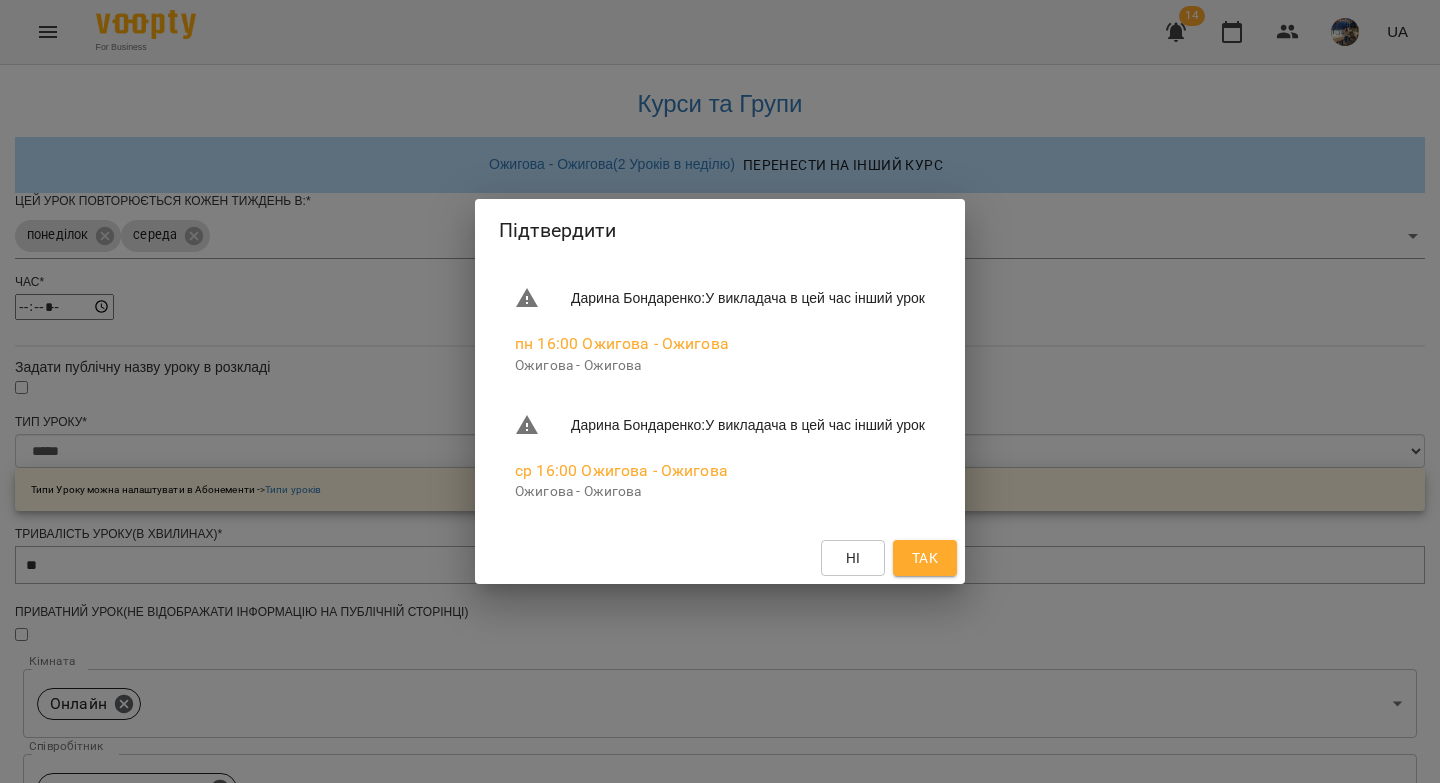 click on "Так" at bounding box center [925, 558] 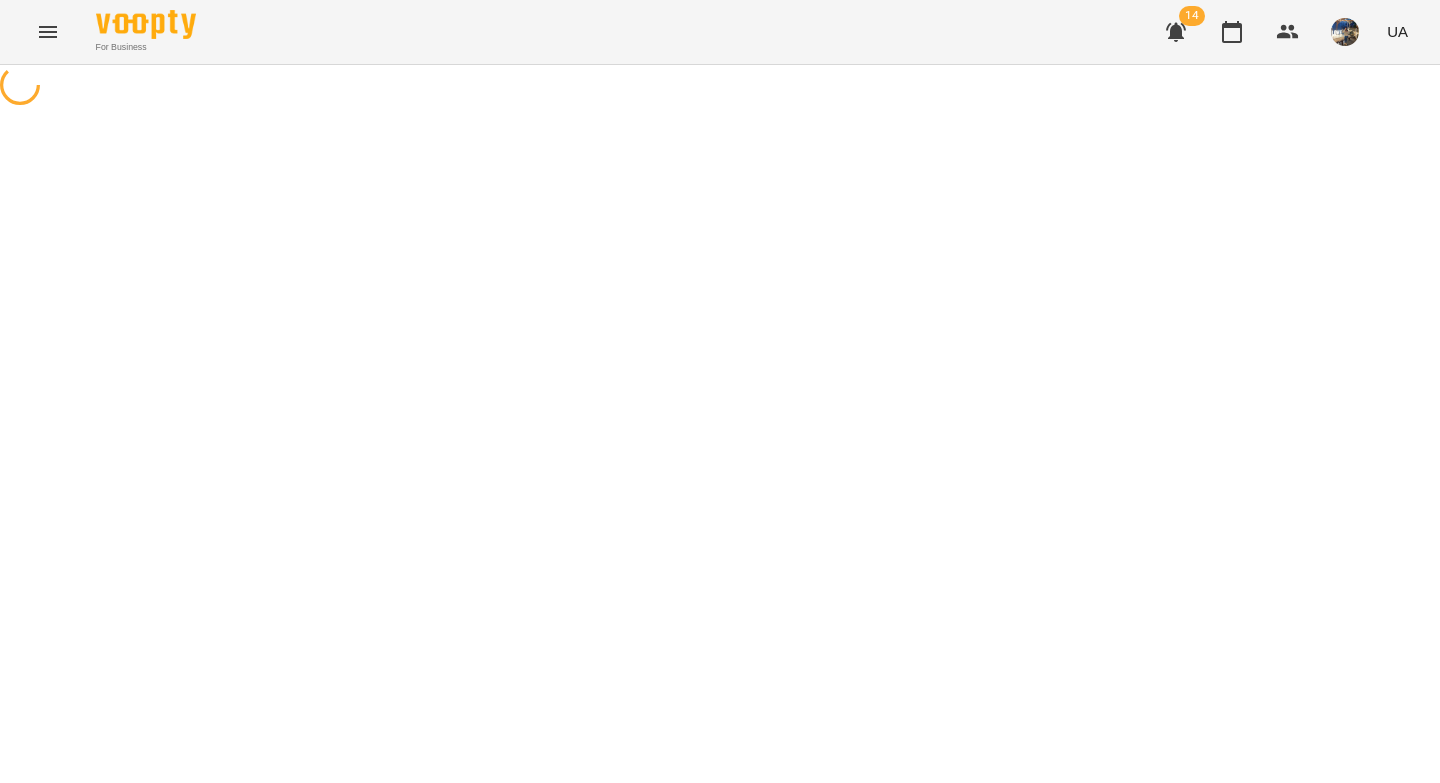 scroll, scrollTop: 0, scrollLeft: 0, axis: both 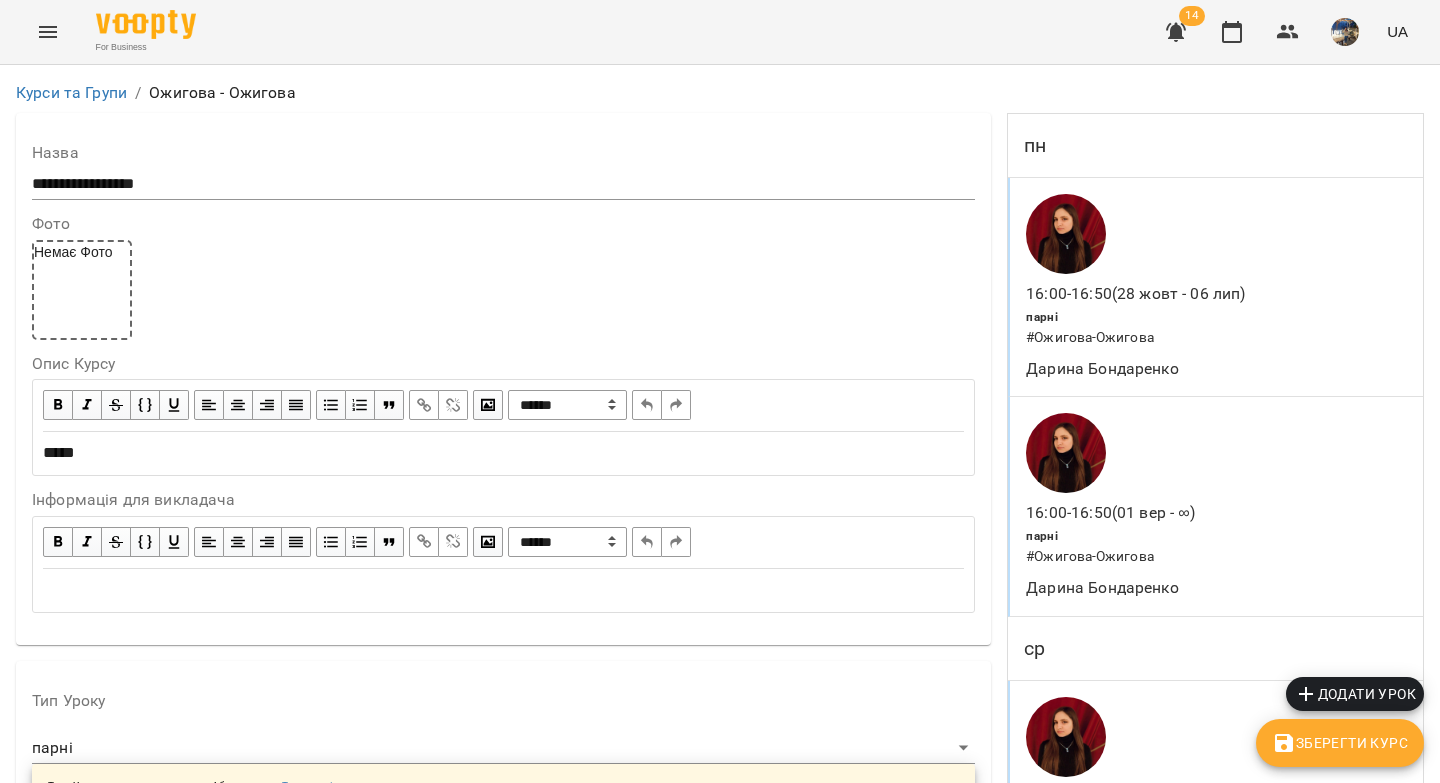 click on "Зберегти Курс" at bounding box center (1340, 743) 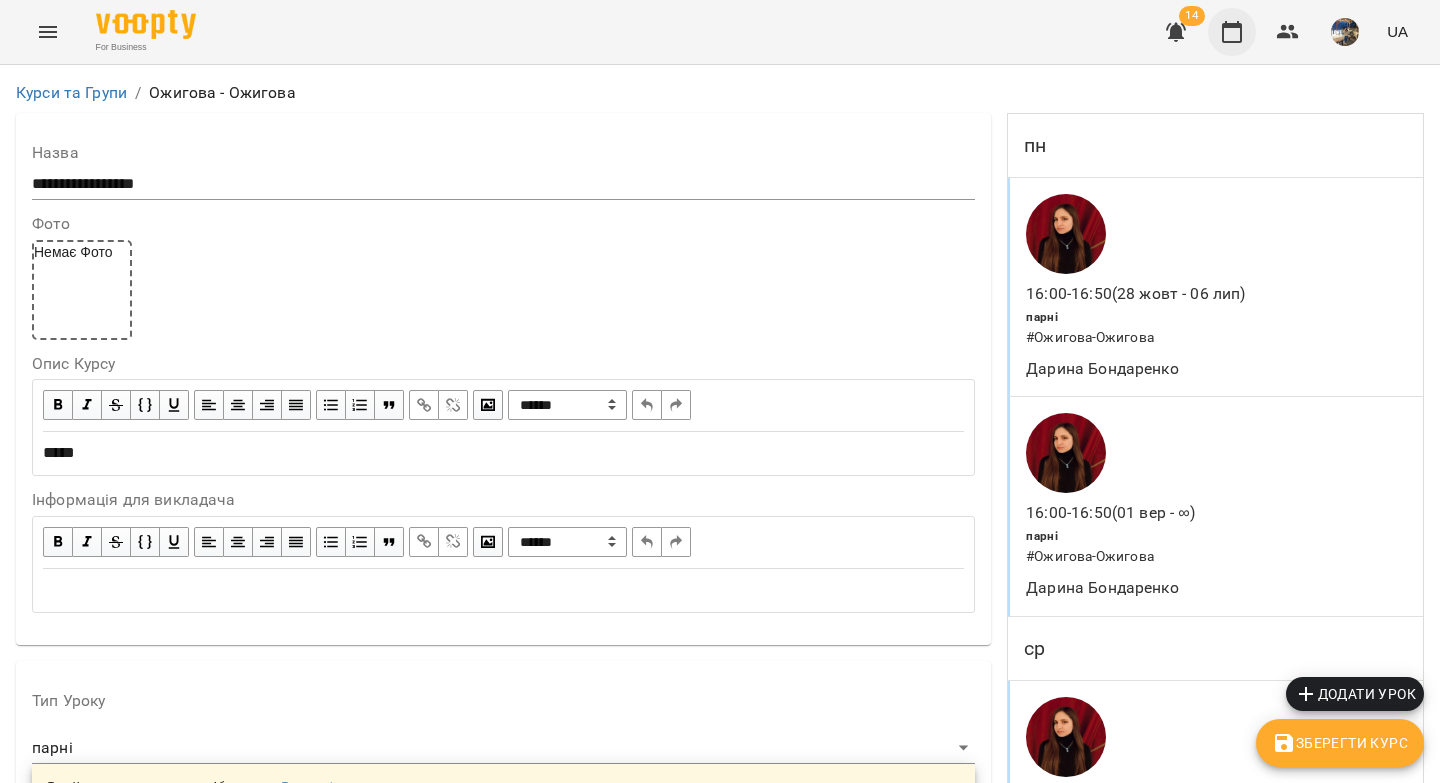 click 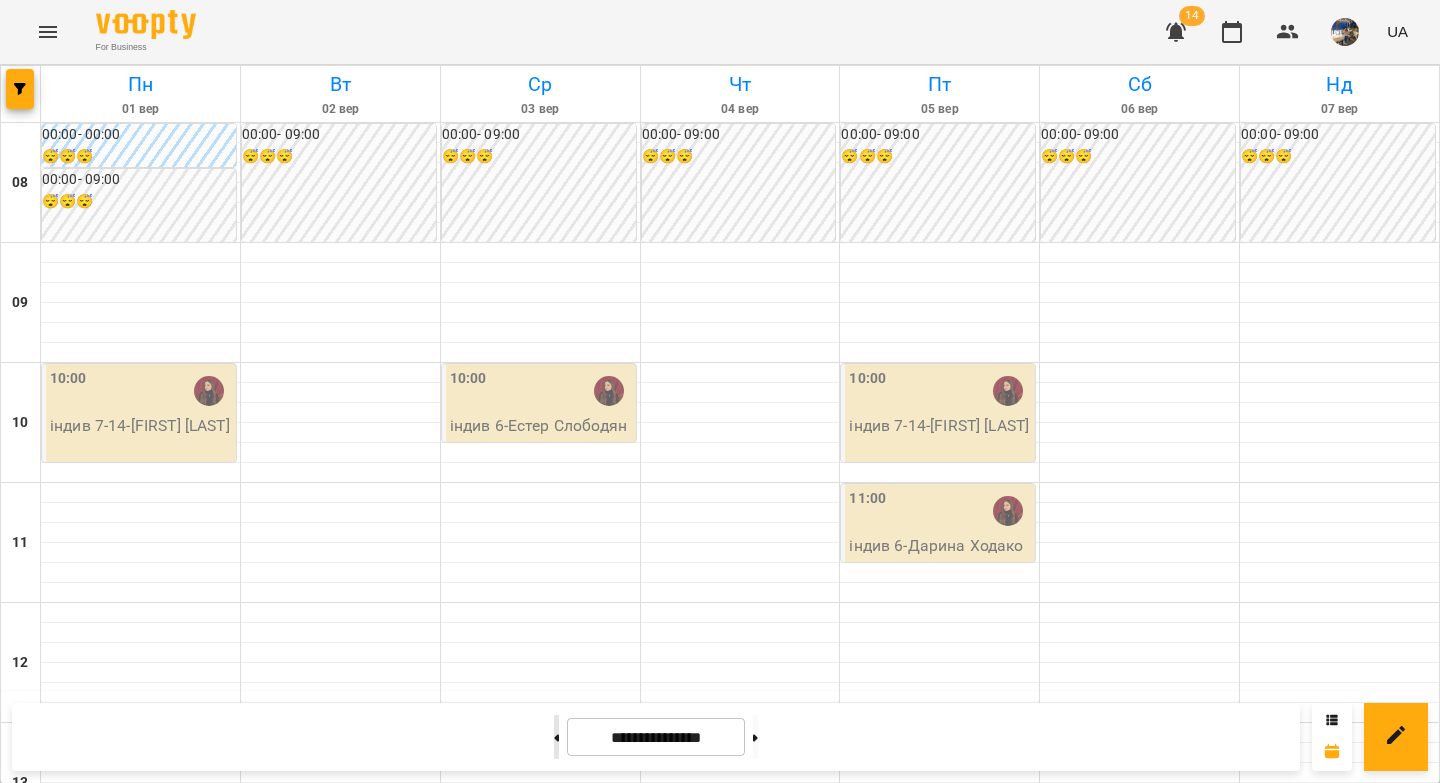click at bounding box center [556, 737] 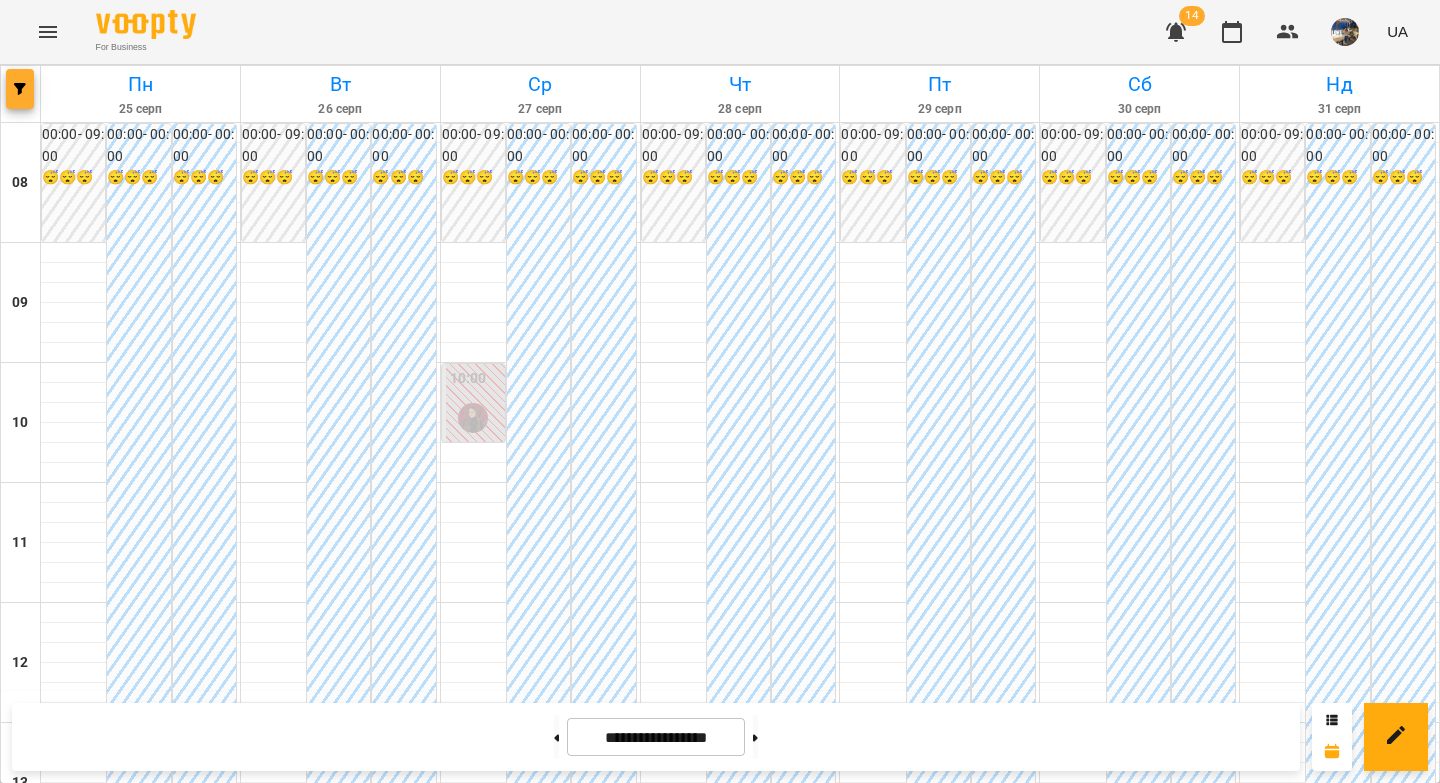 click at bounding box center [20, 89] 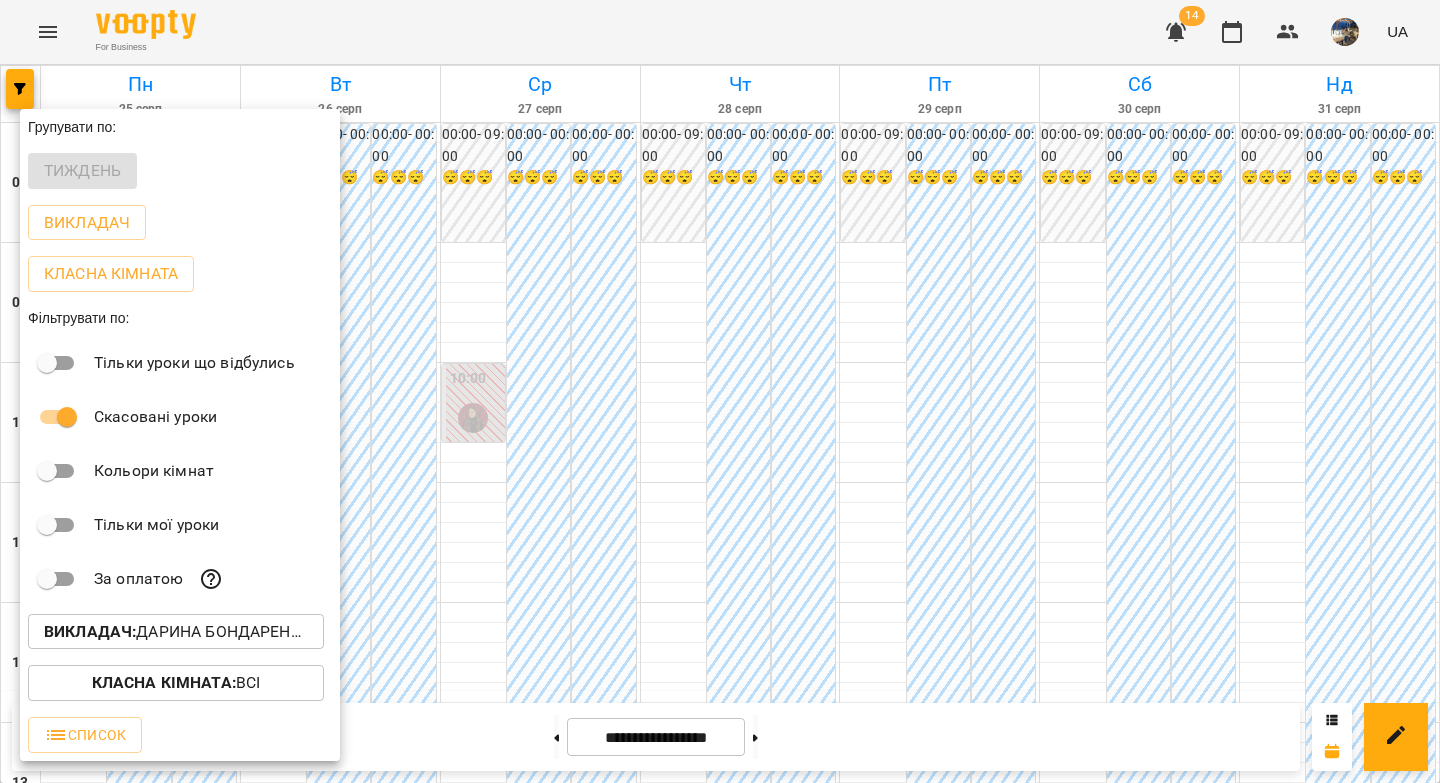 click on "Викладач :" at bounding box center (90, 631) 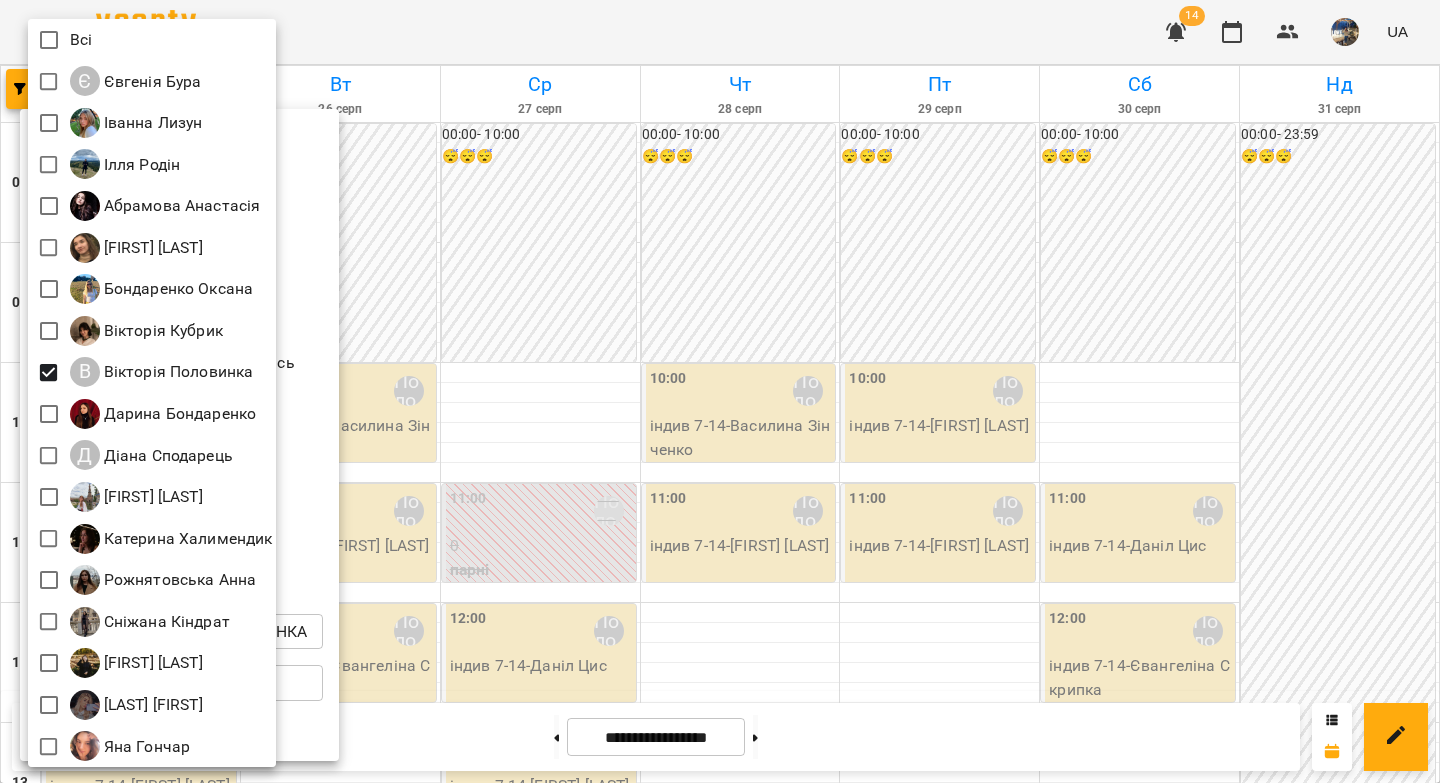 click at bounding box center (720, 391) 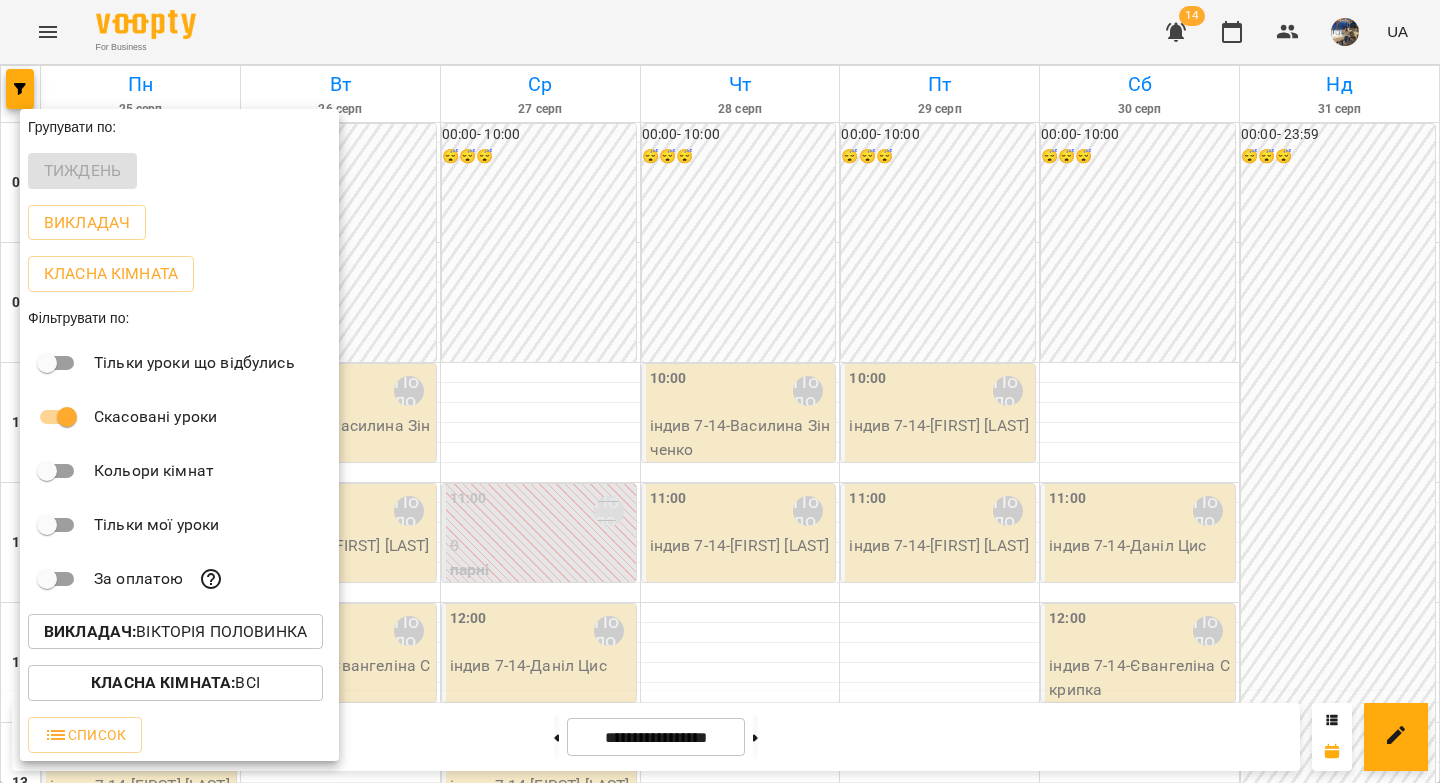 click at bounding box center (720, 391) 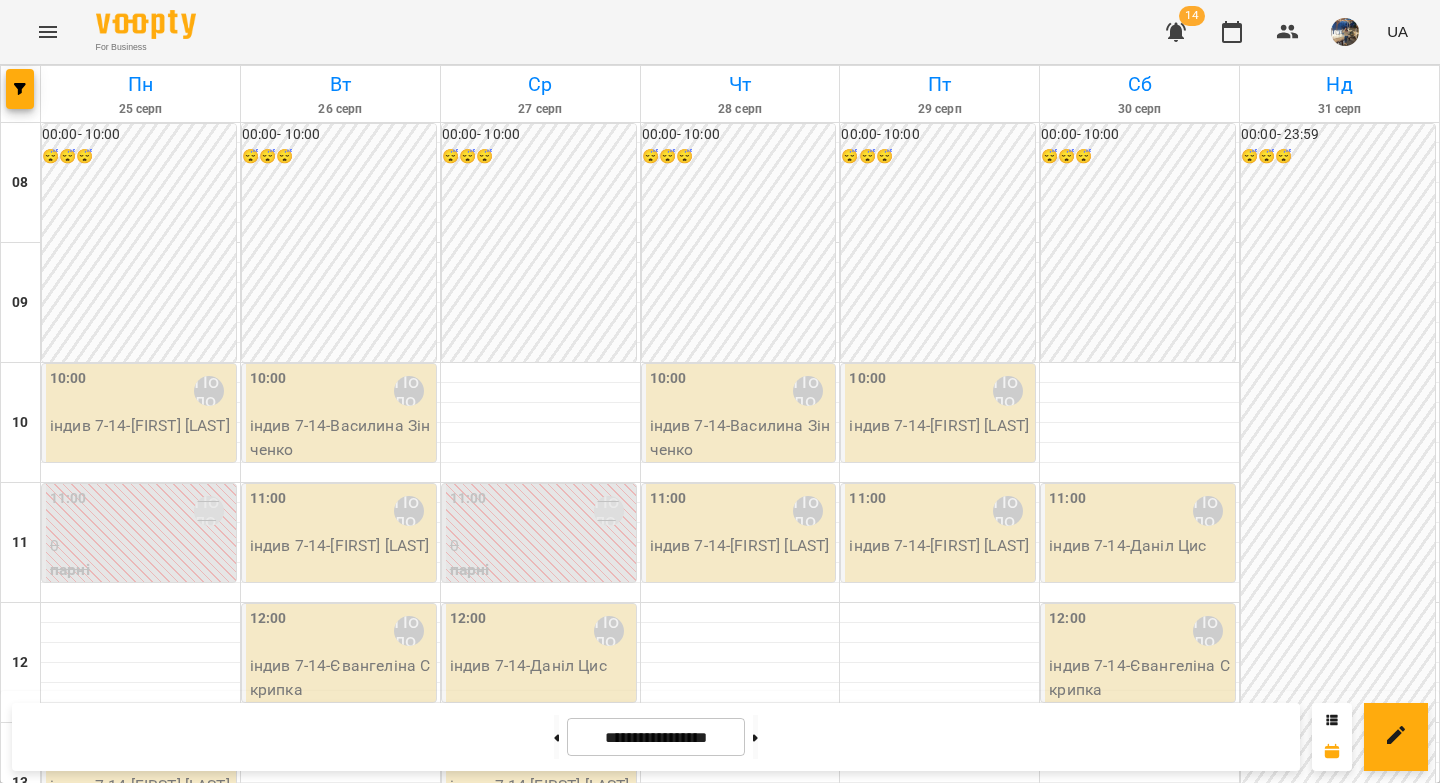 scroll, scrollTop: 8, scrollLeft: 0, axis: vertical 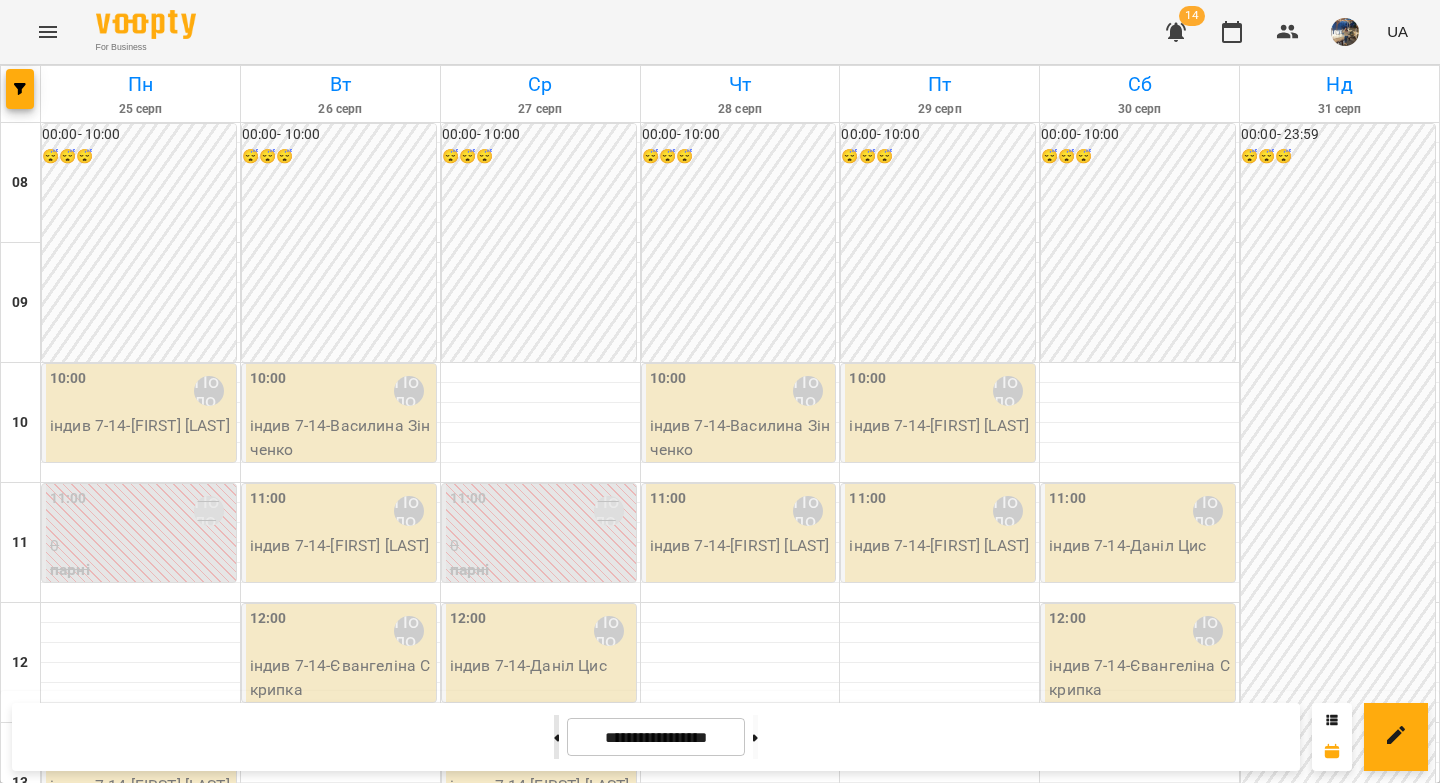 click at bounding box center [556, 737] 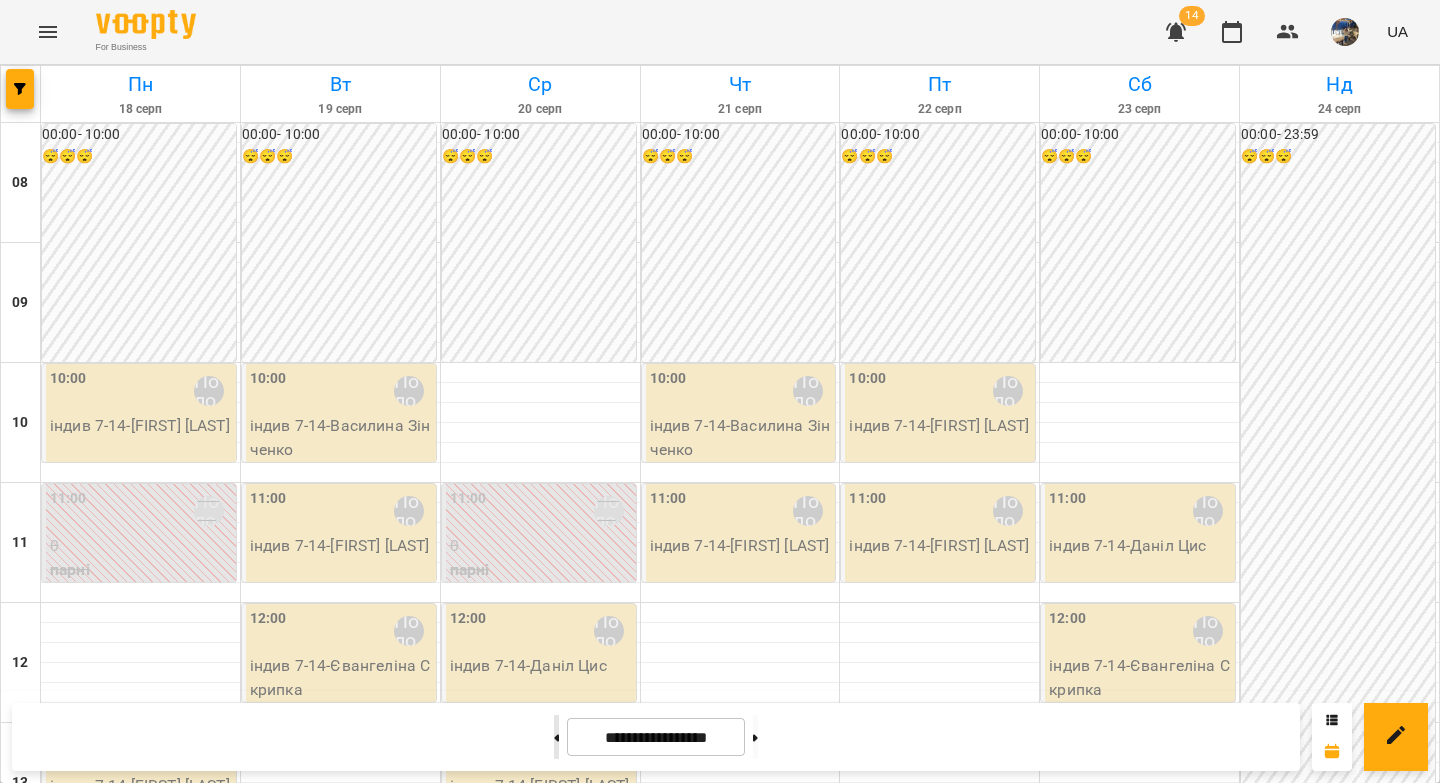 drag, startPoint x: 526, startPoint y: 738, endPoint x: 533, endPoint y: 728, distance: 12.206555 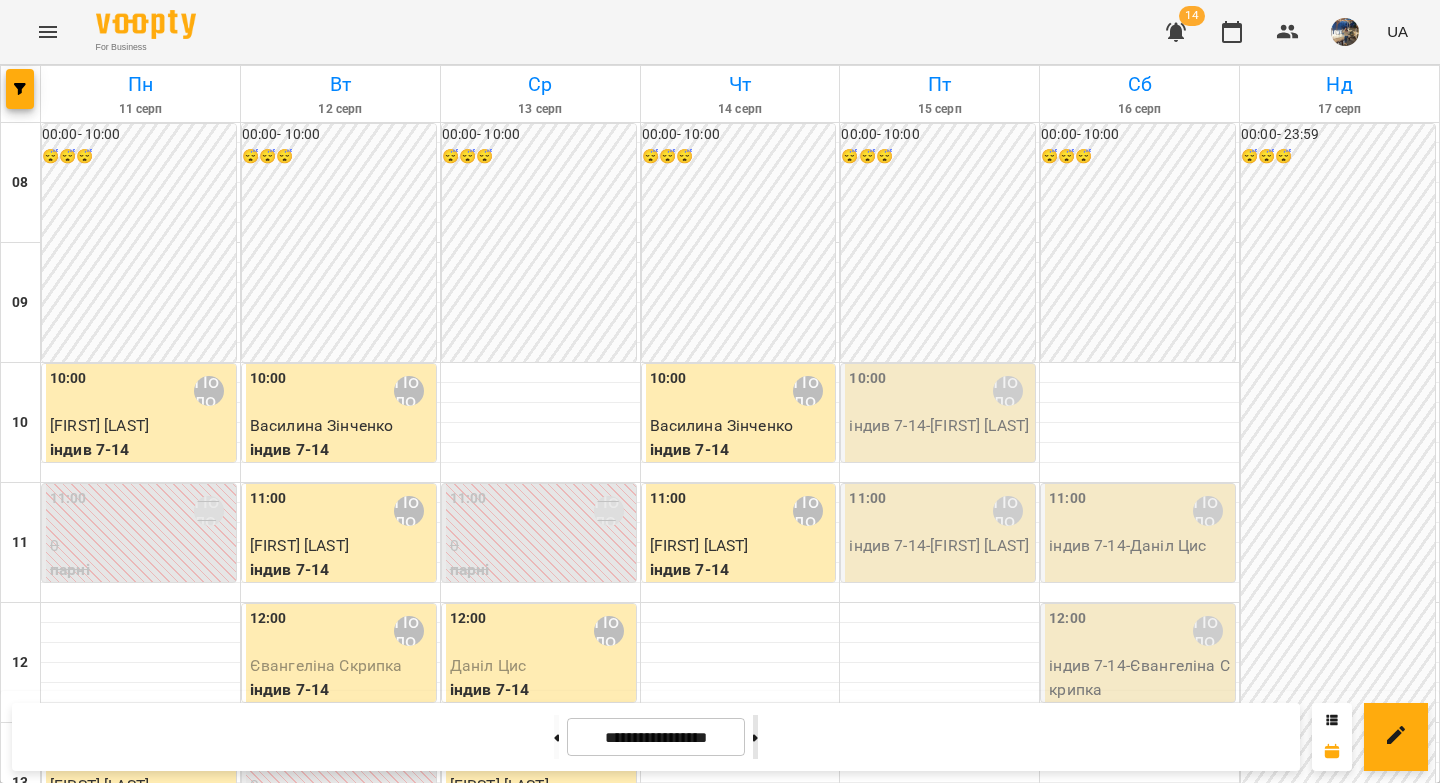 click at bounding box center [755, 737] 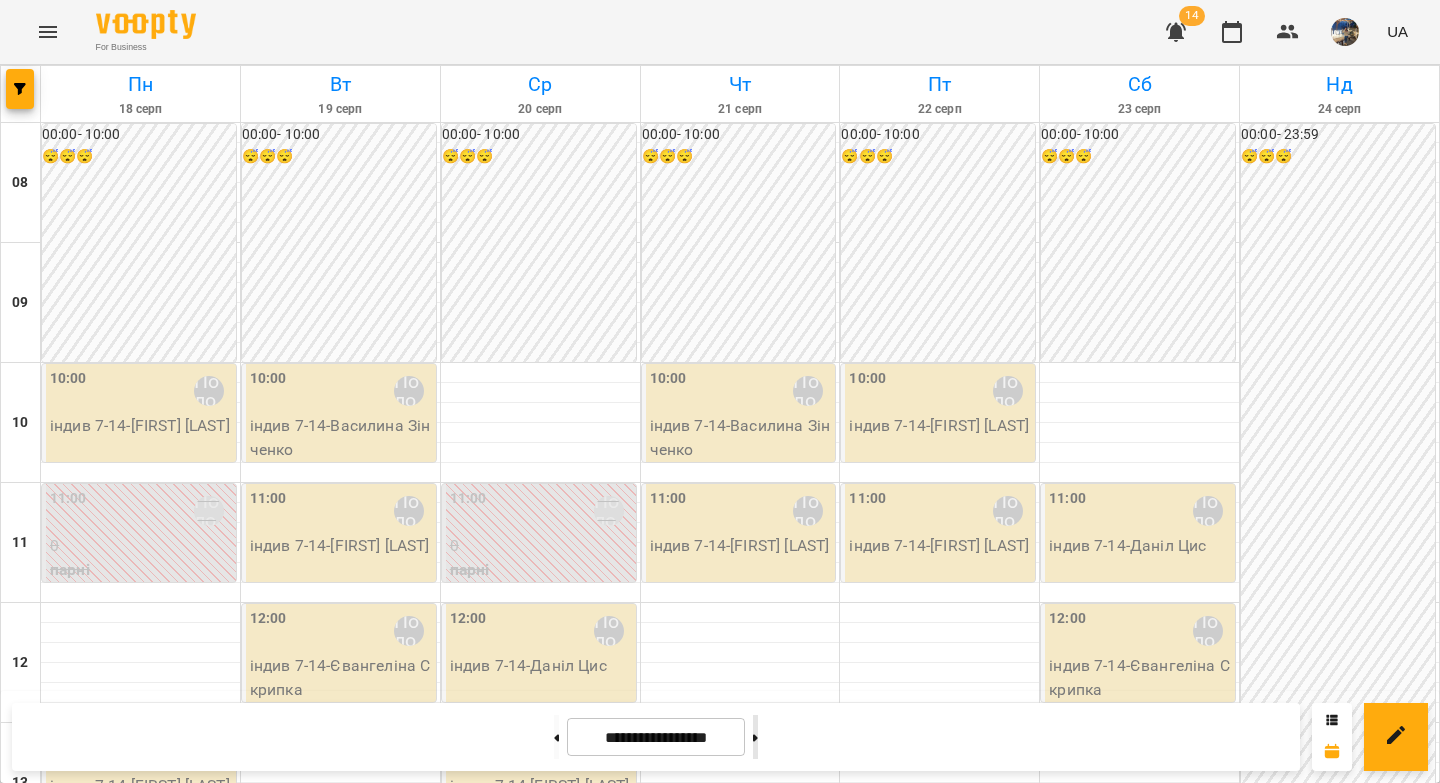 click at bounding box center (755, 737) 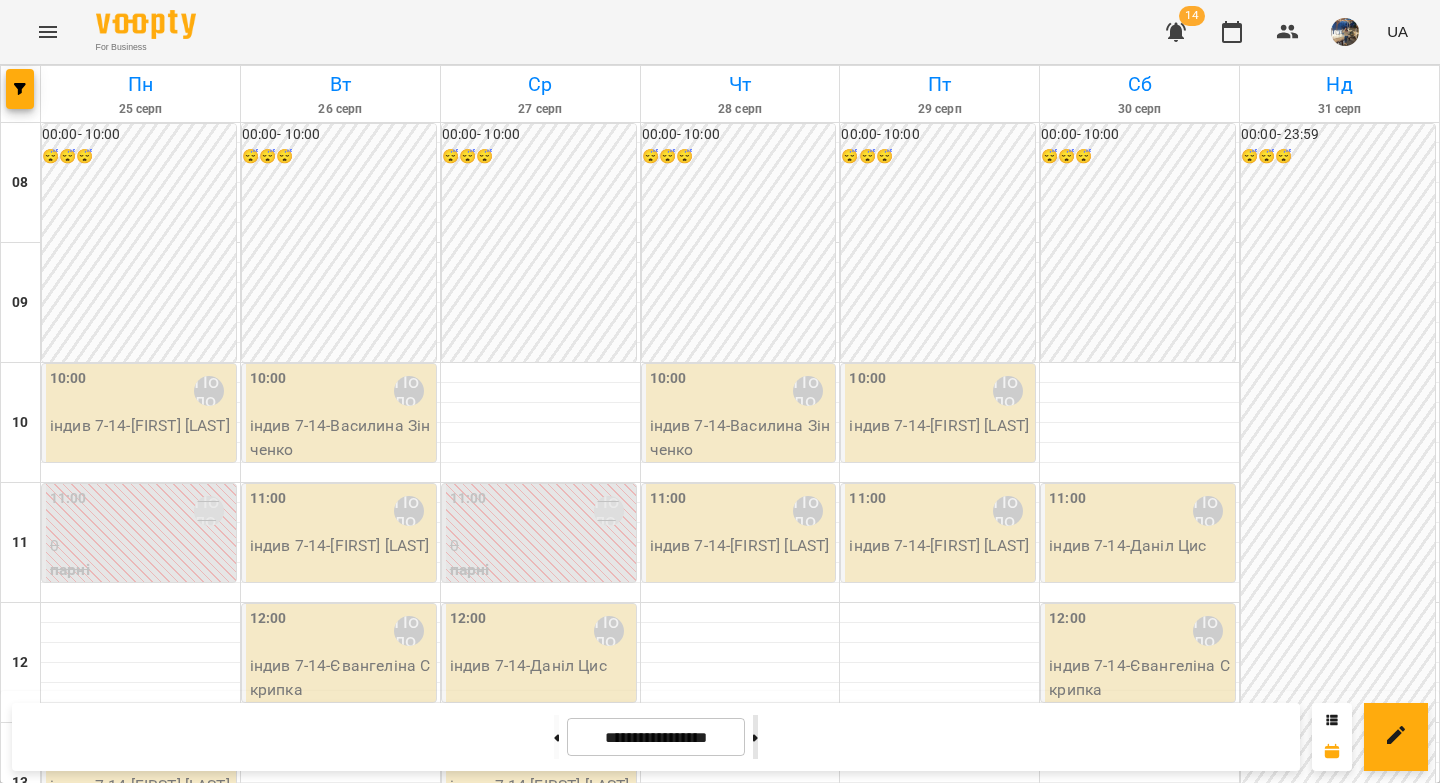 click at bounding box center (755, 737) 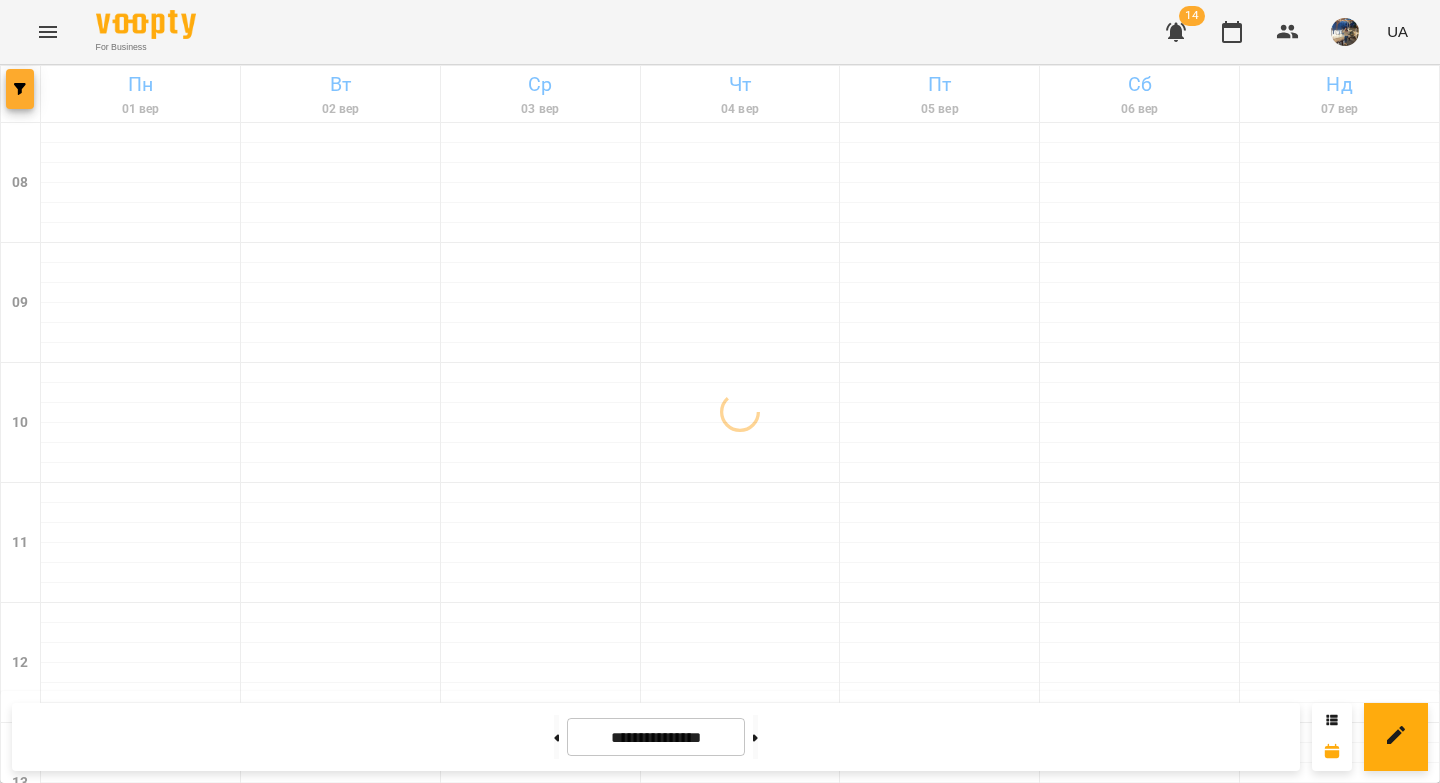 click at bounding box center (20, 89) 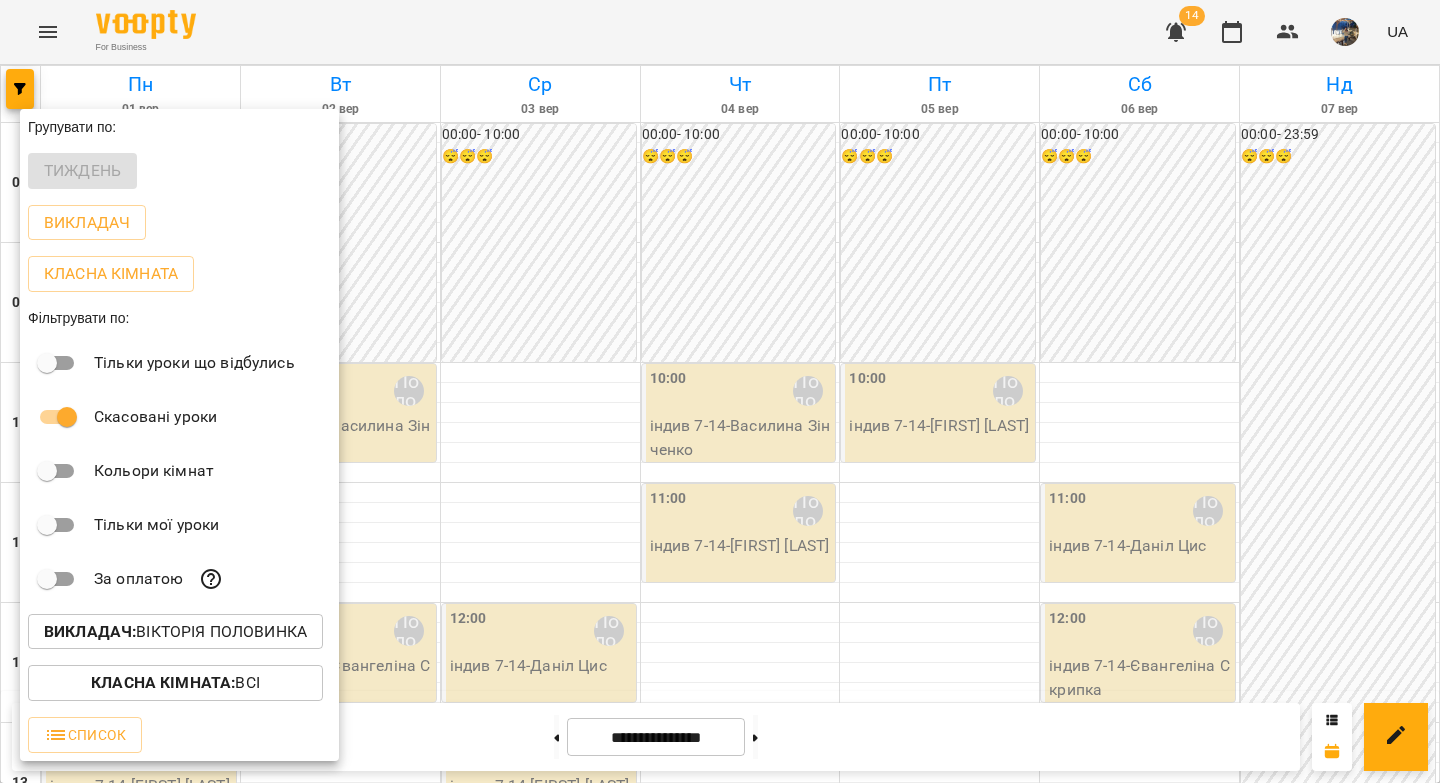 click on "Викладач :  Вікторія Половинка" at bounding box center [175, 632] 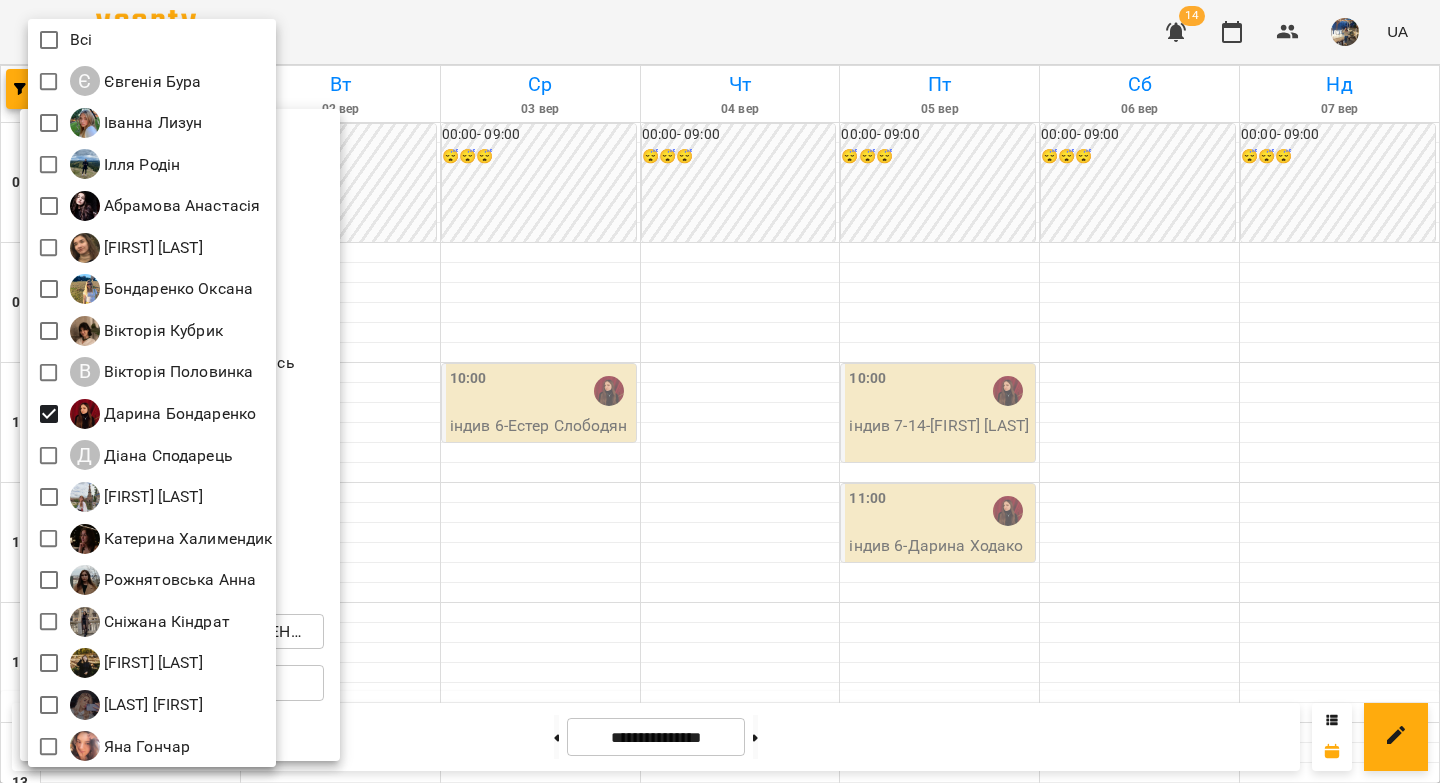 click at bounding box center (720, 391) 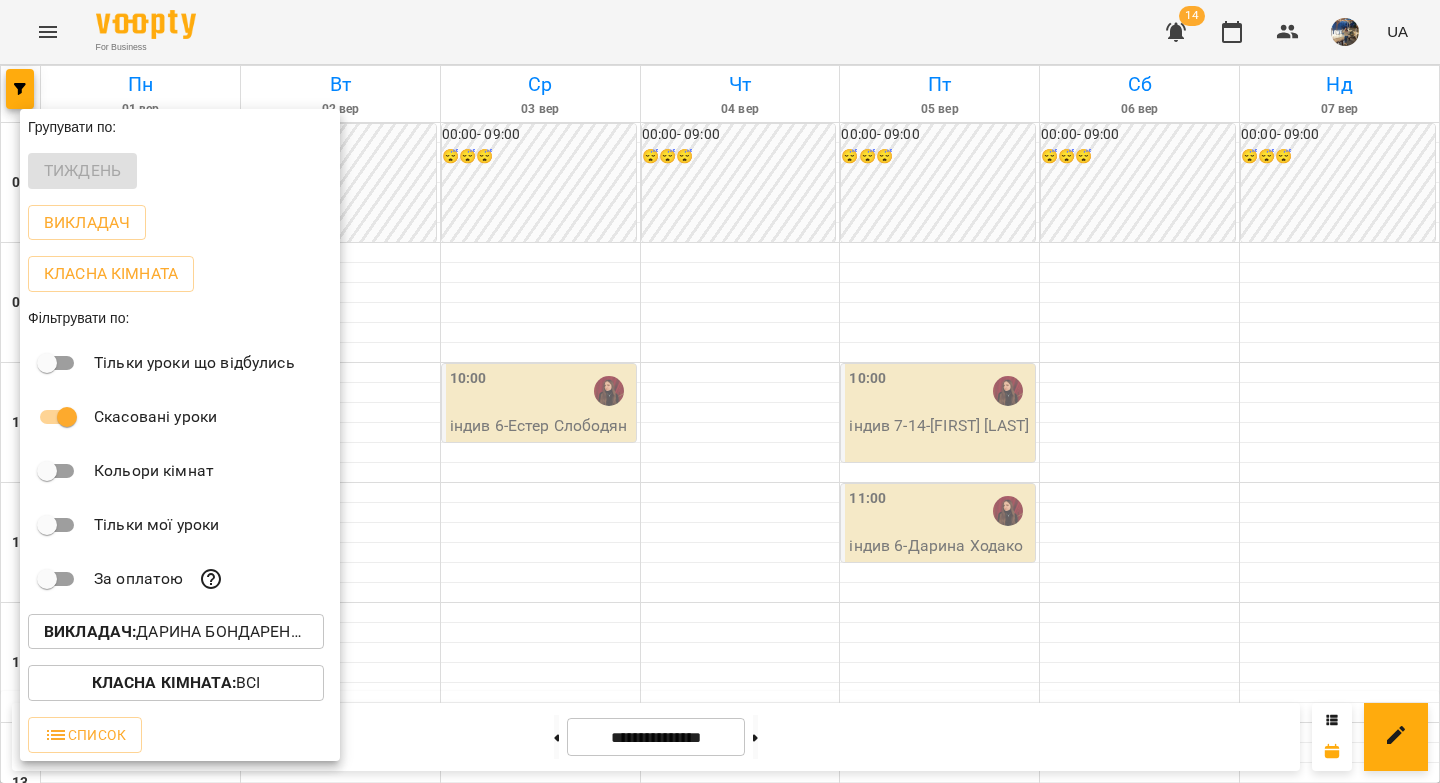 click at bounding box center (720, 391) 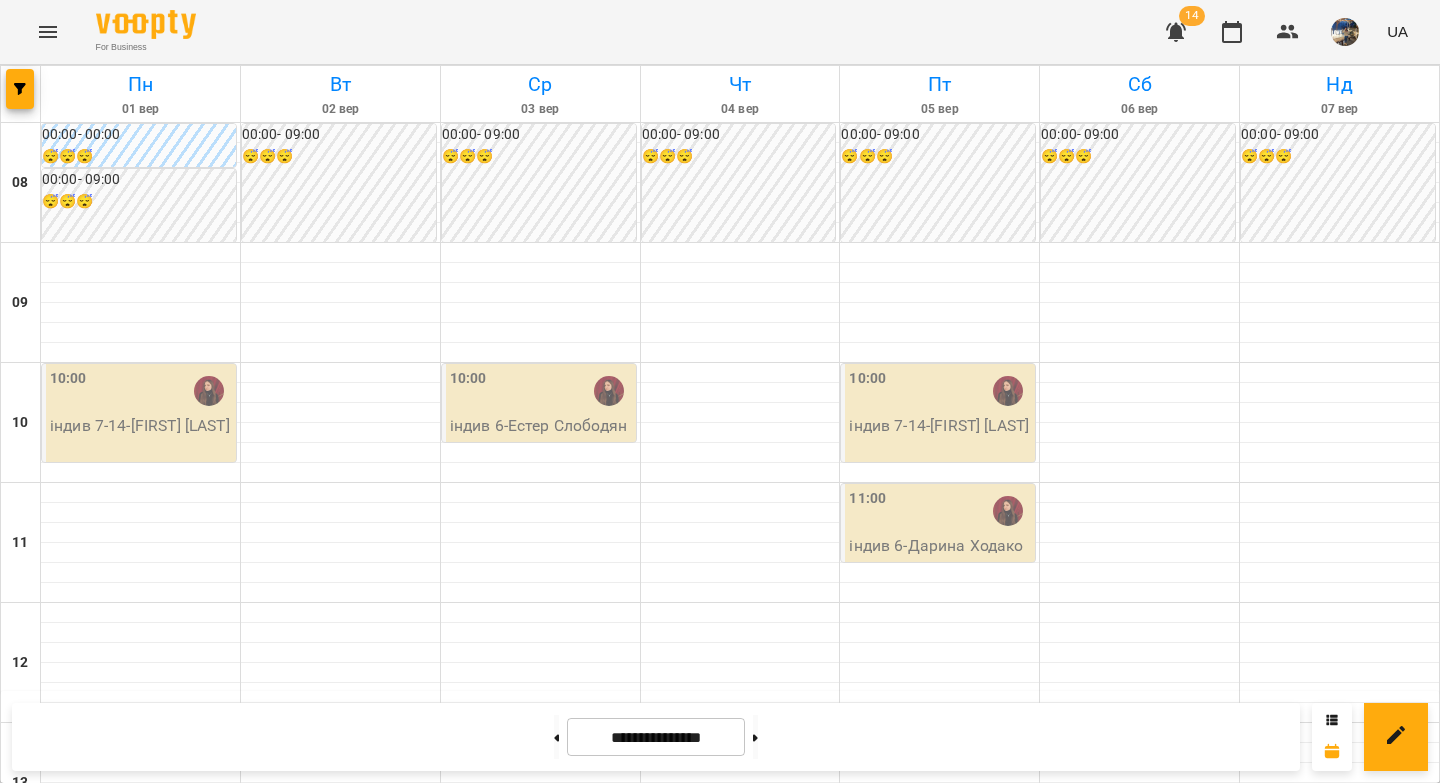 scroll, scrollTop: 948, scrollLeft: 0, axis: vertical 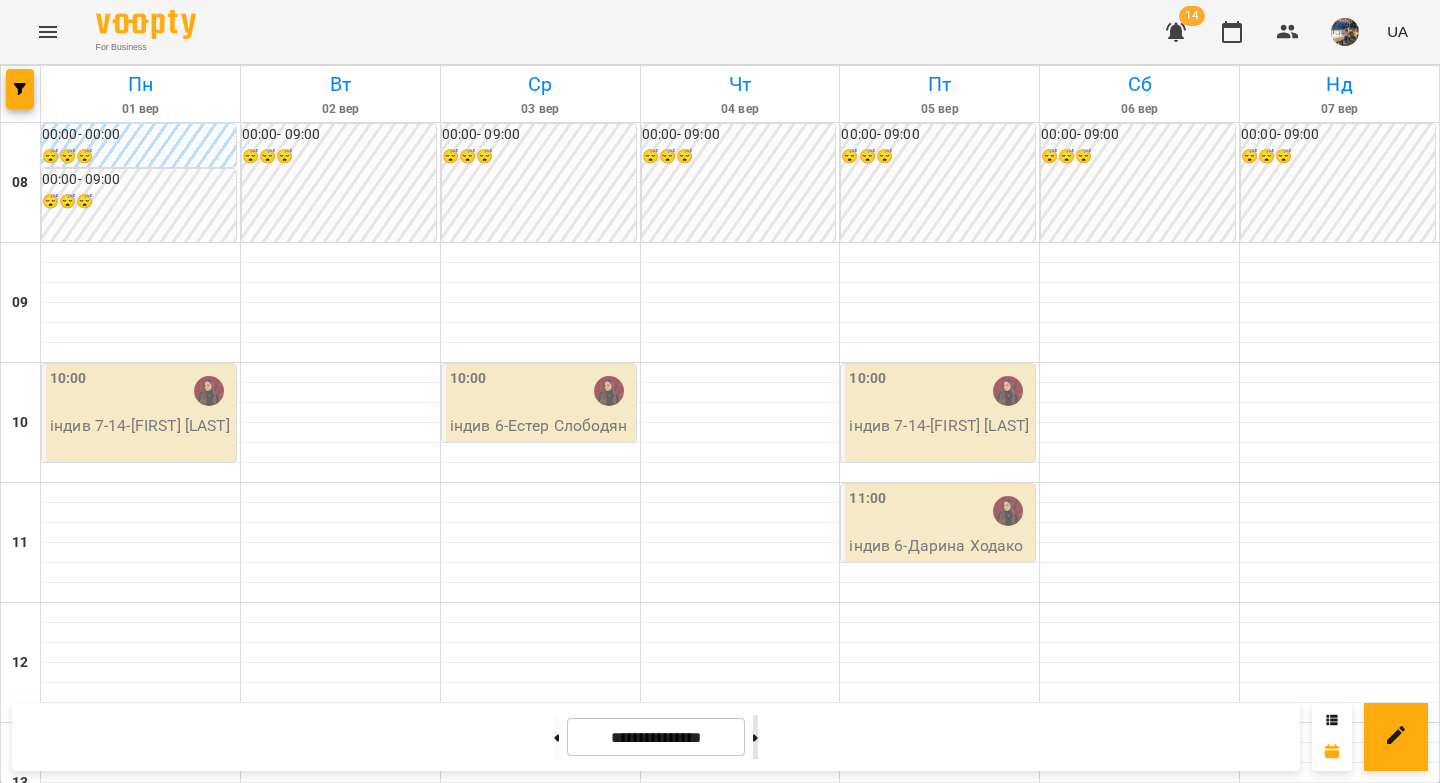 click 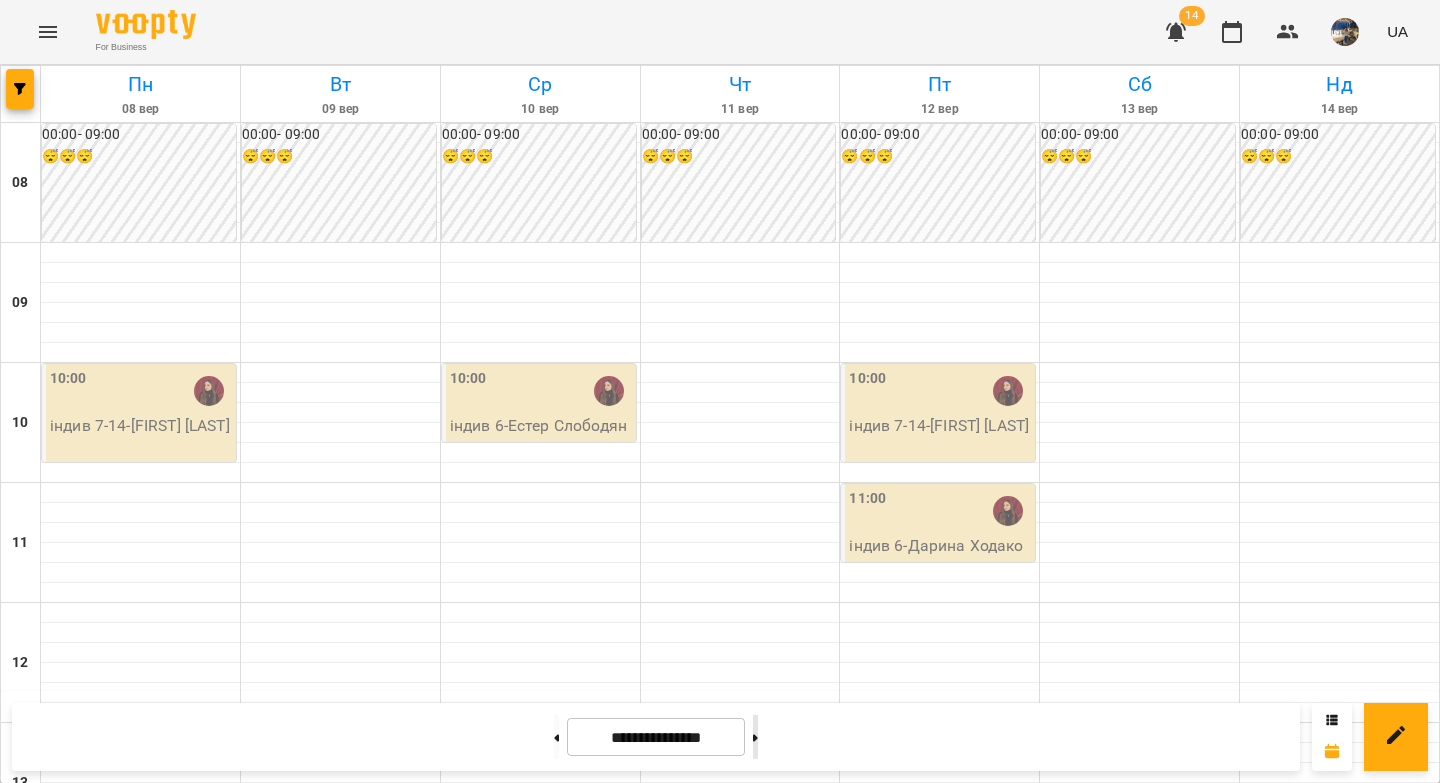 click 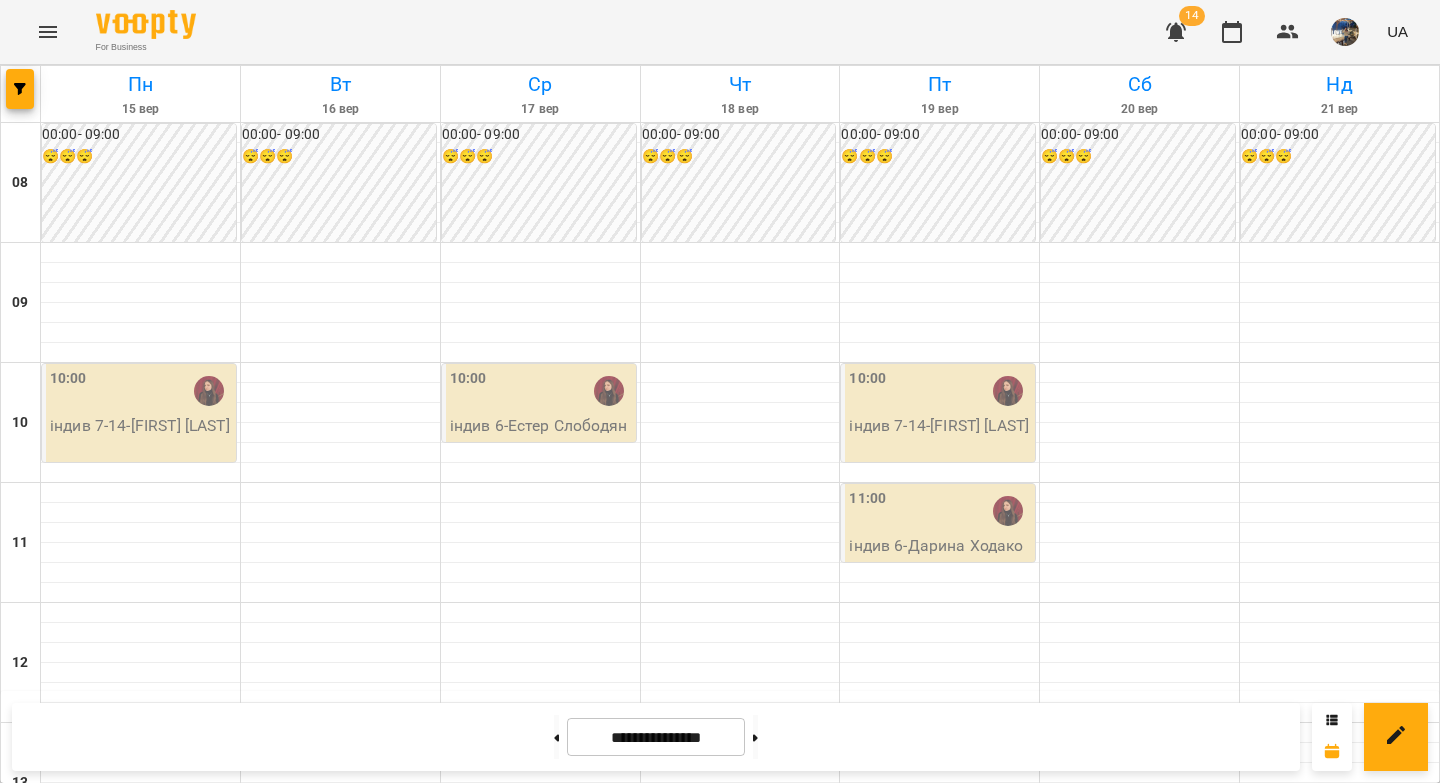 click on "парні  - Ожигова-Ожигова" at bounding box center [541, 1157] 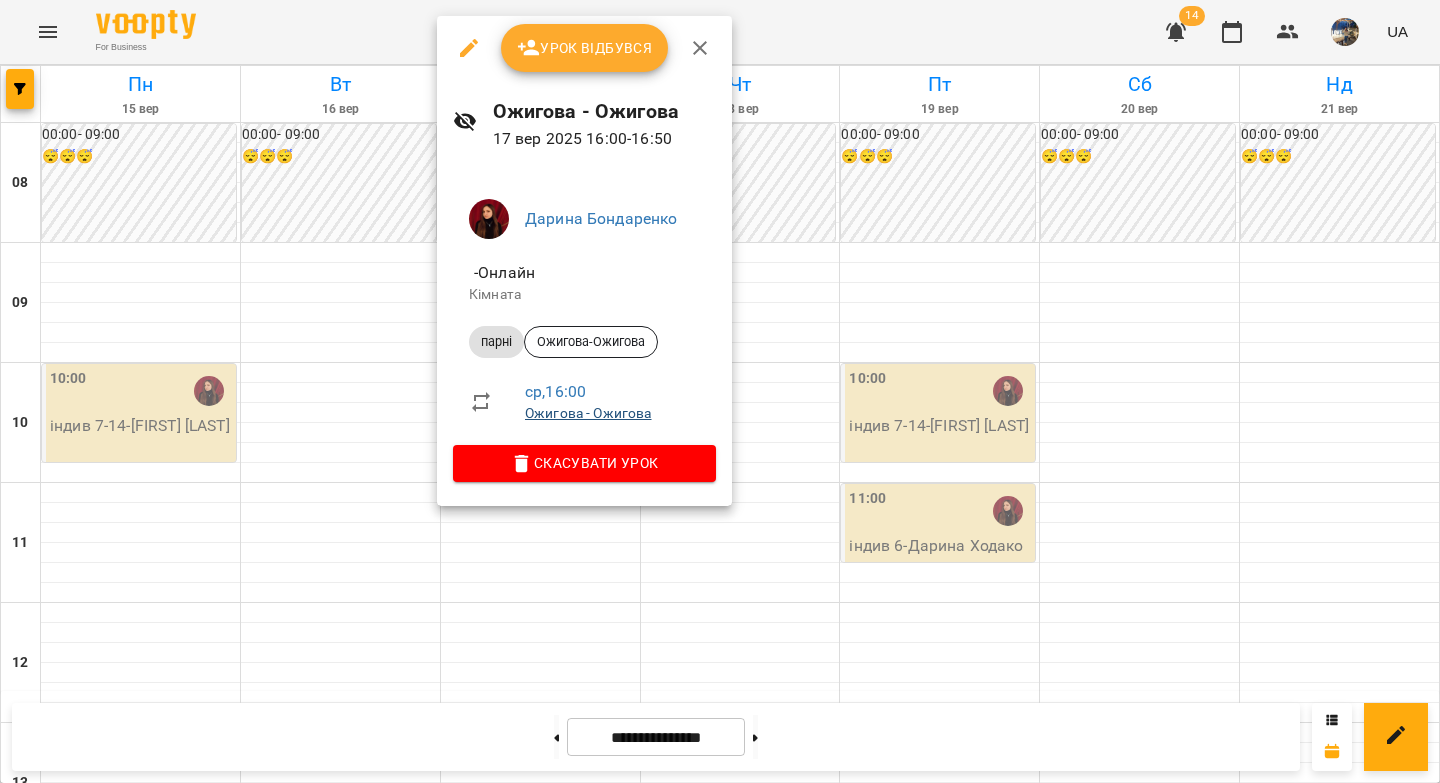 click on "Ожигова - Ожигова" at bounding box center [588, 413] 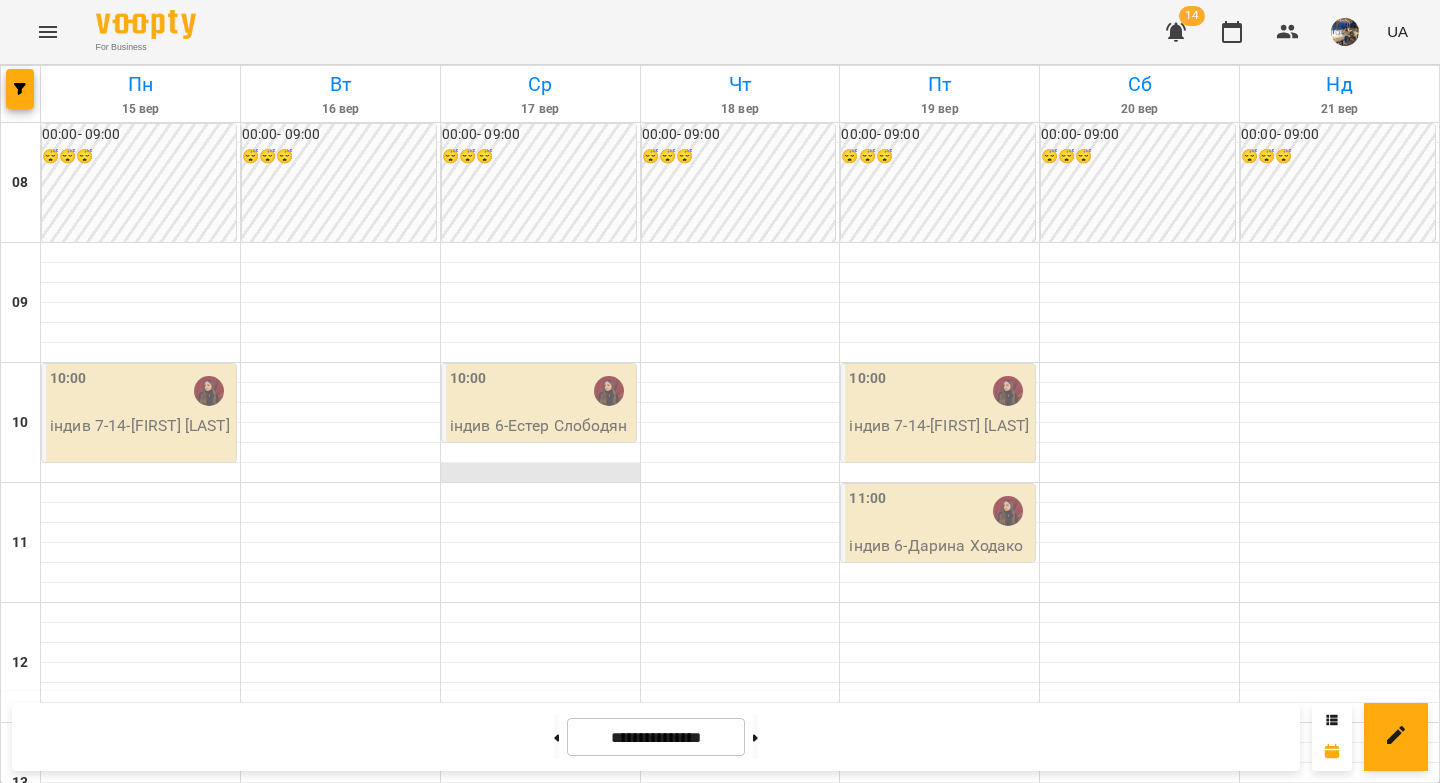 scroll, scrollTop: 597, scrollLeft: 0, axis: vertical 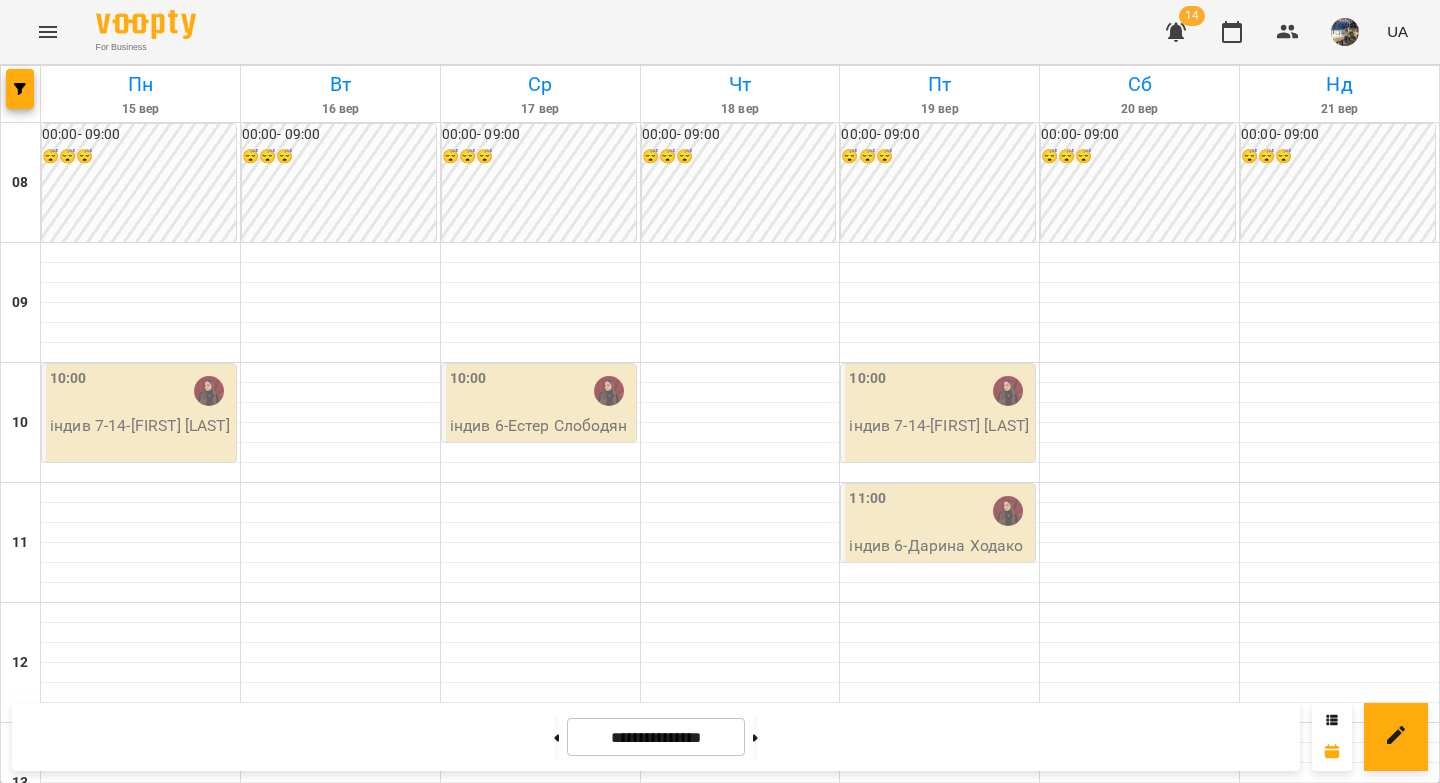 click on "парні  - Ожигова-Ожигова" at bounding box center (541, 1157) 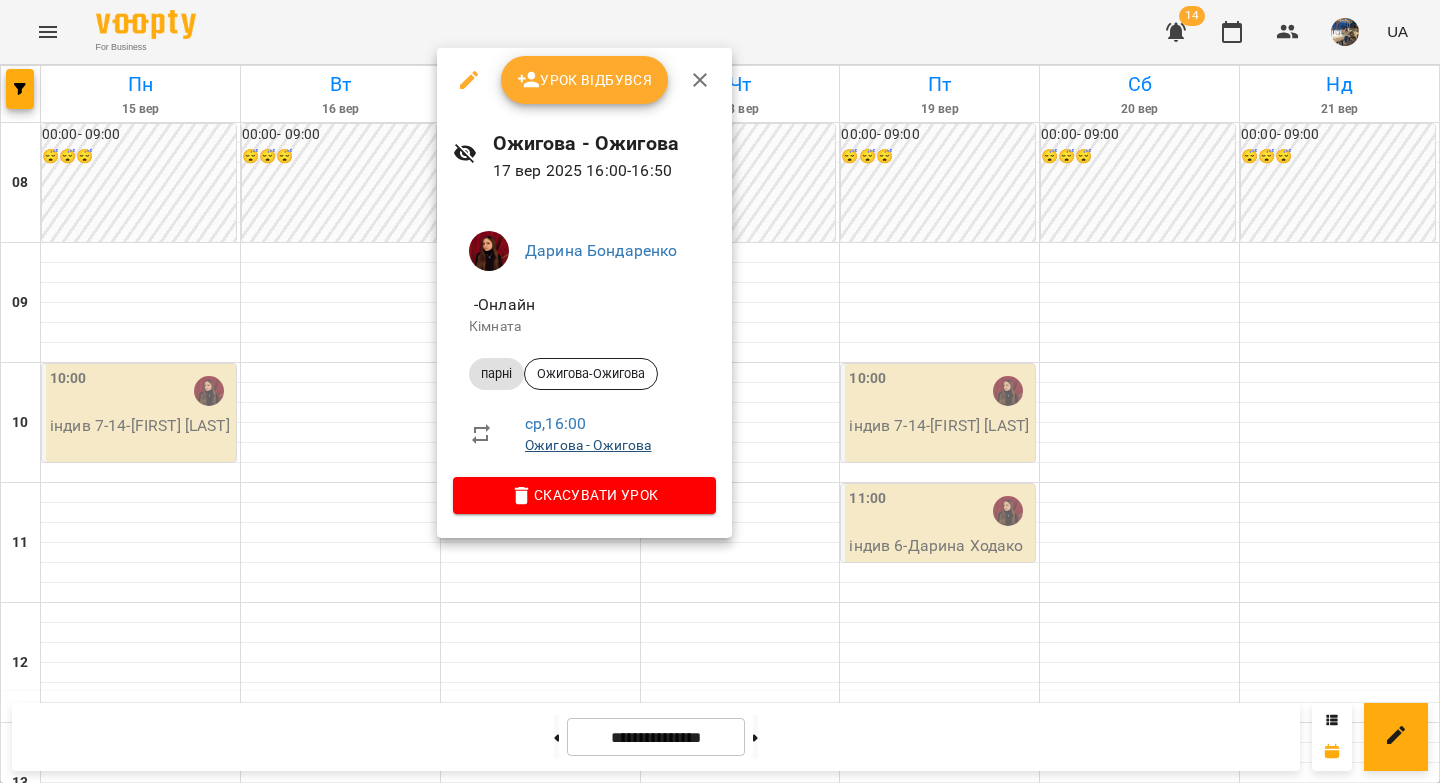 click on "Ожигова - Ожигова" at bounding box center (588, 445) 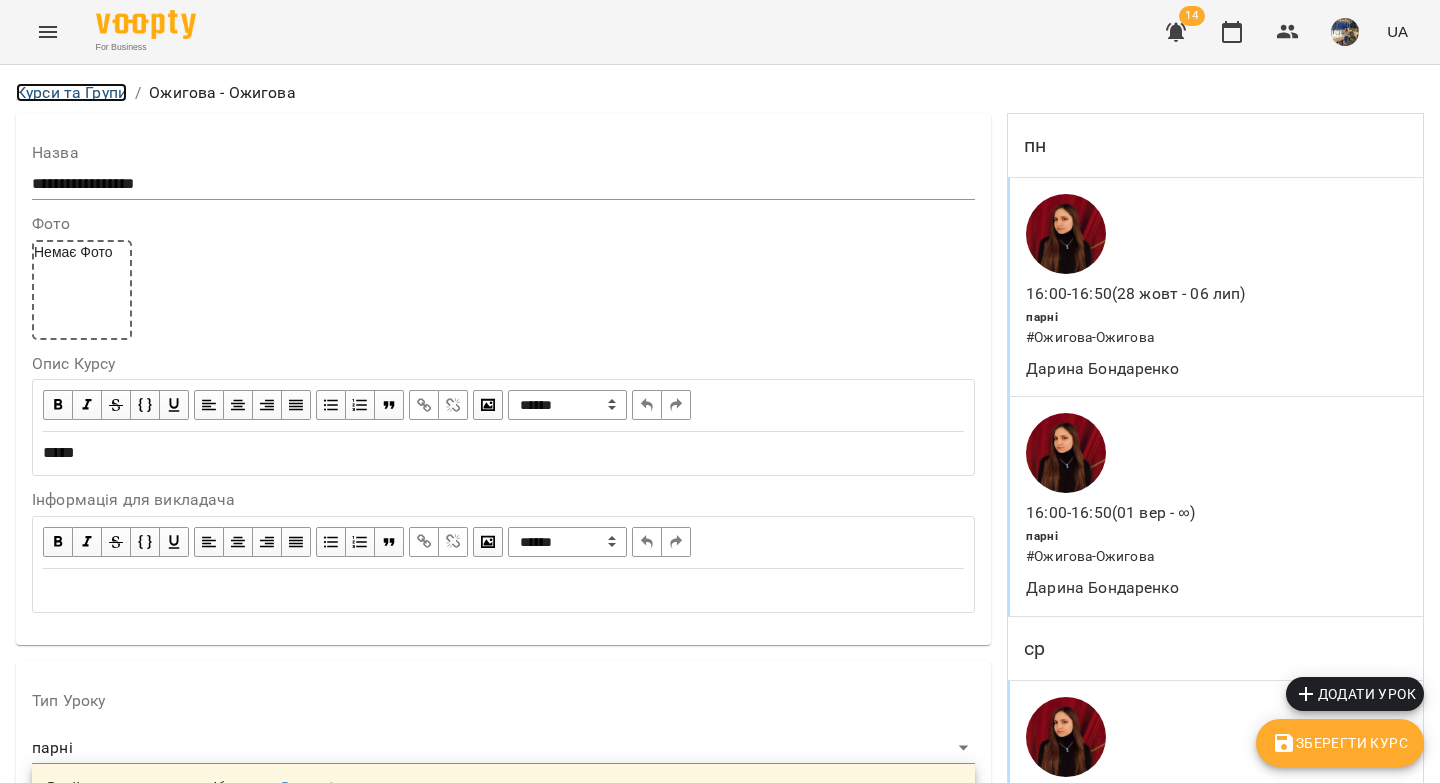 click on "Курси та Групи" at bounding box center [71, 92] 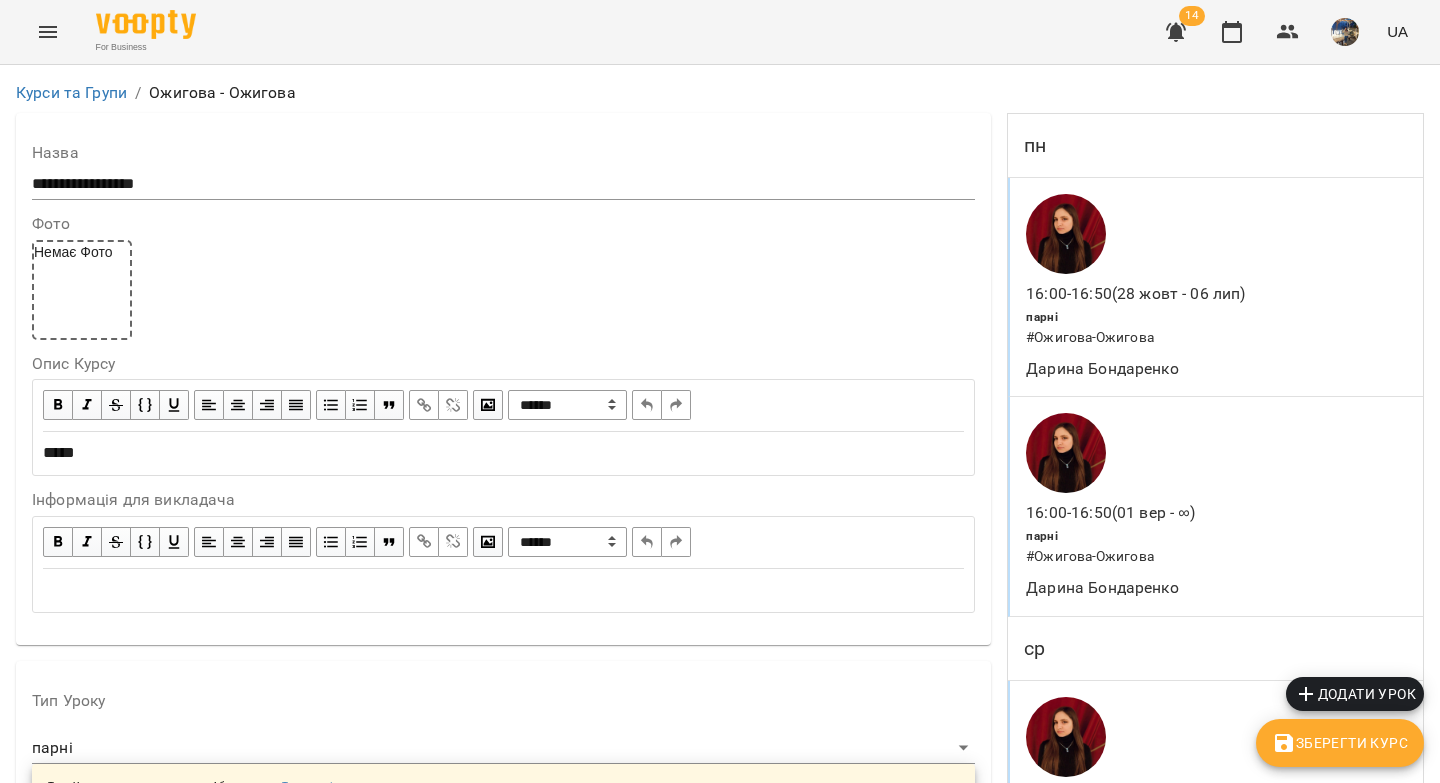 scroll, scrollTop: 1629, scrollLeft: 0, axis: vertical 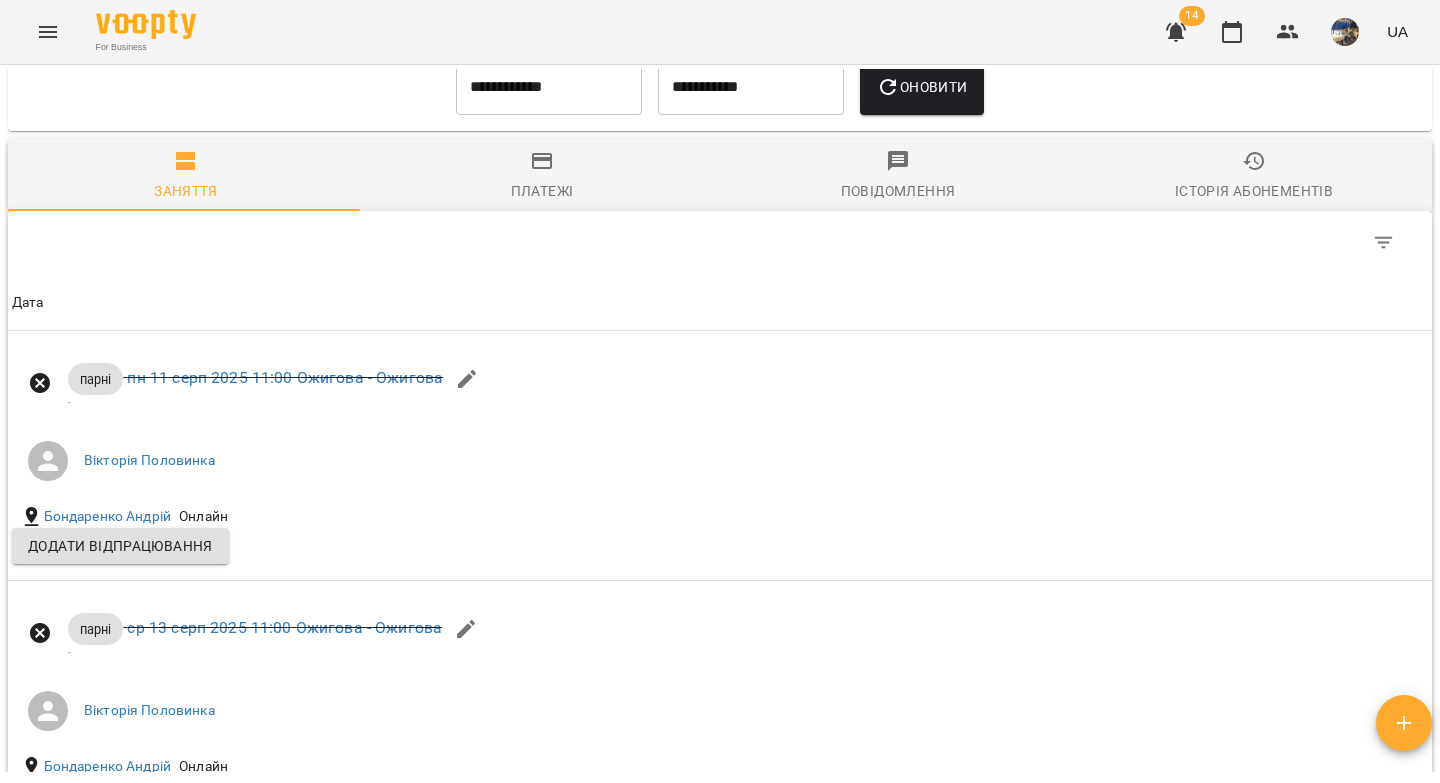 click on "**********" at bounding box center (549, 87) 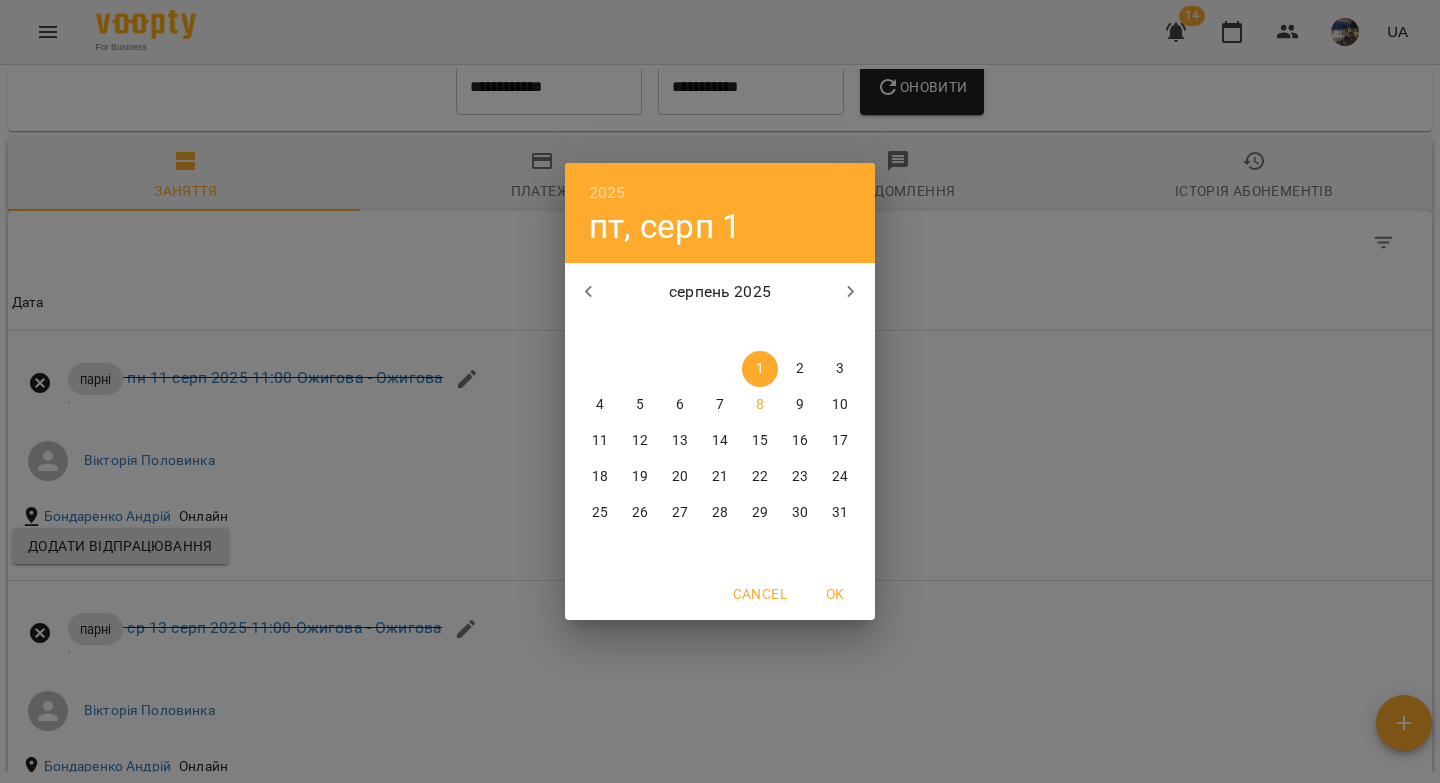 click 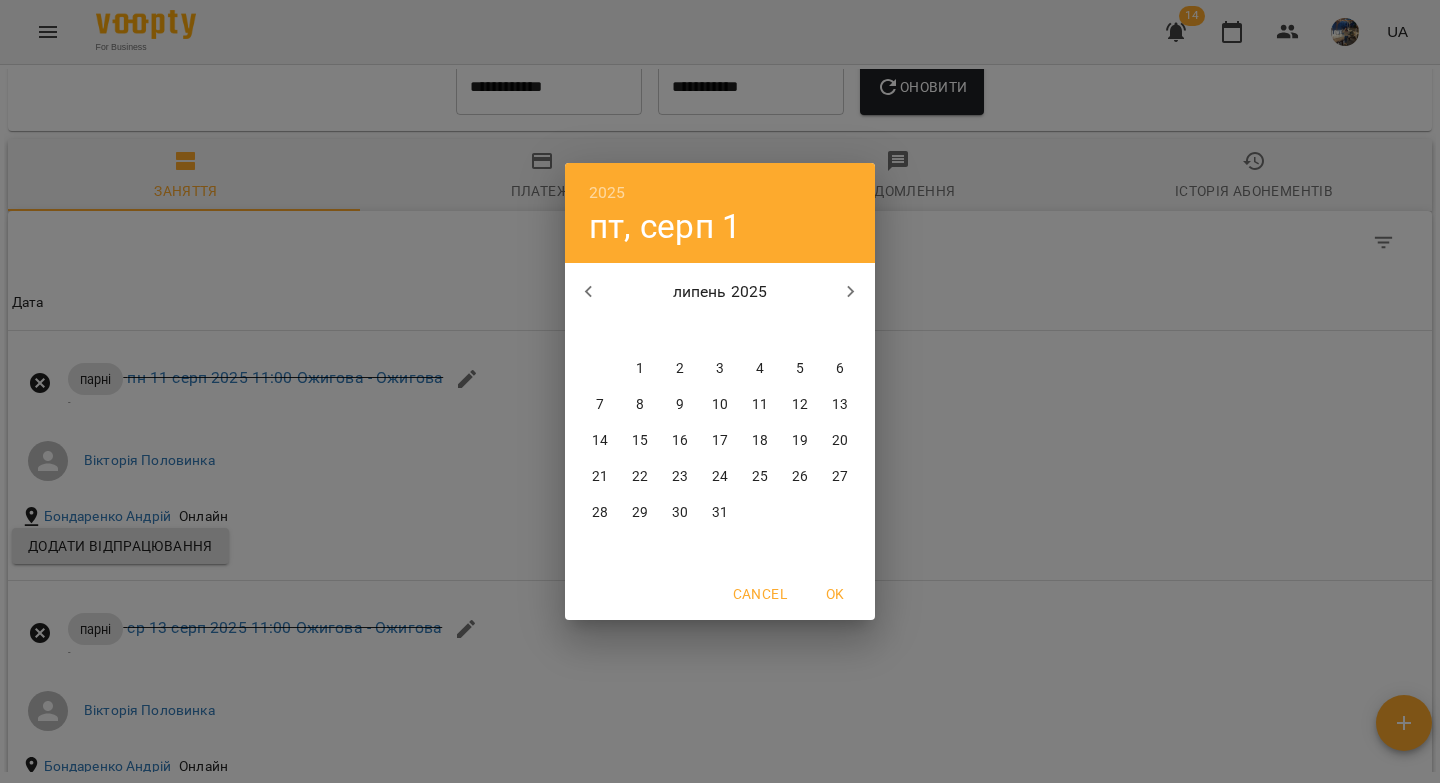 click on "1" at bounding box center (640, 369) 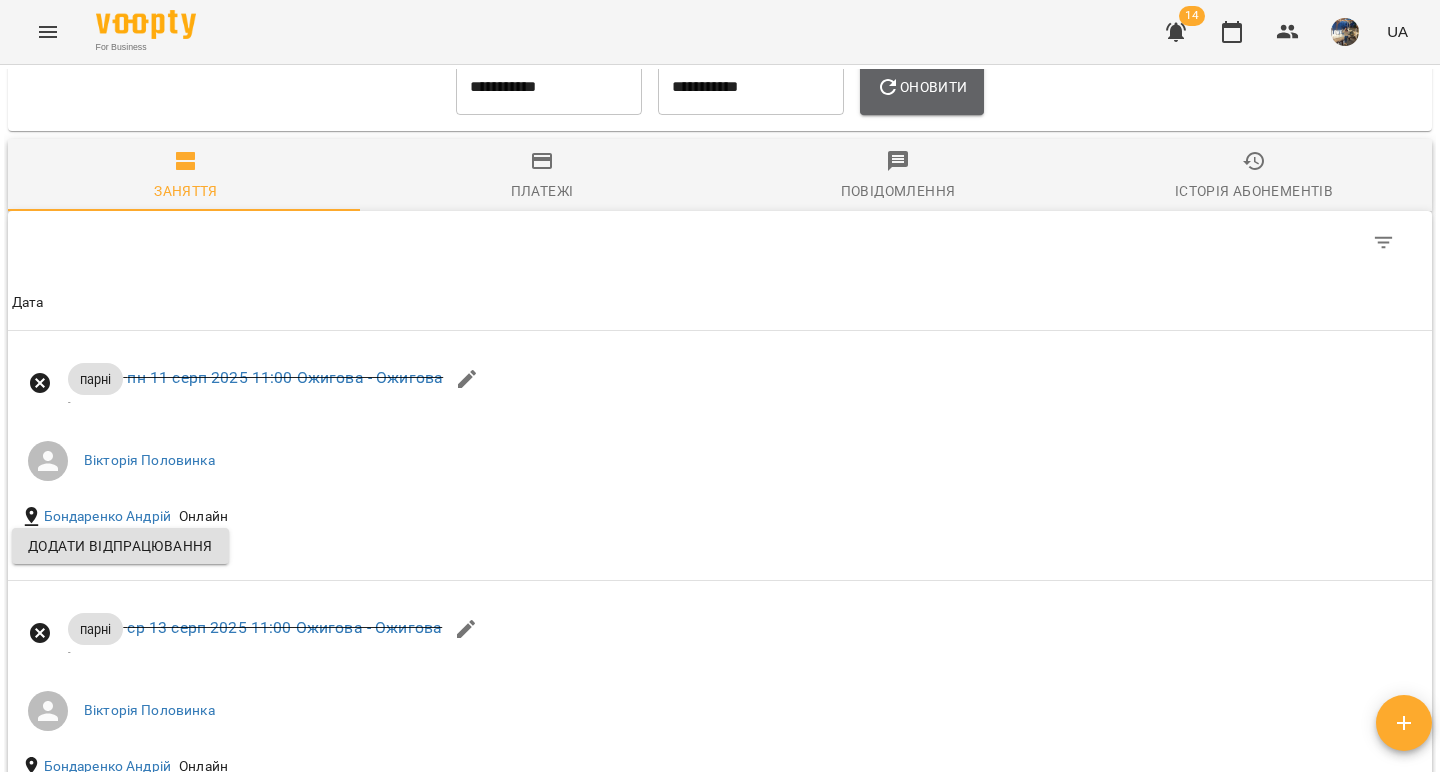 click on "Оновити" at bounding box center [921, 87] 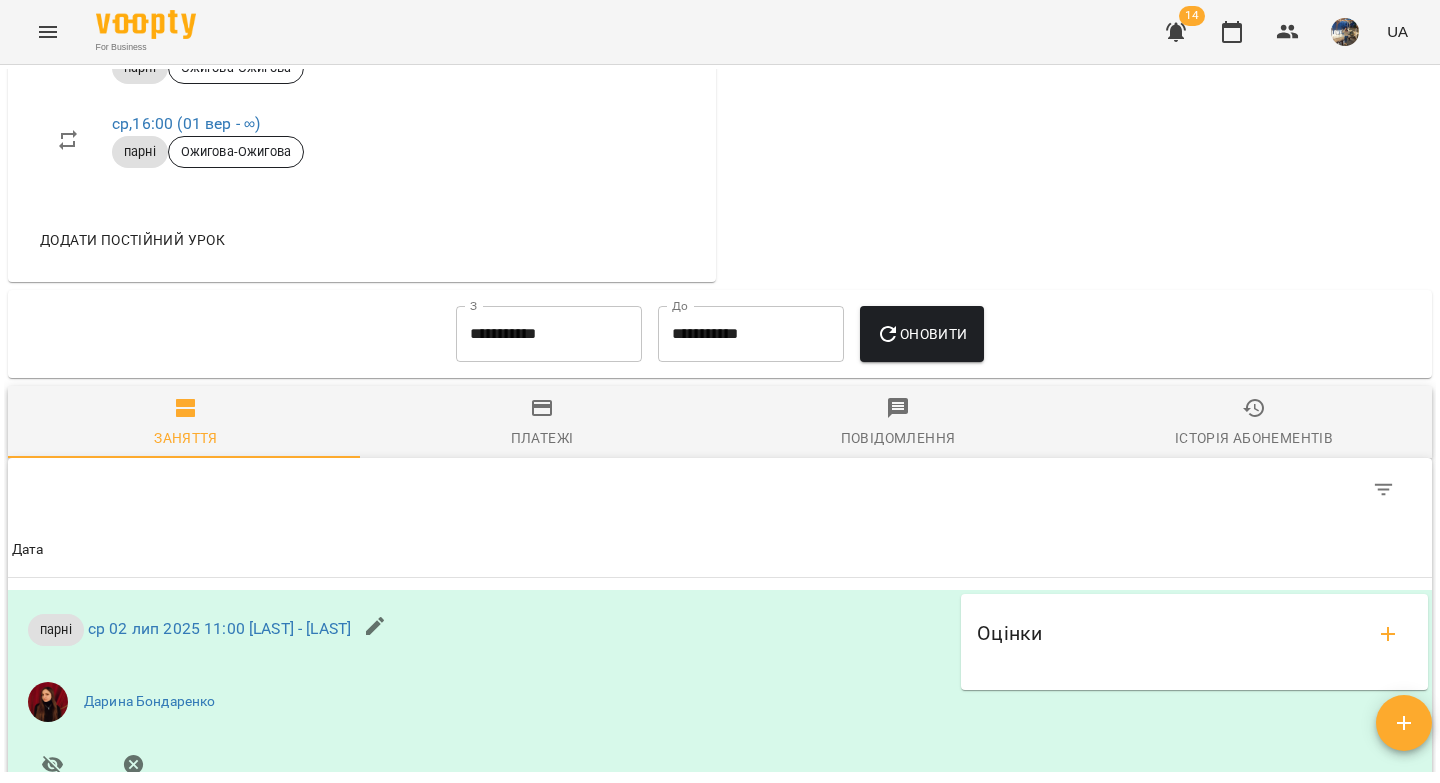 scroll, scrollTop: 0, scrollLeft: 0, axis: both 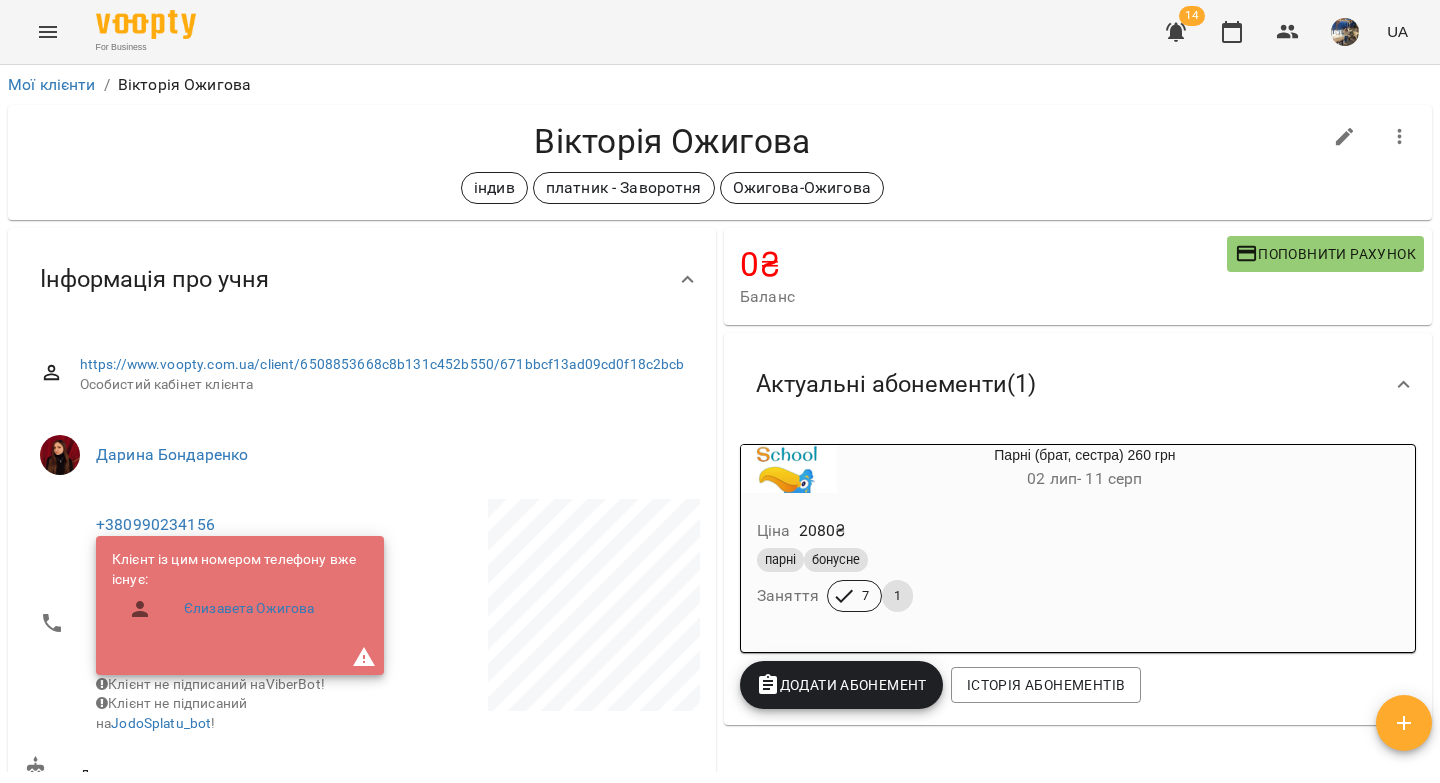 click 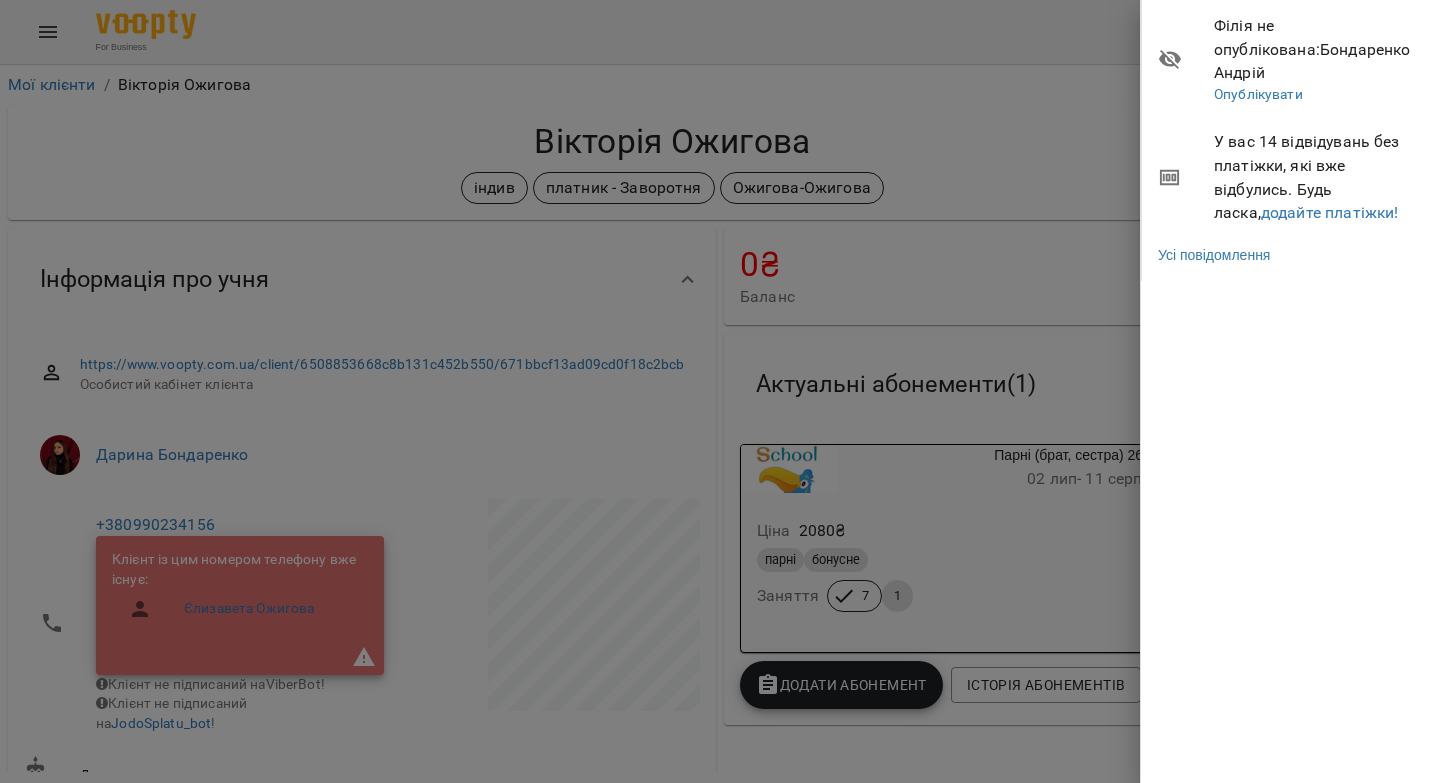 click at bounding box center [720, 391] 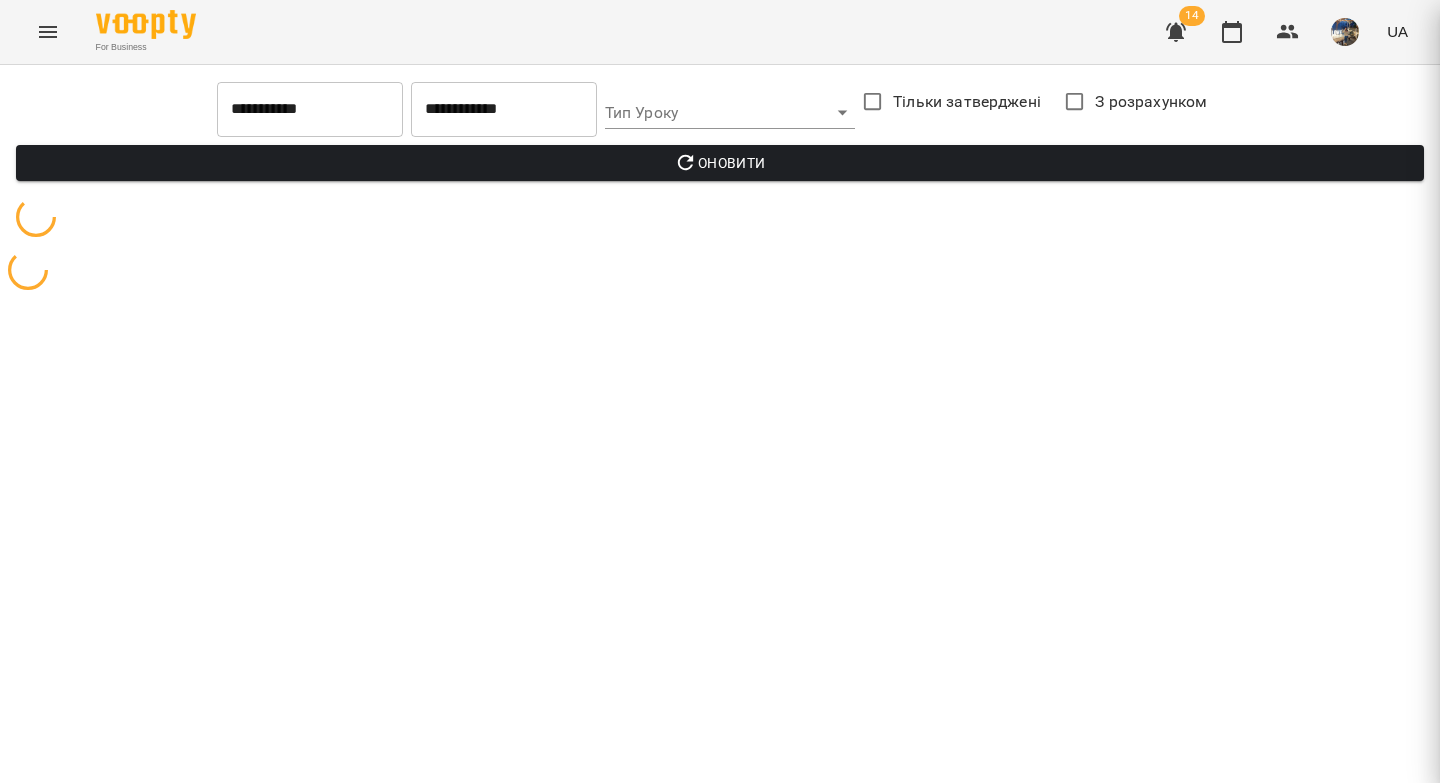 scroll, scrollTop: 0, scrollLeft: 0, axis: both 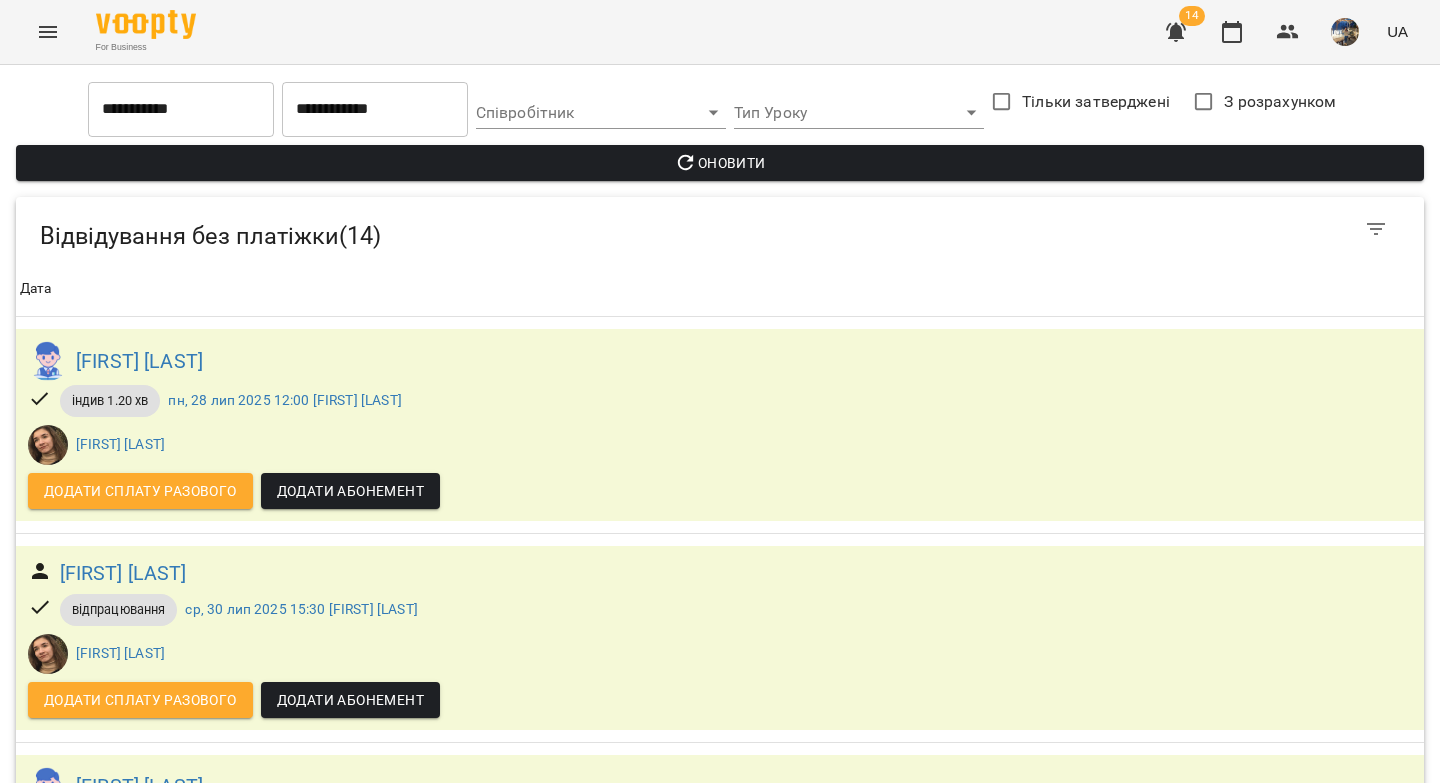 click 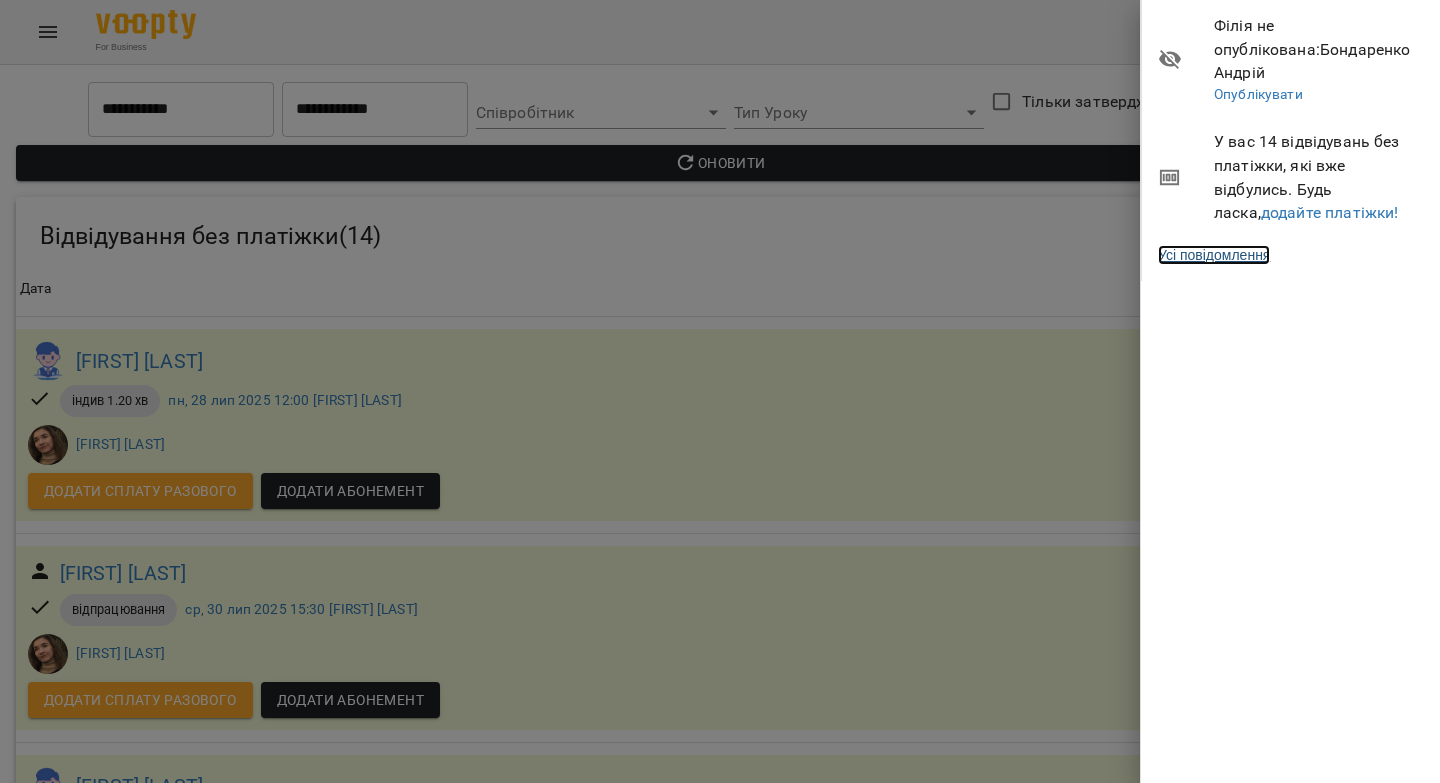 click on "Усі повідомлення" at bounding box center (1214, 255) 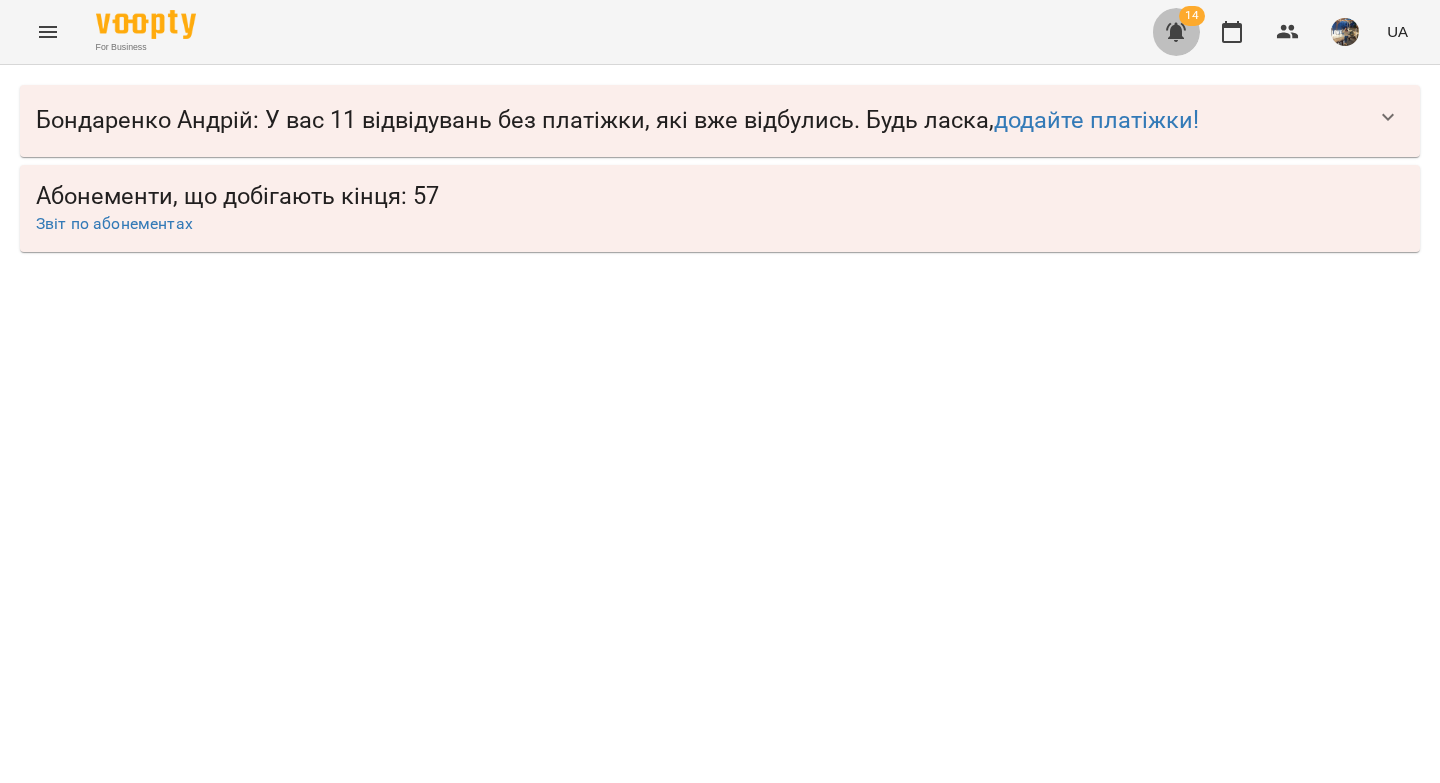 click 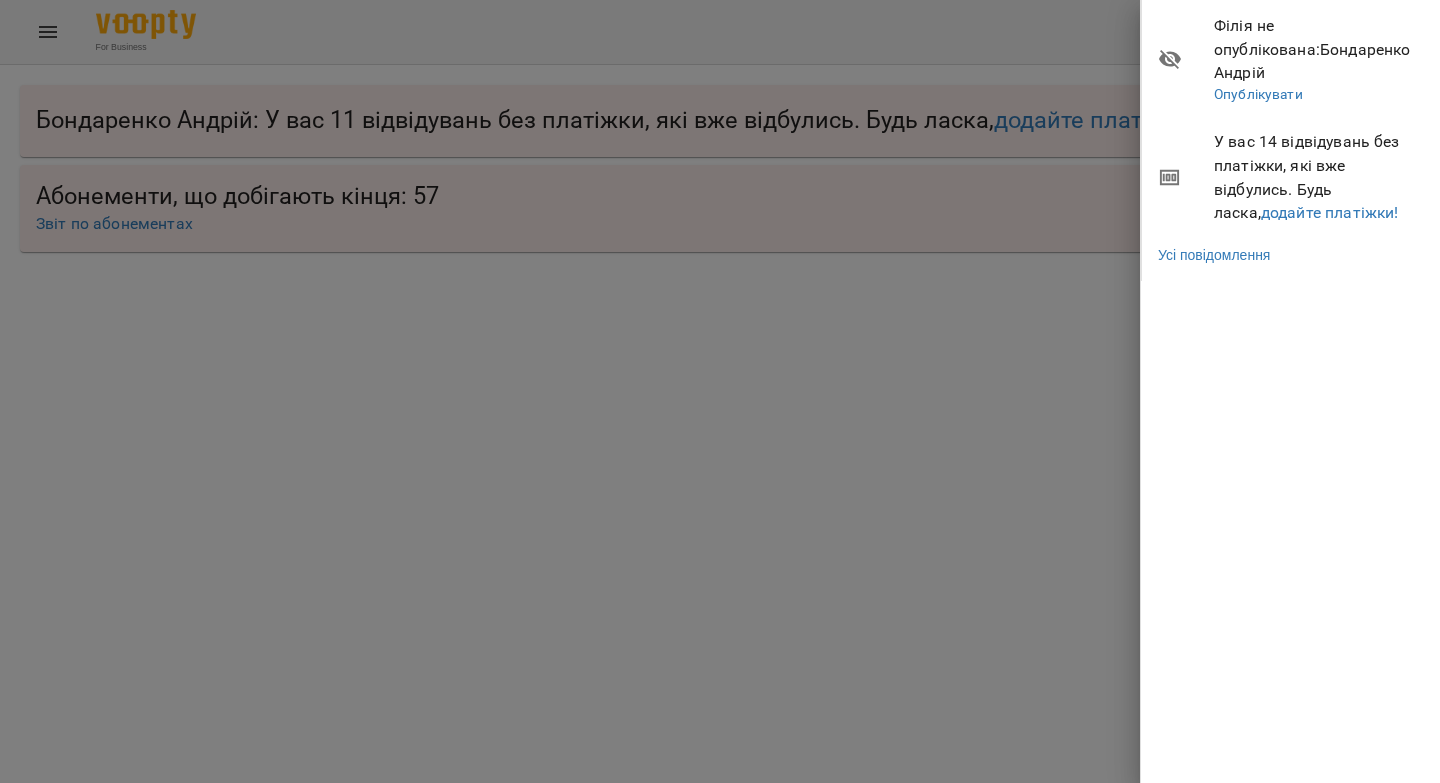 click at bounding box center [720, 391] 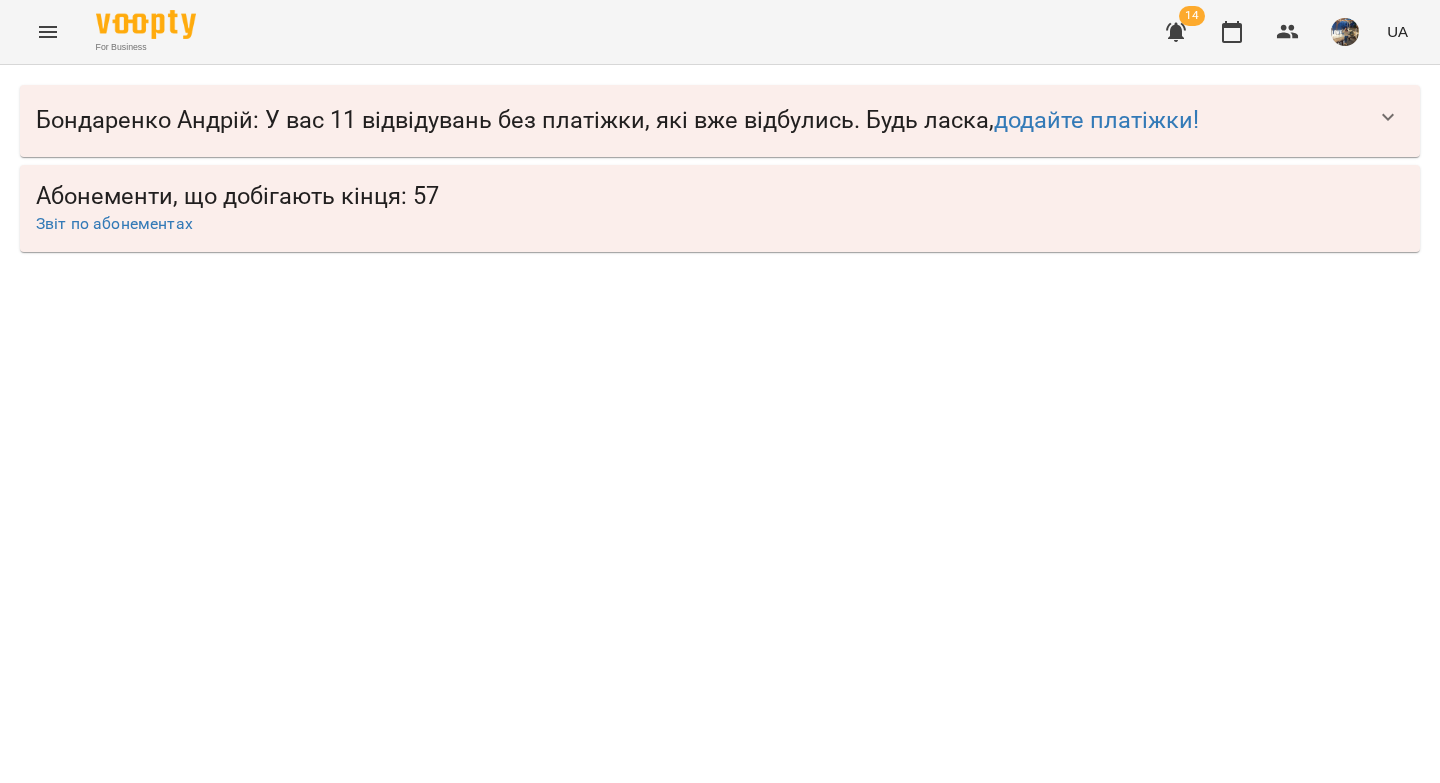 click 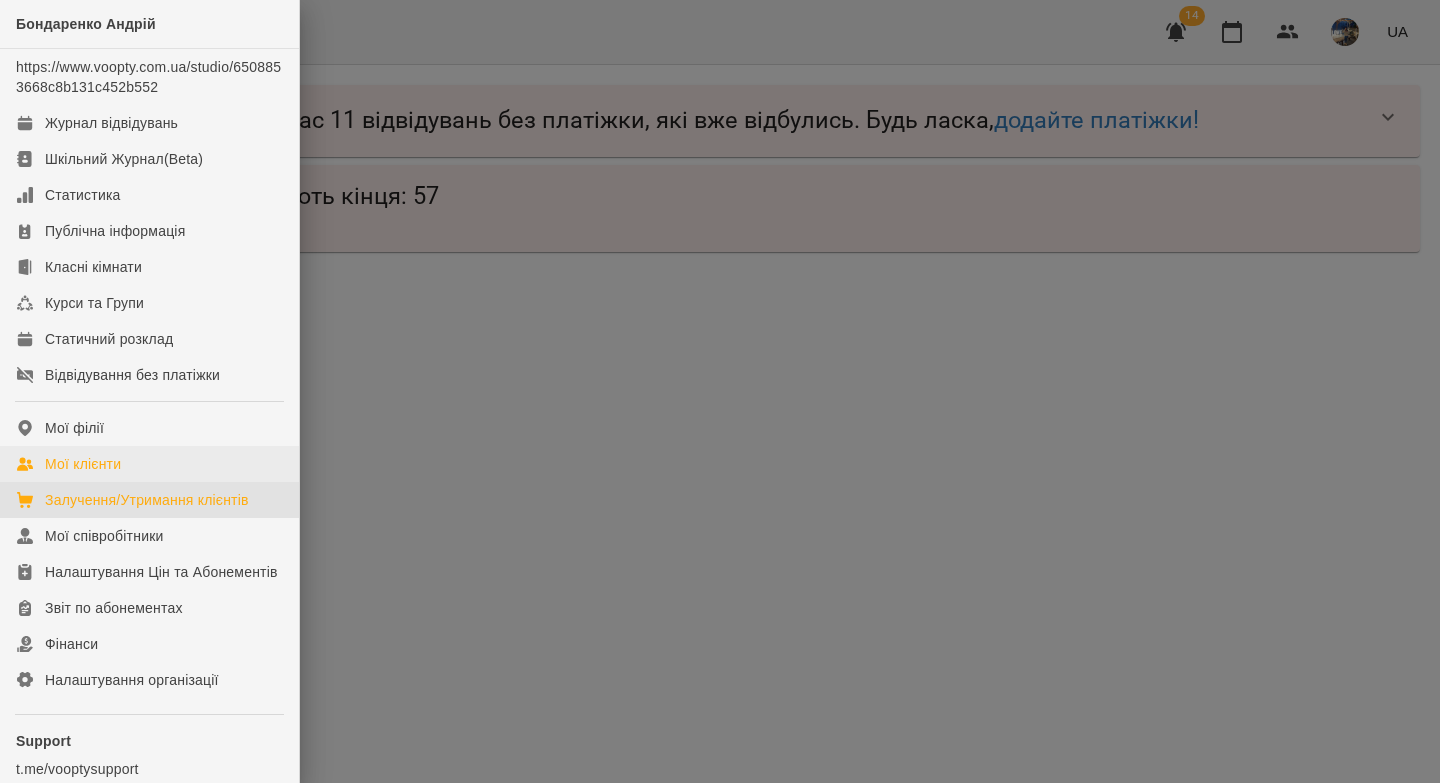 drag, startPoint x: 142, startPoint y: 501, endPoint x: 232, endPoint y: 466, distance: 96.56604 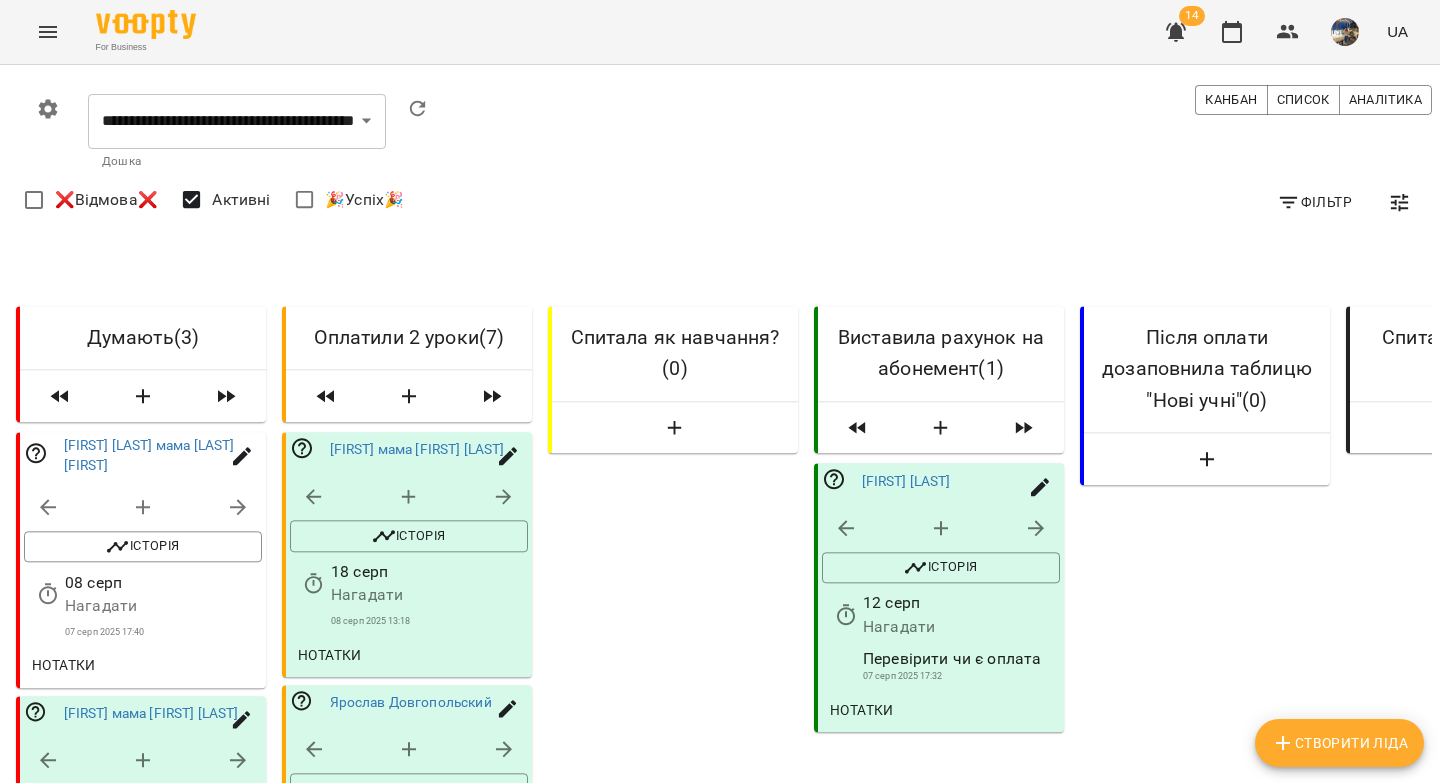 scroll, scrollTop: 0, scrollLeft: 0, axis: both 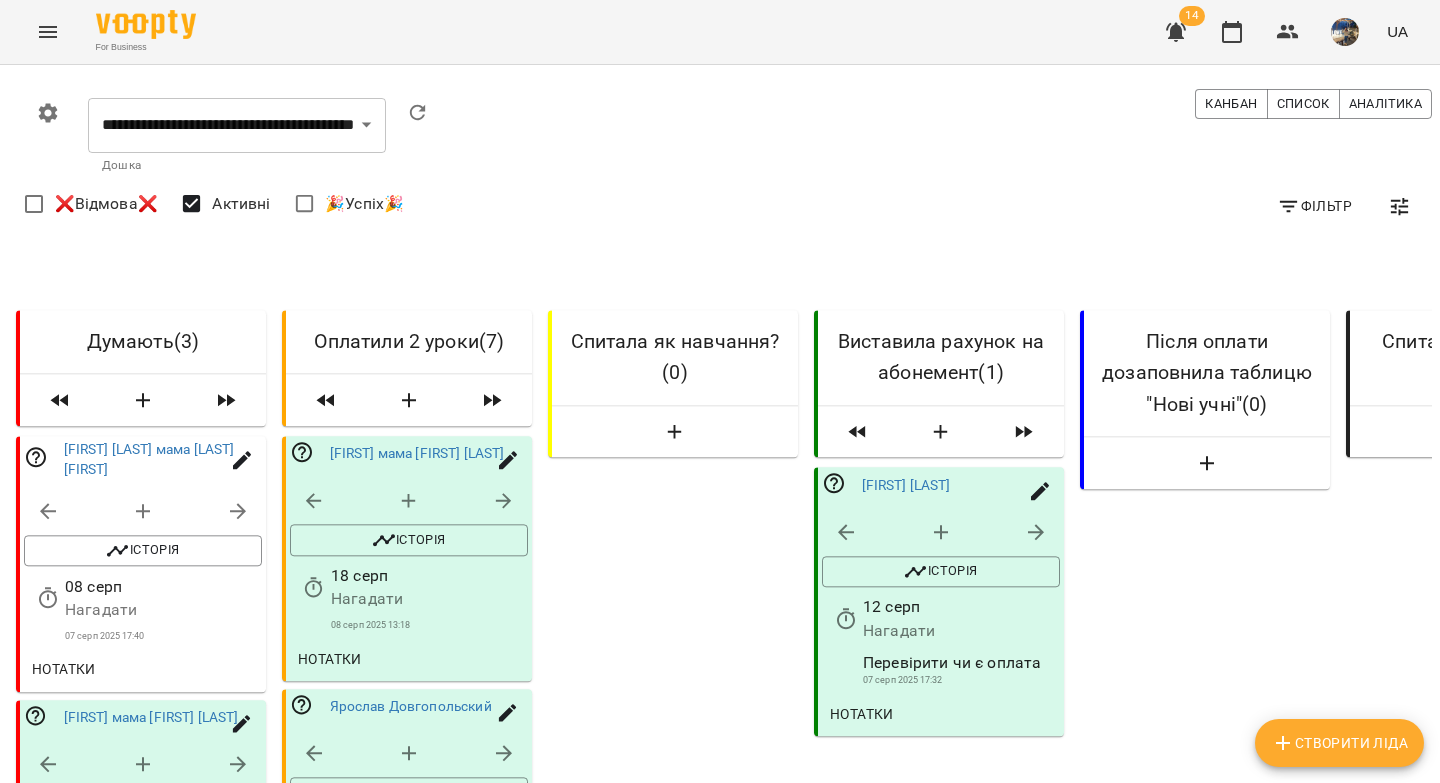click 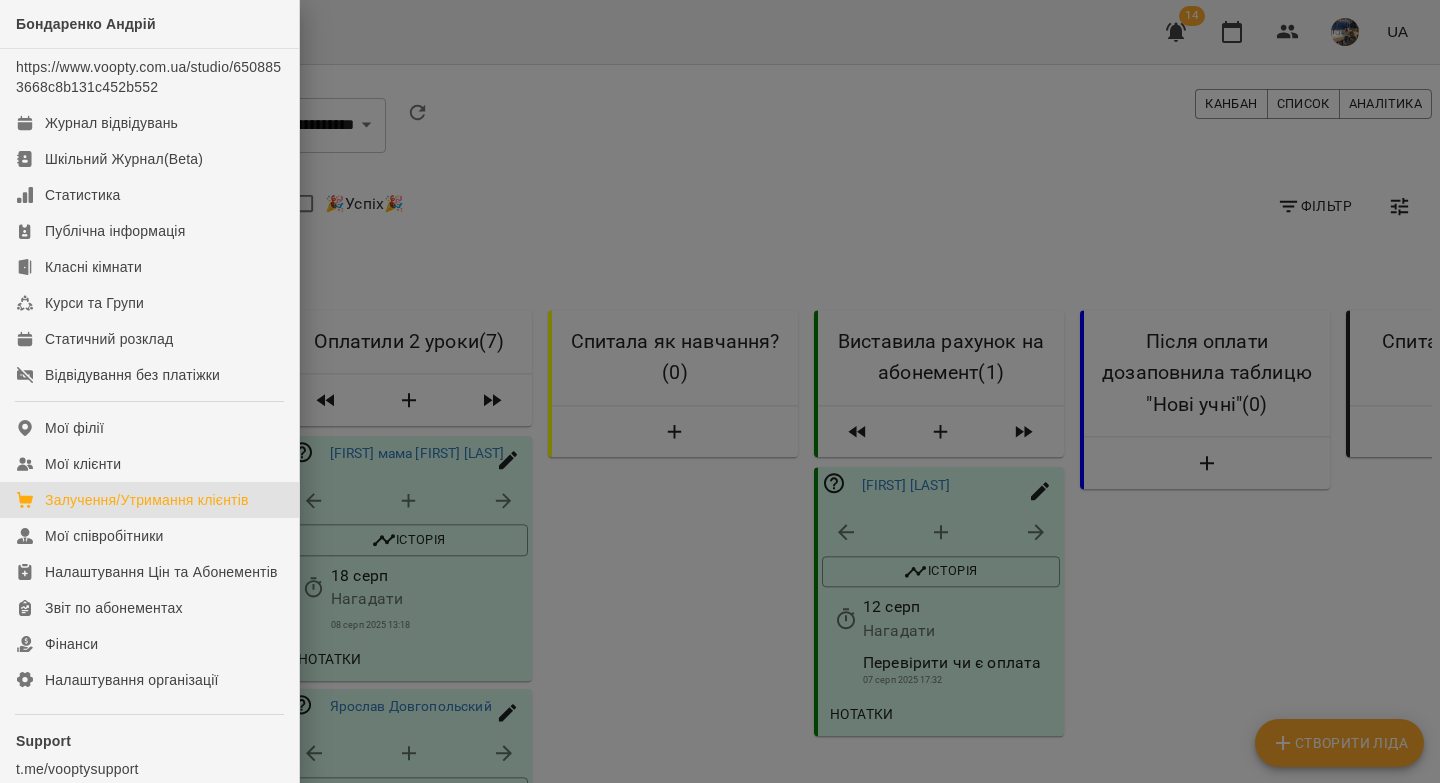 click at bounding box center [720, 391] 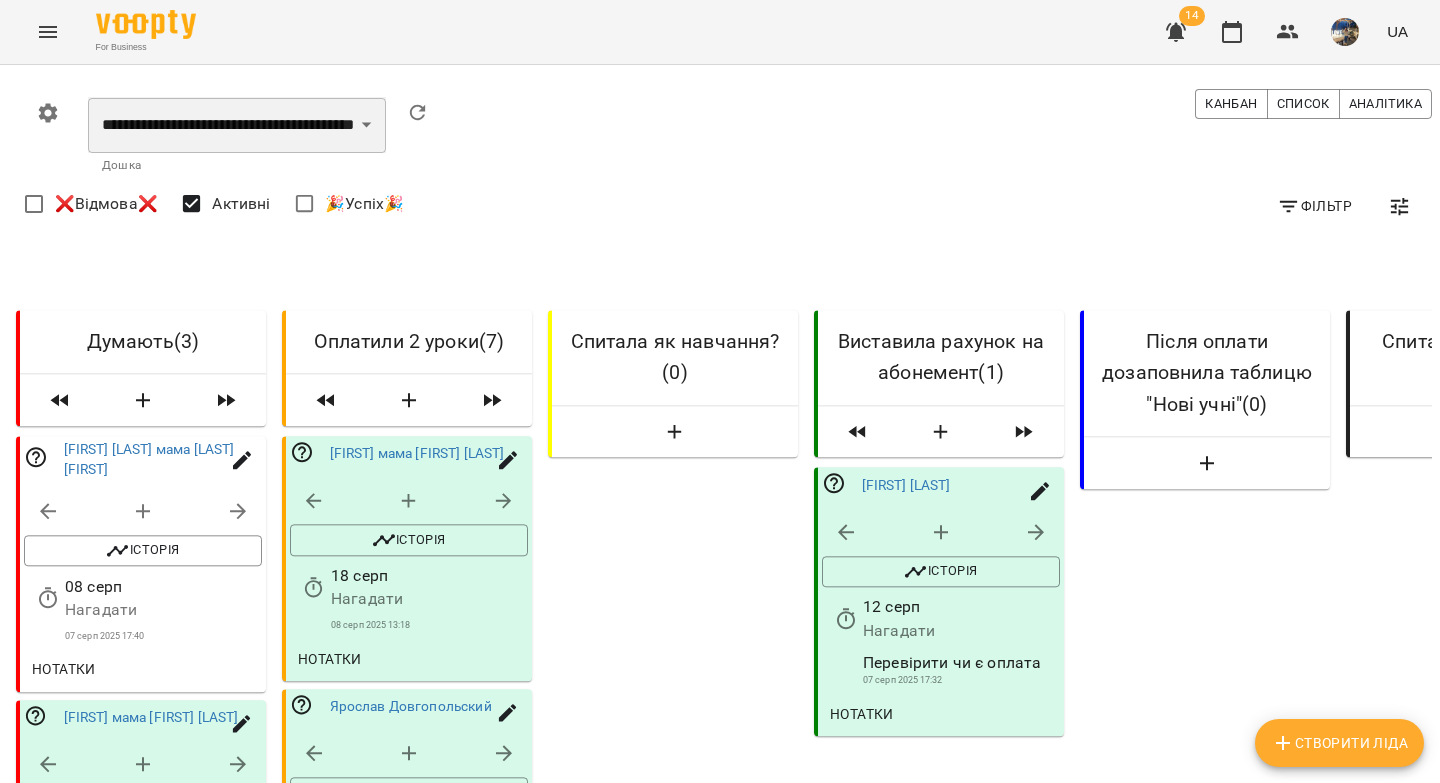 click on "**********" at bounding box center [237, 125] 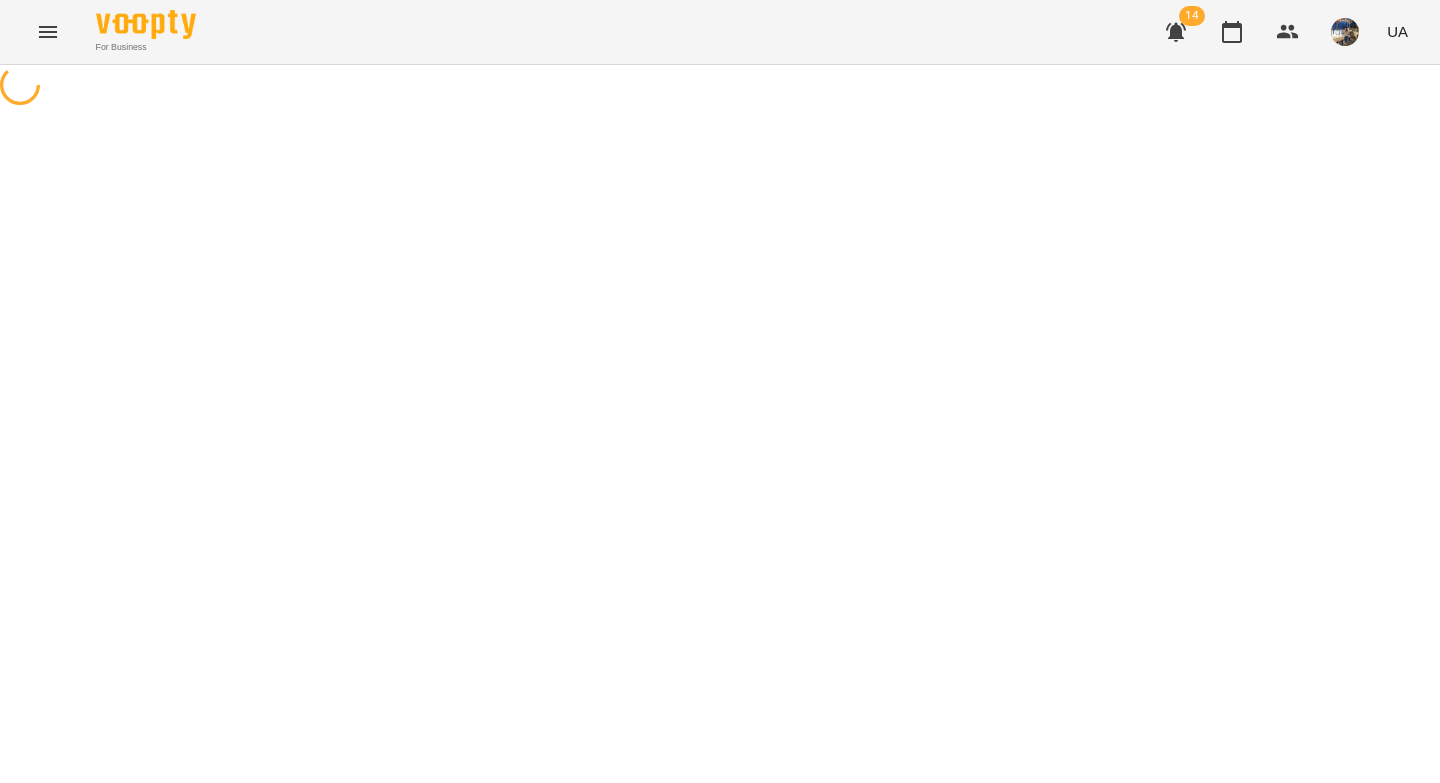 select on "**********" 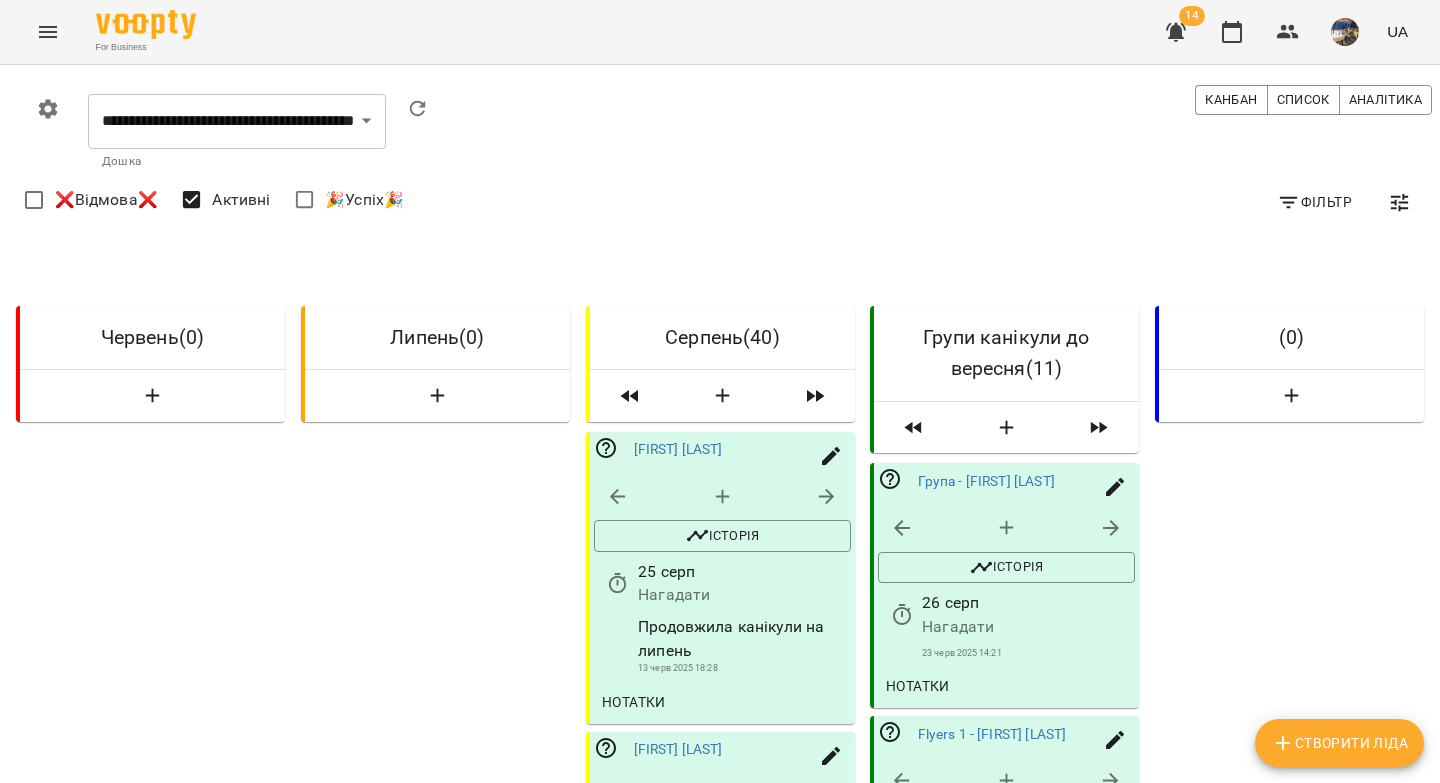 scroll, scrollTop: 2843, scrollLeft: 0, axis: vertical 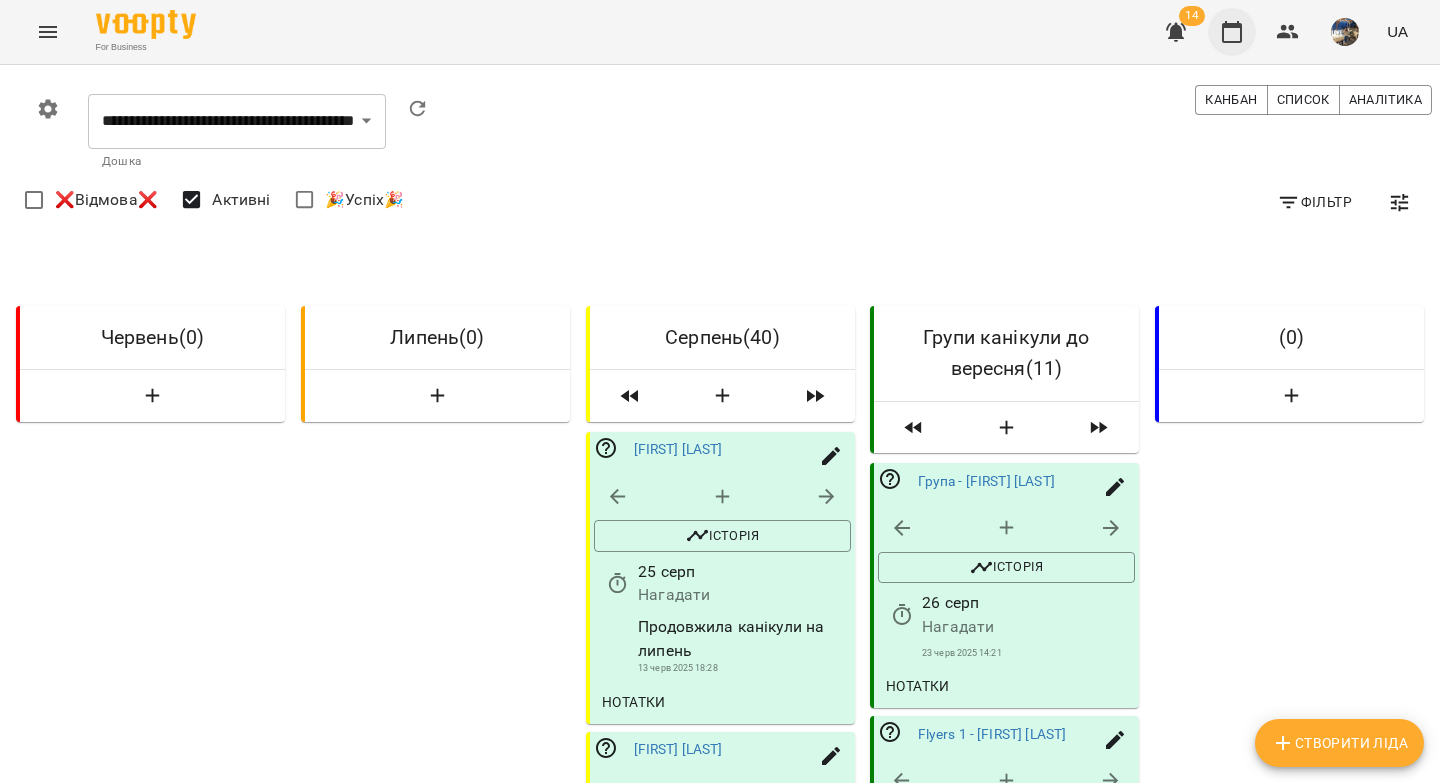 click 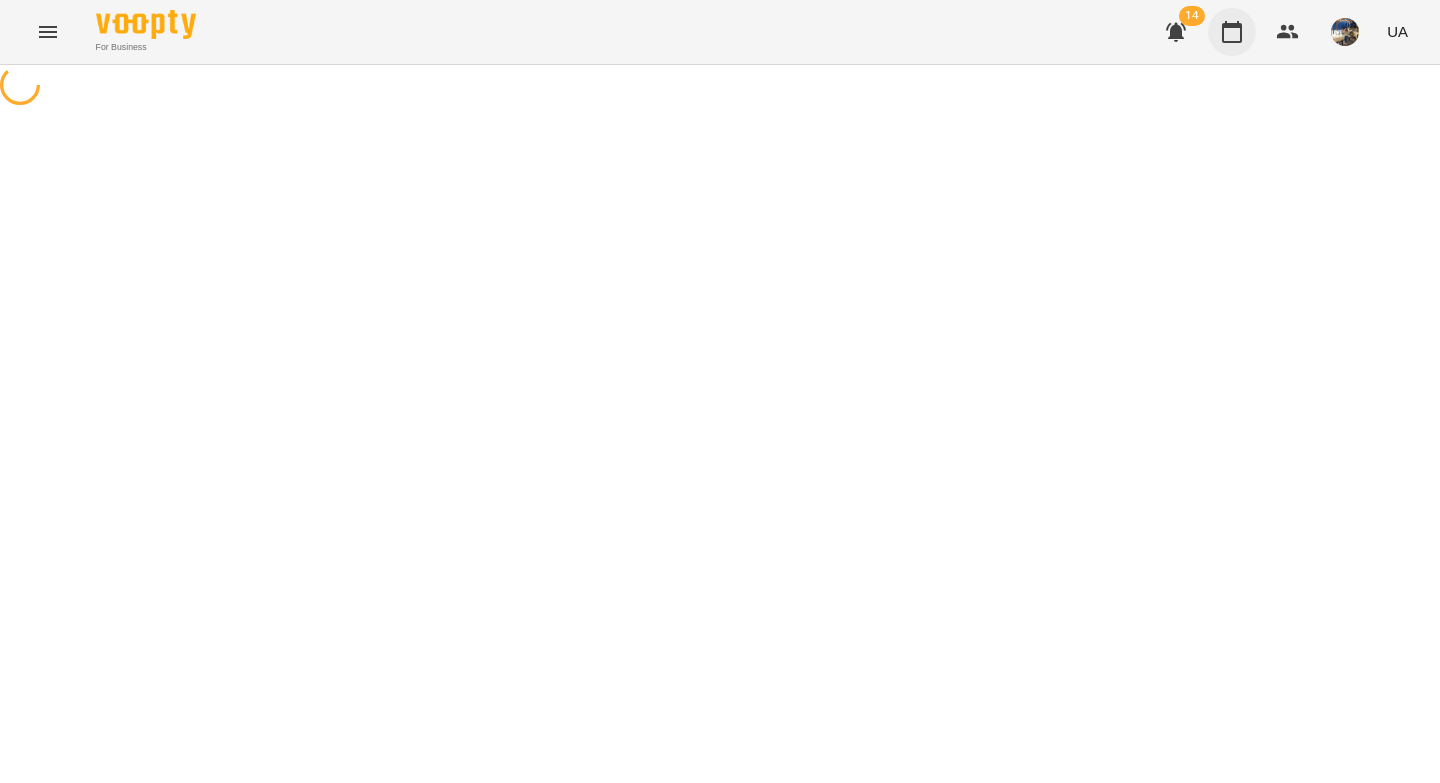 scroll, scrollTop: 0, scrollLeft: 0, axis: both 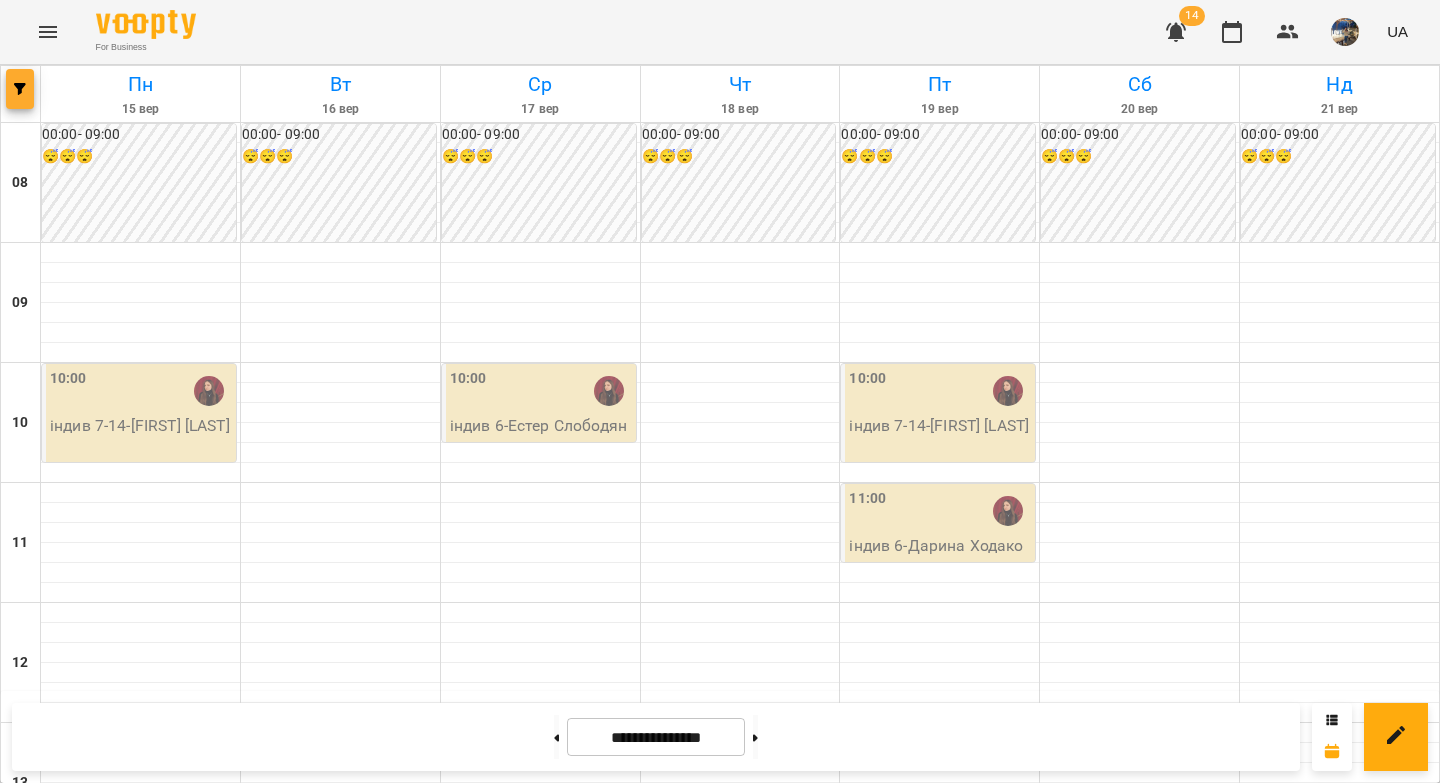 click 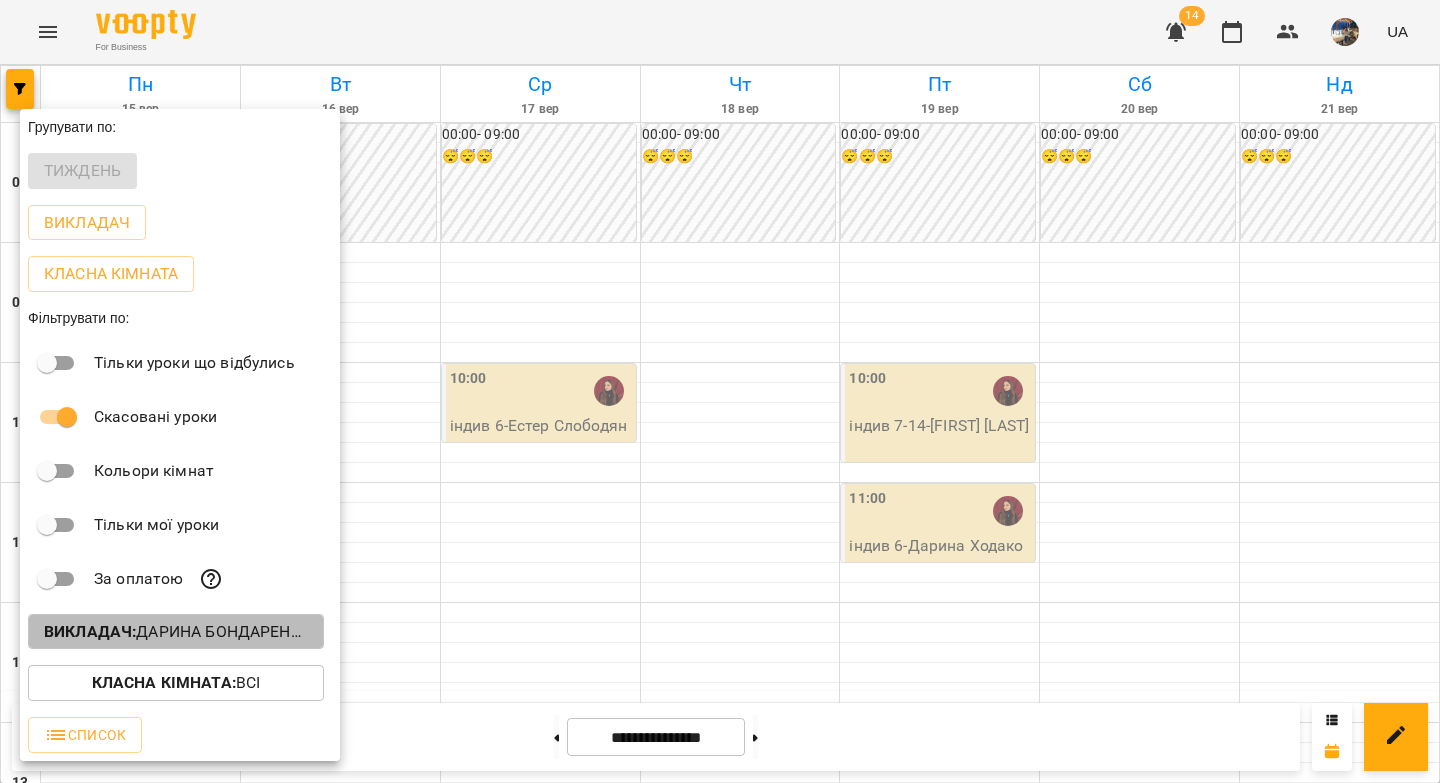 click on "Викладач :  Дарина Бондаренко" at bounding box center [176, 632] 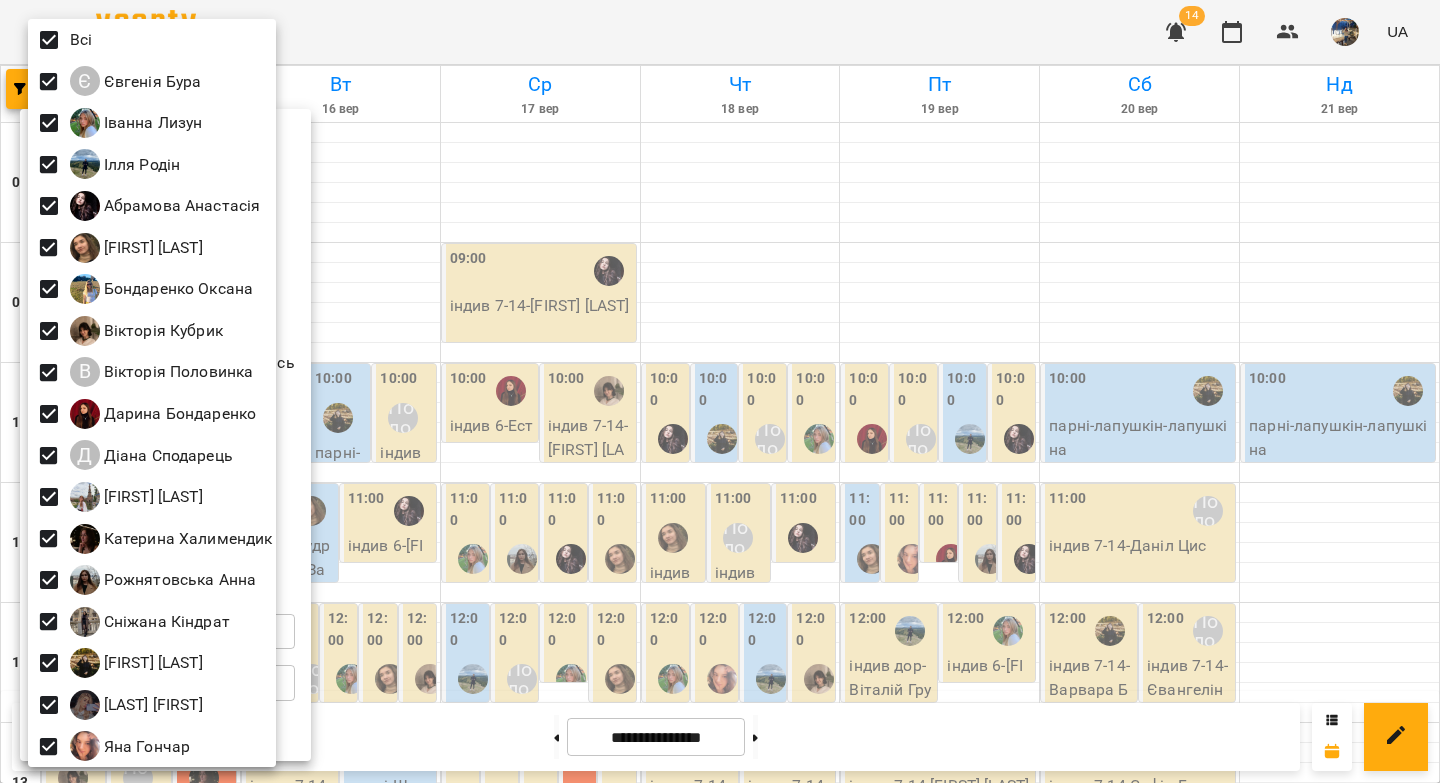 click at bounding box center [720, 391] 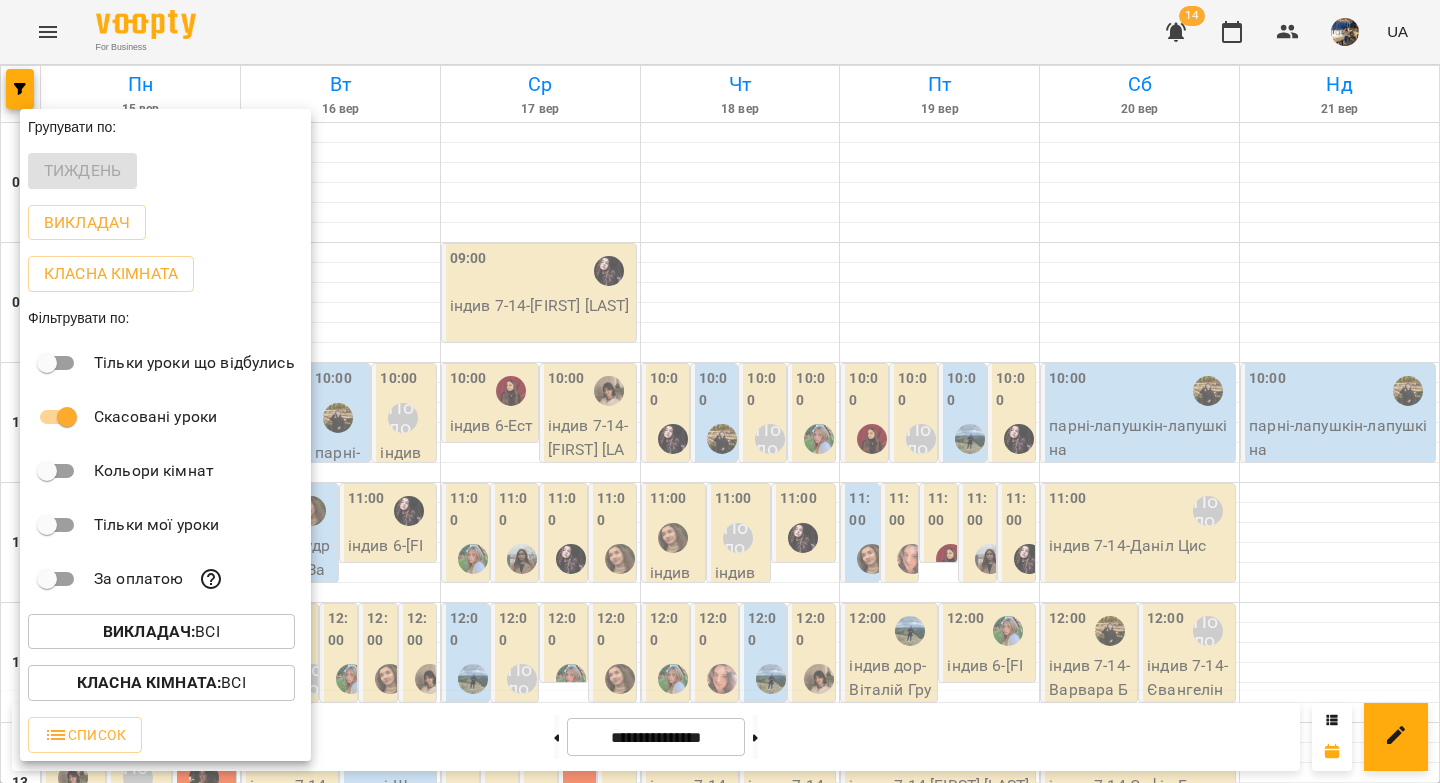 click at bounding box center [720, 391] 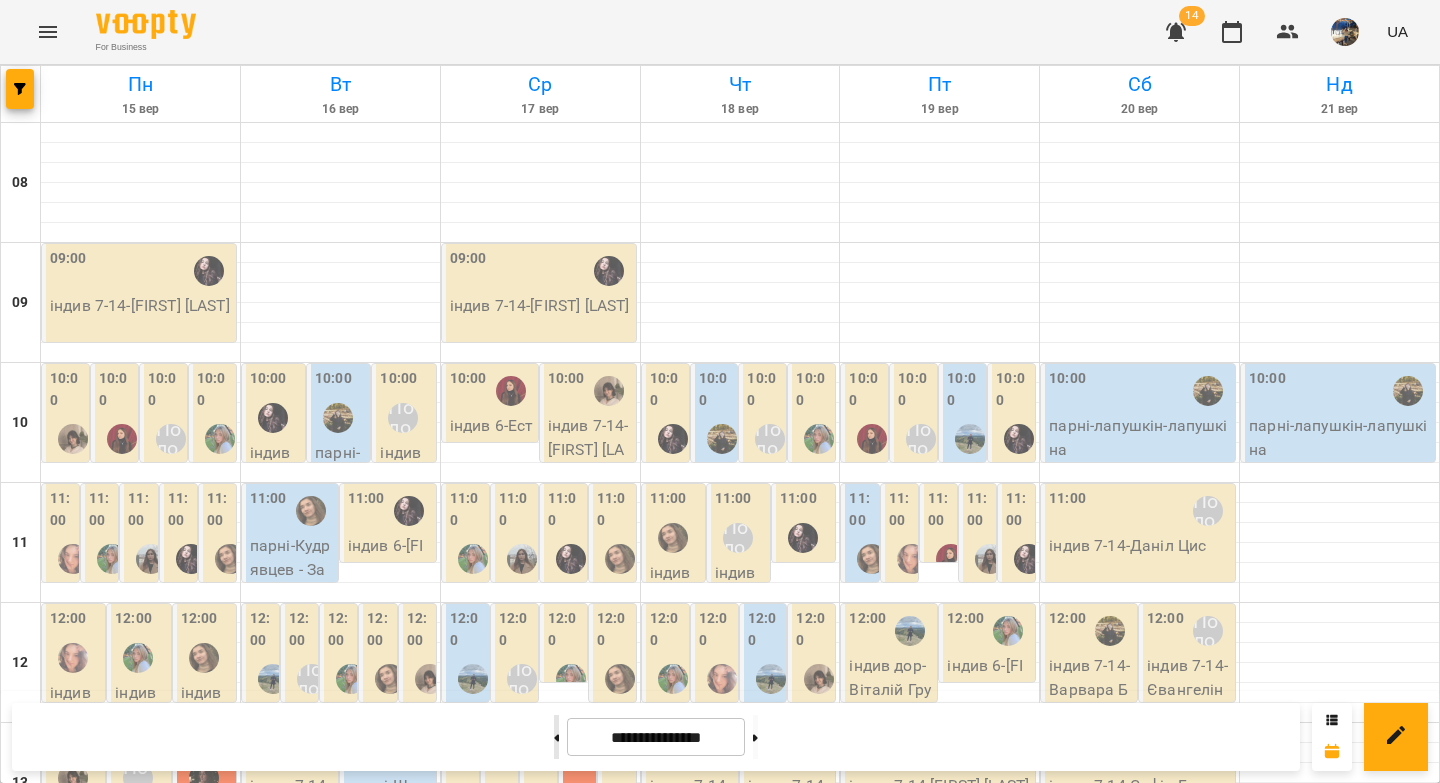click 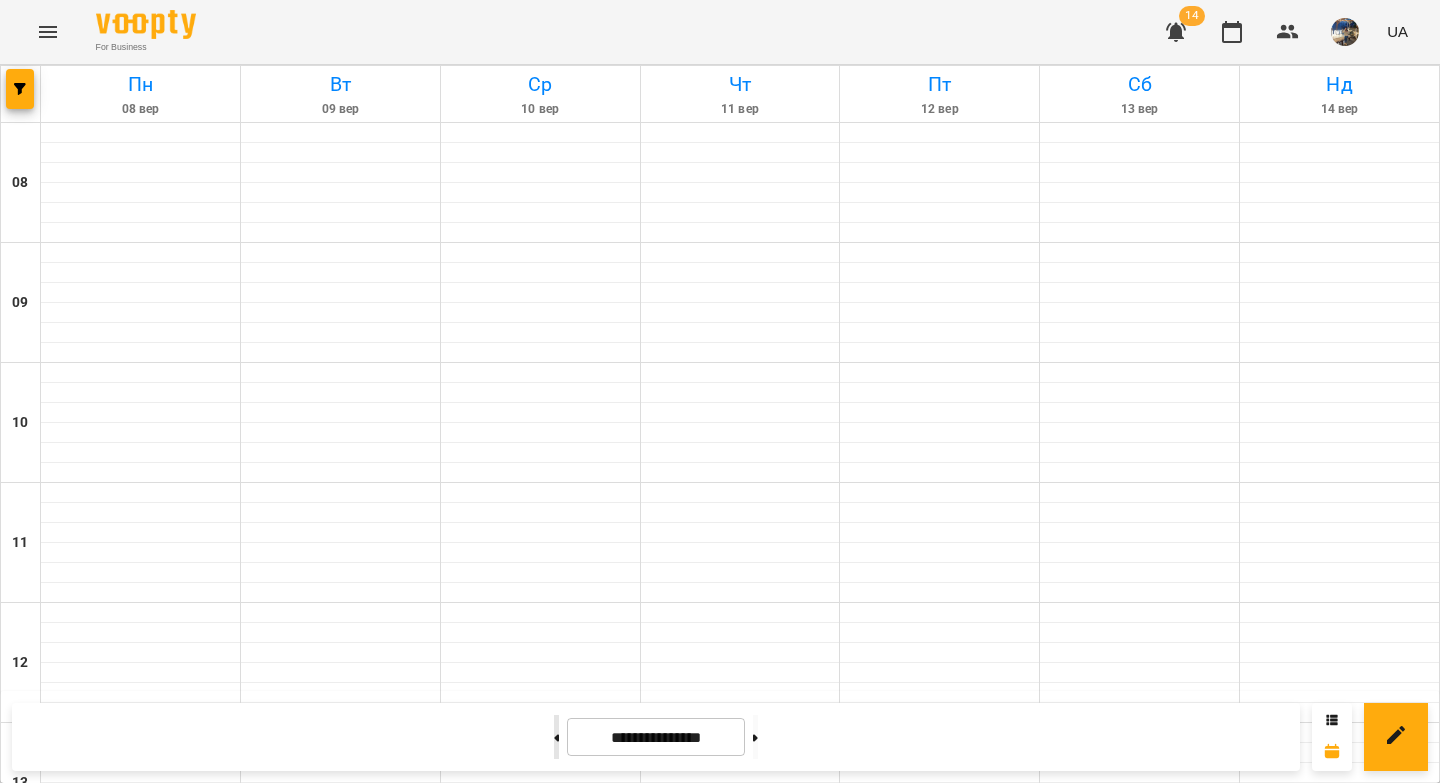 click 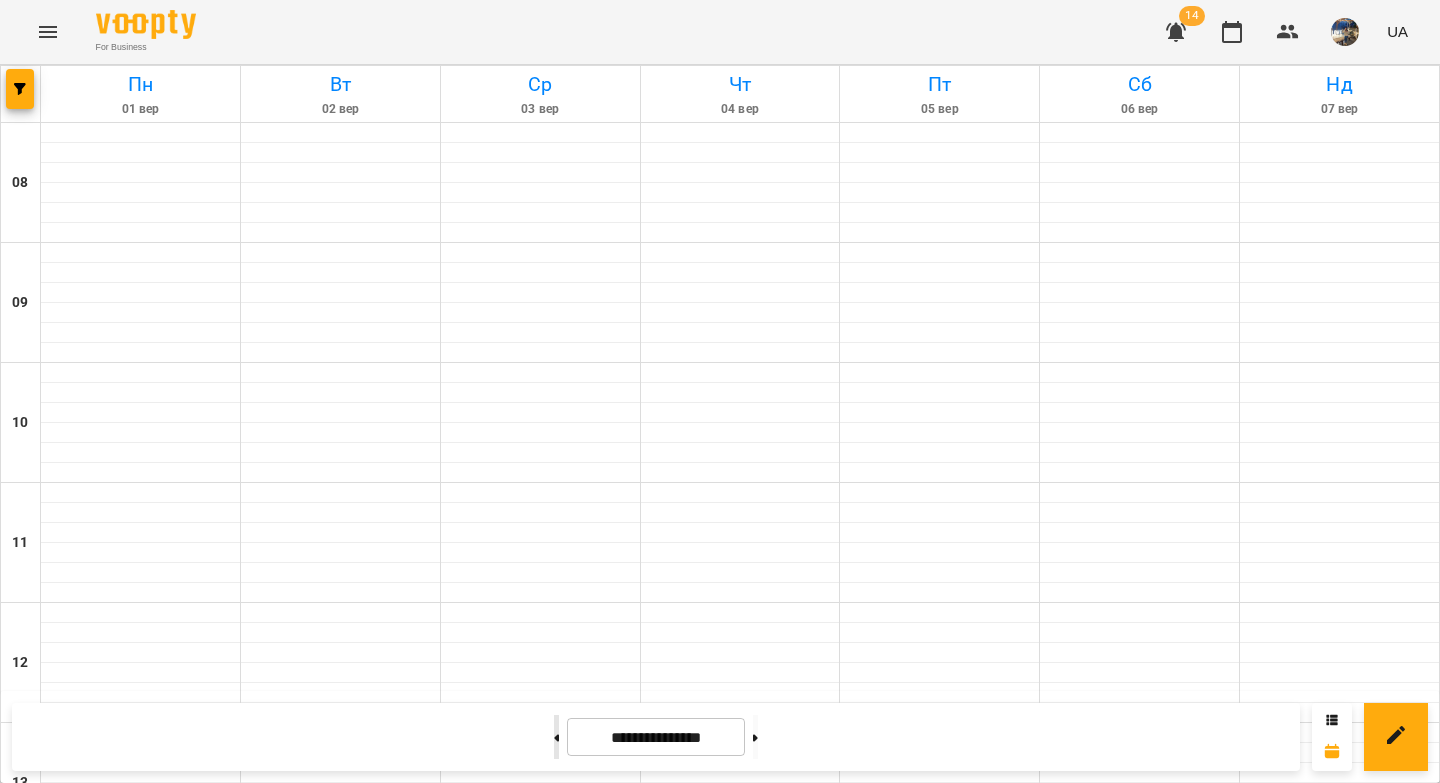click 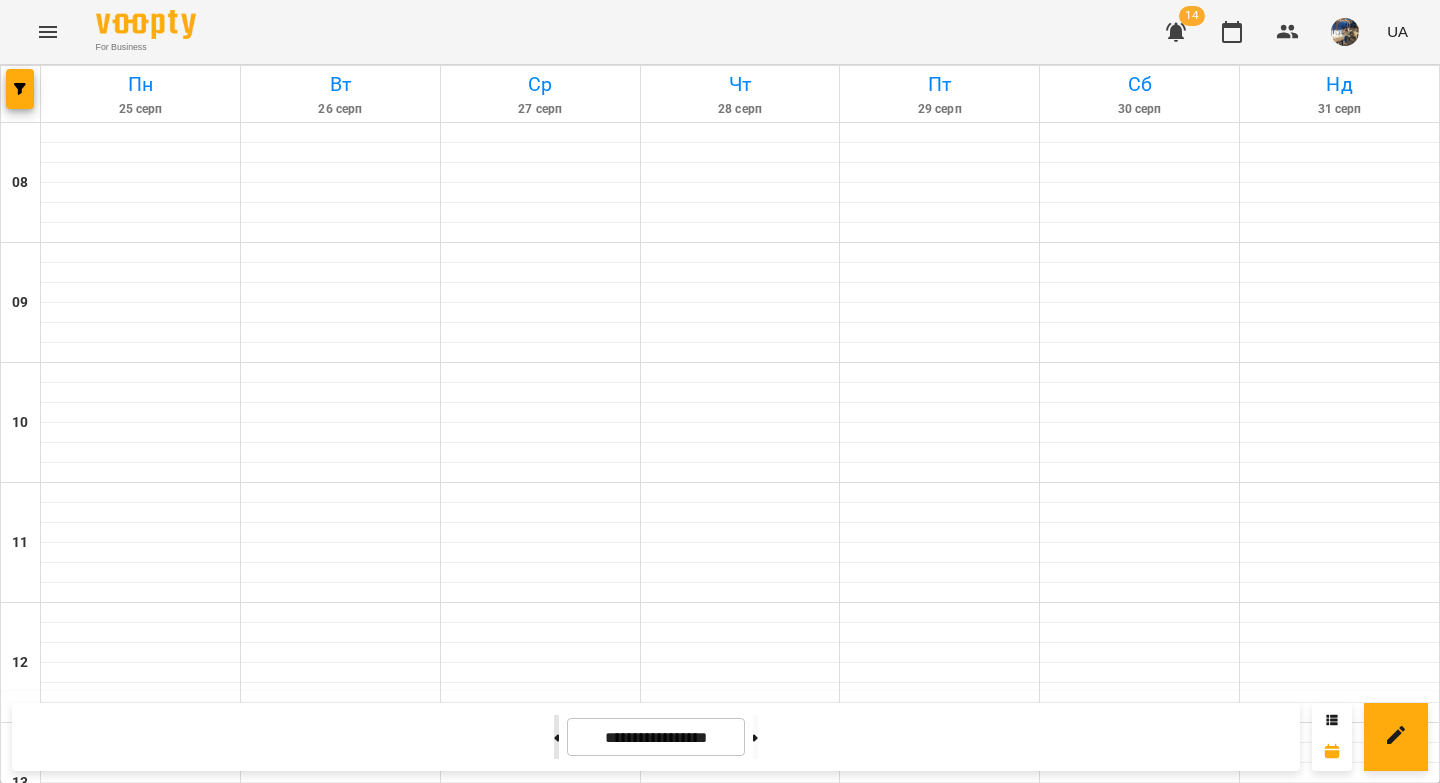 click 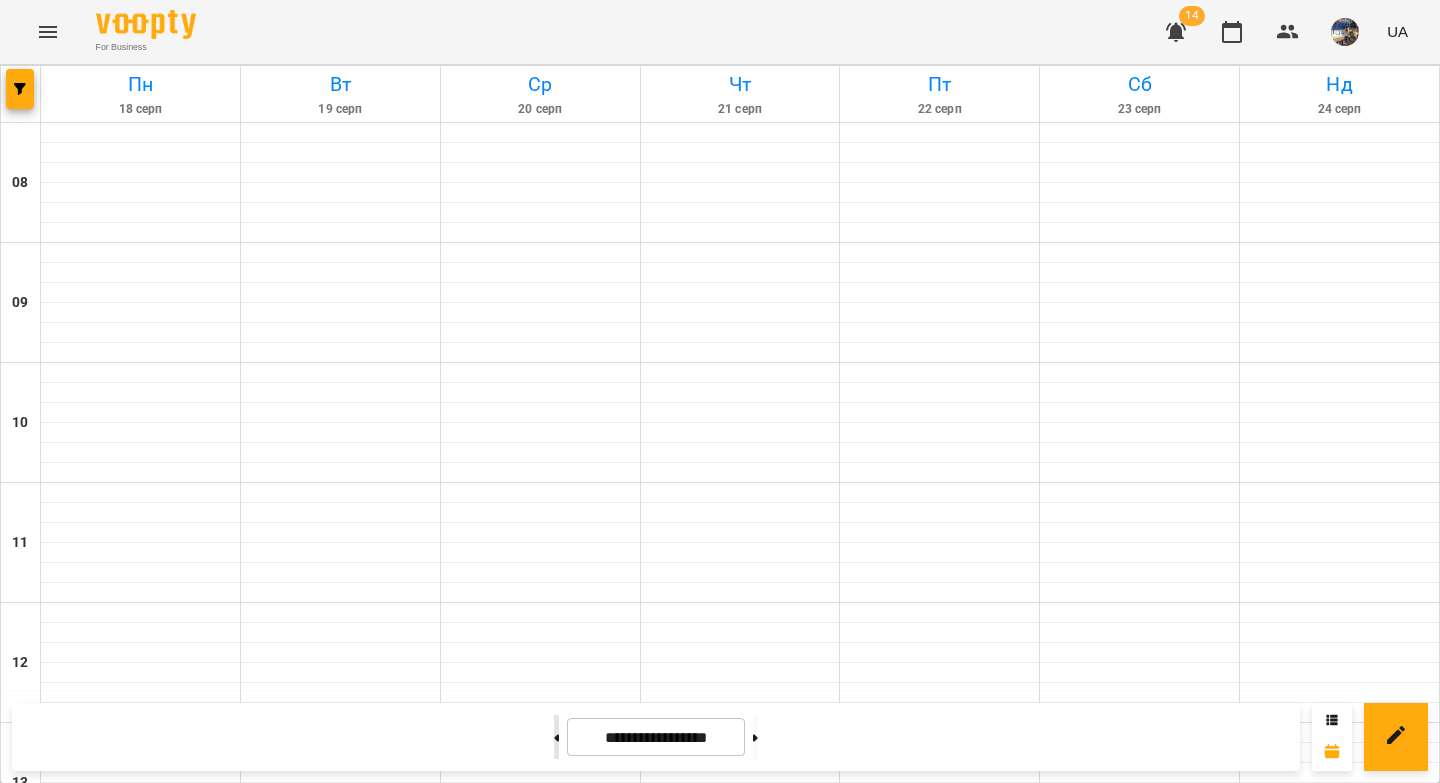 click 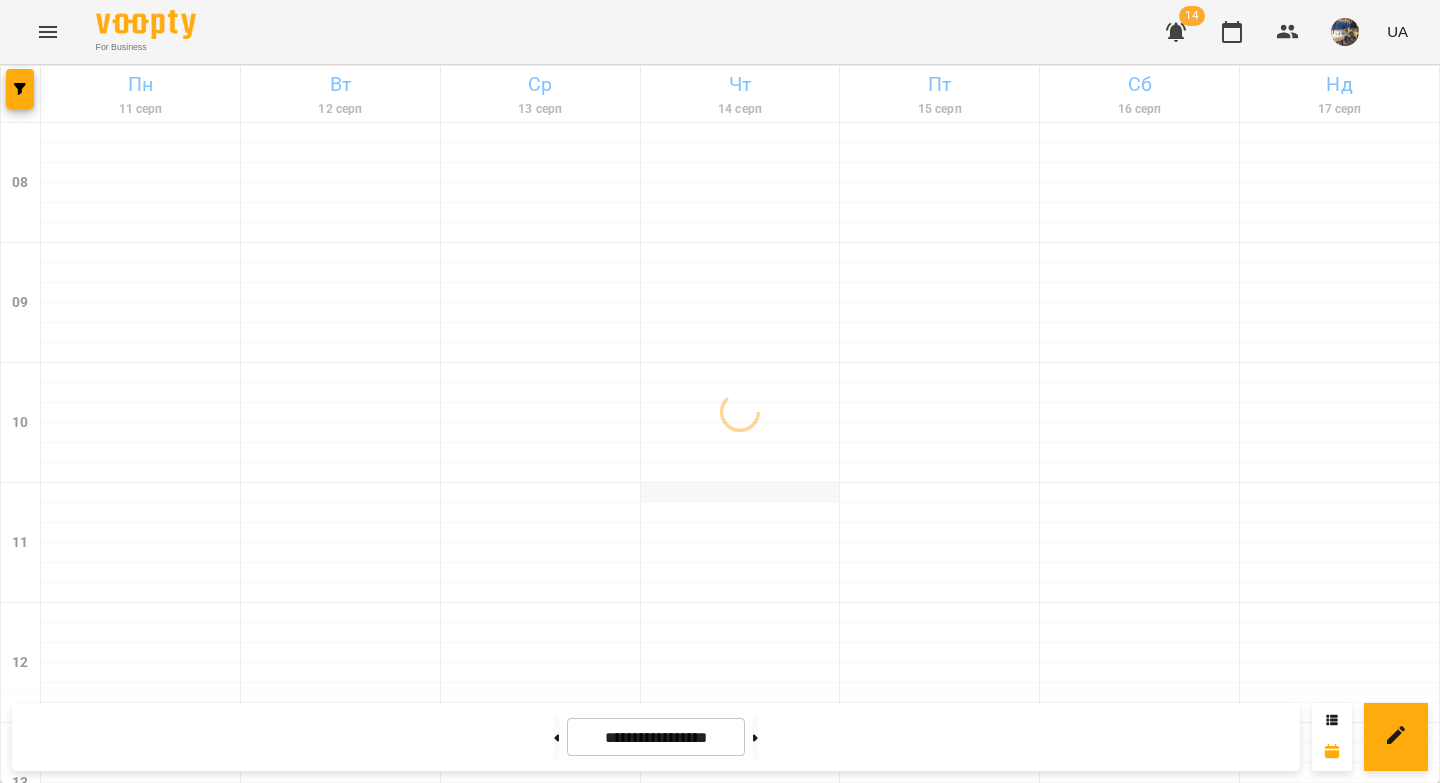 click 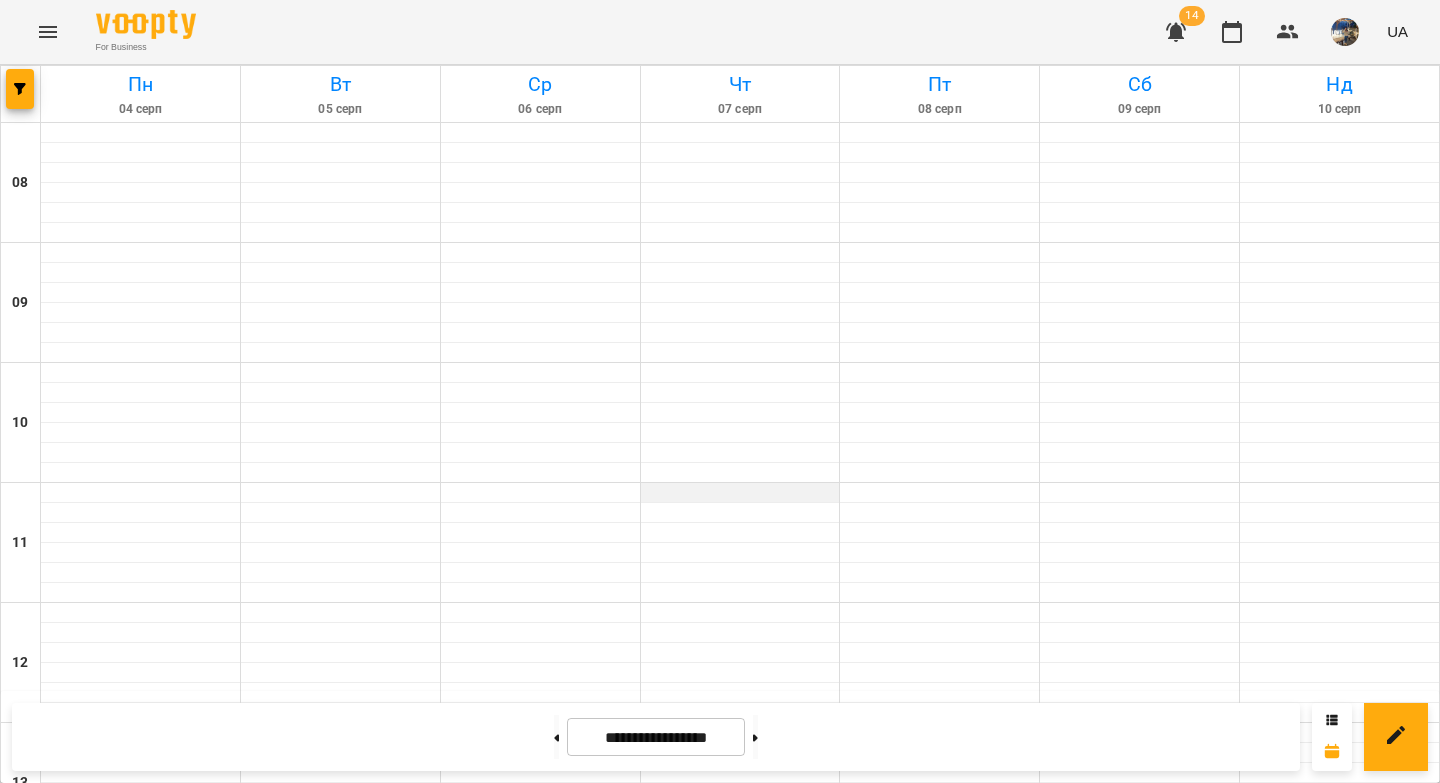 type on "**********" 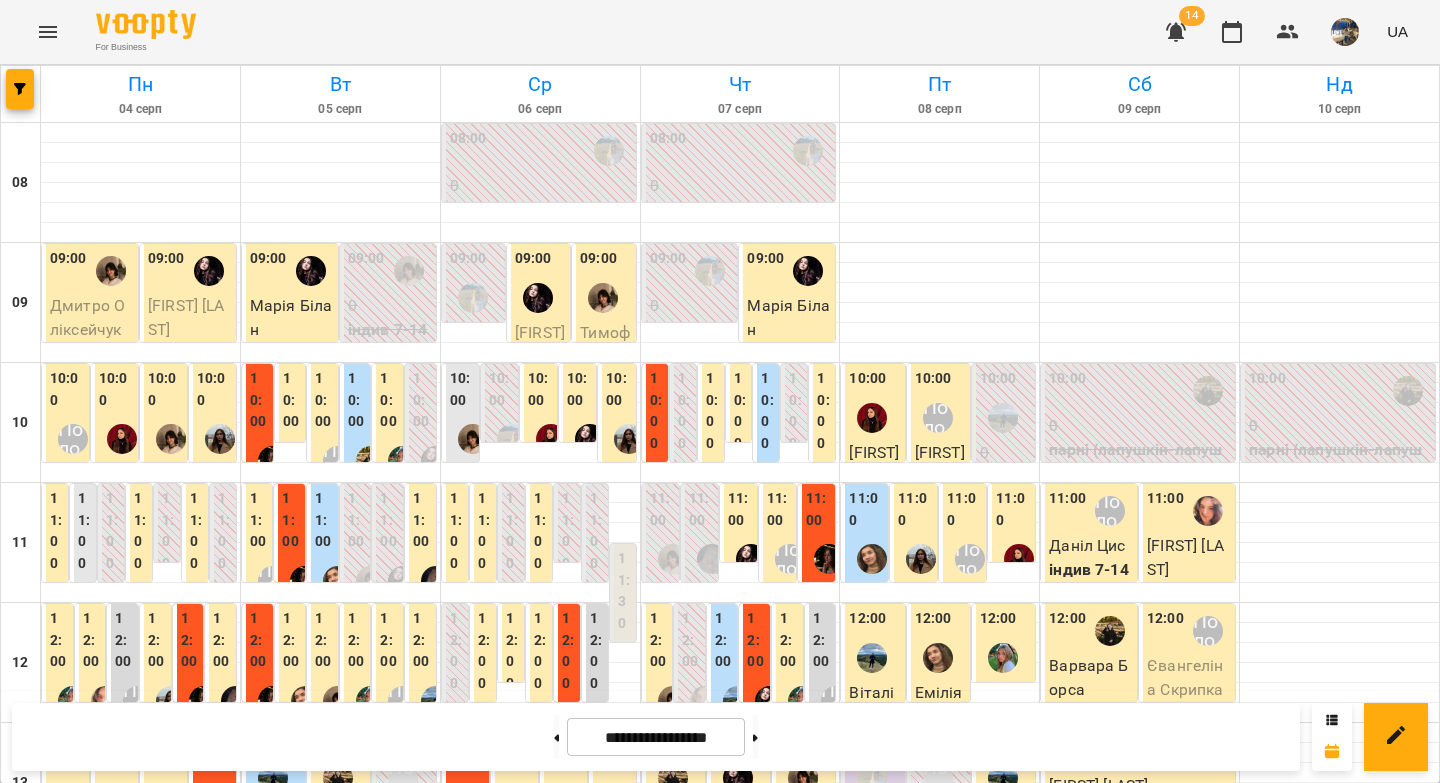 scroll, scrollTop: 0, scrollLeft: 0, axis: both 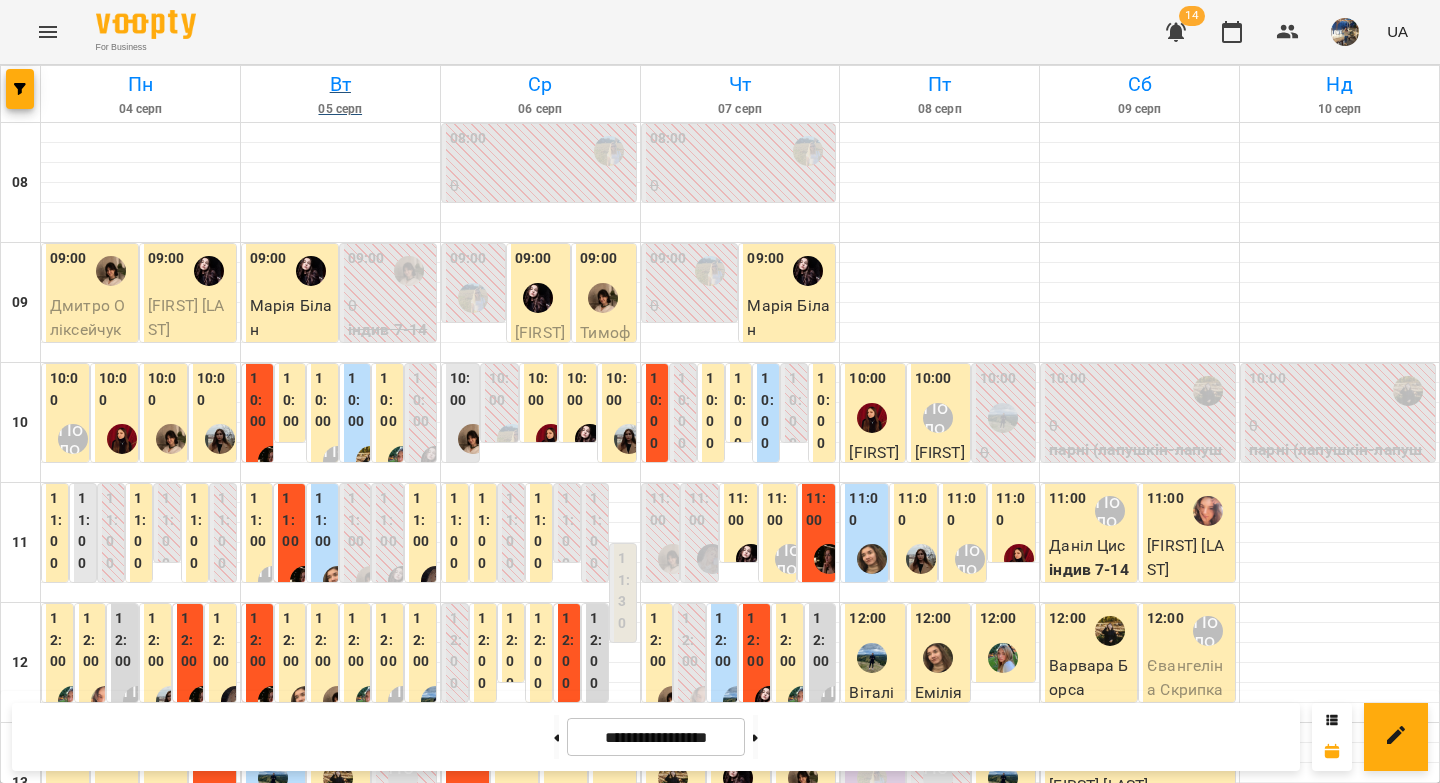 click on "Вт" at bounding box center [340, 84] 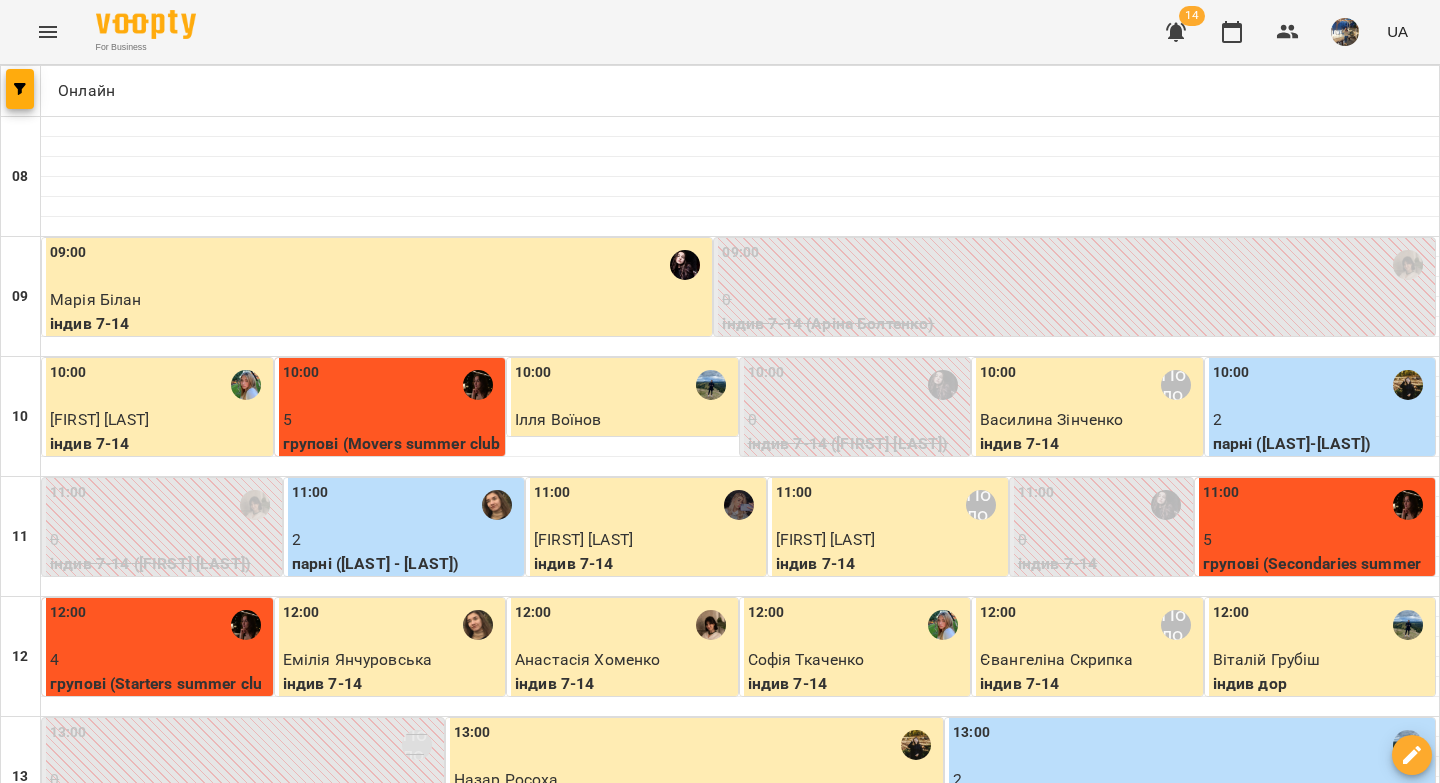 scroll, scrollTop: 1147, scrollLeft: 0, axis: vertical 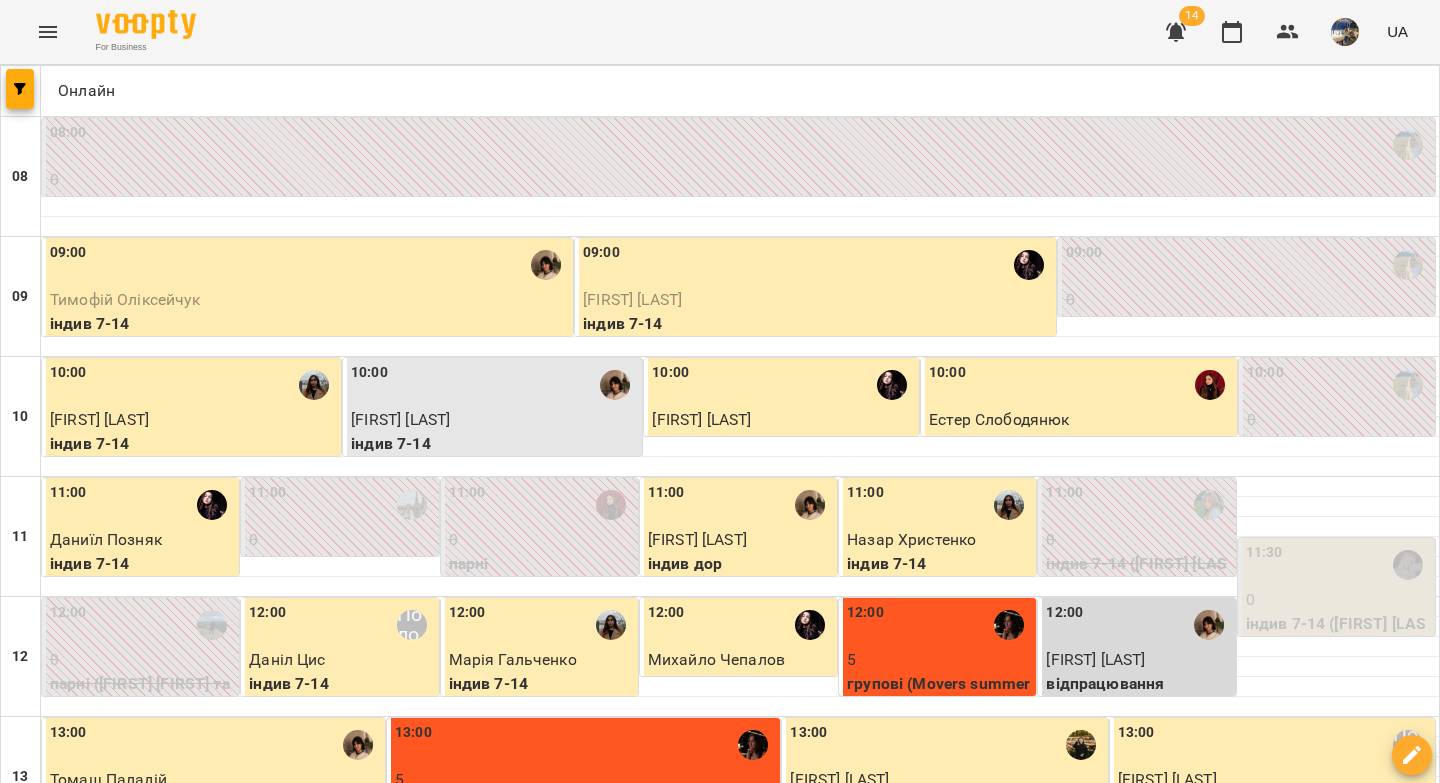 click on "чт" at bounding box center [808, 1823] 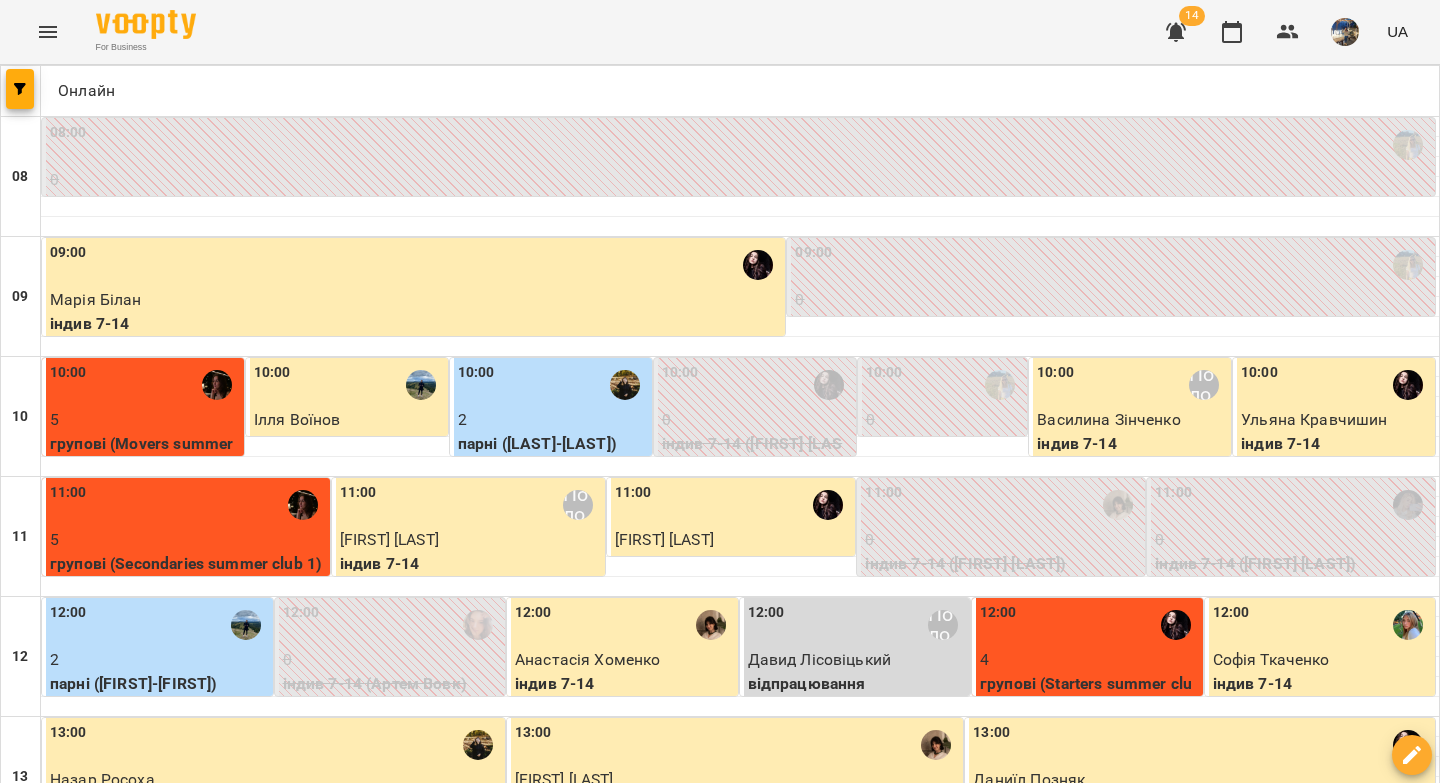 scroll, scrollTop: 1101, scrollLeft: 0, axis: vertical 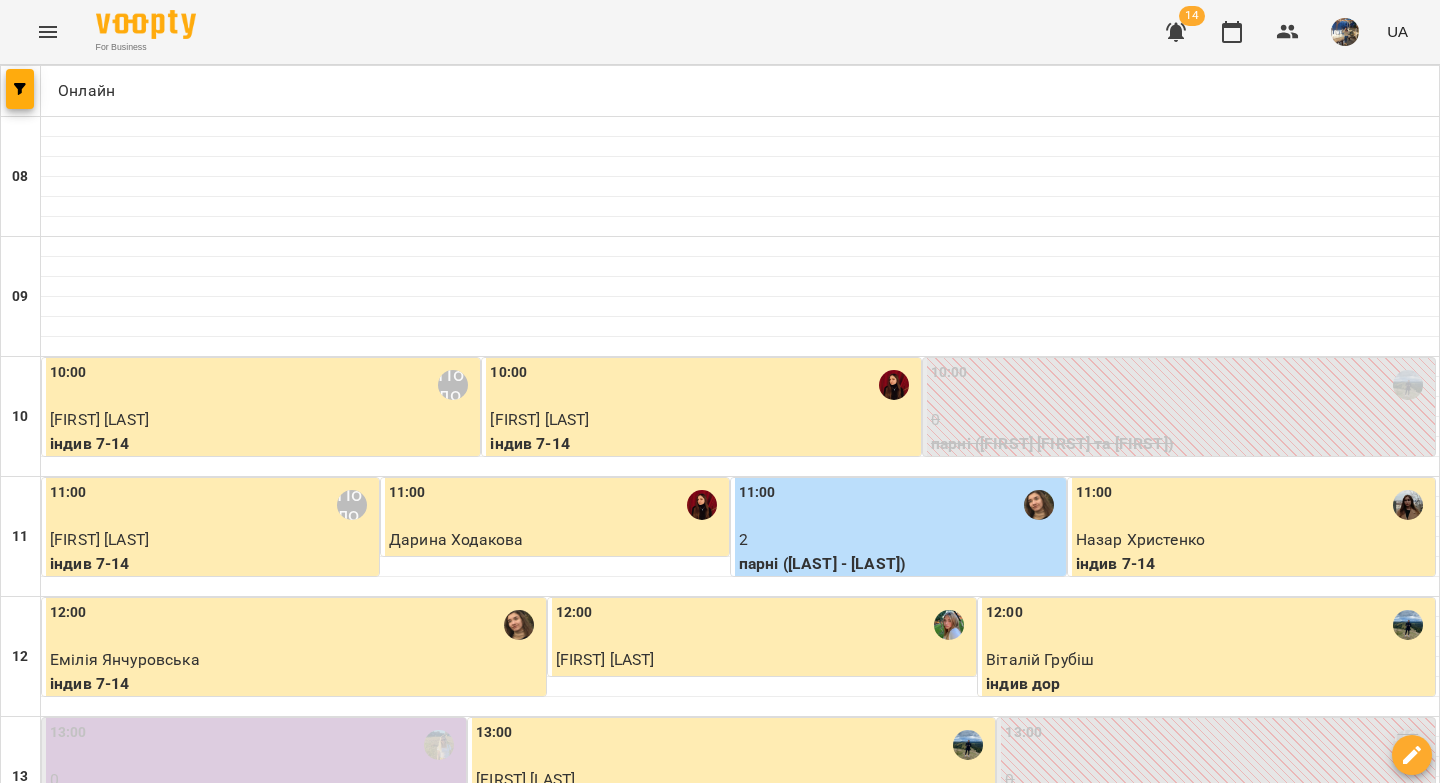 click at bounding box center (819, 1888) 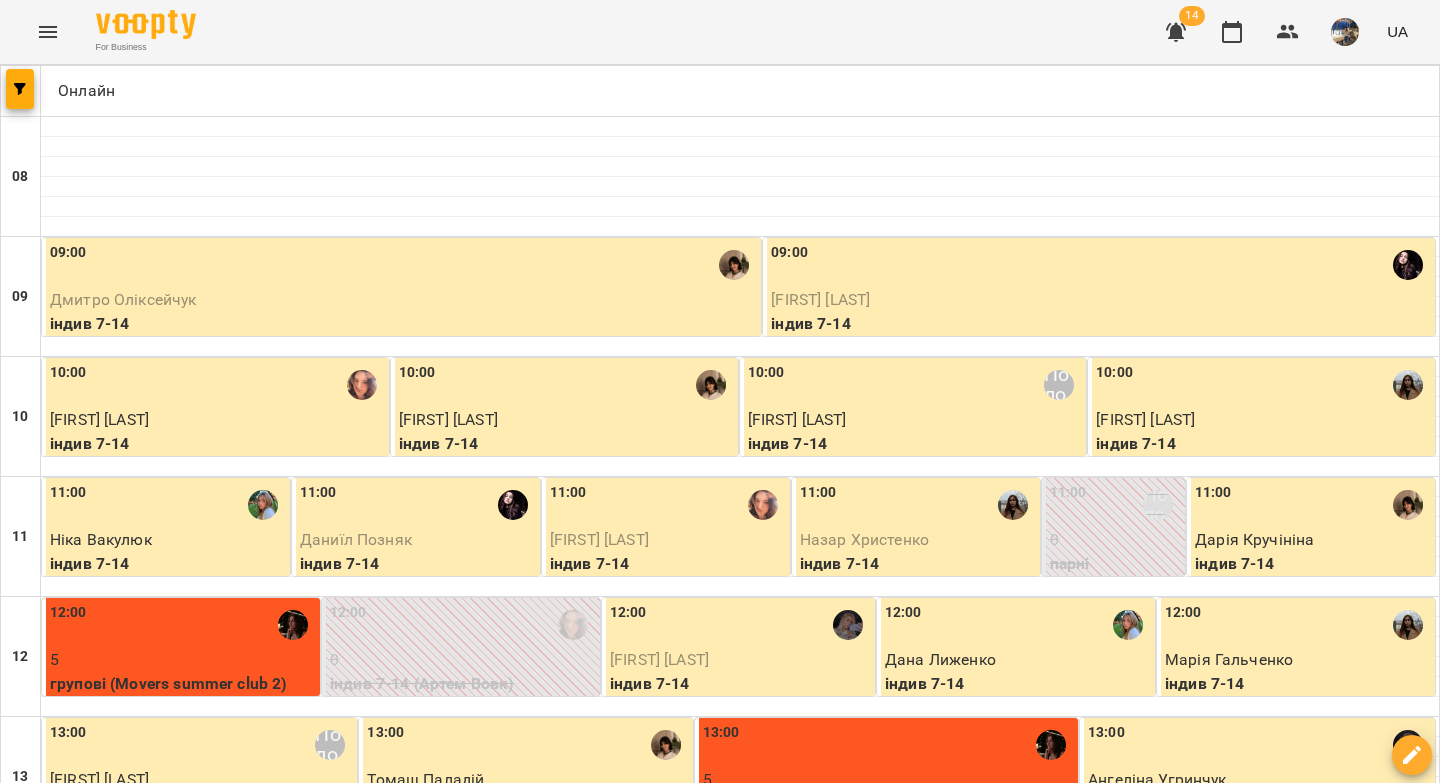 click at bounding box center (819, 1888) 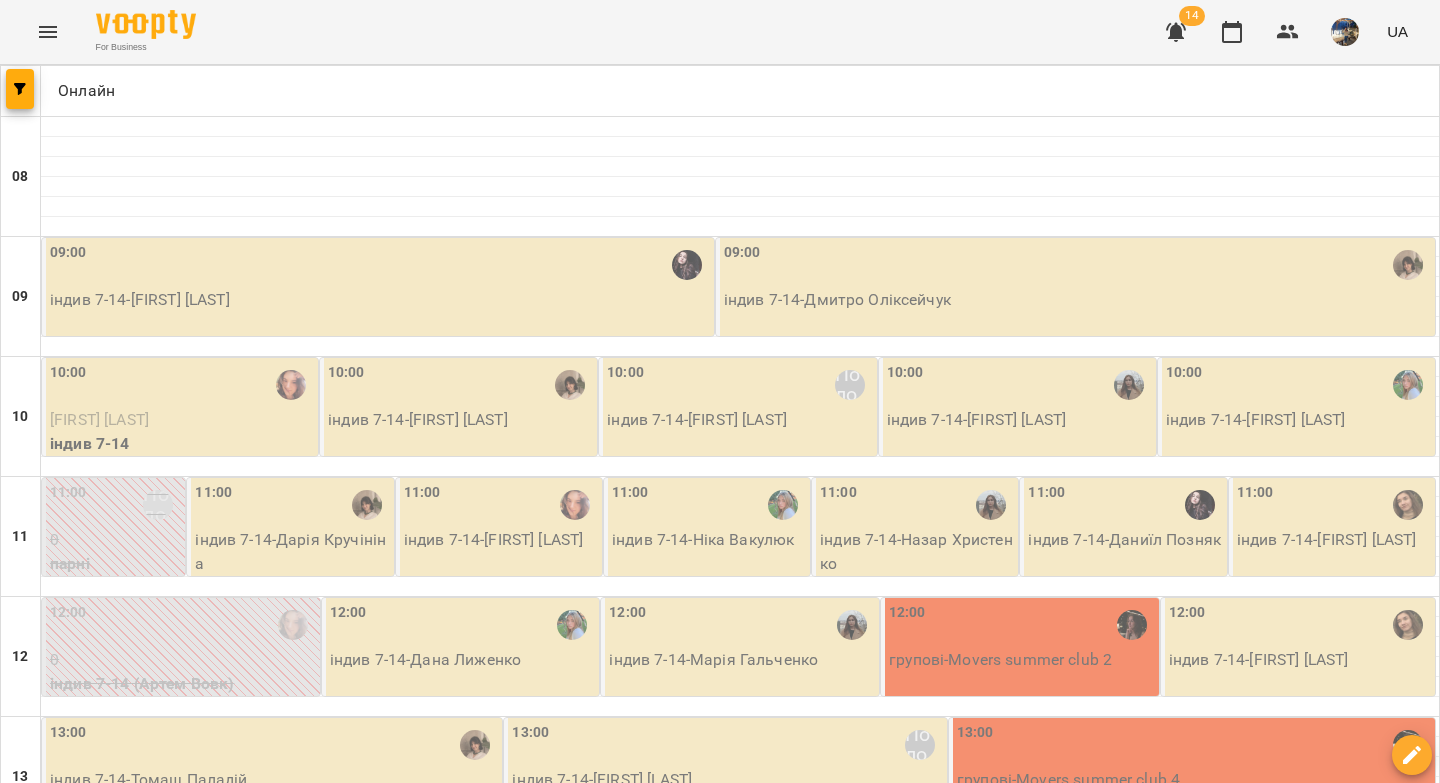 click at bounding box center [620, 1888] 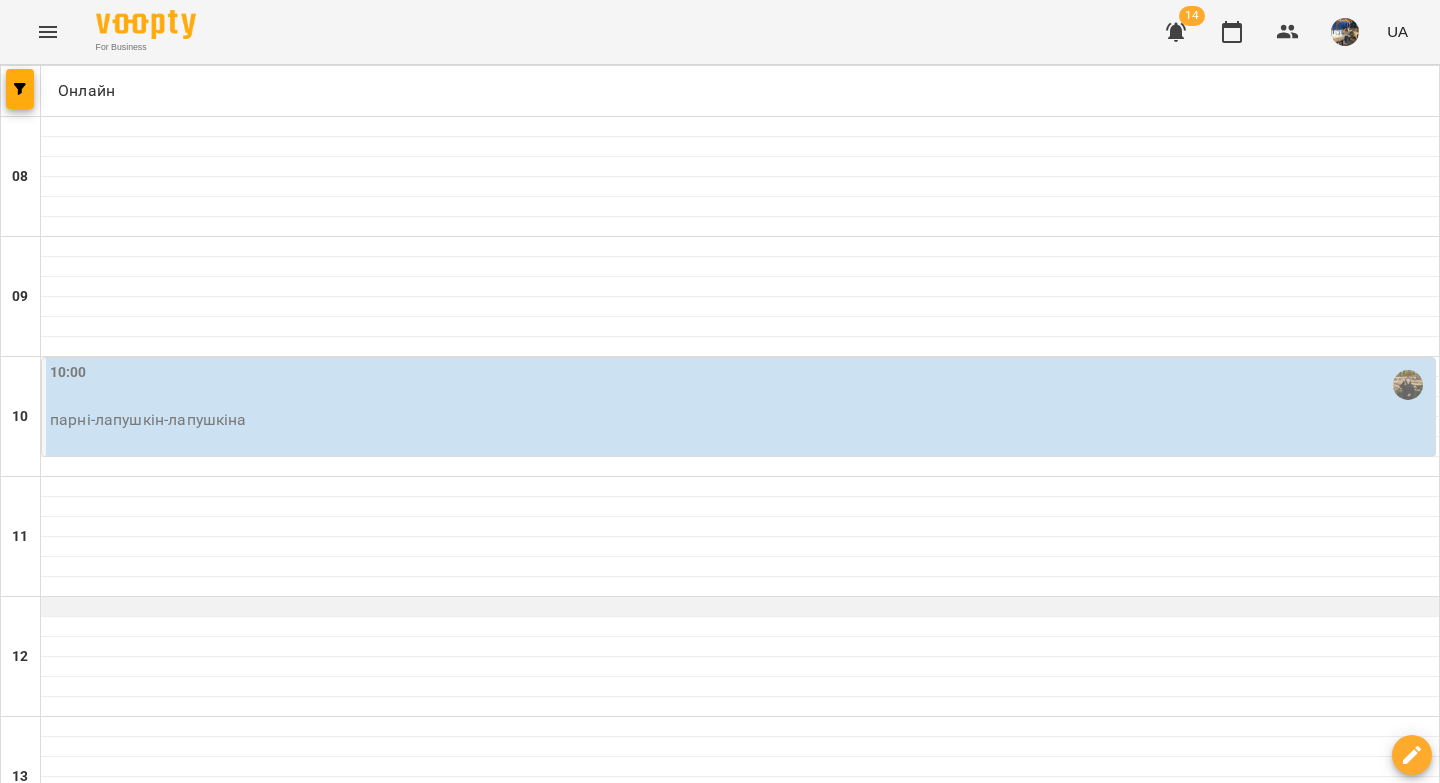 scroll, scrollTop: 0, scrollLeft: 0, axis: both 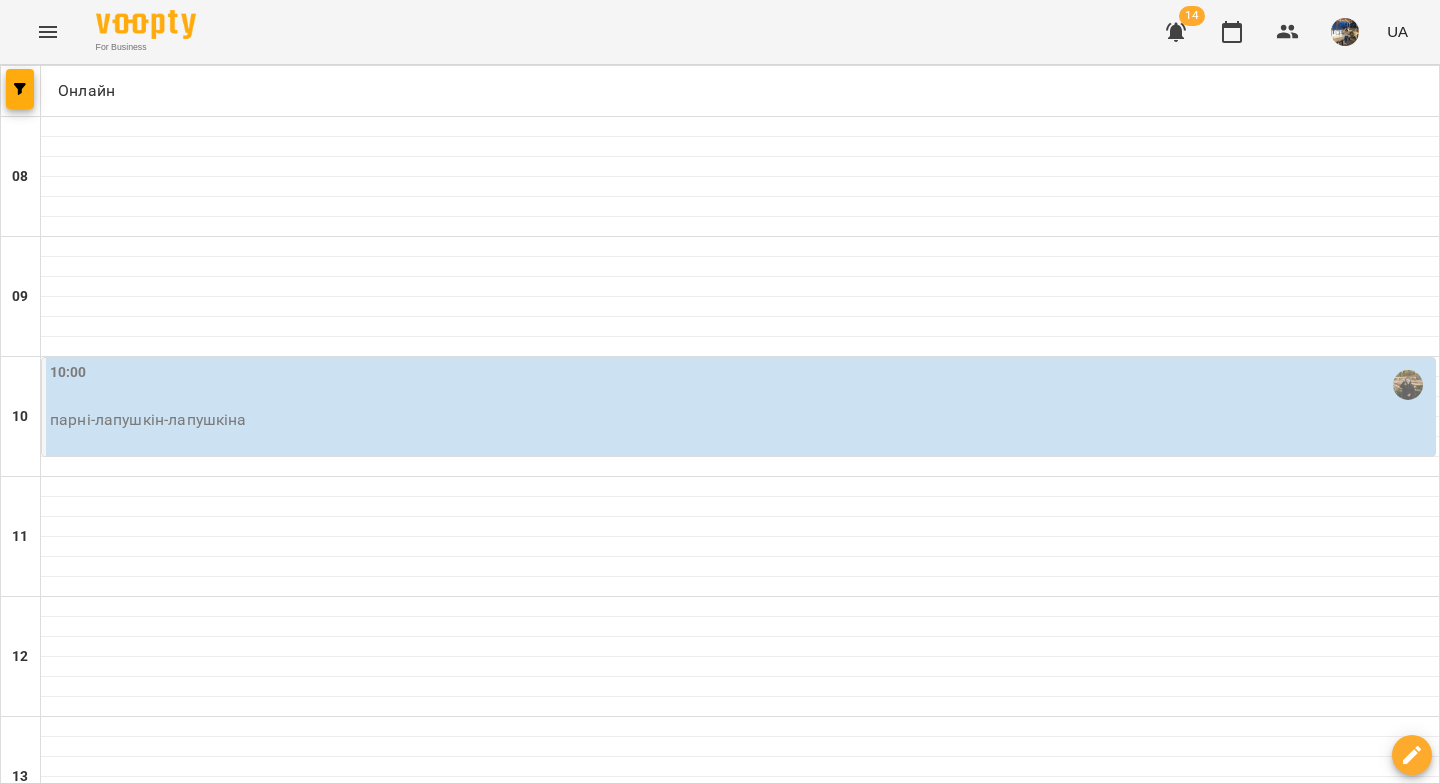 click on "11 серп" at bounding box center [41, 1842] 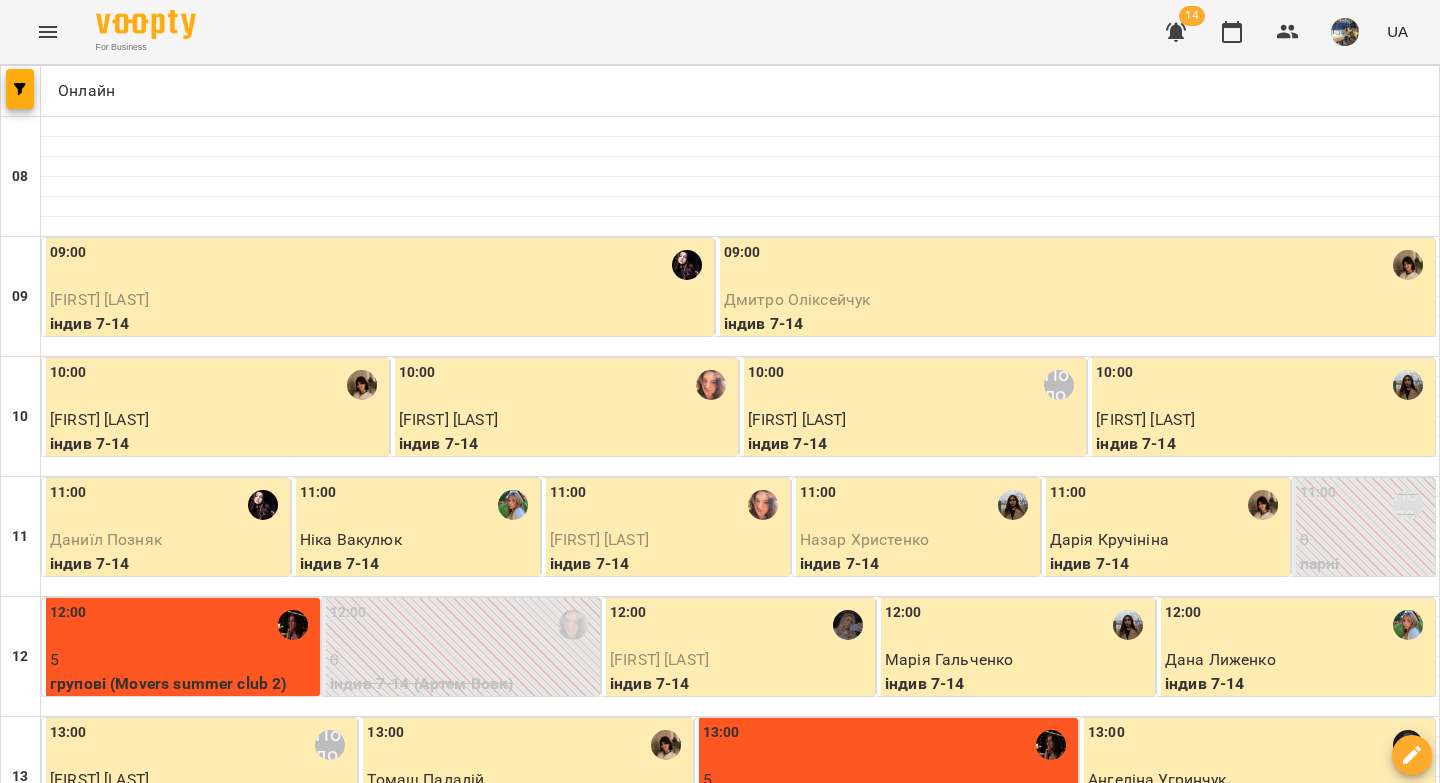 scroll, scrollTop: 0, scrollLeft: 0, axis: both 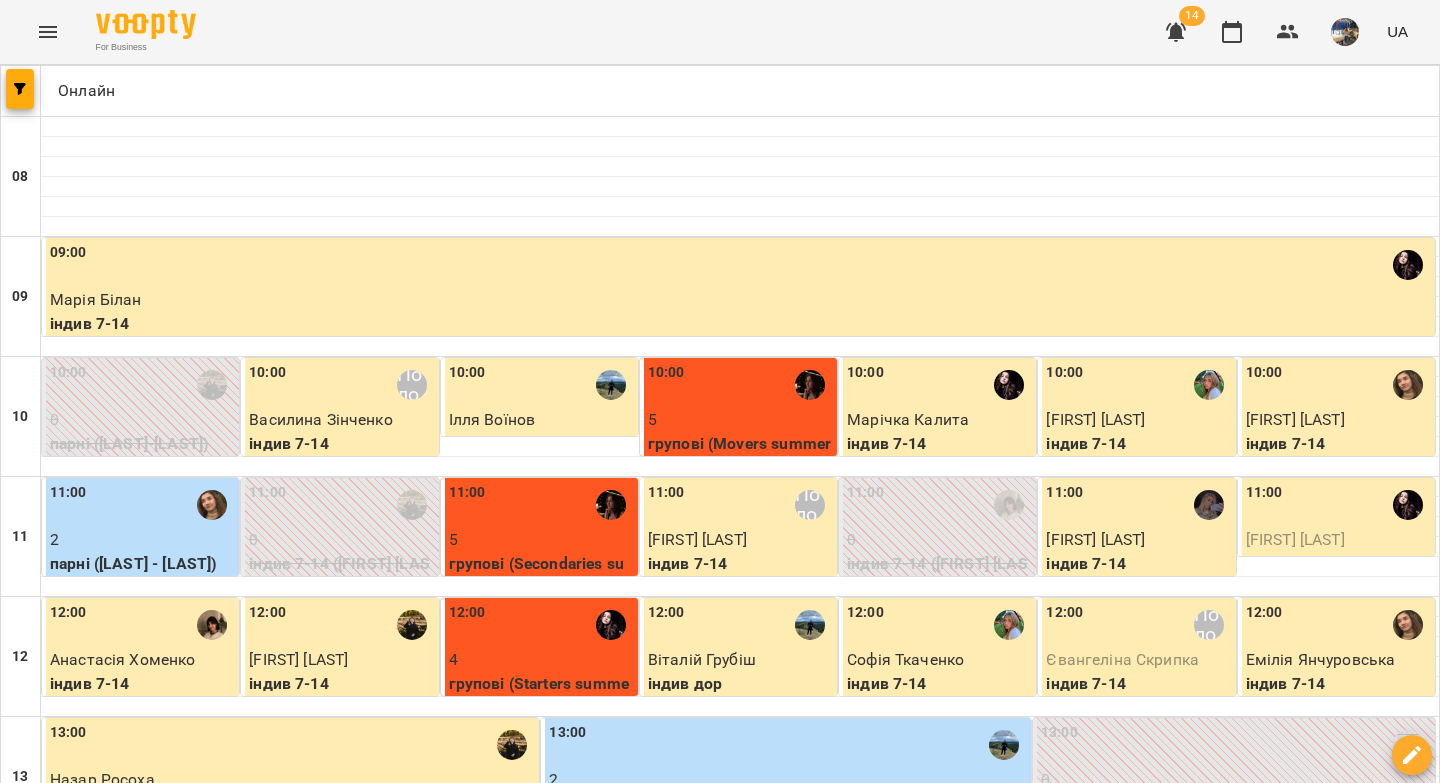click on "11 серп" at bounding box center [41, 1842] 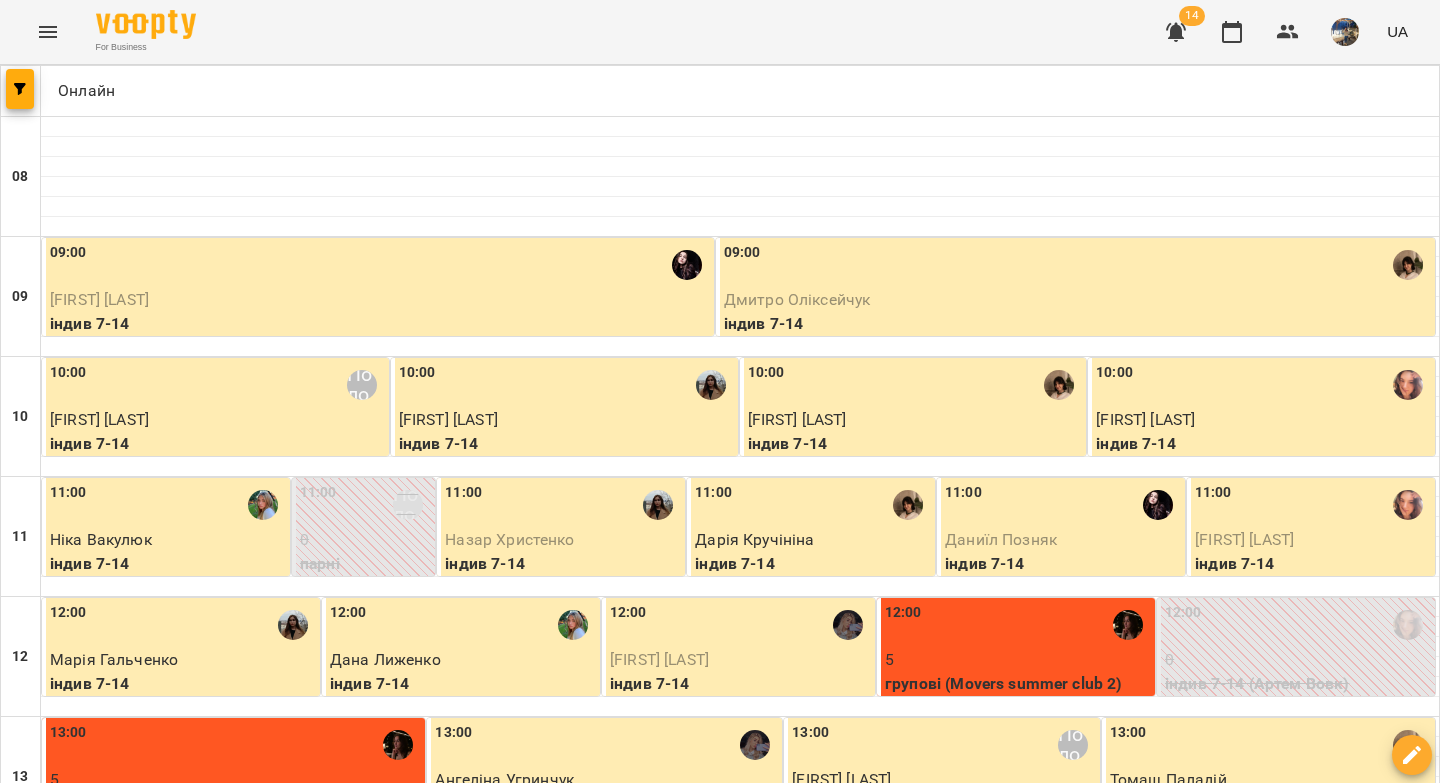 click at bounding box center (620, 1888) 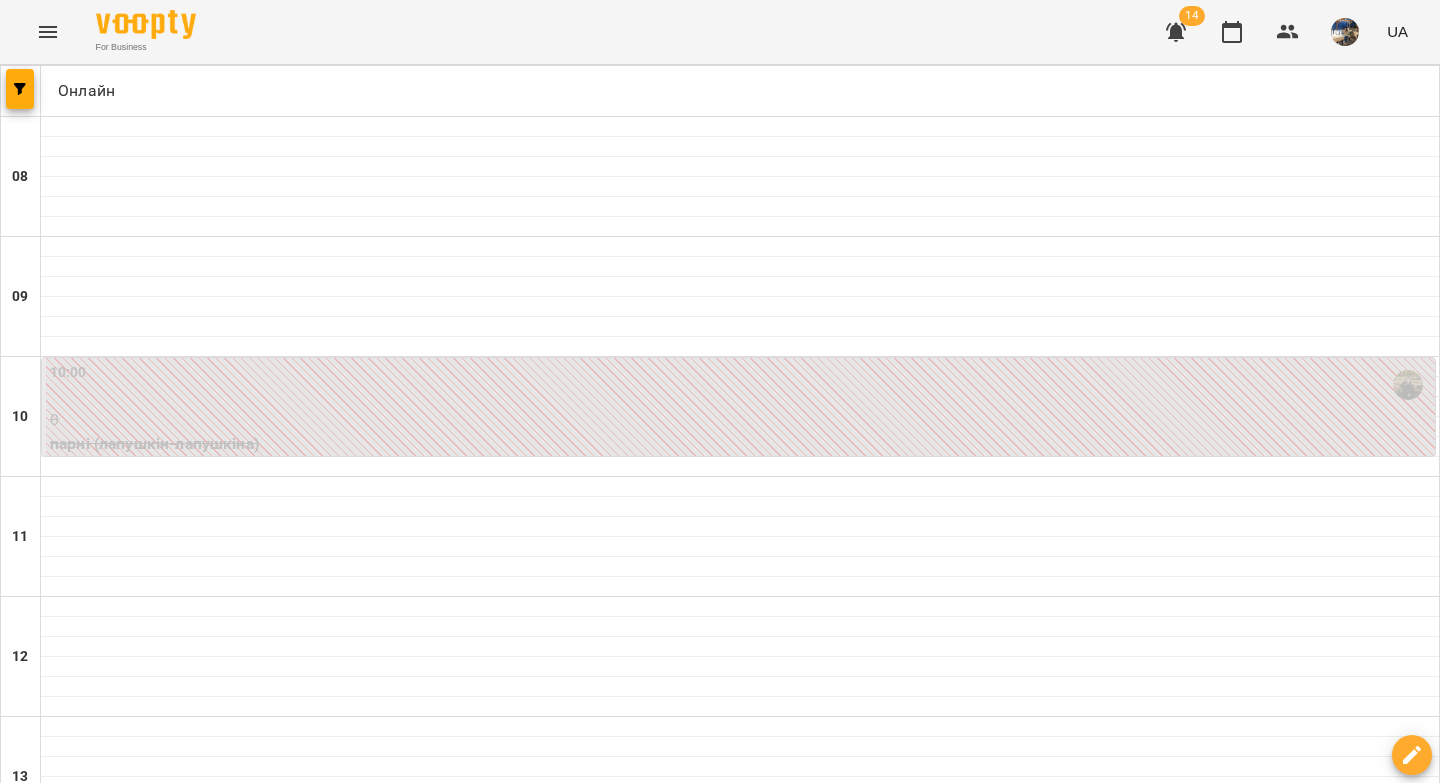 drag, startPoint x: 822, startPoint y: 689, endPoint x: 860, endPoint y: 565, distance: 129.69194 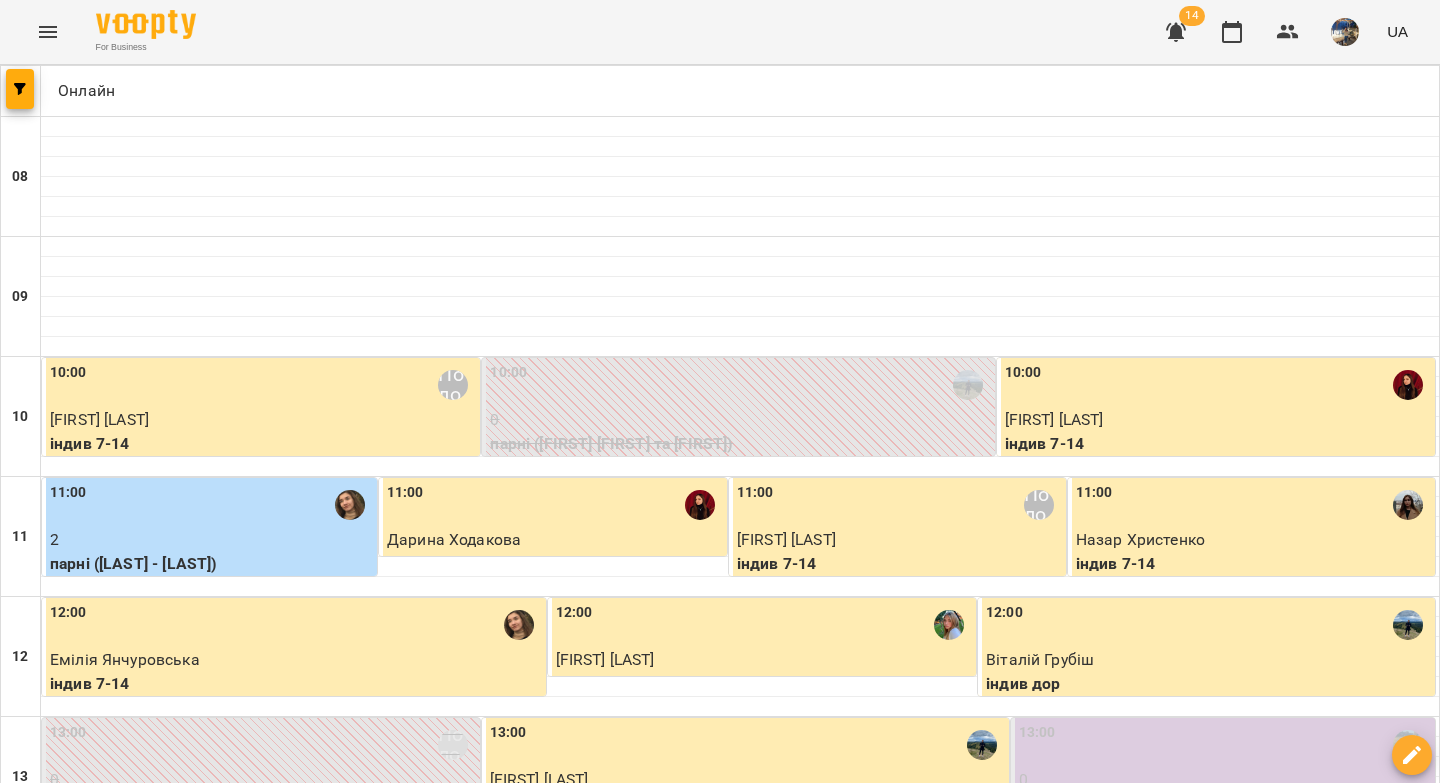 scroll, scrollTop: 606, scrollLeft: 0, axis: vertical 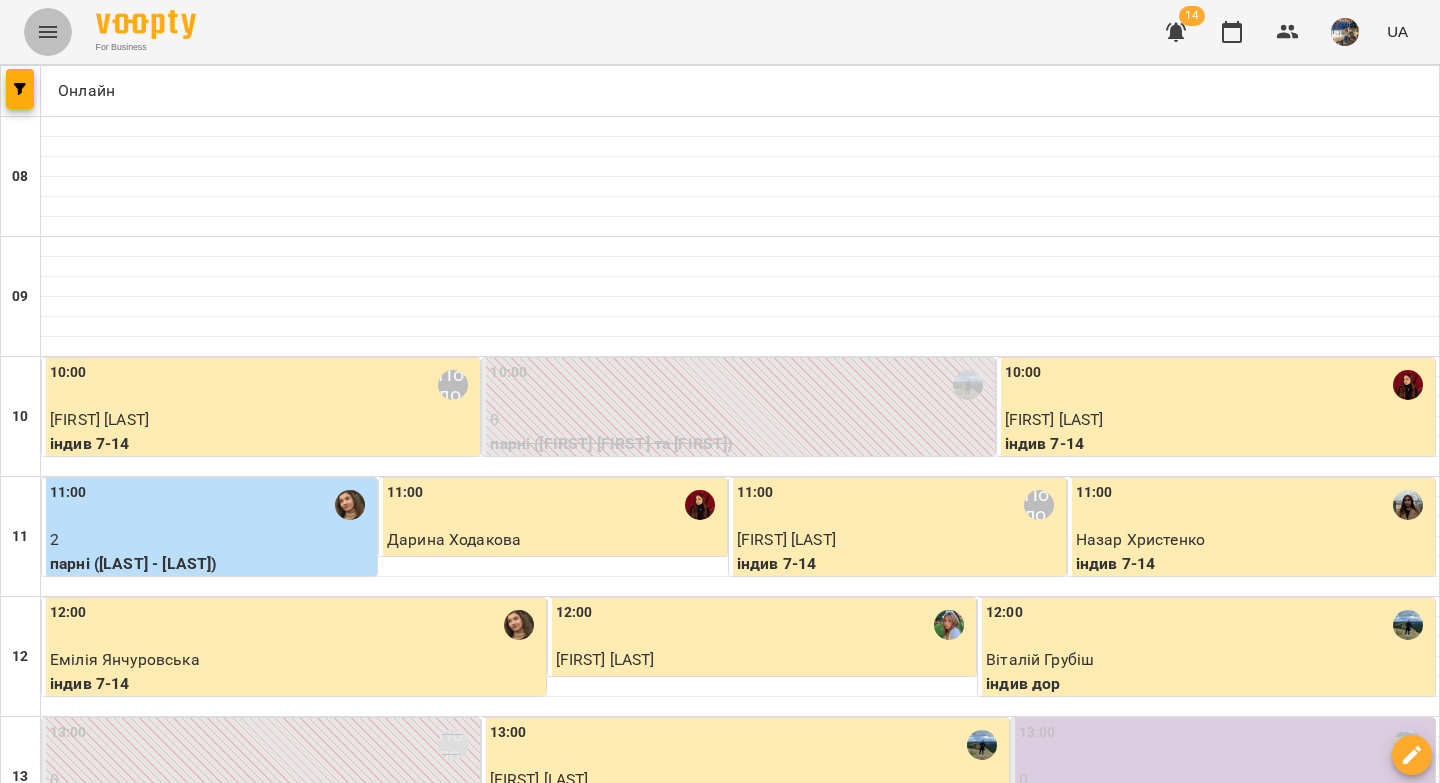 click 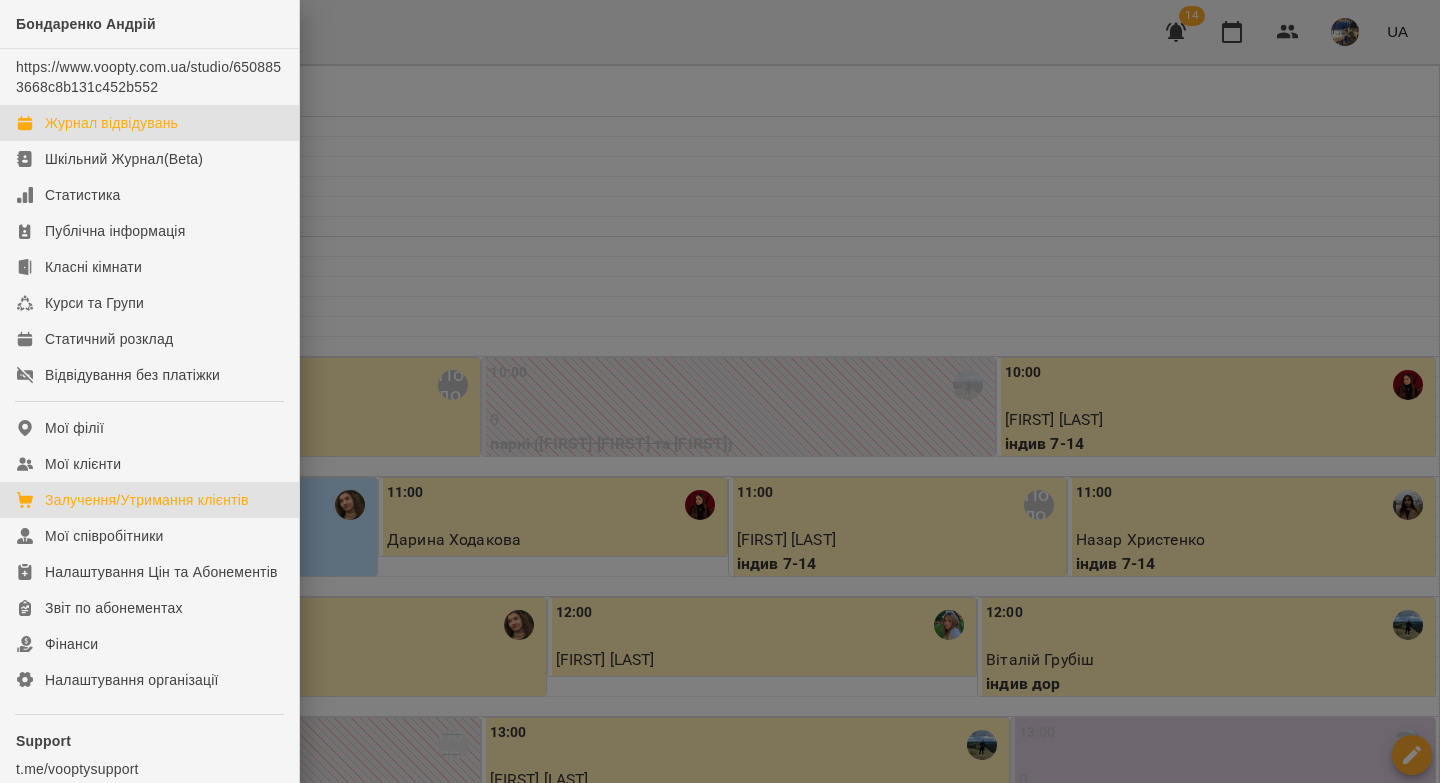 click on "Залучення/Утримання клієнтів" at bounding box center (147, 500) 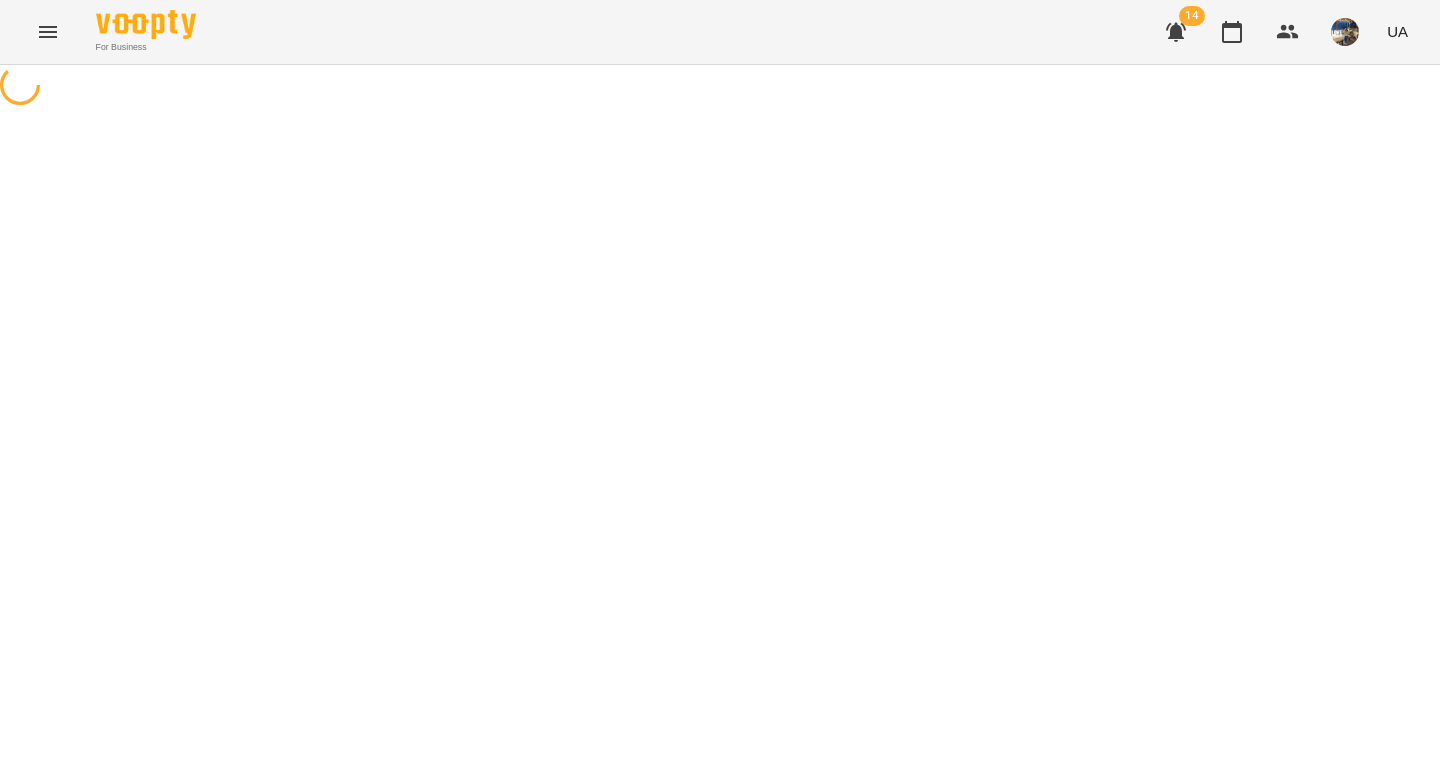 select on "**********" 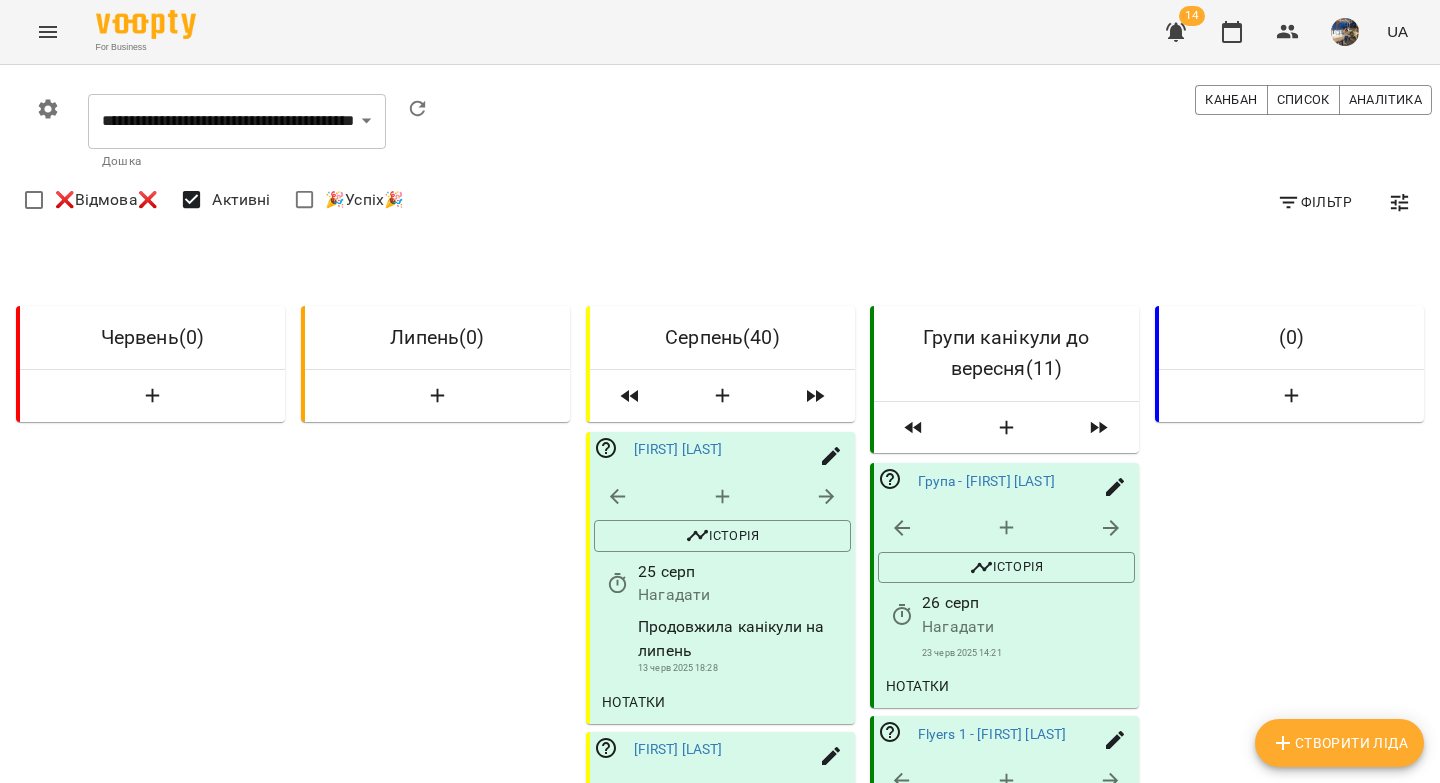 scroll, scrollTop: 53, scrollLeft: 0, axis: vertical 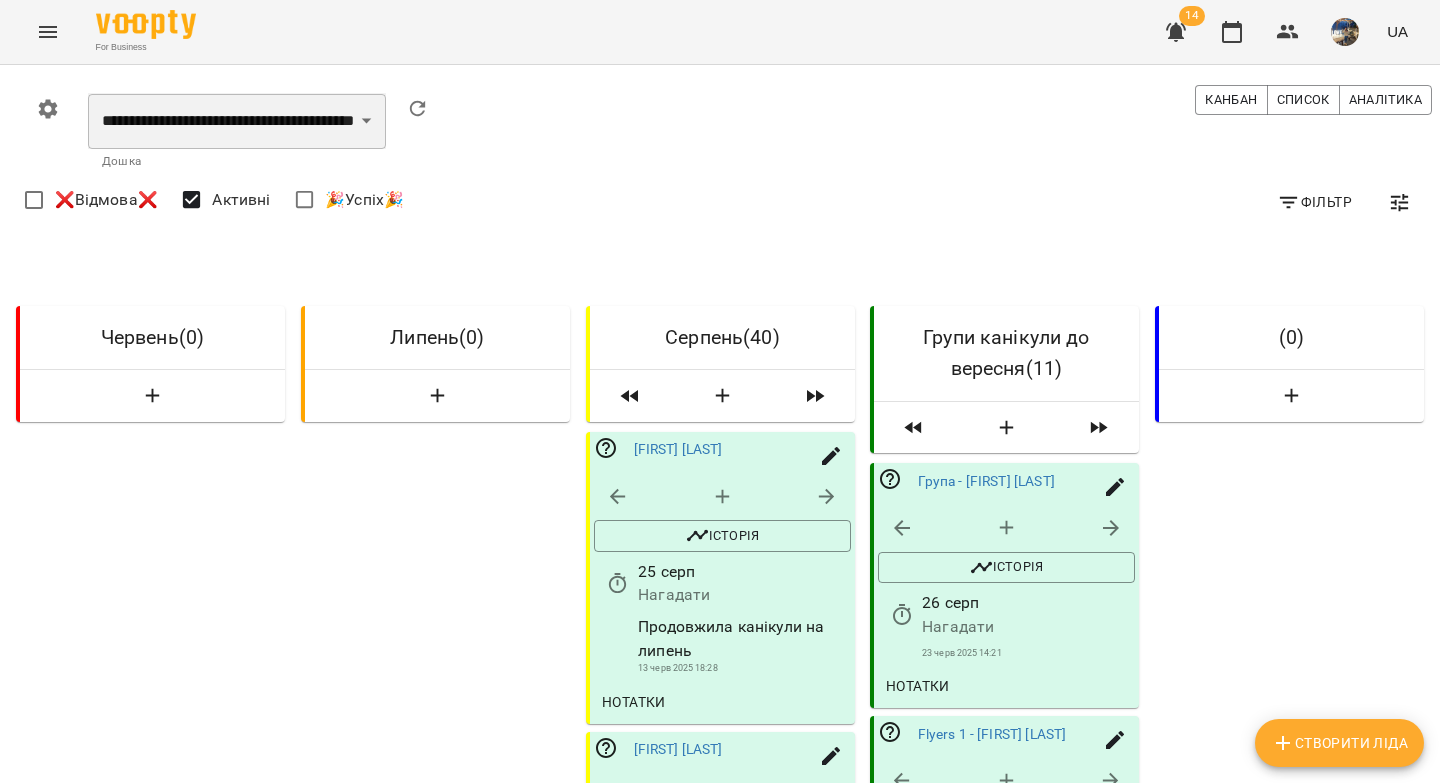 click on "**********" at bounding box center (237, 121) 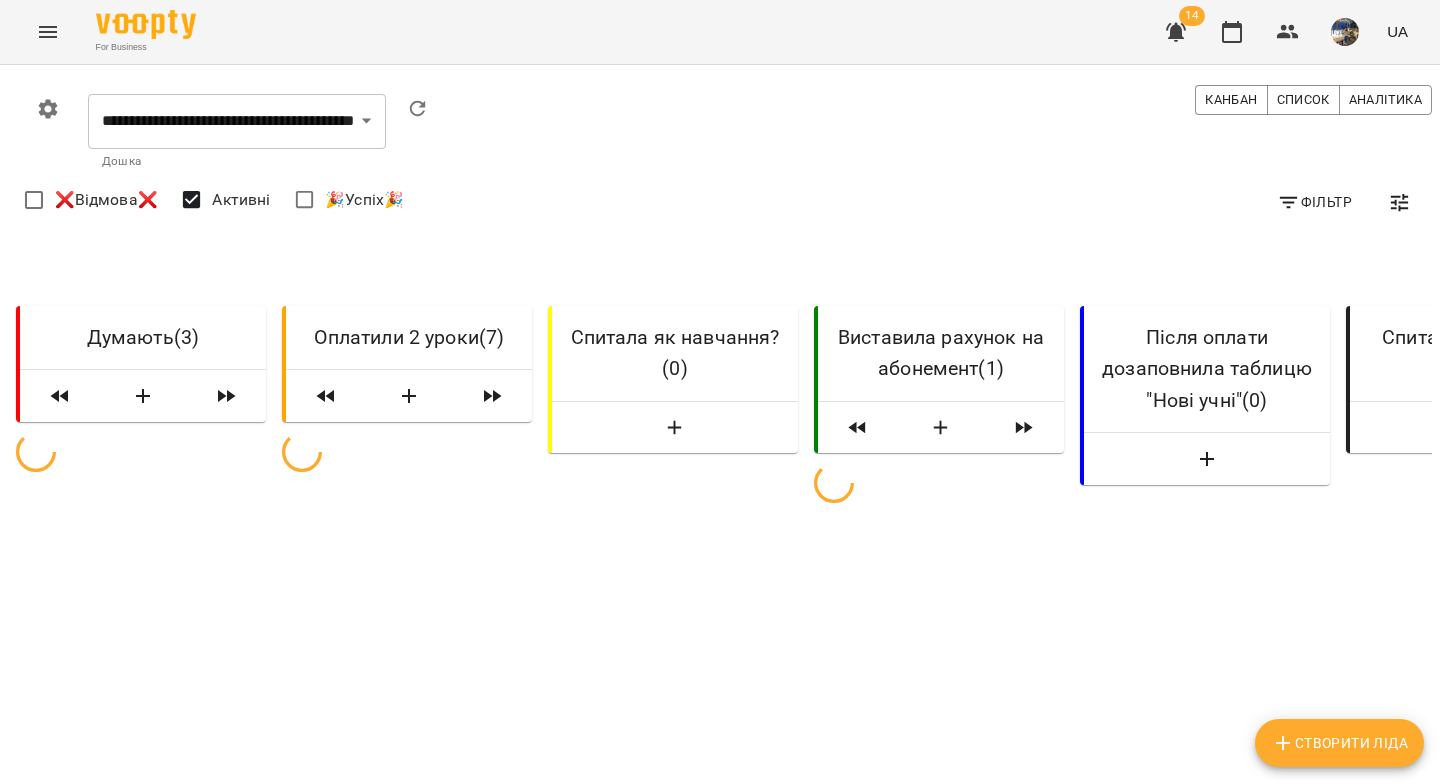 scroll, scrollTop: 0, scrollLeft: 0, axis: both 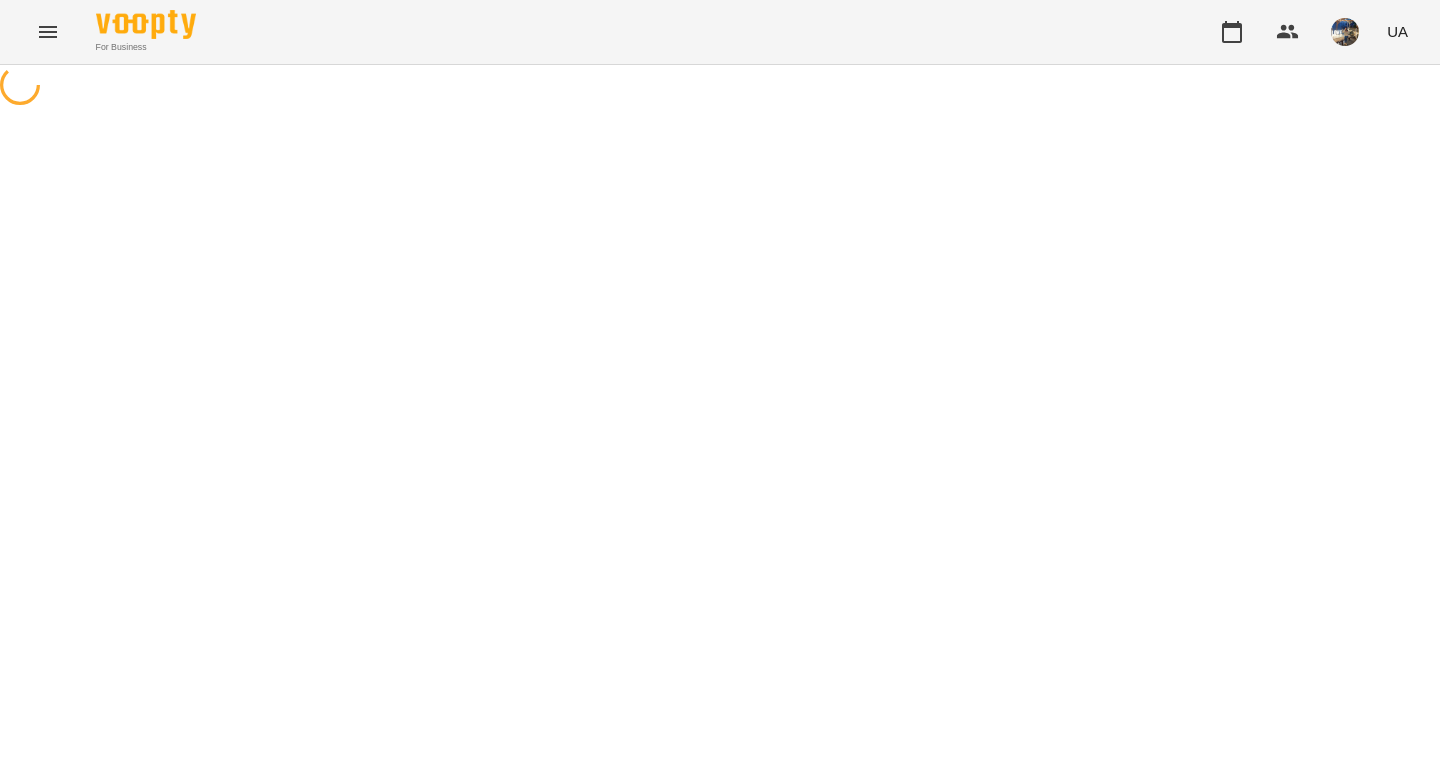 select on "********" 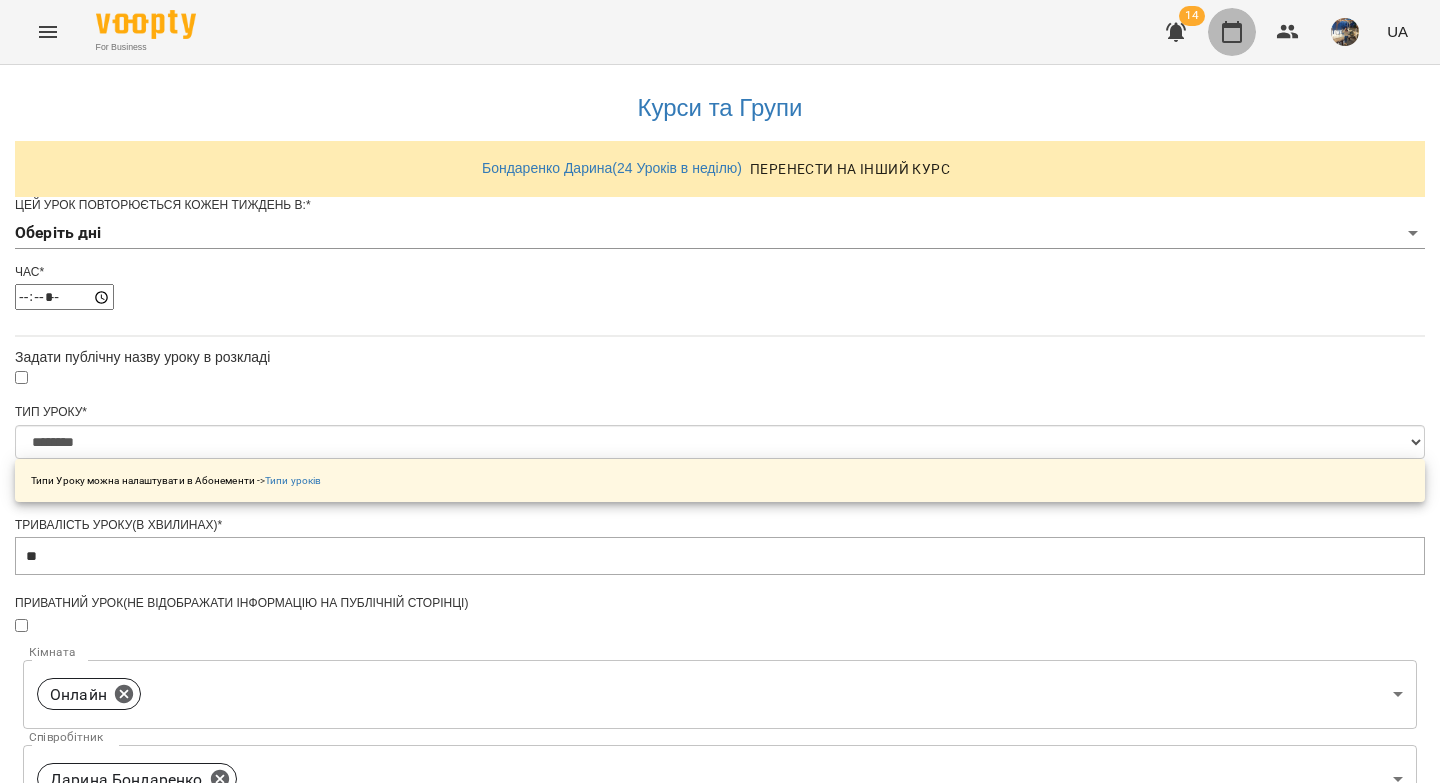 click 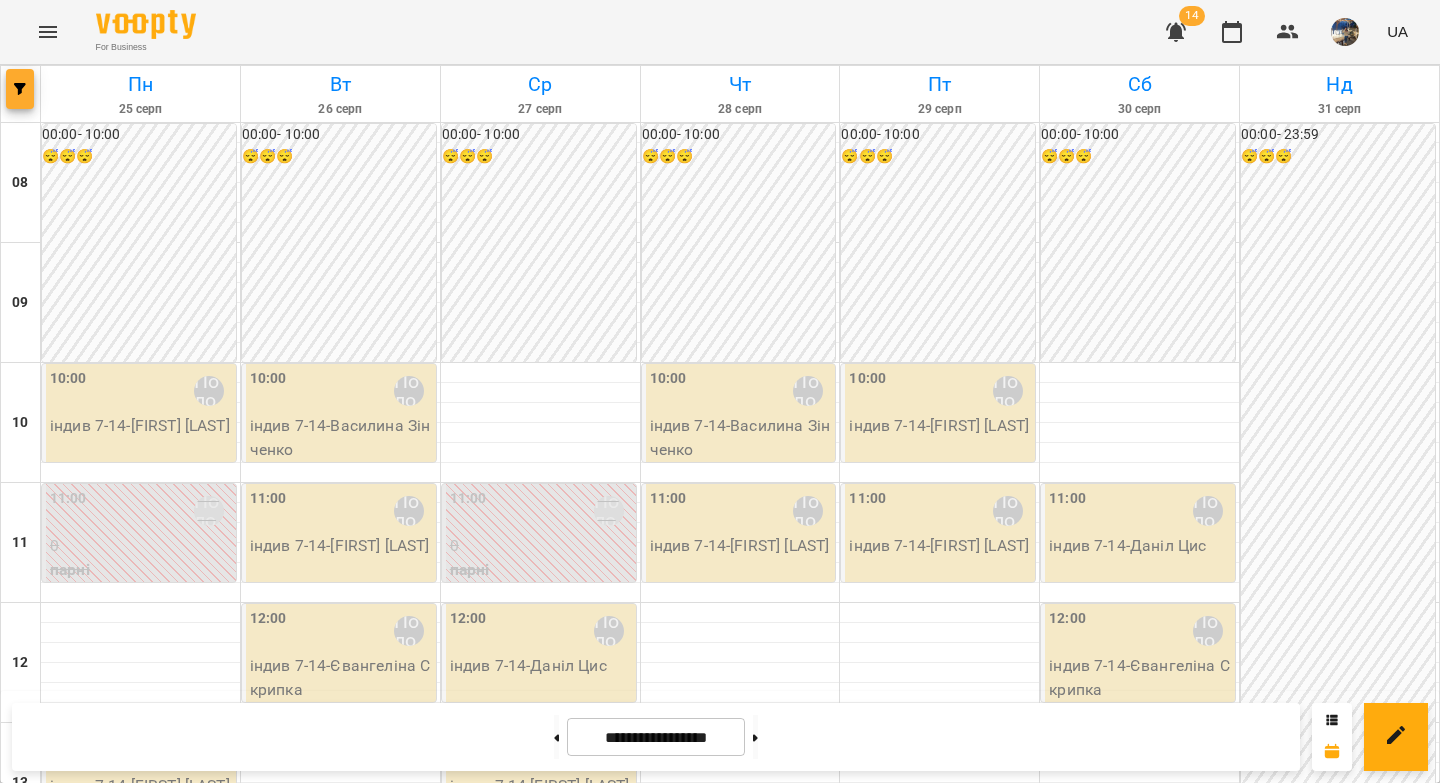 click 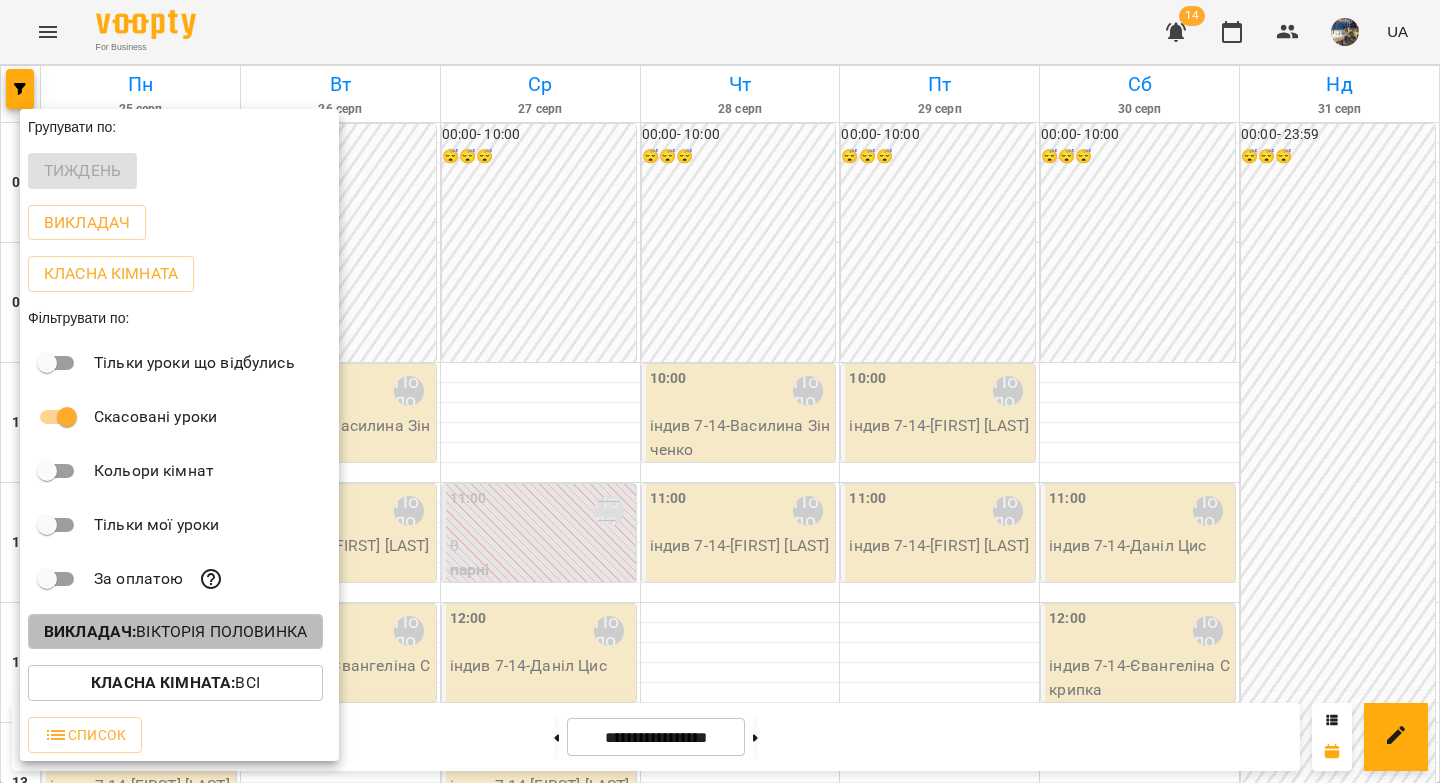 click on "Викладач : [FIRST] [LAST]" at bounding box center [175, 632] 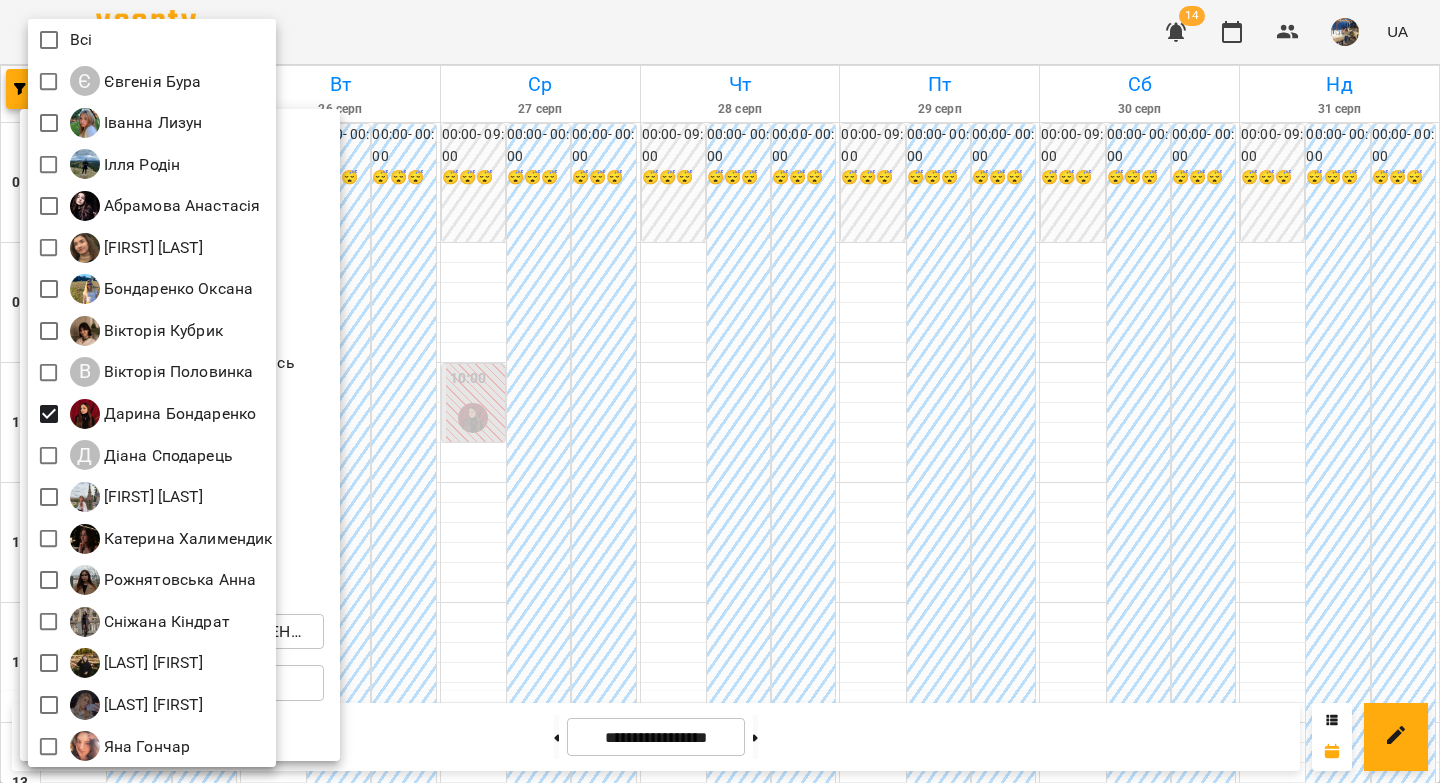 click at bounding box center [720, 391] 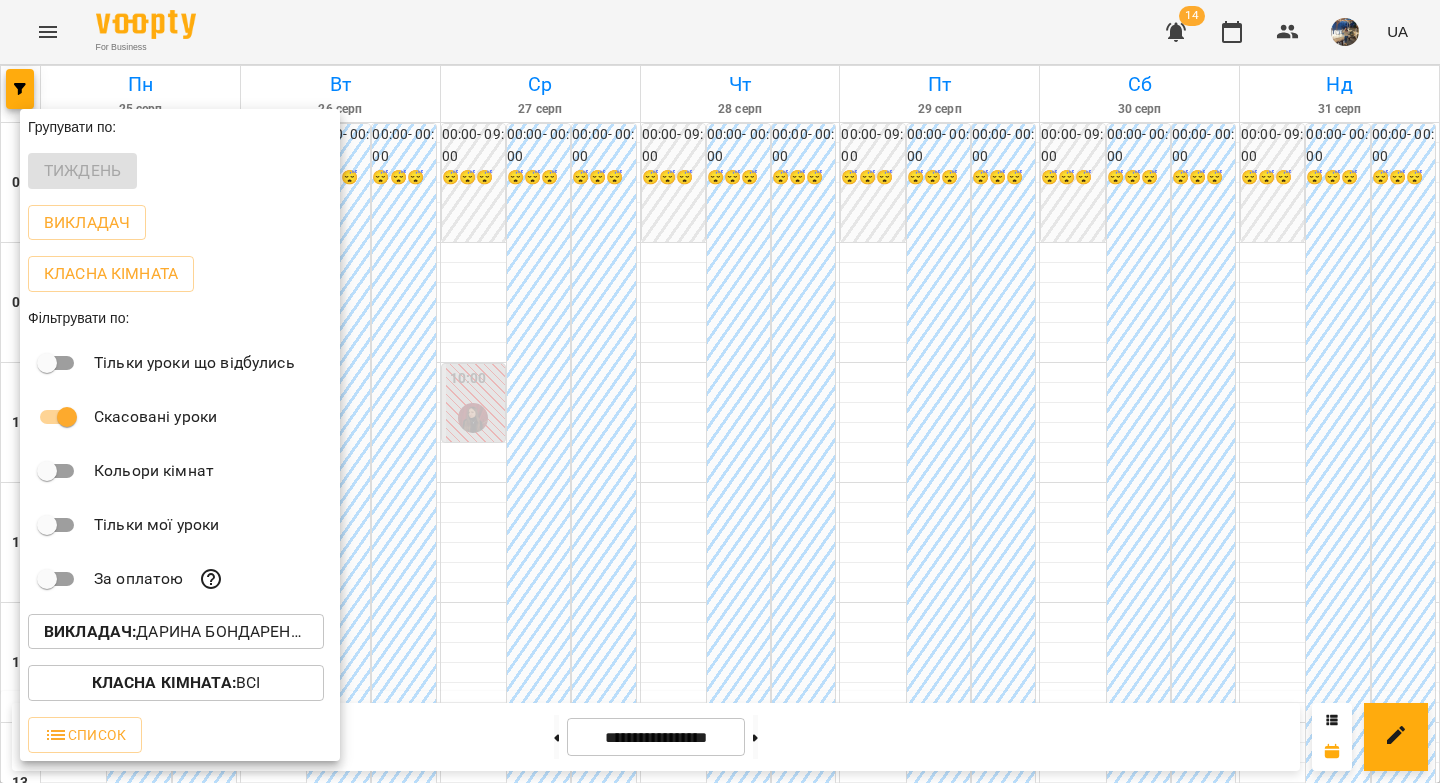 click at bounding box center [720, 391] 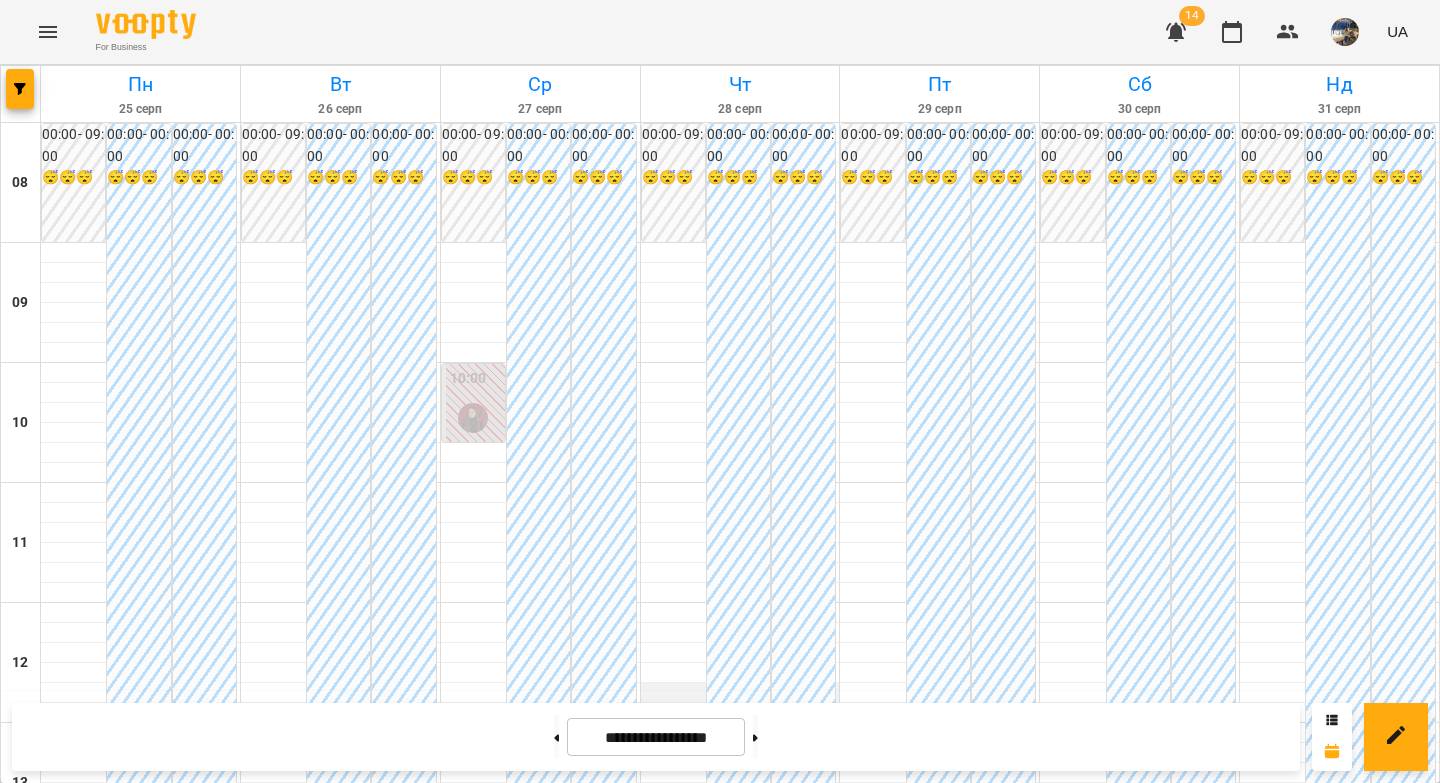 drag, startPoint x: 776, startPoint y: 735, endPoint x: 773, endPoint y: 688, distance: 47.095646 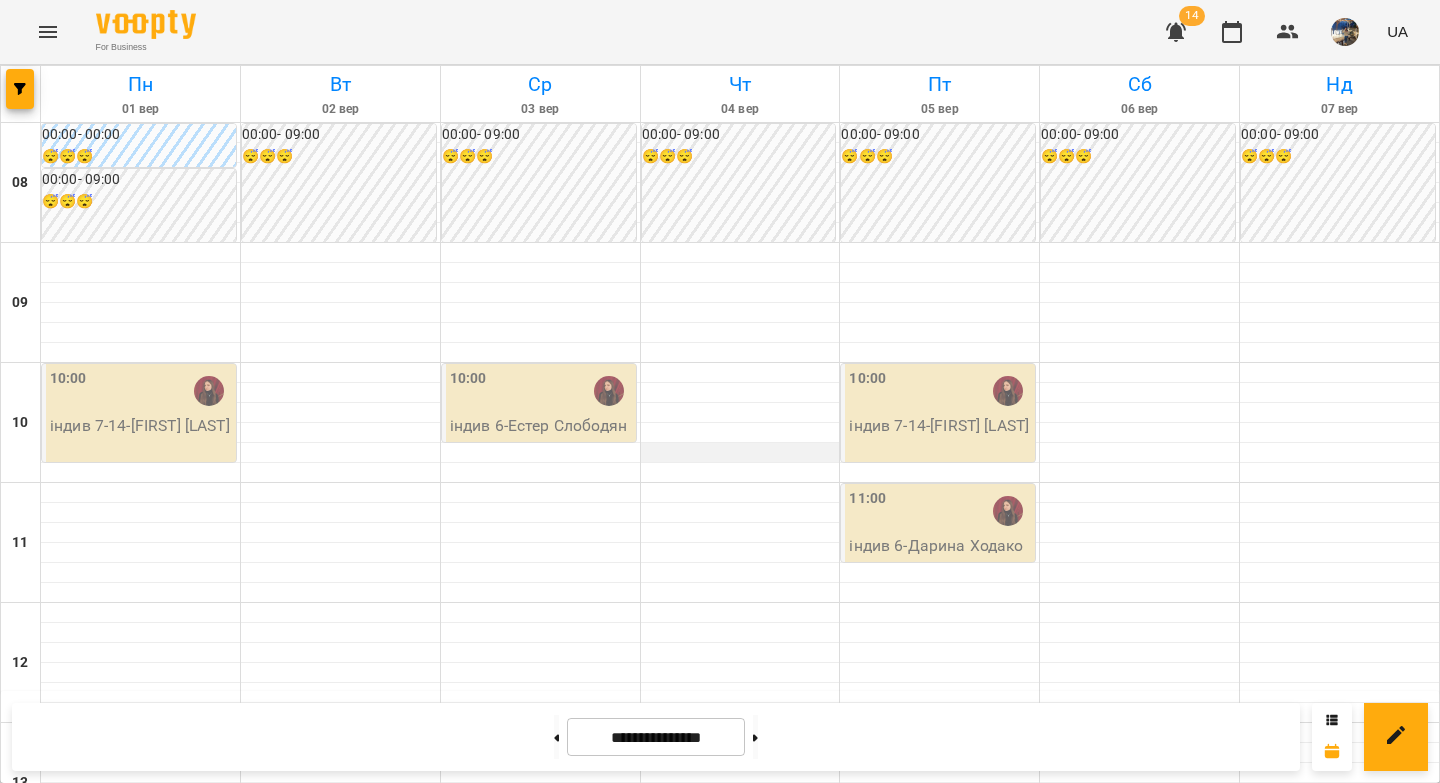 scroll, scrollTop: 1110, scrollLeft: 0, axis: vertical 